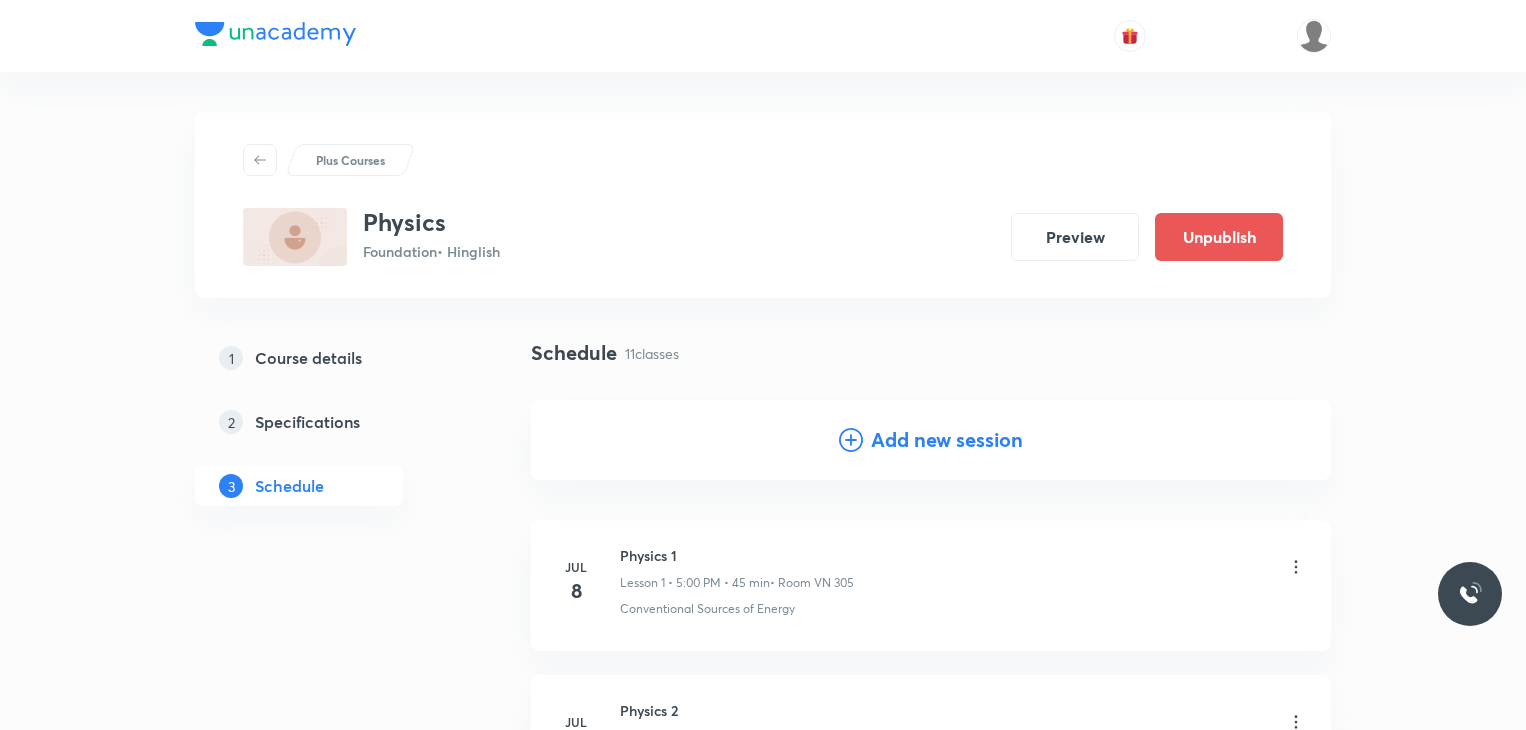 scroll, scrollTop: 1450, scrollLeft: 0, axis: vertical 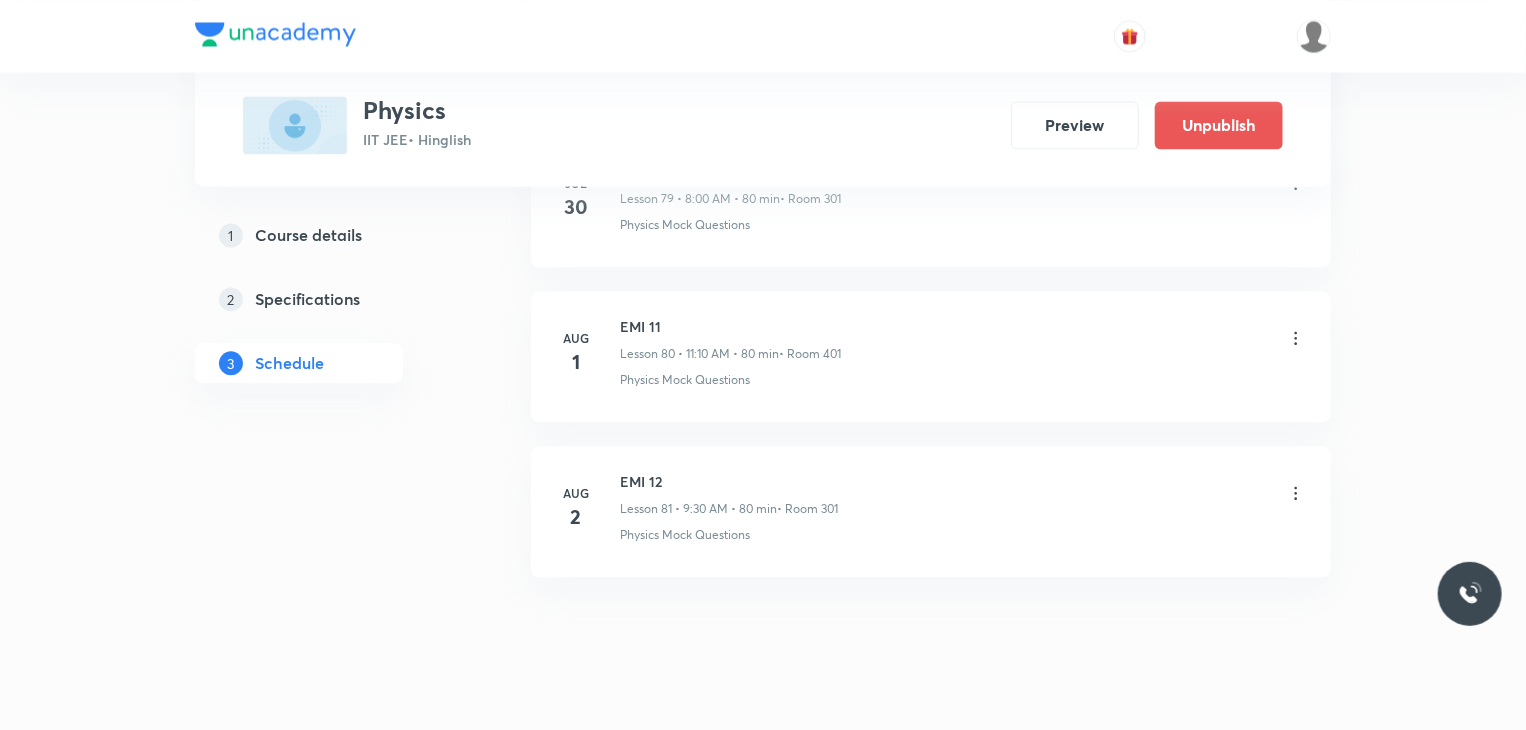 click on "Aug 2 EMI 12 Lesson 81 • 9:30 AM • 80 min  • Room 301 Physics Mock Questions" at bounding box center [931, 511] 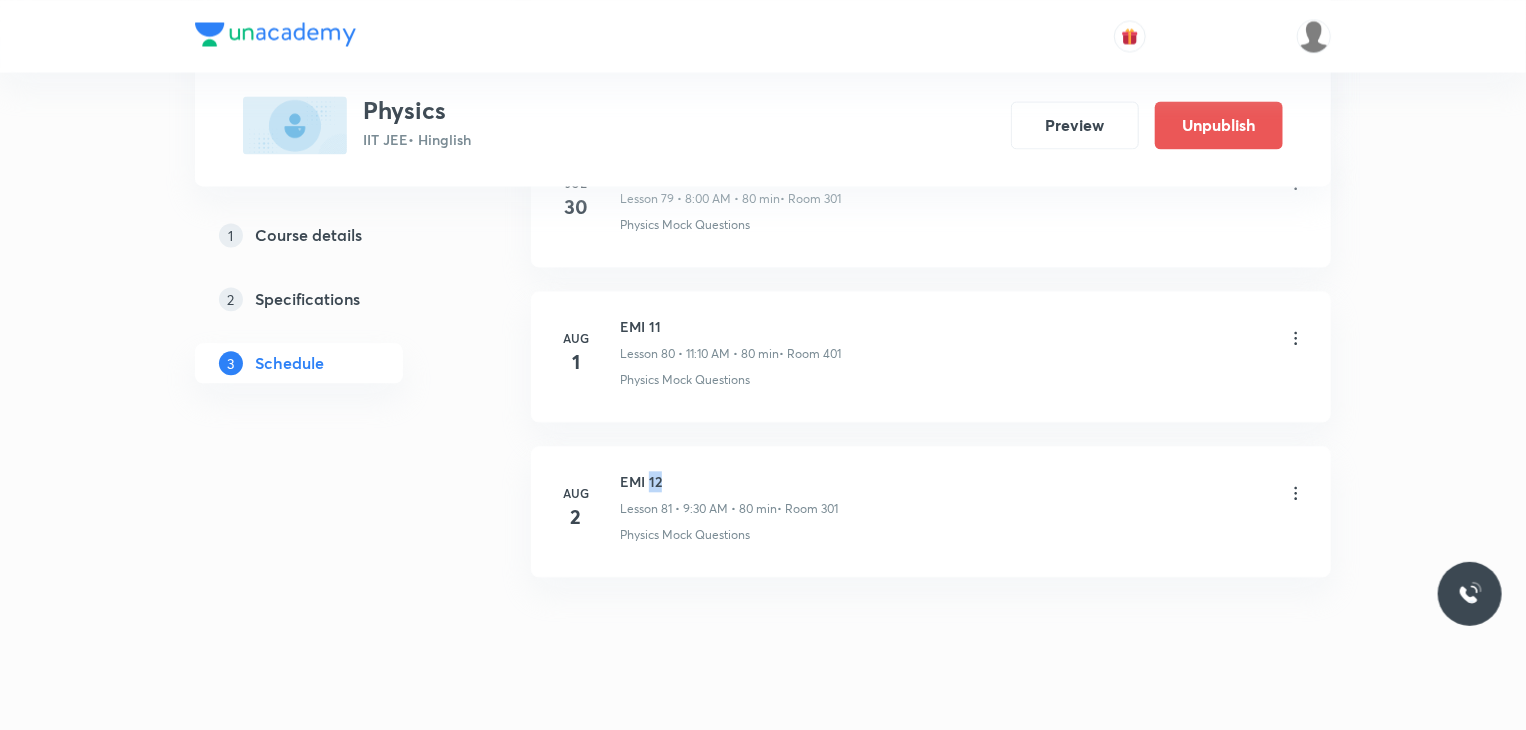 click on "Aug 2 EMI 12 Lesson 81 • 9:30 AM • 80 min  • Room 301 Physics Mock Questions" at bounding box center [931, 511] 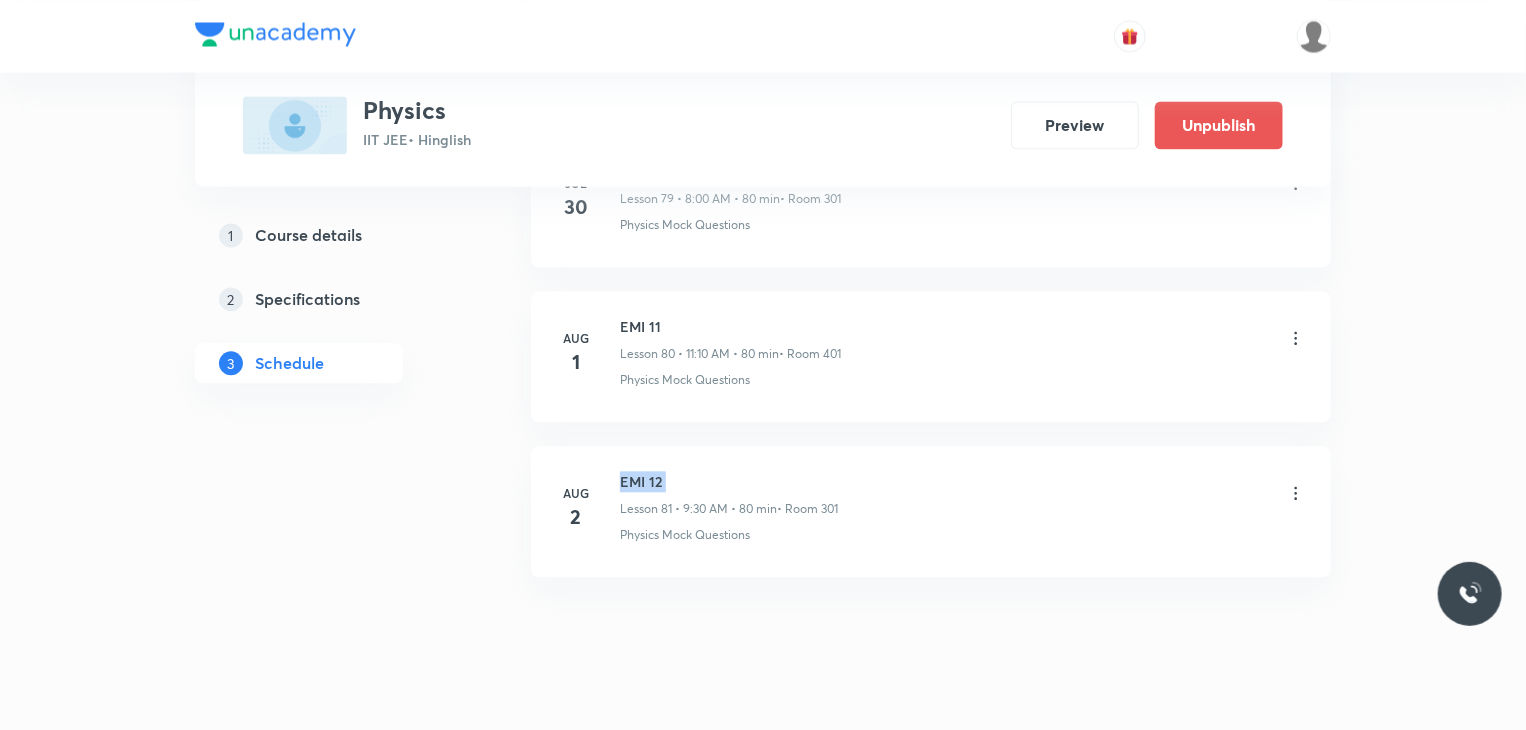 click on "Aug 2 EMI 12 Lesson 81 • 9:30 AM • 80 min  • Room 301 Physics Mock Questions" at bounding box center [931, 511] 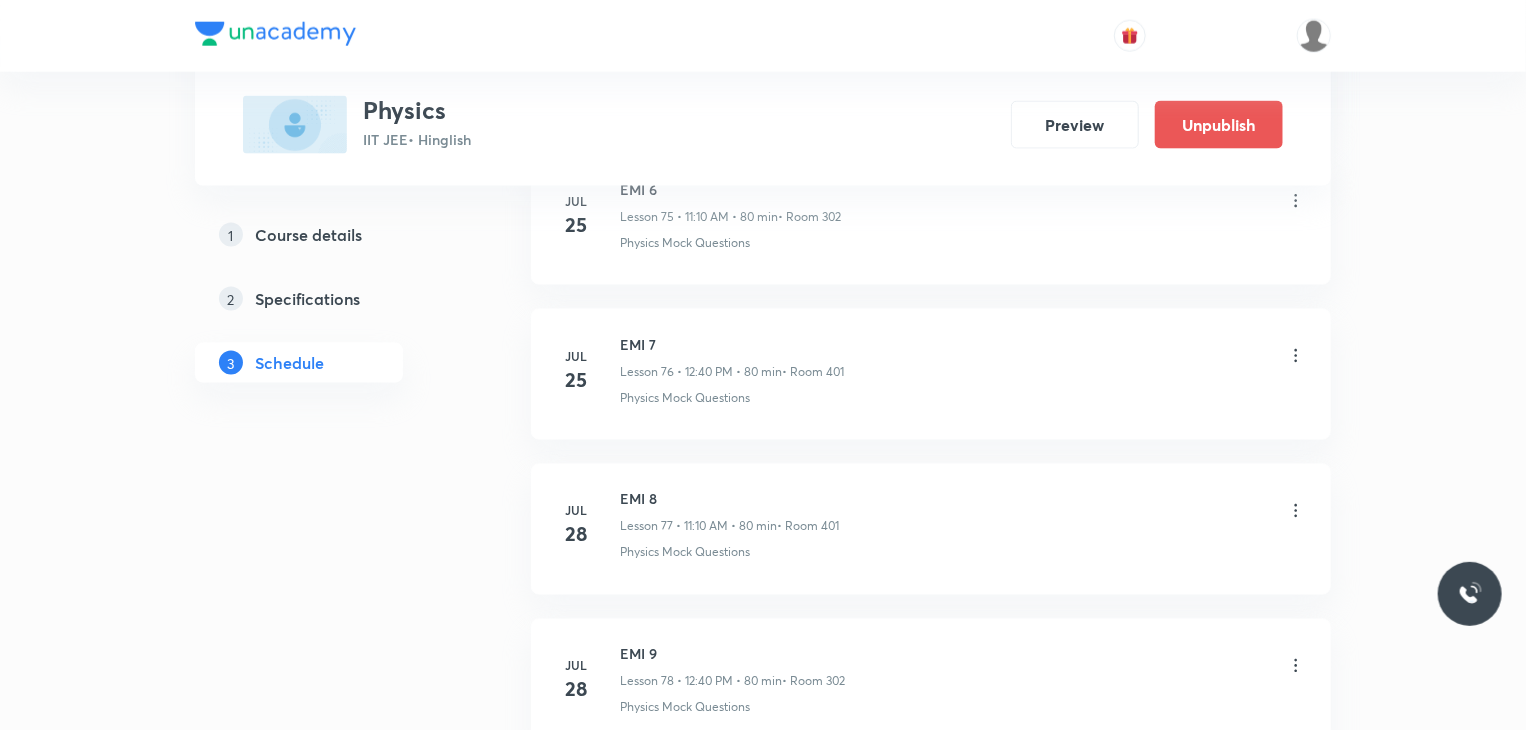 scroll, scrollTop: 12244, scrollLeft: 0, axis: vertical 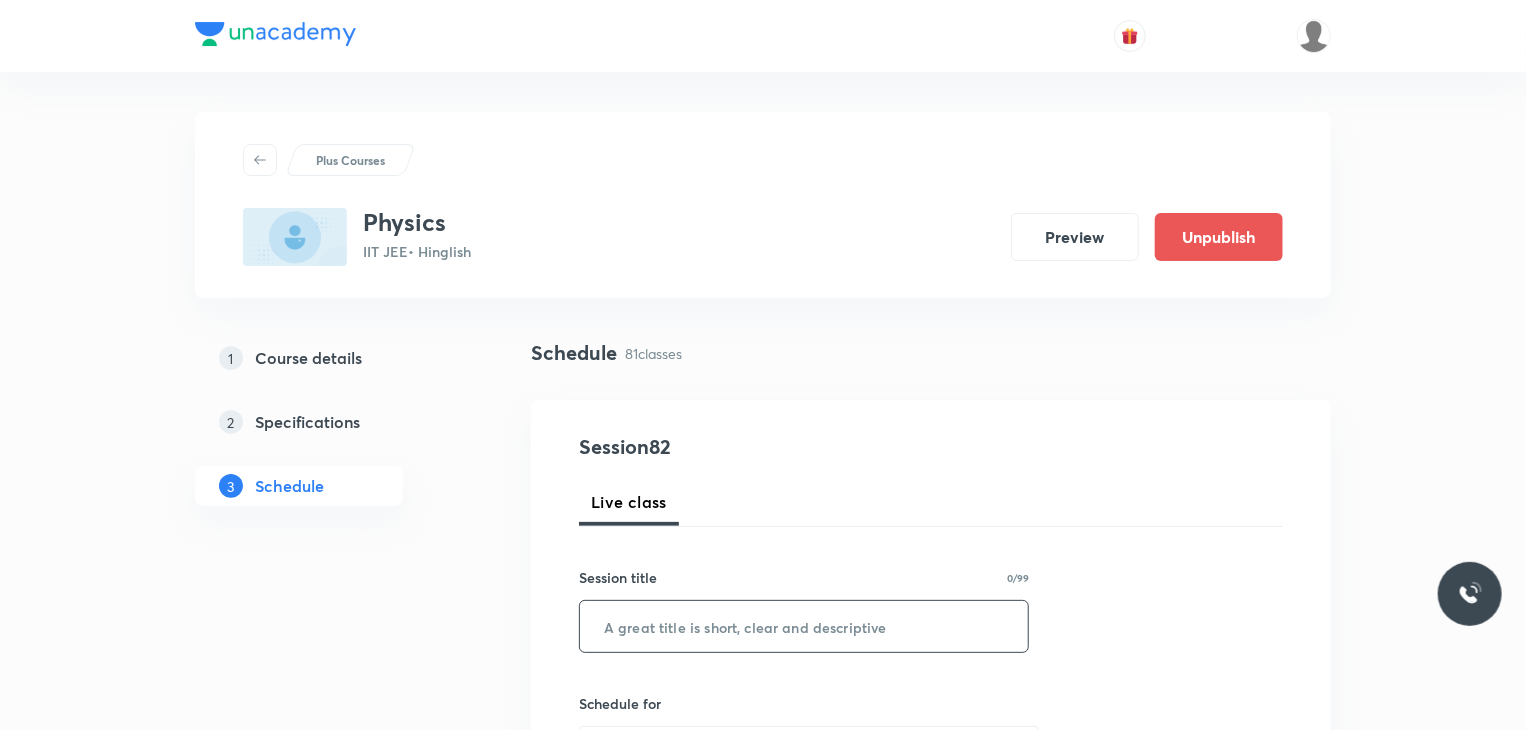 click at bounding box center [804, 626] 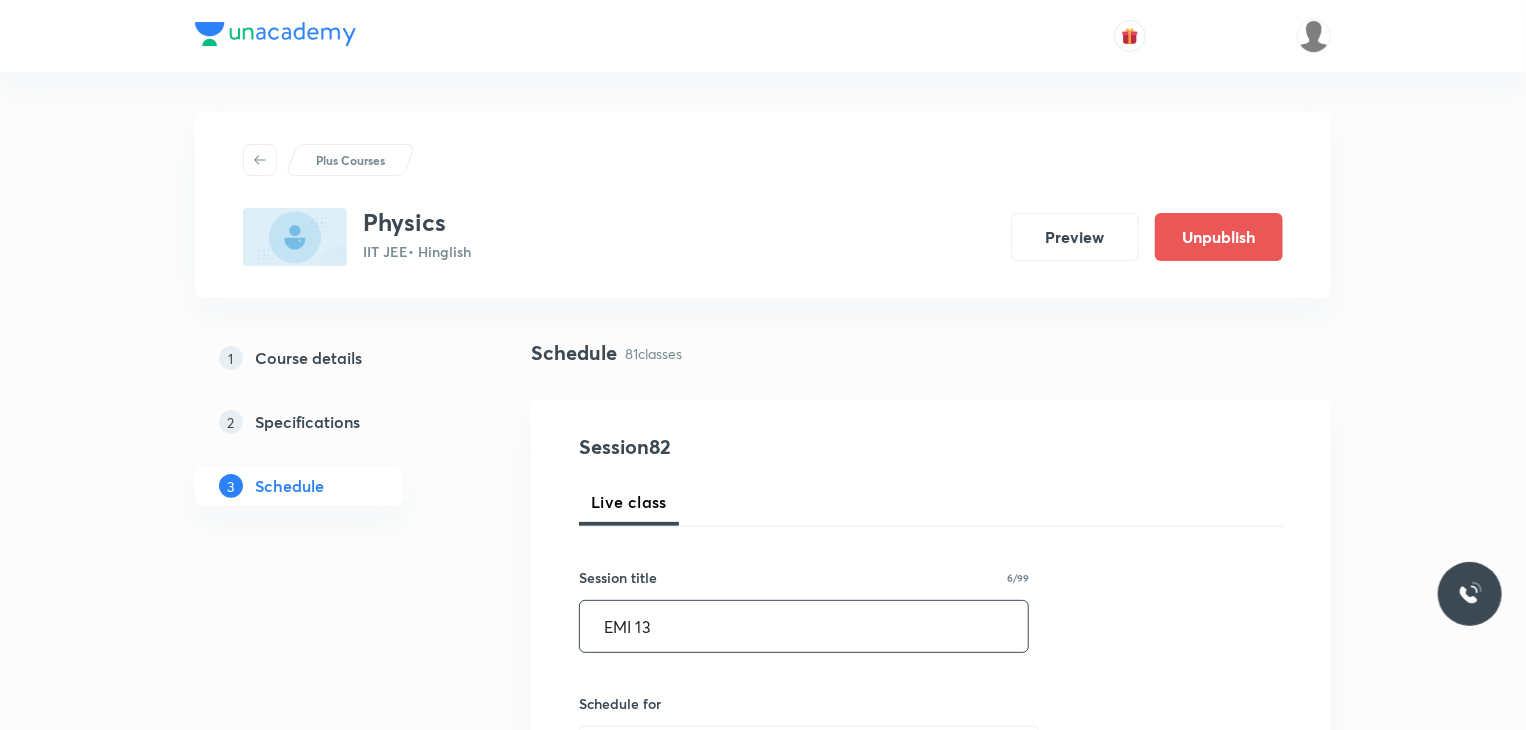 type on "EMI 13" 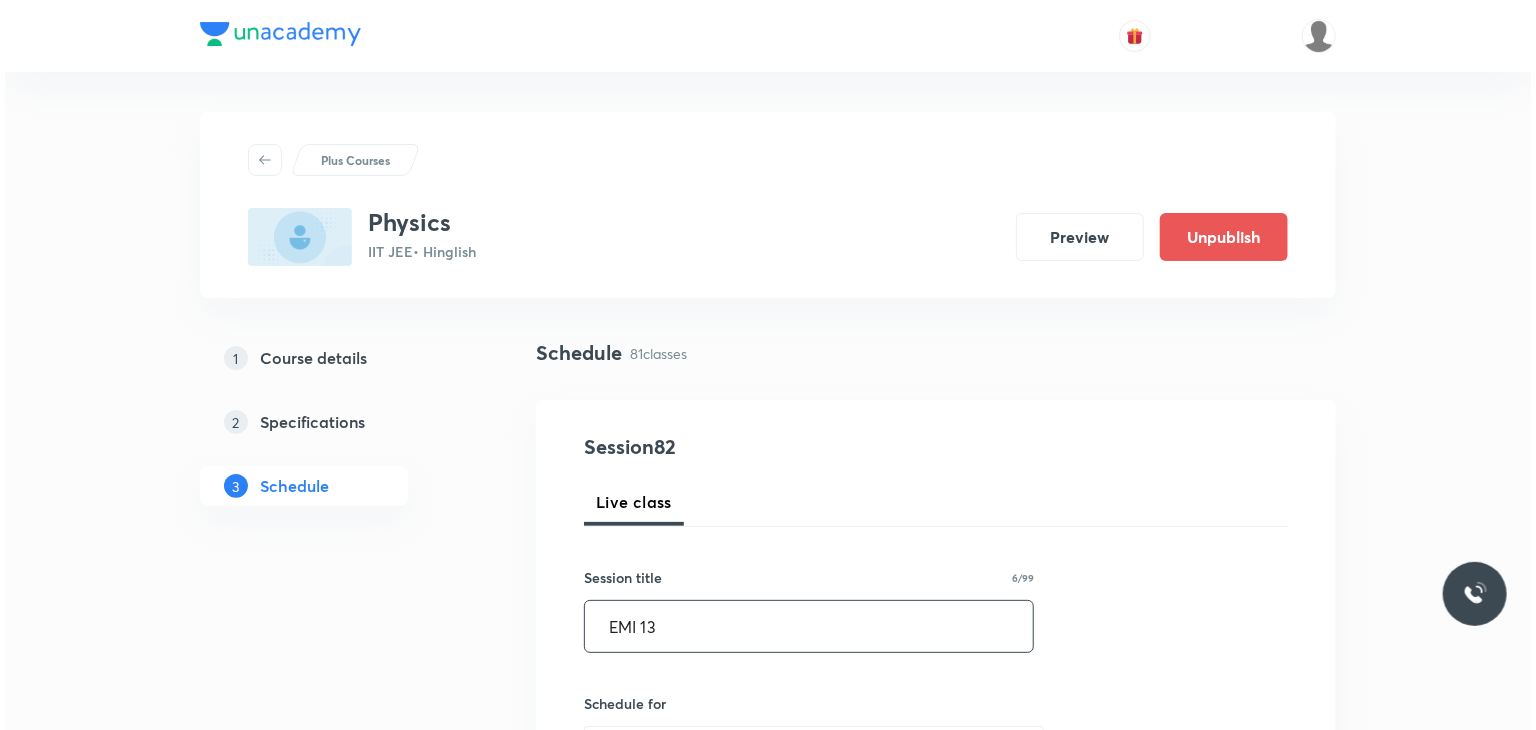scroll, scrollTop: 238, scrollLeft: 0, axis: vertical 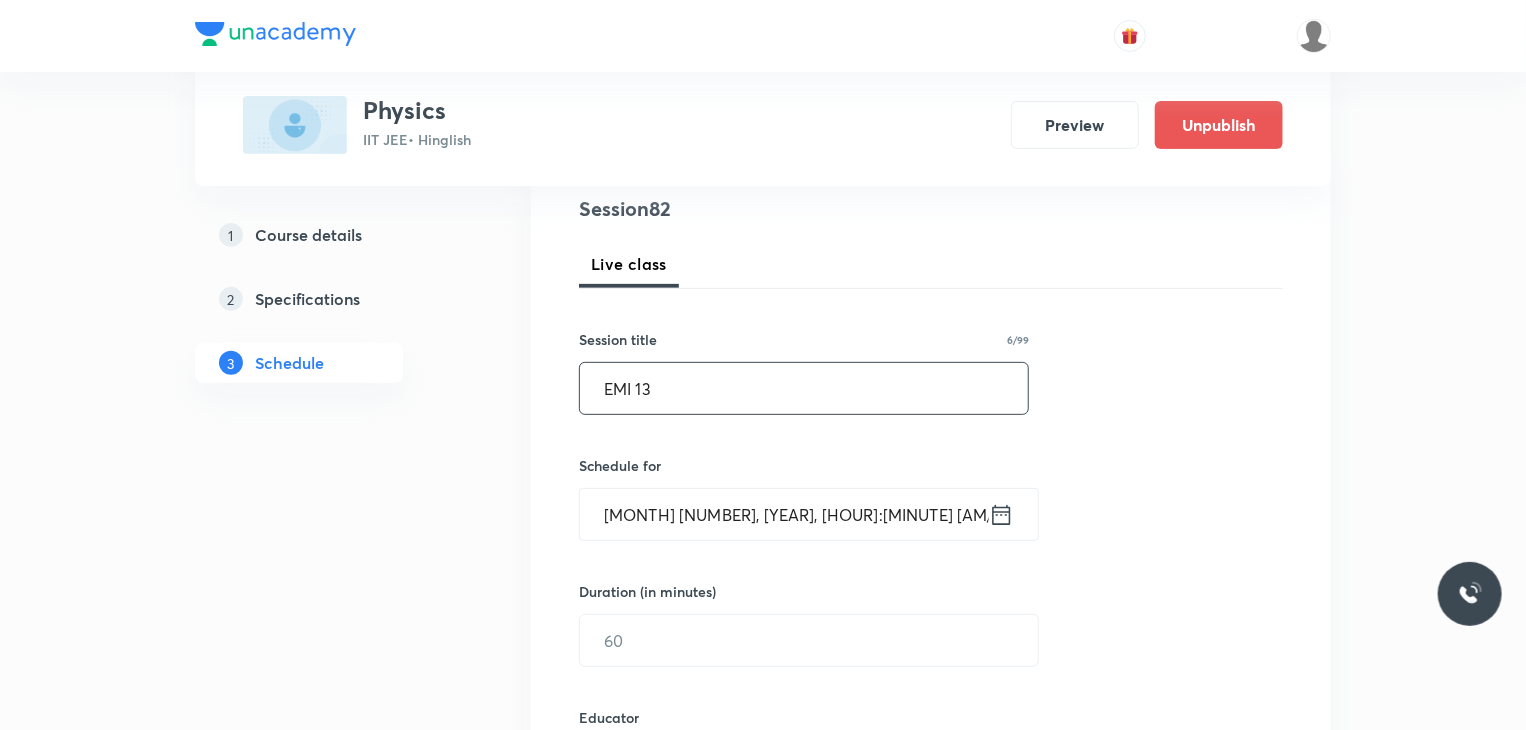 click on "Aug 2, 2025, 5:41 PM" at bounding box center (784, 514) 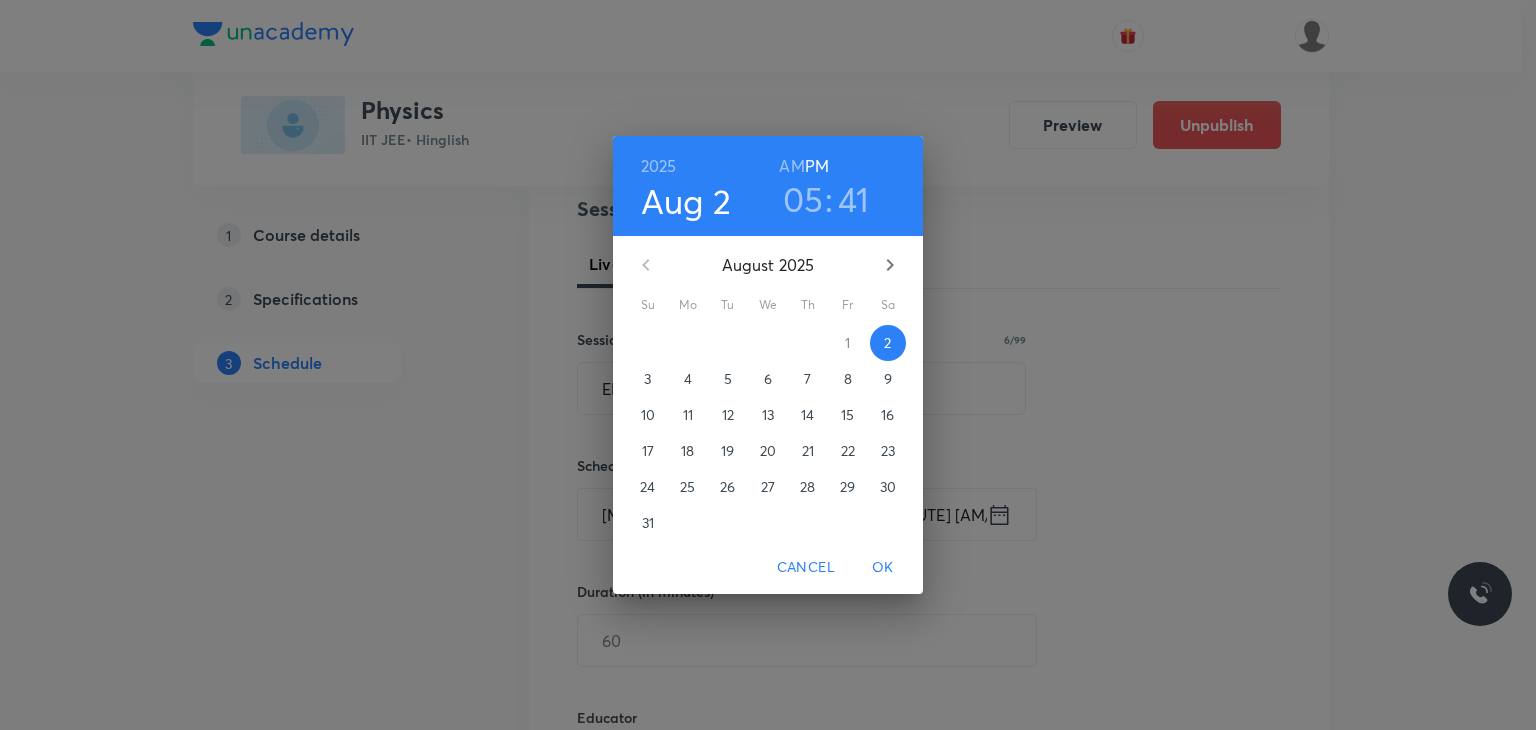 click on "6" at bounding box center (768, 379) 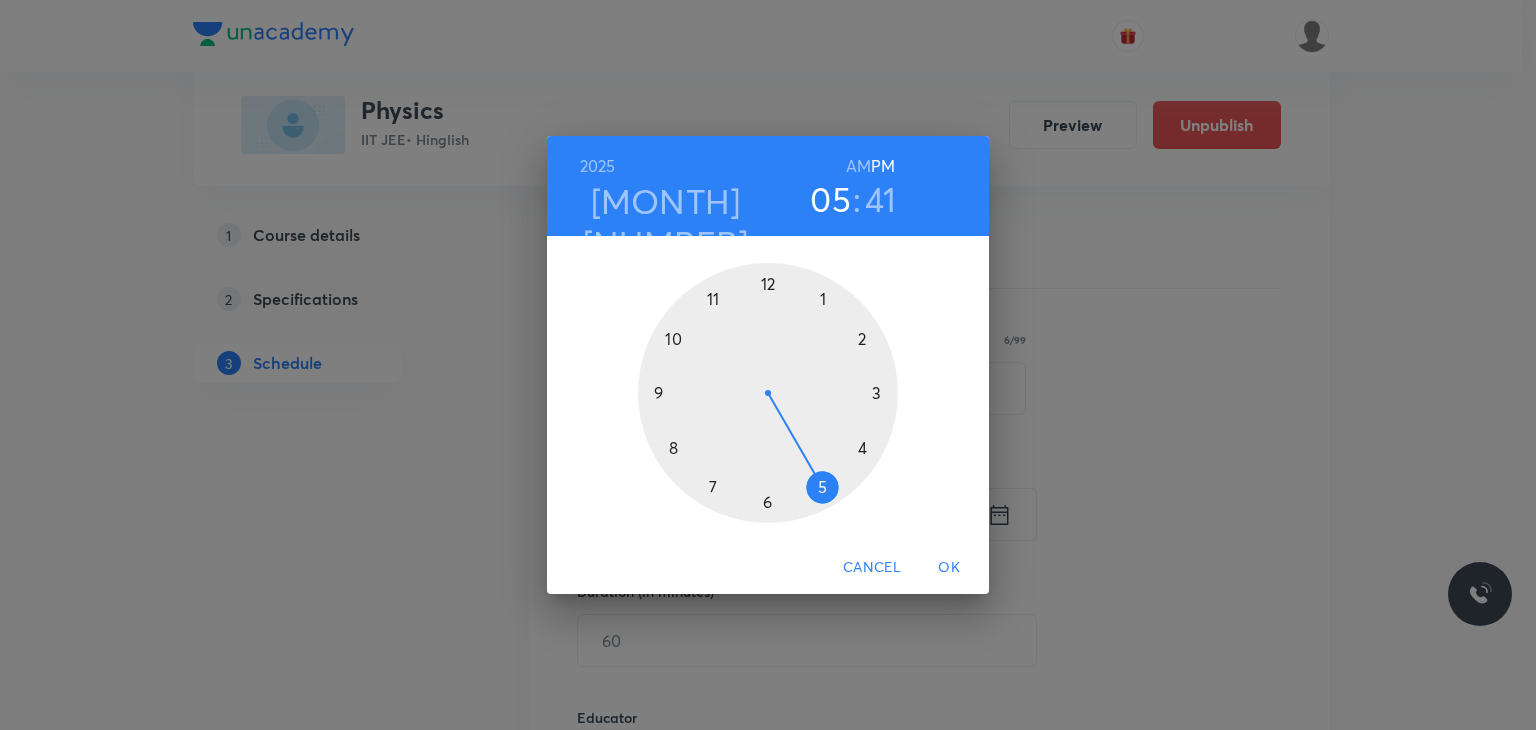 type 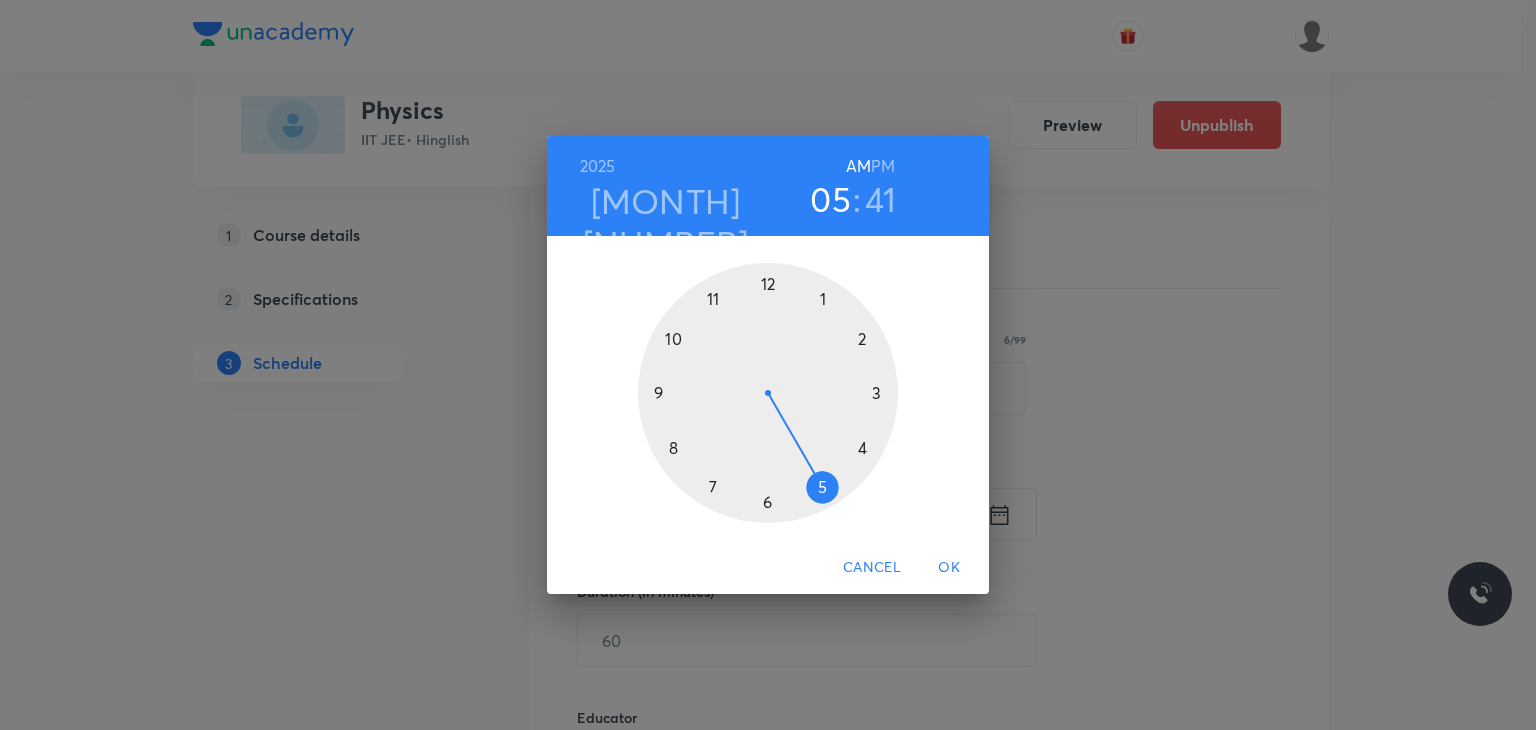 click at bounding box center (768, 393) 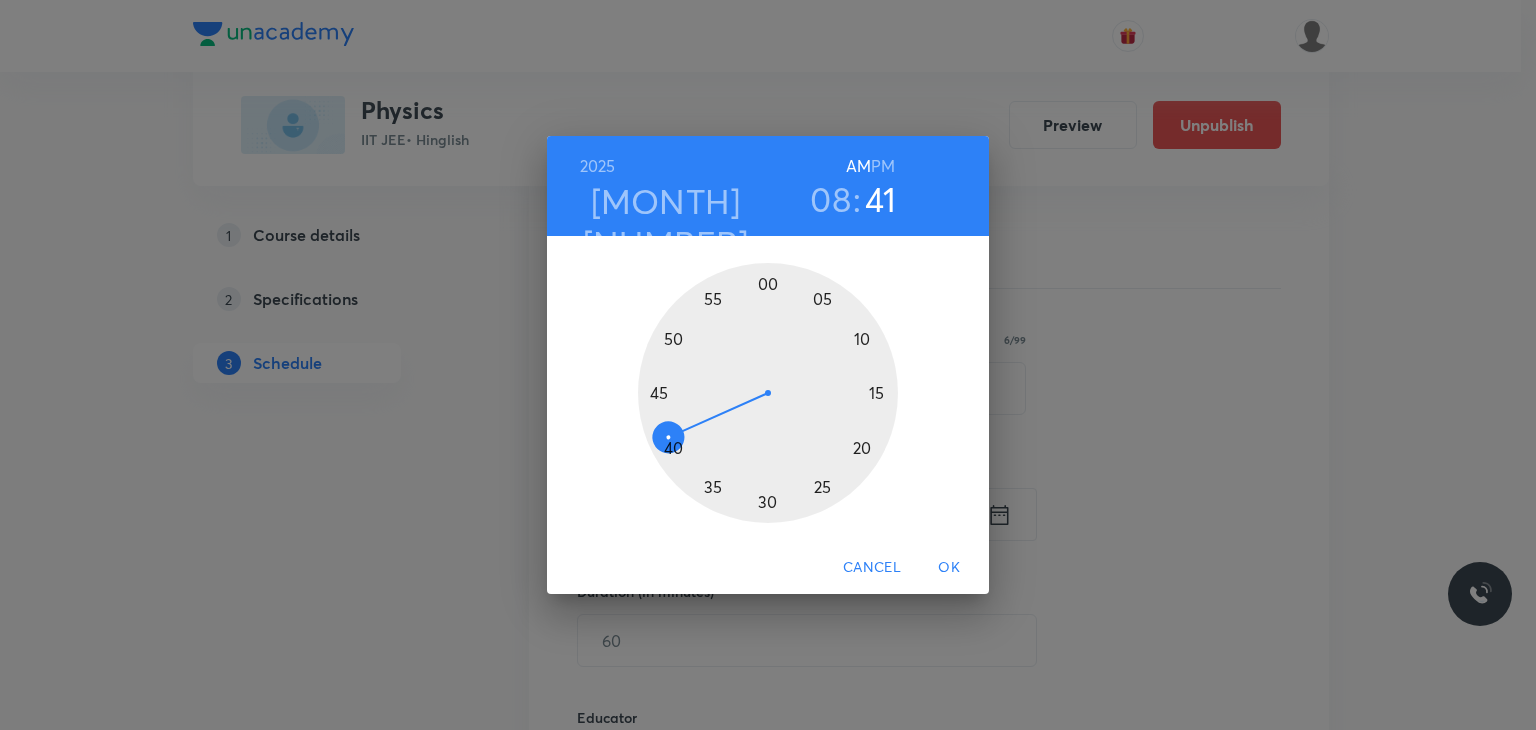 click at bounding box center [768, 393] 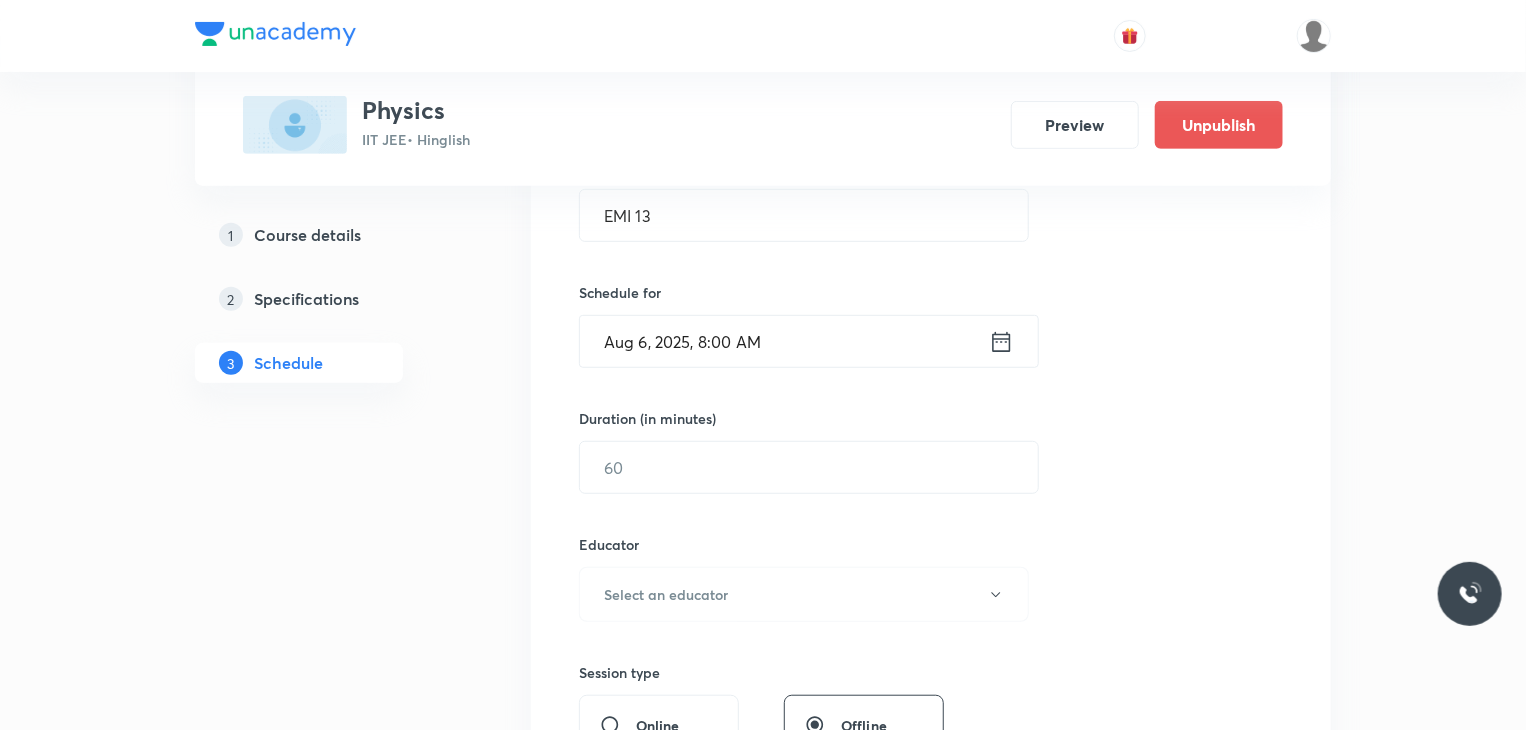 scroll, scrollTop: 419, scrollLeft: 0, axis: vertical 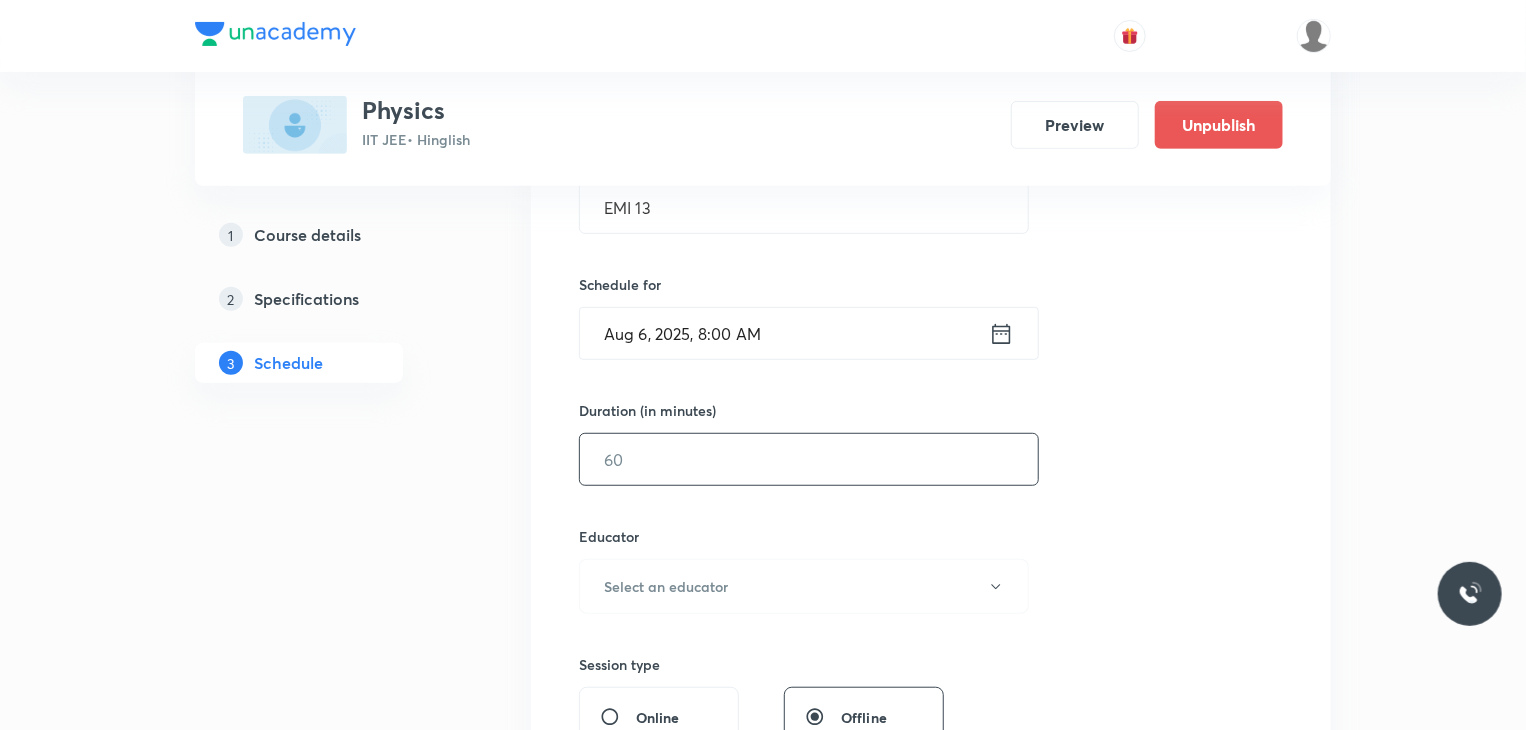 click at bounding box center [809, 459] 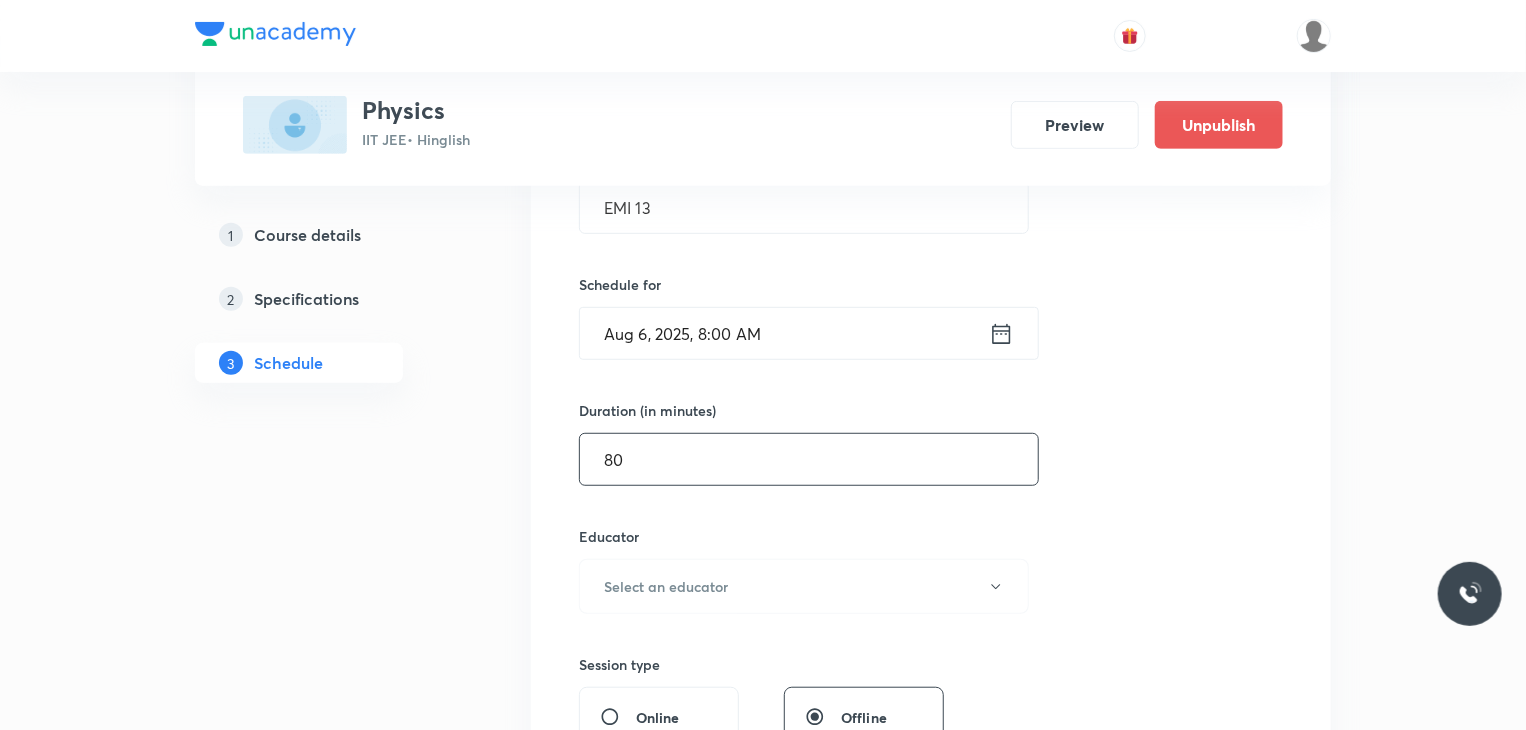 type on "80" 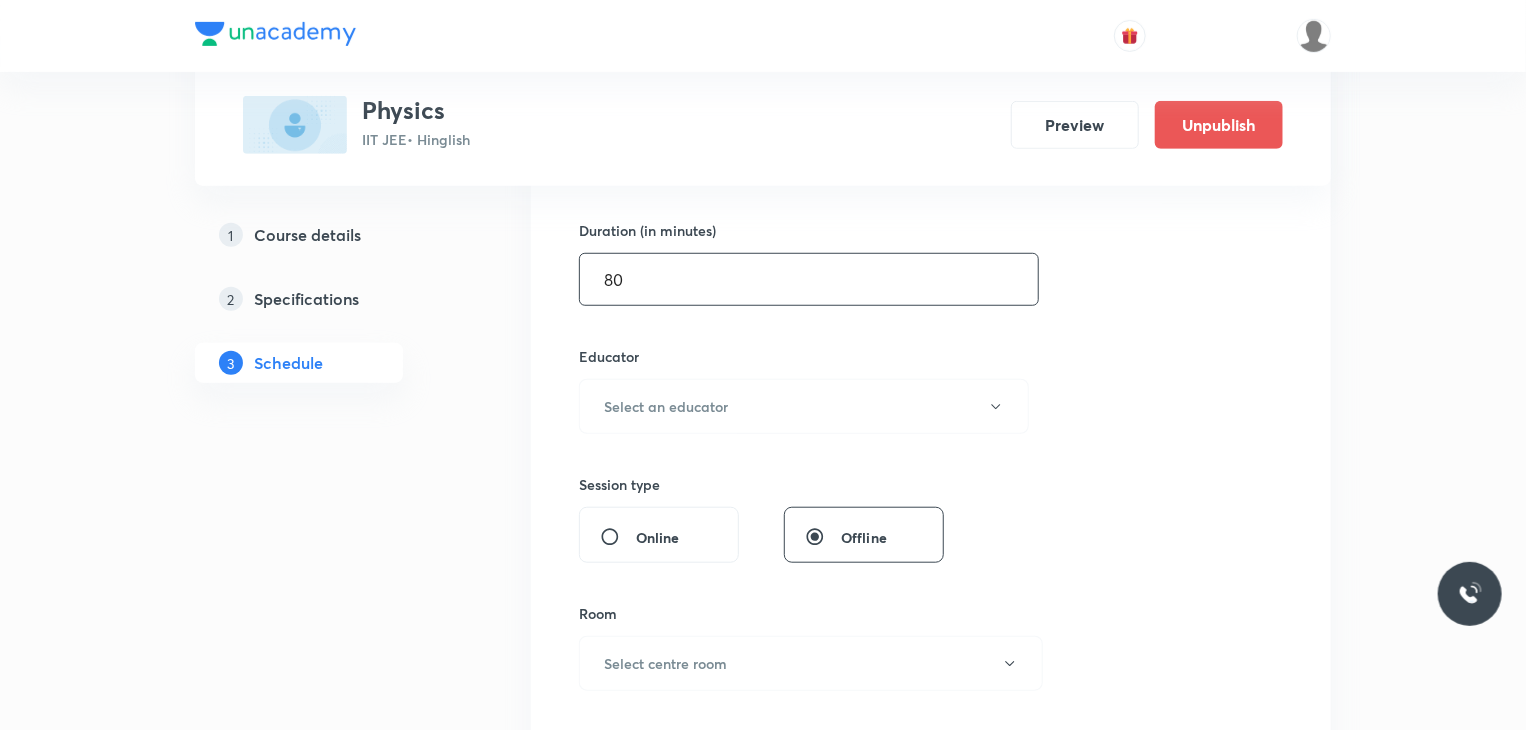 scroll, scrollTop: 600, scrollLeft: 0, axis: vertical 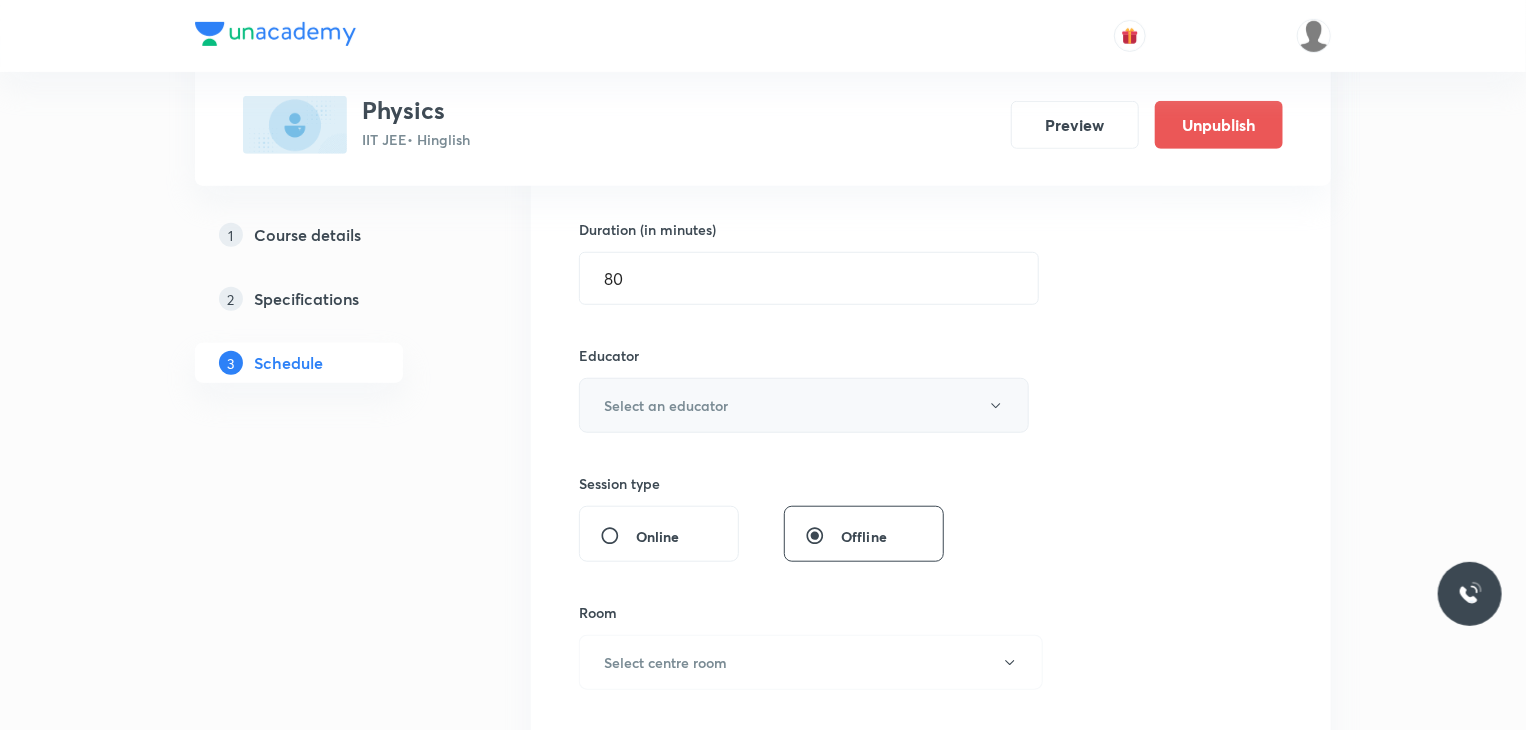 click on "Select an educator" at bounding box center [804, 405] 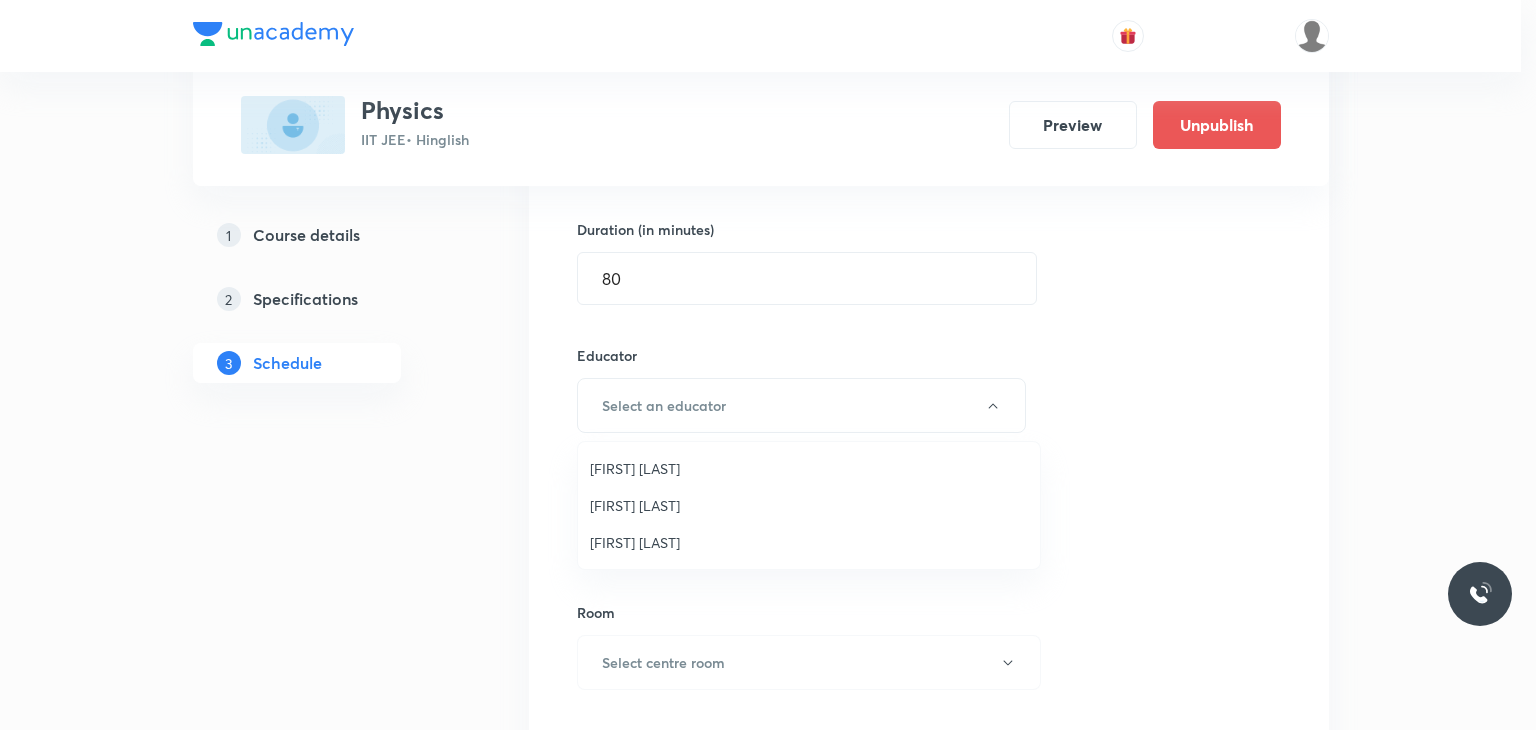 click on "[NAME]" at bounding box center (809, 542) 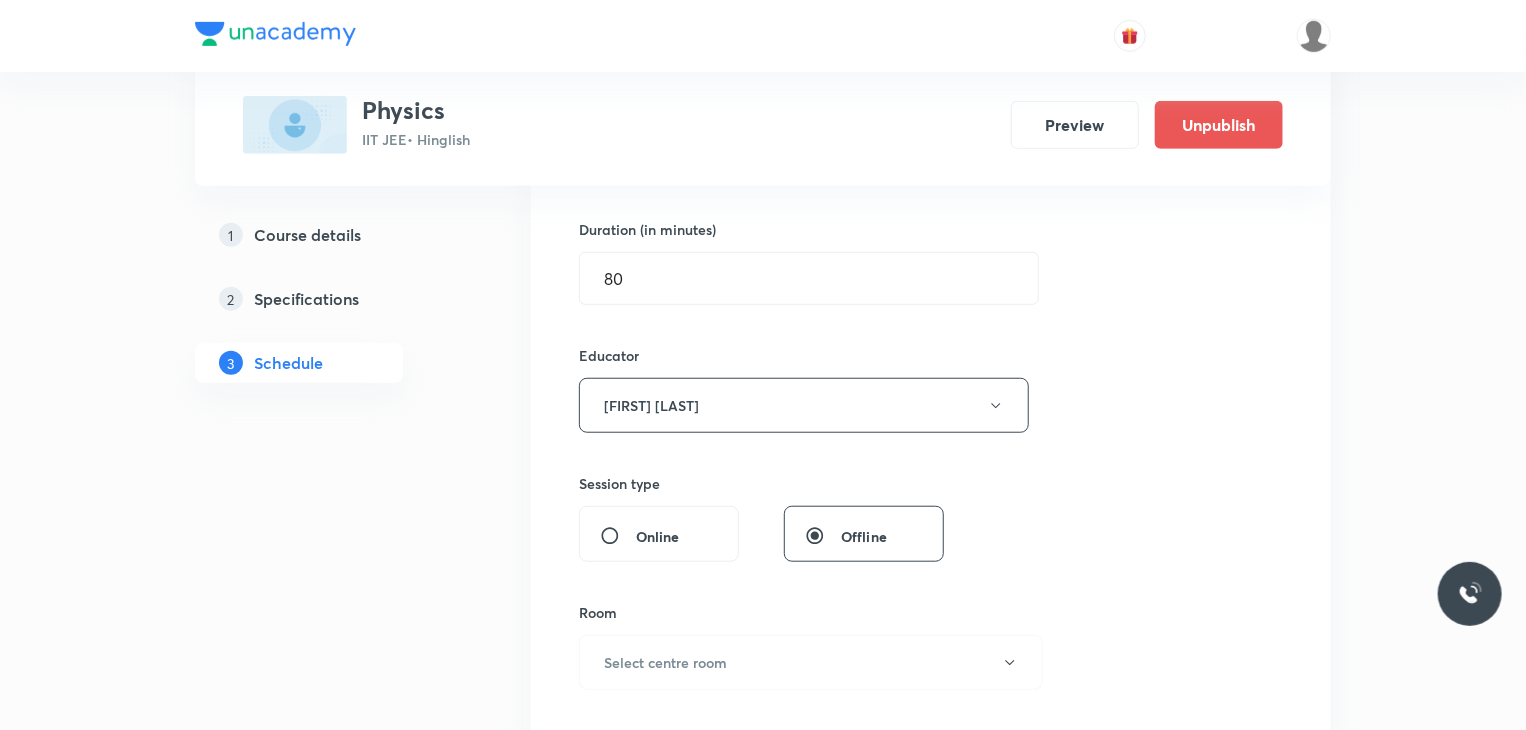 scroll, scrollTop: 780, scrollLeft: 0, axis: vertical 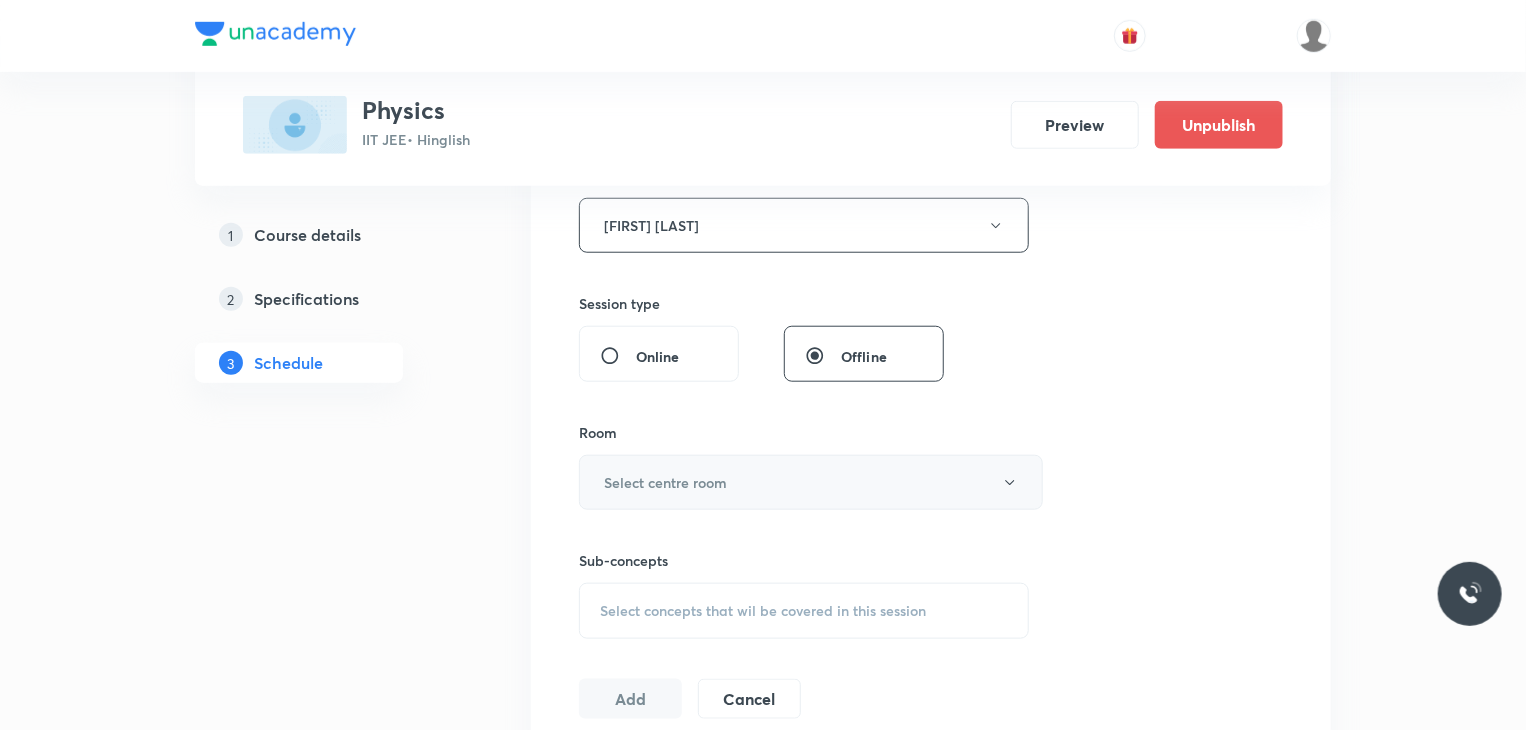 click on "Select centre room" at bounding box center (811, 482) 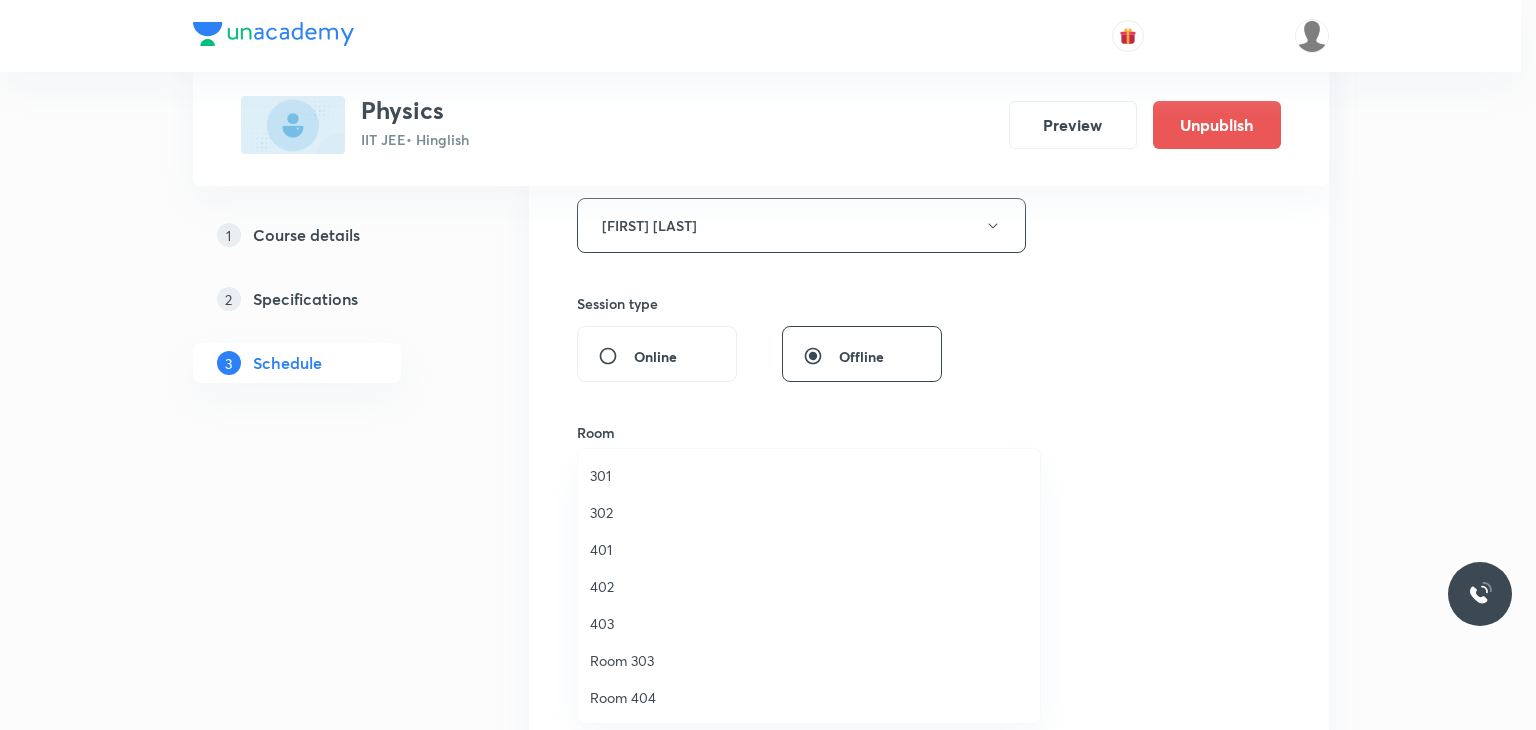 click on "302" at bounding box center (809, 512) 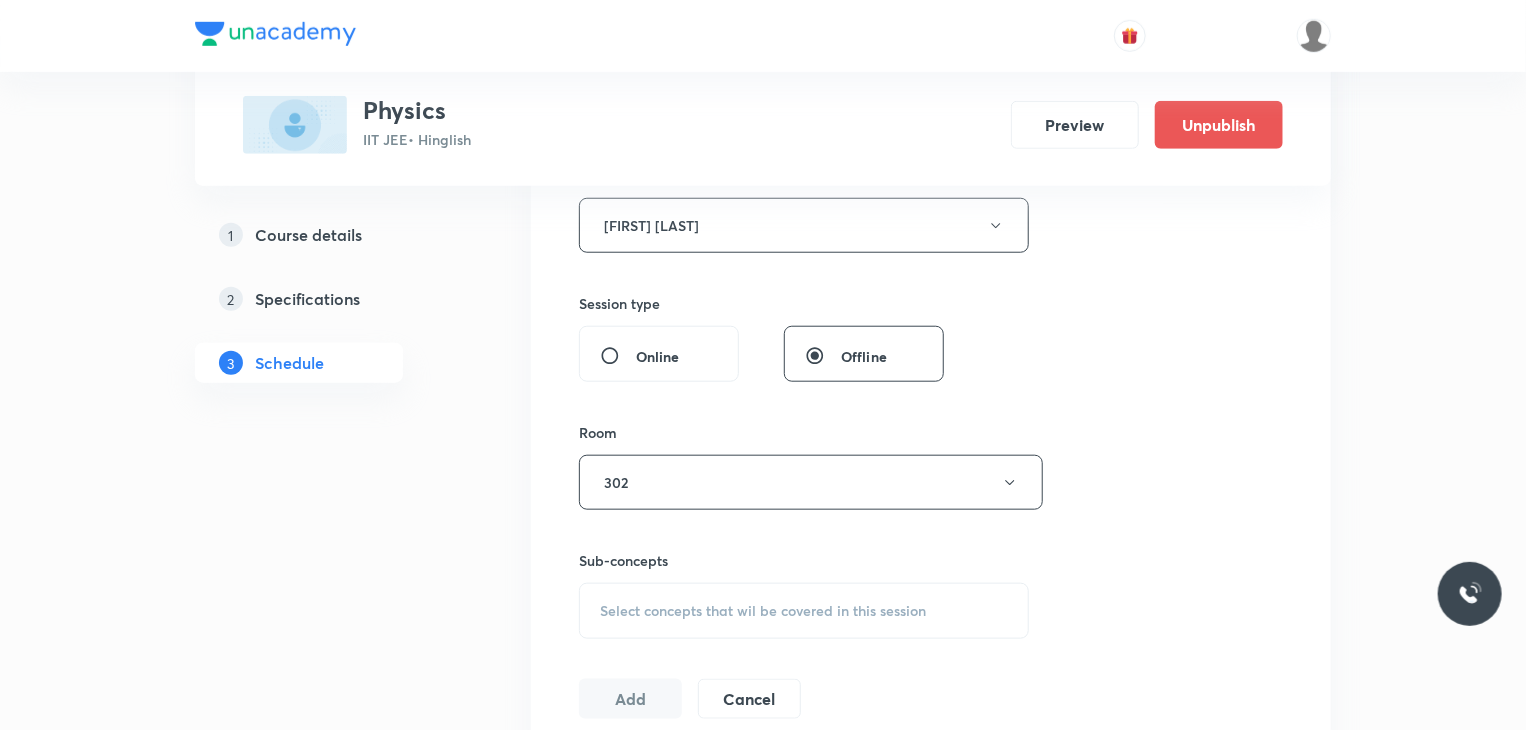 drag, startPoint x: 783, startPoint y: 601, endPoint x: 650, endPoint y: 609, distance: 133.24039 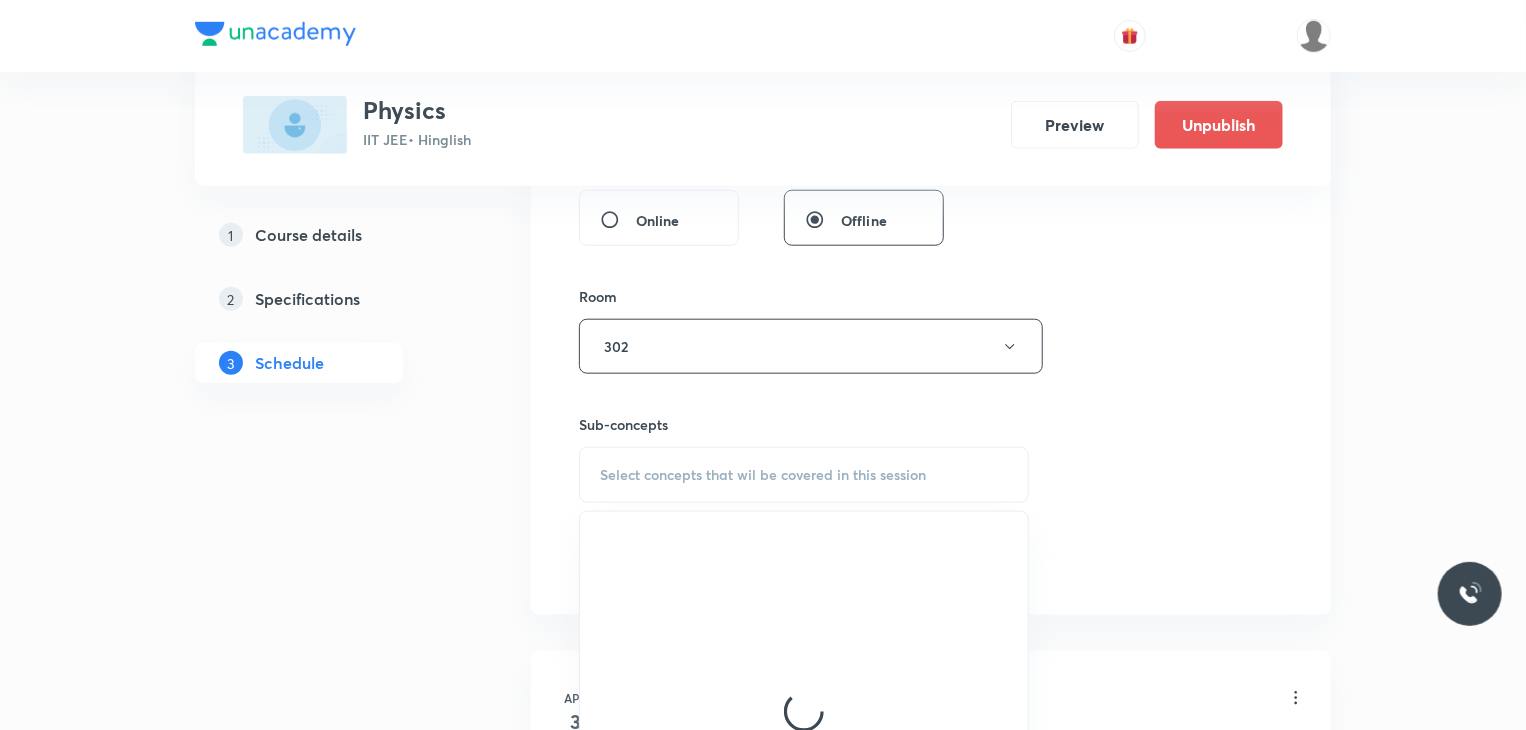 scroll, scrollTop: 918, scrollLeft: 0, axis: vertical 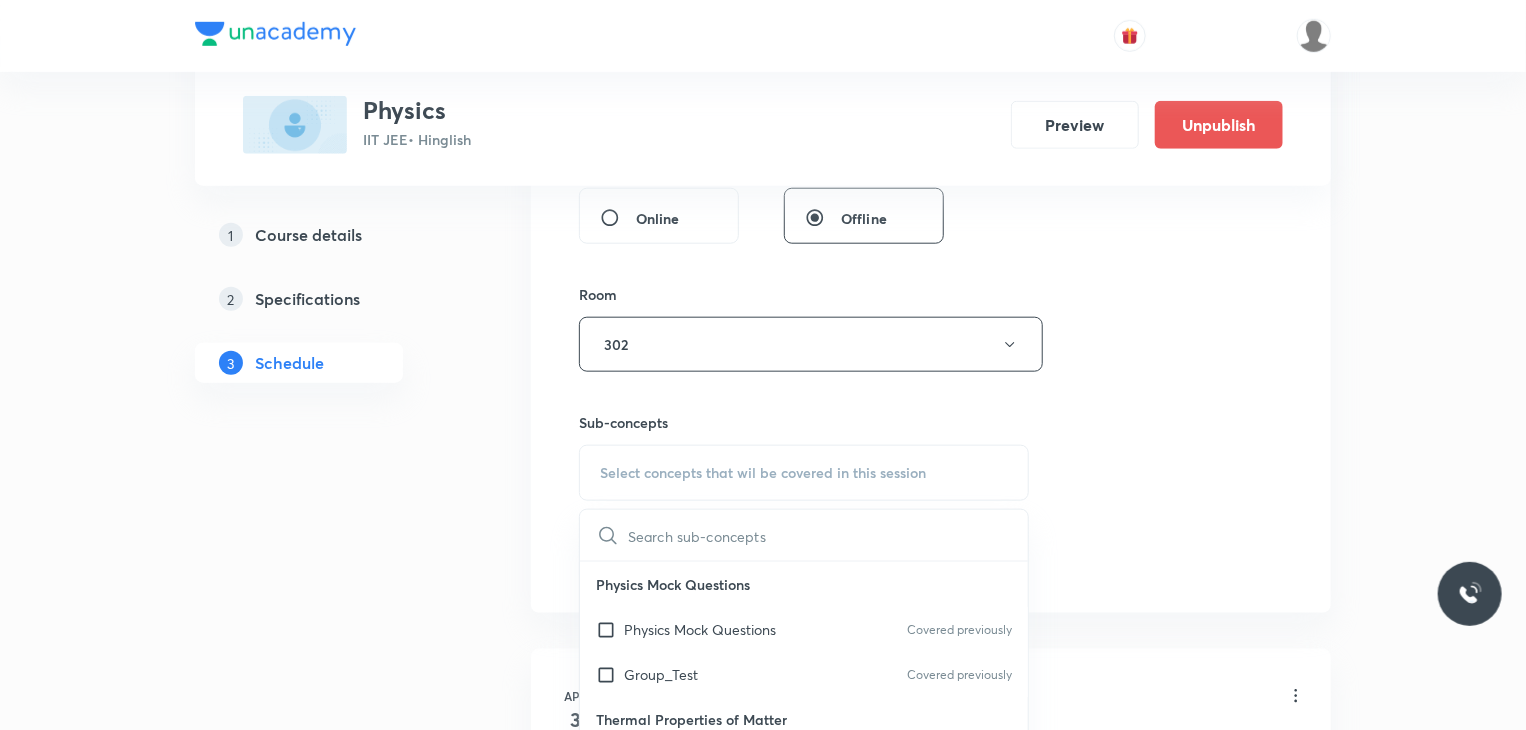 click on "Physics Mock Questions" at bounding box center (700, 629) 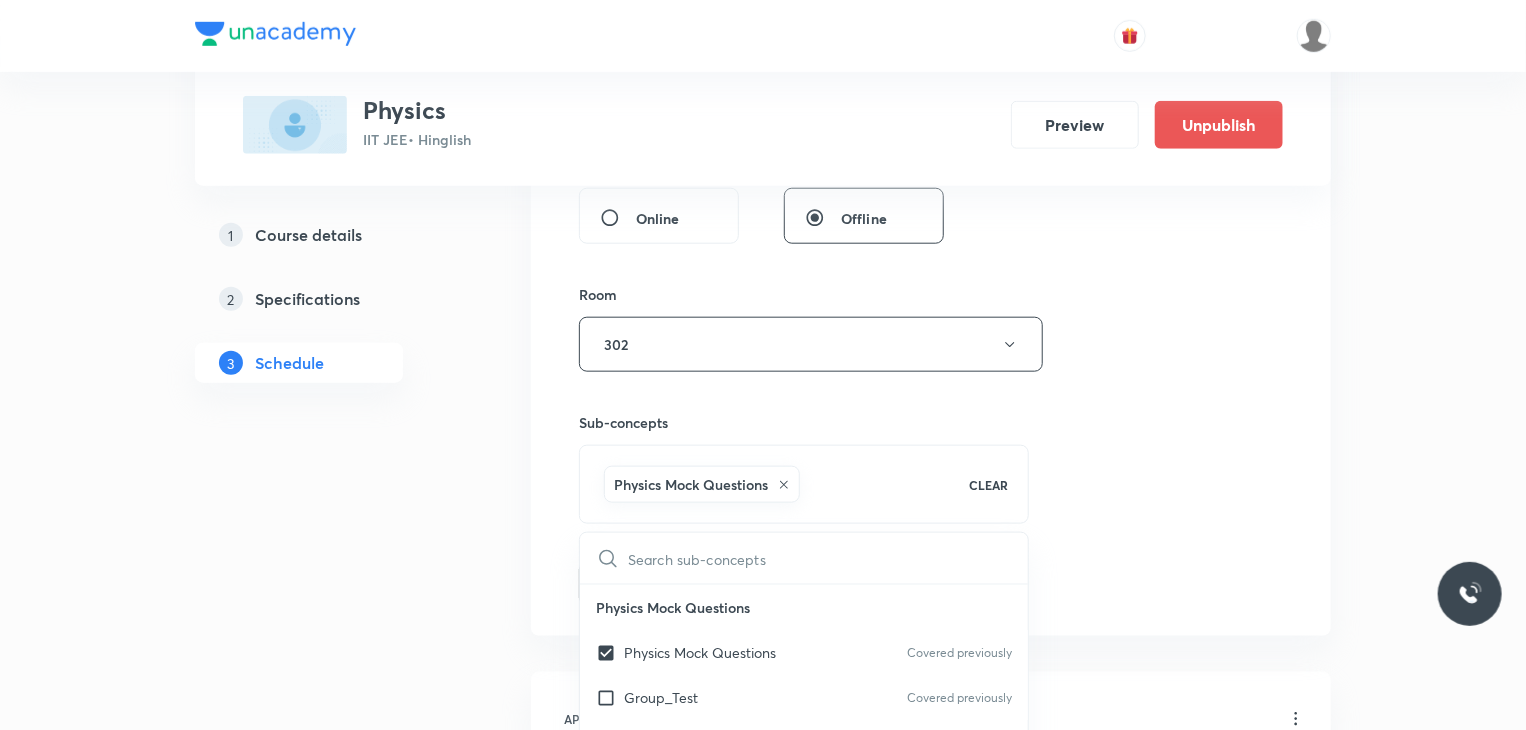 click on "Session  82 Live class Session title 6/99 EMI 13 ​ Schedule for Aug 6, 2025, 8:00 AM ​ Duration (in minutes) 80 ​ Educator Praveen Kumar Ghosh   Session type Online Offline Room 302 Sub-concepts Physics Mock Questions CLEAR ​ Physics Mock Questions Physics Mock Questions Covered previously Group_Test Covered previously Thermal Properties of Matter Heat and Thermometry Covered previously Thermometry Covered previously Thermal Expansion Calorimetry Conduction Radiation Conduction of Heat in Steady State Conduction Before Steady State (Qualitative Description) Convection of Heat (Qualitative Description) Kirchhoff's Law Newton's Law of Cooling Wien's Law of Blackbody Radiation & its Spectrum Radiation of Heat & Prevost Theory Stefan's-Boltzmann Law Emissivity, Absorptivity, Emissive Power Thermodynamics Thermodynamic System First Law of Thermodynamics Heat in Thermodynamics Gaseous Mixture Different Processes in First Law of Thermodynamics Reversible and irreversible Process Heat Engine Gas Laws X-rays" at bounding box center [931, 59] 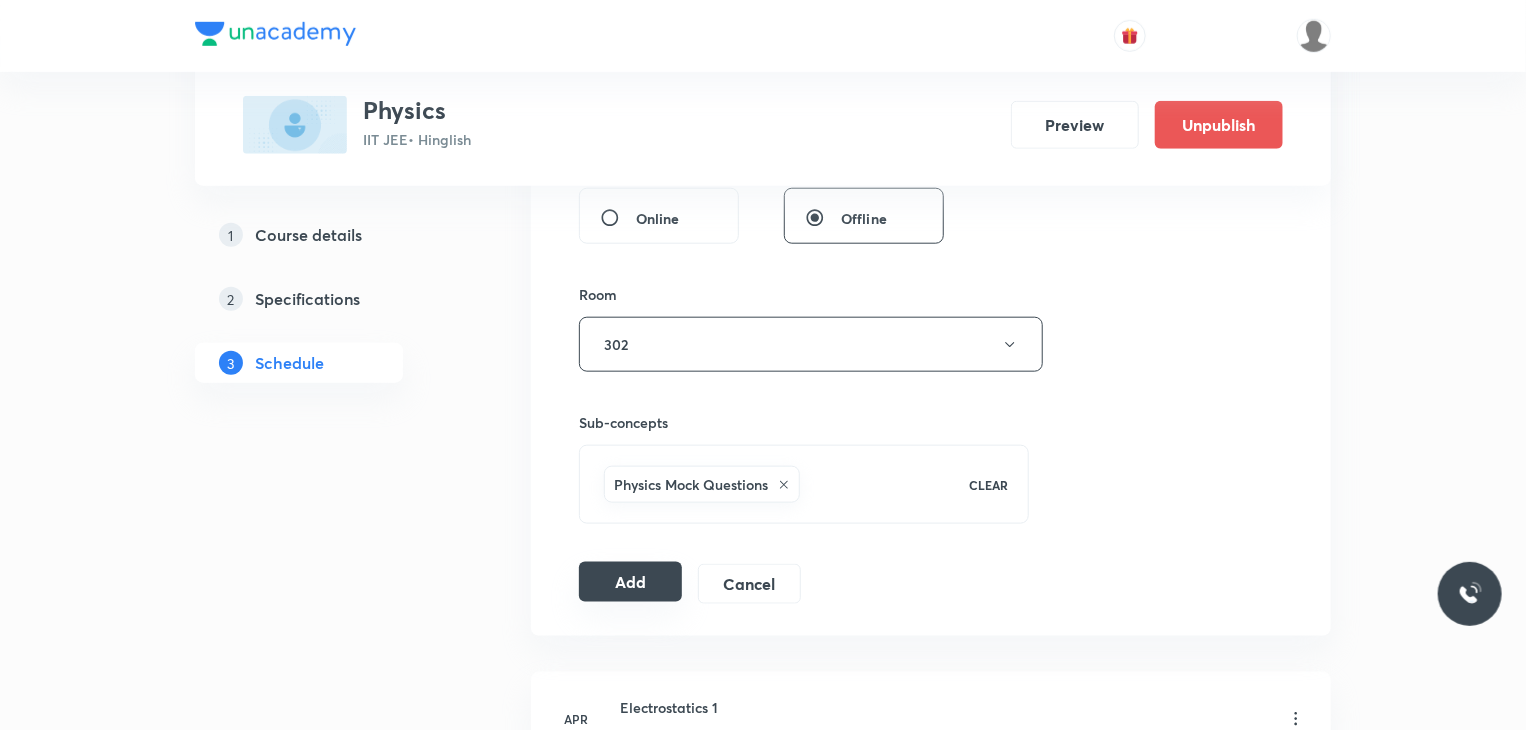 click on "Add" at bounding box center (630, 582) 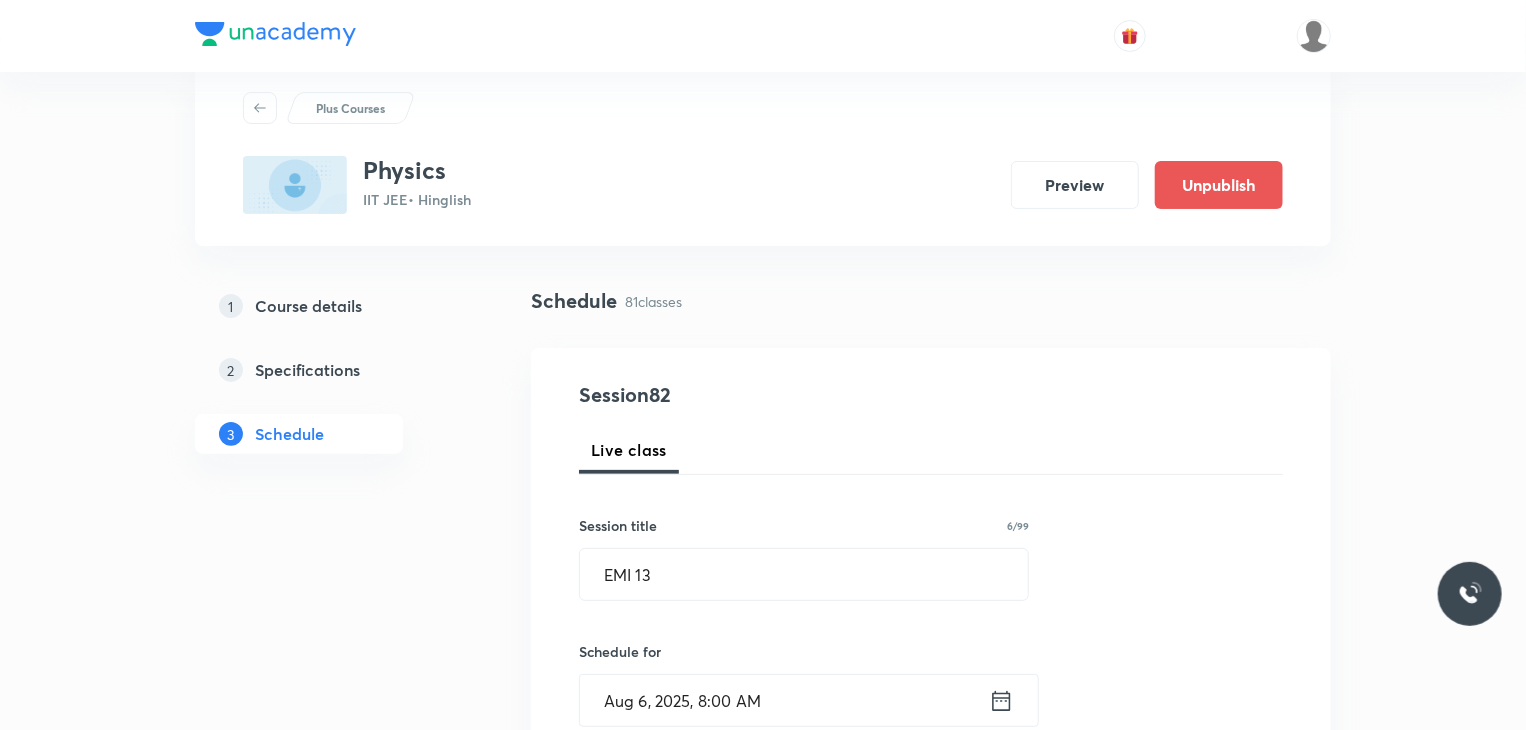 scroll, scrollTop: 51, scrollLeft: 0, axis: vertical 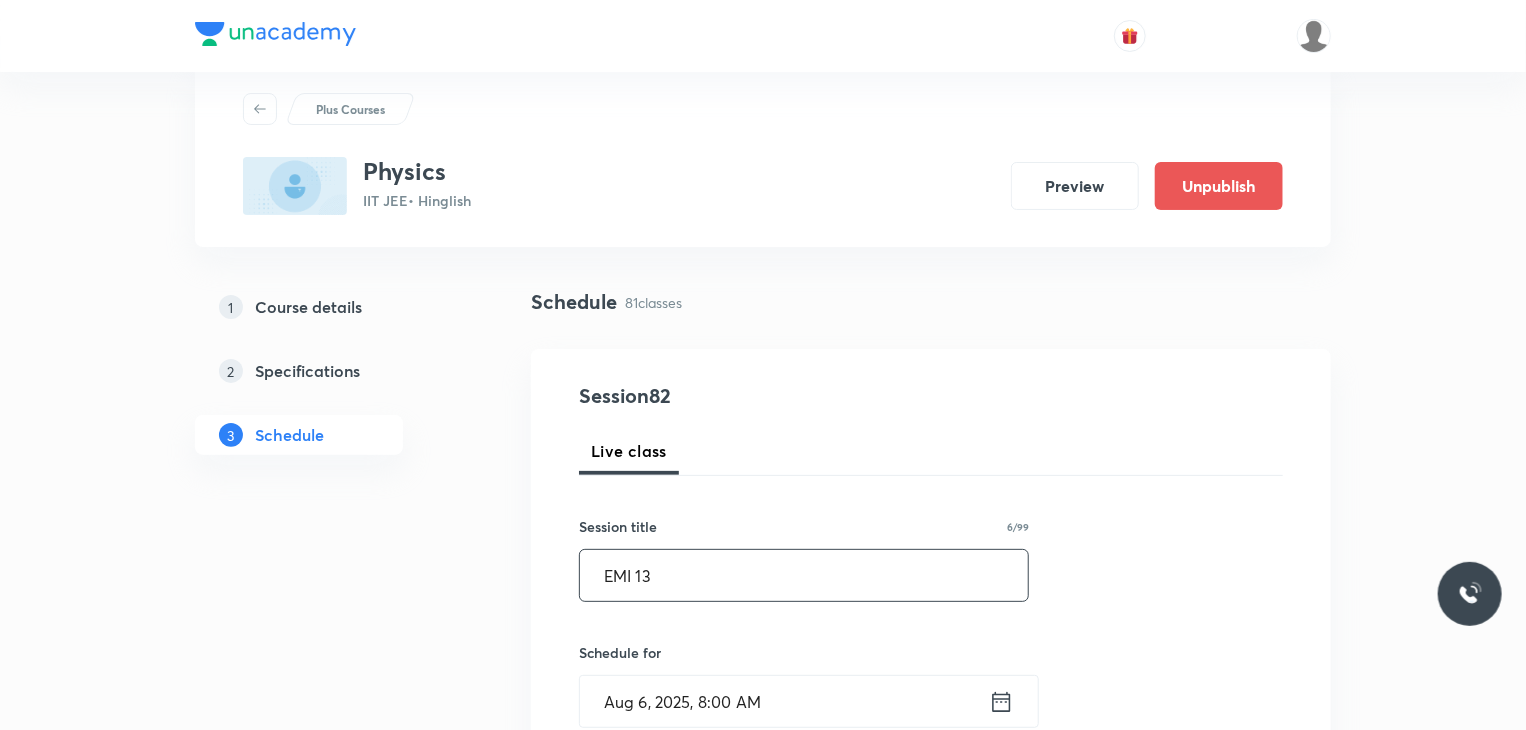drag, startPoint x: 747, startPoint y: 565, endPoint x: 376, endPoint y: 616, distance: 374.48898 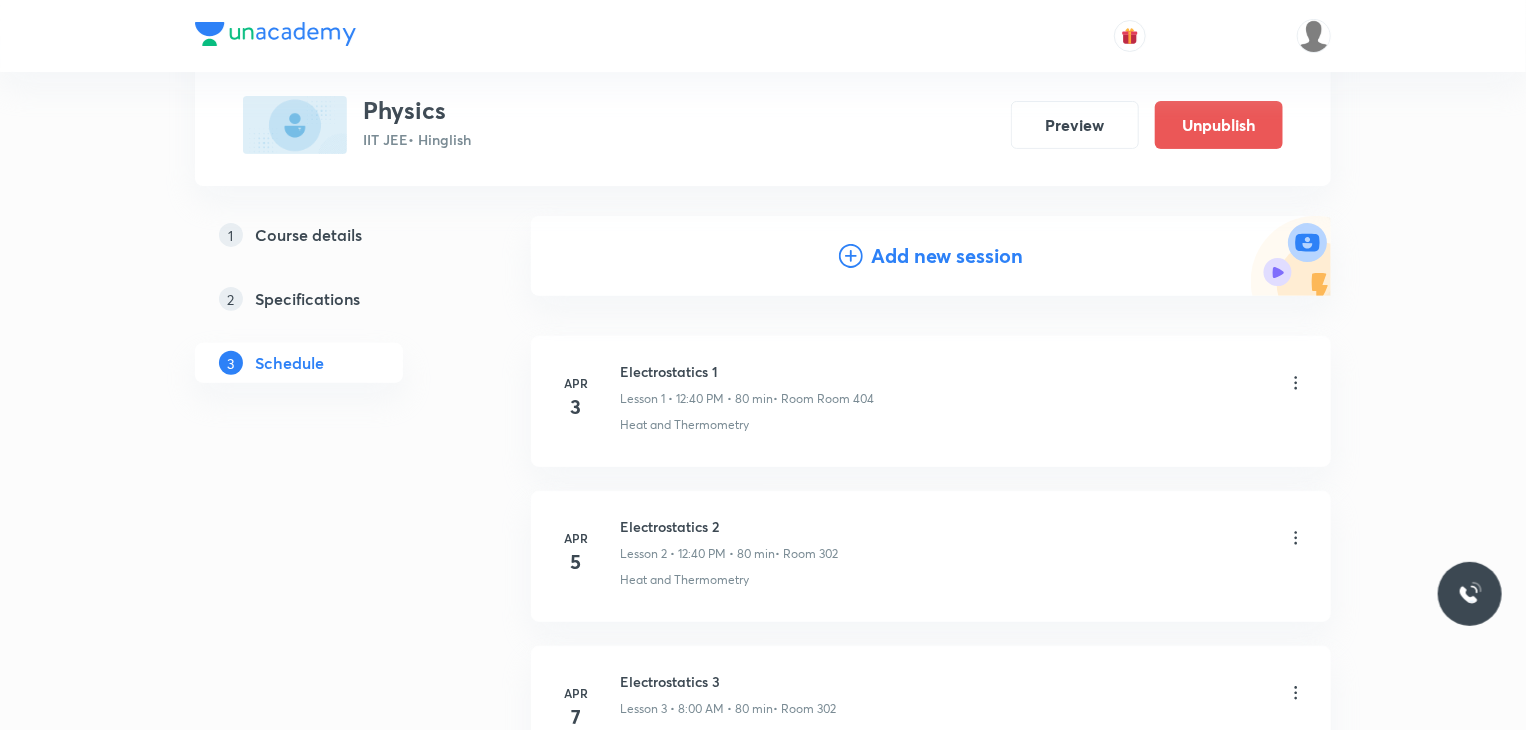 scroll, scrollTop: 183, scrollLeft: 0, axis: vertical 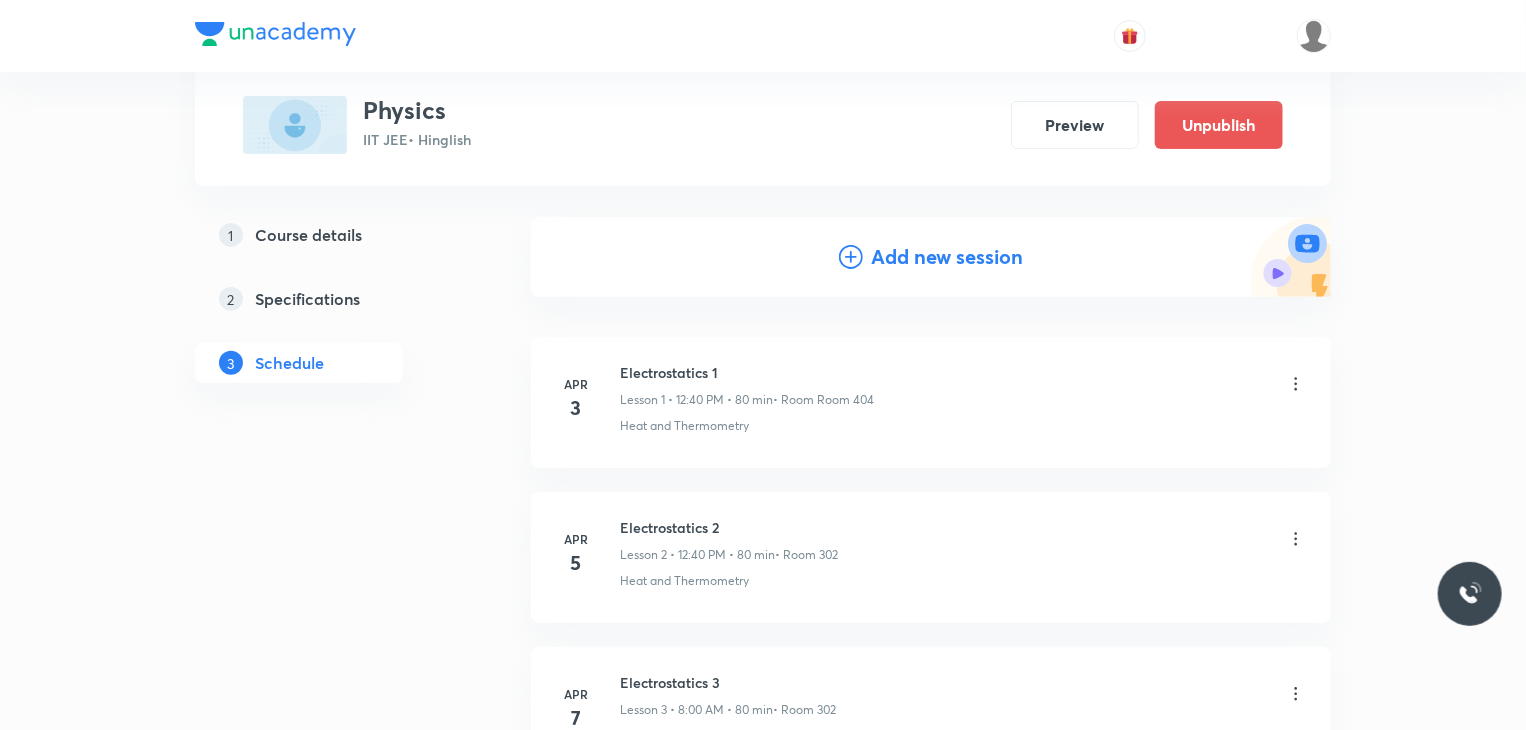 click on "Add new session" at bounding box center [947, 257] 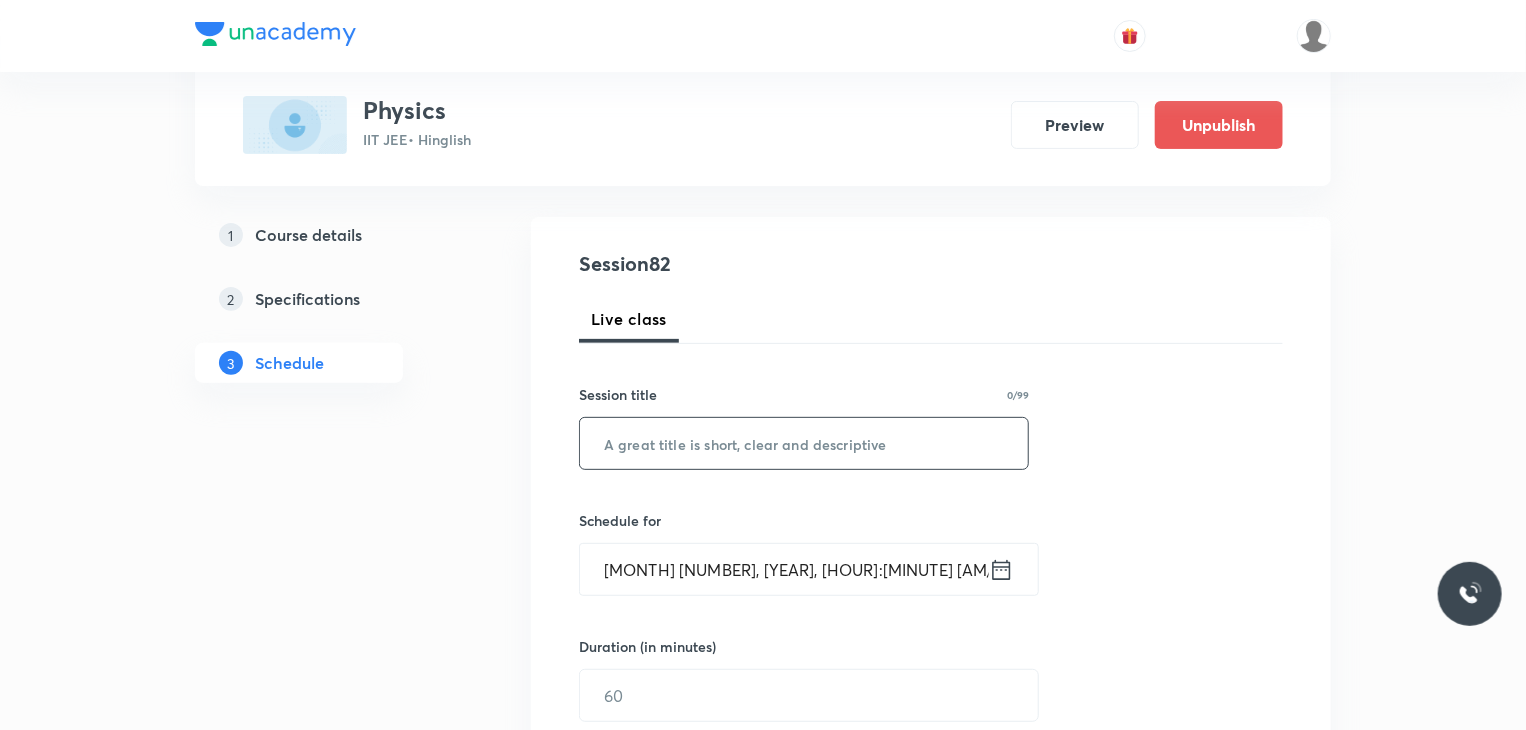 click at bounding box center (804, 443) 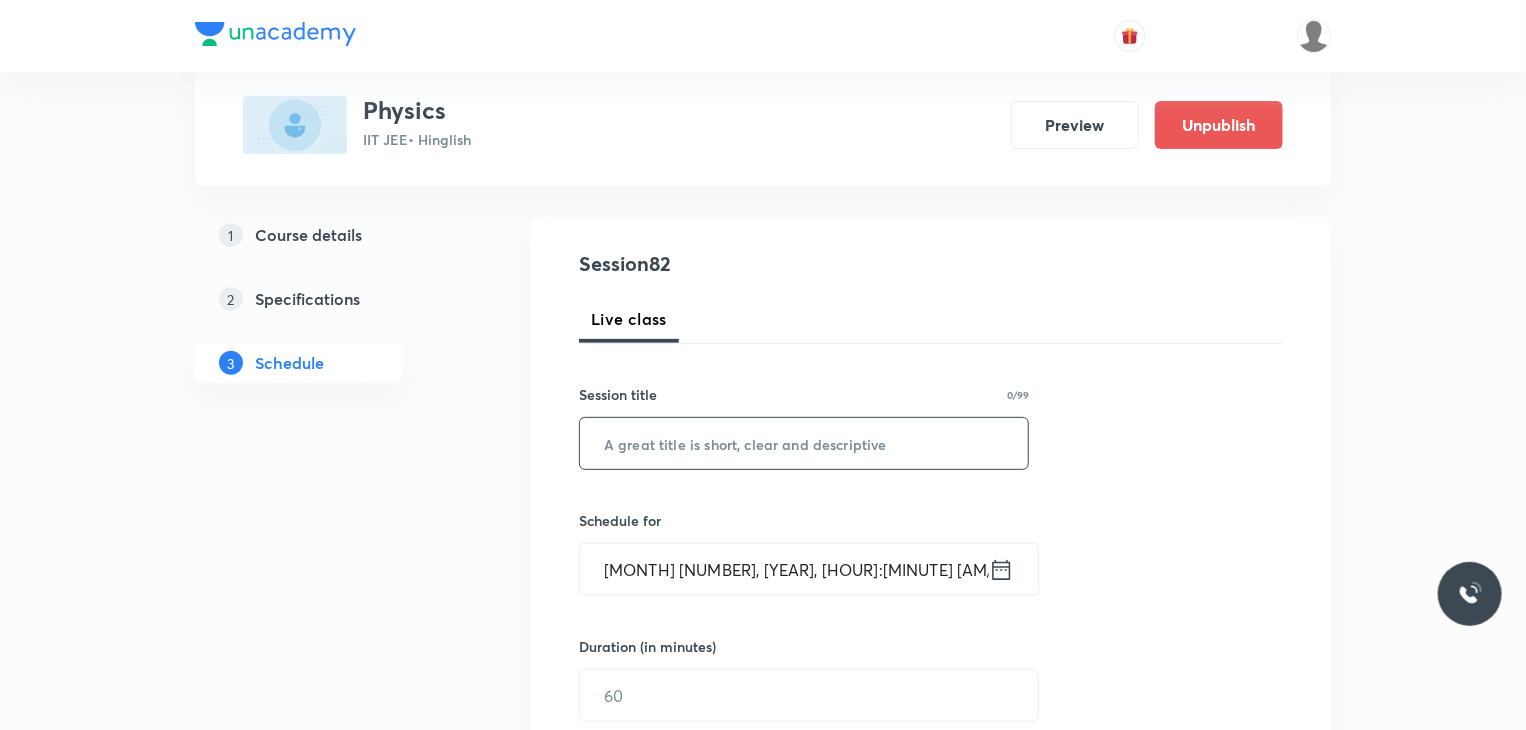 paste on "EMI 13" 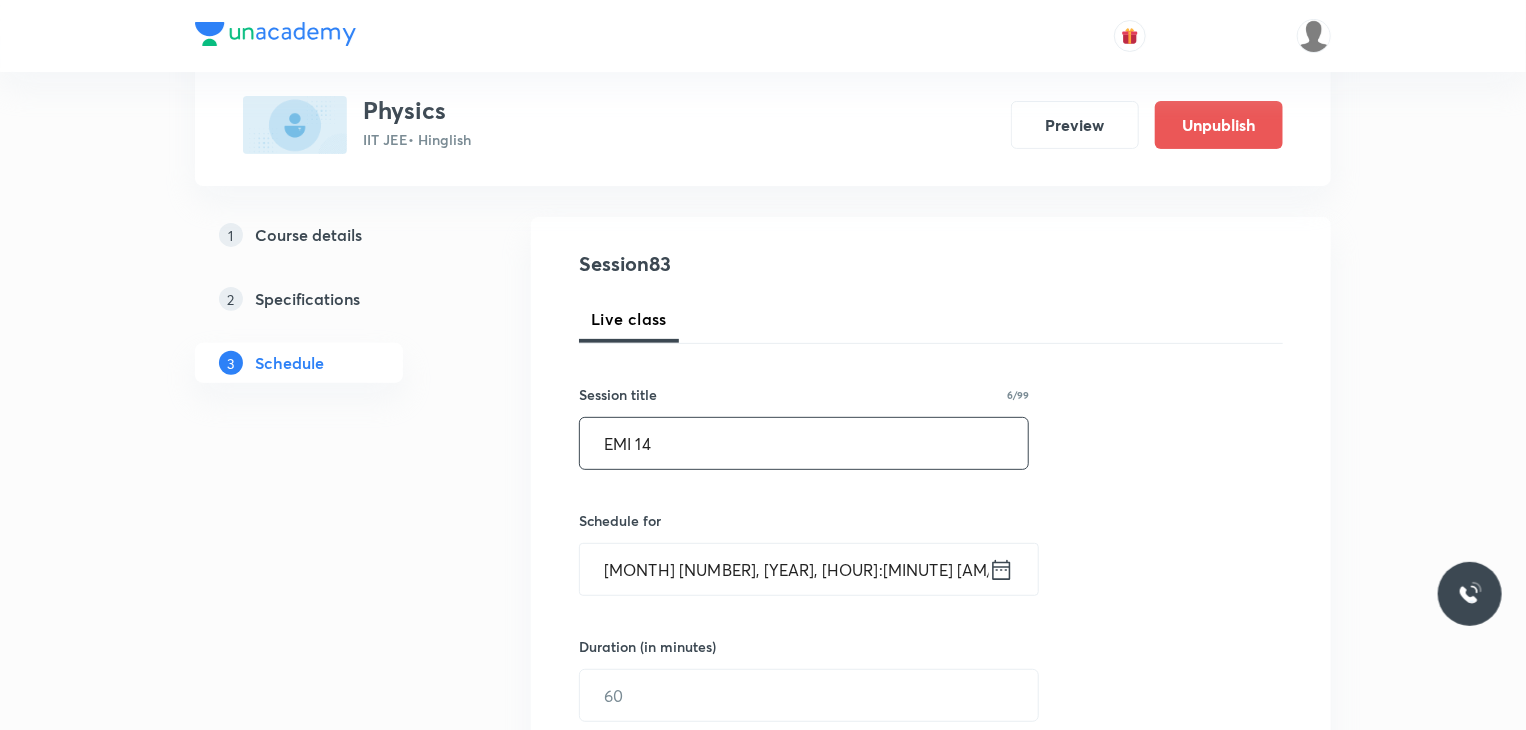 type on "EMI 14" 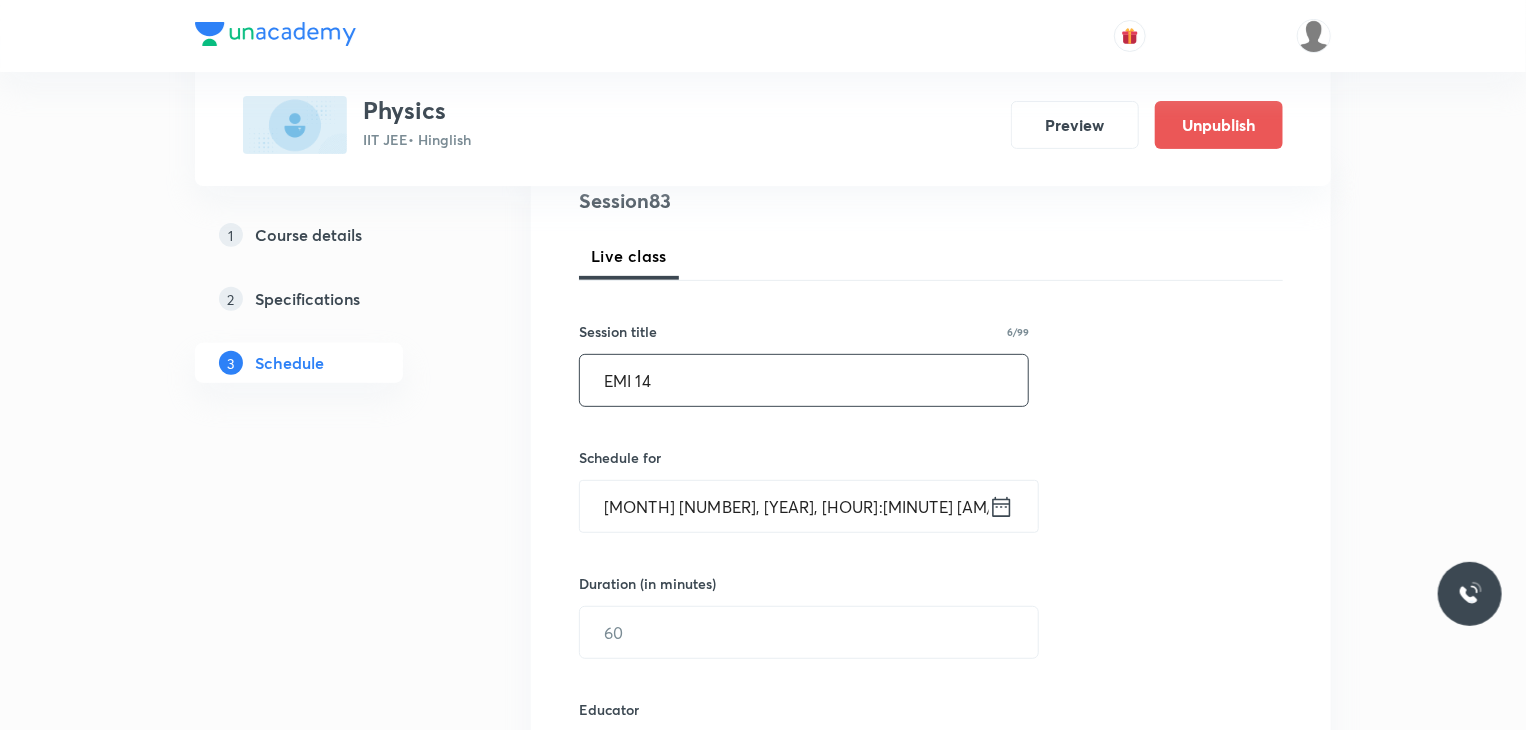 scroll, scrollTop: 247, scrollLeft: 0, axis: vertical 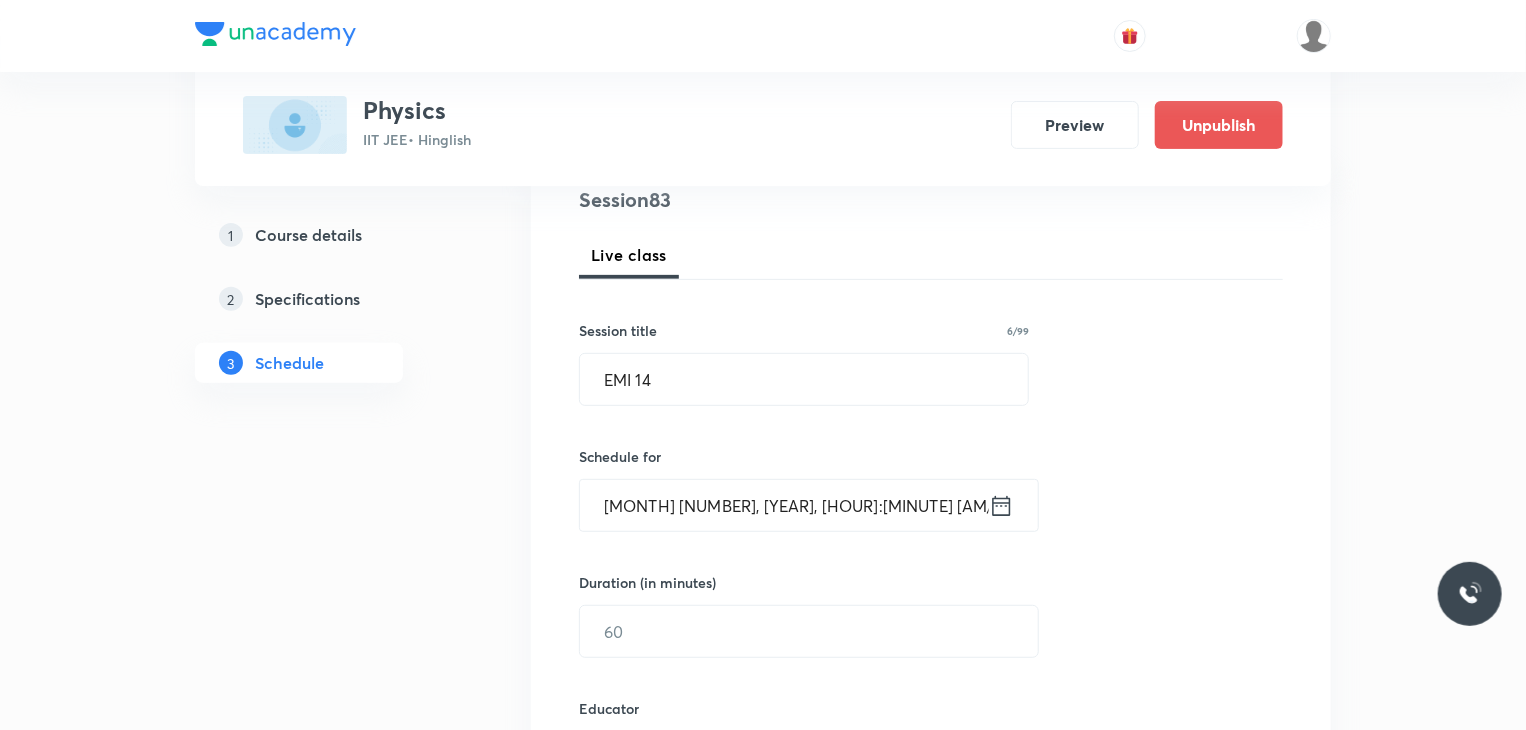 click on "Aug 2, 2025, 5:42 PM" at bounding box center (784, 505) 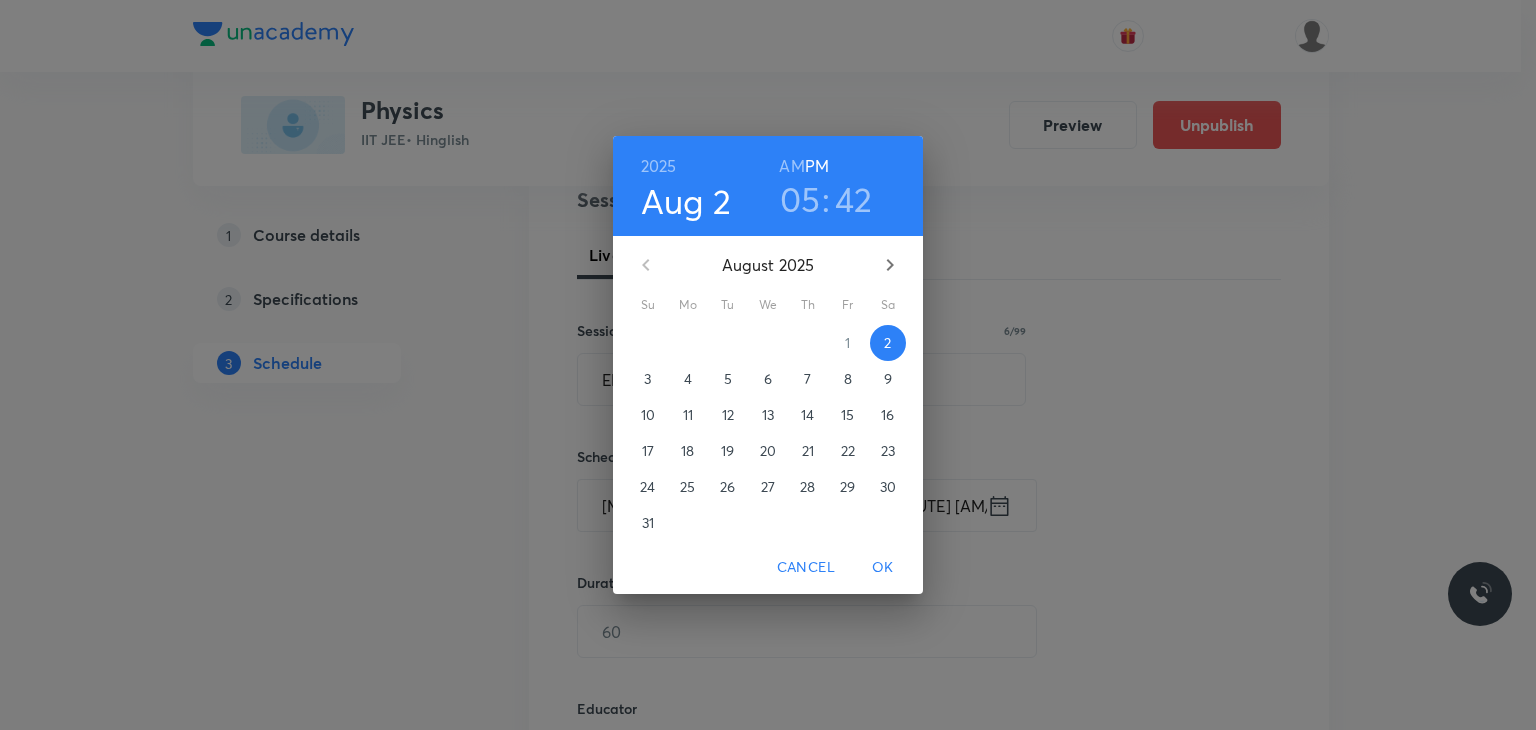 click on "7" at bounding box center (807, 379) 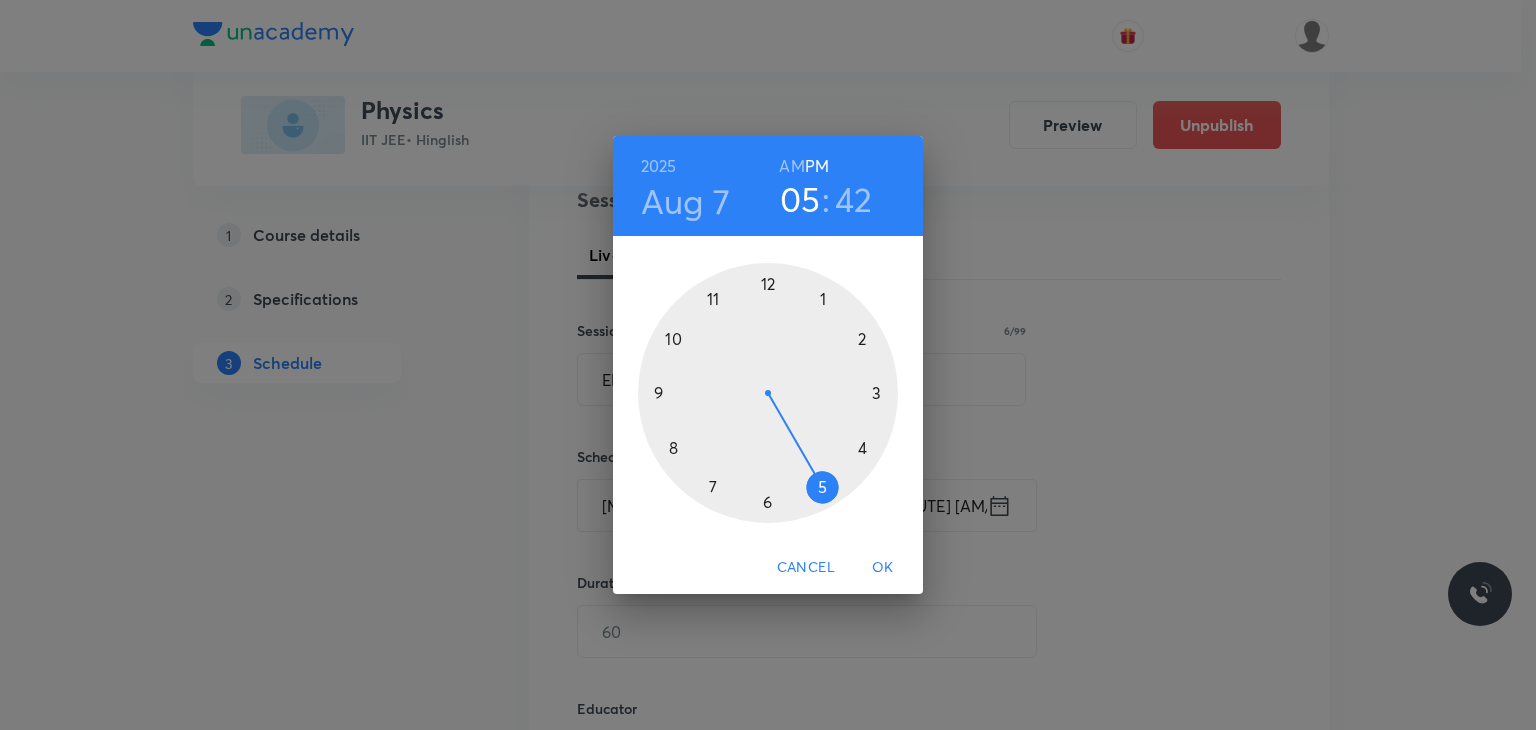 click at bounding box center [768, 393] 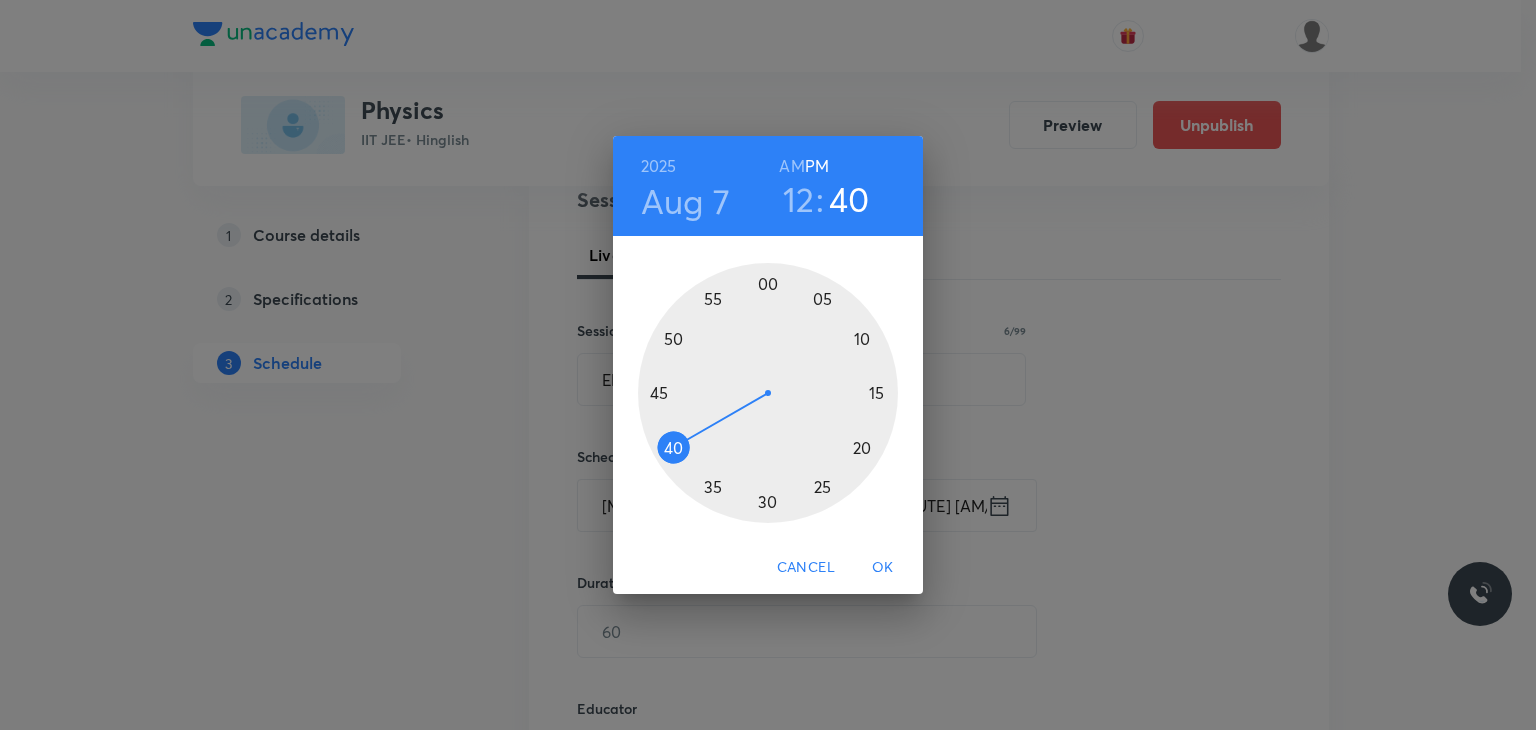 drag, startPoint x: 686, startPoint y: 438, endPoint x: 671, endPoint y: 442, distance: 15.524175 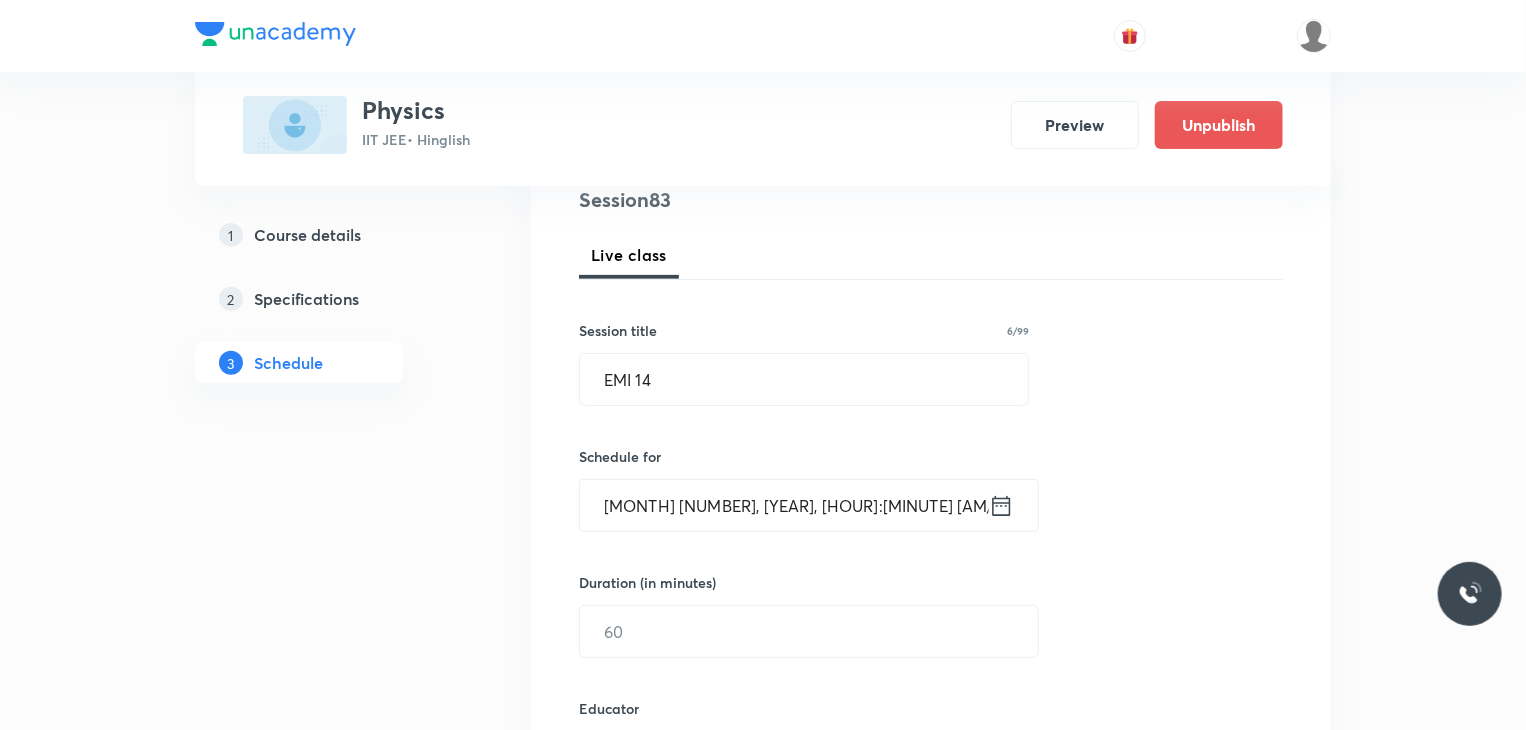 scroll, scrollTop: 316, scrollLeft: 0, axis: vertical 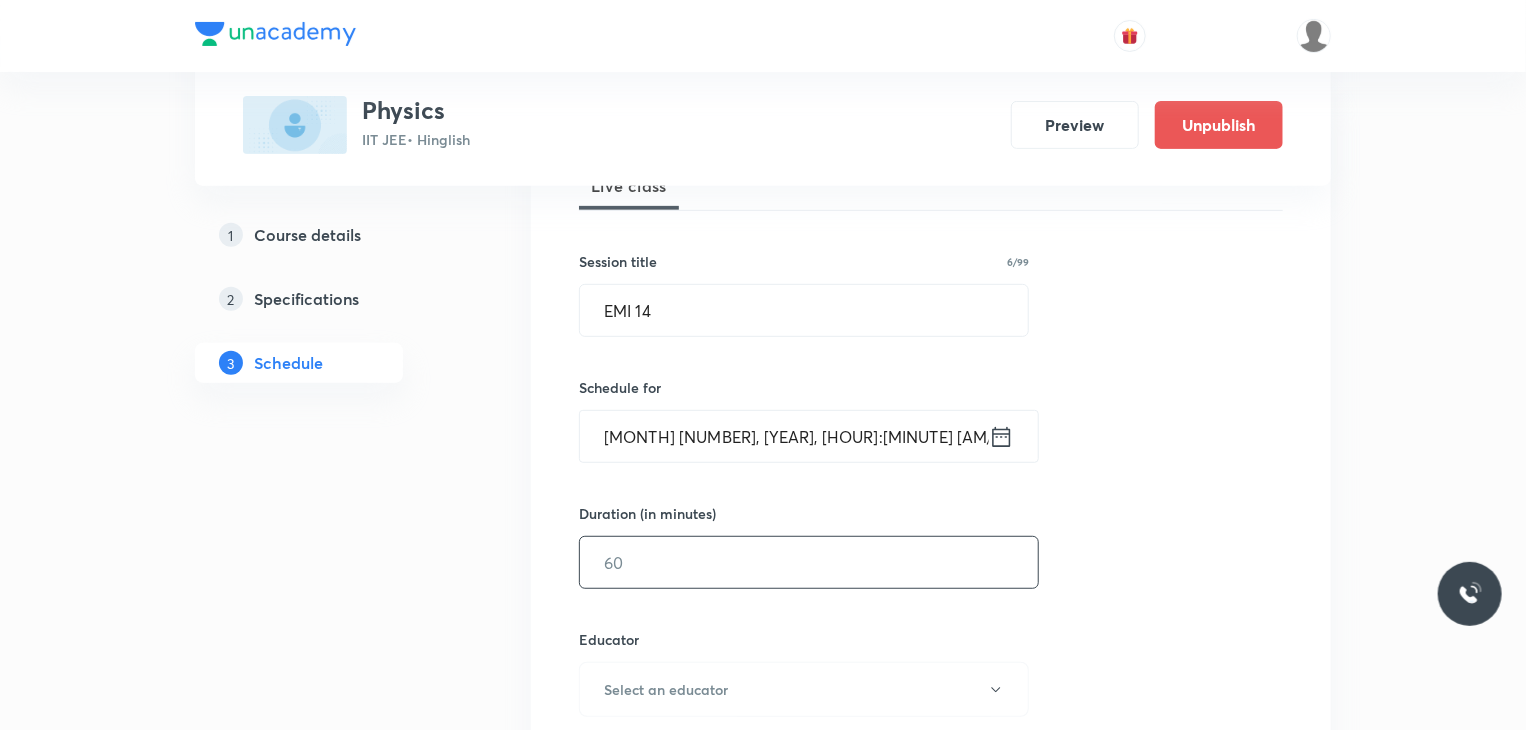 click at bounding box center [809, 562] 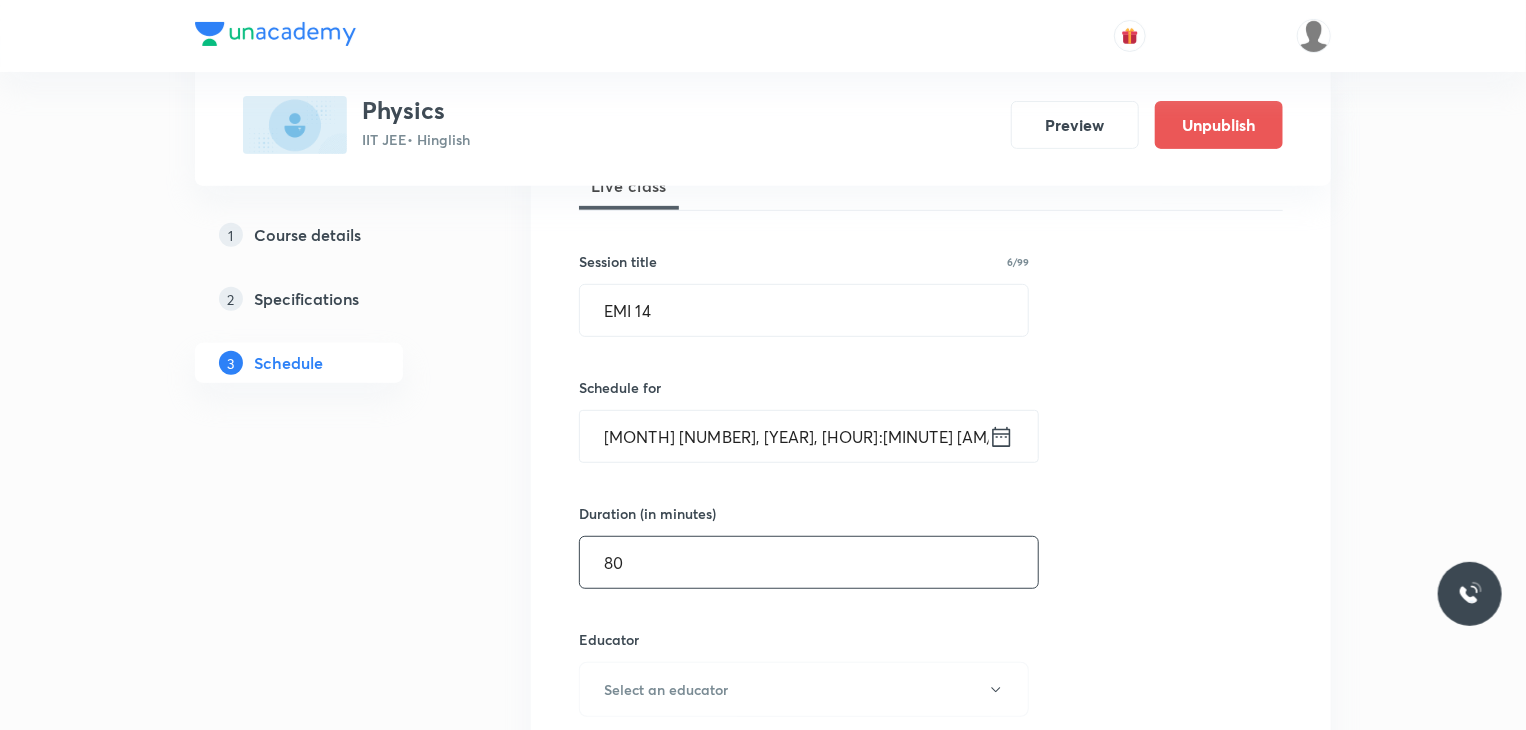 type on "80" 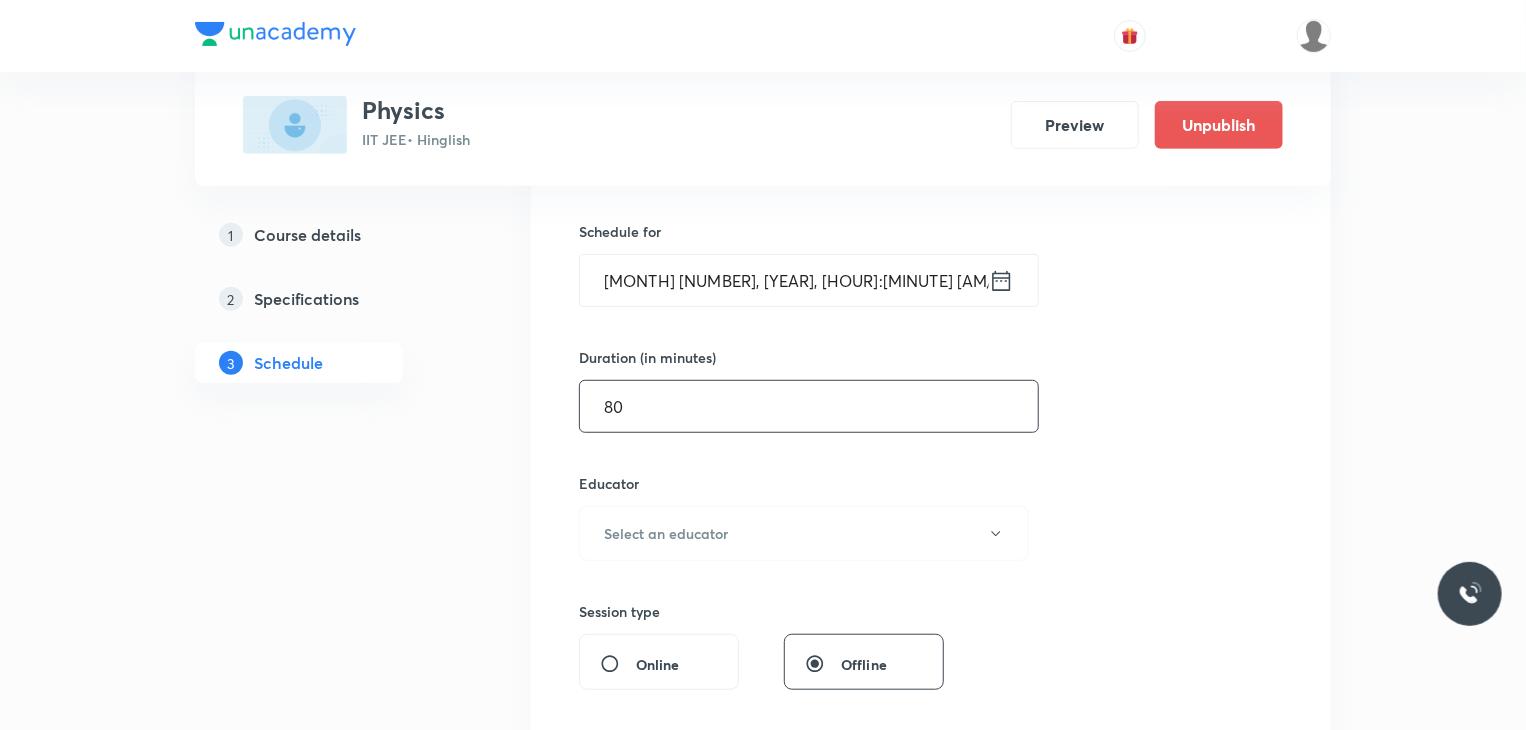 scroll, scrollTop: 487, scrollLeft: 0, axis: vertical 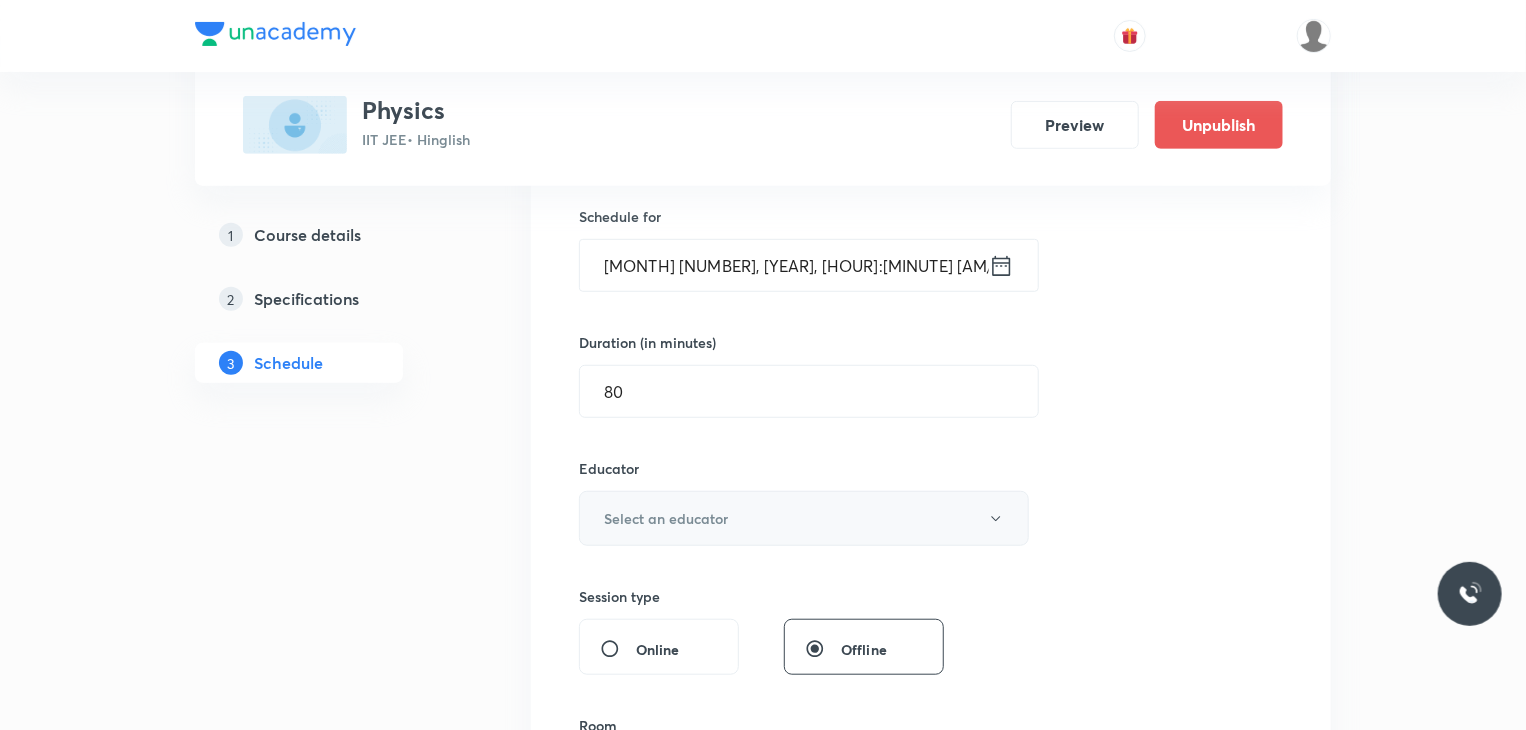 click on "Select an educator" at bounding box center [804, 518] 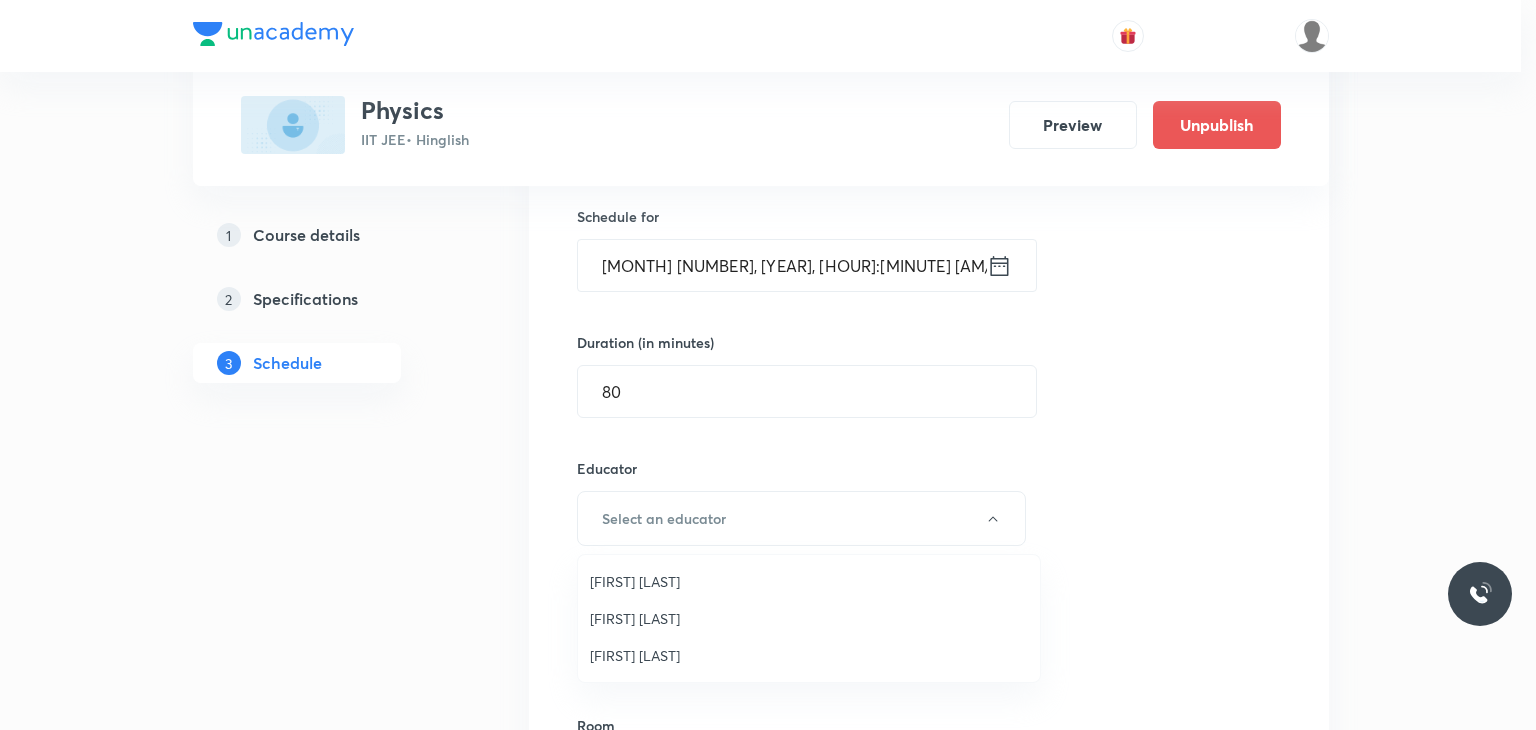 click on "Praveen Kumar Ghosh" at bounding box center (809, 655) 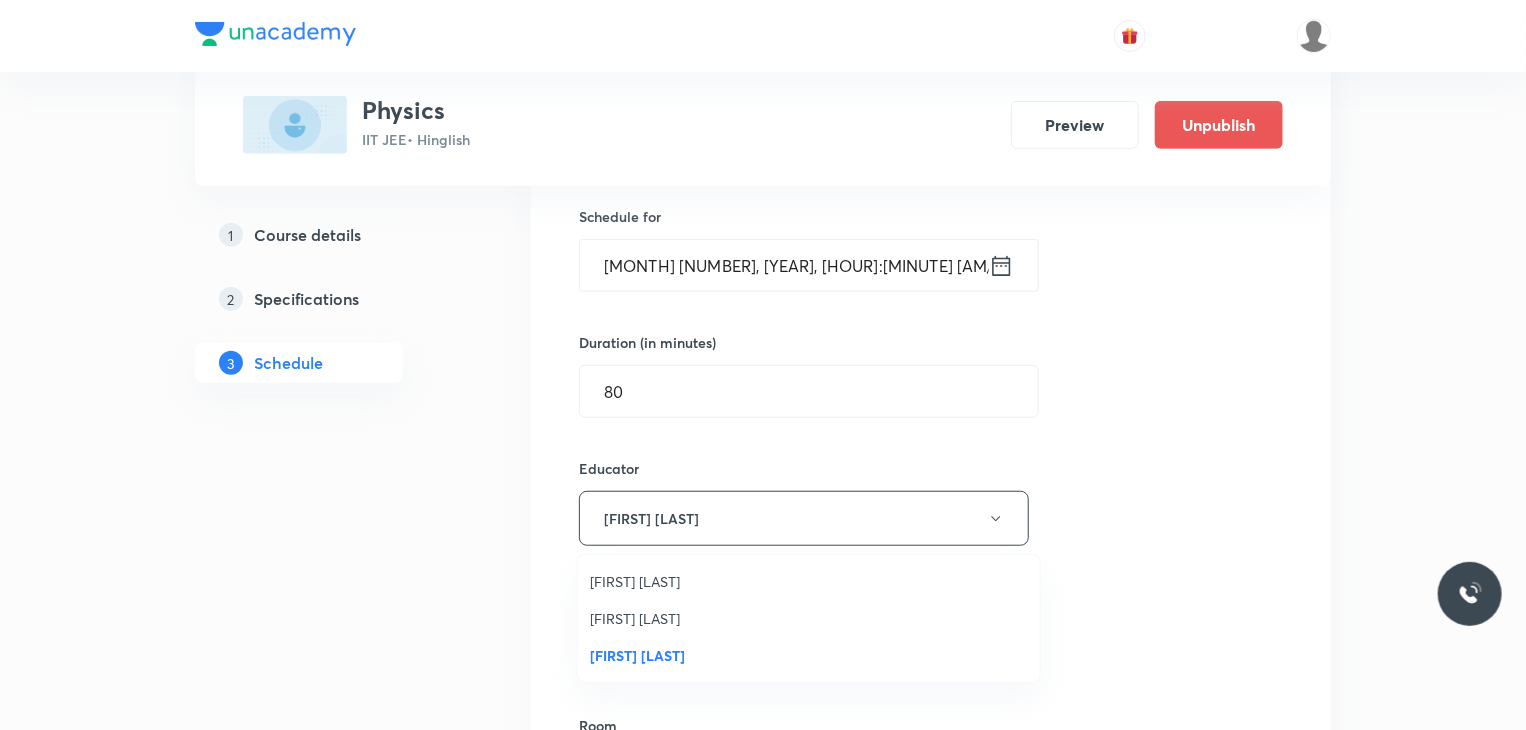 type 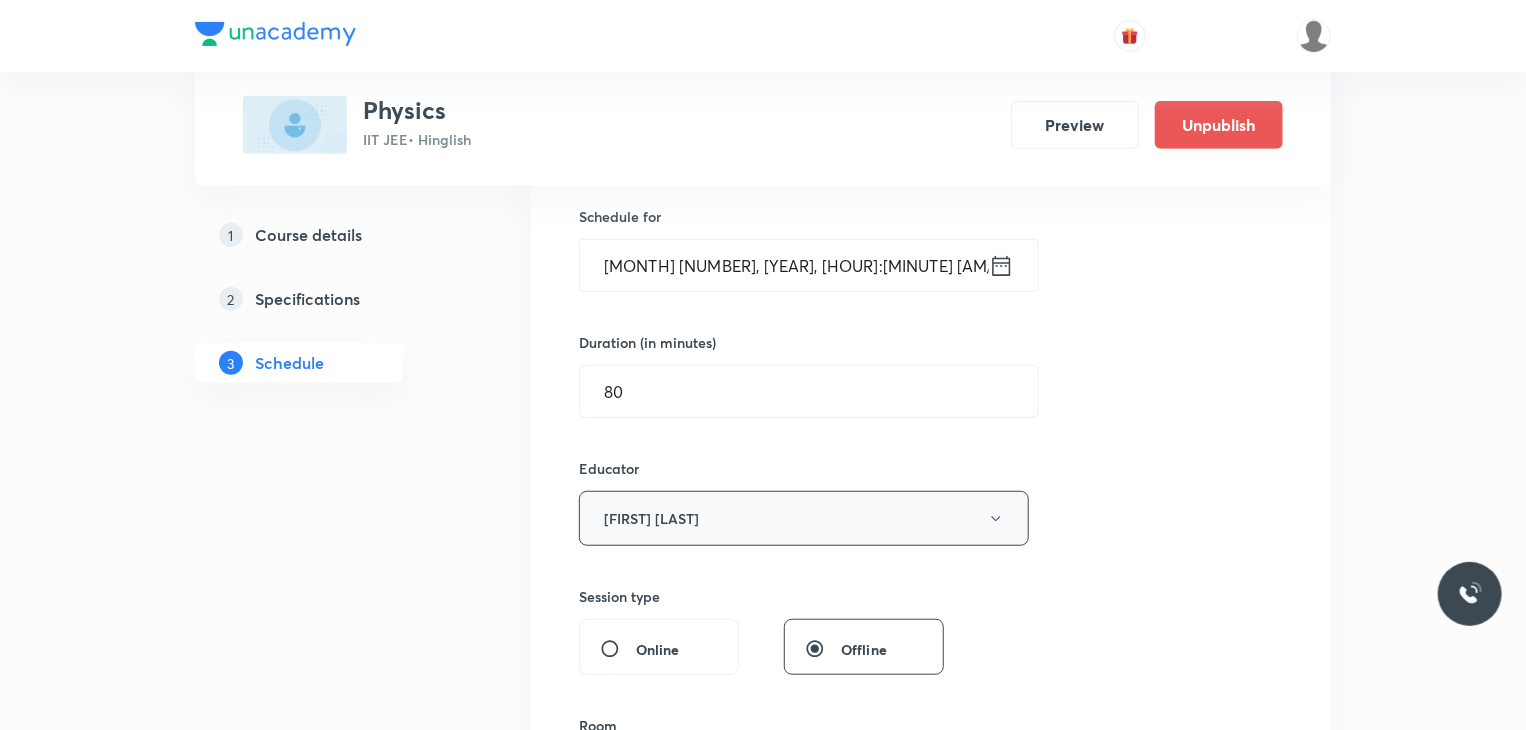 scroll, scrollTop: 696, scrollLeft: 0, axis: vertical 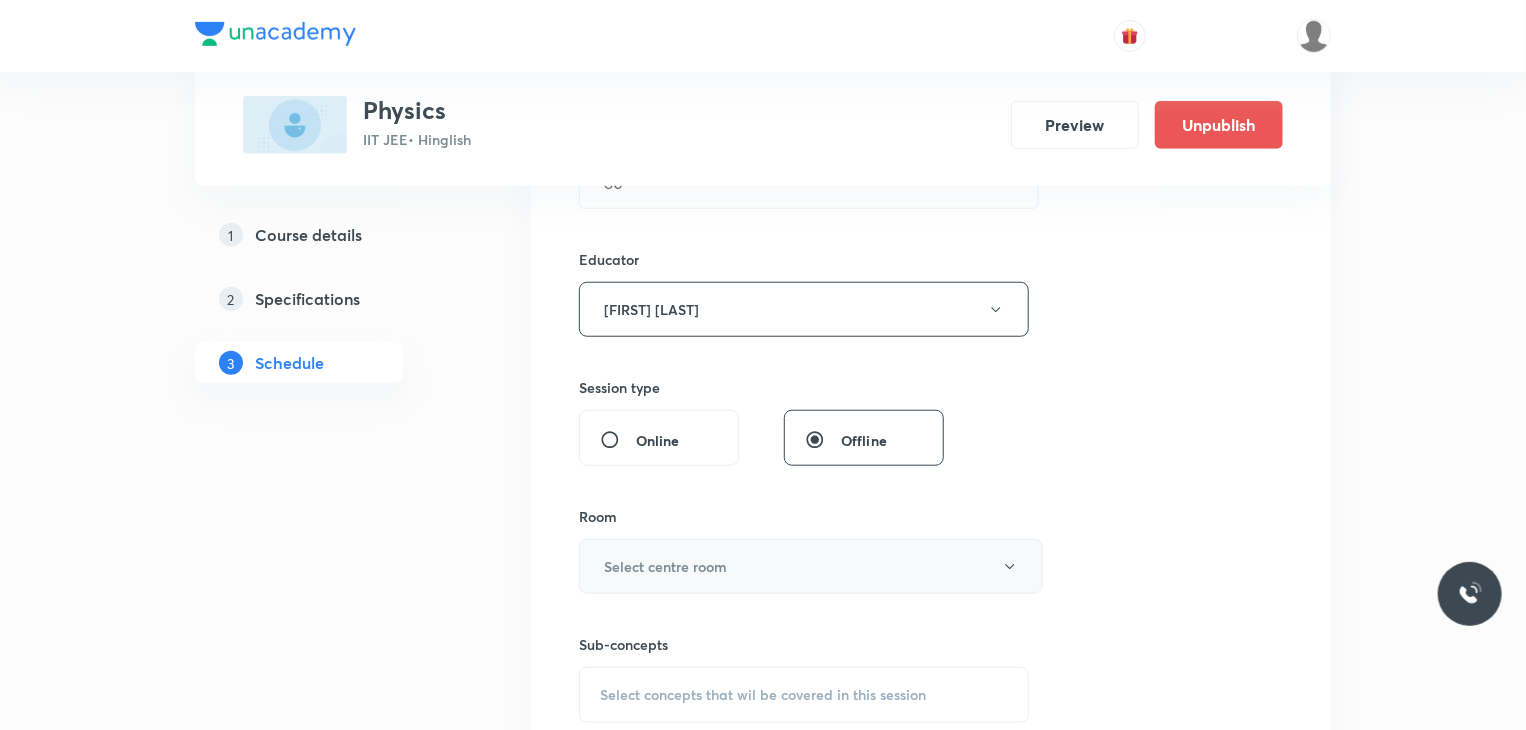click on "Select centre room" at bounding box center [811, 566] 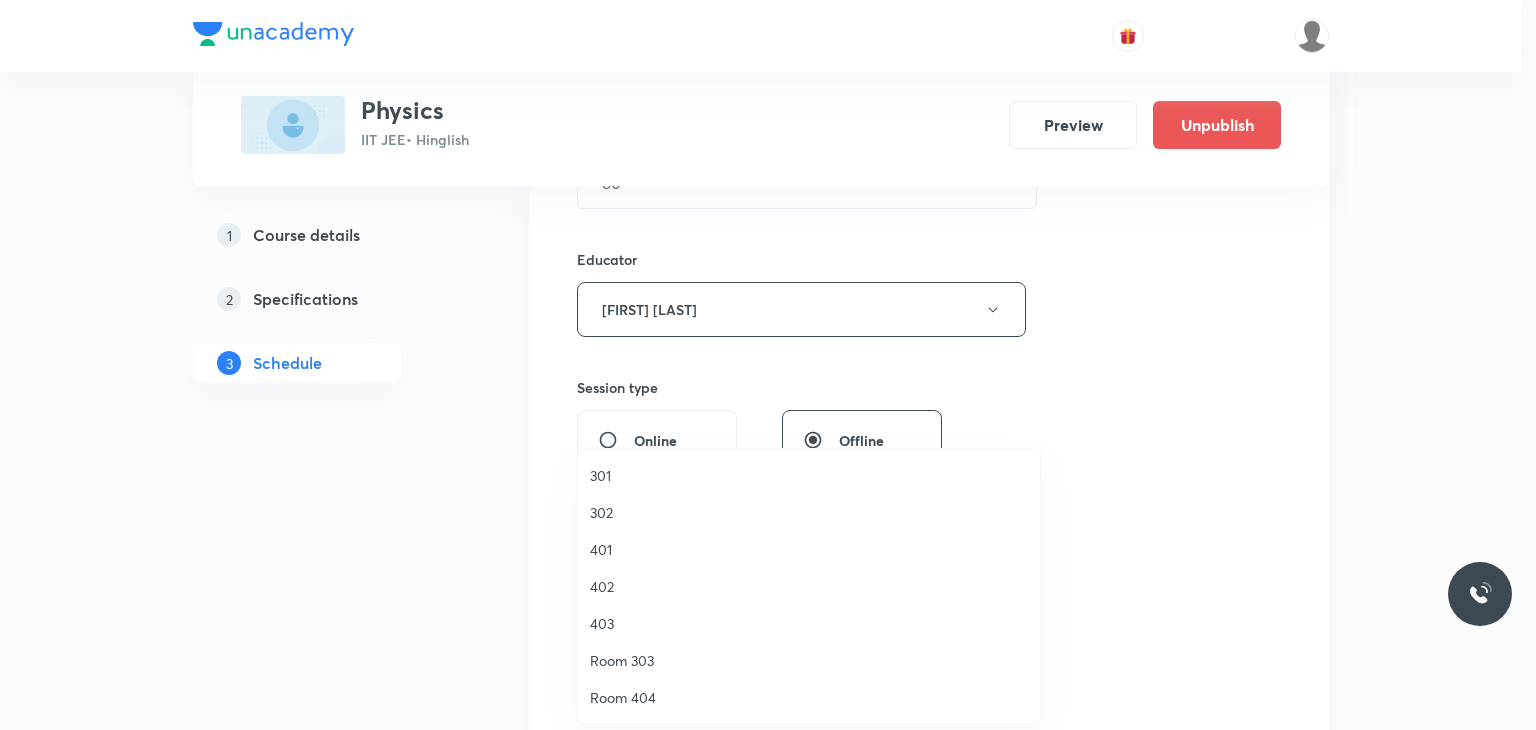 click on "301" at bounding box center [809, 475] 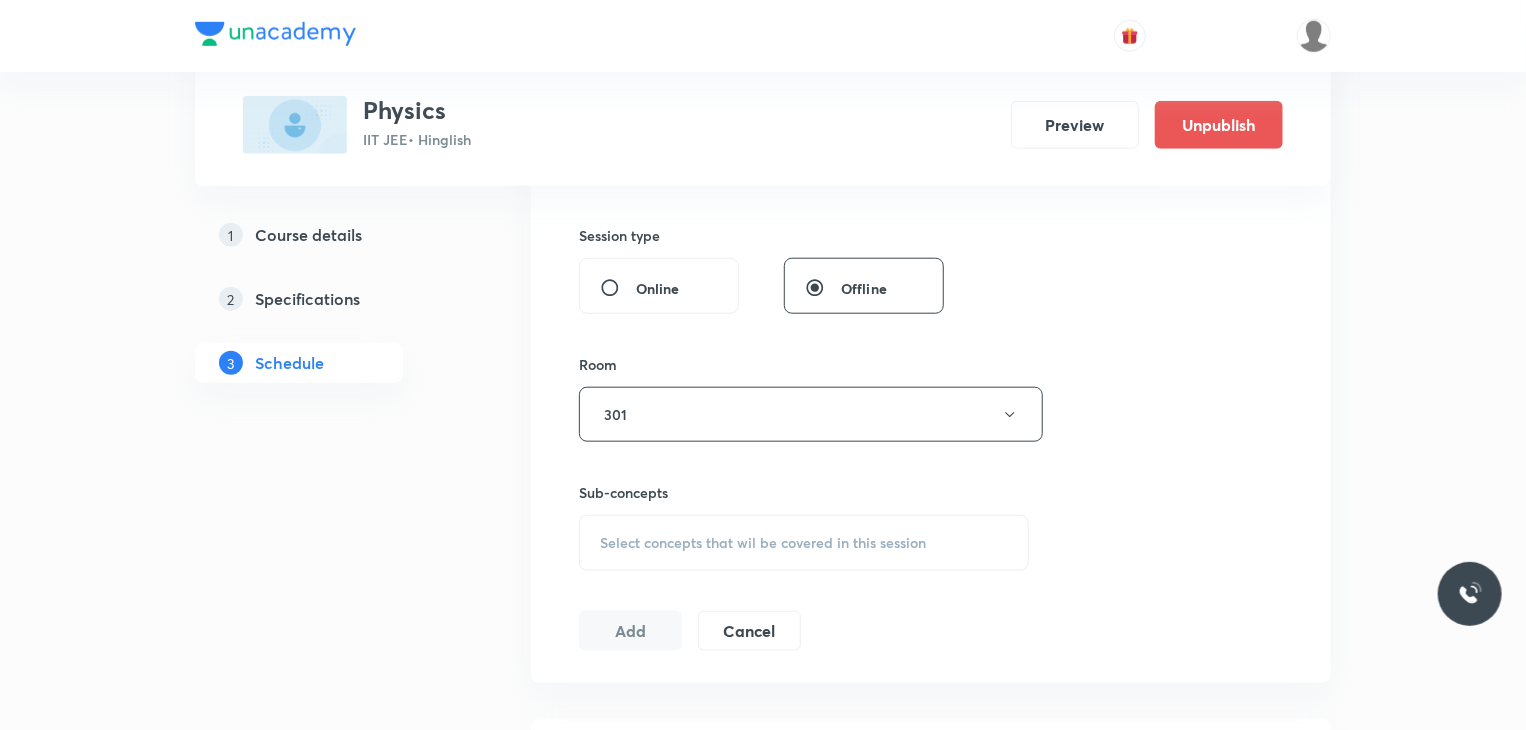 click on "Select concepts that wil be covered in this session" at bounding box center (763, 543) 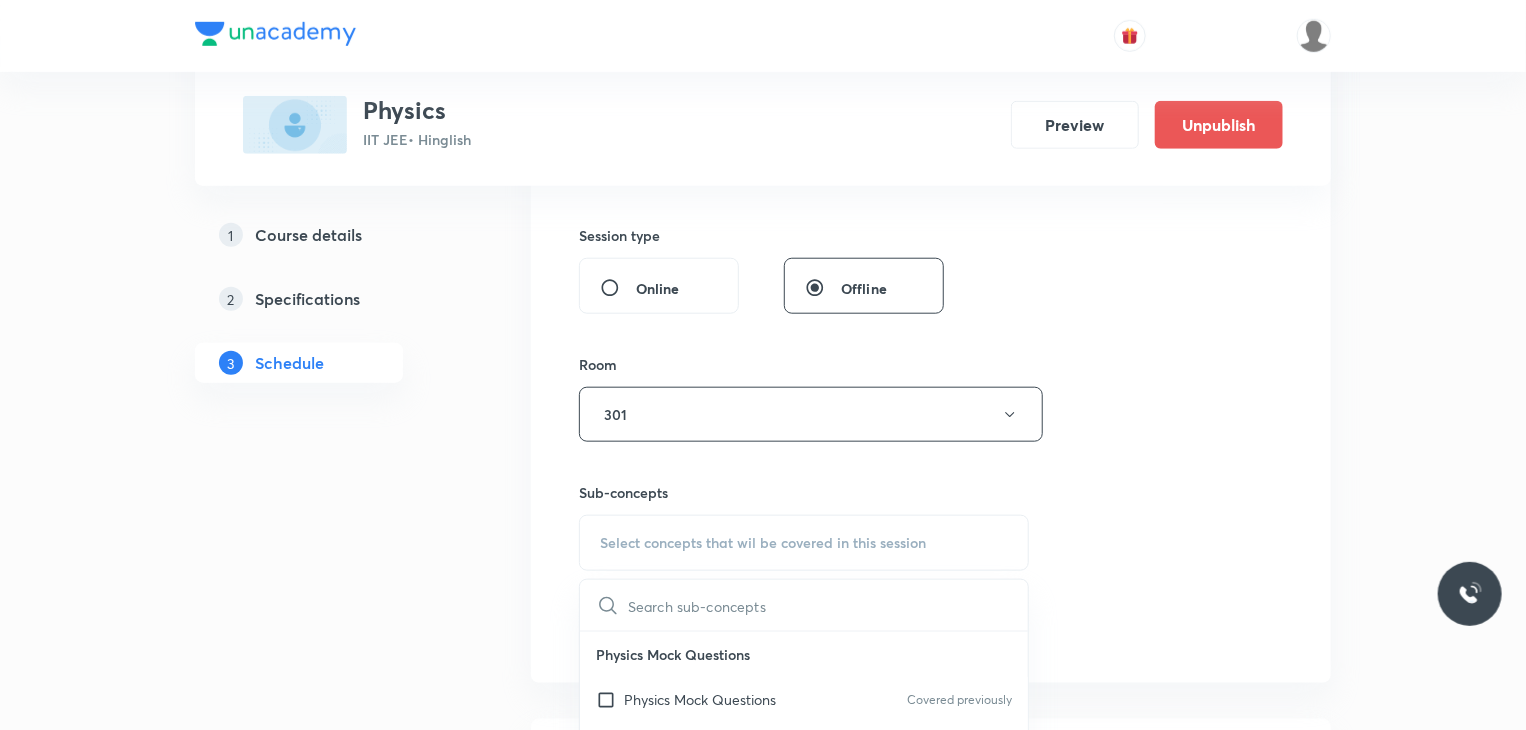 scroll, scrollTop: 918, scrollLeft: 0, axis: vertical 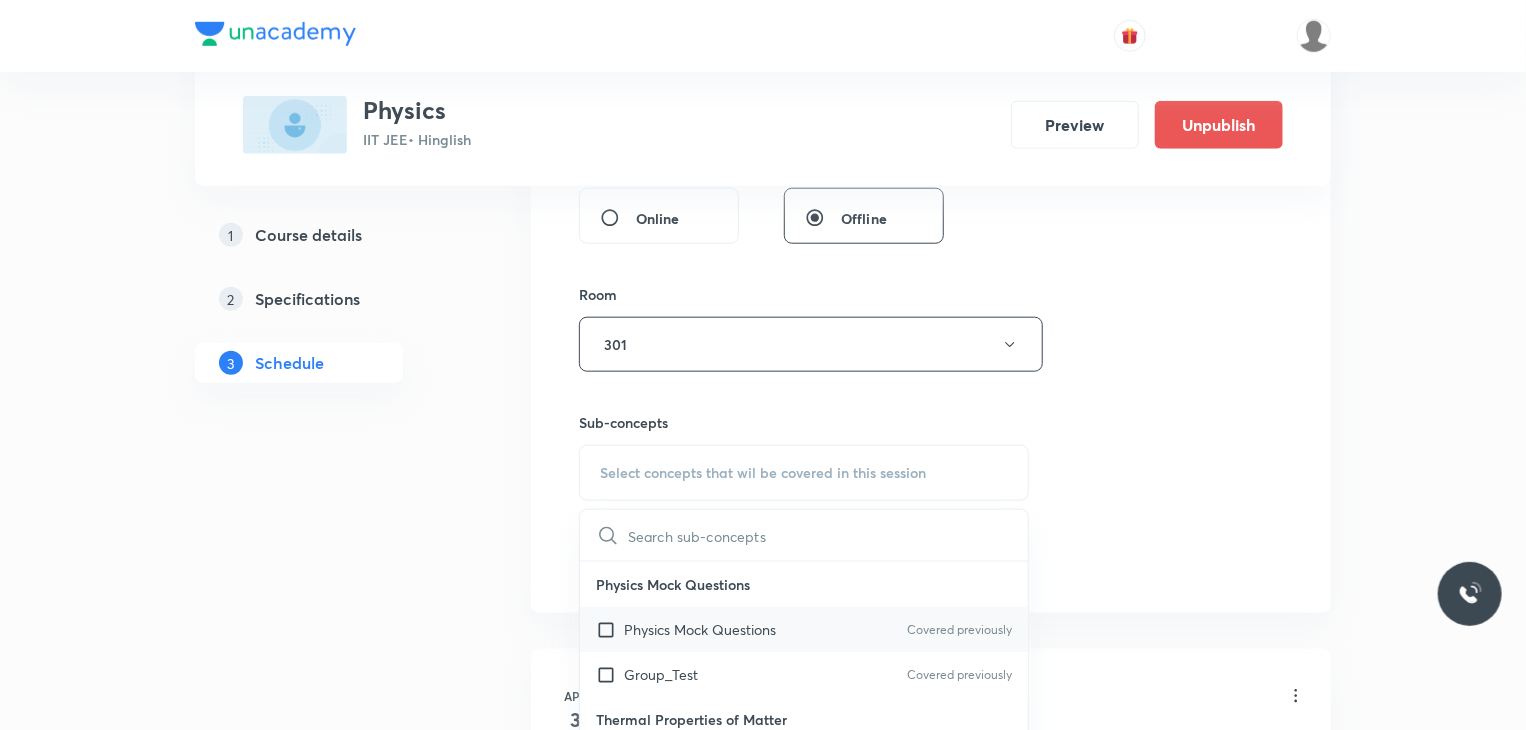 click on "Physics Mock Questions" at bounding box center (700, 629) 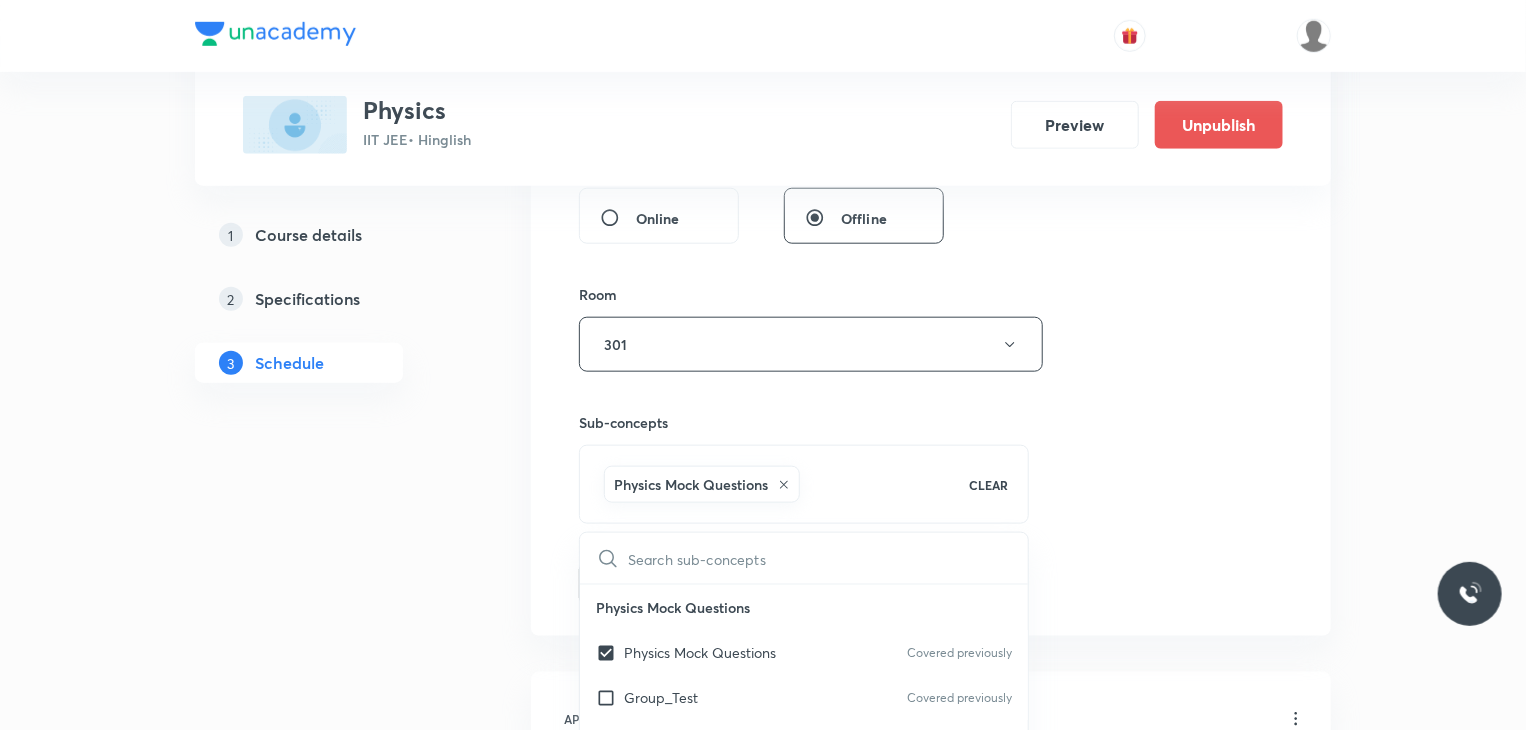 click on "Session  83 Live class Session title 6/99 EMI 14 ​ Schedule for Aug 7, 2025, 12:40 PM ​ Duration (in minutes) 80 ​ Educator Praveen Kumar Ghosh   Session type Online Offline Room 301 Sub-concepts Physics Mock Questions CLEAR ​ Physics Mock Questions Physics Mock Questions Covered previously Group_Test Covered previously Thermal Properties of Matter Heat and Thermometry Covered previously Thermometry Covered previously Thermal Expansion Calorimetry Conduction Radiation Conduction of Heat in Steady State Conduction Before Steady State (Qualitative Description) Convection of Heat (Qualitative Description) Kirchhoff's Law Newton's Law of Cooling Wien's Law of Blackbody Radiation & its Spectrum Radiation of Heat & Prevost Theory Stefan's-Boltzmann Law Emissivity, Absorptivity, Emissive Power Thermodynamics Thermodynamic System First Law of Thermodynamics Heat in Thermodynamics Gaseous Mixture Different Processes in First Law of Thermodynamics Reversible and irreversible Process Heat Engine Gas Laws X-rays" at bounding box center [931, 59] 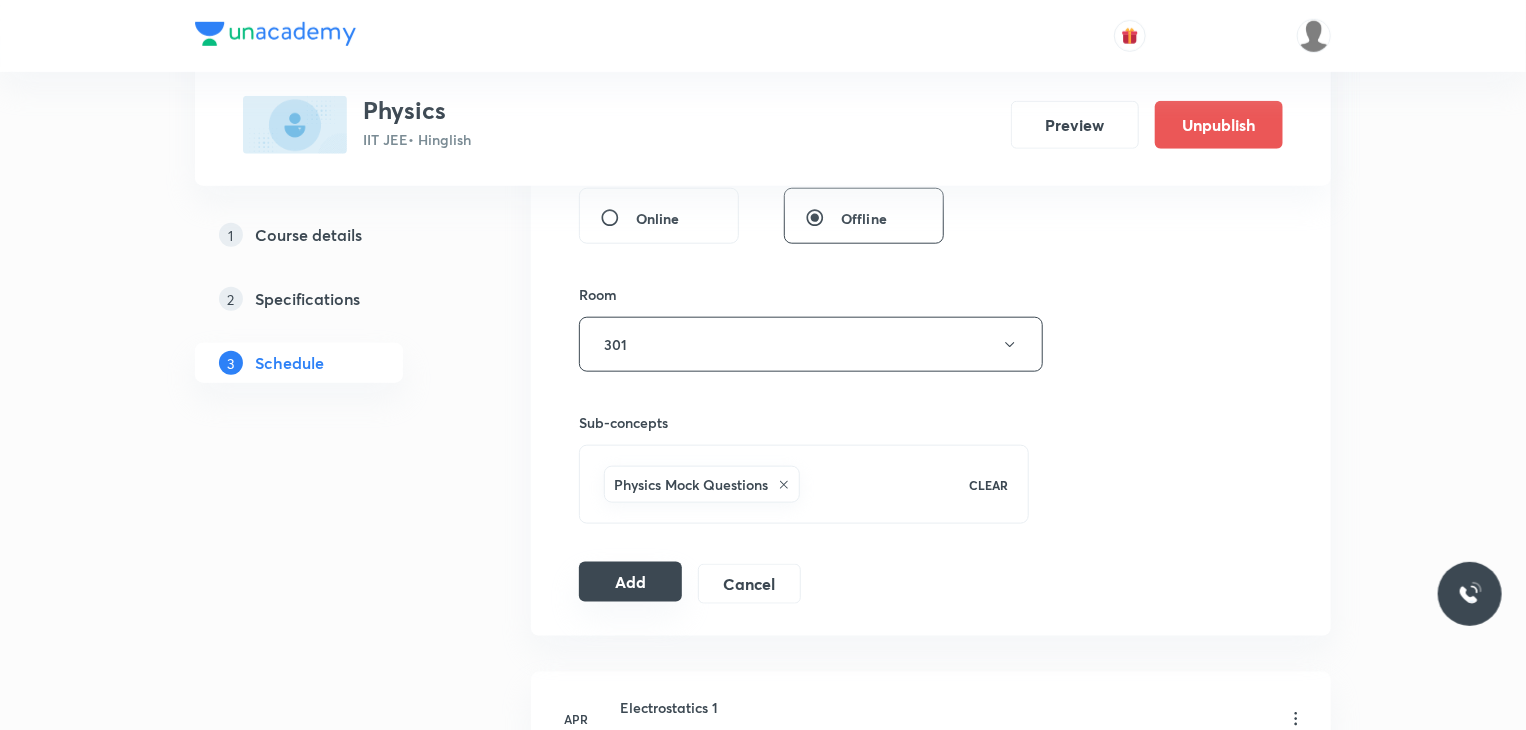 click on "Add" at bounding box center [630, 582] 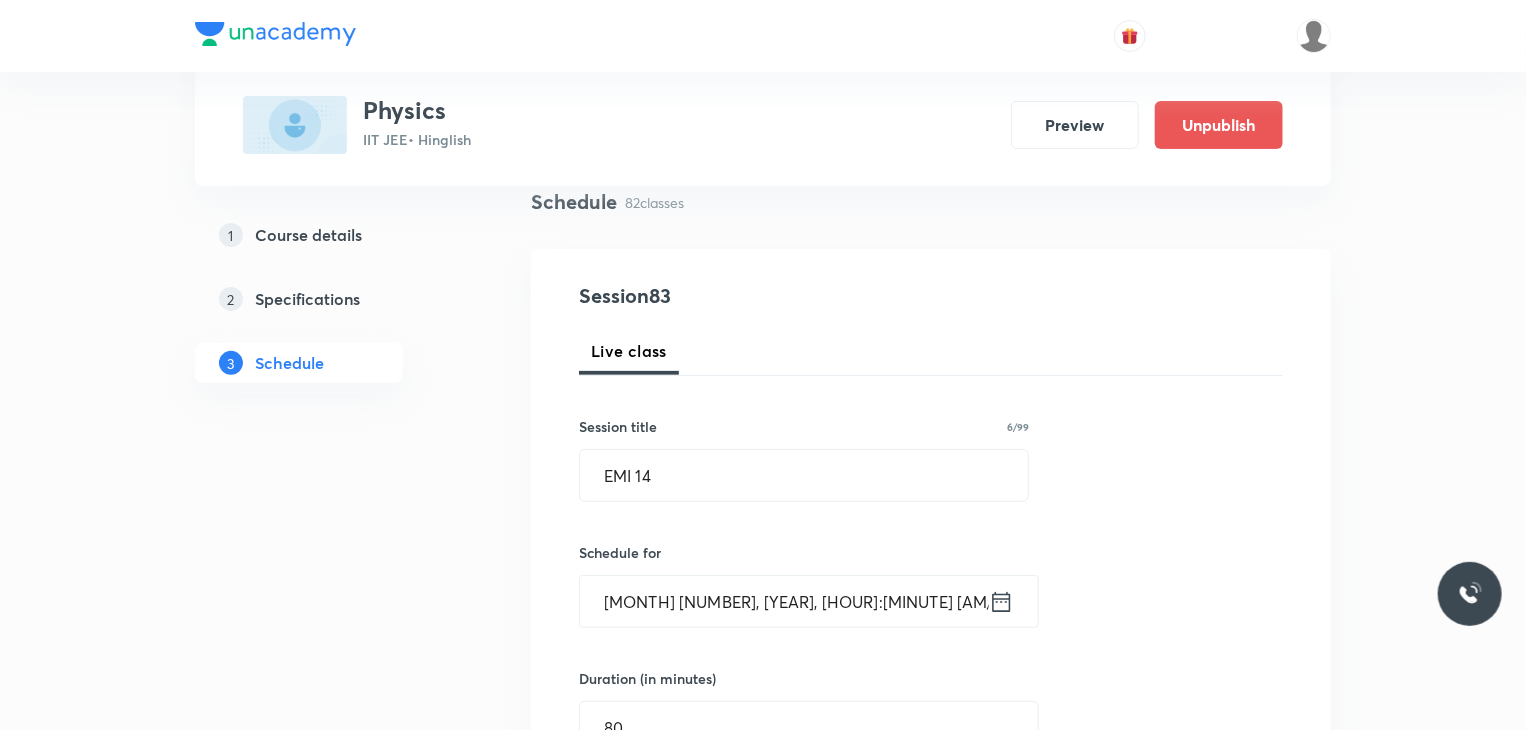 scroll, scrollTop: 0, scrollLeft: 0, axis: both 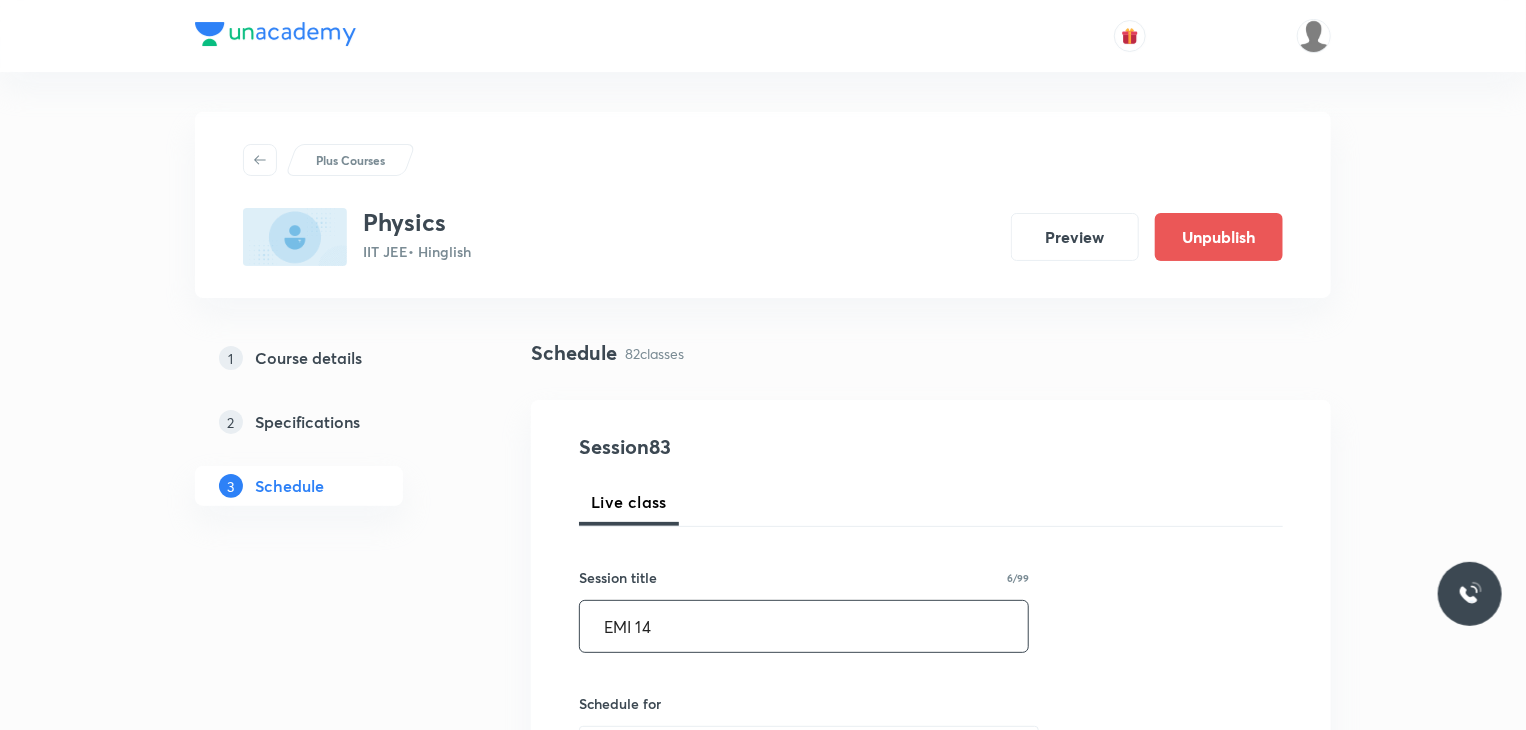drag, startPoint x: 748, startPoint y: 621, endPoint x: 504, endPoint y: 609, distance: 244.2949 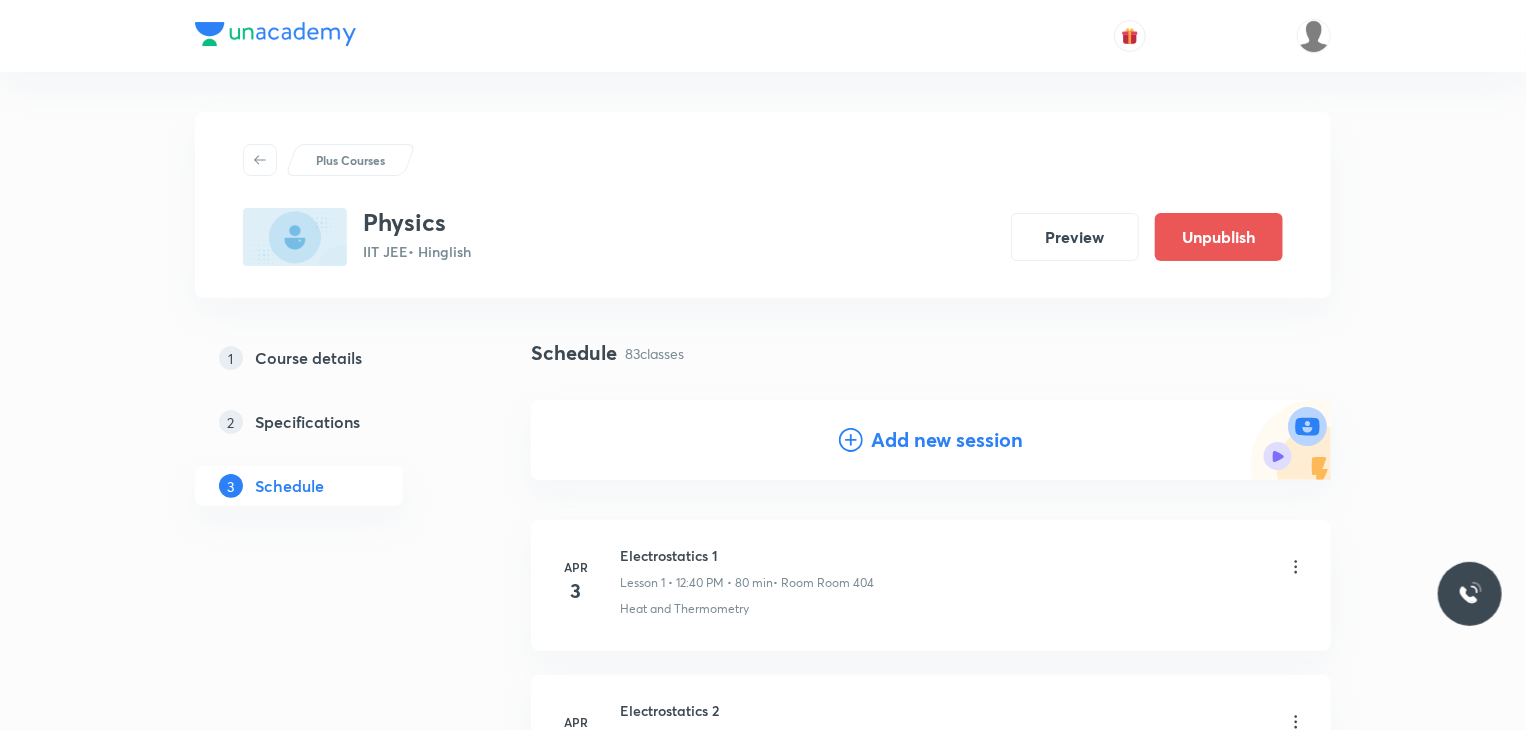 click on "Add new session" at bounding box center (931, 440) 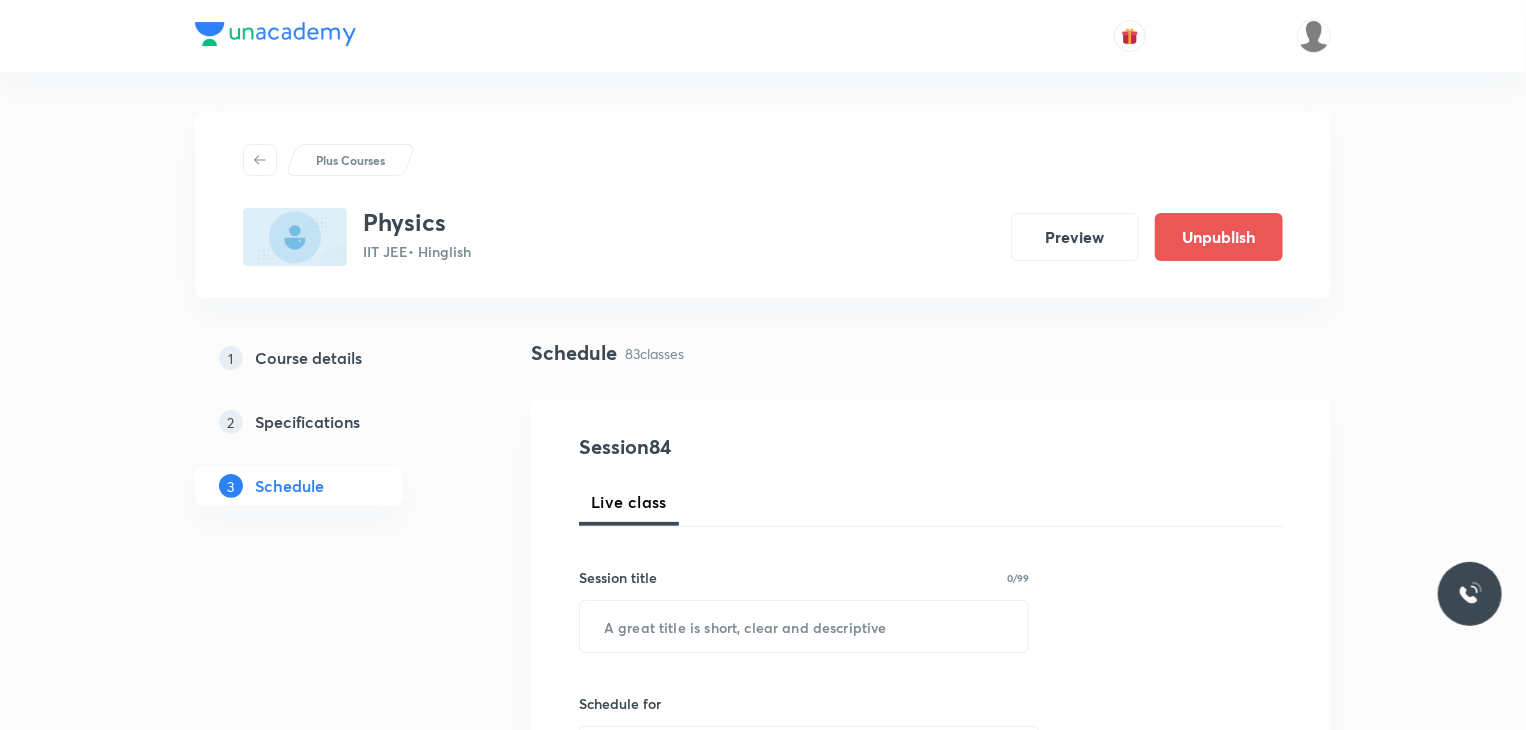 click on "Session title 0/99 ​" at bounding box center (804, 610) 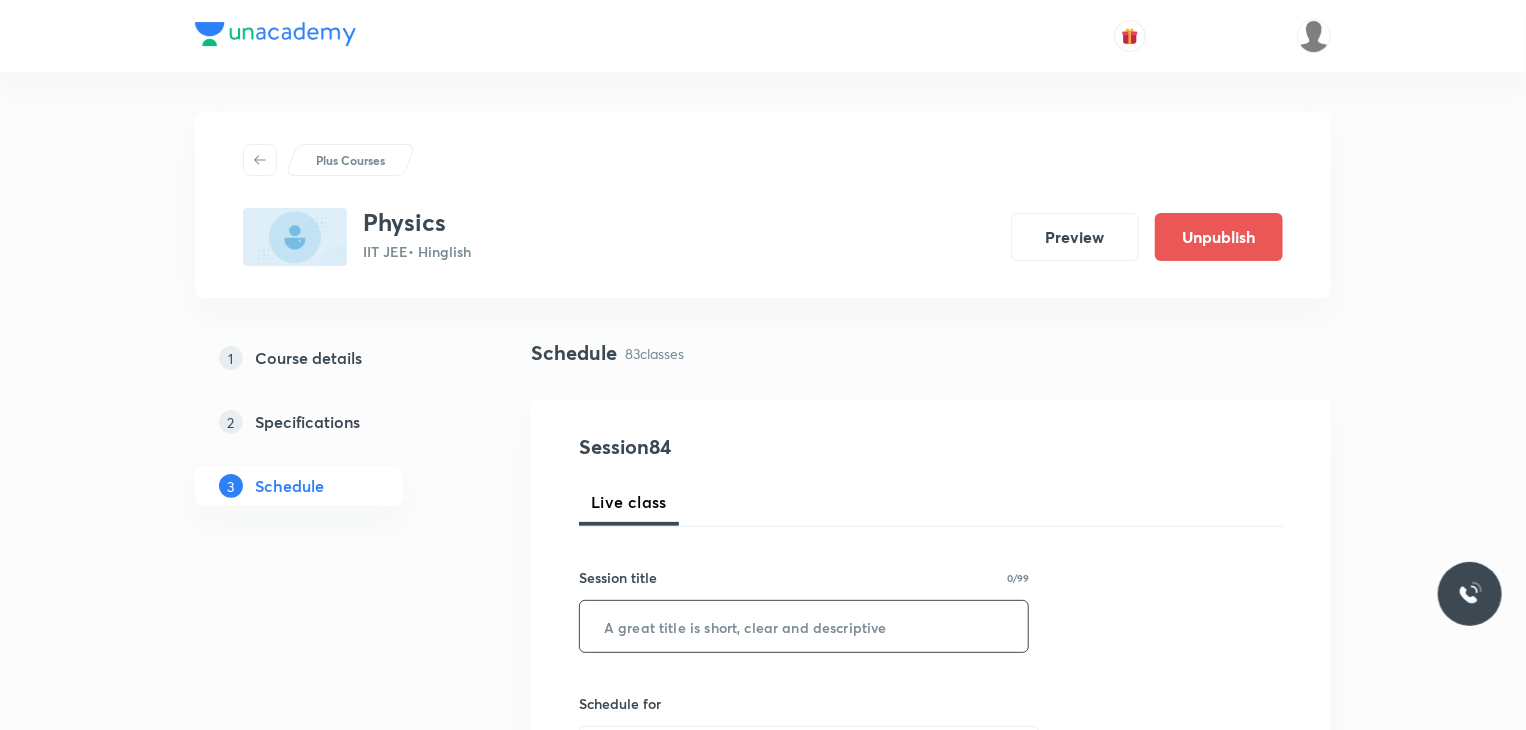 paste on "EMI 14" 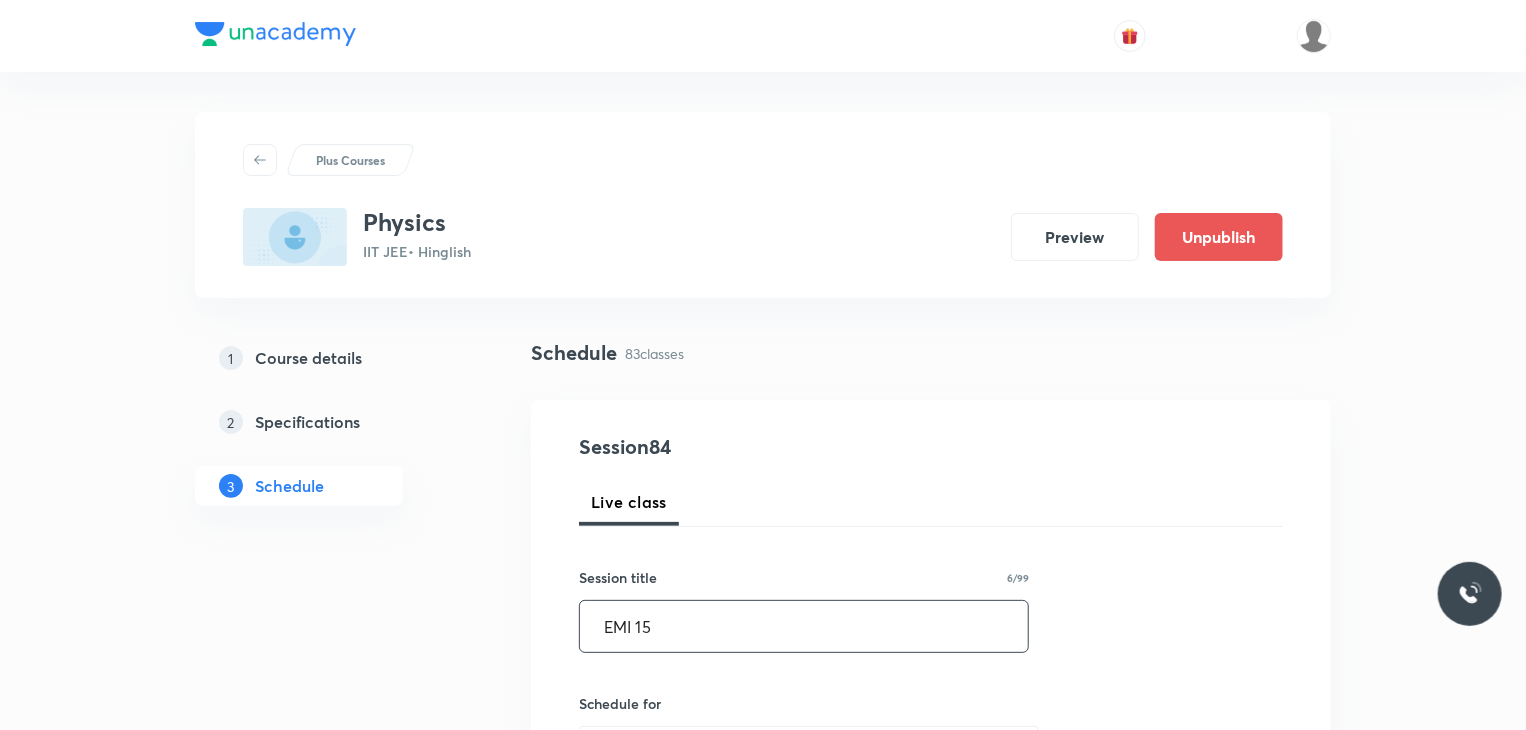 type on "EMI 15" 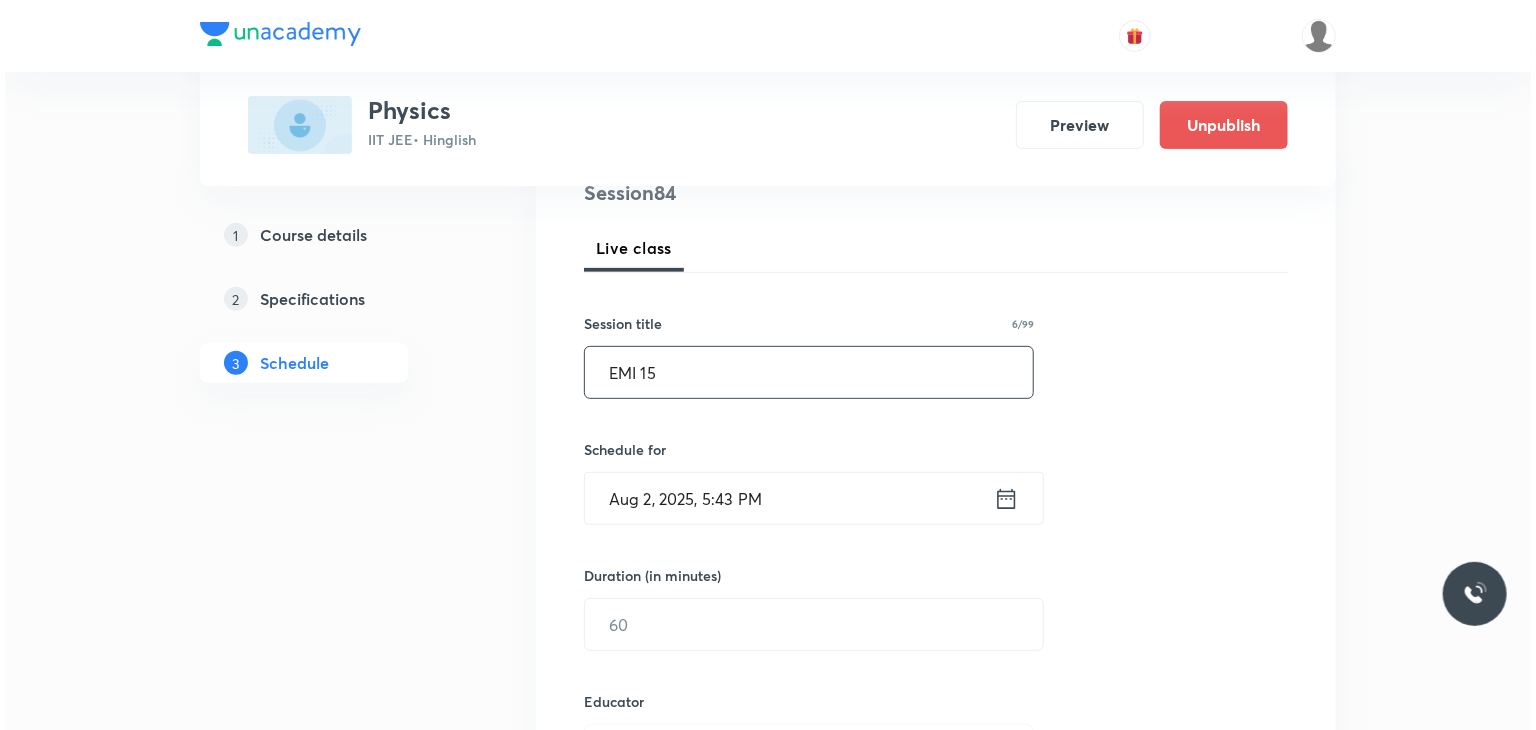 scroll, scrollTop: 256, scrollLeft: 0, axis: vertical 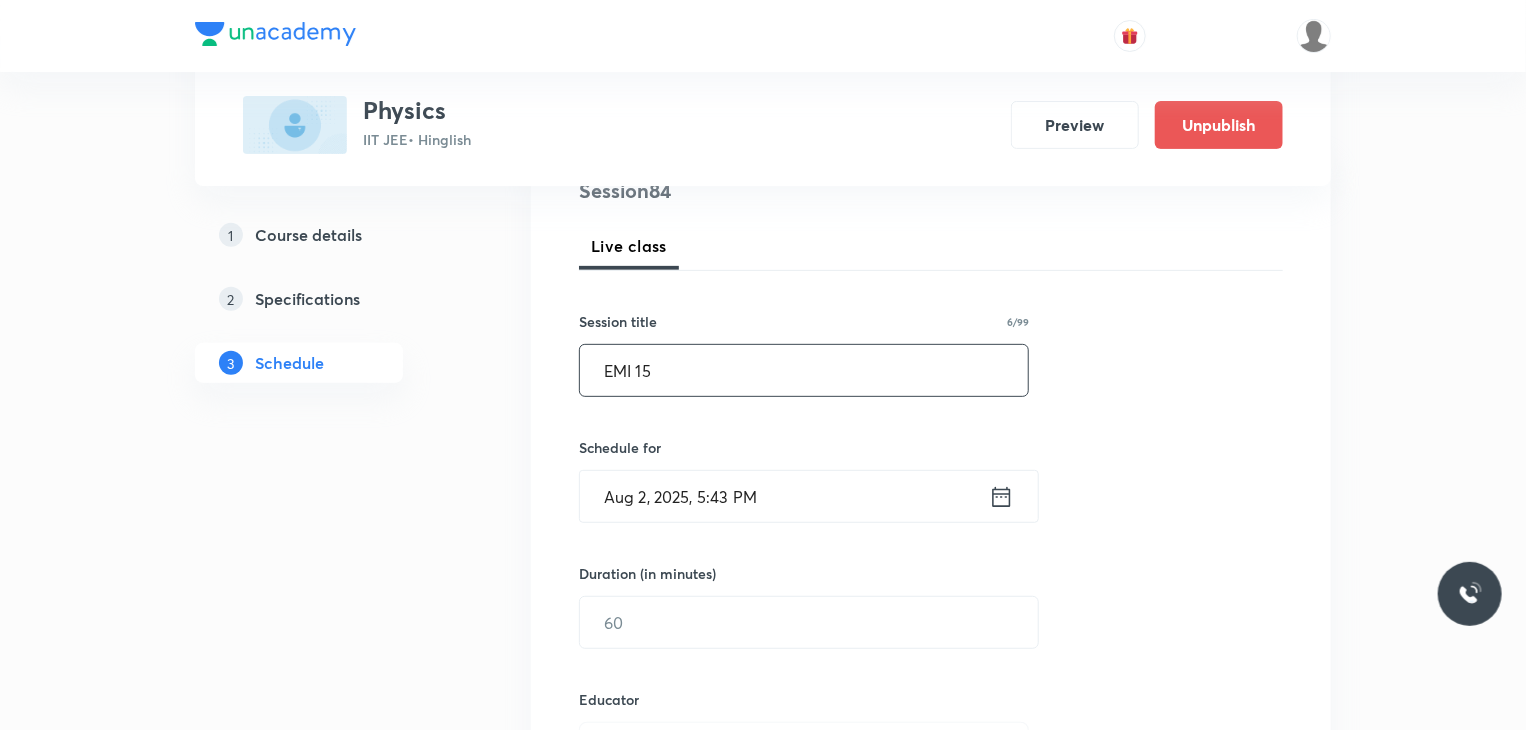 click on "Aug 2, 2025, 5:43 PM" at bounding box center (784, 496) 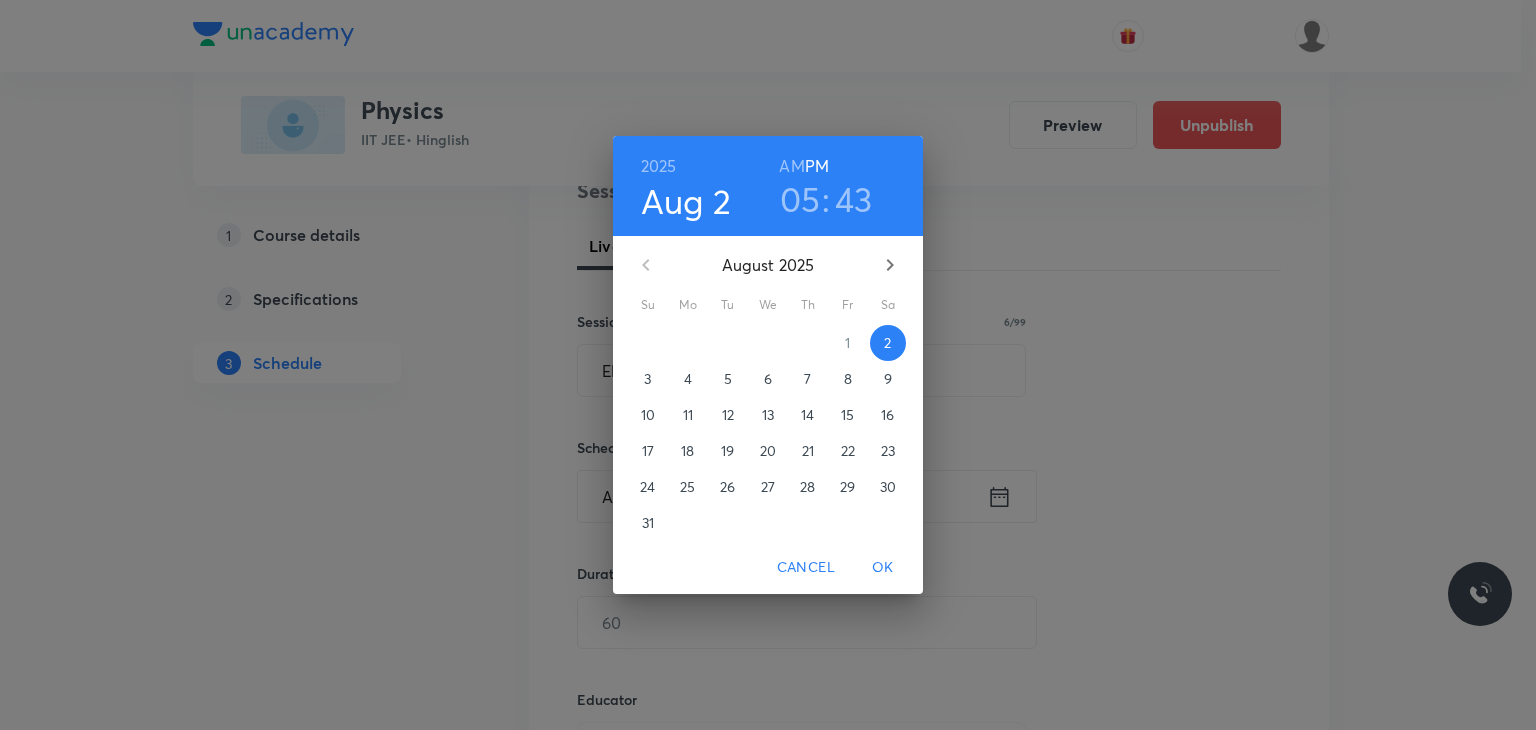 click on "8" at bounding box center [848, 379] 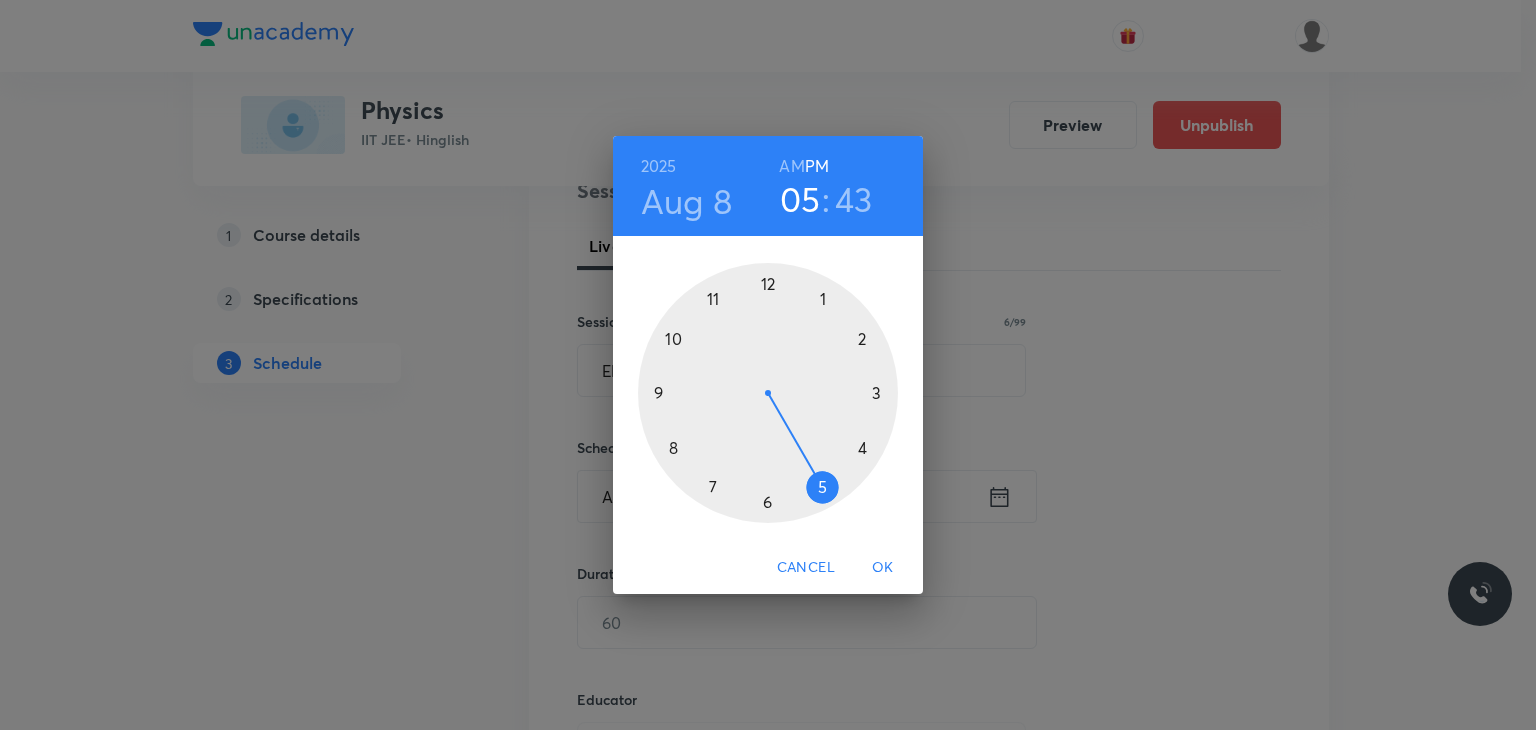 click on "AM" at bounding box center [791, 166] 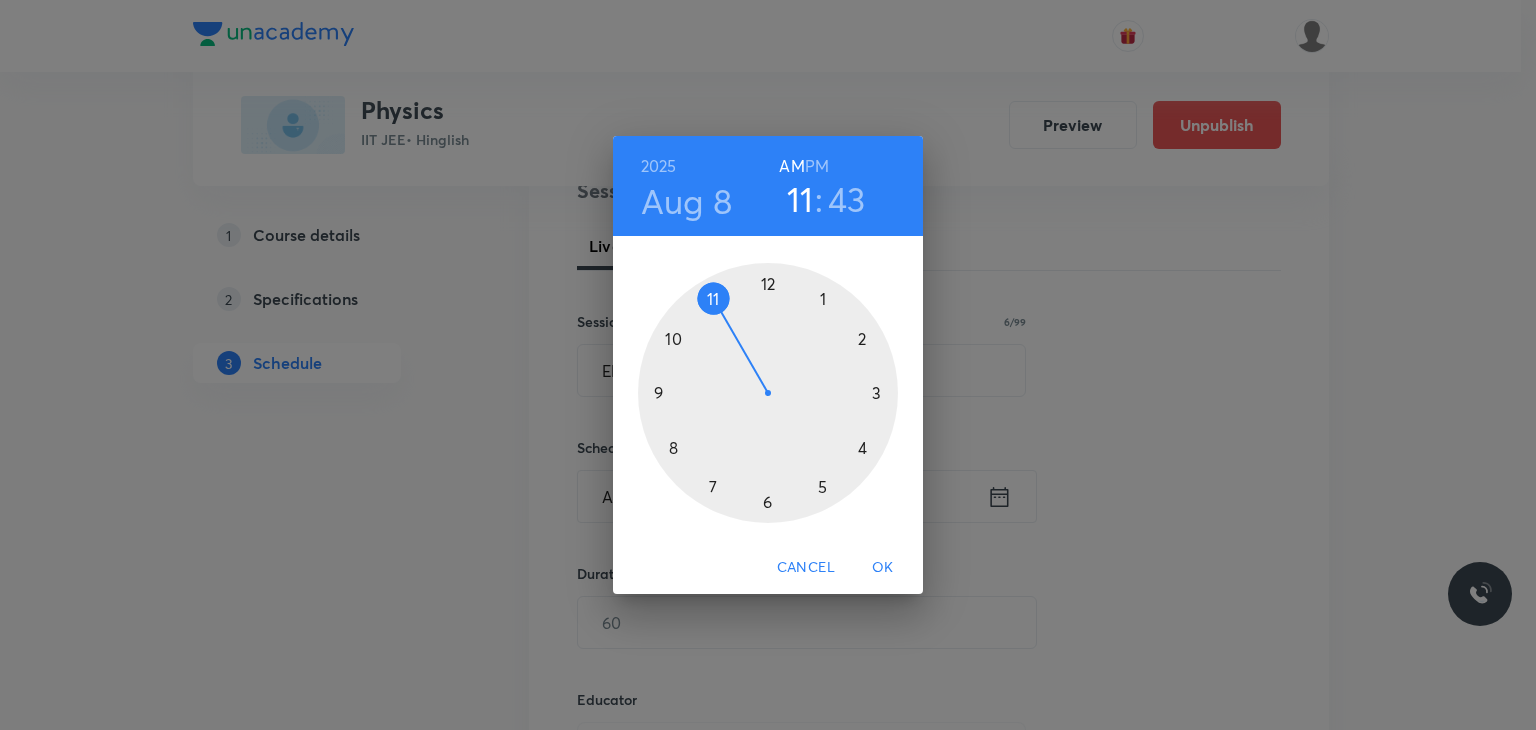 drag, startPoint x: 729, startPoint y: 272, endPoint x: 716, endPoint y: 286, distance: 19.104973 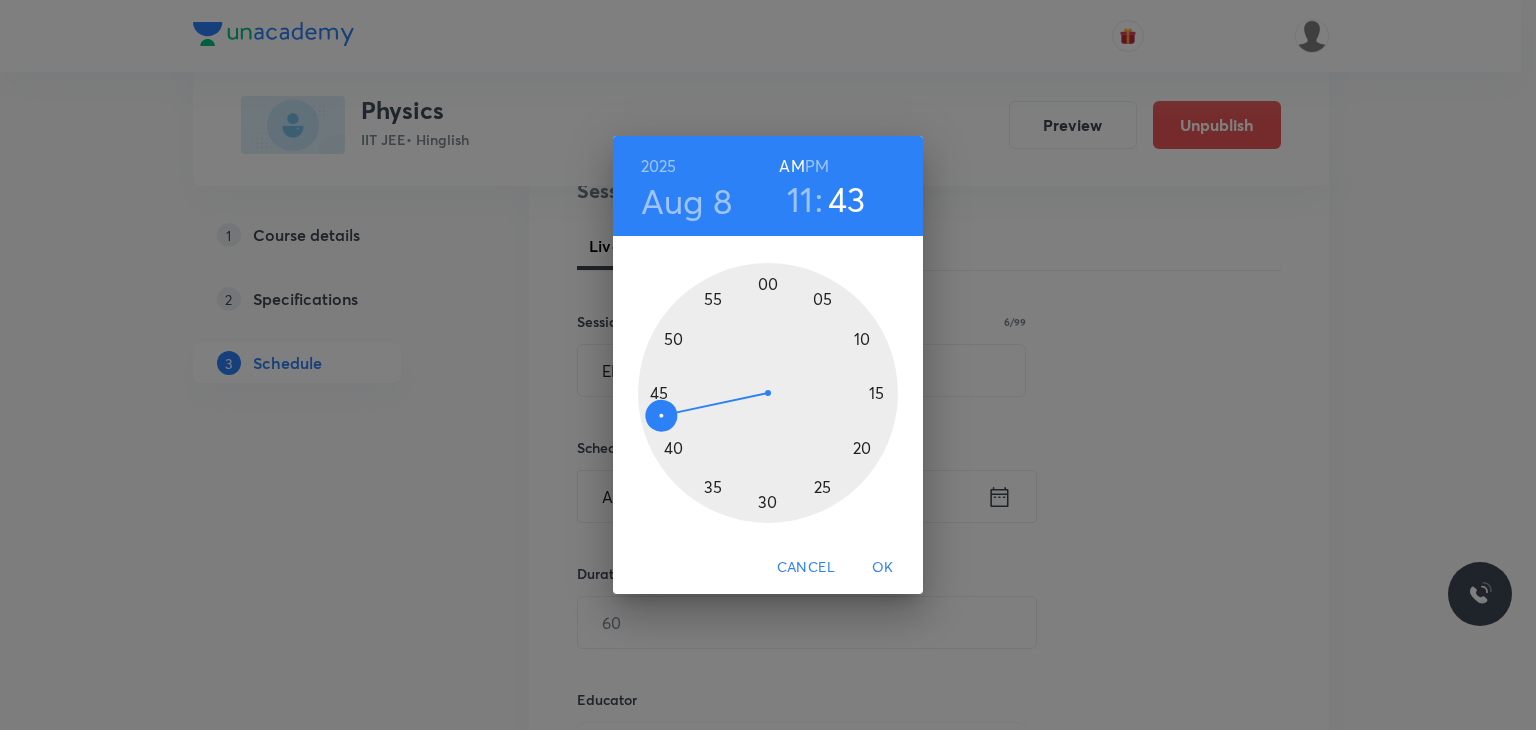 click at bounding box center (768, 393) 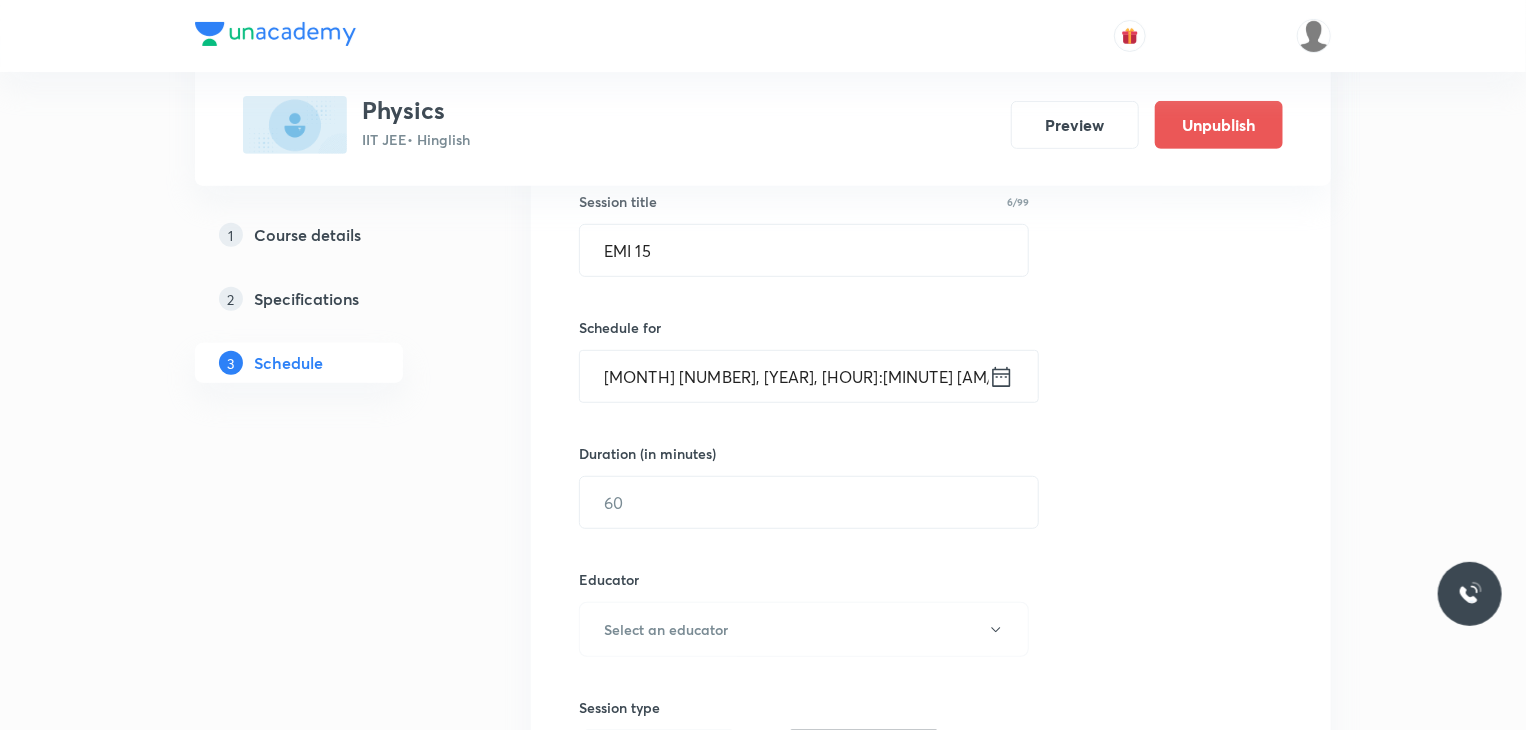scroll, scrollTop: 384, scrollLeft: 0, axis: vertical 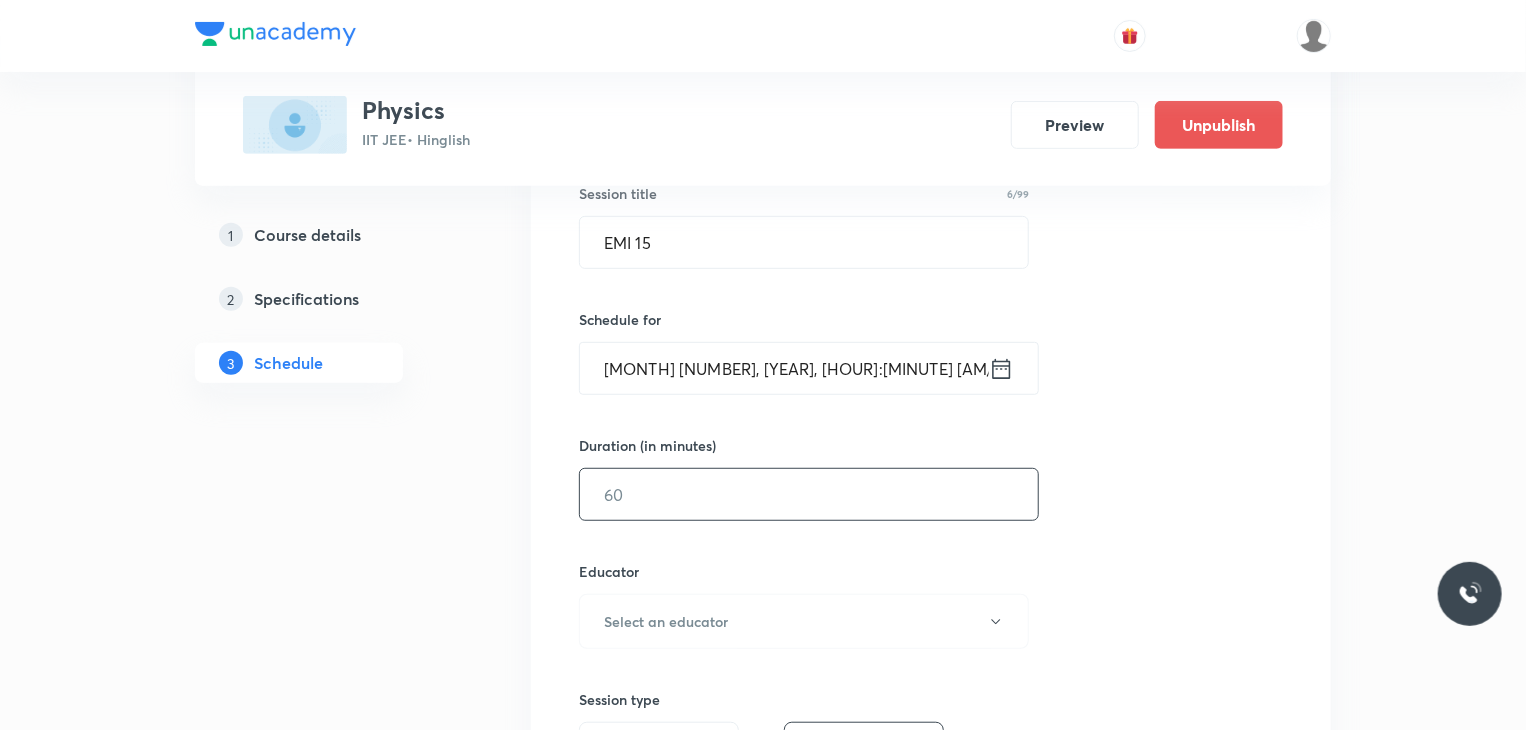 click at bounding box center (809, 494) 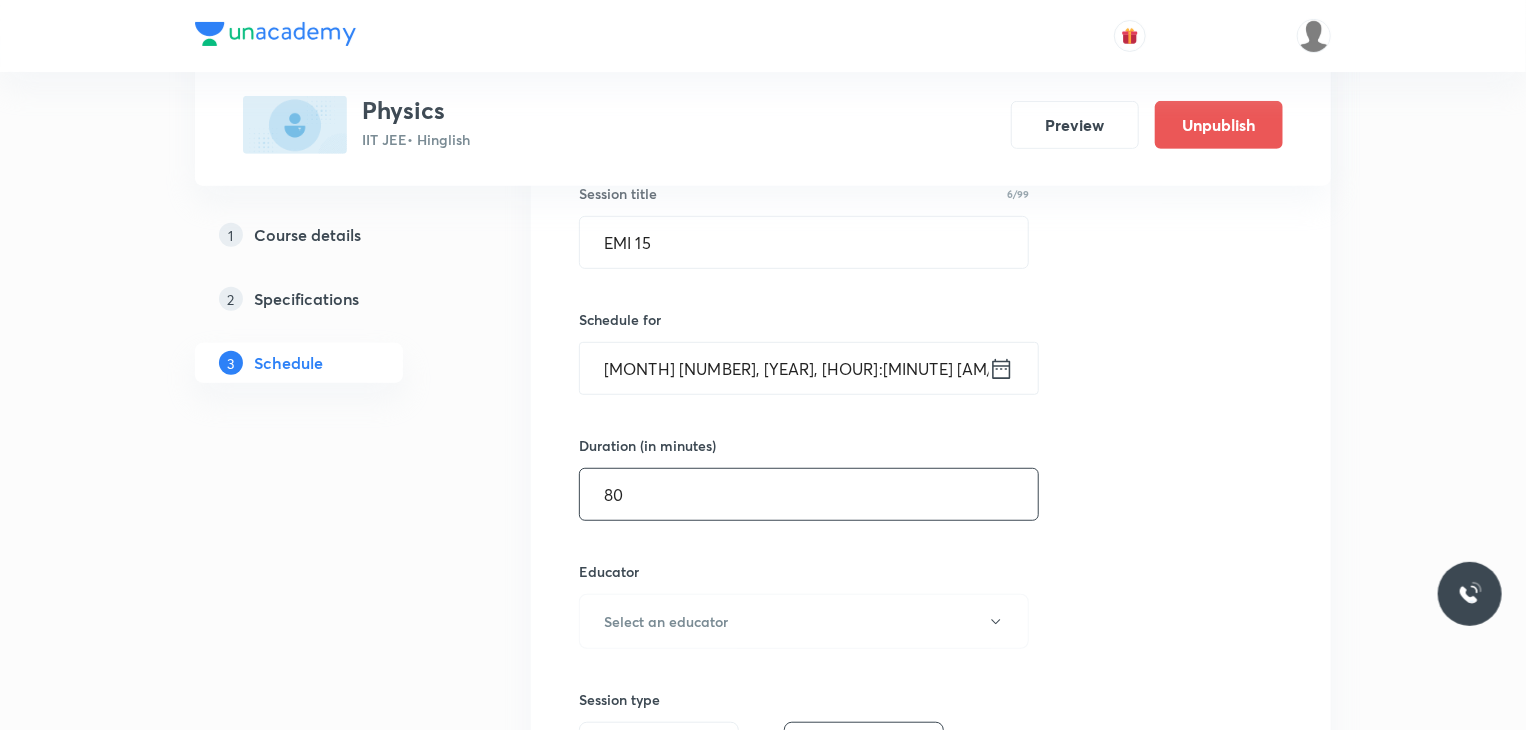 type on "80" 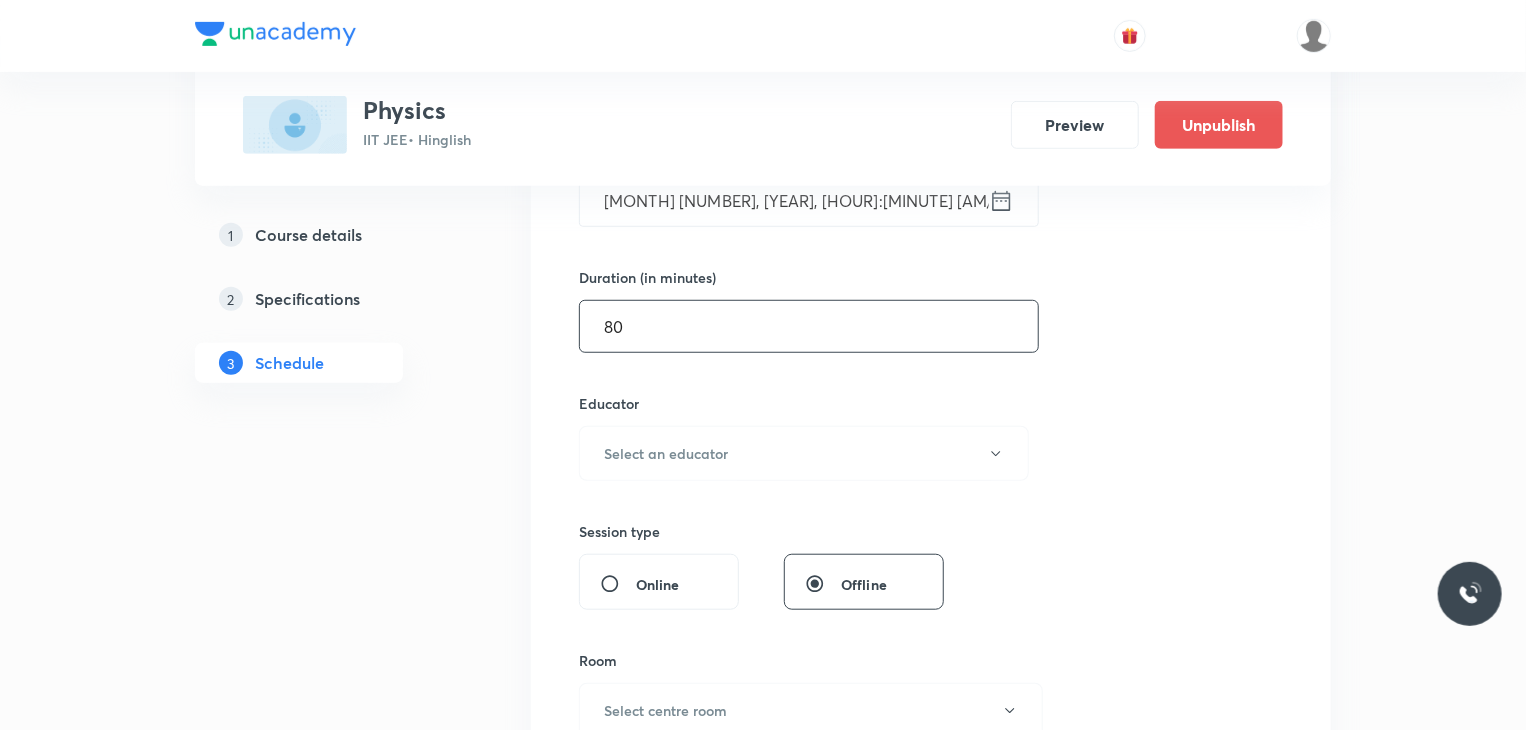 scroll, scrollTop: 616, scrollLeft: 0, axis: vertical 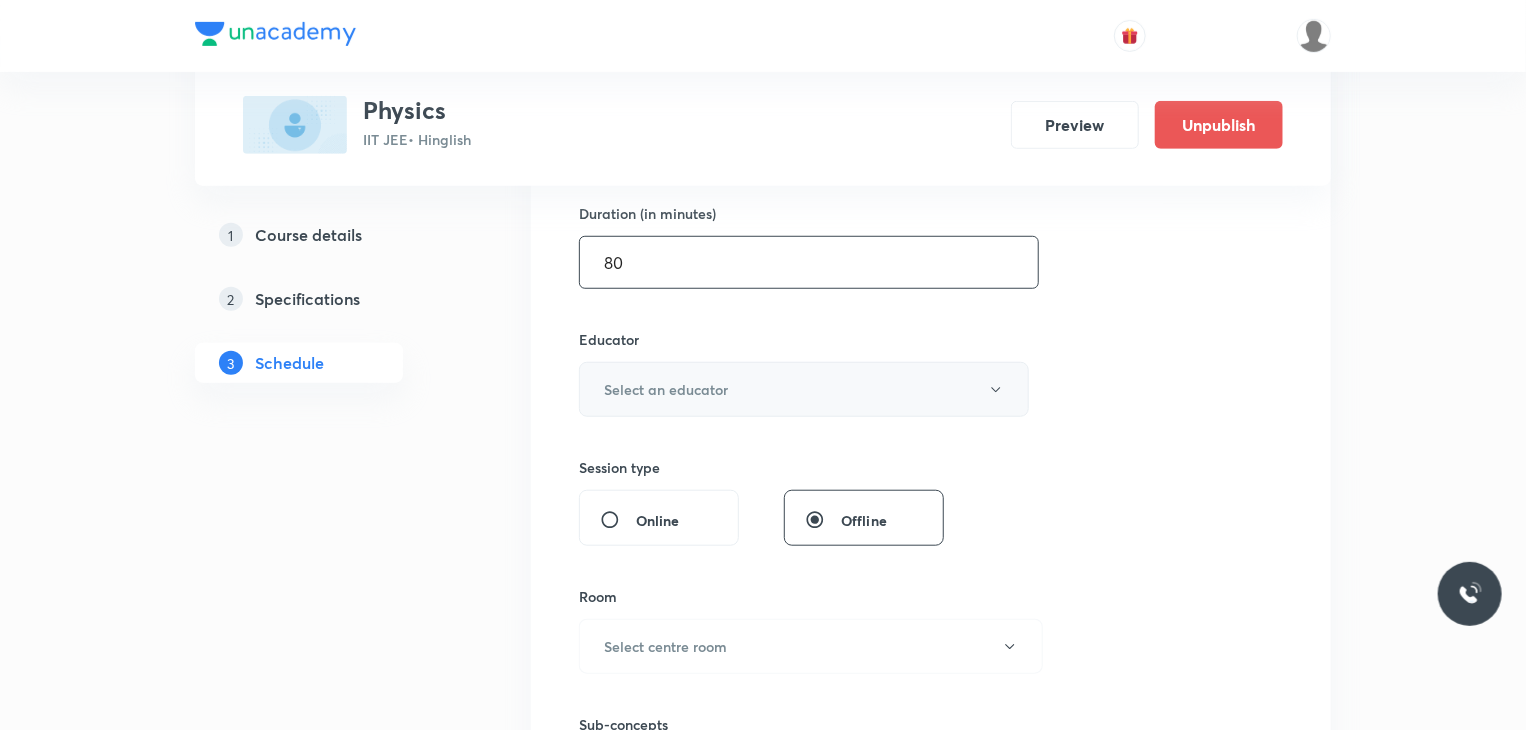 click on "Select an educator" at bounding box center (804, 389) 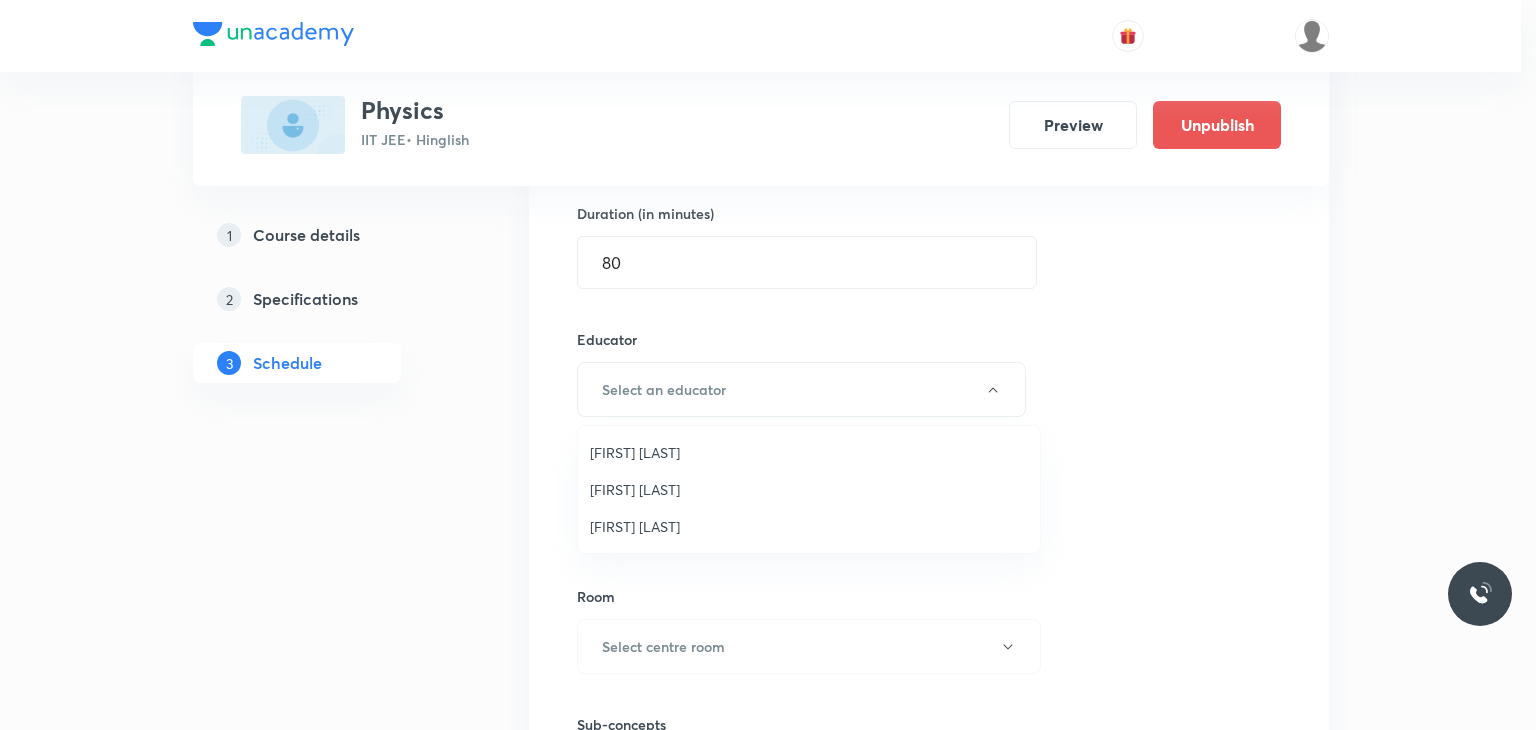 click on "Praveen Kumar Ghosh" at bounding box center [809, 526] 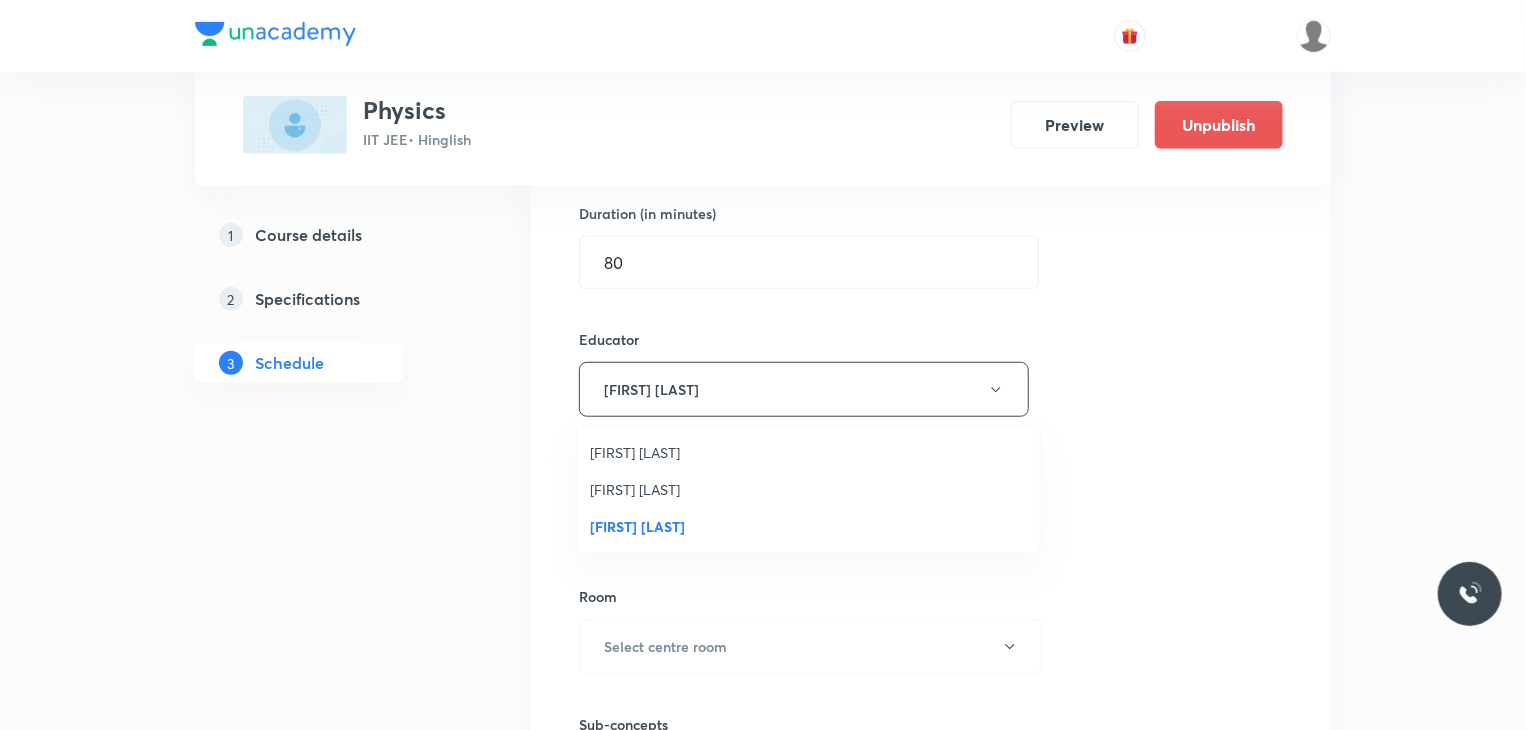type 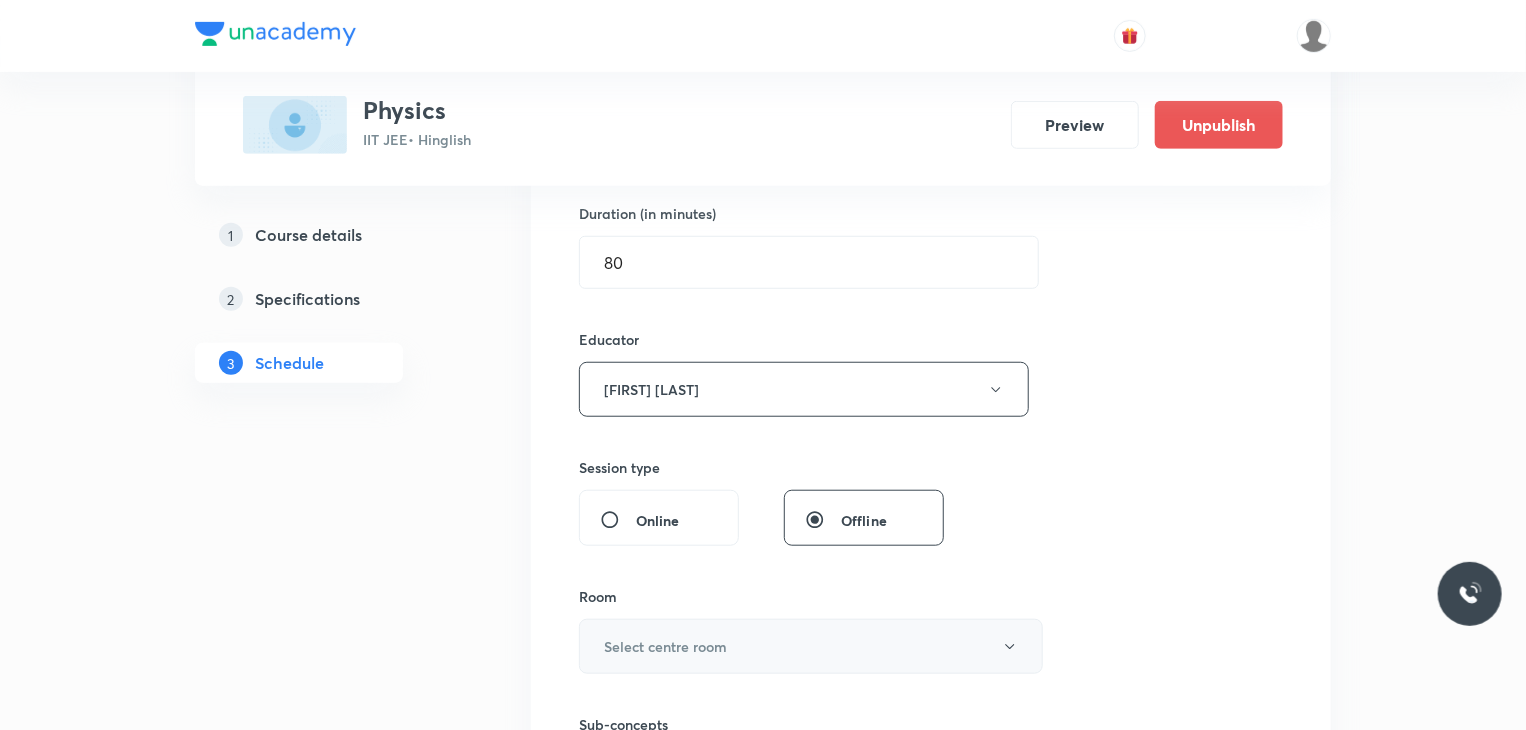 click on "Select centre room" at bounding box center (811, 646) 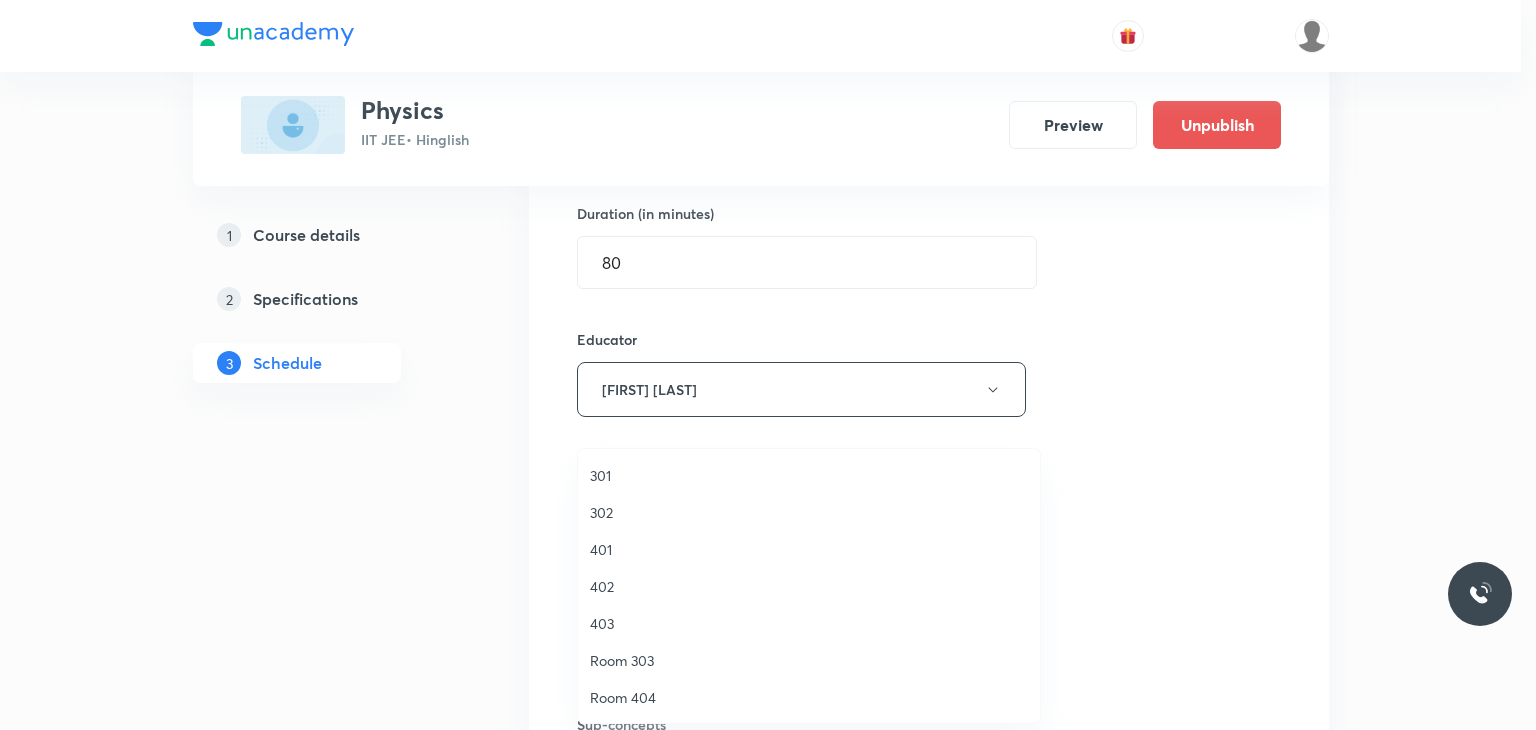 click on "401" at bounding box center (809, 549) 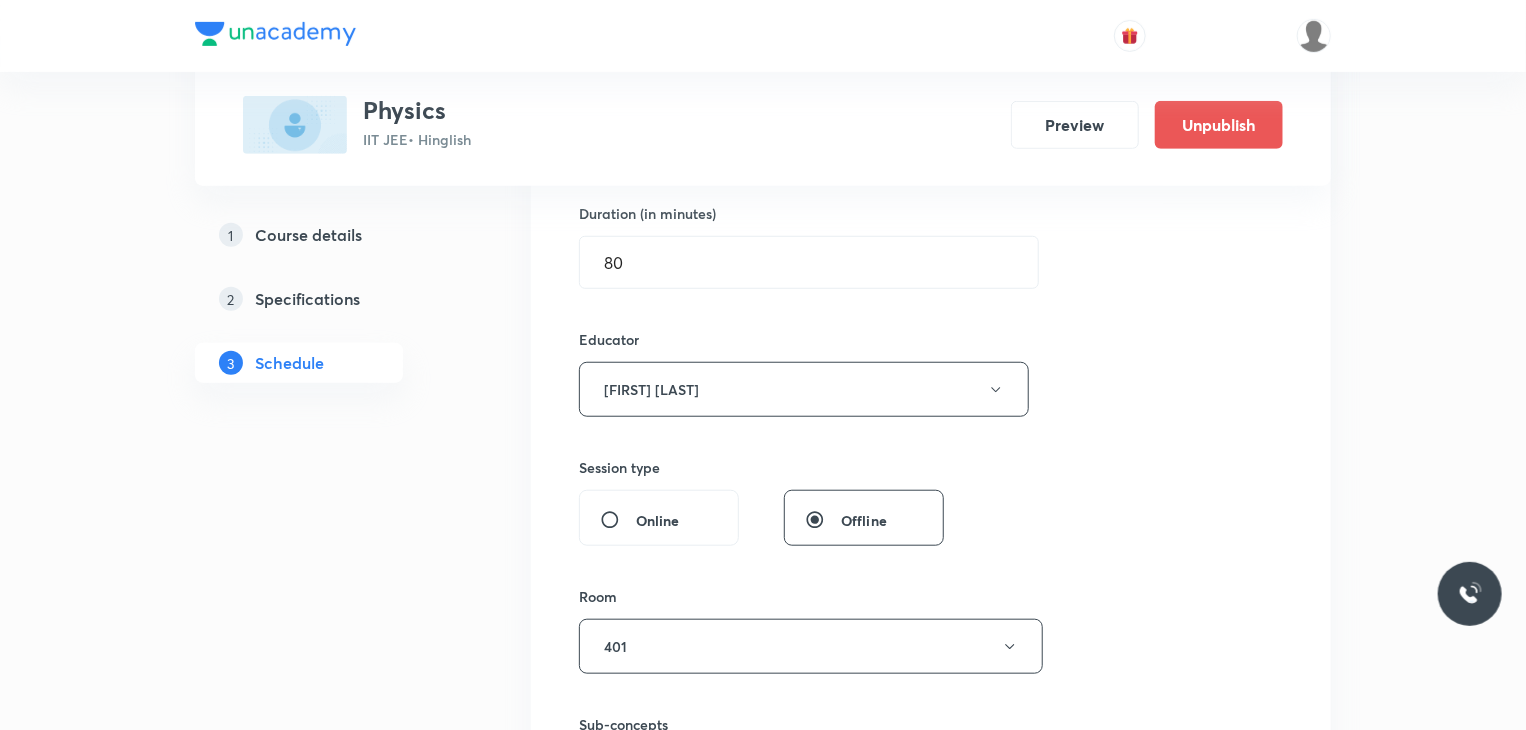 click on "Sub-concepts" at bounding box center (804, 724) 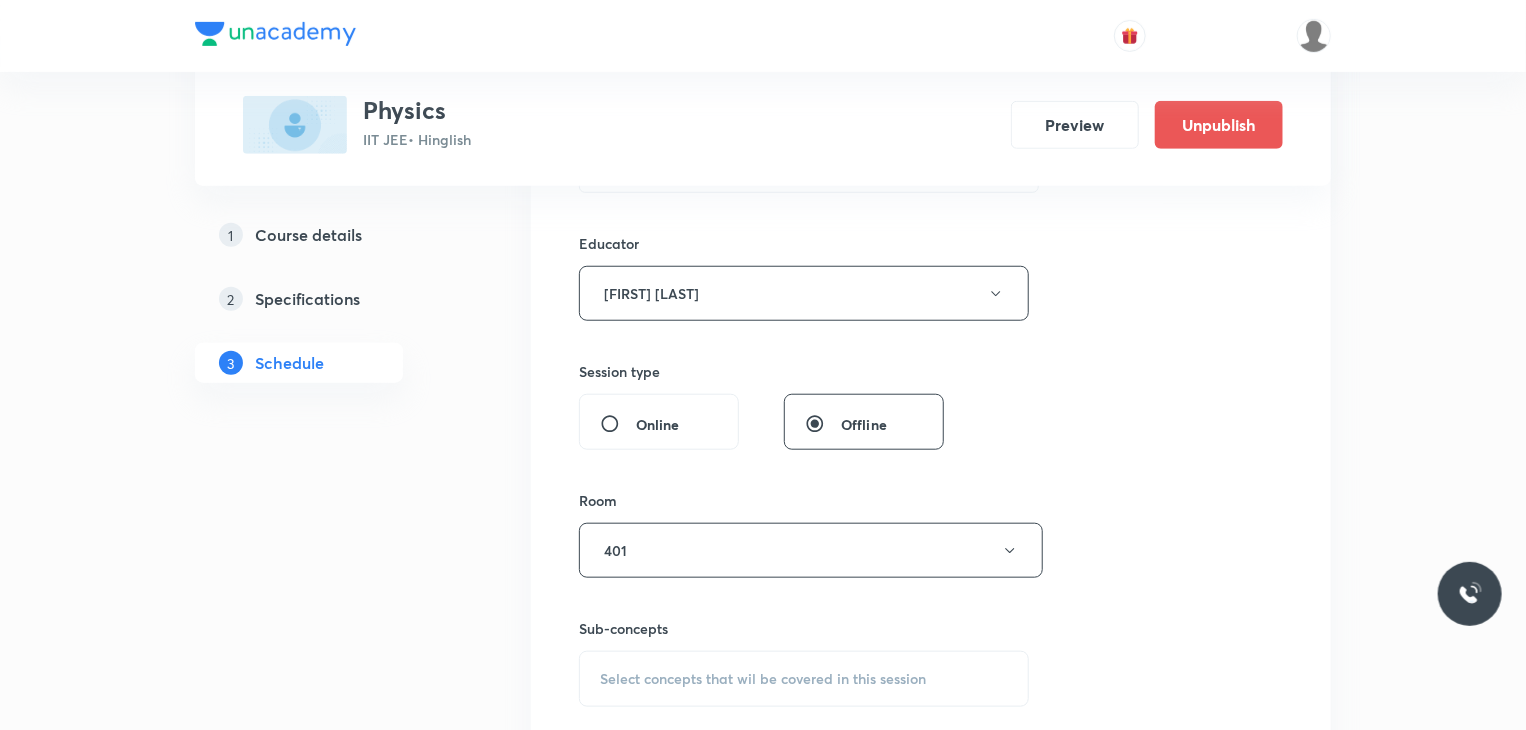 click on "Select concepts that wil be covered in this session" at bounding box center [804, 679] 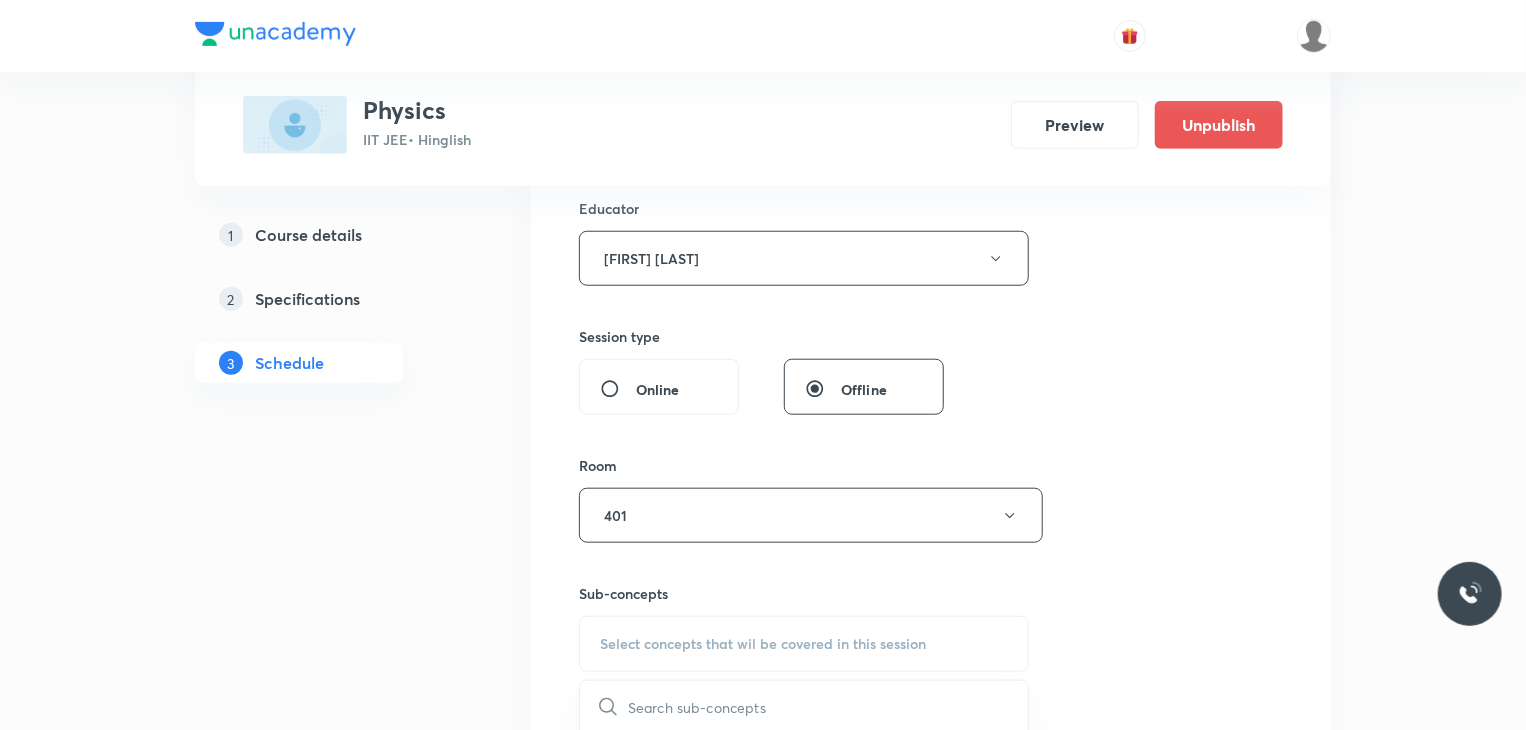 scroll, scrollTop: 855, scrollLeft: 0, axis: vertical 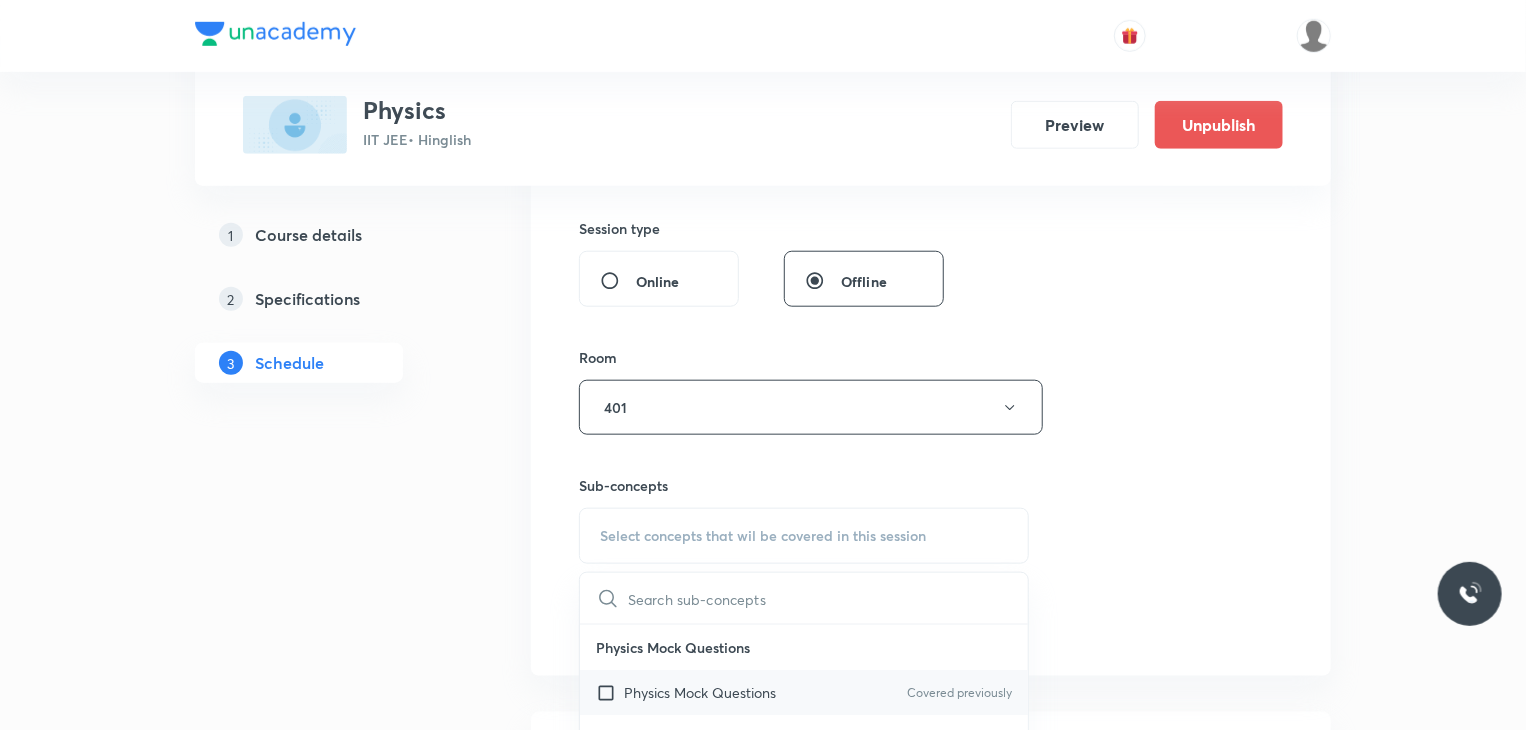 click on "Physics Mock Questions Covered previously" at bounding box center [804, 692] 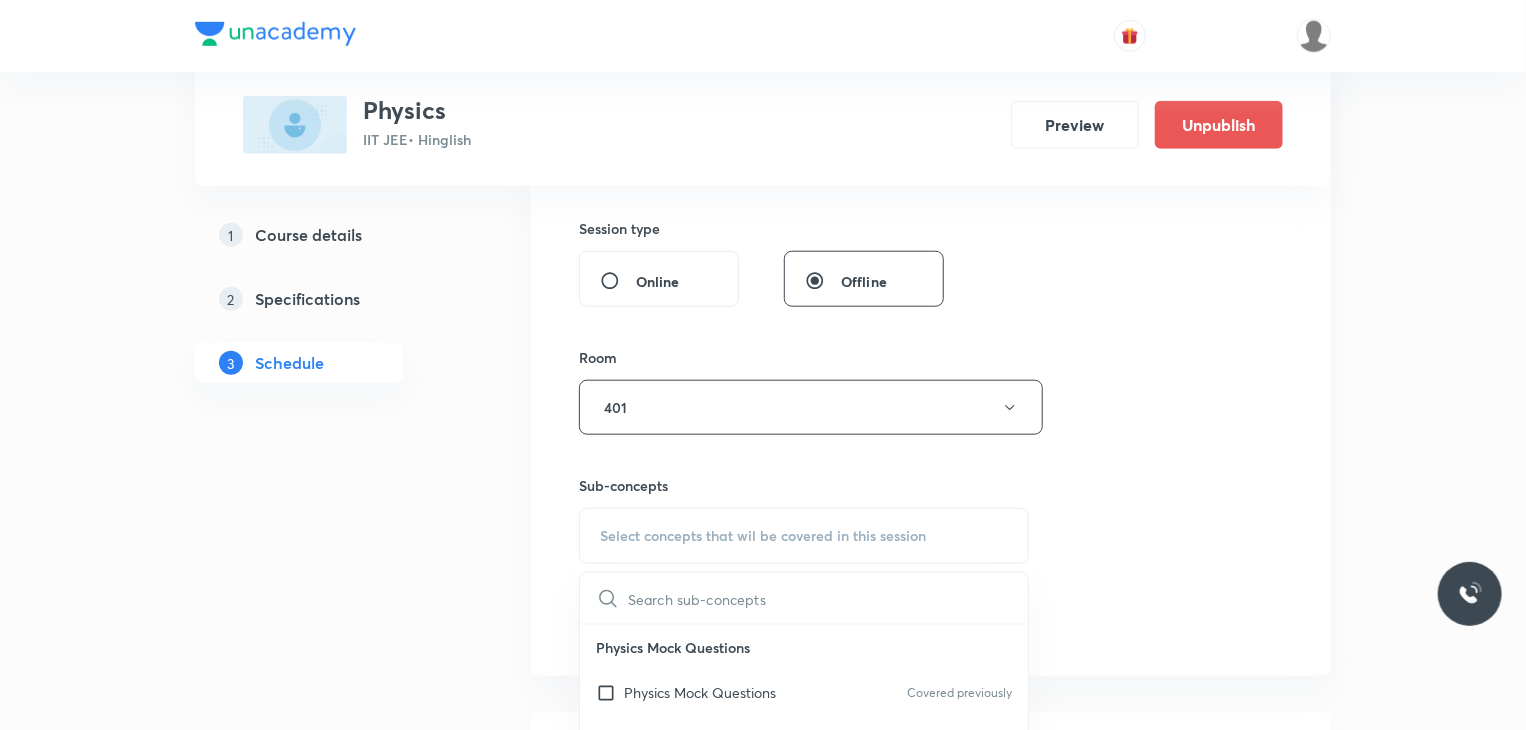 checkbox on "true" 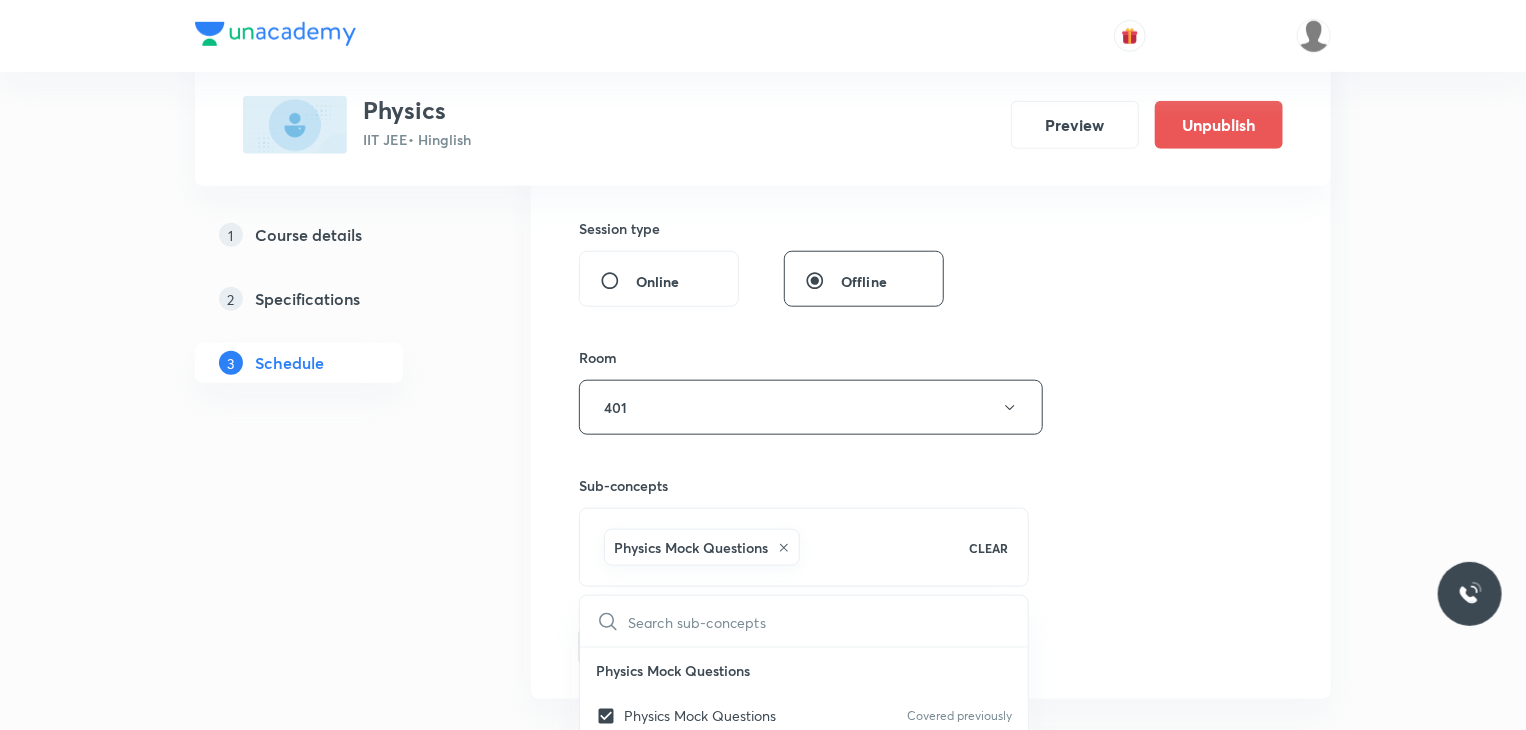 click on "Session  84 Live class Session title 6/99 EMI 15 ​ Schedule for Aug 8, 2025, 11:10 AM ​ Duration (in minutes) 80 ​ Educator Praveen Kumar Ghosh   Session type Online Offline Room 401 Sub-concepts Physics Mock Questions CLEAR ​ Physics Mock Questions Physics Mock Questions Covered previously Group_Test Covered previously Thermal Properties of Matter Heat and Thermometry Covered previously Thermometry Covered previously Thermal Expansion Calorimetry Conduction Radiation Conduction of Heat in Steady State Conduction Before Steady State (Qualitative Description) Convection of Heat (Qualitative Description) Kirchhoff's Law Newton's Law of Cooling Wien's Law of Blackbody Radiation & its Spectrum Radiation of Heat & Prevost Theory Stefan's-Boltzmann Law Emissivity, Absorptivity, Emissive Power Thermodynamics Thermodynamic System First Law of Thermodynamics Heat in Thermodynamics Gaseous Mixture Different Processes in First Law of Thermodynamics Reversible and irreversible Process Heat Engine Gas Laws X-rays" at bounding box center (931, 122) 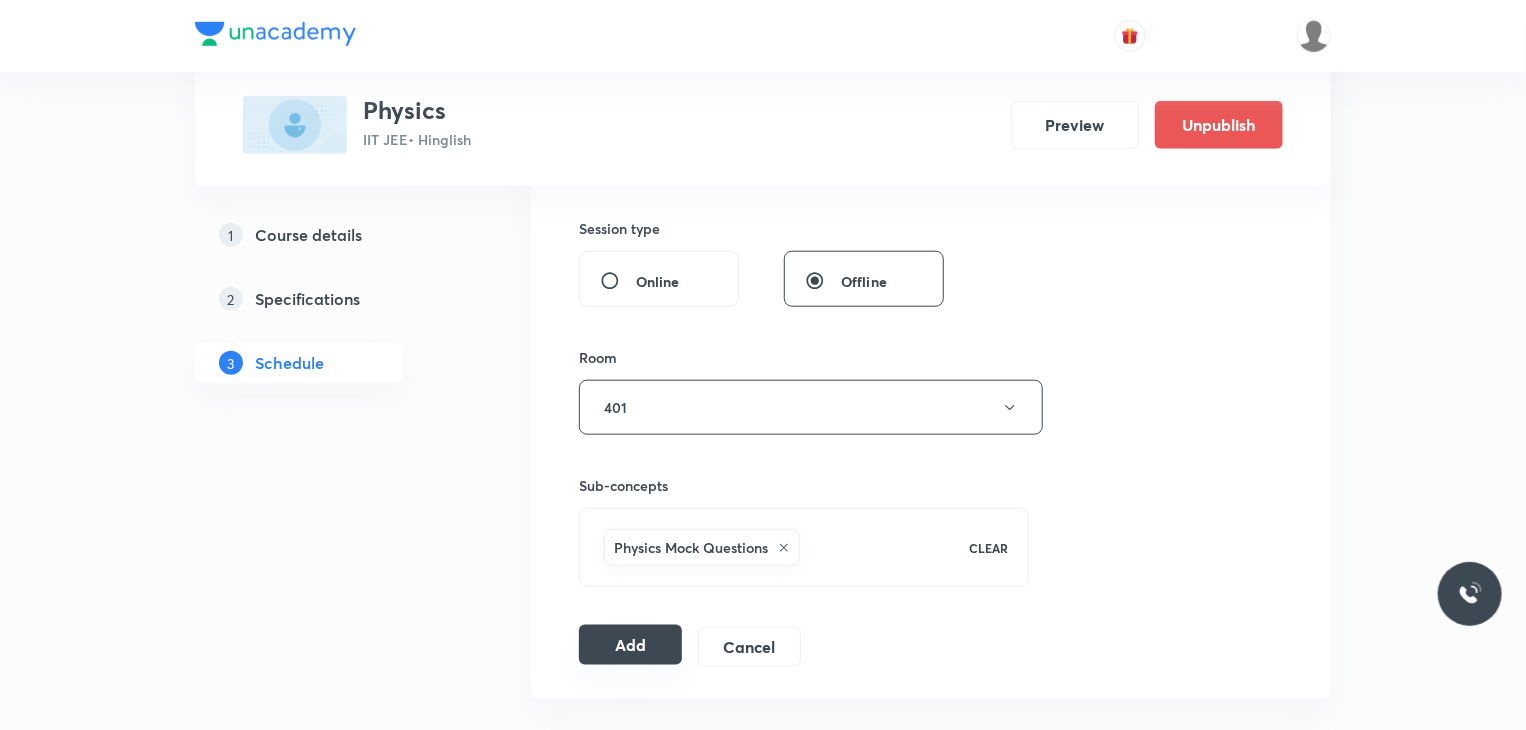 click on "Add" at bounding box center (630, 645) 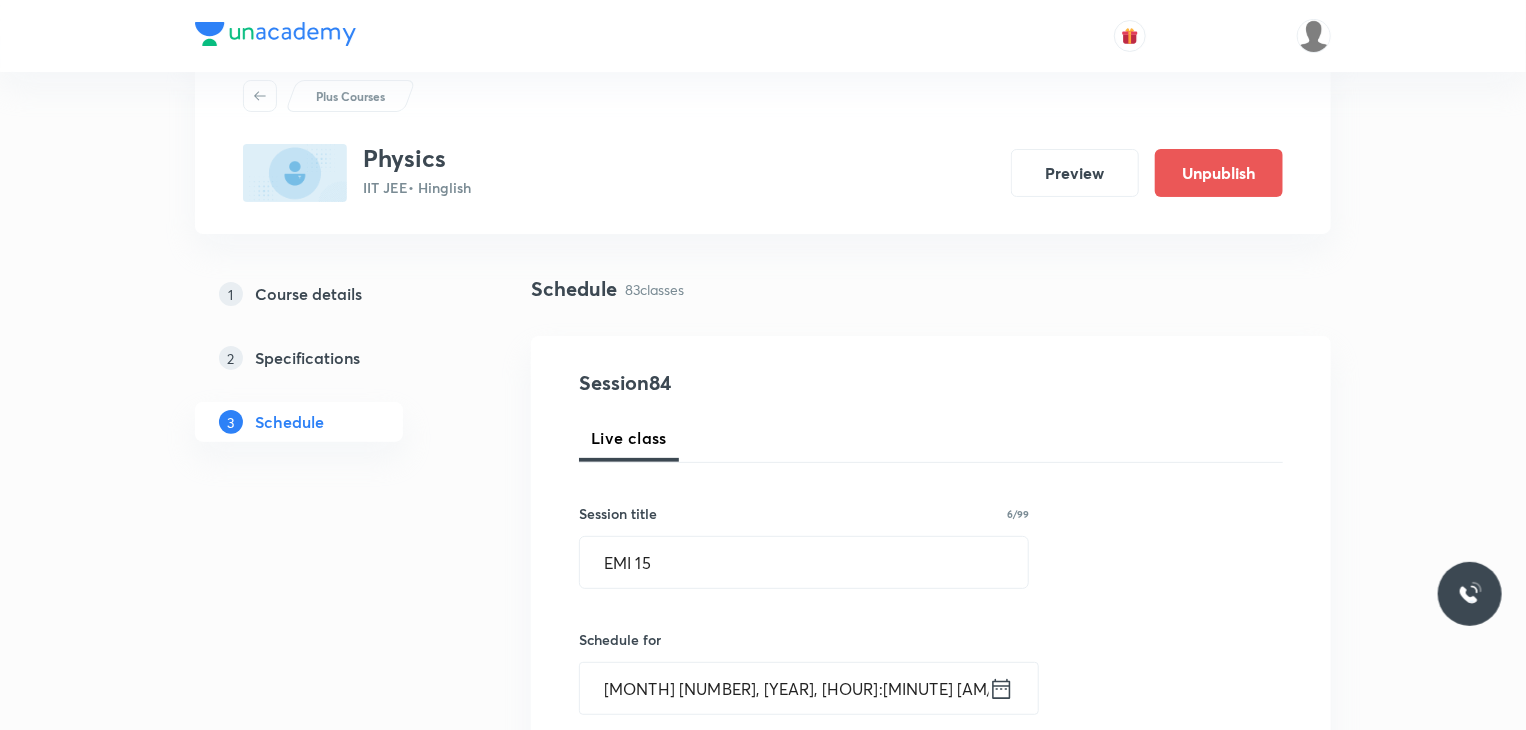 scroll, scrollTop: 45, scrollLeft: 0, axis: vertical 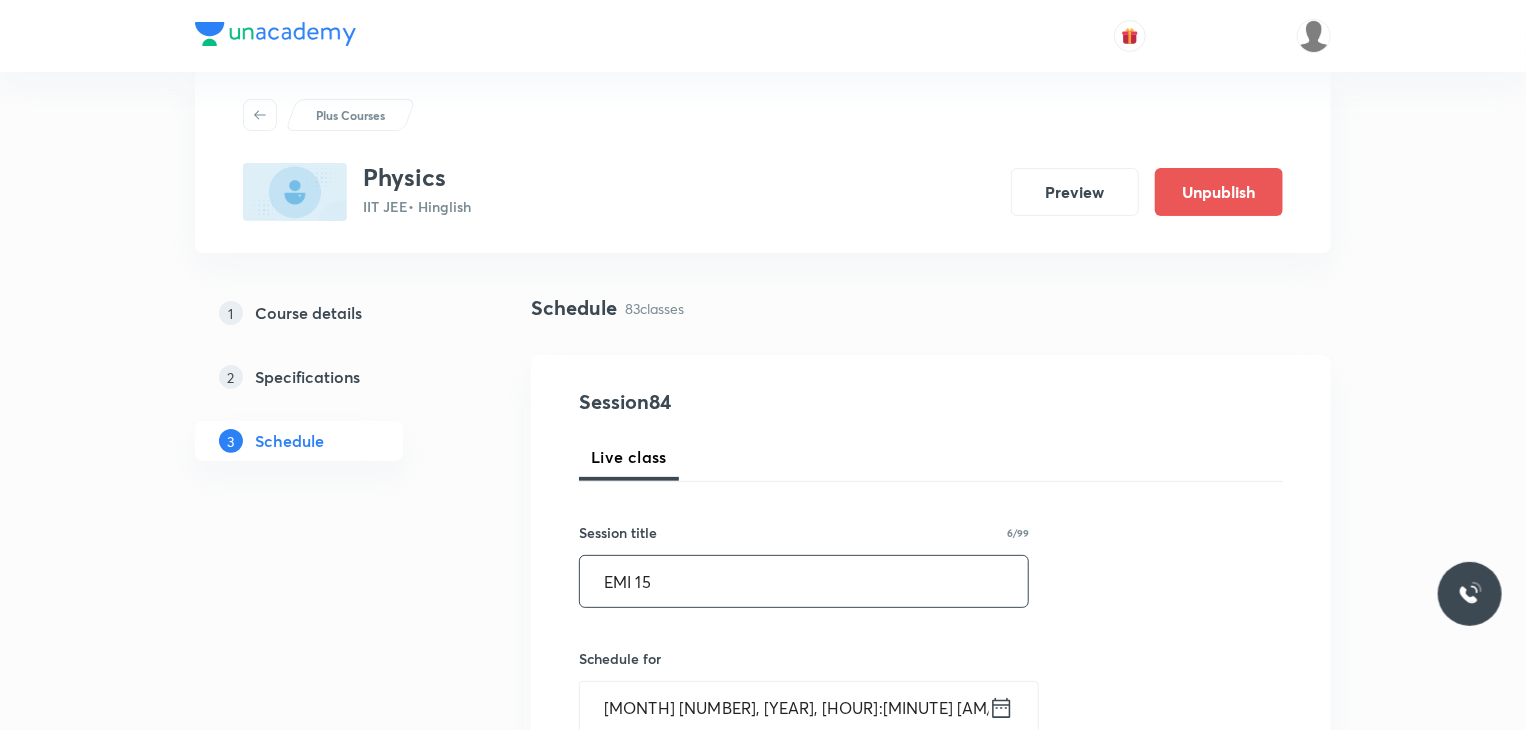 click on "EMI 15" at bounding box center (804, 581) 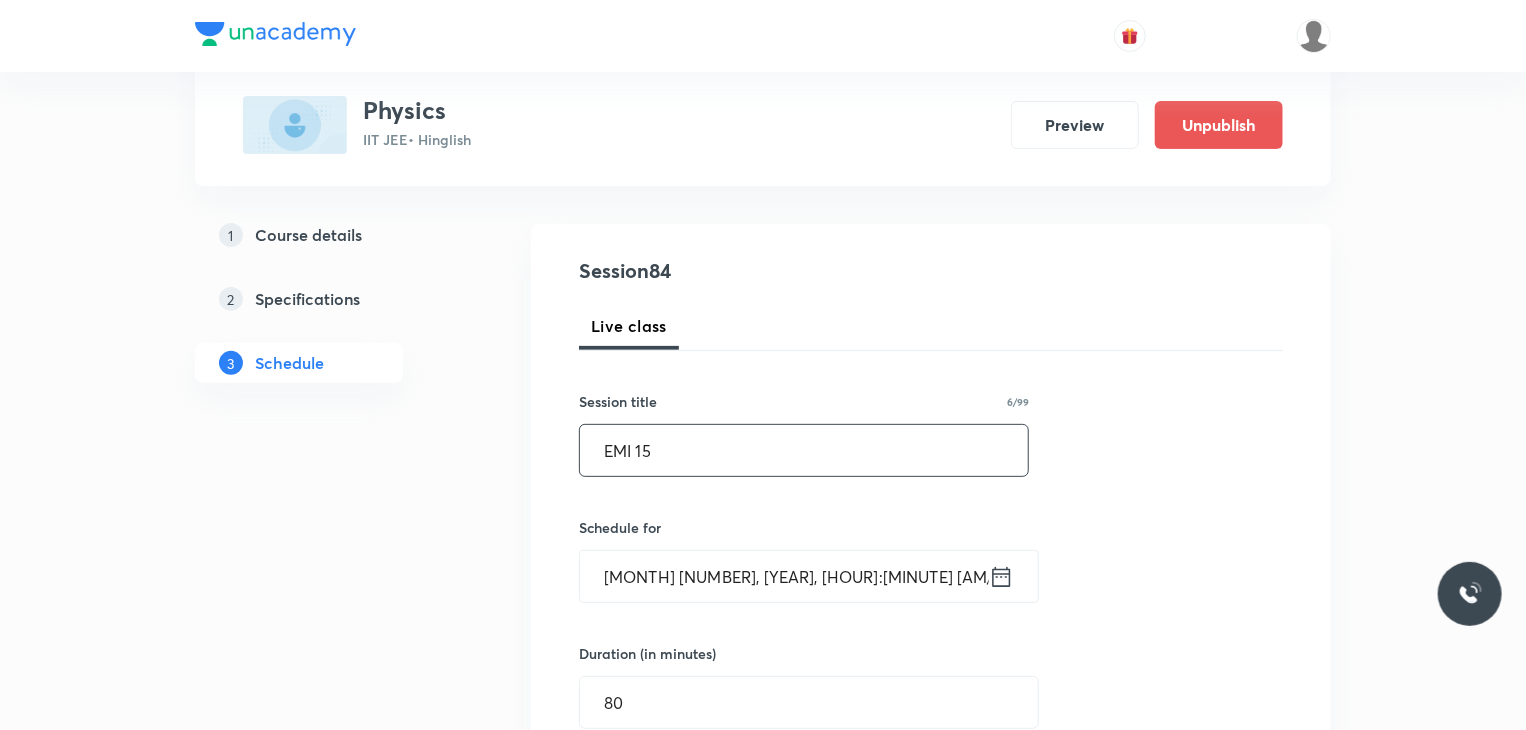 scroll, scrollTop: 175, scrollLeft: 0, axis: vertical 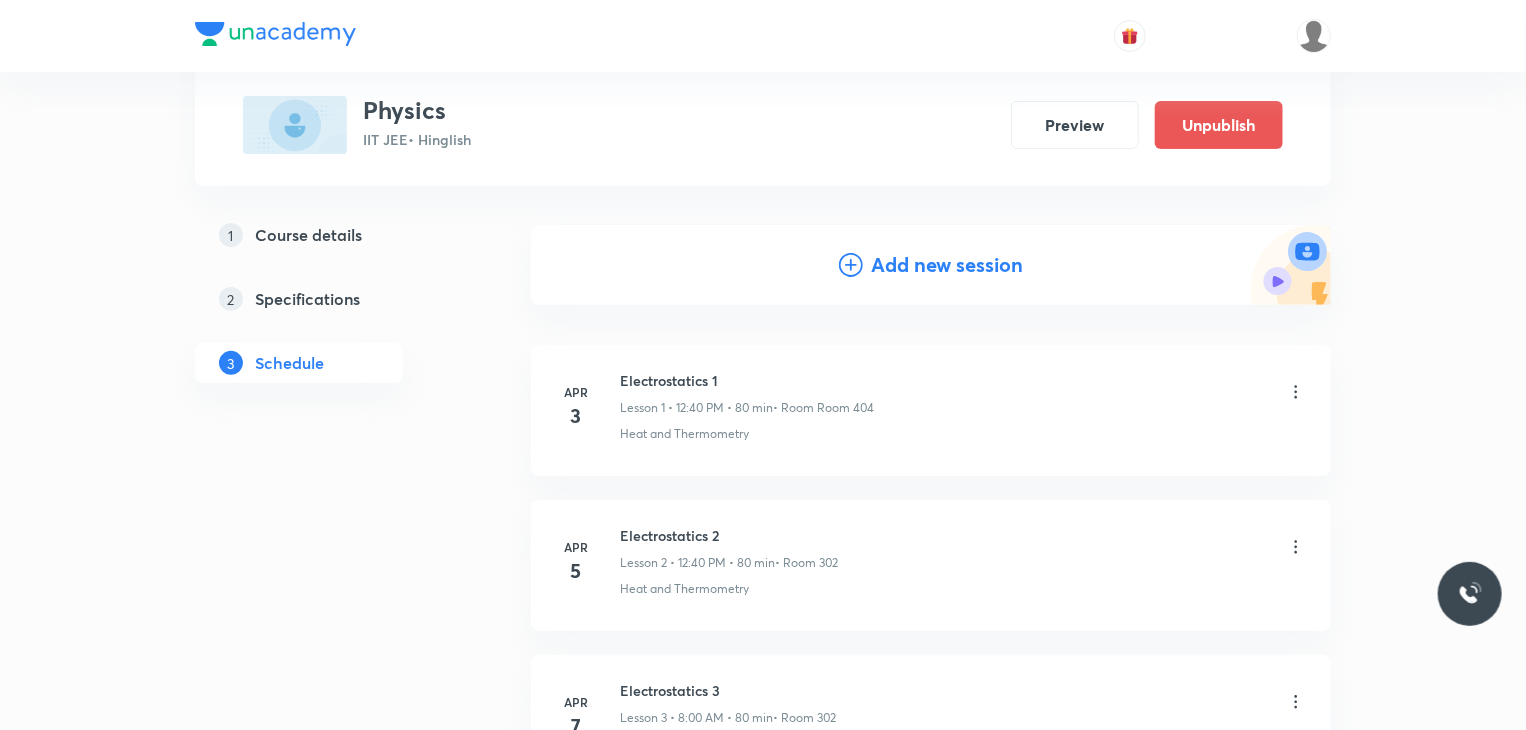 click 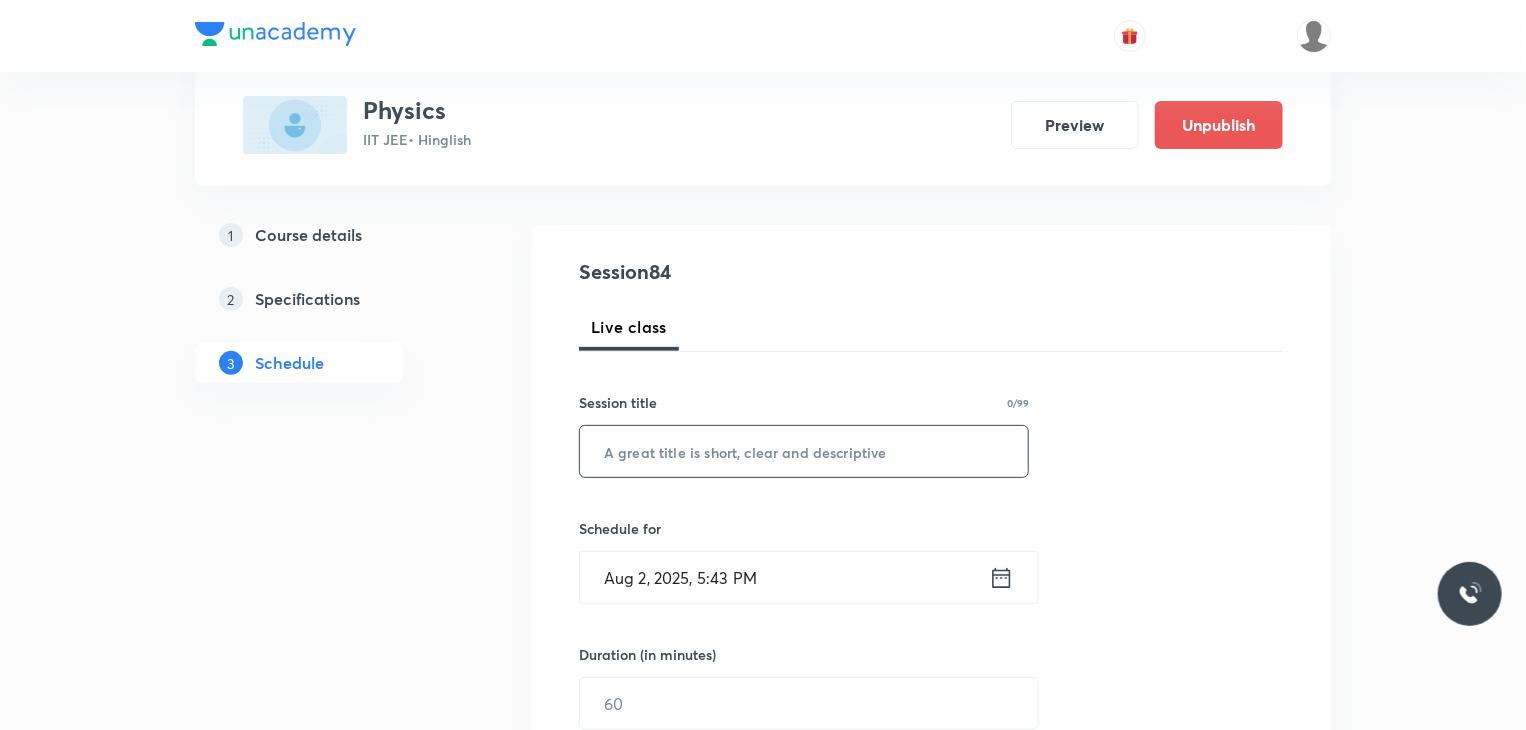 click at bounding box center (804, 451) 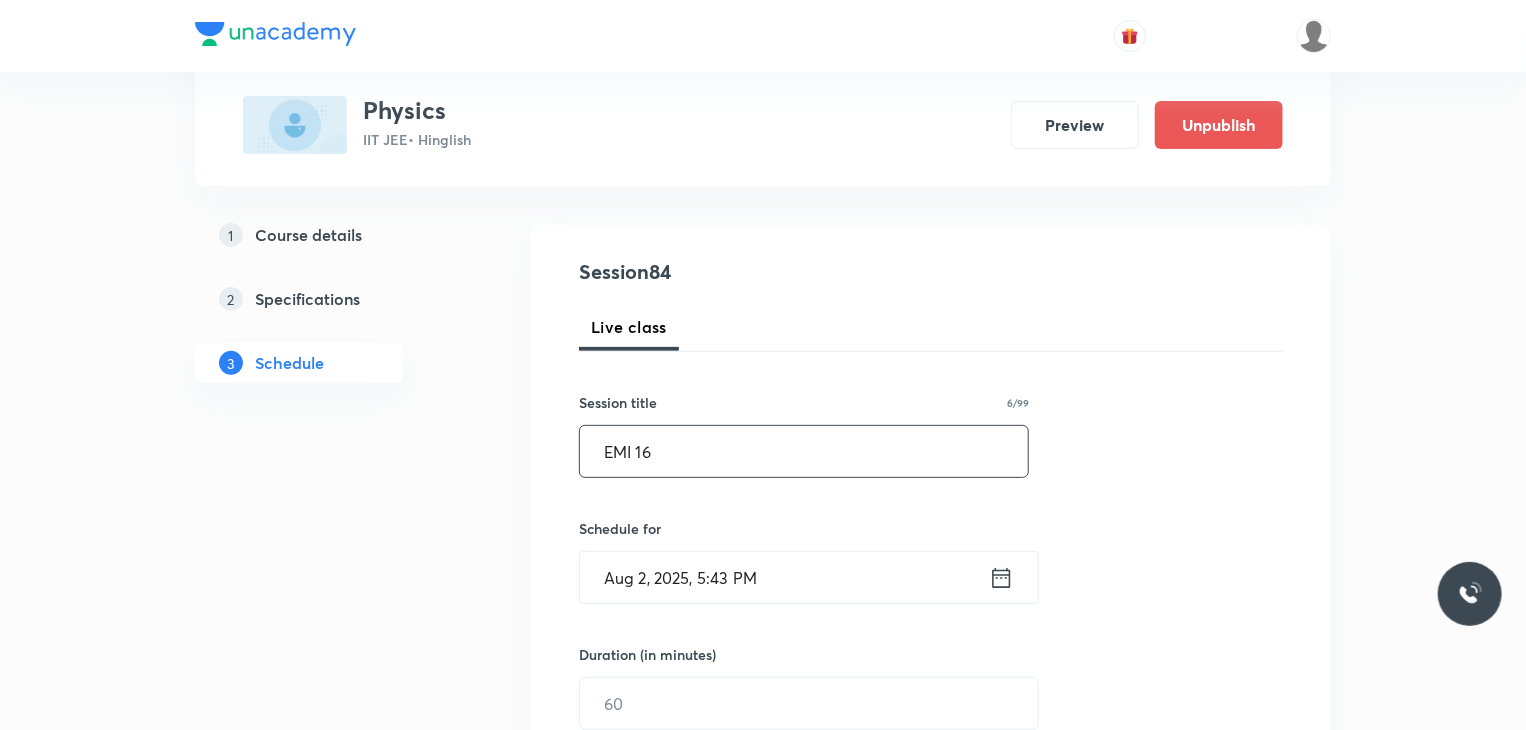 type on "EMI 16" 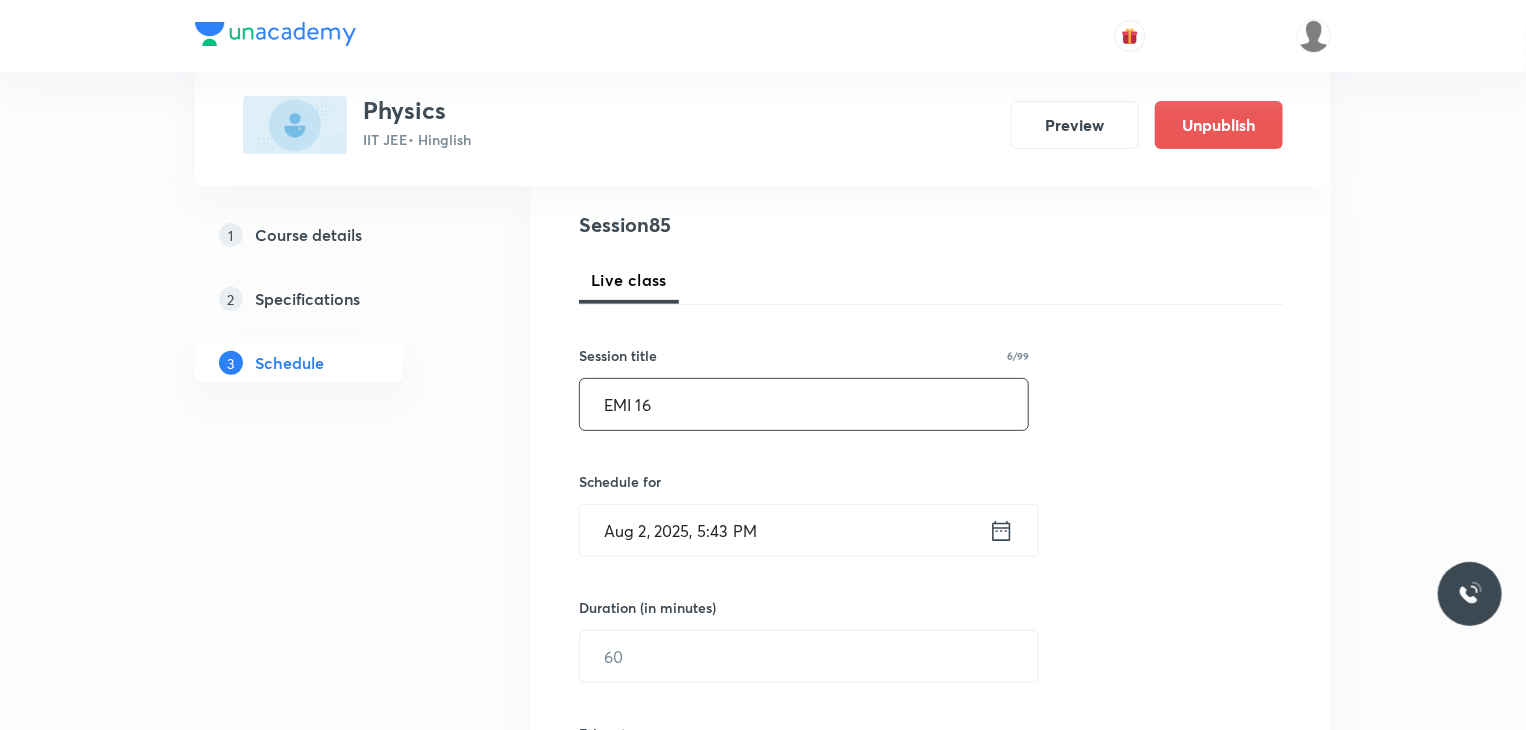 scroll, scrollTop: 223, scrollLeft: 0, axis: vertical 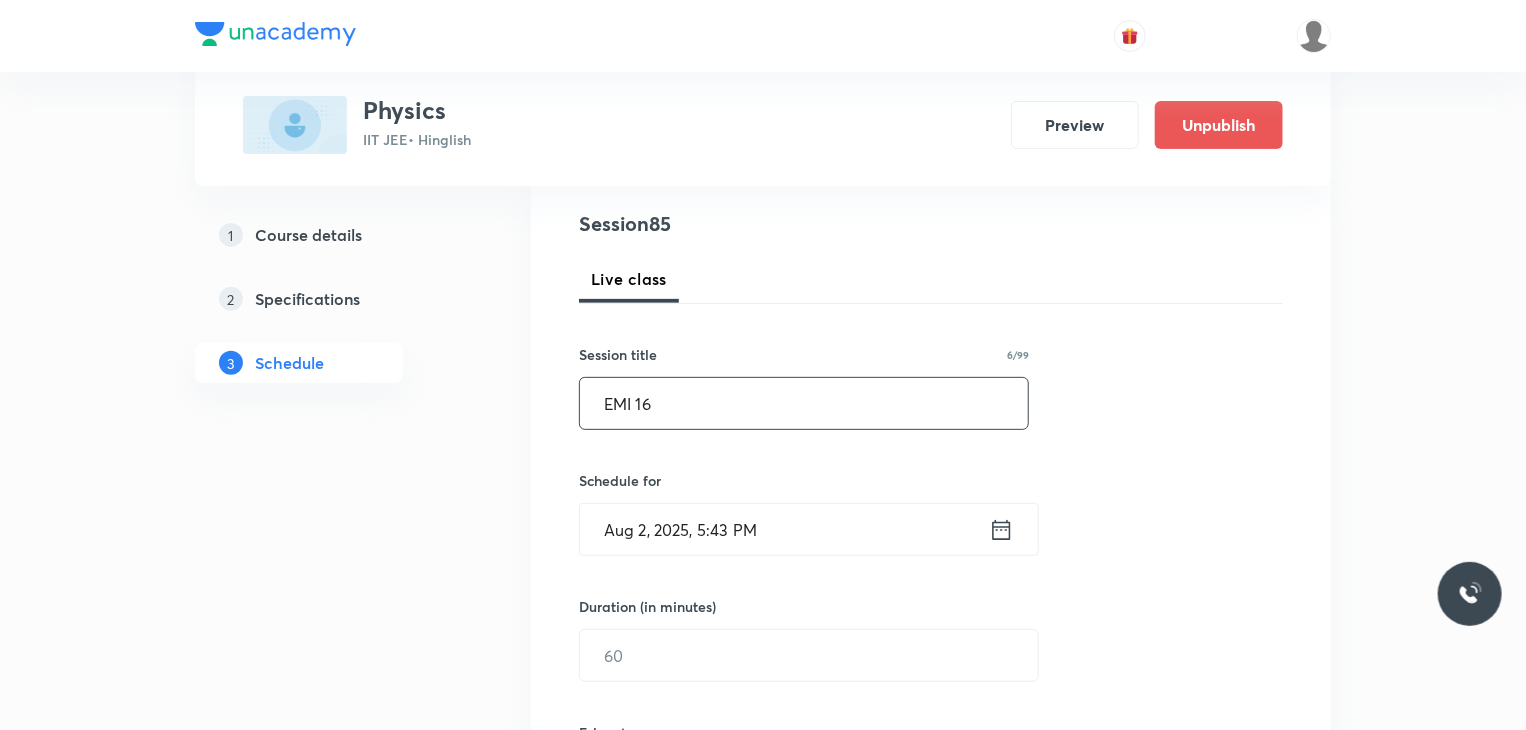click on "Aug 2, 2025, 5:43 PM" at bounding box center [784, 529] 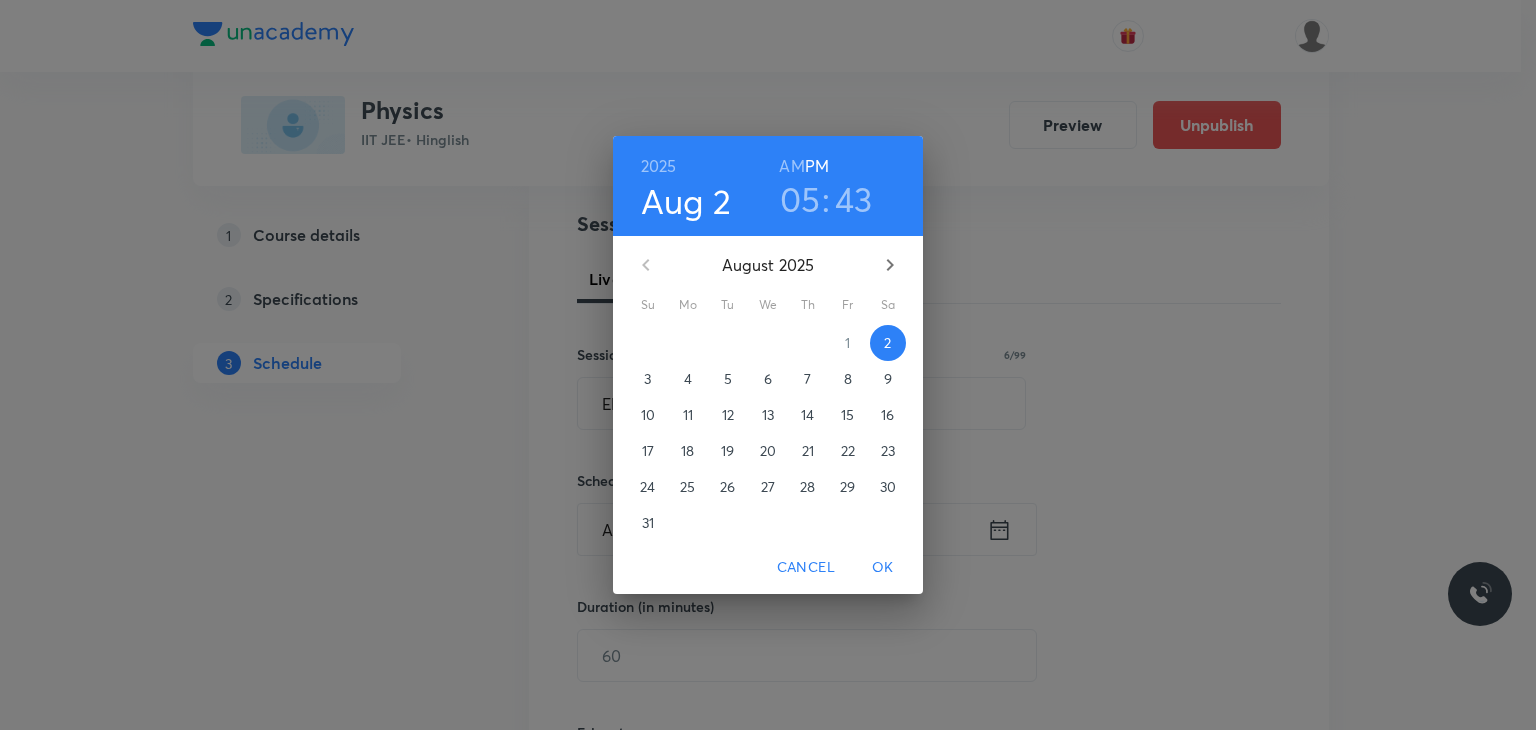 click on "05" at bounding box center [800, 199] 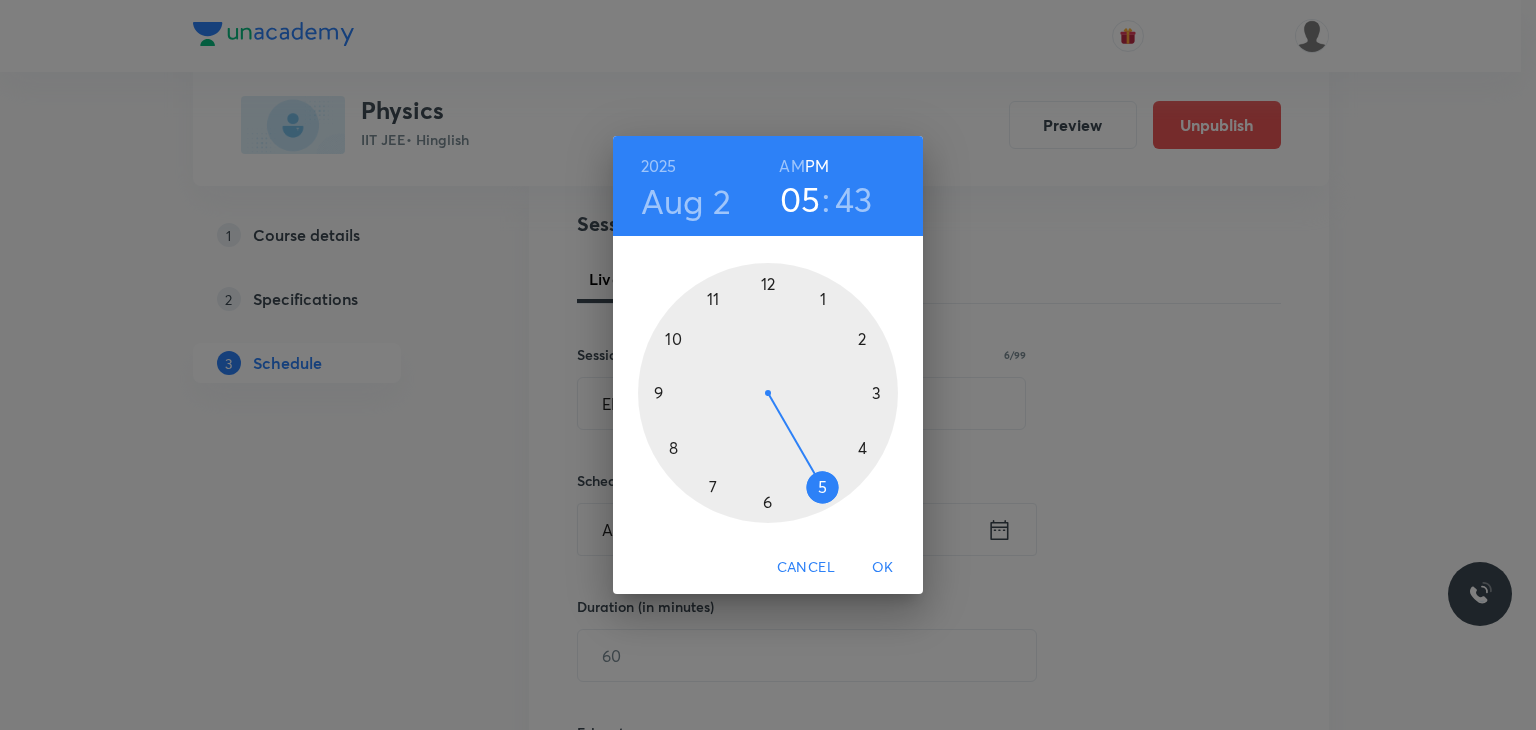 click on "Aug 2" at bounding box center (686, 201) 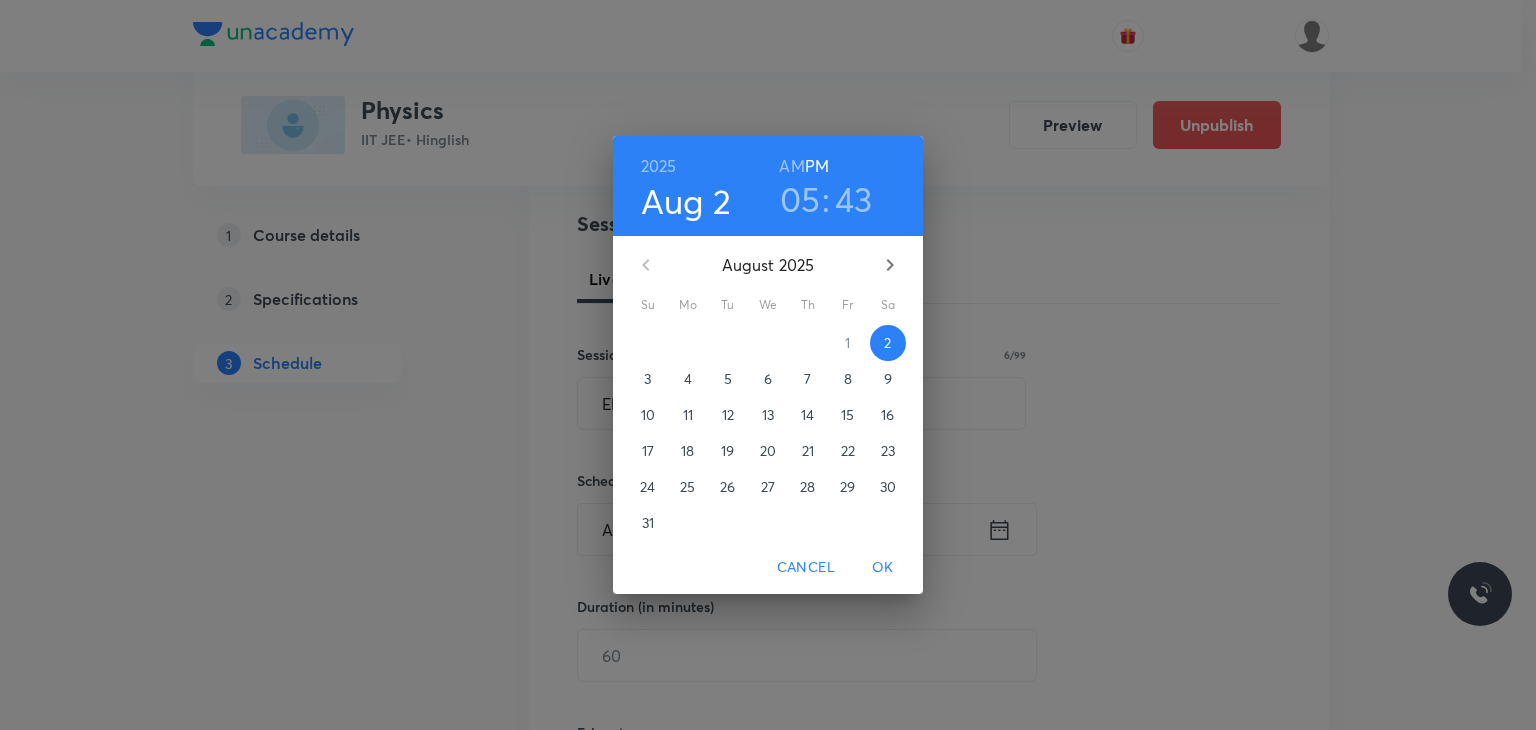 click on "8" at bounding box center (848, 379) 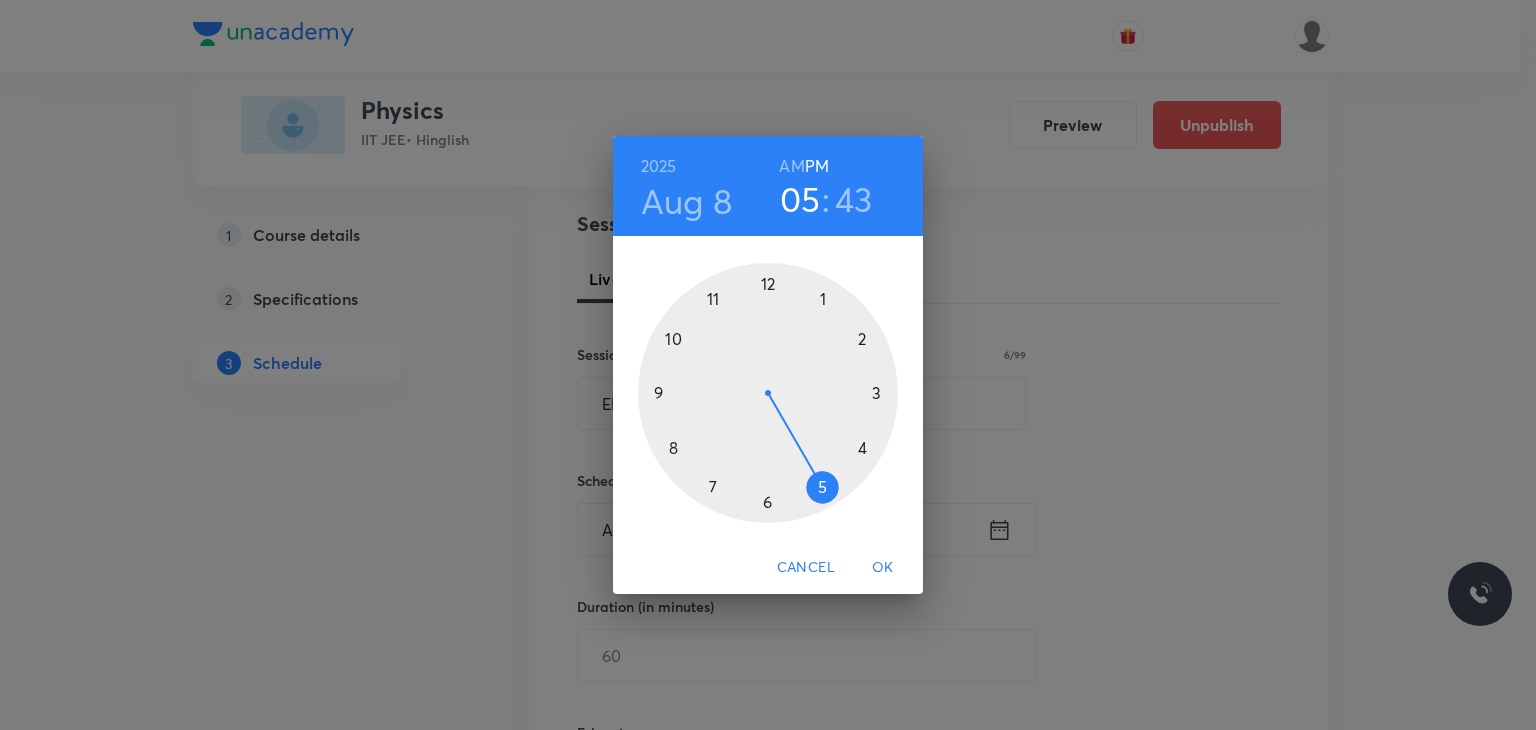 click at bounding box center [768, 393] 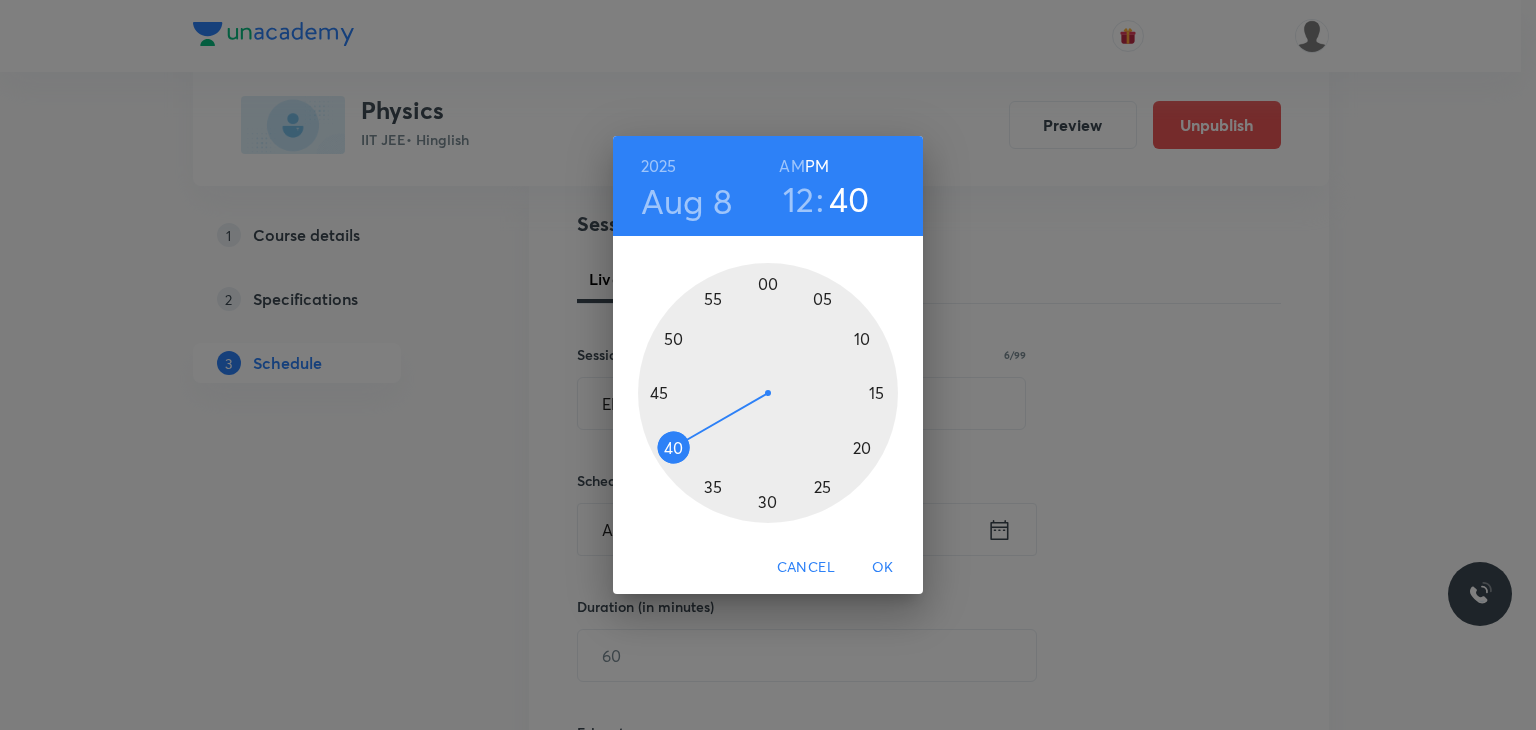 drag, startPoint x: 672, startPoint y: 450, endPoint x: 649, endPoint y: 465, distance: 27.45906 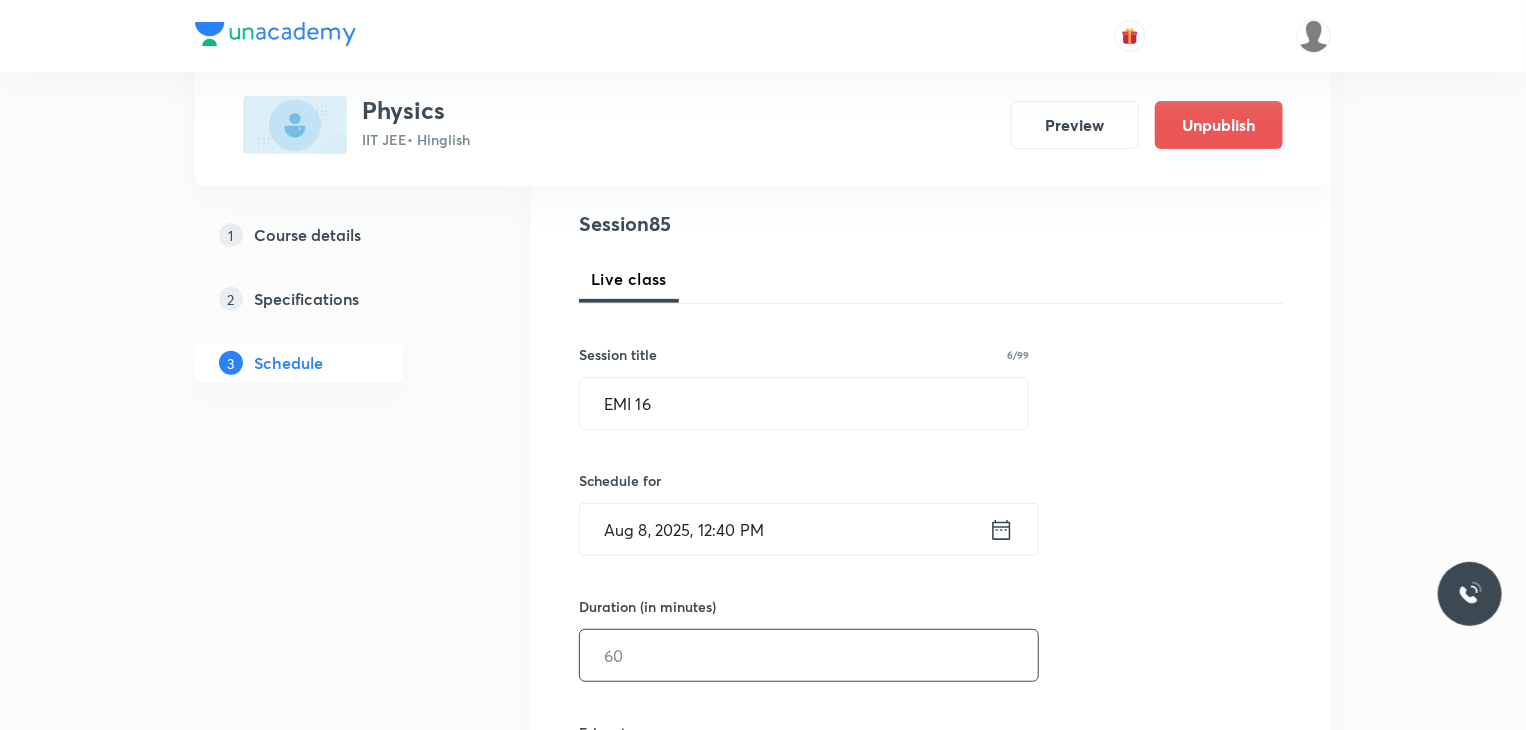 click at bounding box center (809, 655) 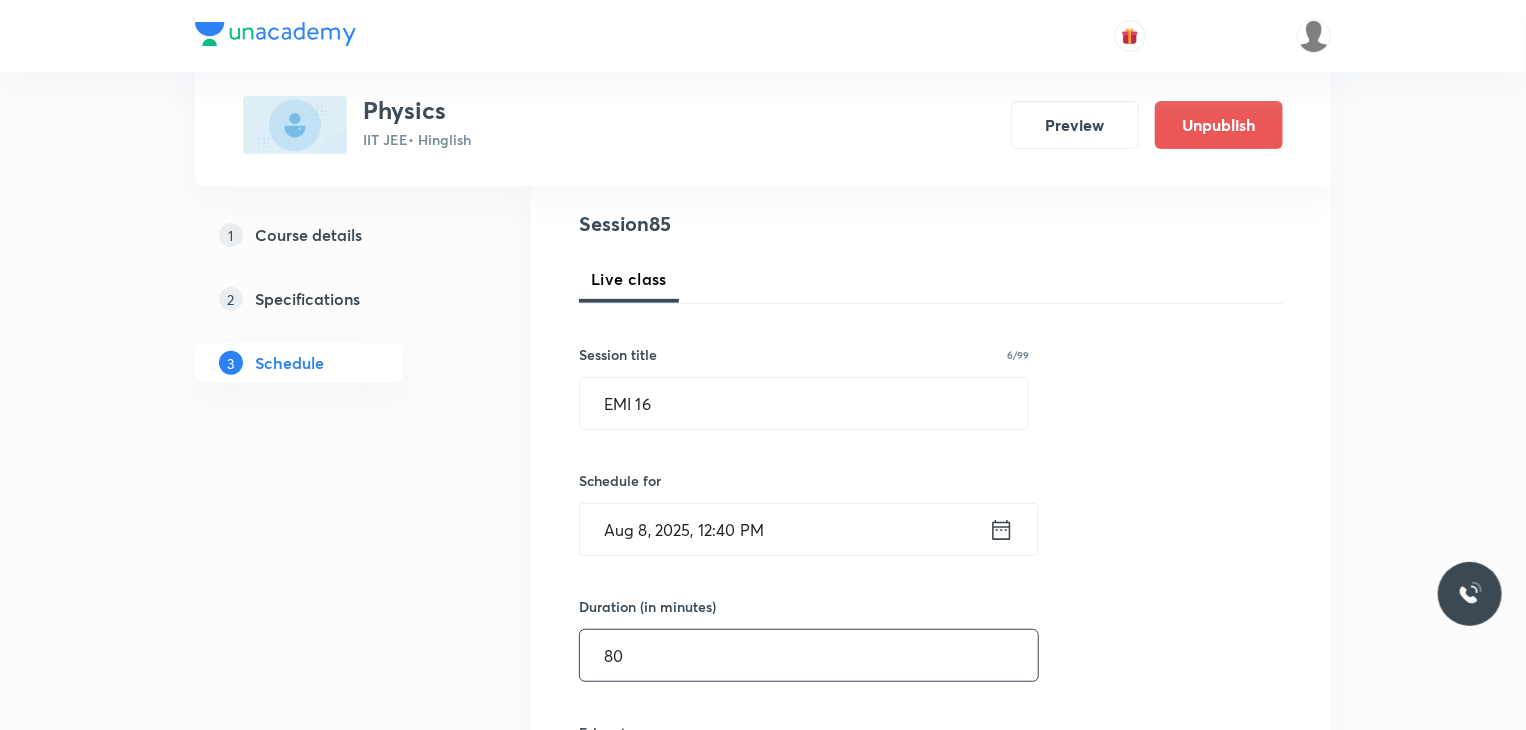 type on "80" 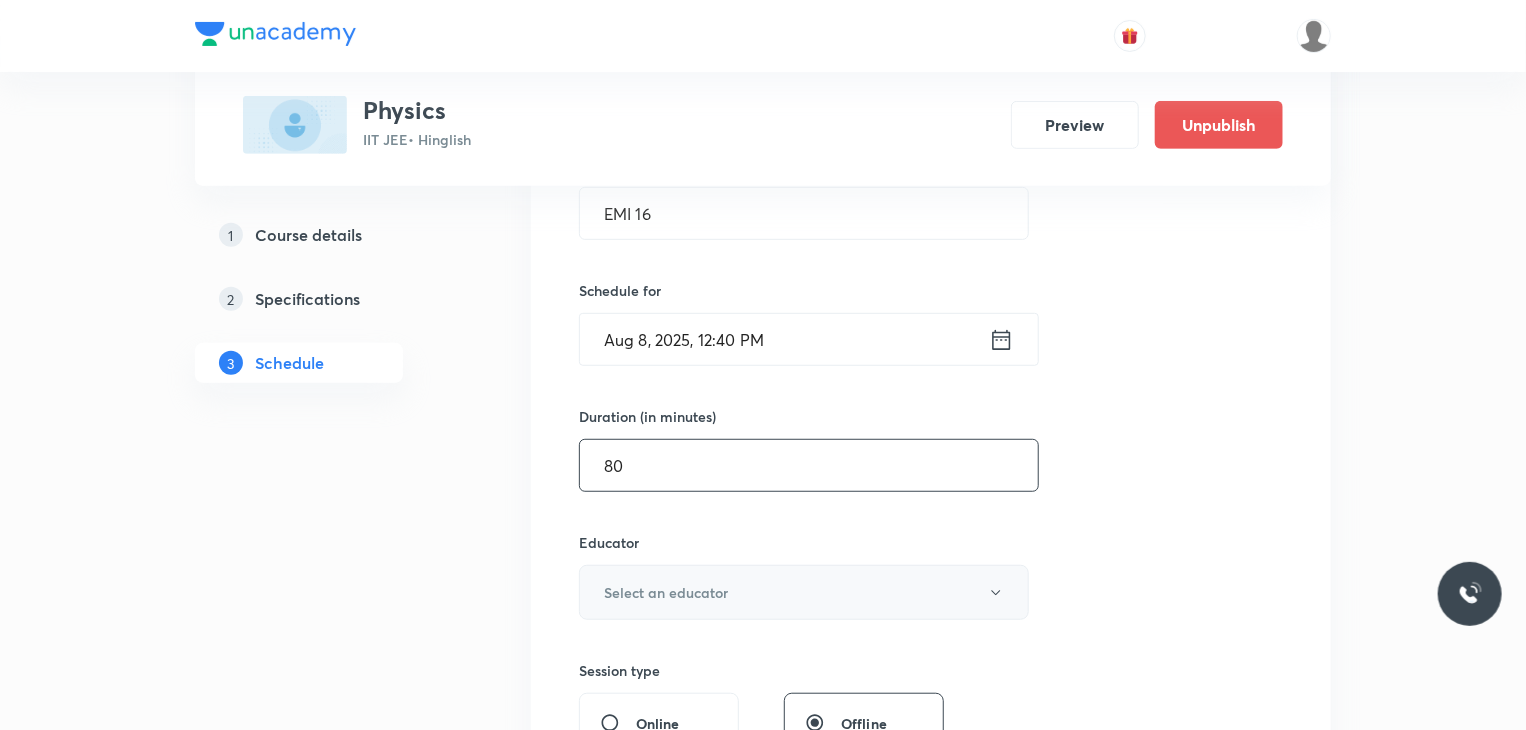 click on "Select an educator" at bounding box center (666, 592) 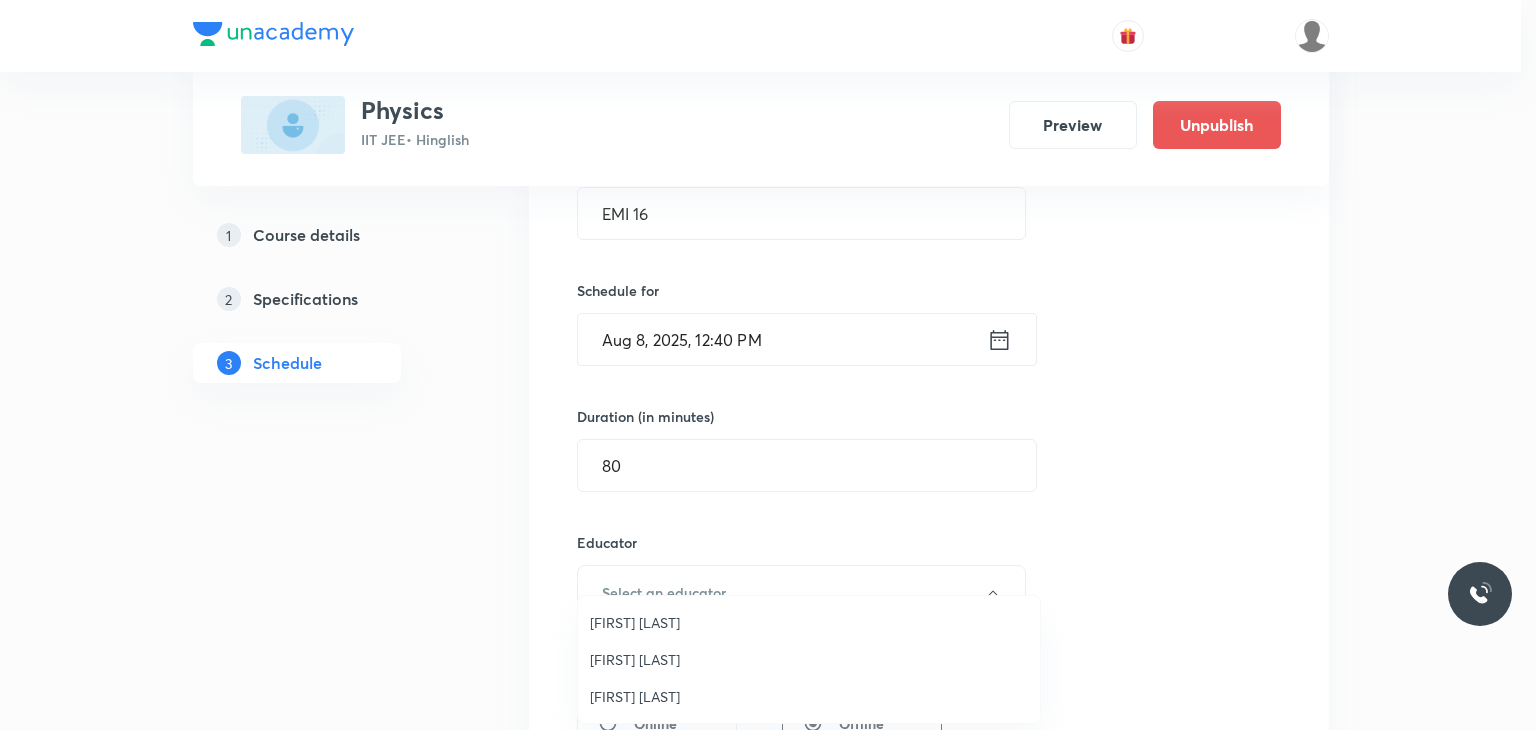 click on "Neilabh Gupta" at bounding box center (809, 659) 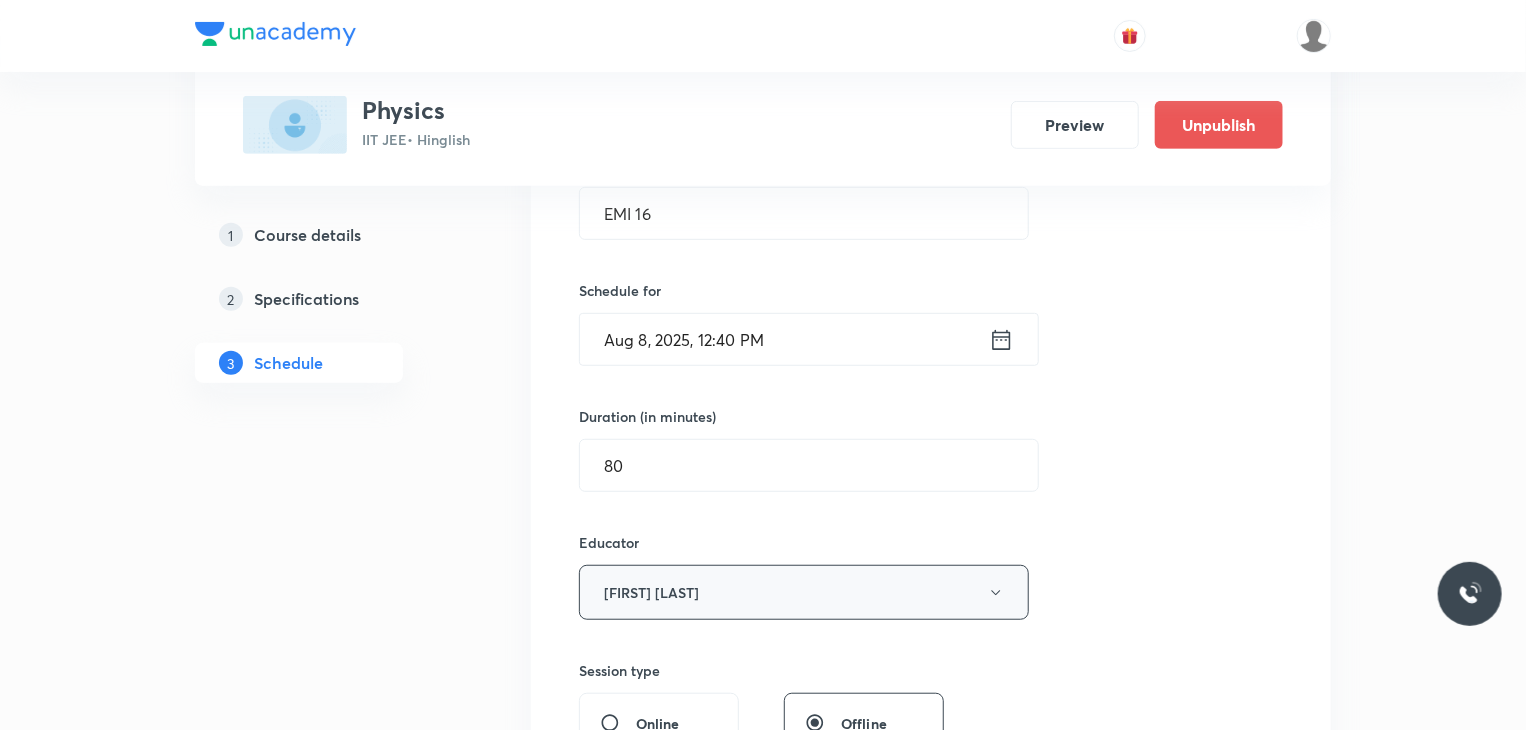 click on "Neilabh Gupta" at bounding box center (804, 592) 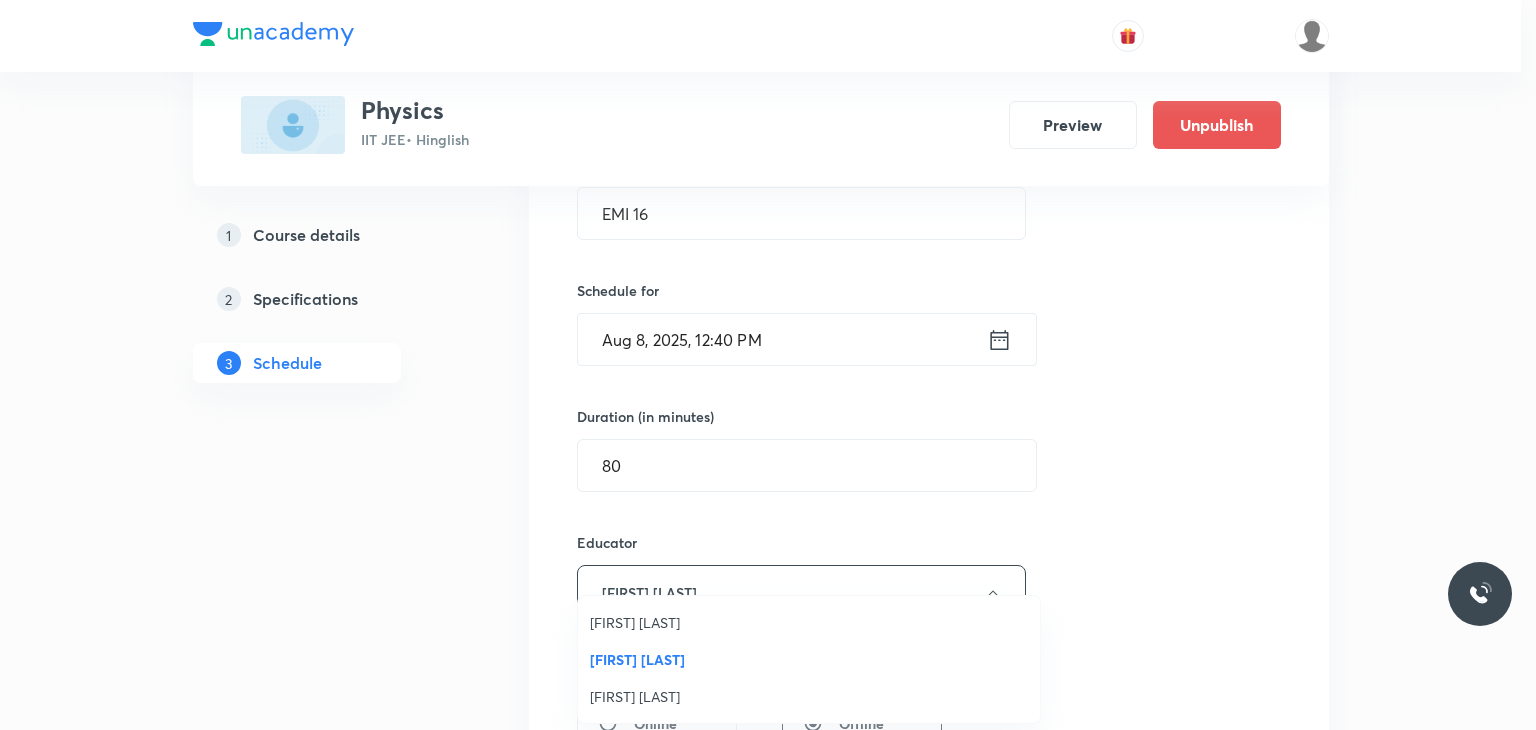 click on "Praveen Kumar Ghosh" at bounding box center [809, 696] 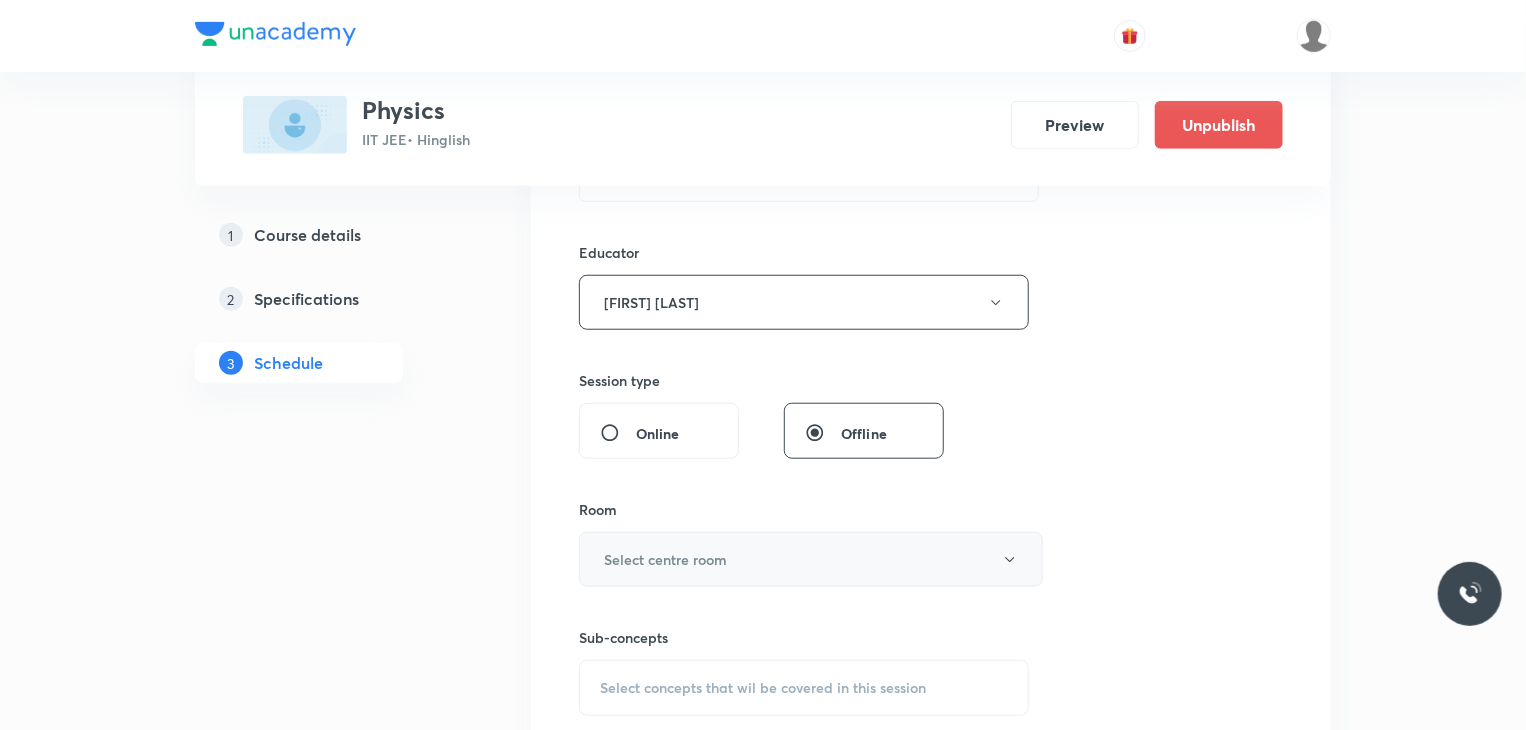 scroll, scrollTop: 712, scrollLeft: 0, axis: vertical 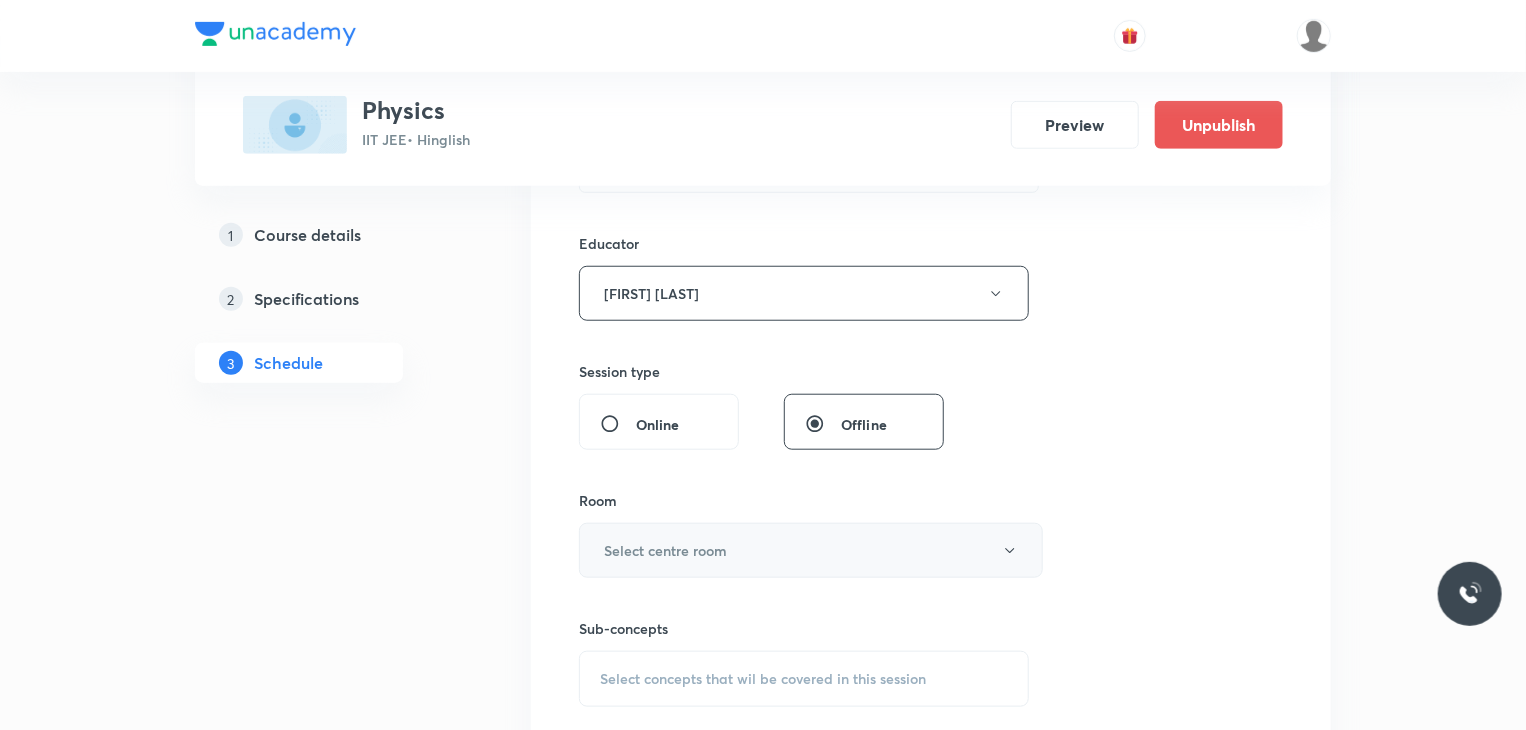 click on "Select centre room" at bounding box center (811, 550) 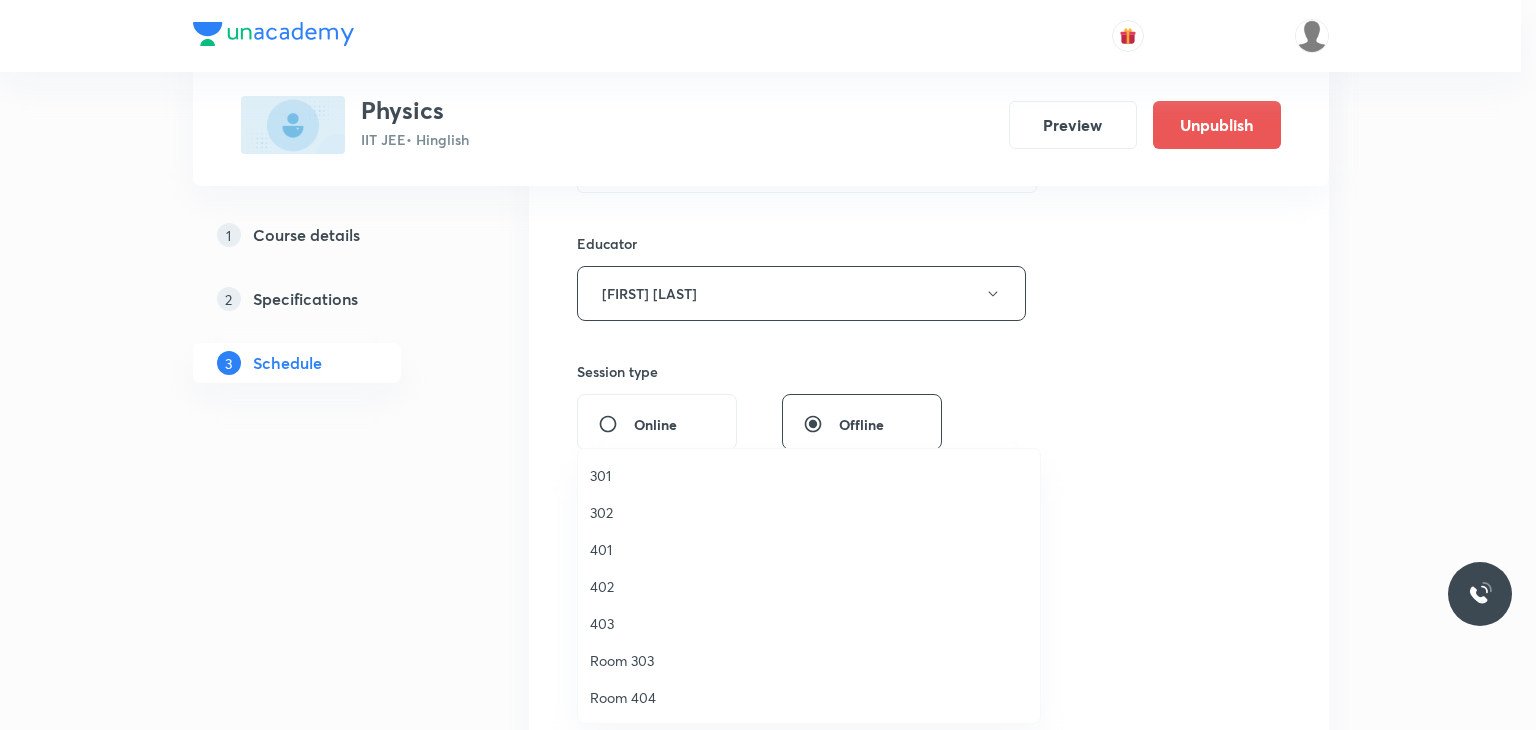 click on "Room 303" at bounding box center (809, 660) 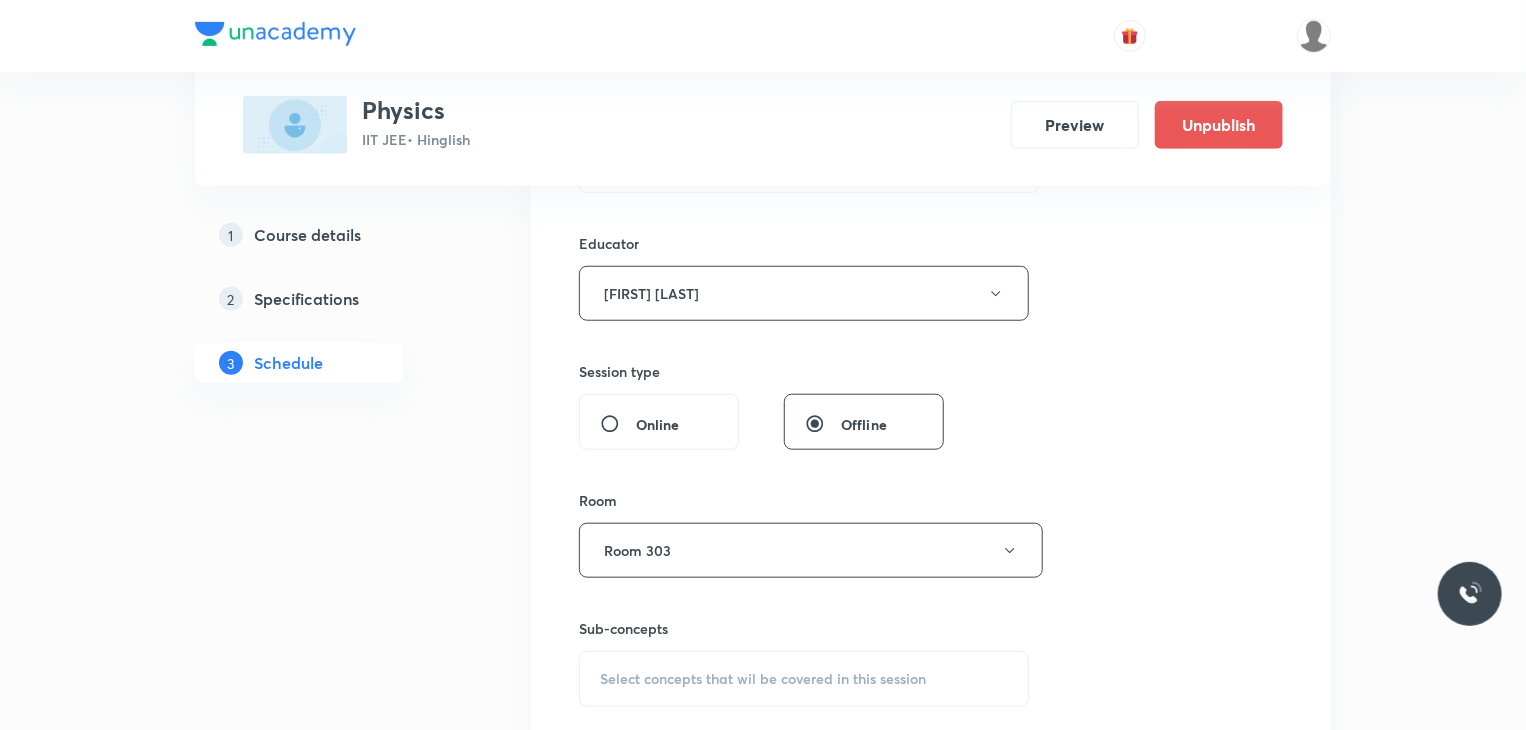 click on "Select concepts that wil be covered in this session" at bounding box center [804, 679] 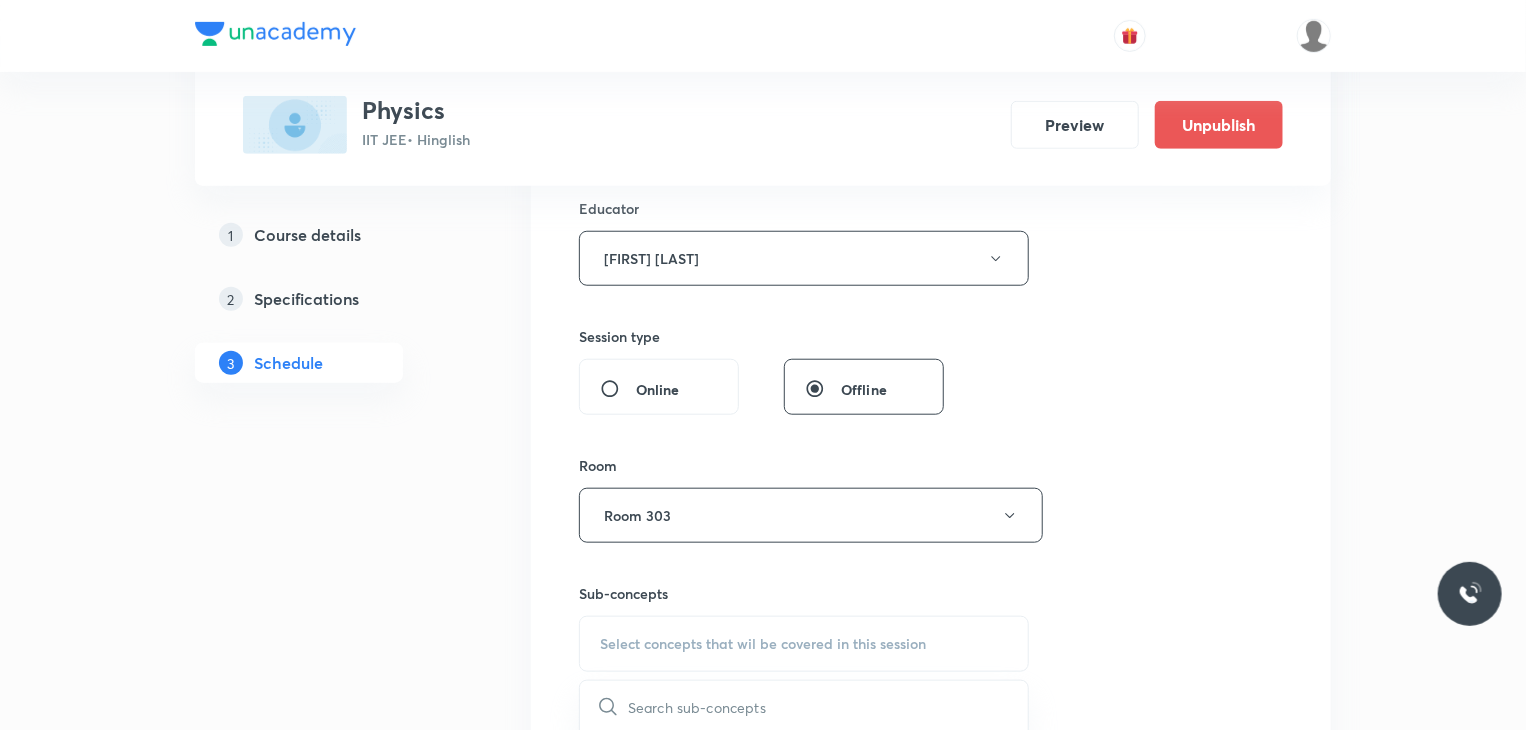 scroll, scrollTop: 969, scrollLeft: 0, axis: vertical 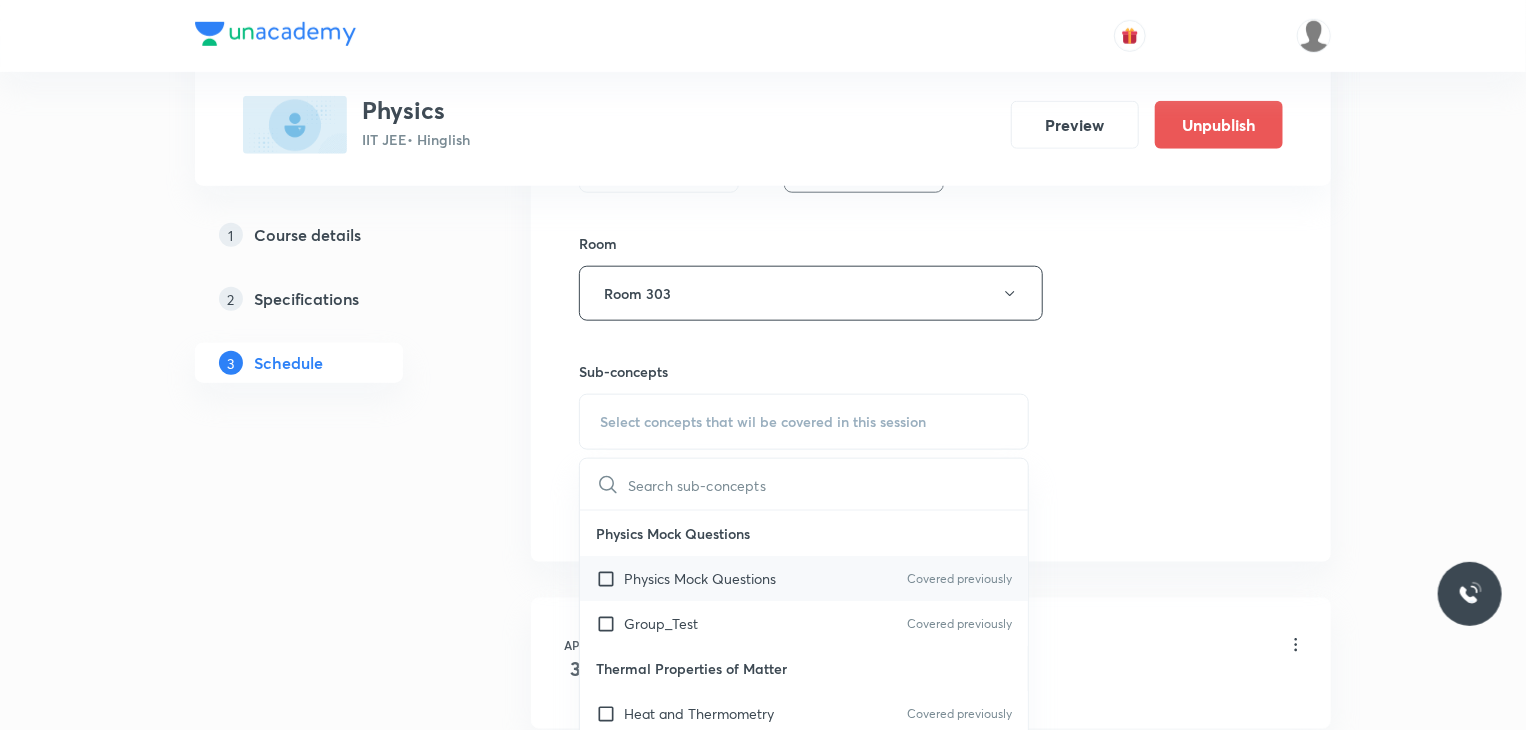 click on "Physics Mock Questions" at bounding box center [700, 578] 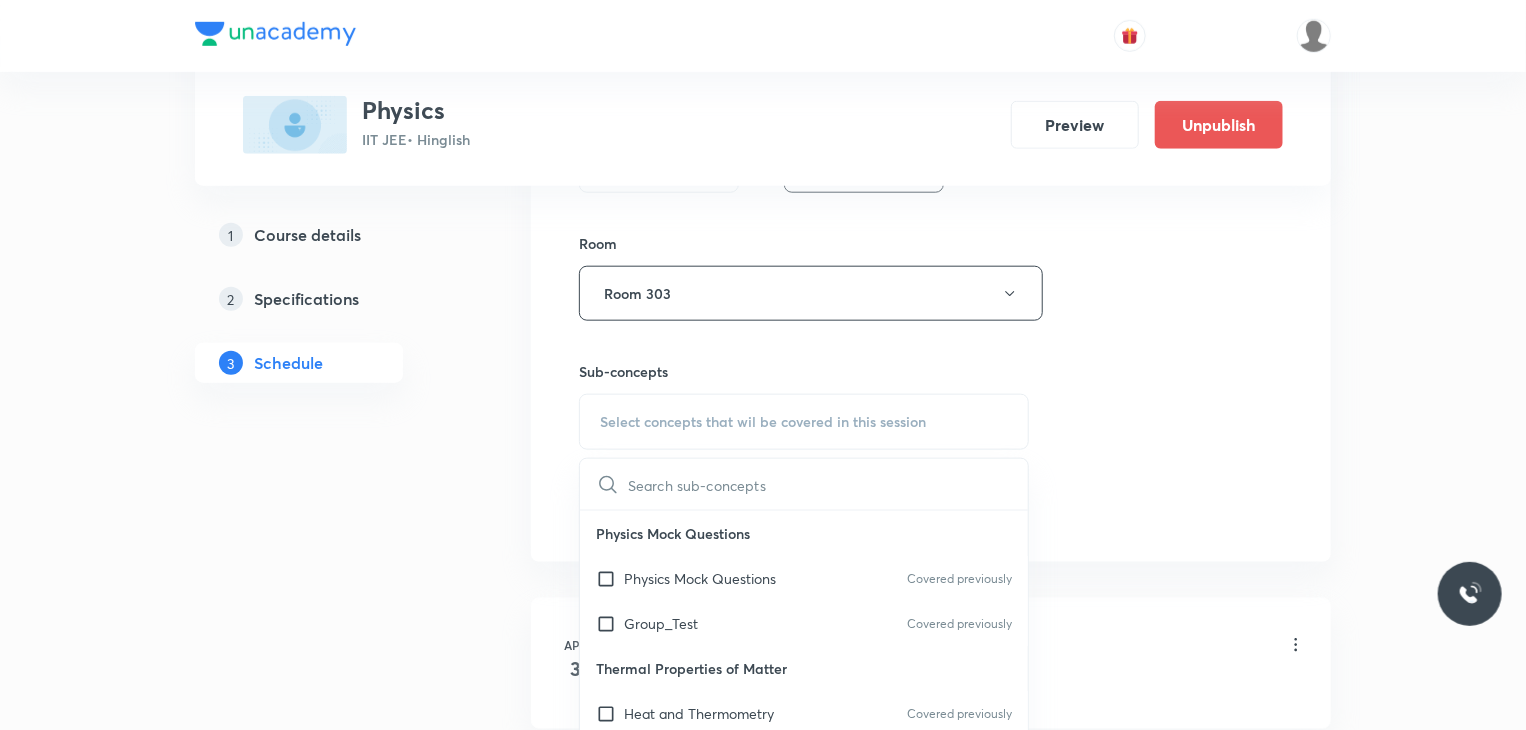 checkbox on "true" 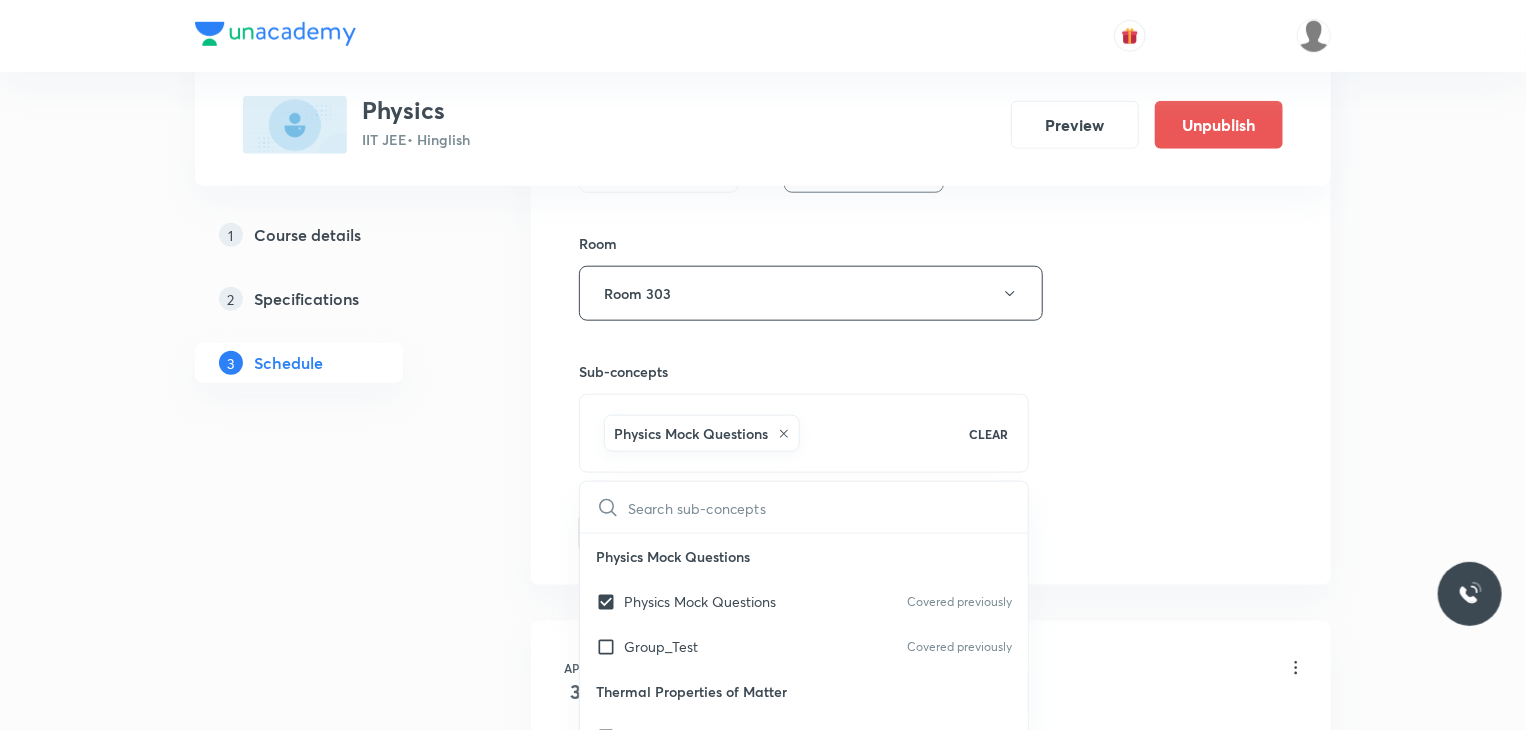 click on "Session  85 Live class Session title 6/99 EMI 16 ​ Schedule for Aug 8, 2025, 12:40 PM ​ Duration (in minutes) 80 ​ Educator Praveen Kumar Ghosh   Session type Online Offline Room Room 303 Sub-concepts Physics Mock Questions CLEAR ​ Physics Mock Questions Physics Mock Questions Covered previously Group_Test Covered previously Thermal Properties of Matter Heat and Thermometry Covered previously Thermometry Covered previously Thermal Expansion Calorimetry Conduction Radiation Conduction of Heat in Steady State Conduction Before Steady State (Qualitative Description) Convection of Heat (Qualitative Description) Kirchhoff's Law Newton's Law of Cooling Wien's Law of Blackbody Radiation & its Spectrum Radiation of Heat & Prevost Theory Stefan's-Boltzmann Law Emissivity, Absorptivity, Emissive Power Thermodynamics Thermodynamic System First Law of Thermodynamics Heat in Thermodynamics Gaseous Mixture Different Processes in First Law of Thermodynamics Reversible and irreversible Process Heat Engine Gas Laws" at bounding box center (931, 8) 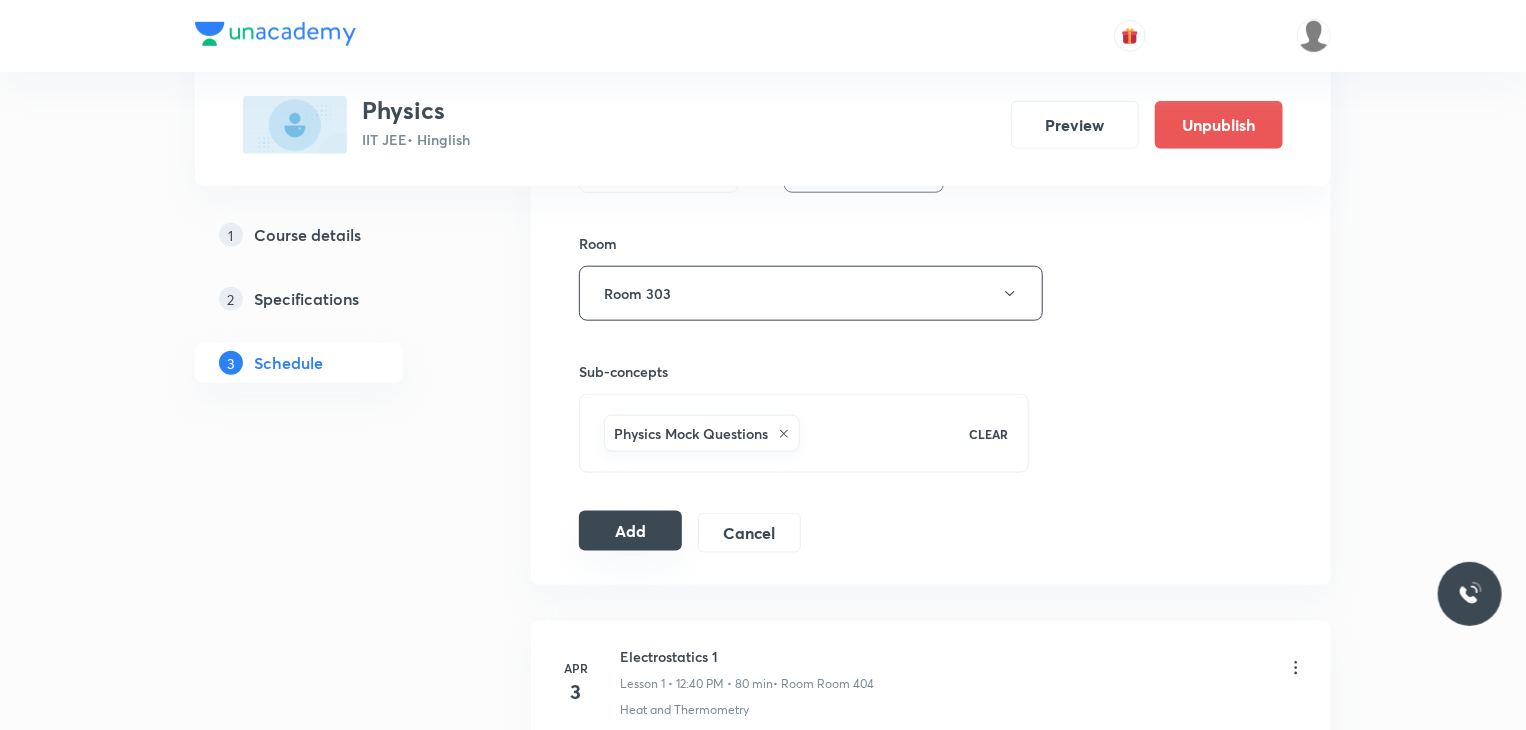 click on "Add" at bounding box center [630, 531] 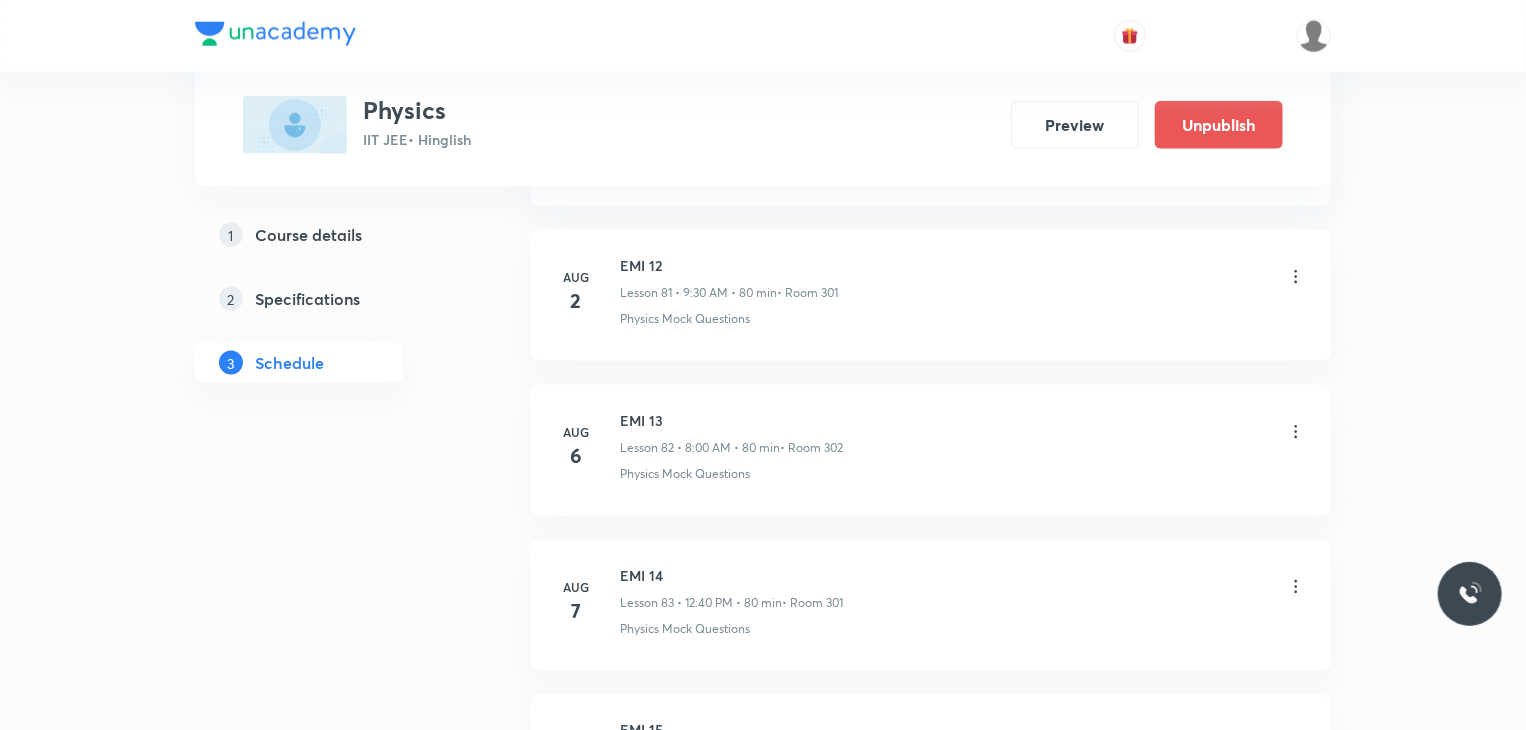 scroll, scrollTop: 12689, scrollLeft: 0, axis: vertical 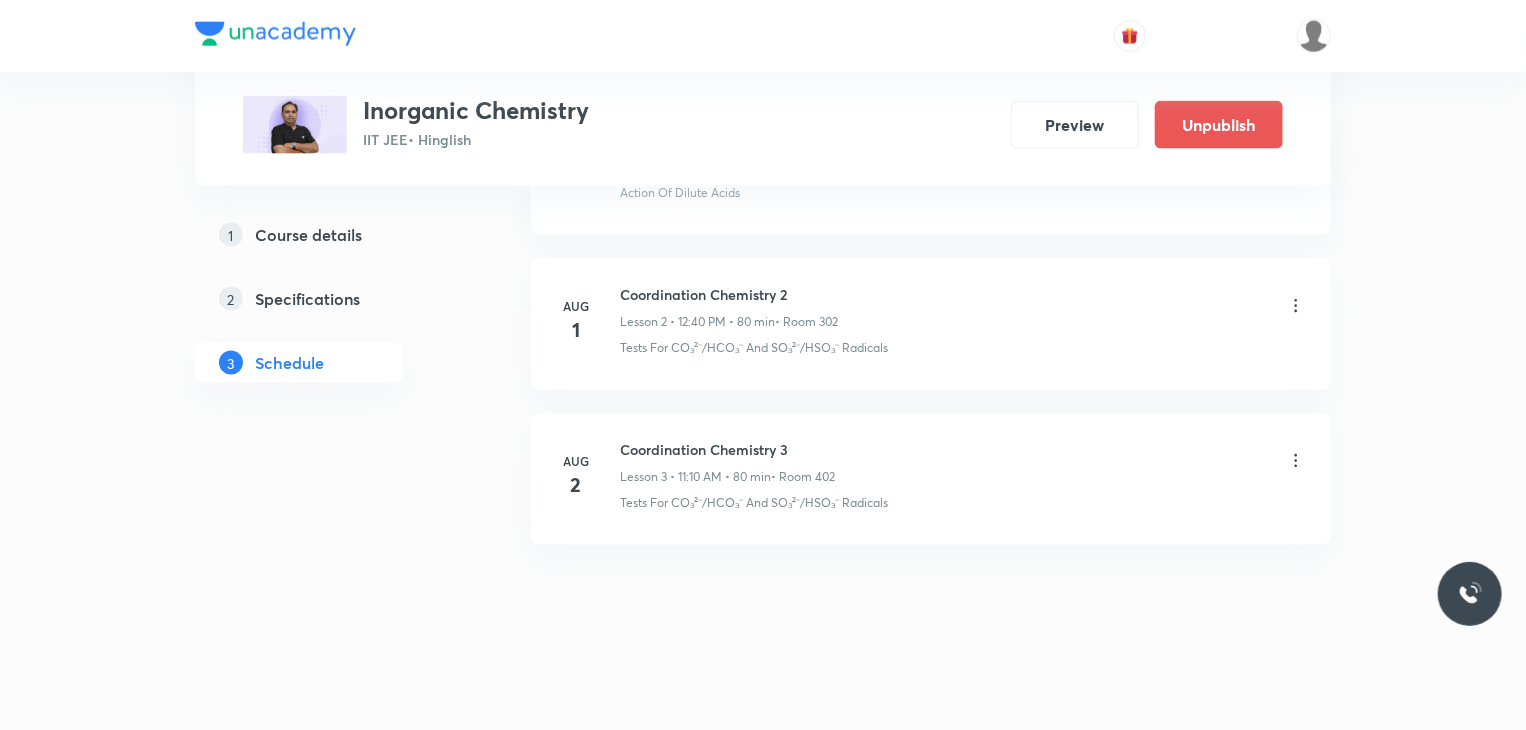click on "Coordination Chemistry 3" at bounding box center [727, 449] 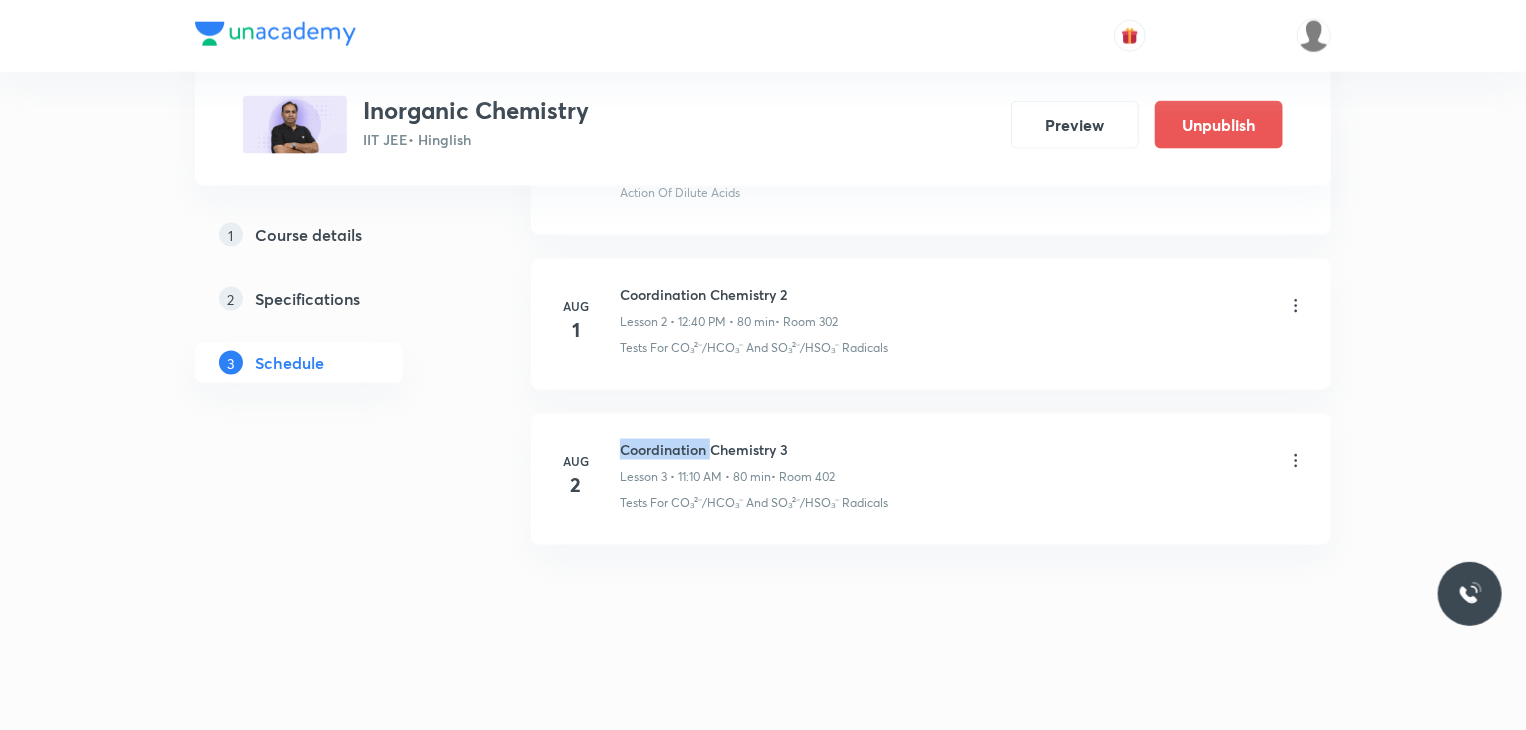 click on "Coordination Chemistry 3" at bounding box center [727, 449] 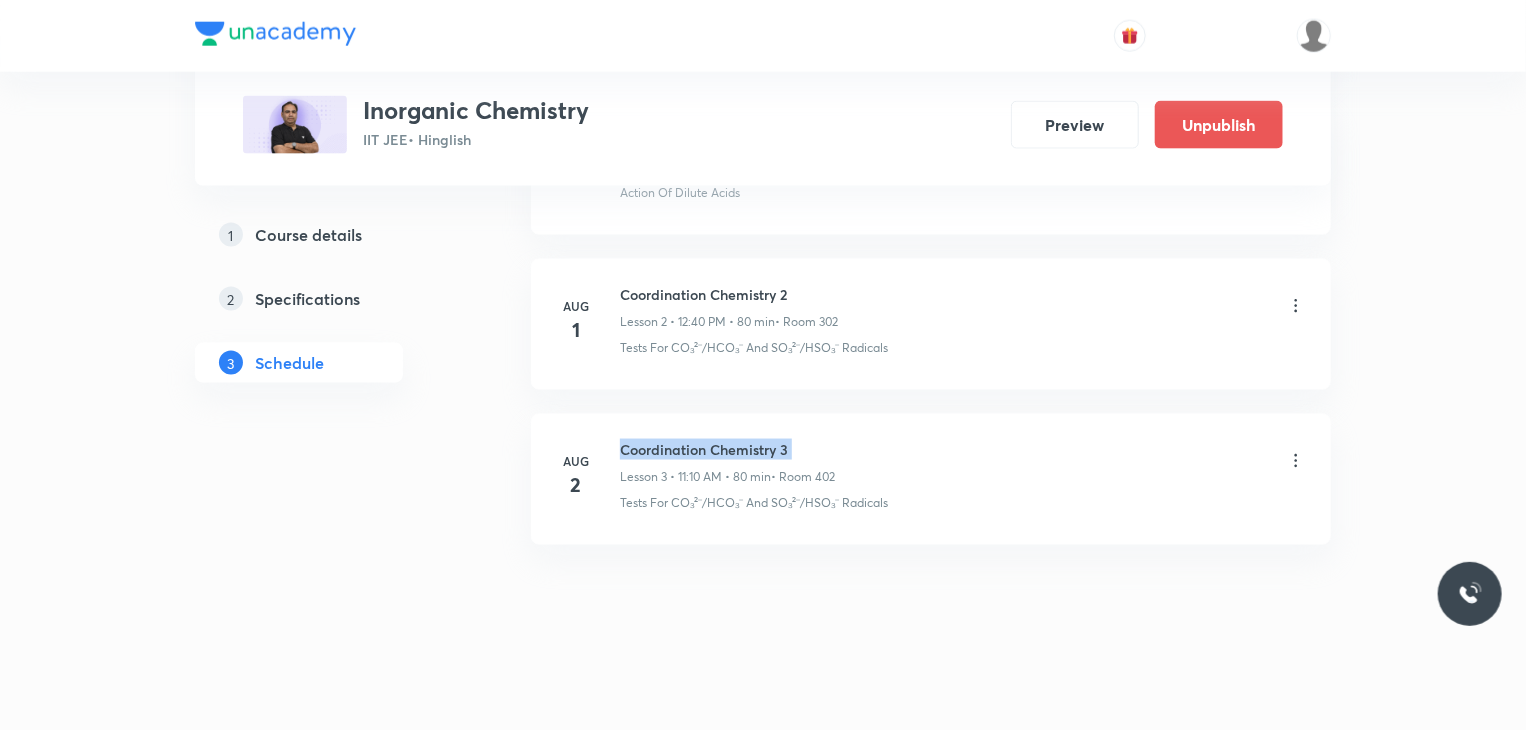 click on "Coordination Chemistry 3" at bounding box center (727, 449) 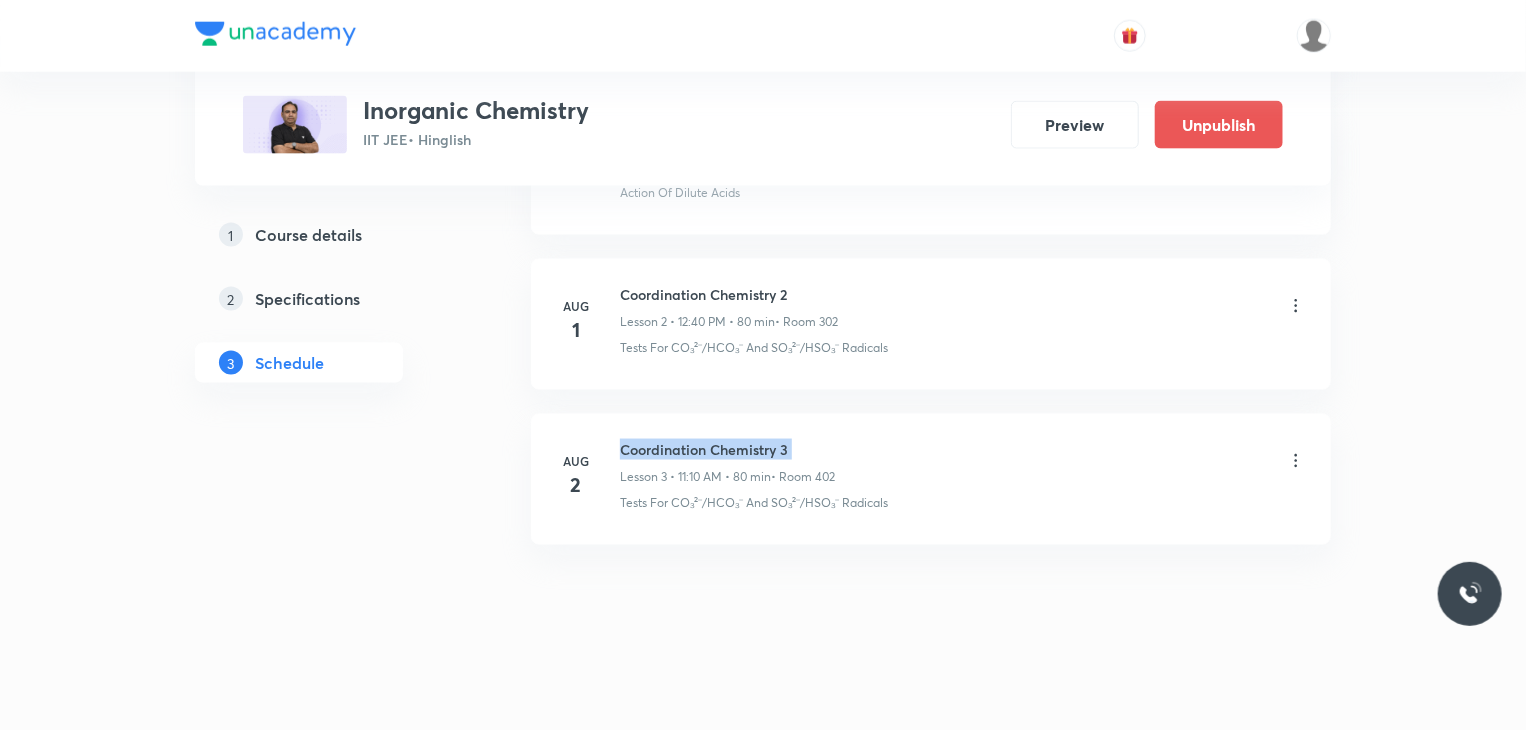 copy on "Coordination Chemistry 3" 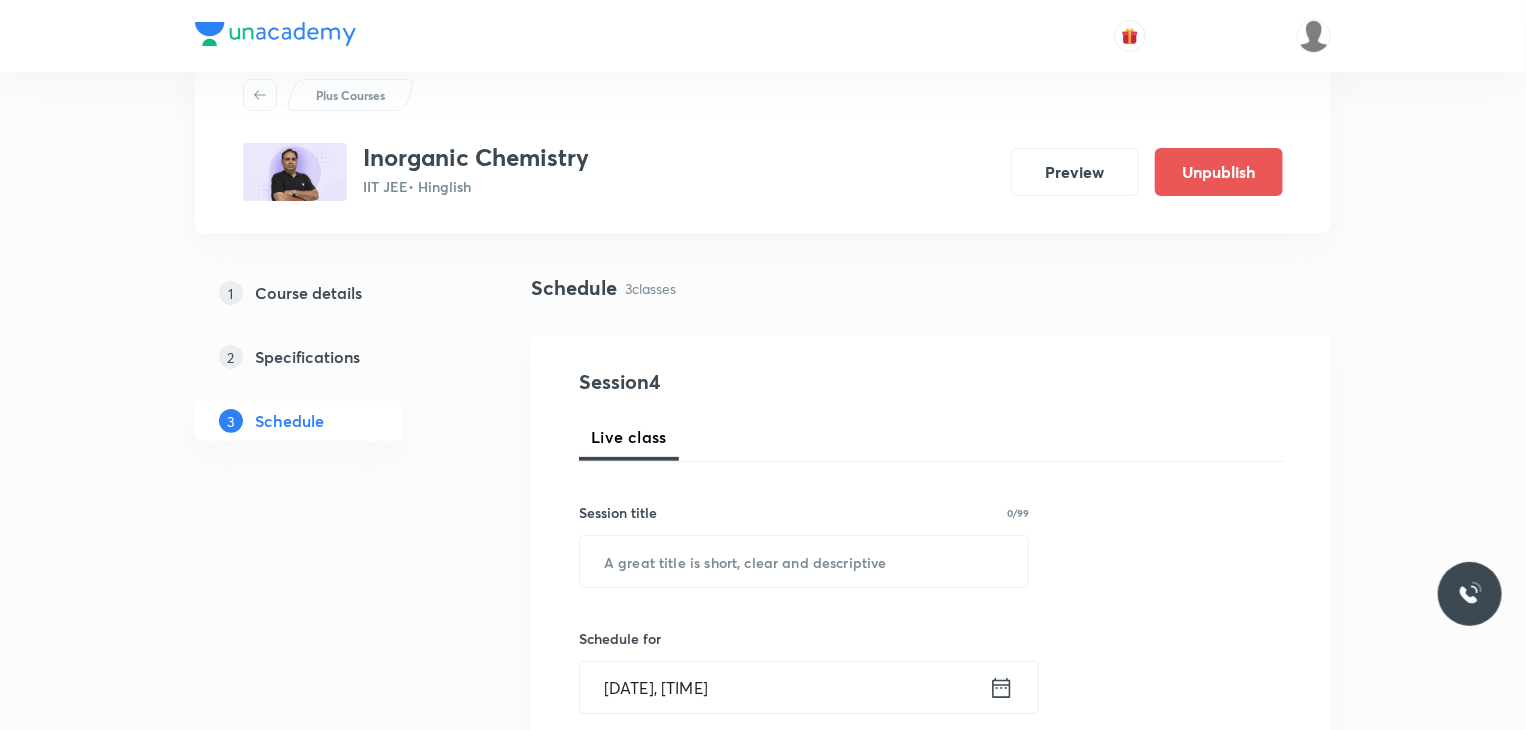 scroll, scrollTop: 100, scrollLeft: 0, axis: vertical 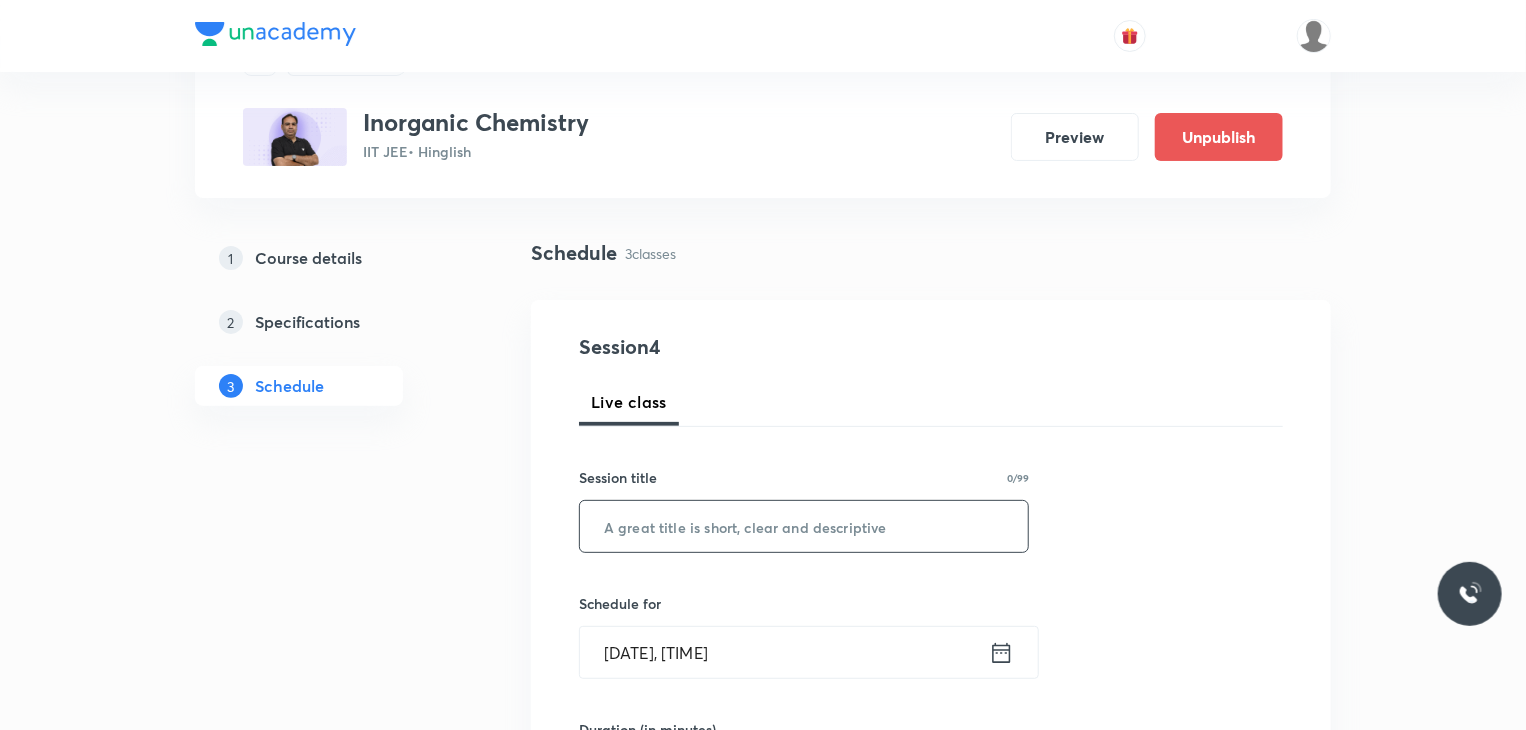 click at bounding box center (804, 526) 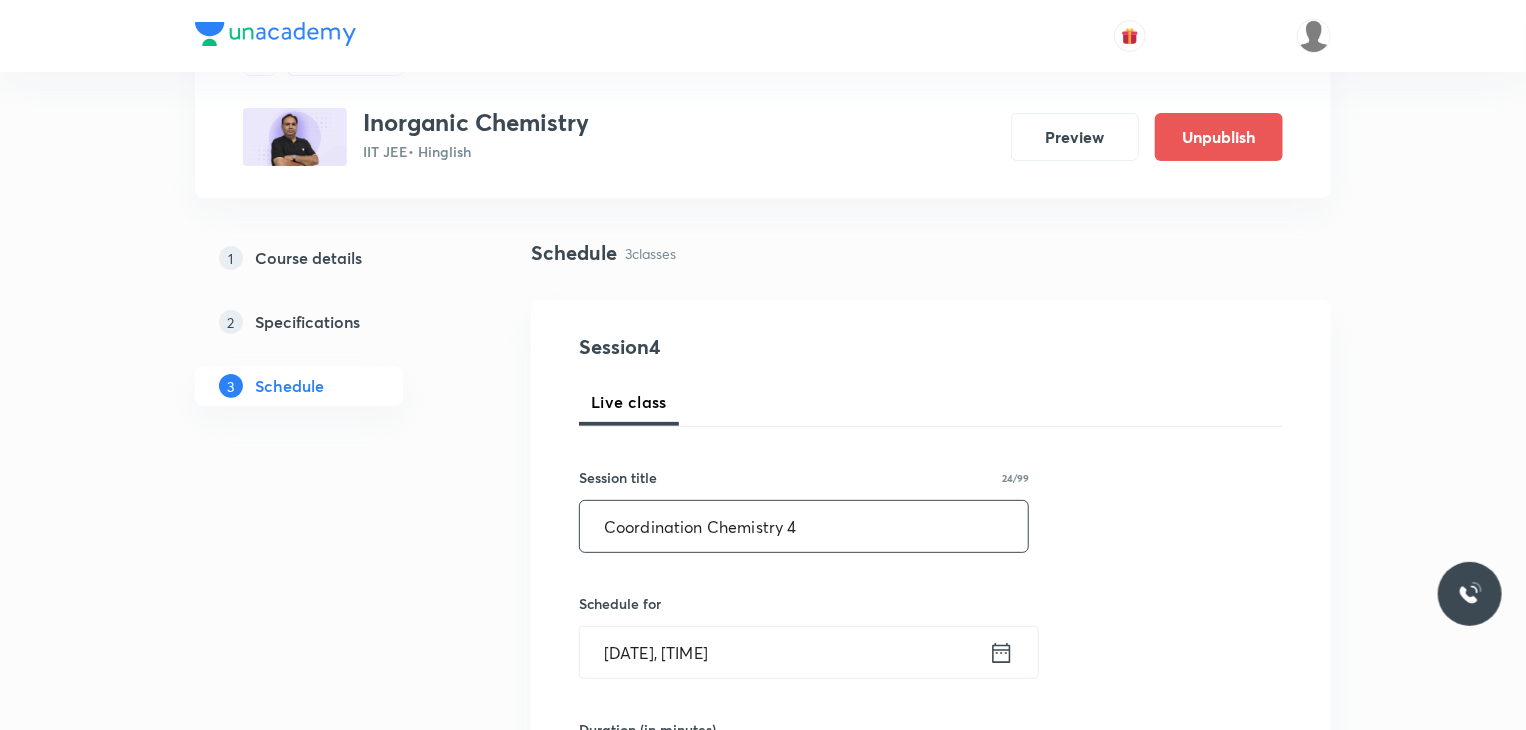 type on "Coordination Chemistry 4" 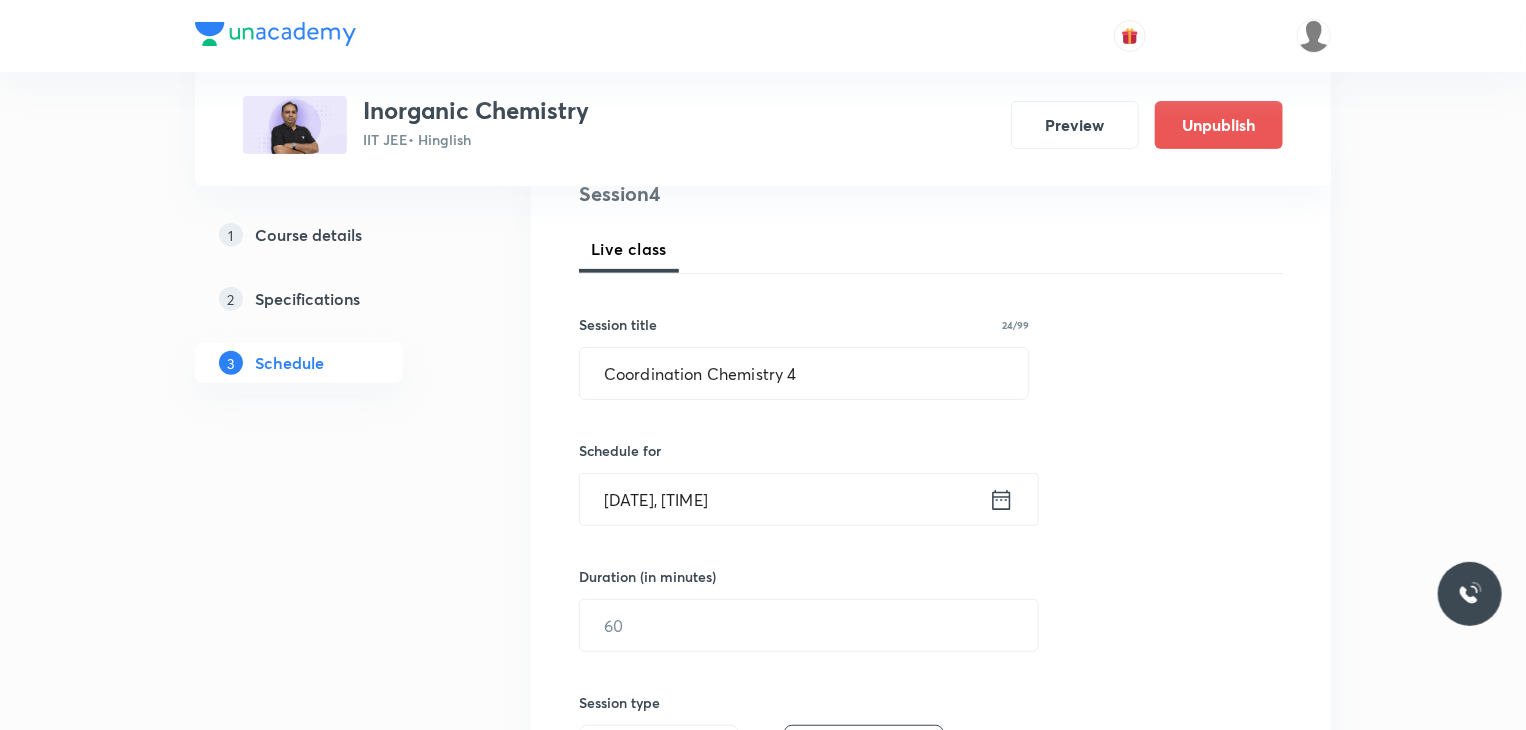scroll, scrollTop: 300, scrollLeft: 0, axis: vertical 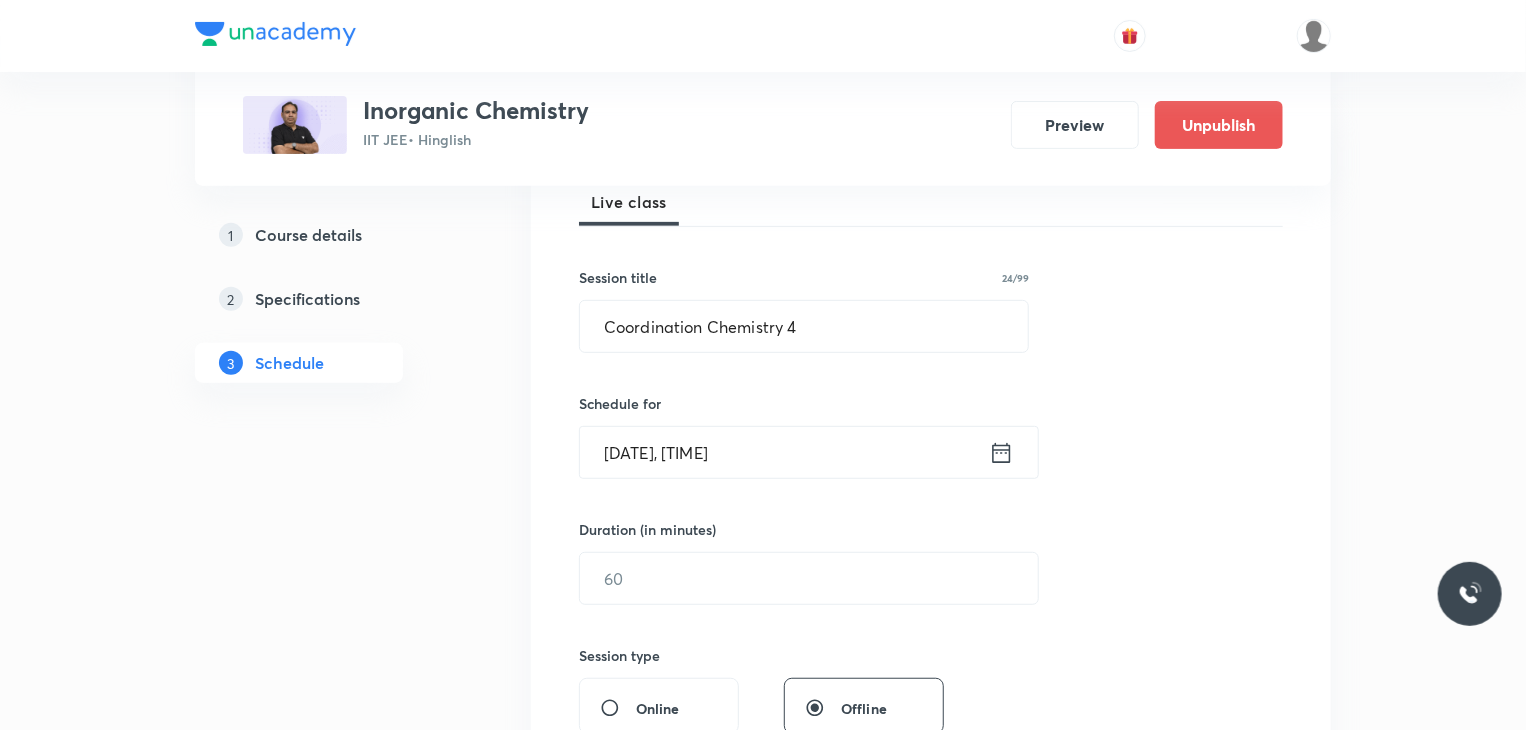 click on "Aug 2, 2025, 5:45 PM" at bounding box center (784, 452) 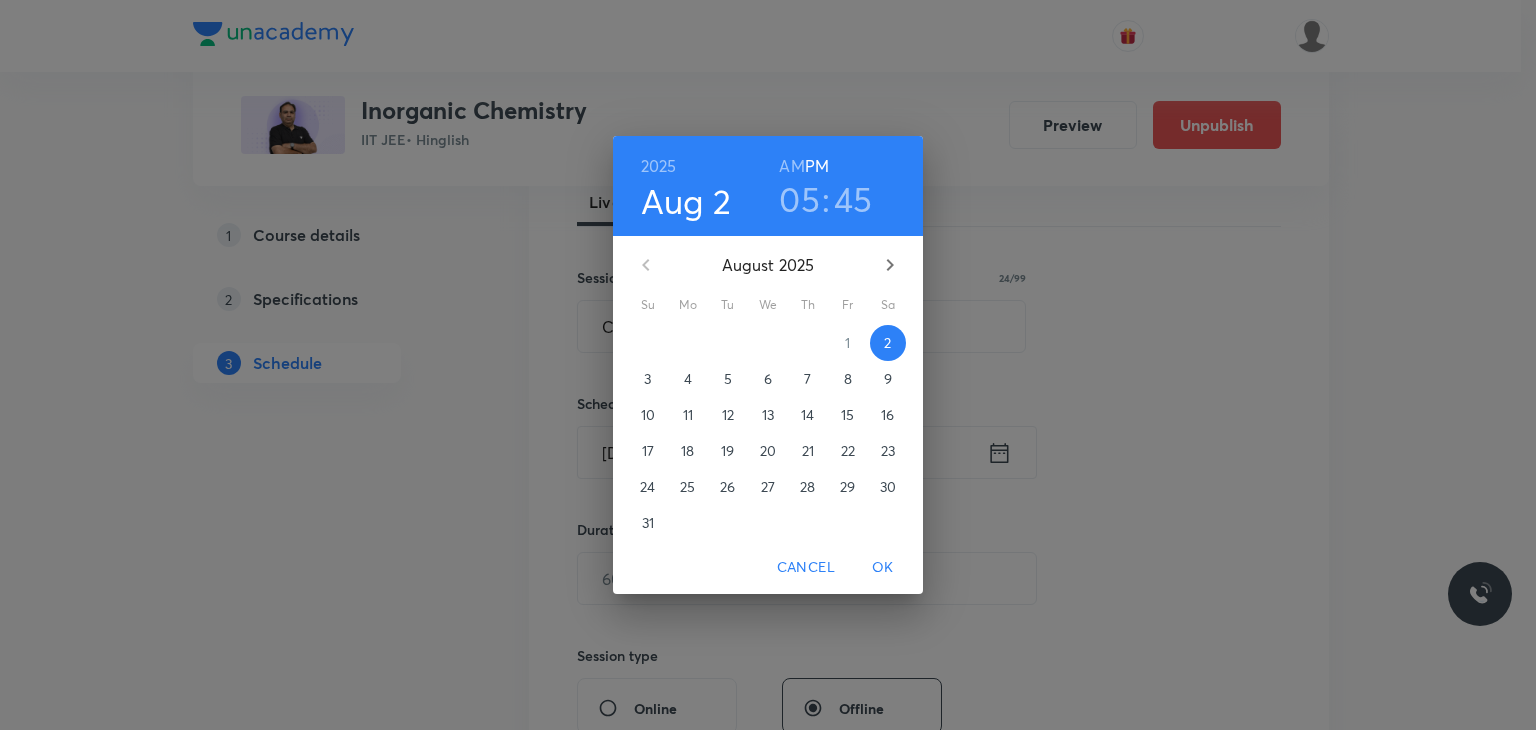 click on "6" at bounding box center [768, 379] 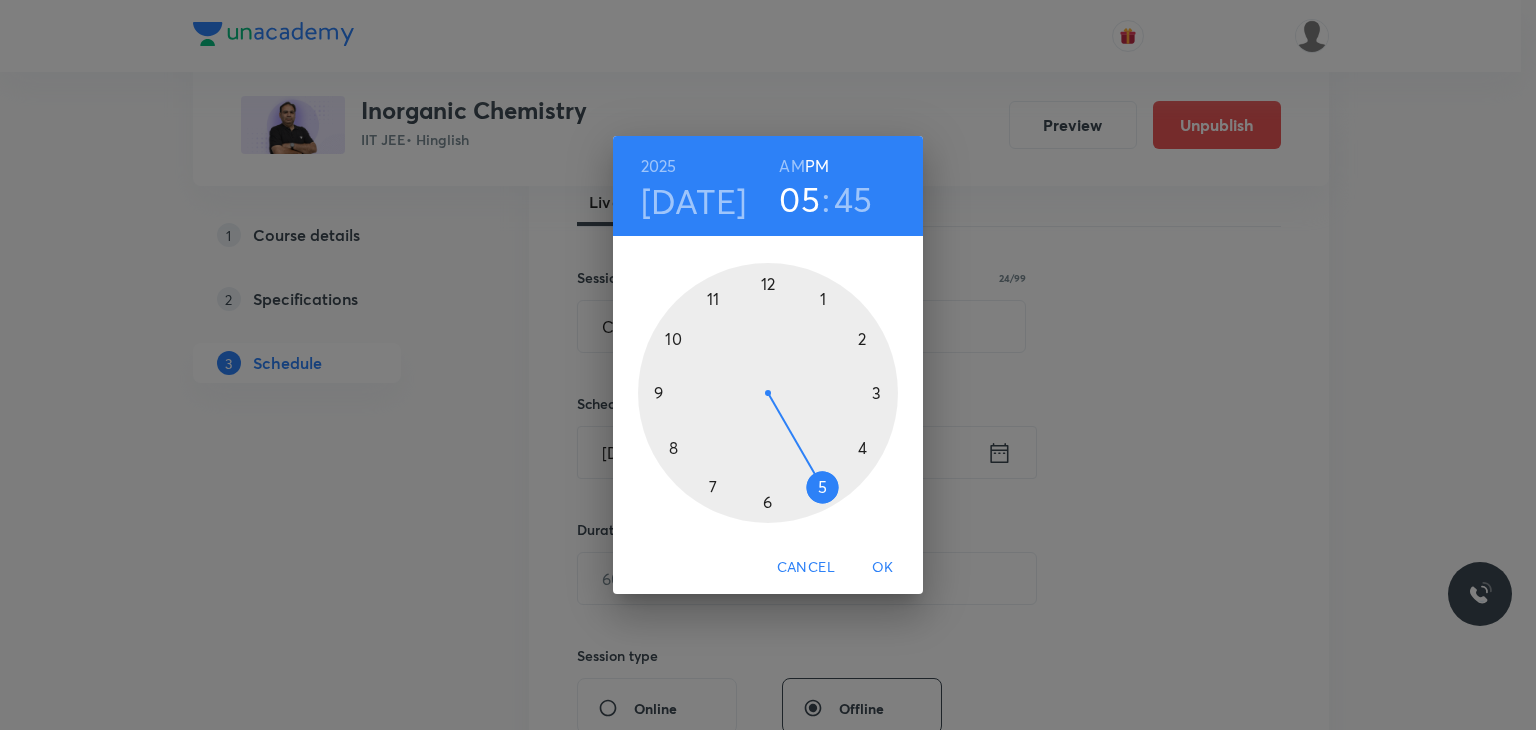 click on "AM" at bounding box center [791, 166] 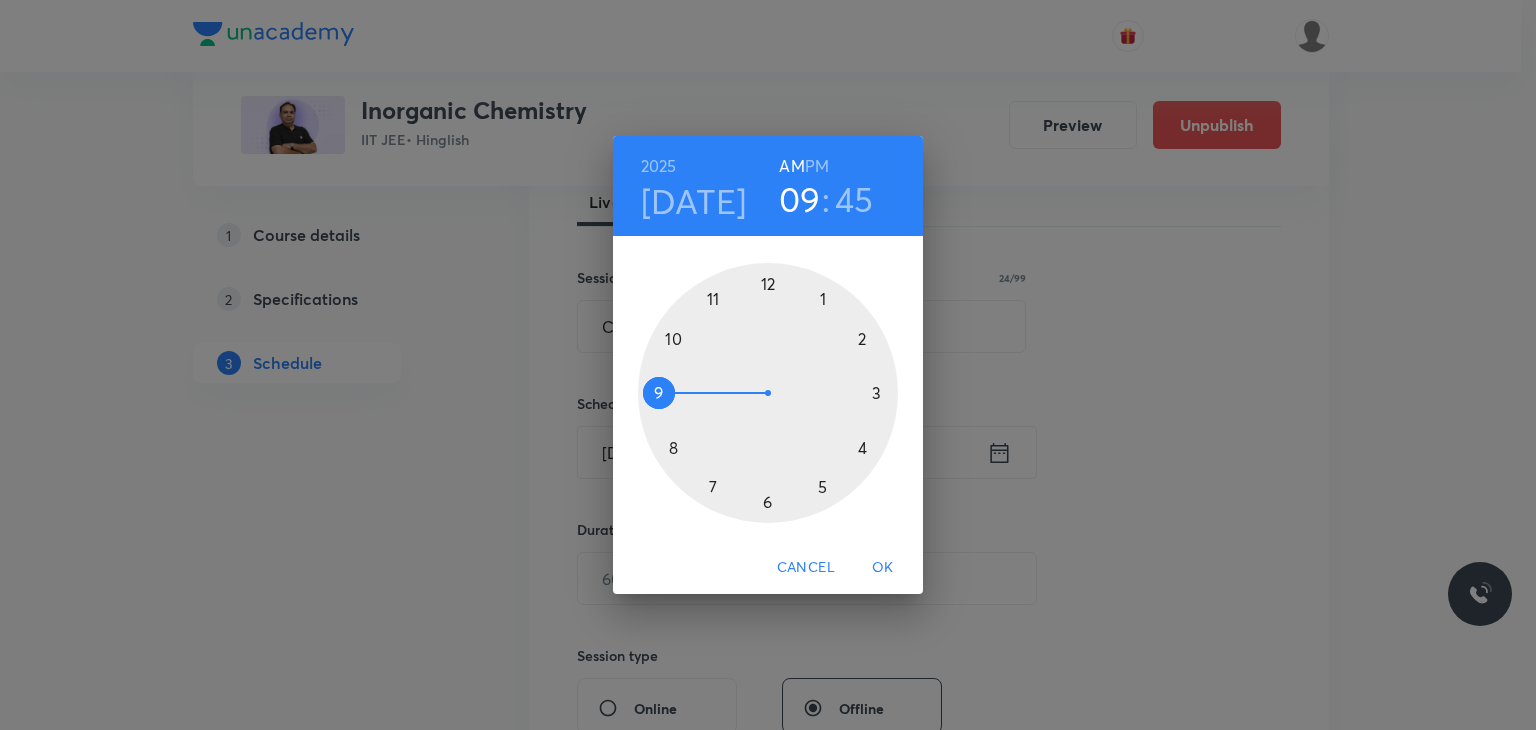 drag, startPoint x: 727, startPoint y: 299, endPoint x: 696, endPoint y: 401, distance: 106.60675 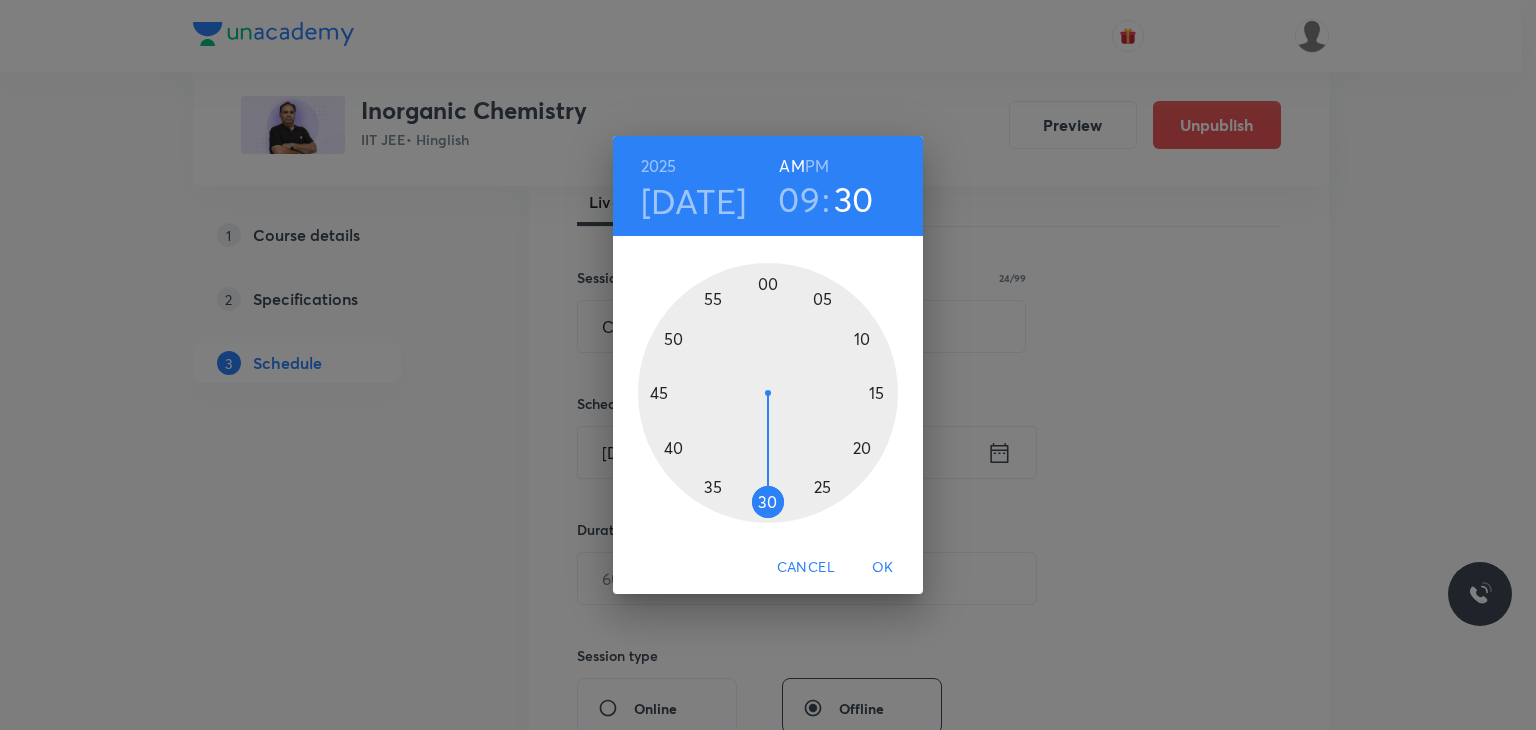 drag, startPoint x: 747, startPoint y: 513, endPoint x: 767, endPoint y: 499, distance: 24.41311 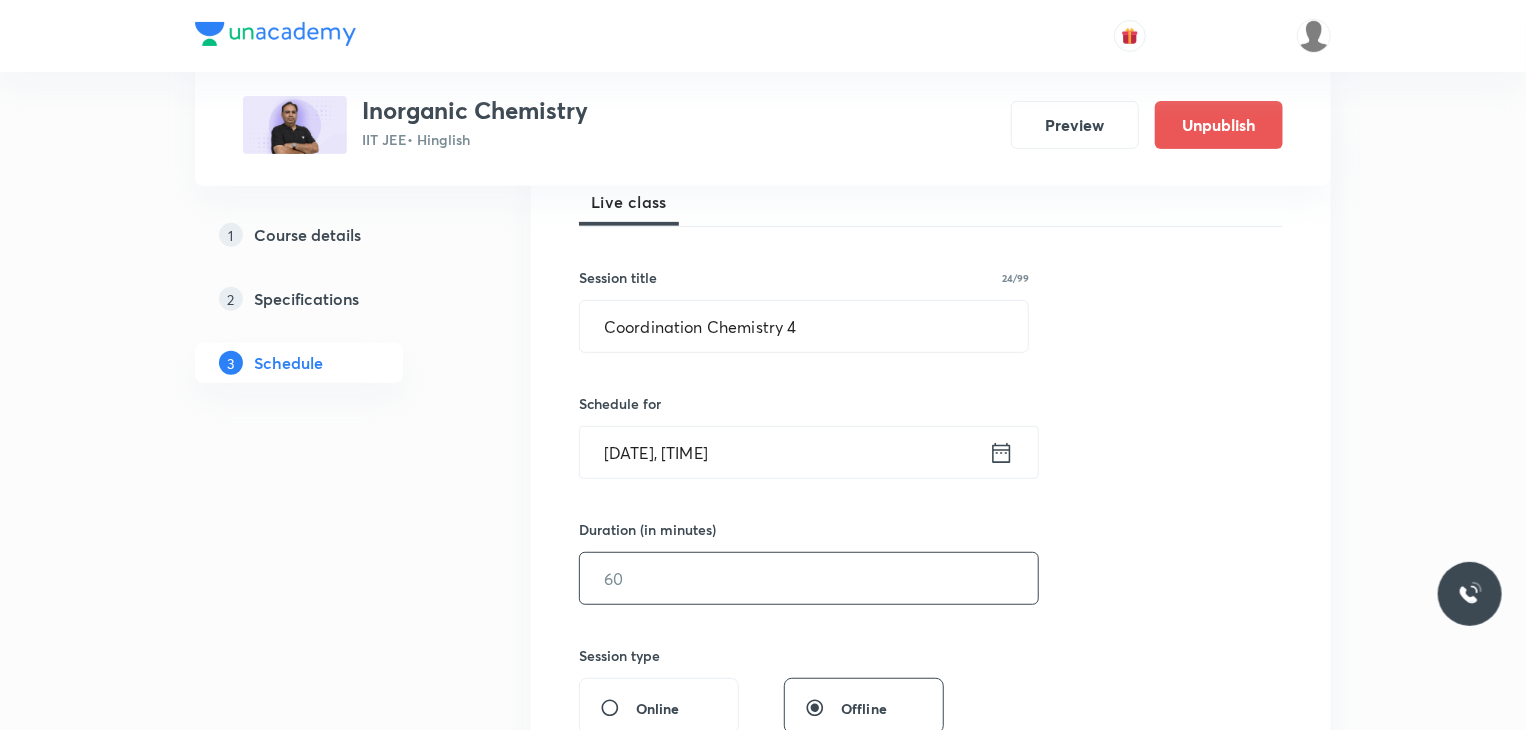click at bounding box center (809, 578) 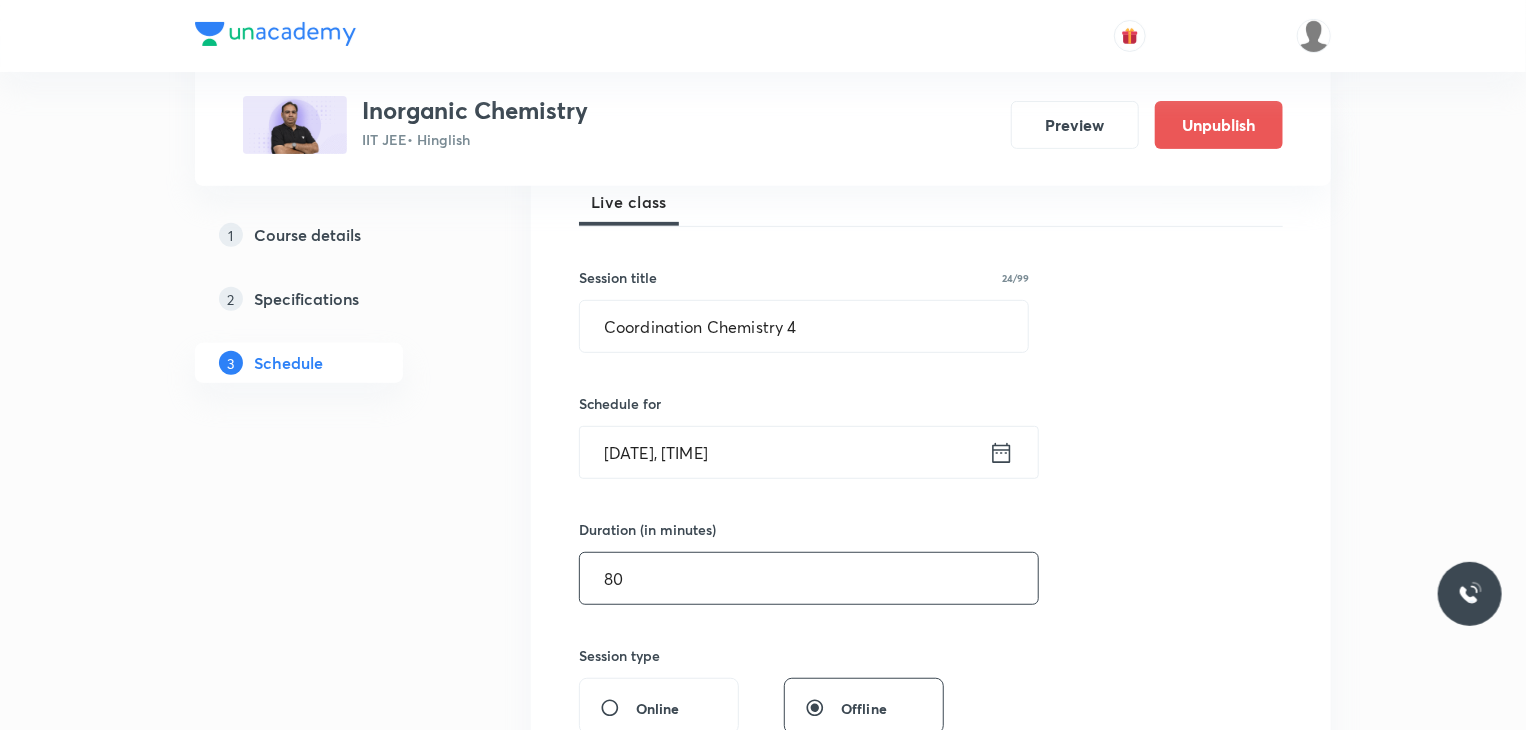 type on "80" 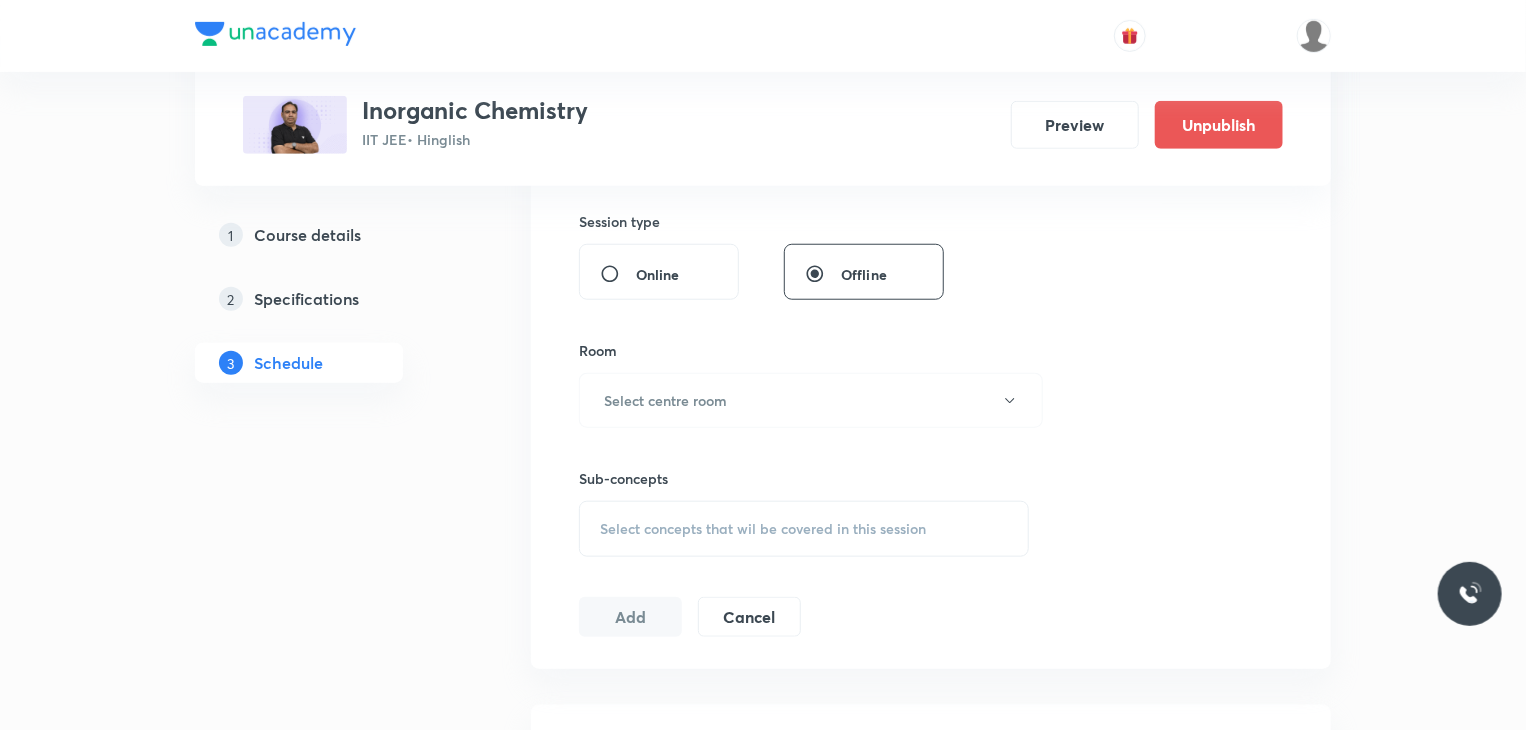 scroll, scrollTop: 740, scrollLeft: 0, axis: vertical 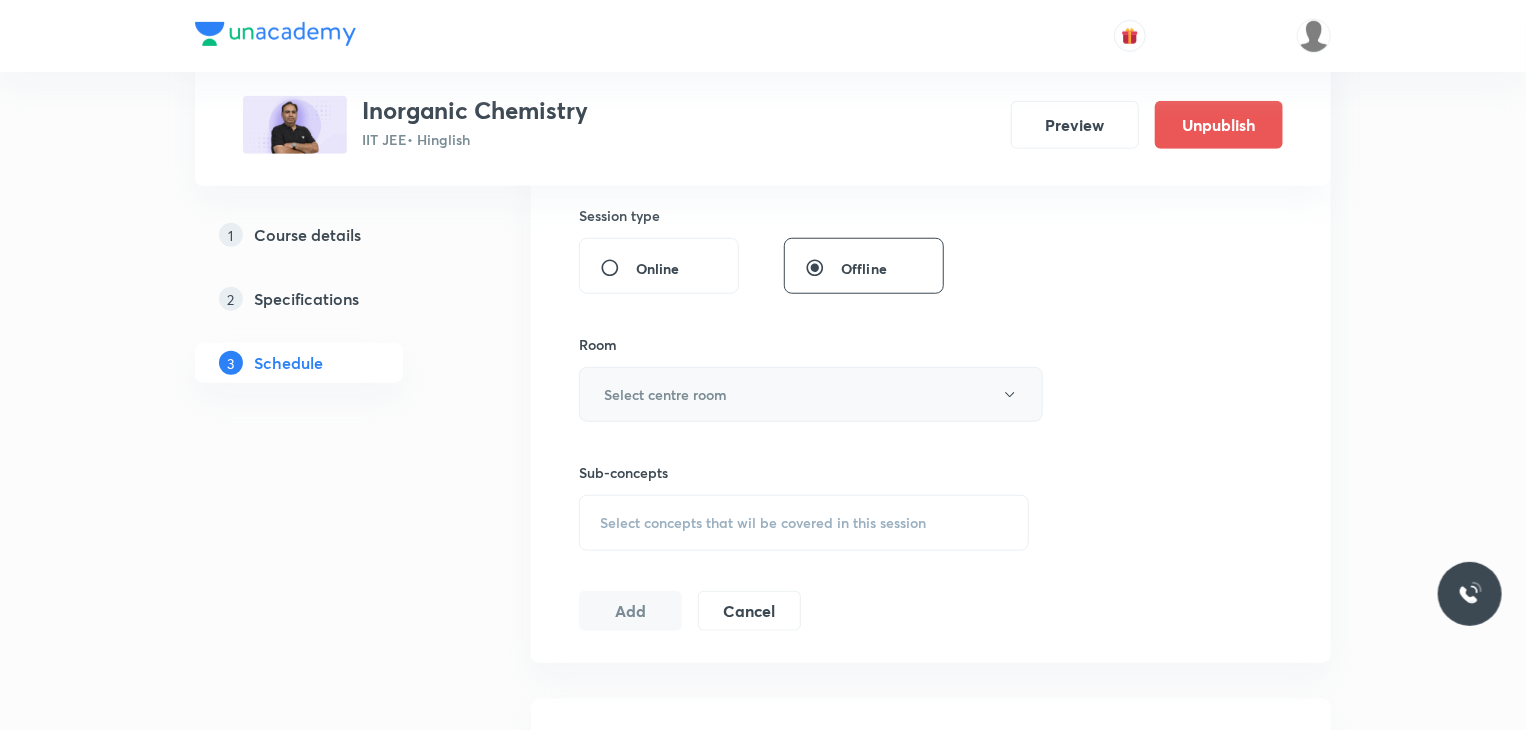 click on "Select centre room" at bounding box center (665, 394) 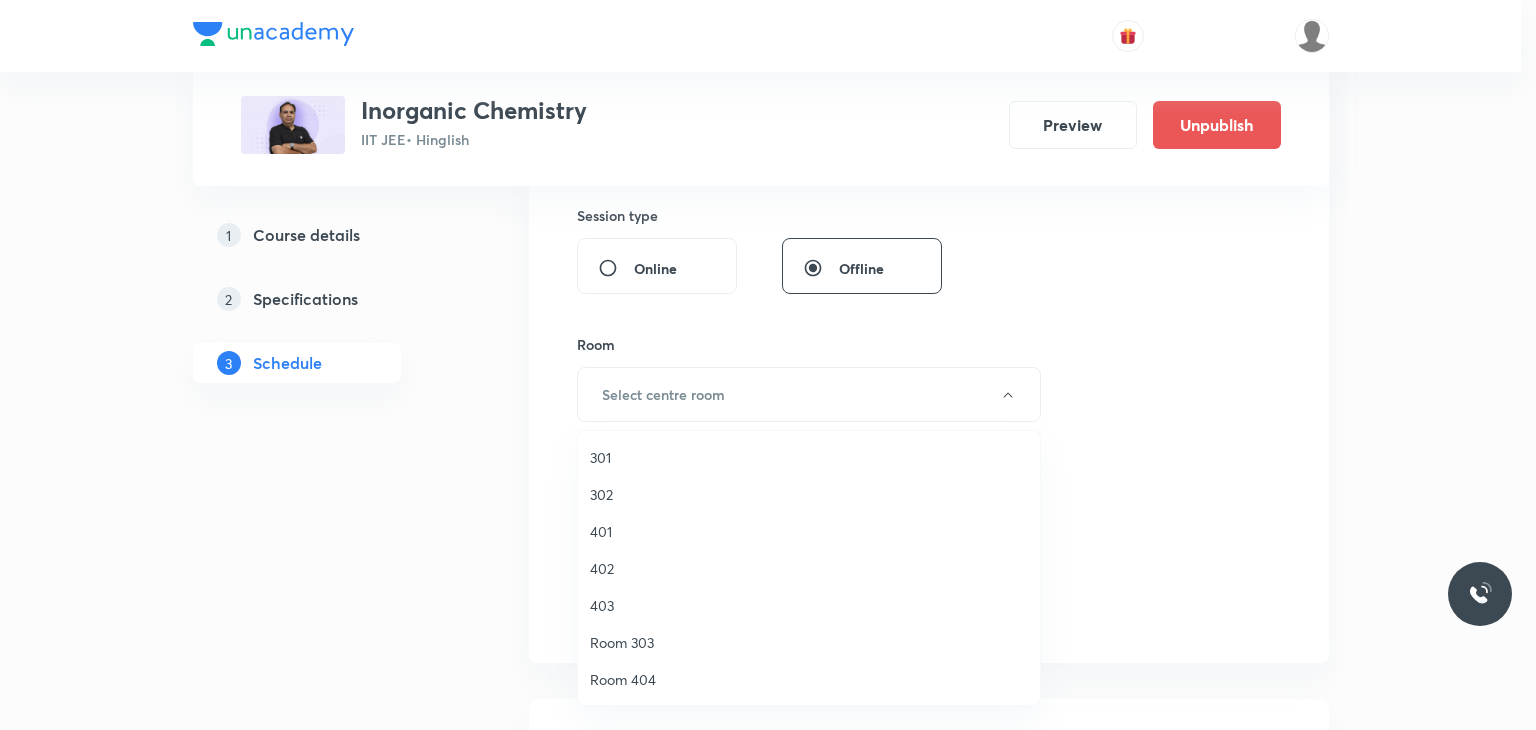 click on "401" at bounding box center (809, 531) 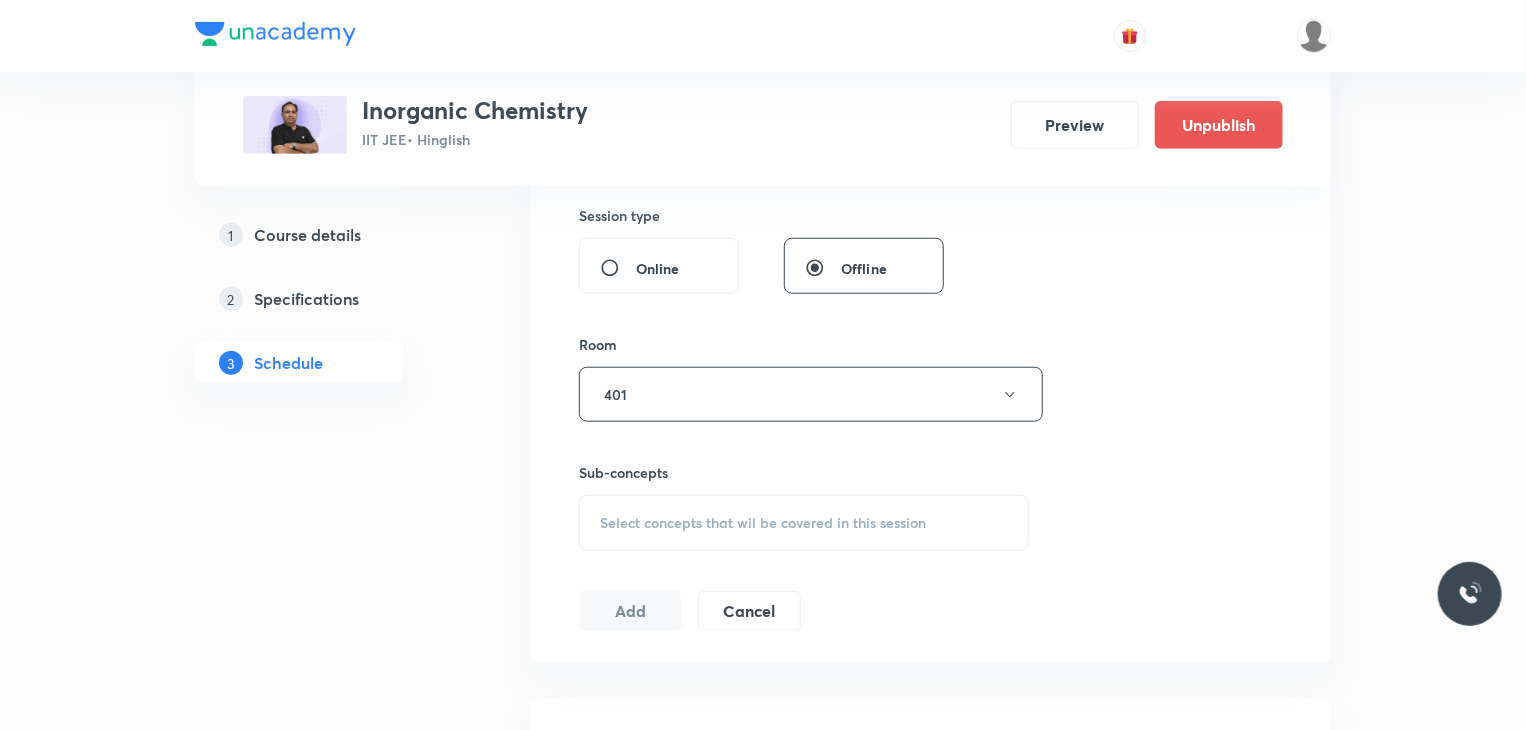 click on "Select concepts that wil be covered in this session" at bounding box center (763, 523) 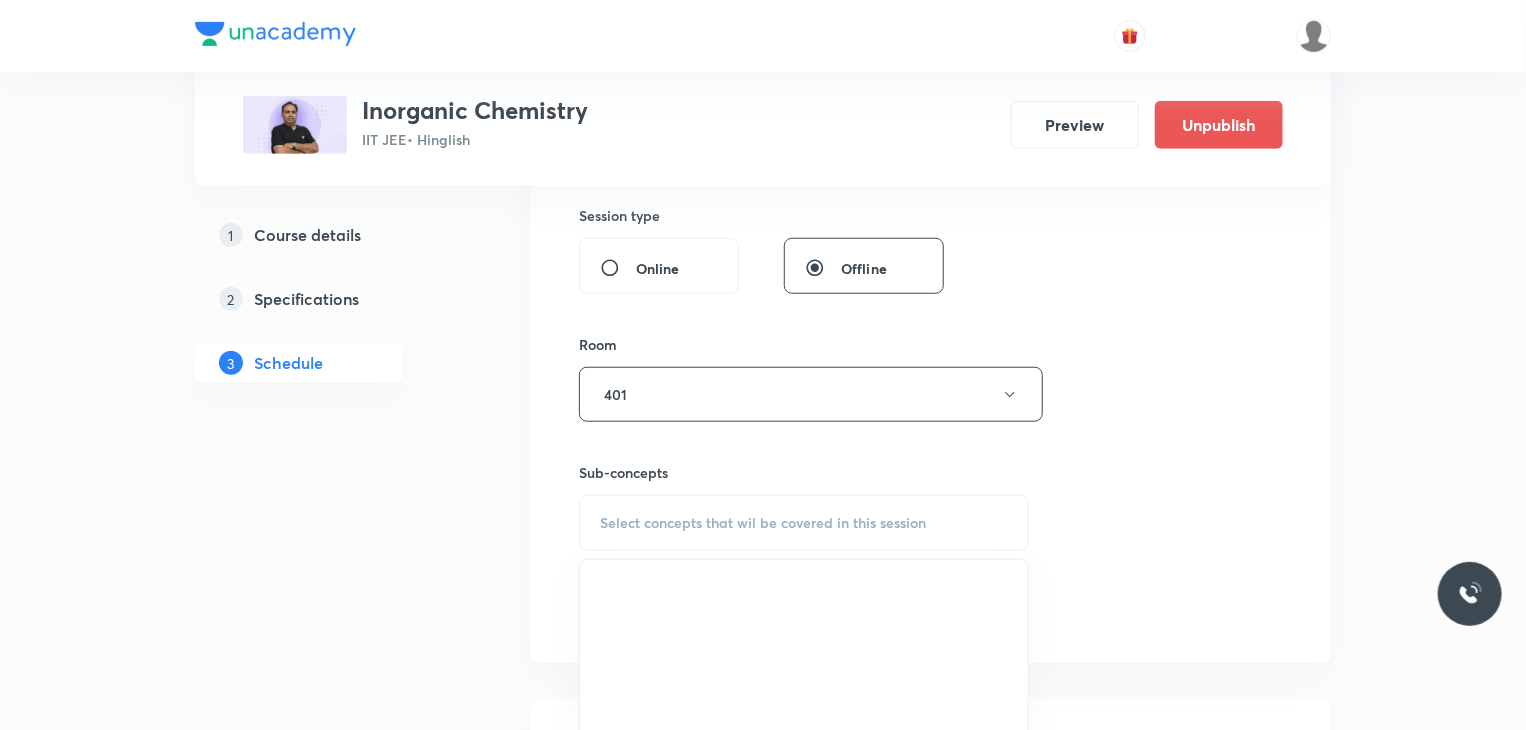 scroll, scrollTop: 868, scrollLeft: 0, axis: vertical 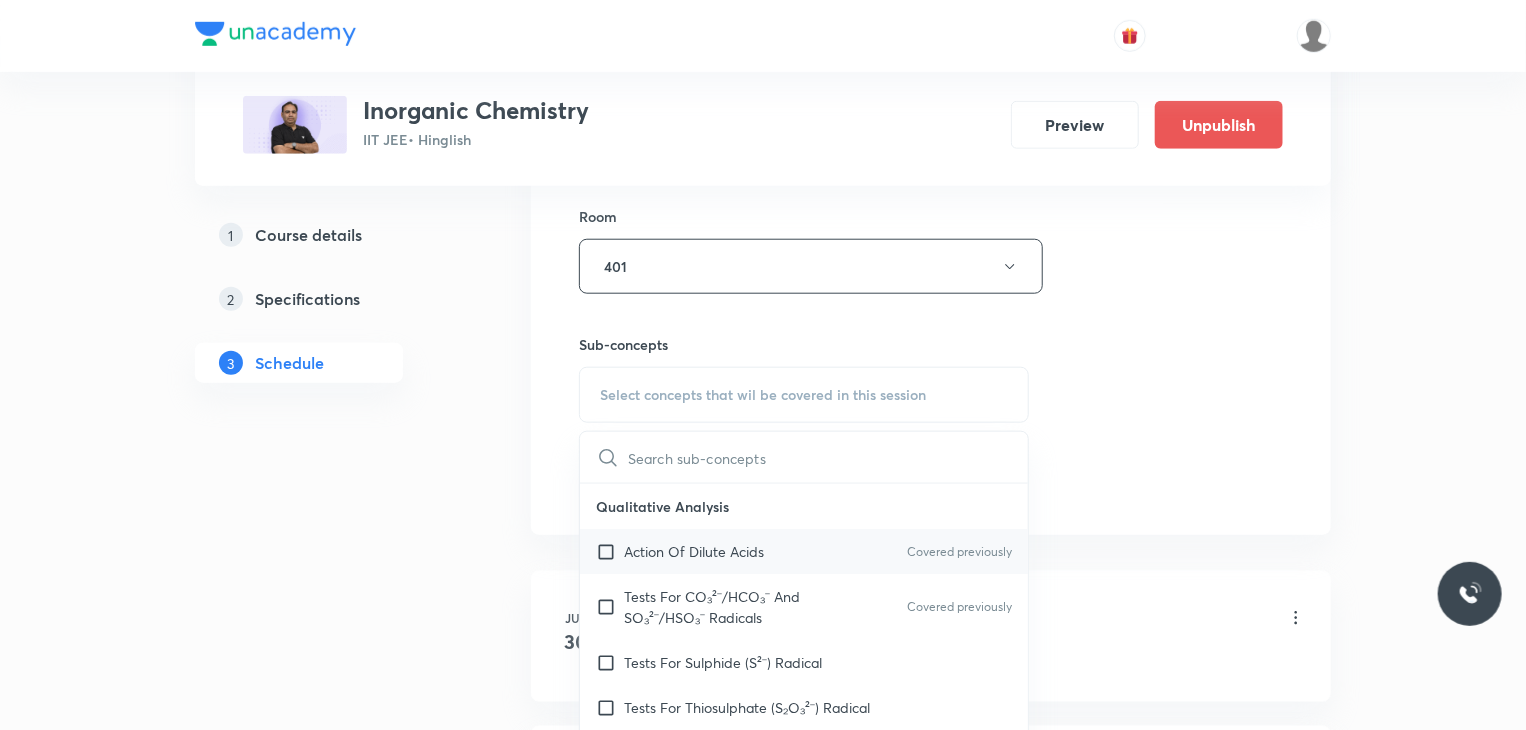 click on "Action Of Dilute Acids Covered previously" at bounding box center [804, 551] 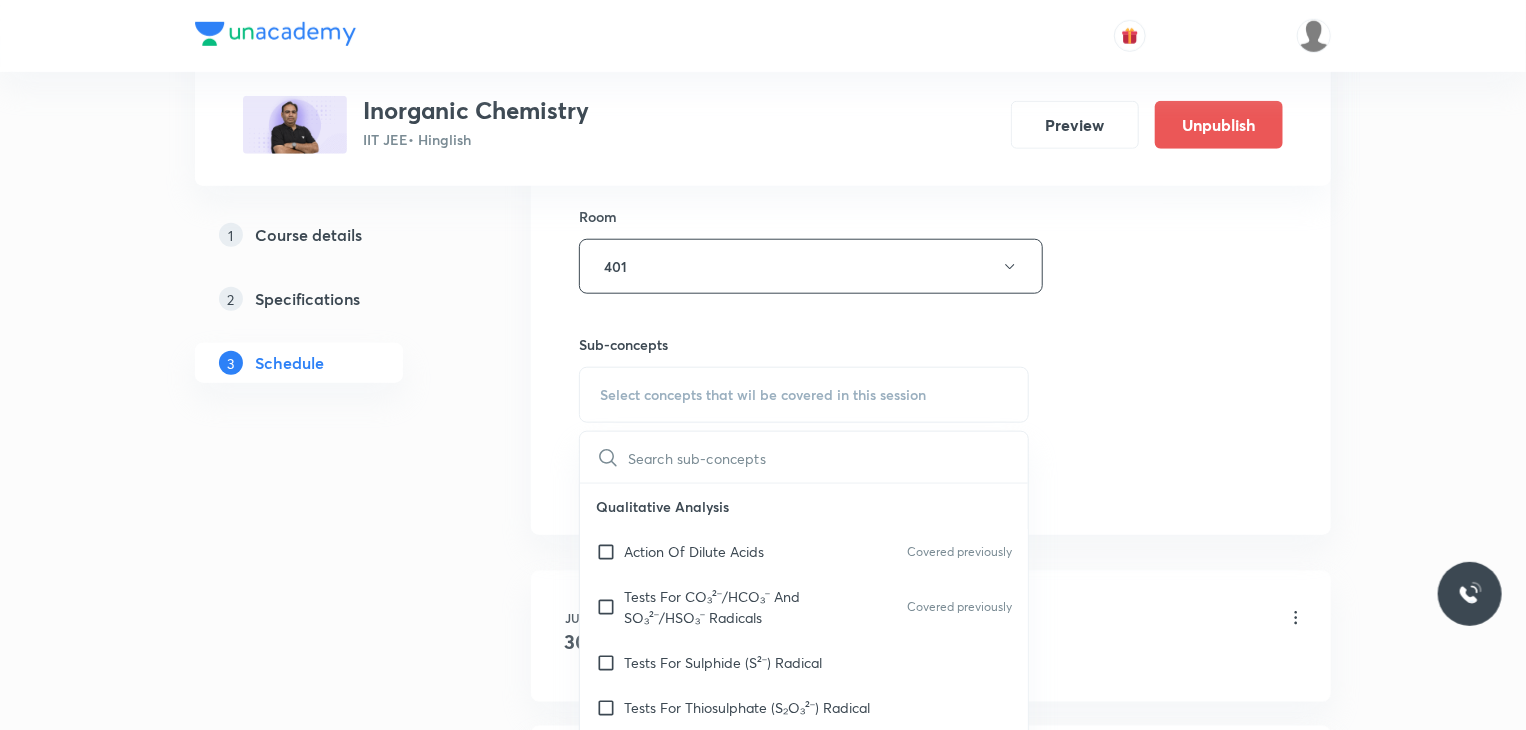 checkbox on "true" 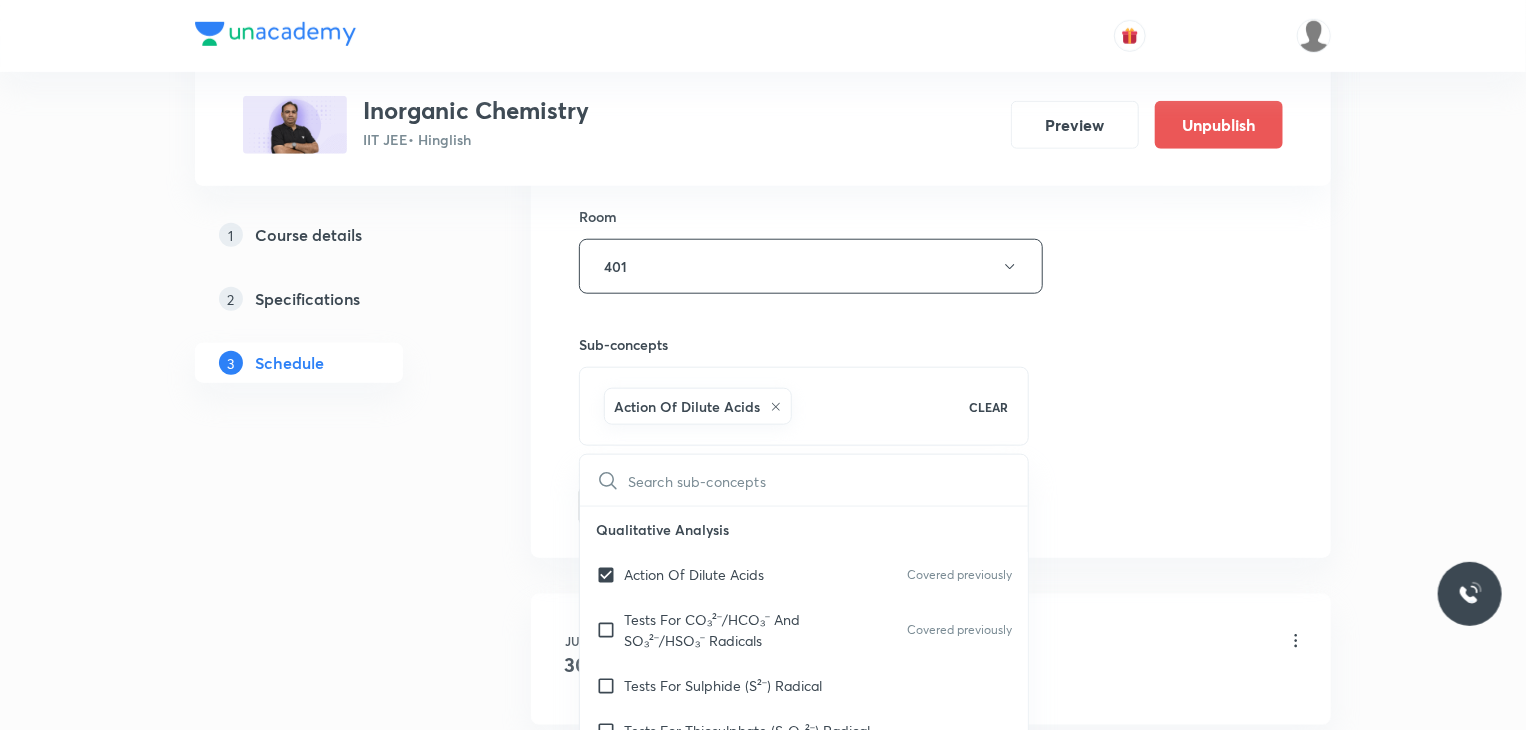click on "Session  4 Live class Session title 24/99 Coordination Chemistry 4 ​ Schedule for Aug 6, 2025, 9:30 AM ​ Duration (in minutes) 80 ​   Session type Online Offline Room 401 Sub-concepts Action Of Dilute Acids CLEAR ​ Qualitative Analysis Action Of Dilute Acids Covered previously Tests For CO₃²⁻/HCO₃⁻ And SO₃²⁻/HSO₃⁻ Radicals Covered previously Tests For Sulphide (S²⁻) Radical Tests For Thiosulphate (S₂O₃²⁻) Radical Tests For Nitrite (NO₂⁻) Radical Tests For Acetate , Formate And Oxalate Radicals Tests For Halide(Cl⁻ , Br⁻ , I⁻) Radicals Test For Nitrate (NO₃⁻) Radical Test For Sulphate(SO₄²⁻) Radical Test For Borate(BO₃³⁻) Radical Test For Phosphate(PO₄³⁻) Radical Test For Chromate(CrO₄²⁻) And Dichromate(Cr₂O₇²⁻) Radicals Test For Permanganate (MnO₄⁻) And Manganate (MnO₄²⁻) Radicals Dry Tests For Basic Radicals Wet Tests For Basic Radicals Some General Tests For Cations Specific Tests For Some Cations Periodic Table Metallurgy" at bounding box center [931, 45] 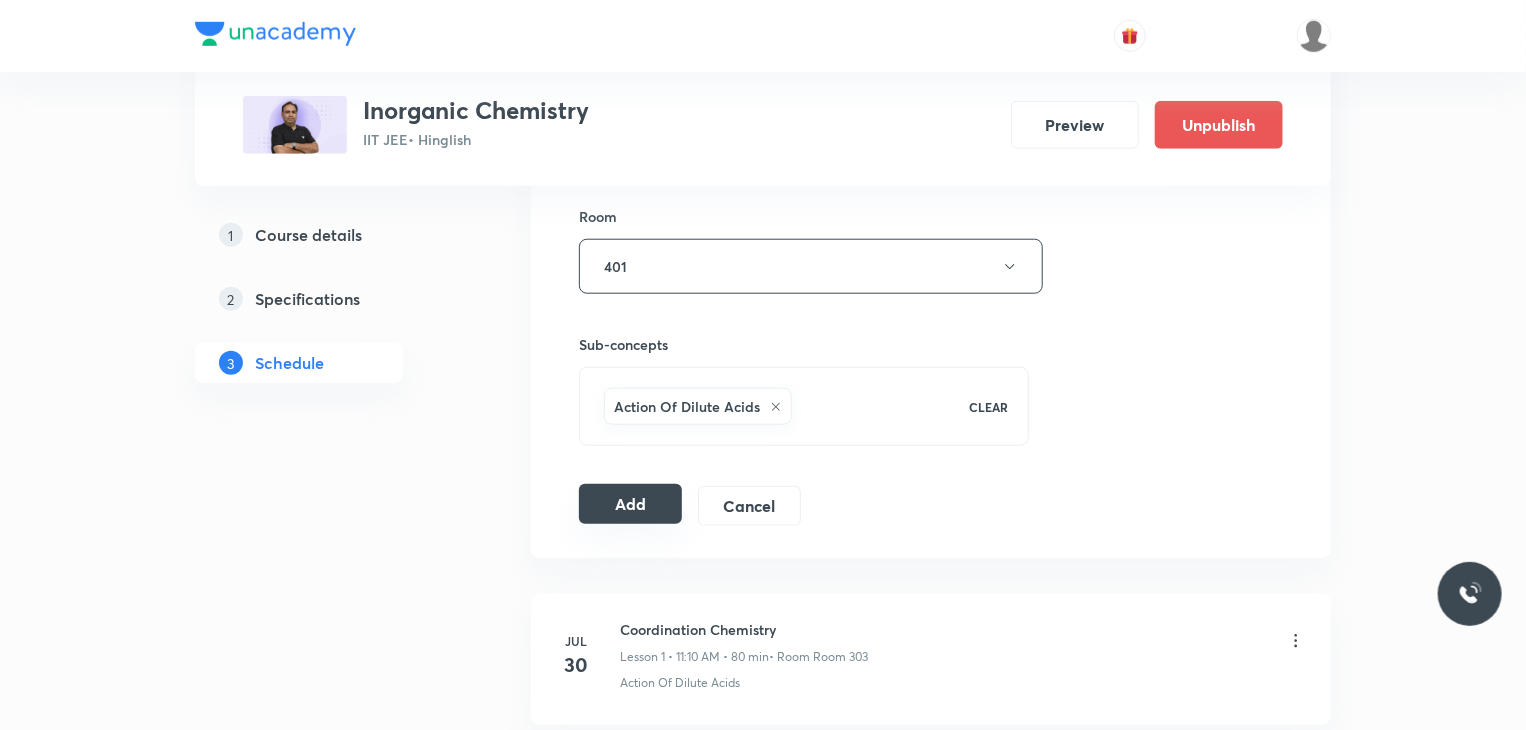 click on "Add" at bounding box center (630, 504) 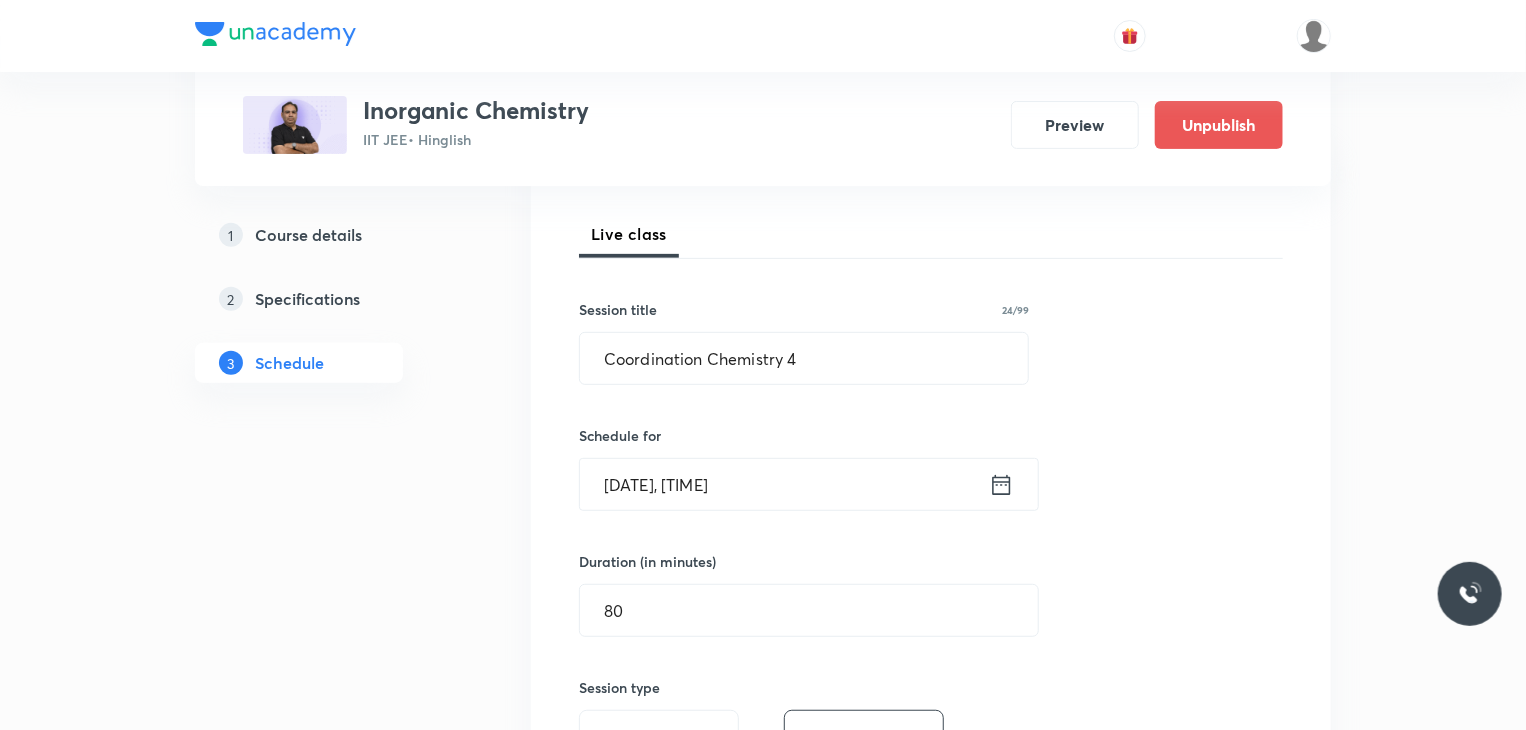 scroll, scrollTop: 208, scrollLeft: 0, axis: vertical 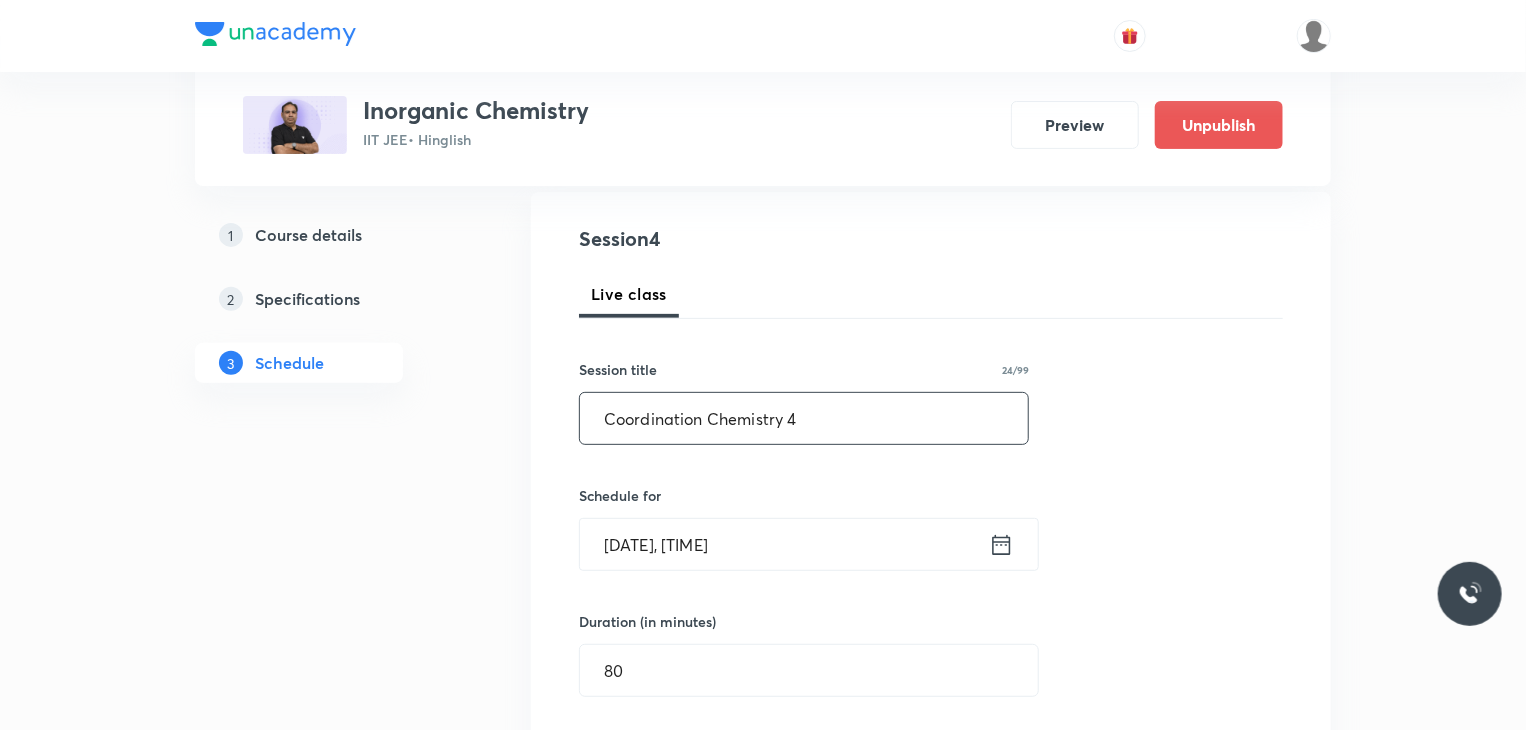 drag, startPoint x: 829, startPoint y: 422, endPoint x: 508, endPoint y: 411, distance: 321.18842 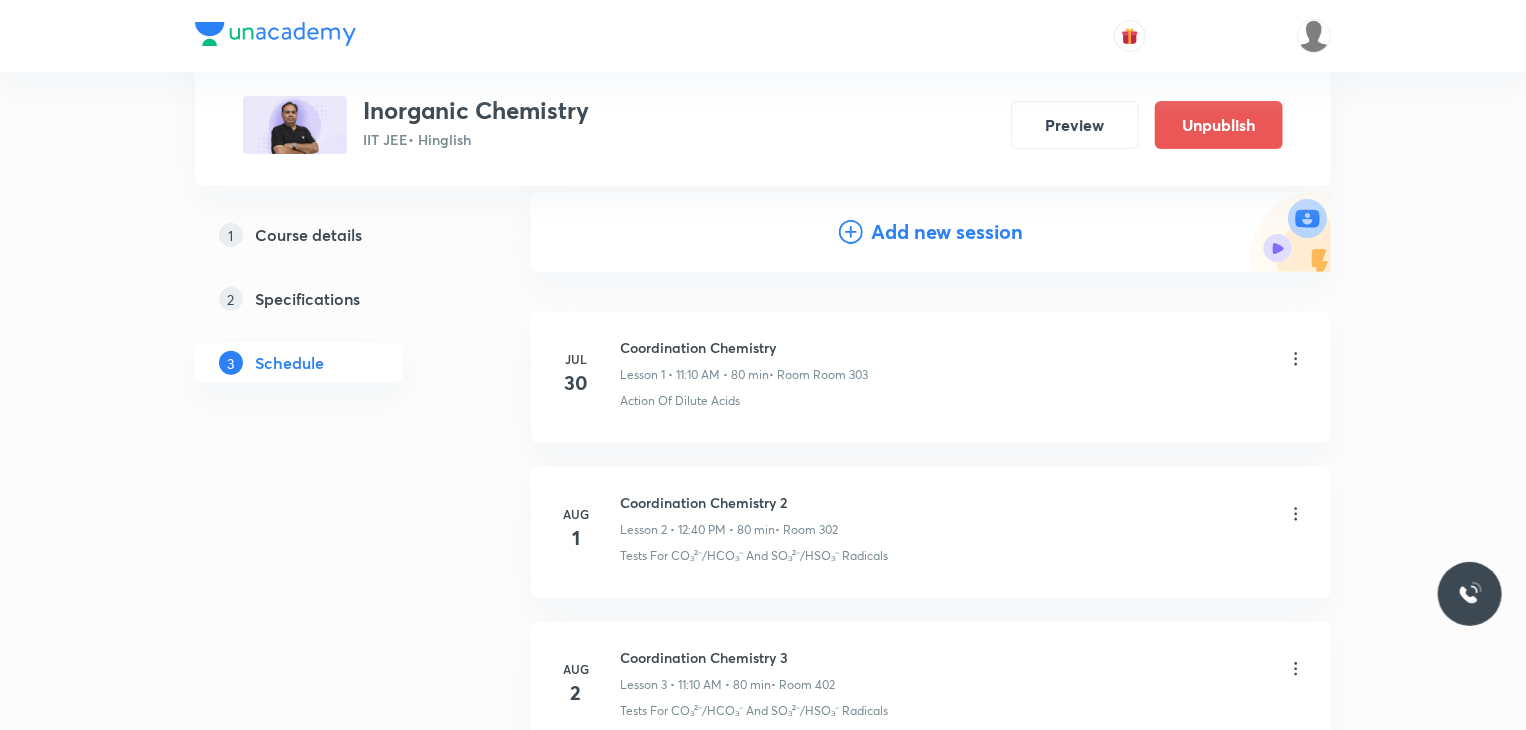 click on "Jul 30 Coordination Chemistry Lesson 1 • 11:10 AM • 80 min  • Room Room 303 Action Of Dilute Acids" at bounding box center (931, 377) 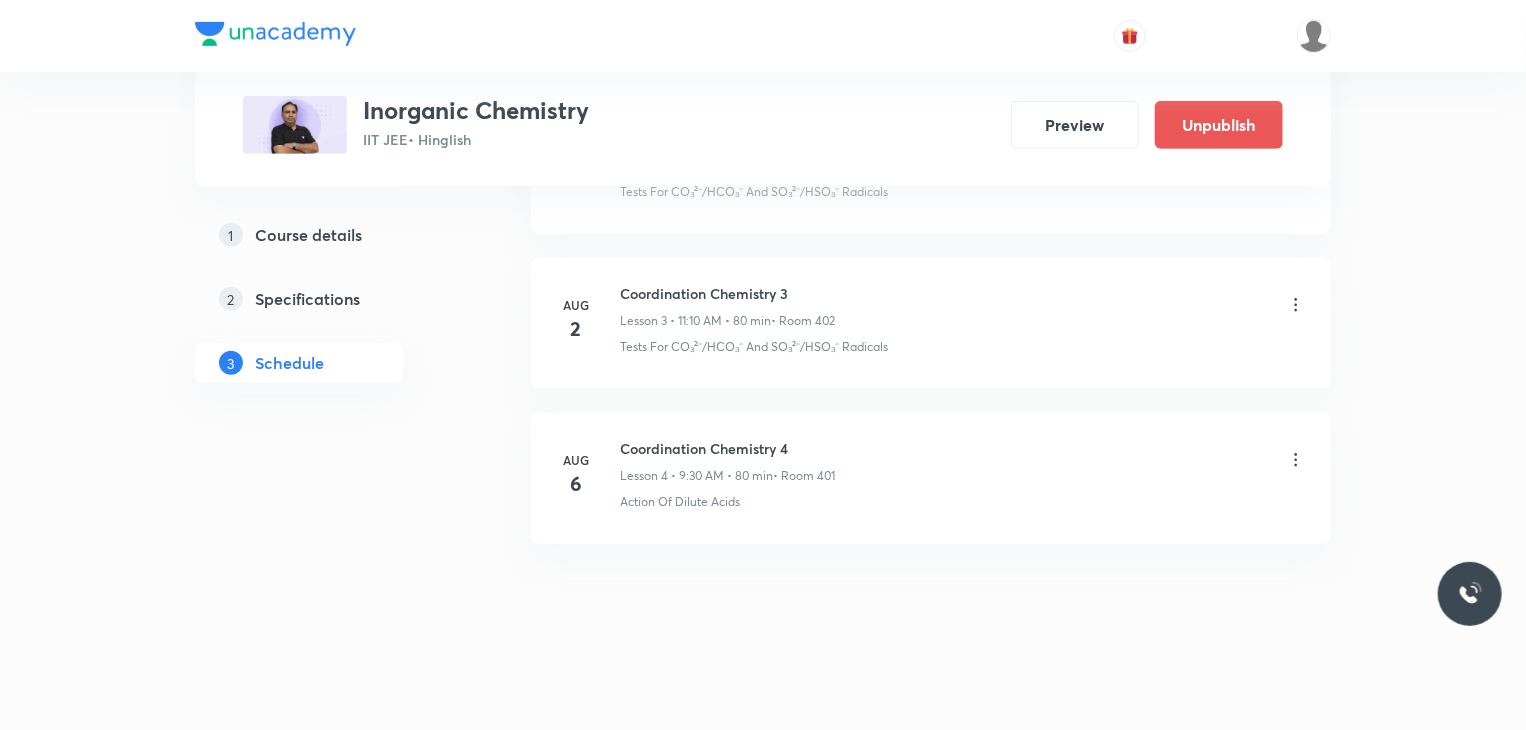 click on "Coordination Chemistry 4 Lesson 4 • 9:30 AM • 80 min  • Room 401" at bounding box center (727, 461) 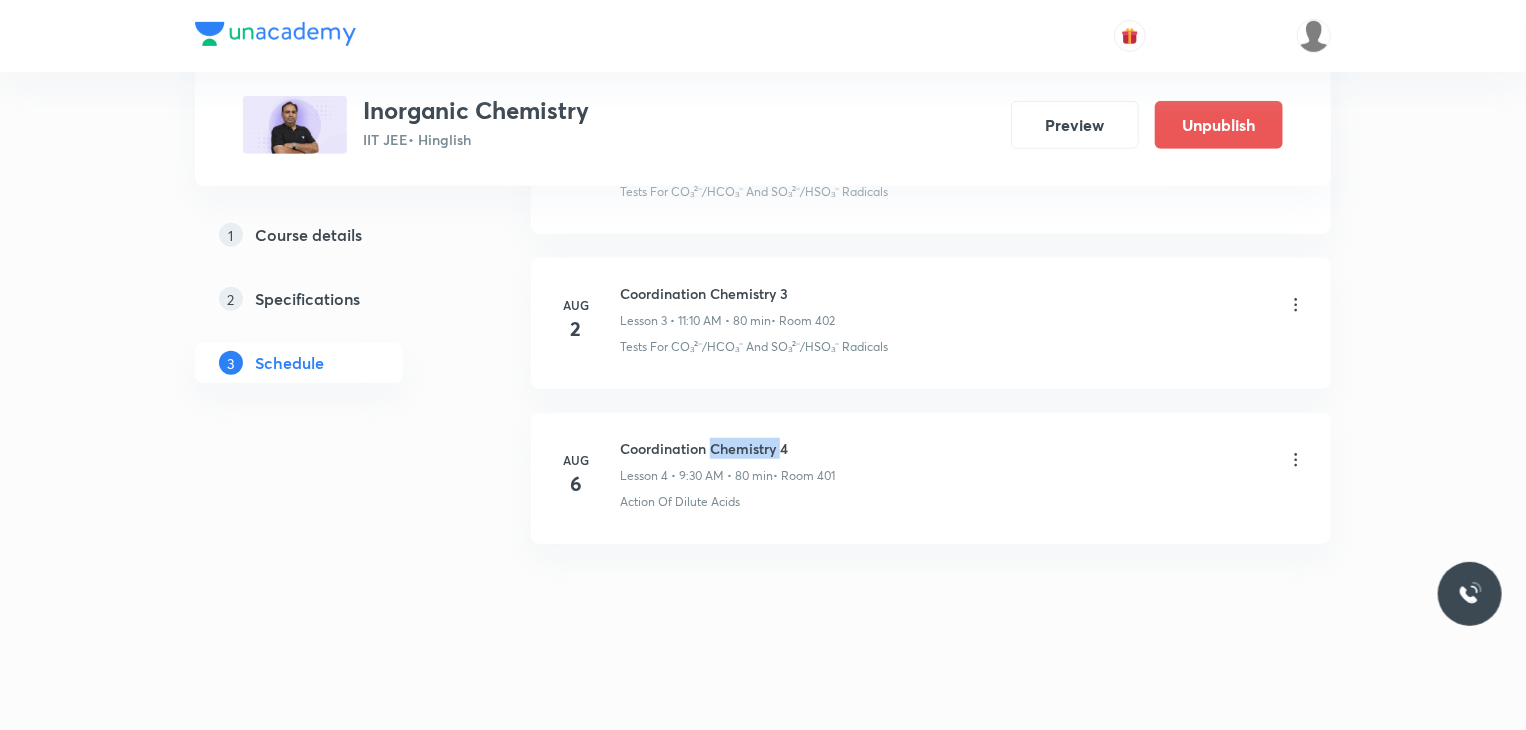 click on "Aug 6 Coordination Chemistry 4 Lesson 4 • 9:30 AM • 80 min  • Room 401 Action Of Dilute Acids" at bounding box center [931, 478] 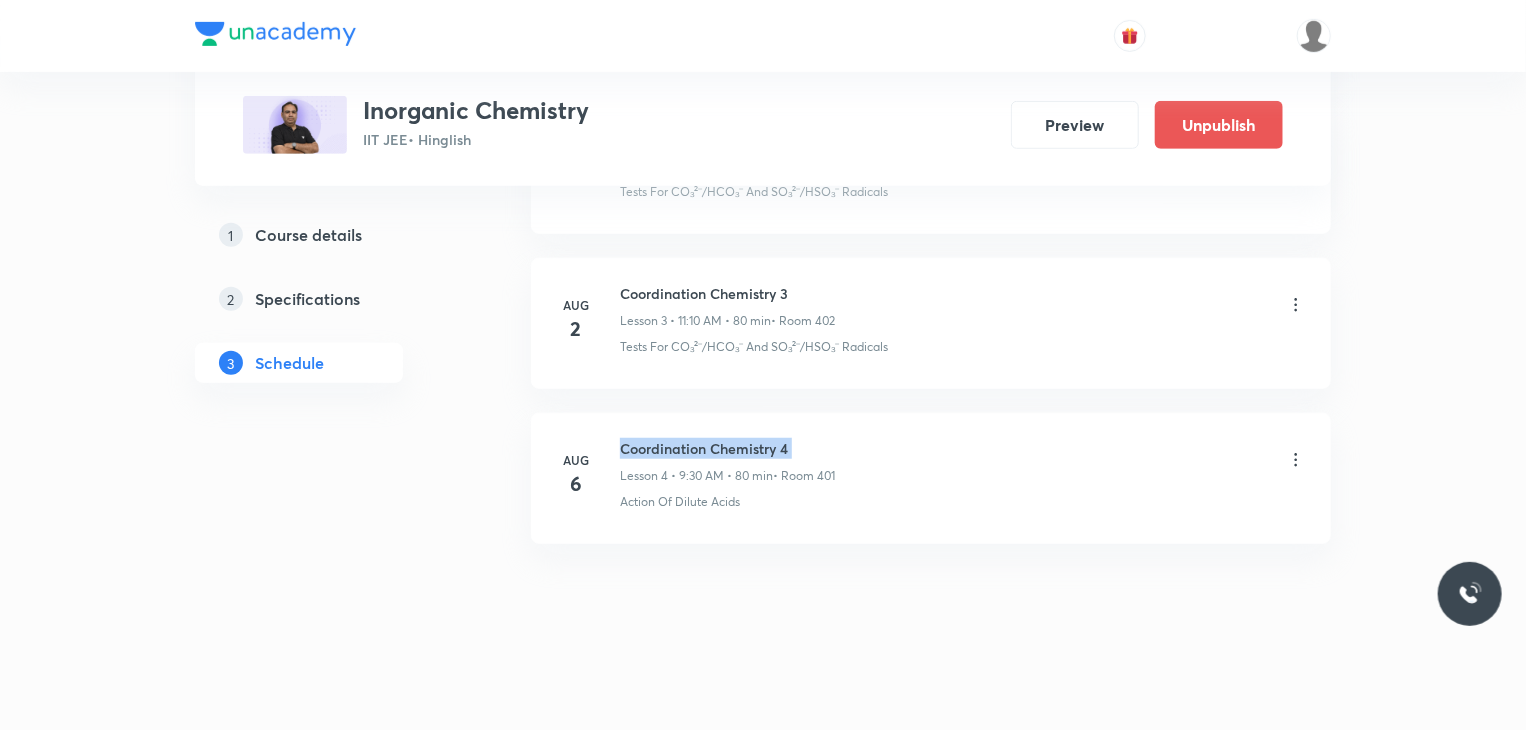 click on "Aug 6 Coordination Chemistry 4 Lesson 4 • 9:30 AM • 80 min  • Room 401 Action Of Dilute Acids" at bounding box center [931, 478] 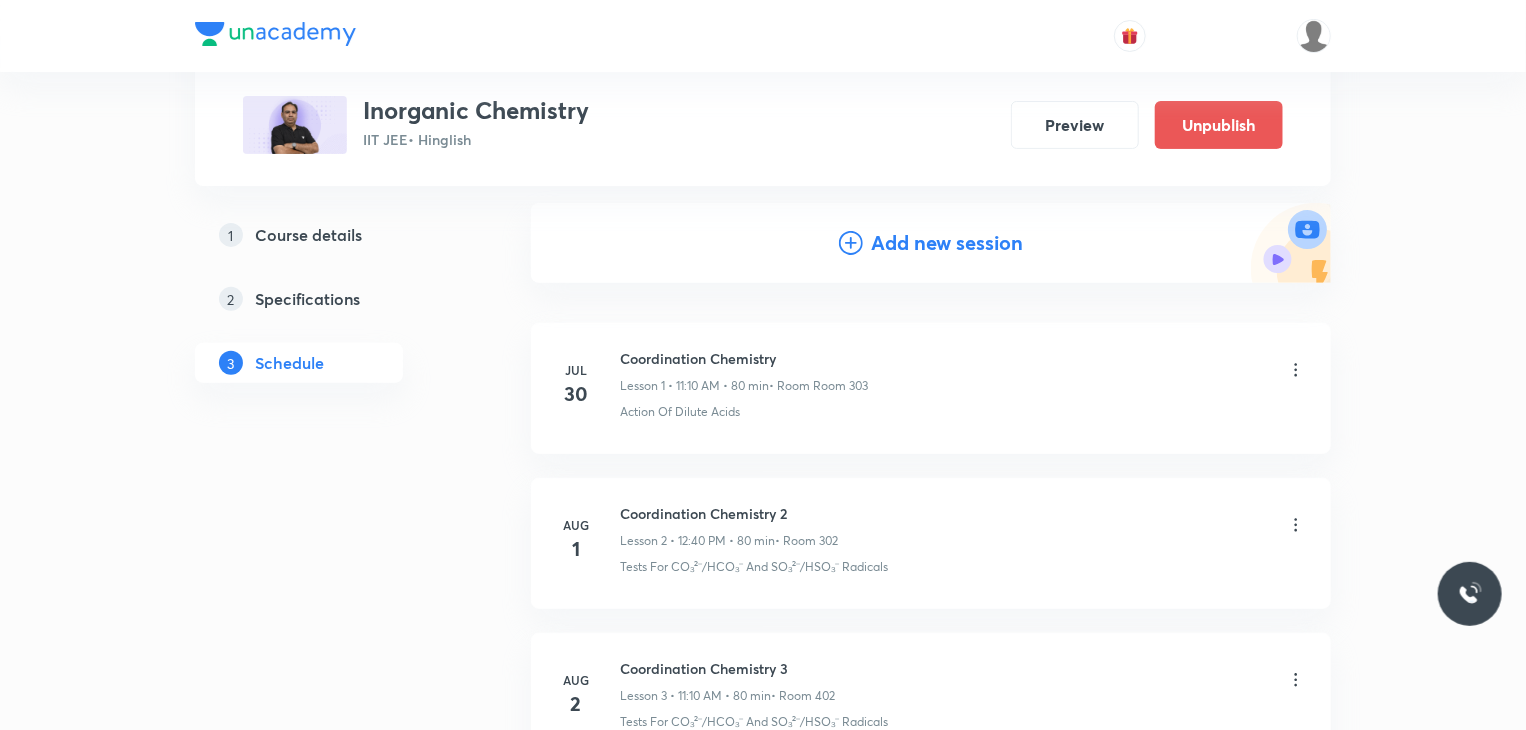 scroll, scrollTop: 0, scrollLeft: 0, axis: both 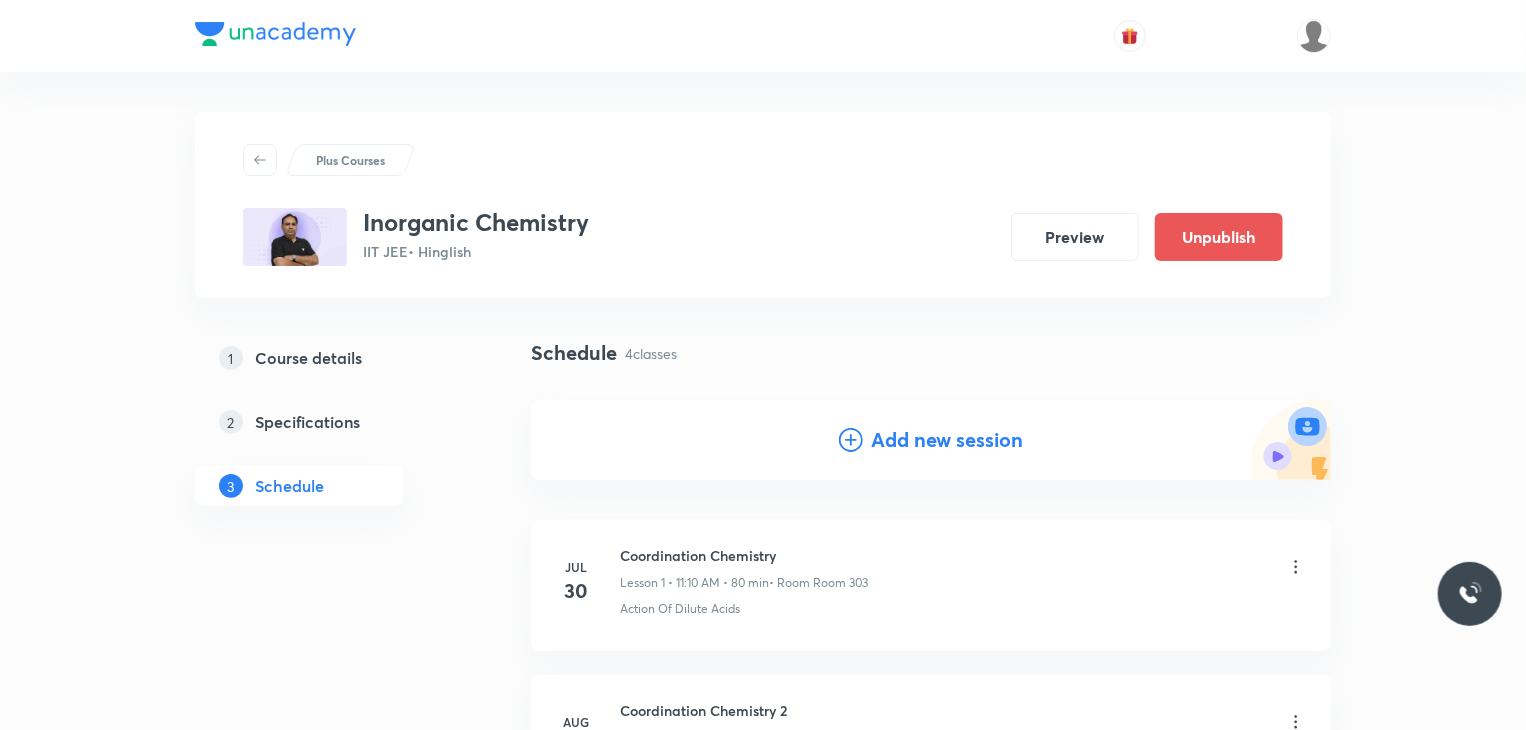 click on "Add new session" at bounding box center (947, 440) 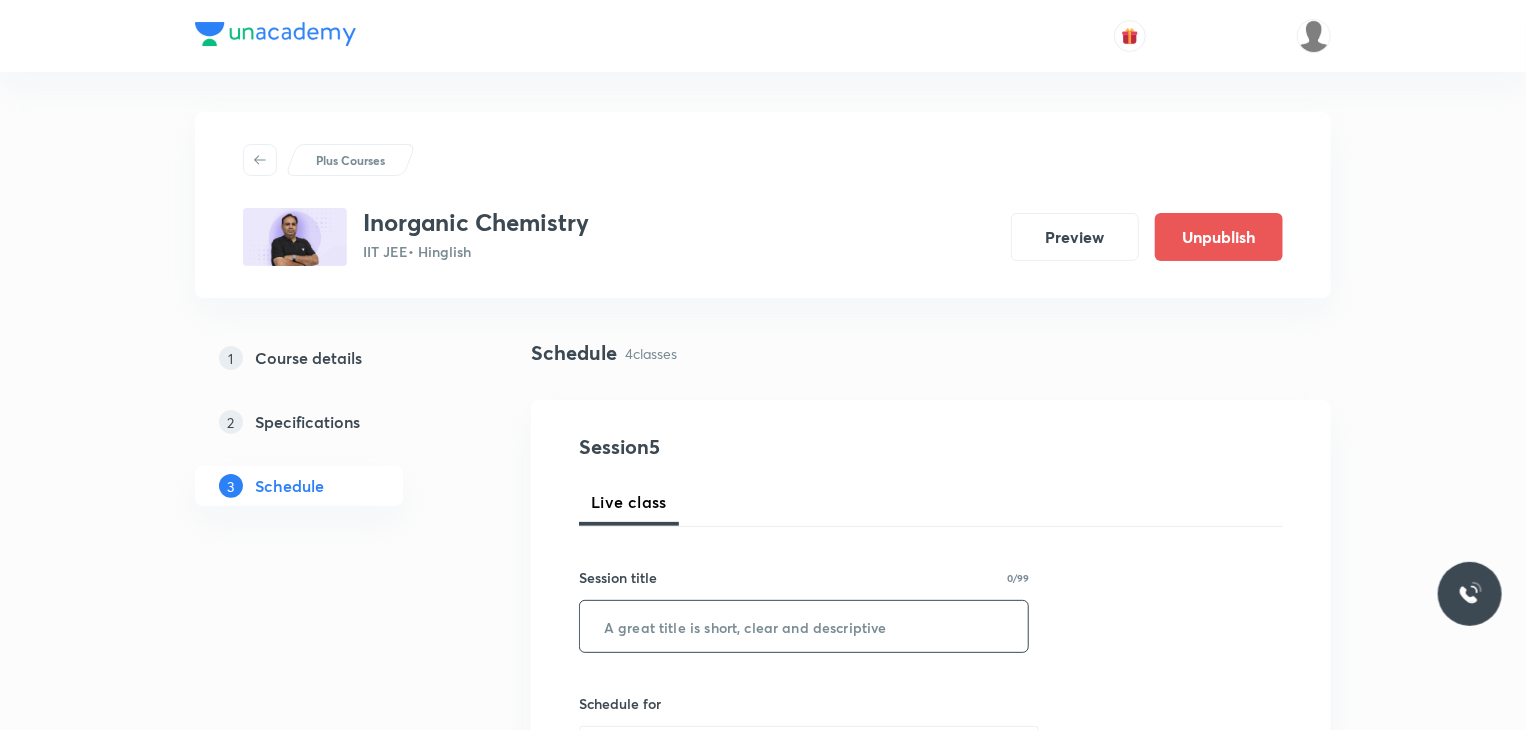click at bounding box center (804, 626) 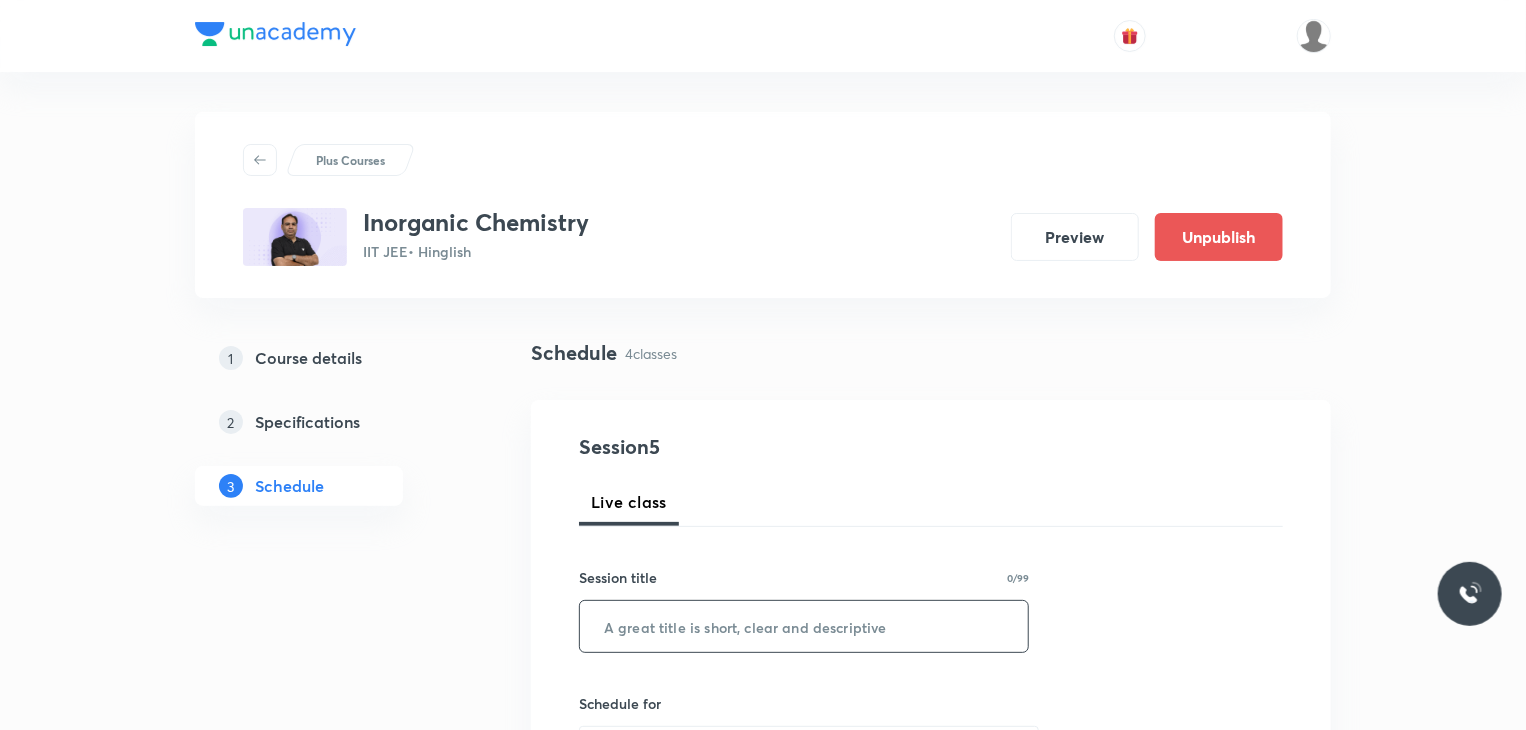 paste on "Coordination Chemistry 4" 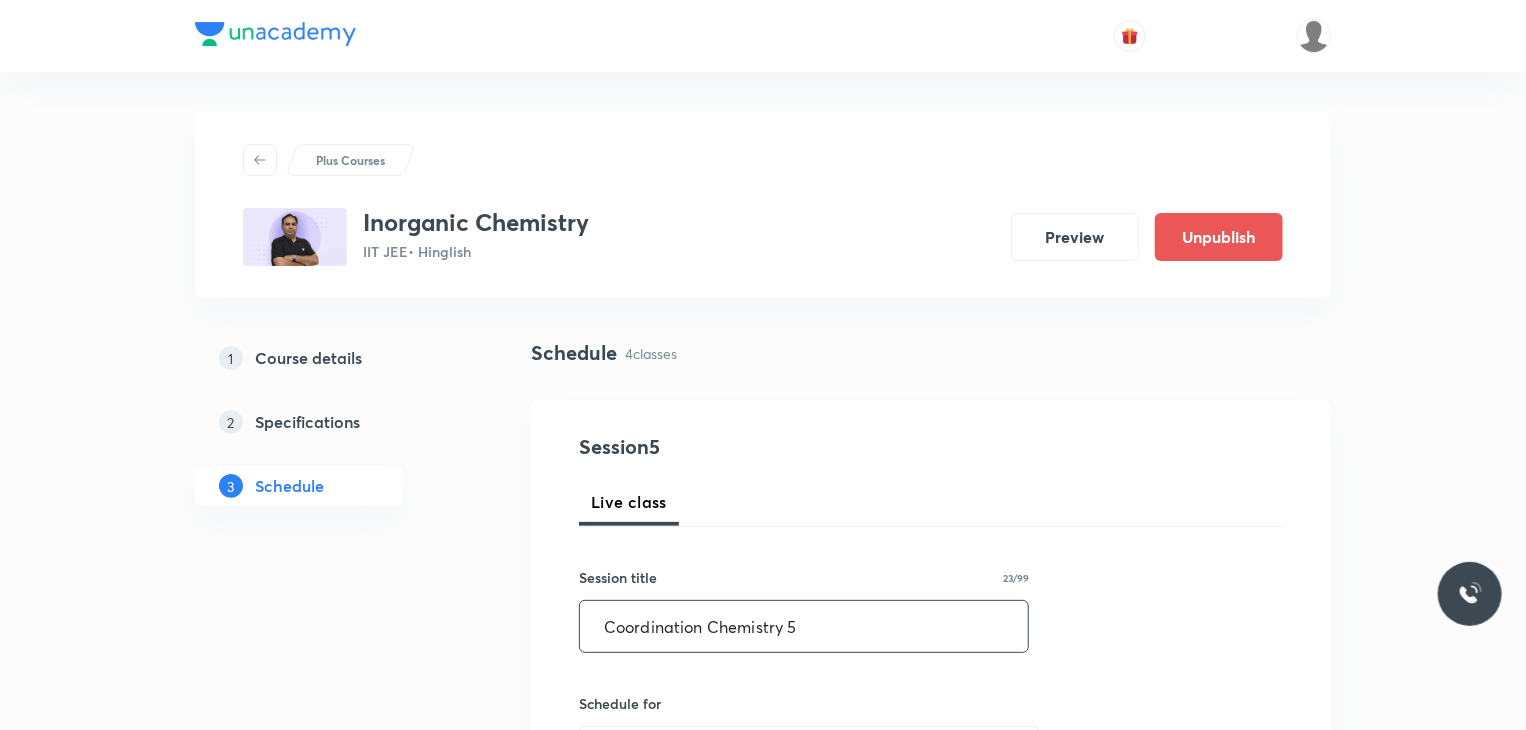 type on "Coordination Chemistry 5" 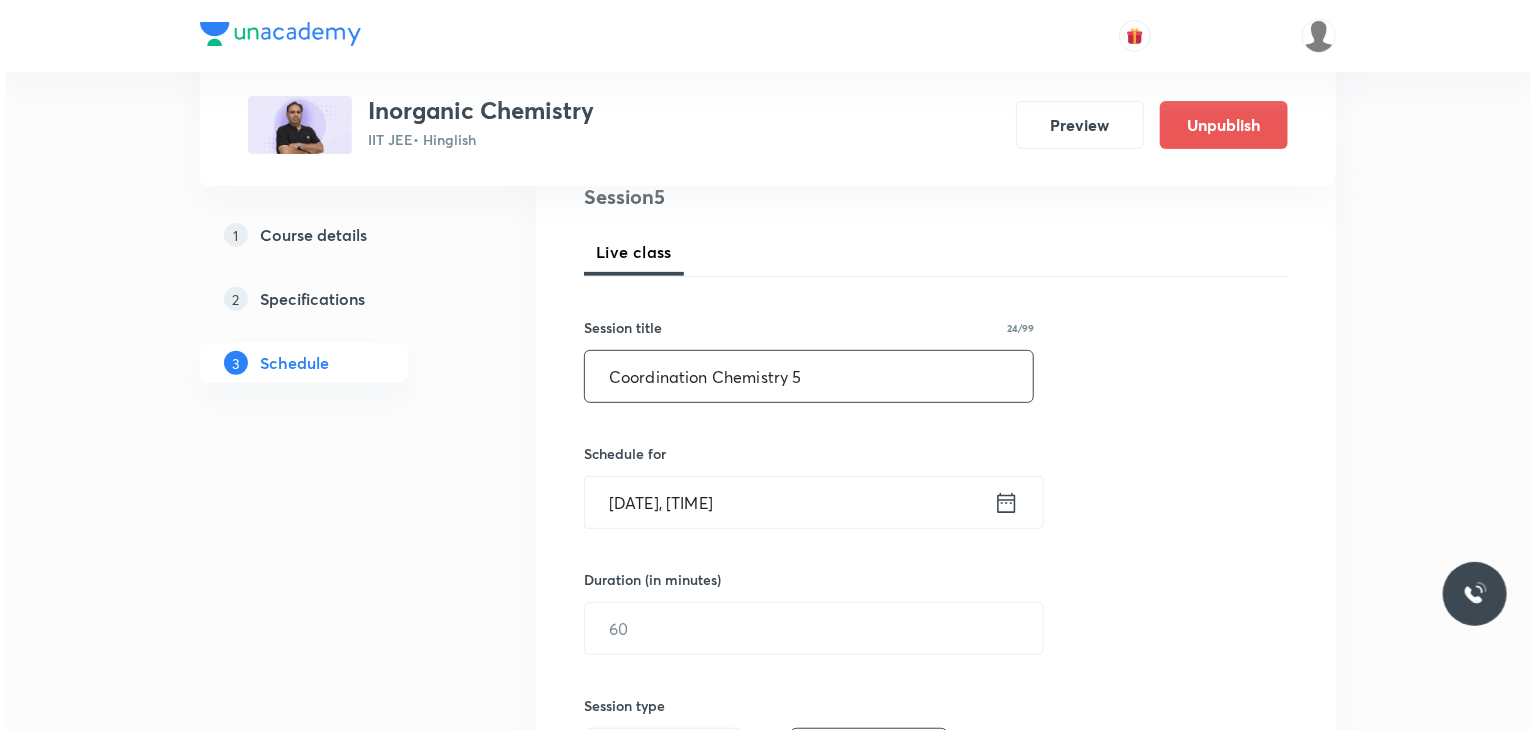 scroll, scrollTop: 252, scrollLeft: 0, axis: vertical 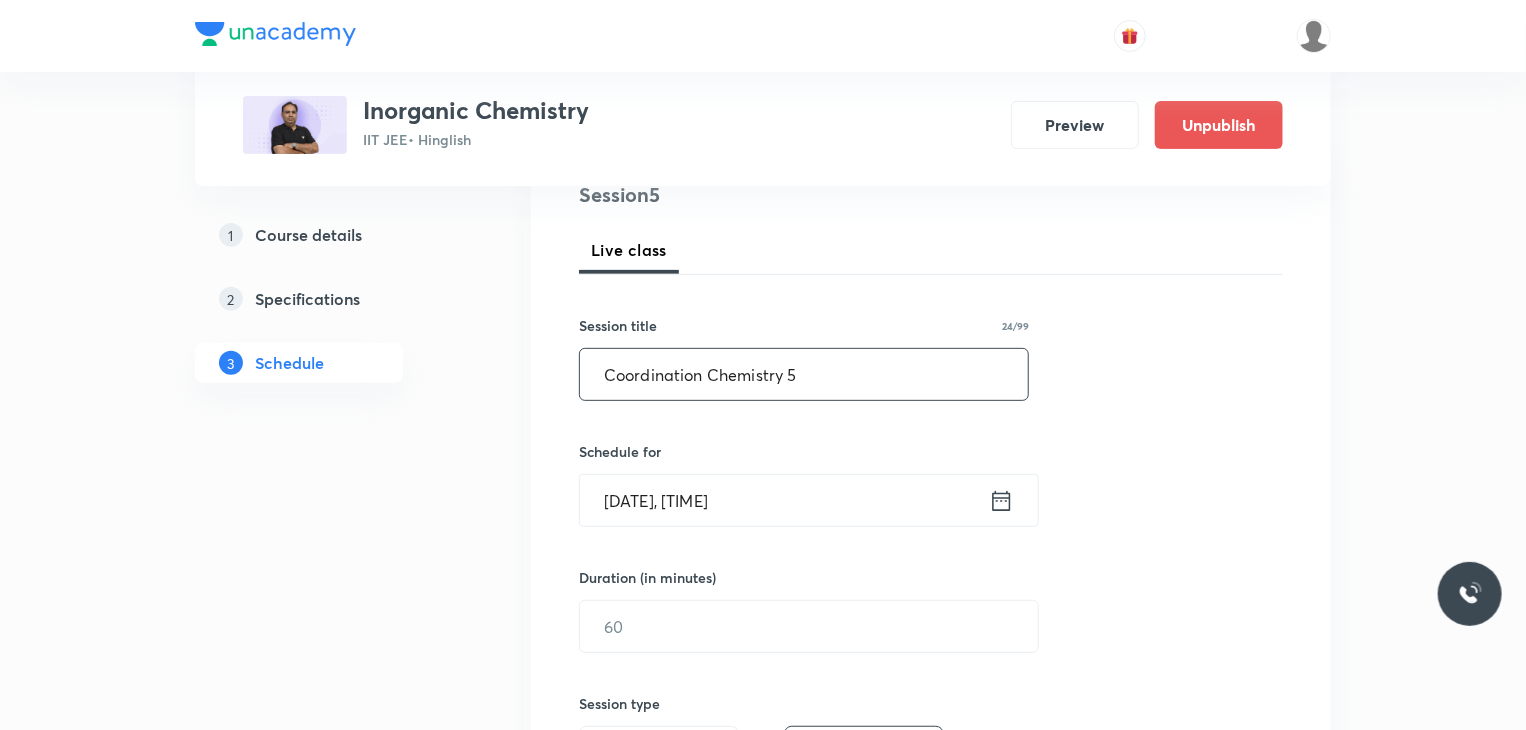 click on "Aug 2, 2025, 5:46 PM" at bounding box center [784, 500] 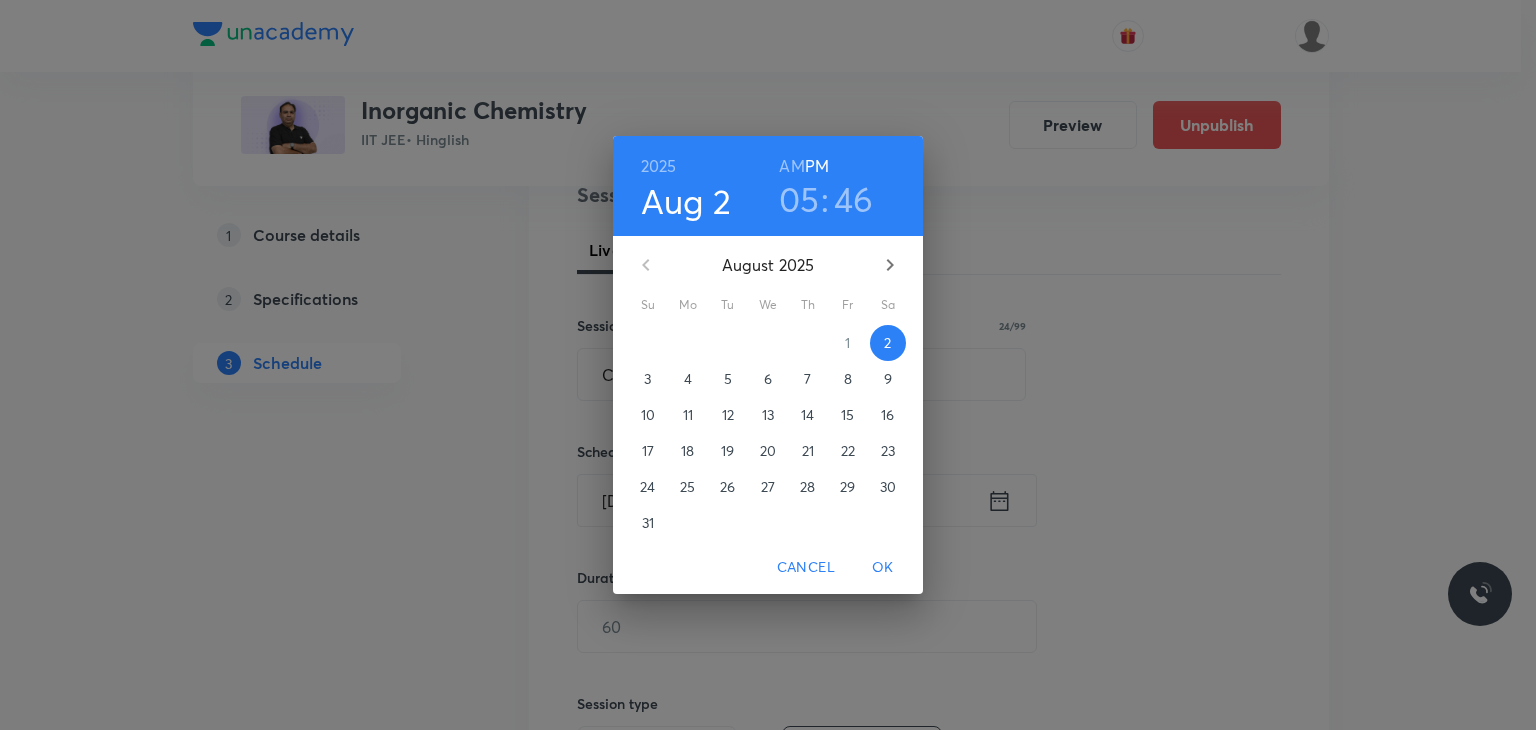 click on "7" at bounding box center [808, 379] 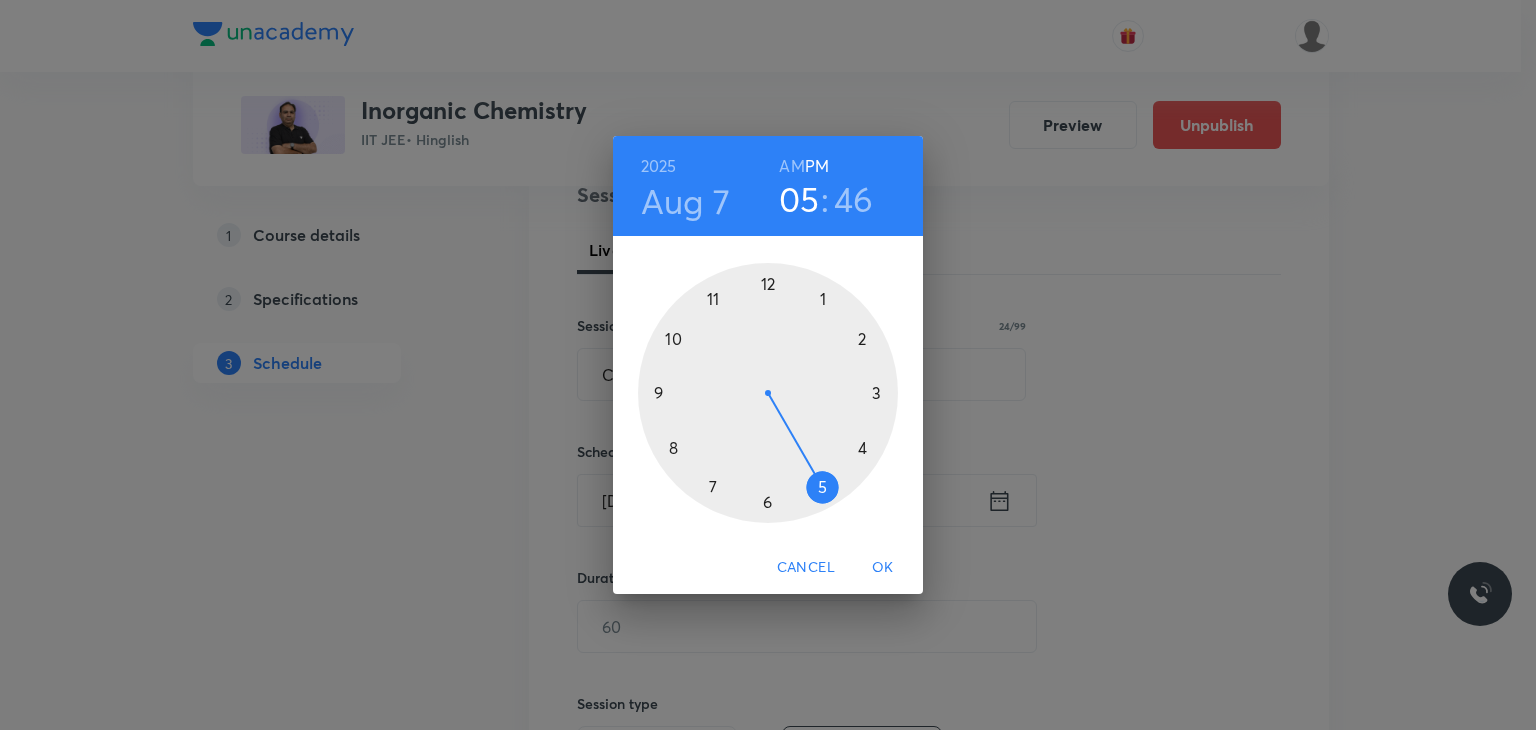 click on "AM" at bounding box center (791, 166) 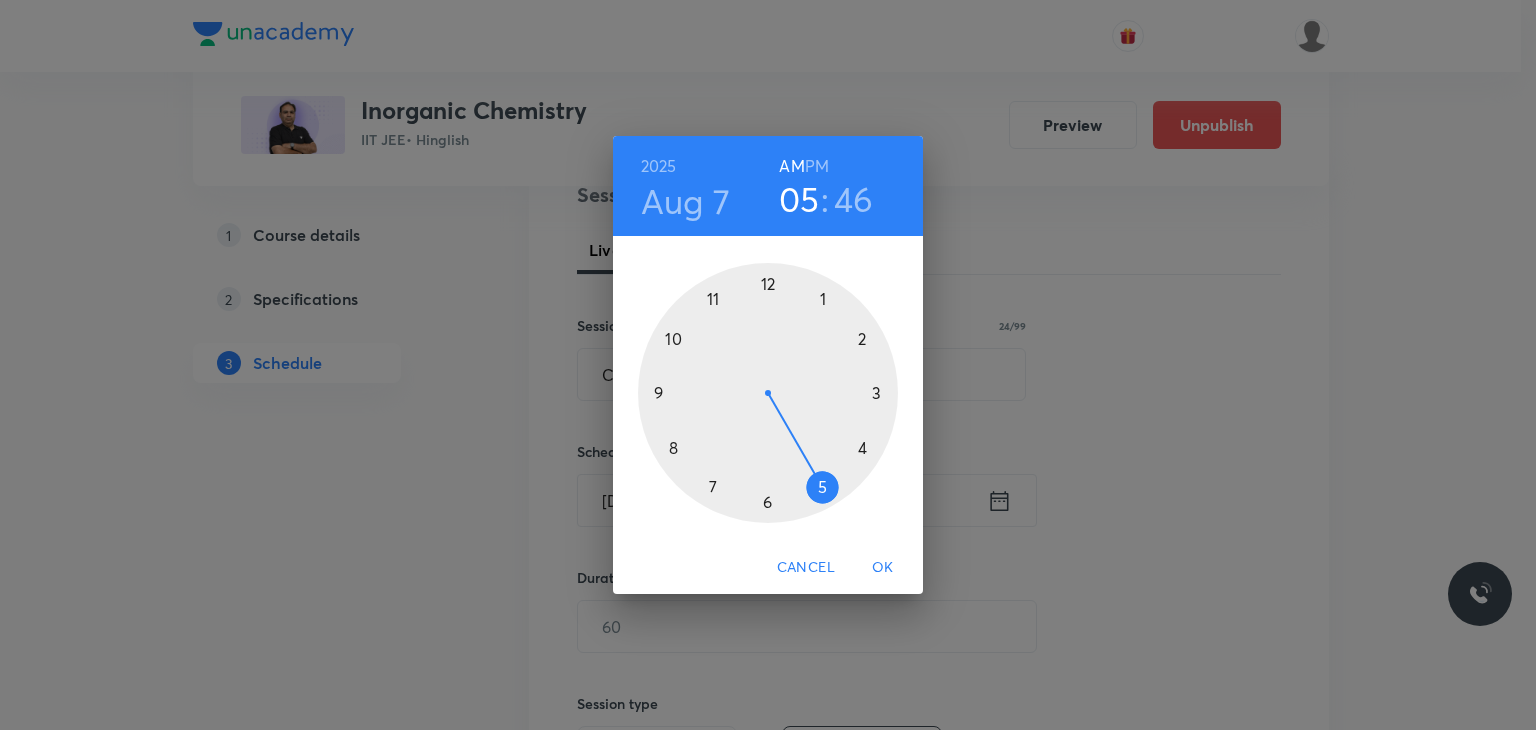 type 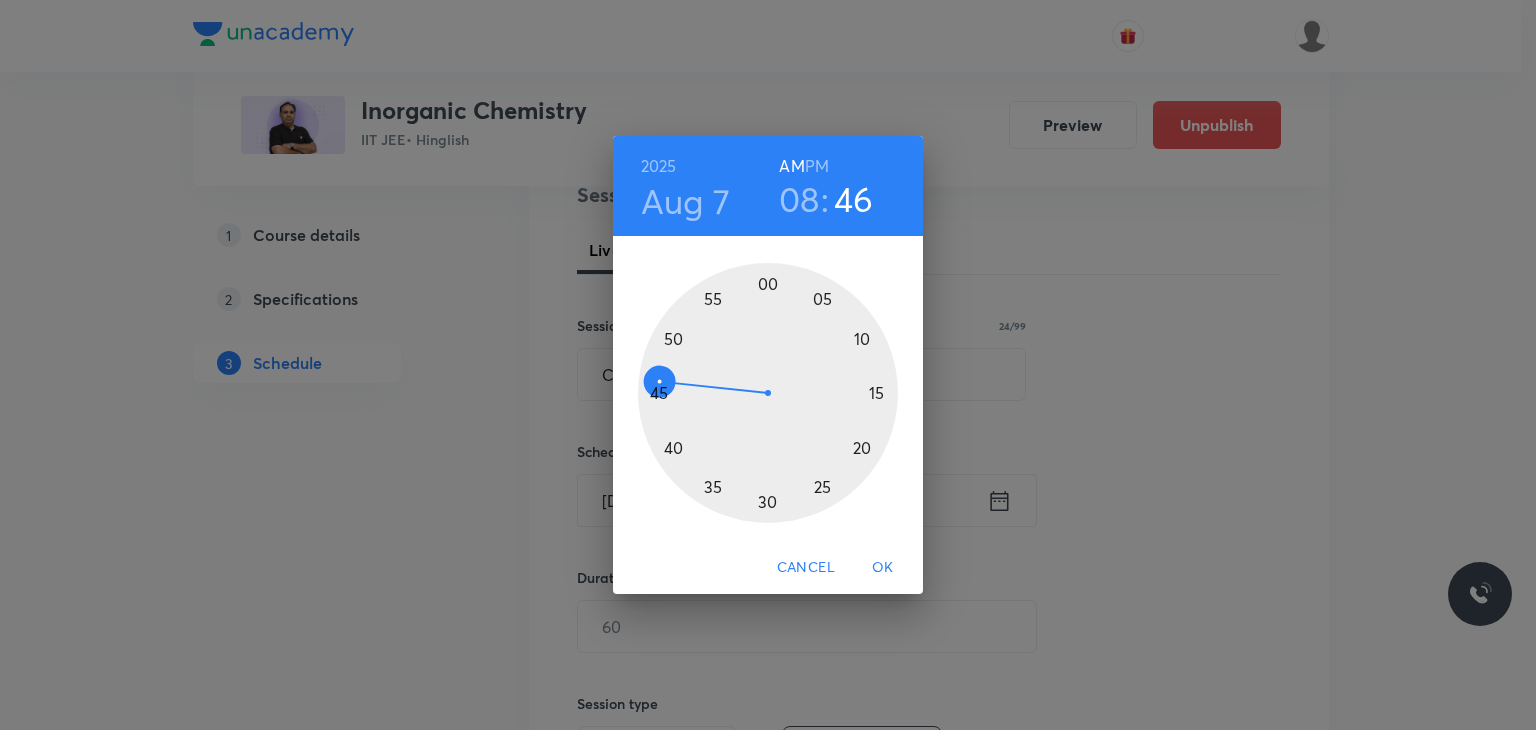 click at bounding box center (768, 393) 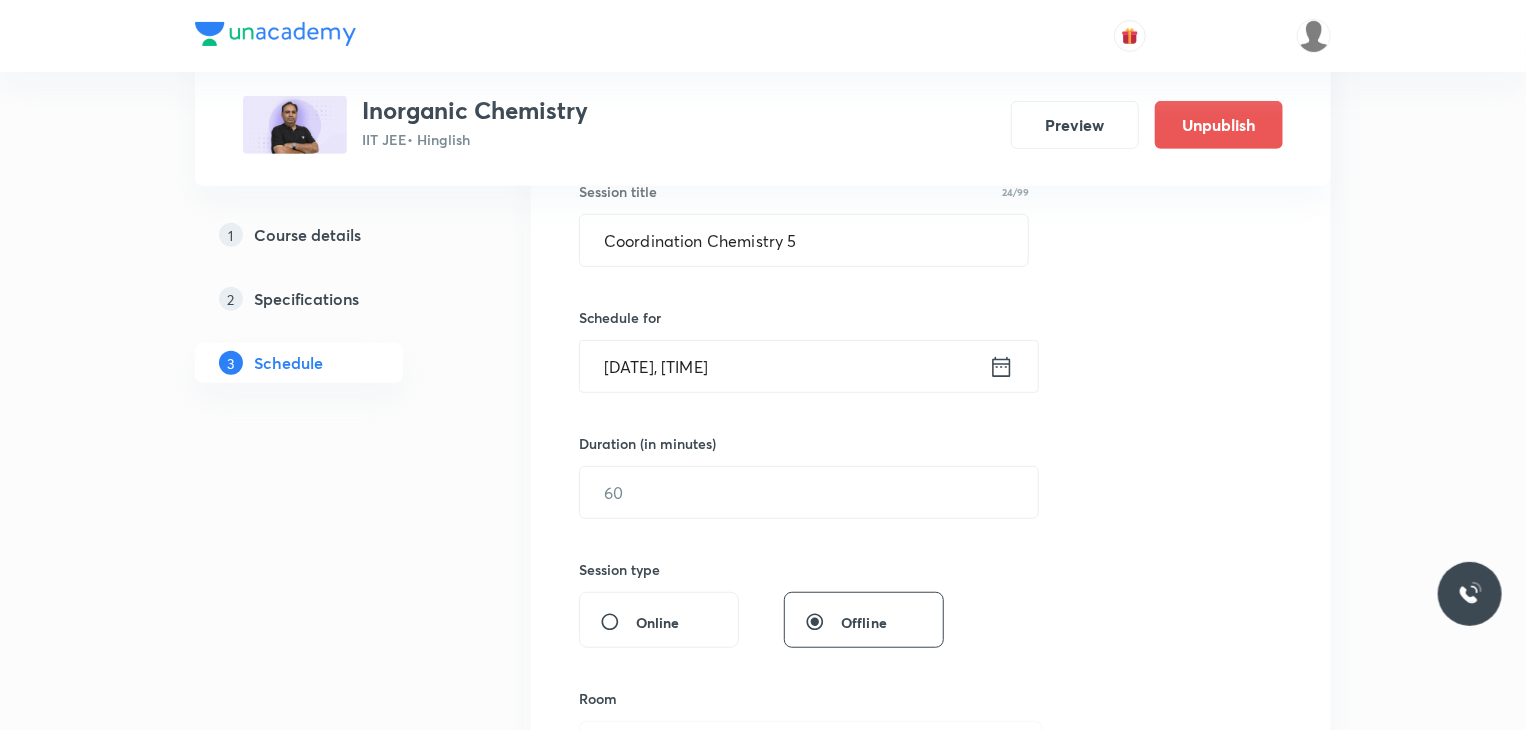 scroll, scrollTop: 388, scrollLeft: 0, axis: vertical 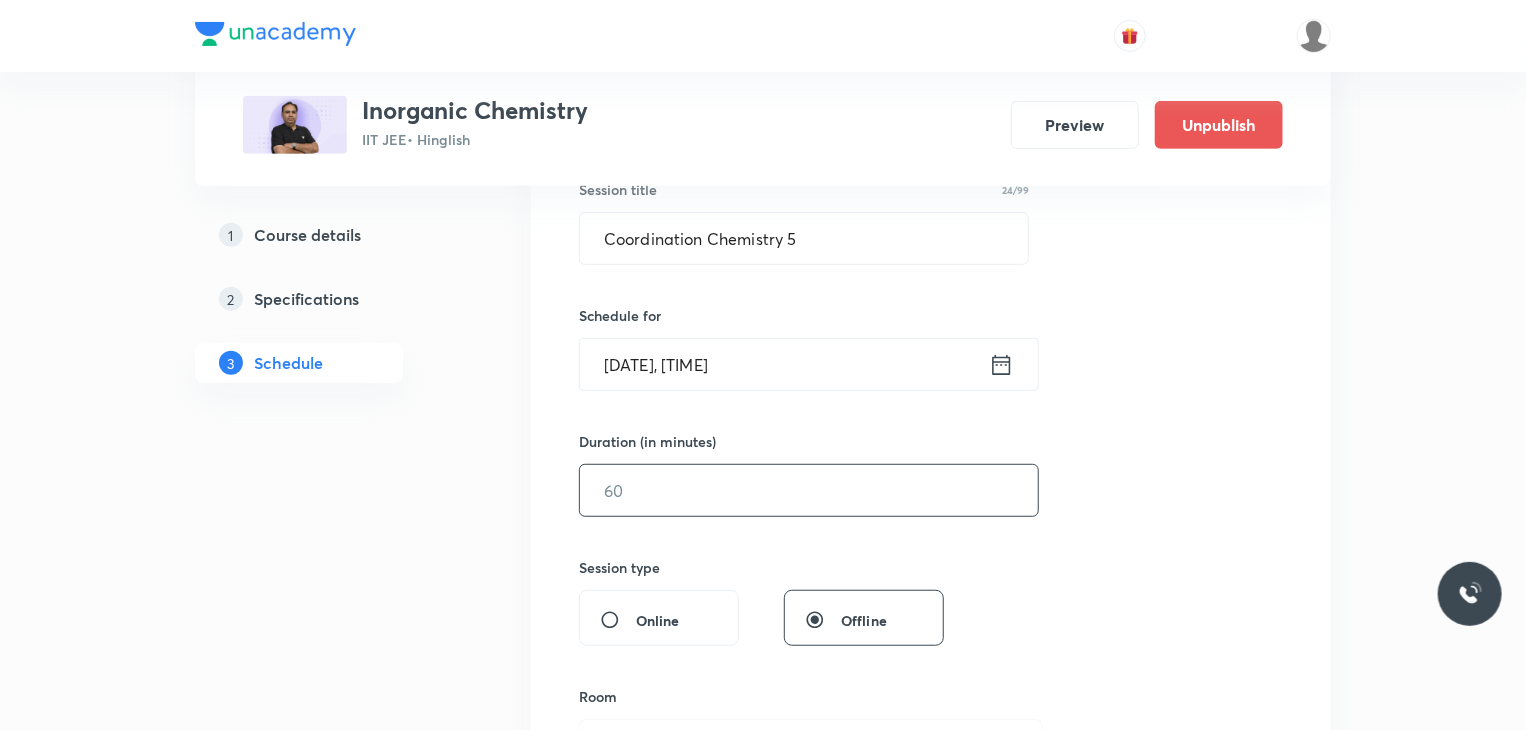 click at bounding box center (809, 490) 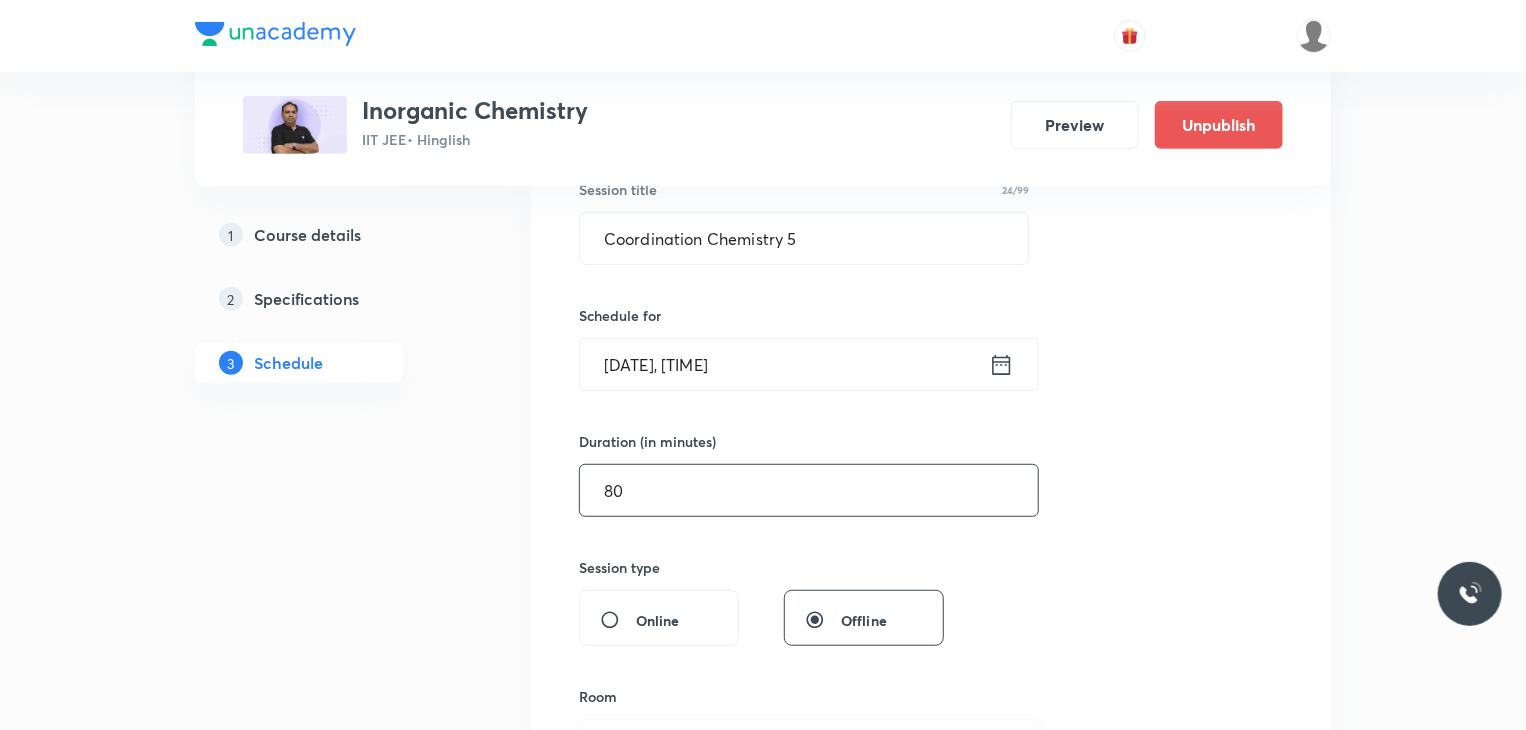 type on "80" 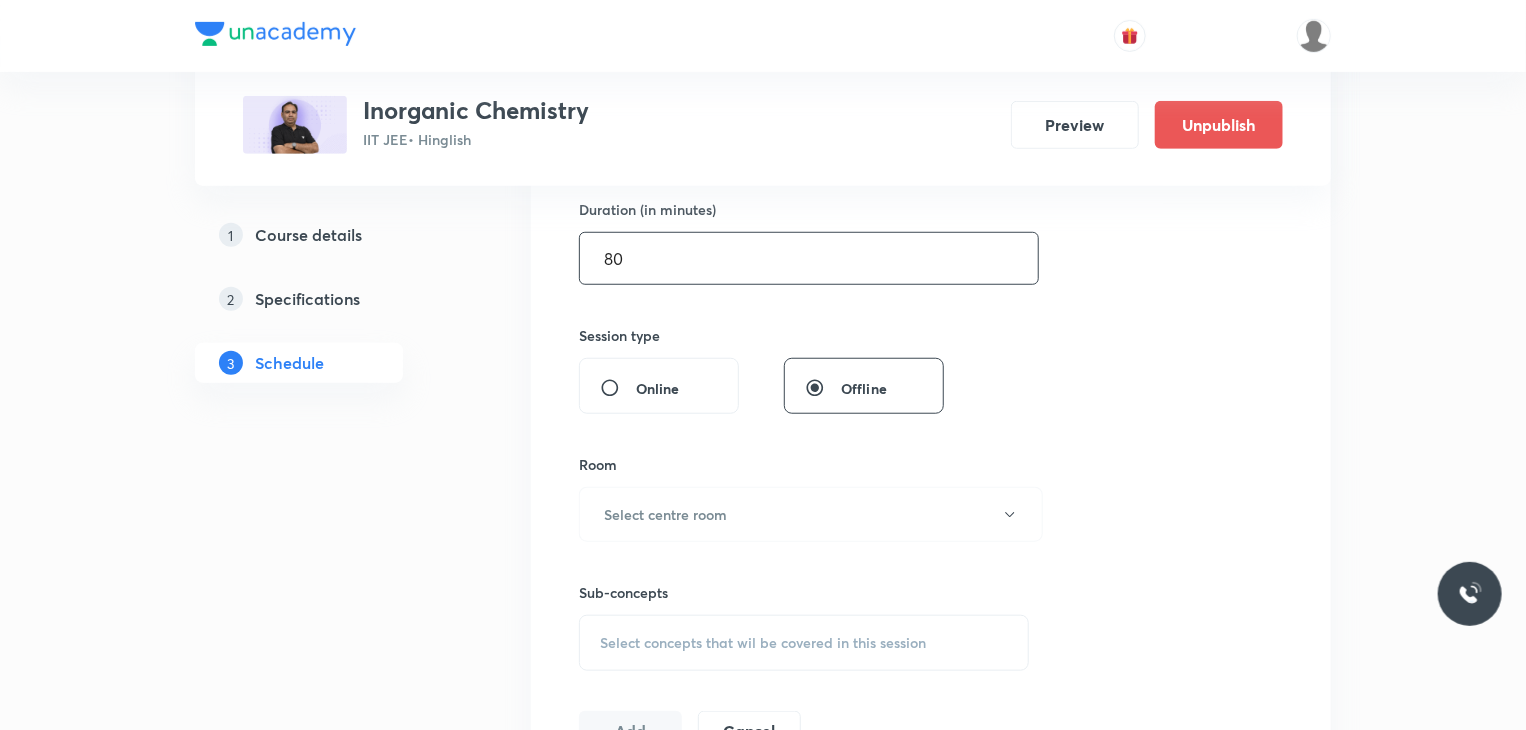 scroll, scrollTop: 624, scrollLeft: 0, axis: vertical 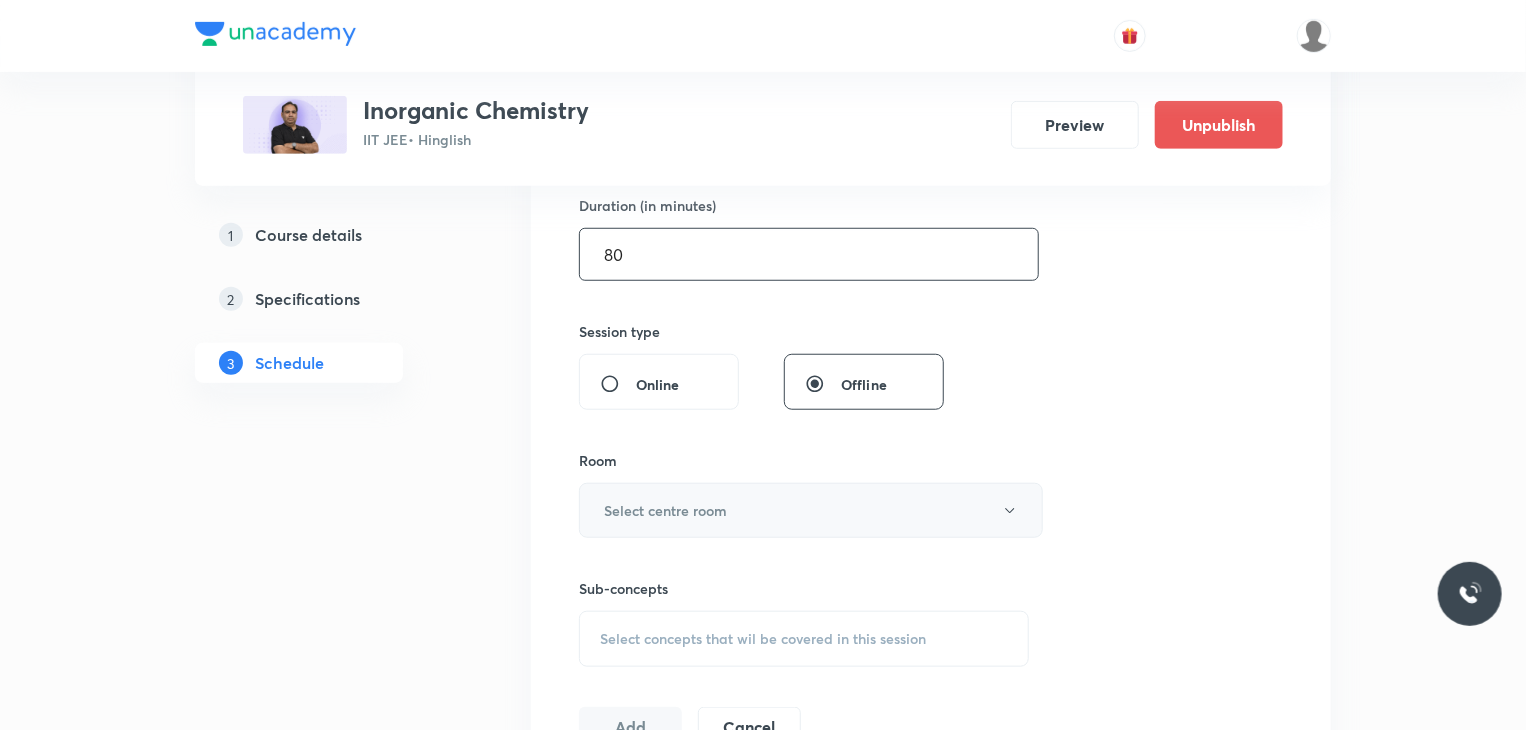 click on "Select centre room" at bounding box center [811, 510] 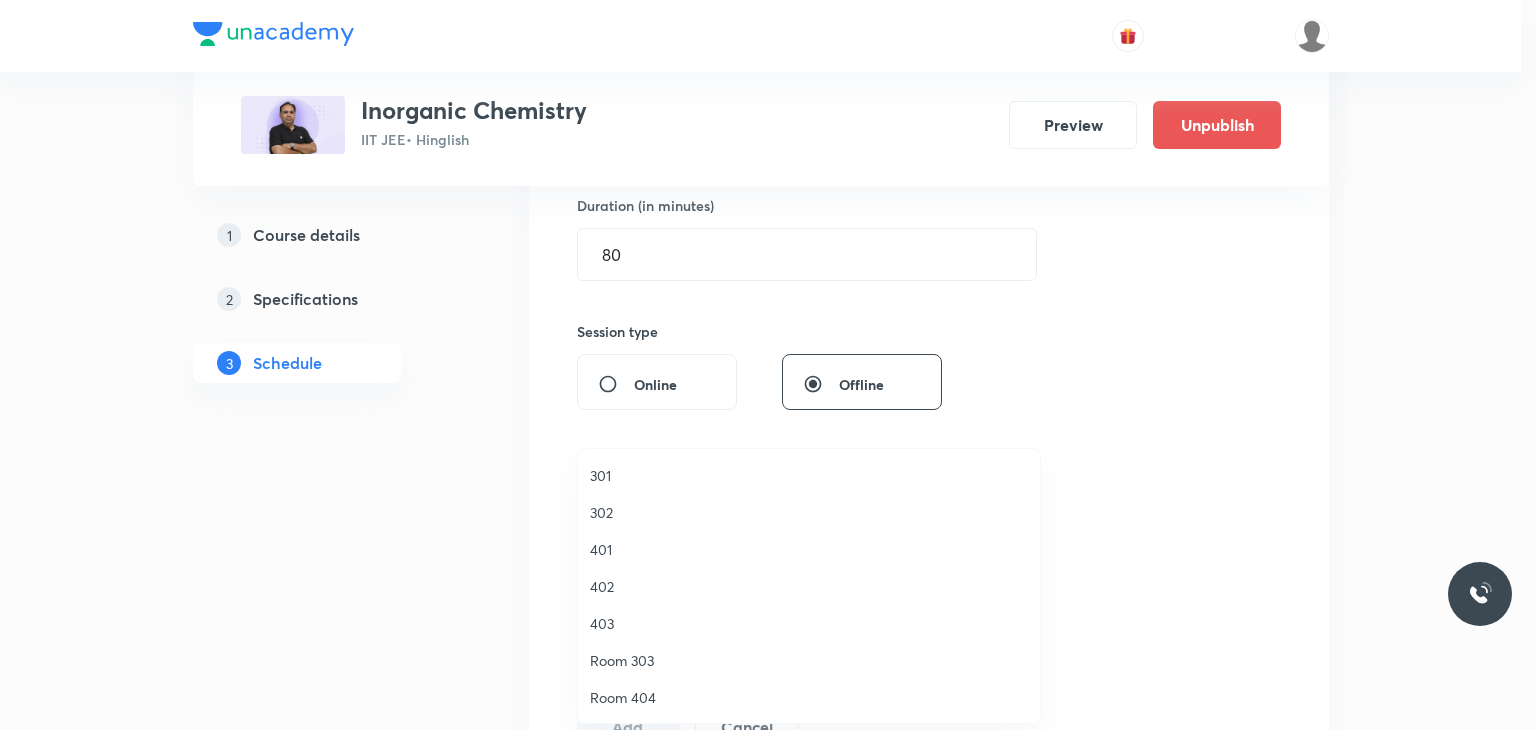 click on "301" at bounding box center (809, 475) 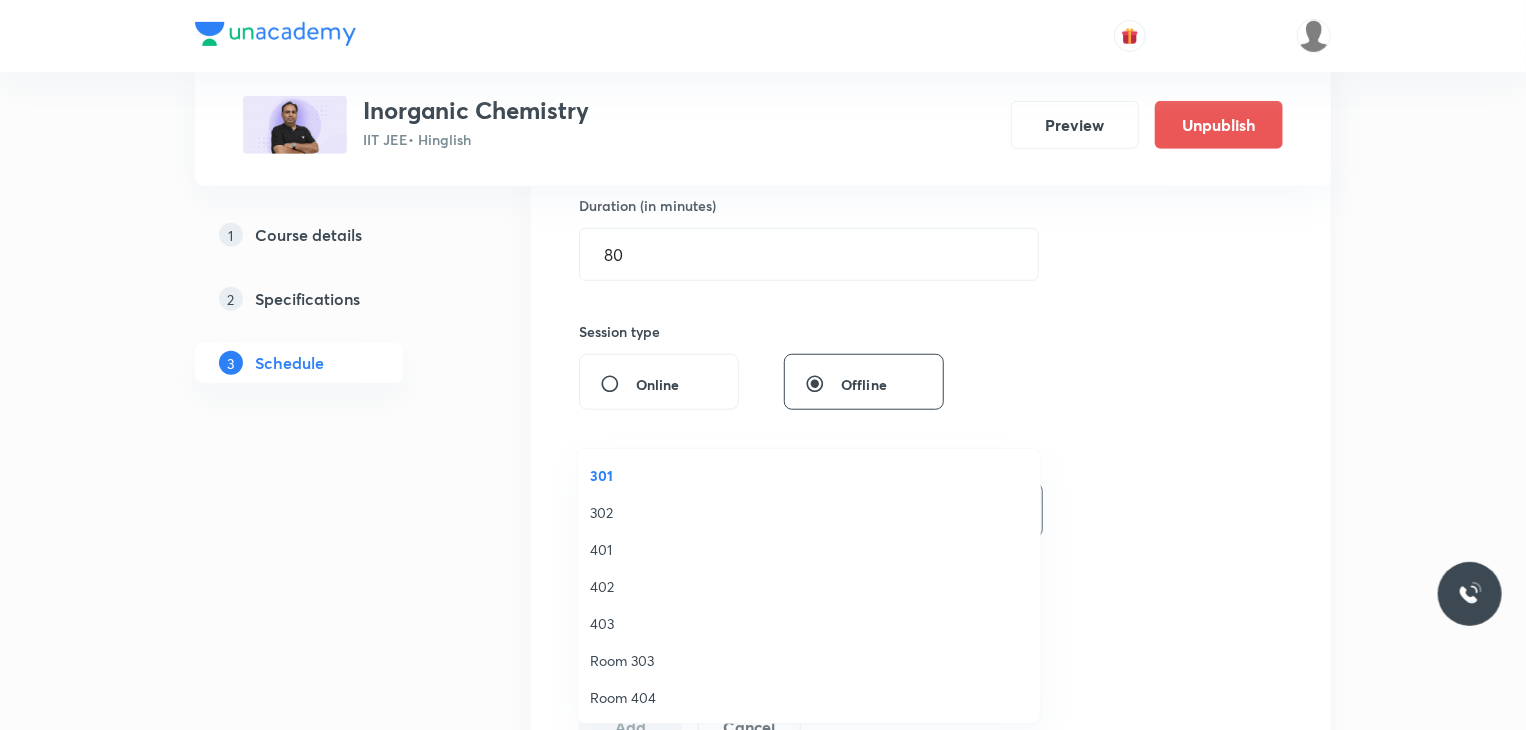 click on "Select concepts that wil be covered in this session" at bounding box center (804, 639) 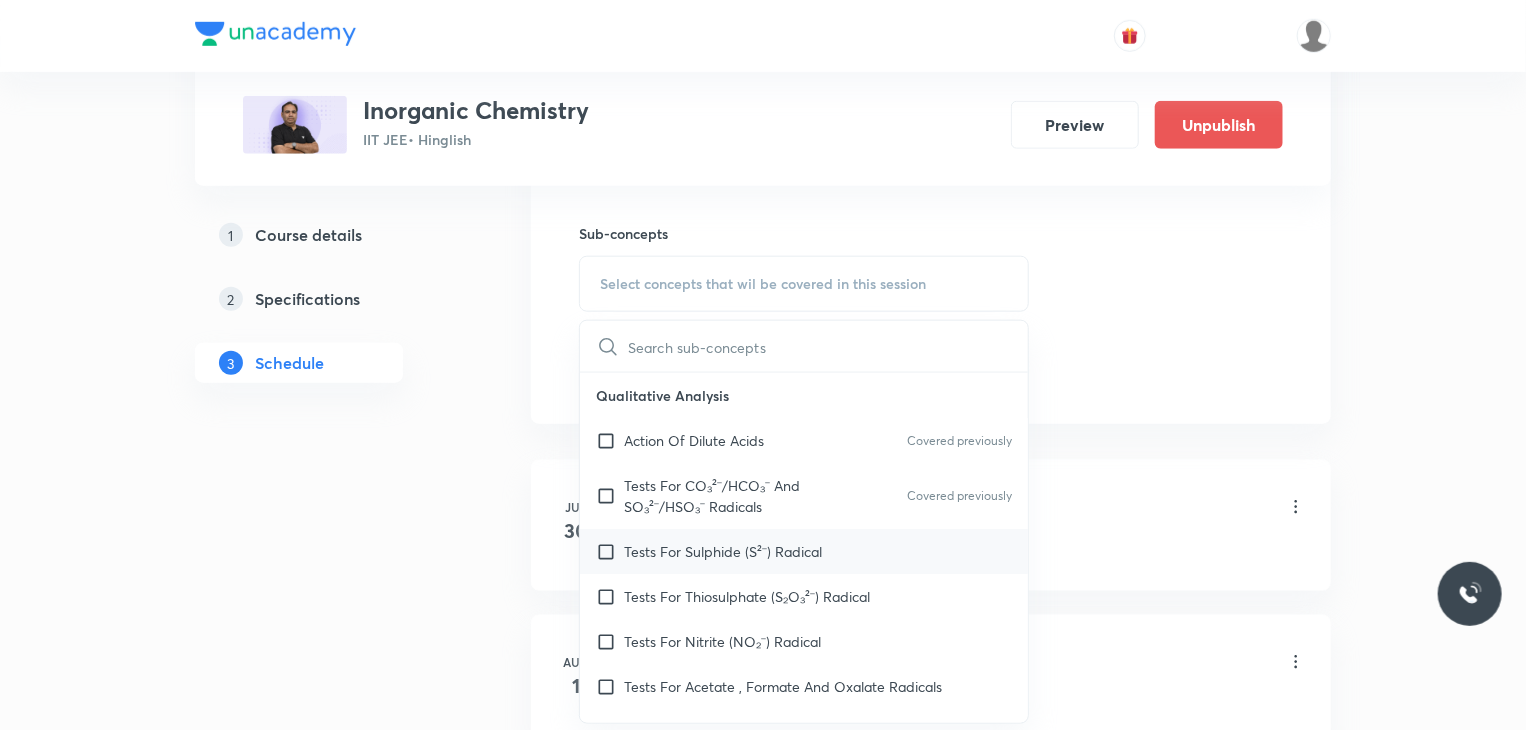 scroll, scrollTop: 1018, scrollLeft: 0, axis: vertical 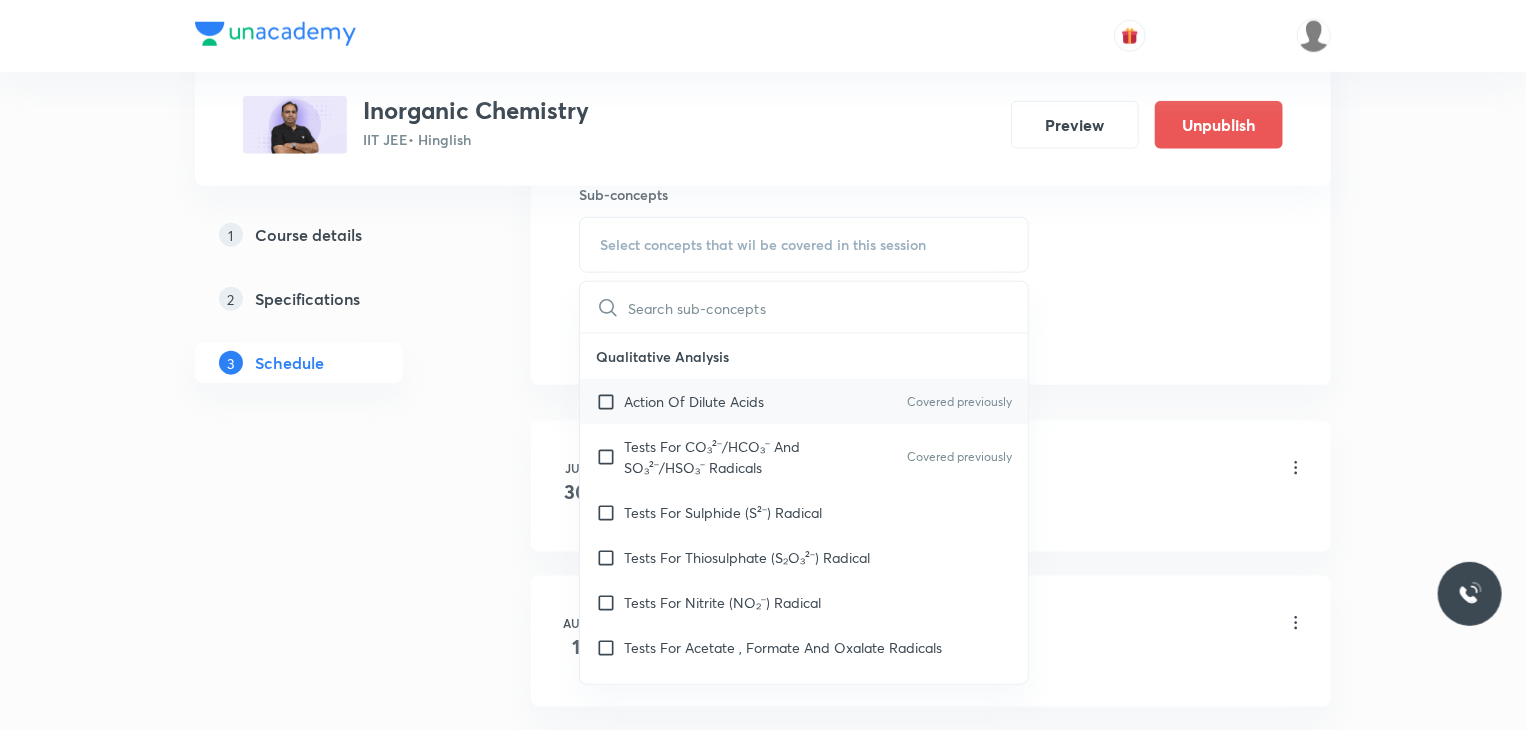 click on "Action Of Dilute Acids Covered previously" at bounding box center (804, 401) 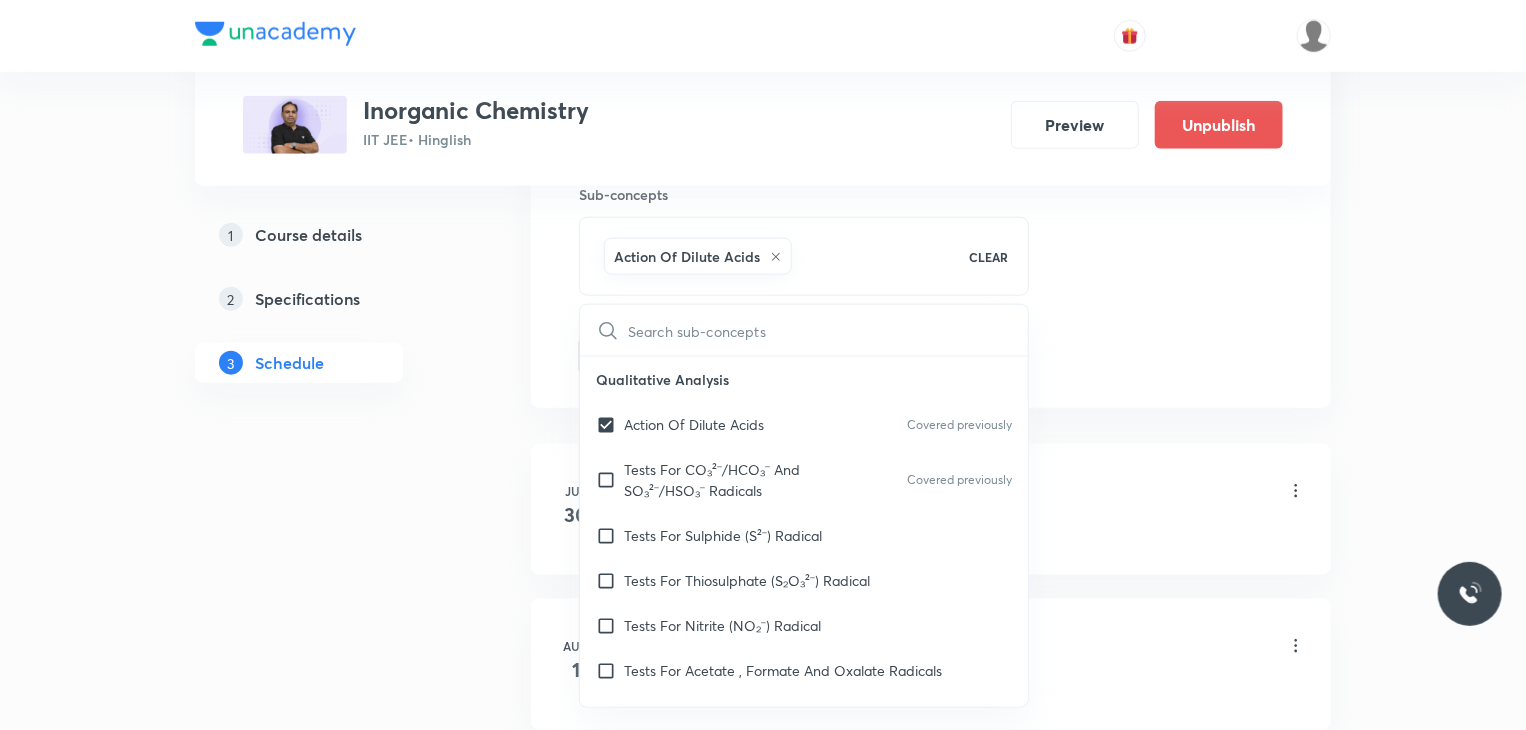 checkbox on "true" 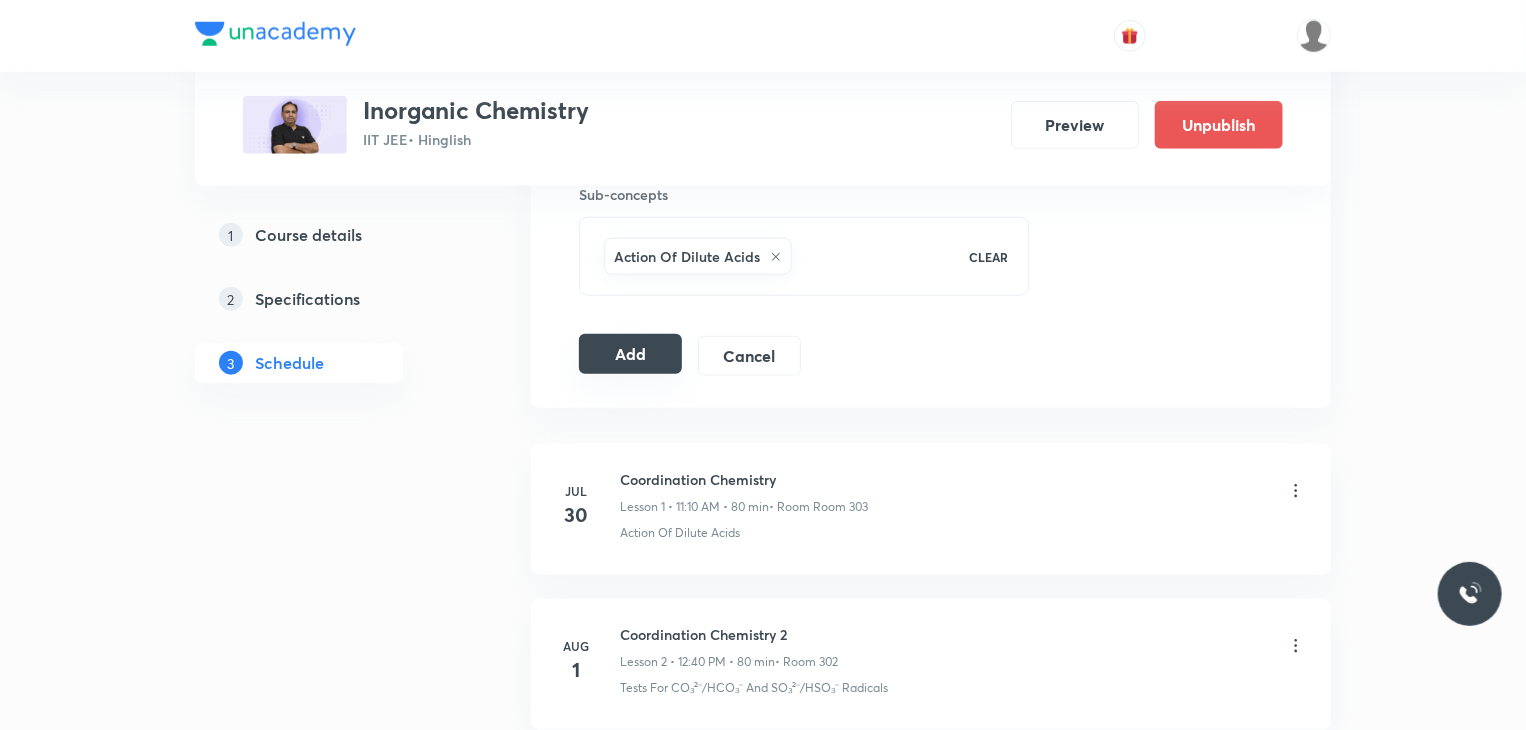 click on "Add" at bounding box center (630, 354) 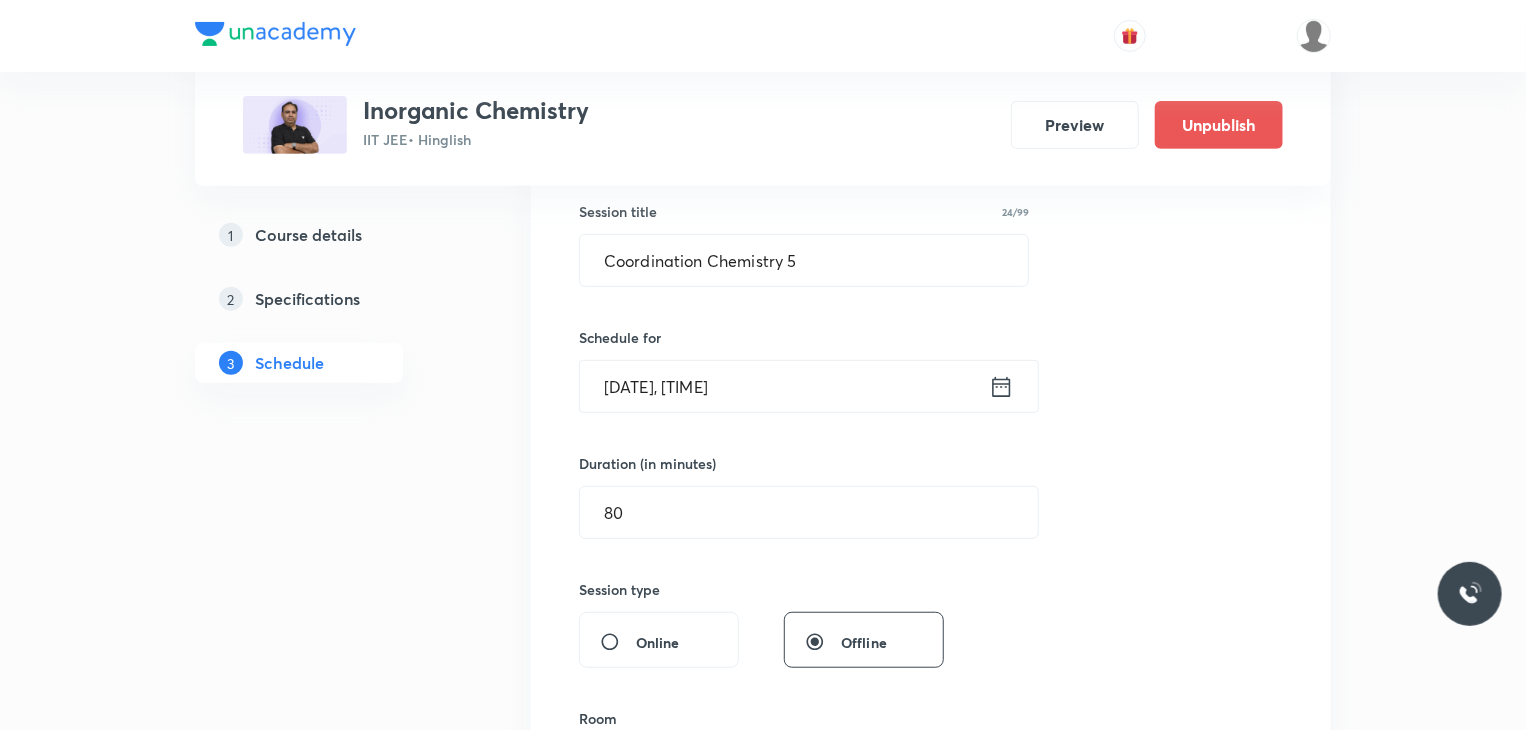 scroll, scrollTop: 364, scrollLeft: 0, axis: vertical 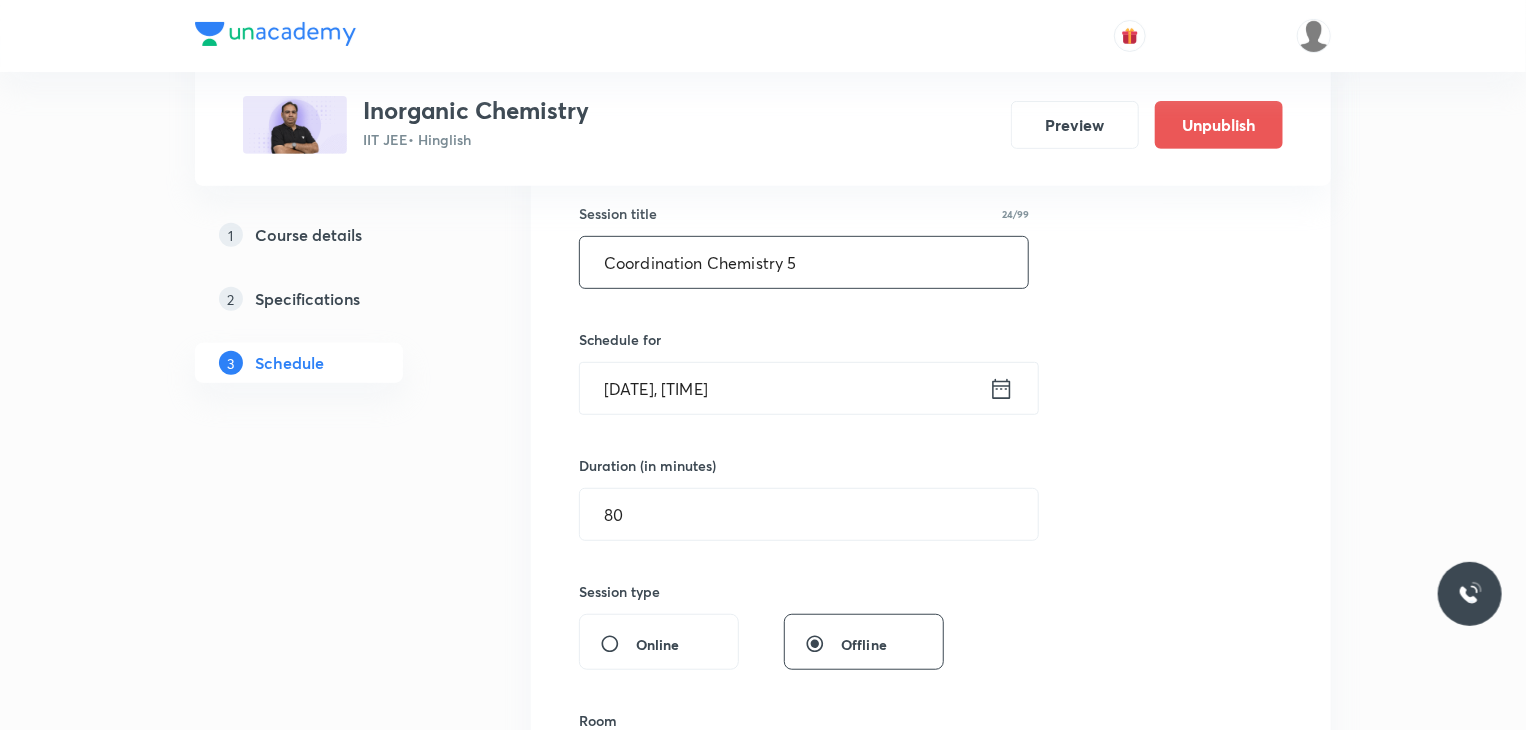 drag, startPoint x: 824, startPoint y: 274, endPoint x: 387, endPoint y: 365, distance: 446.37427 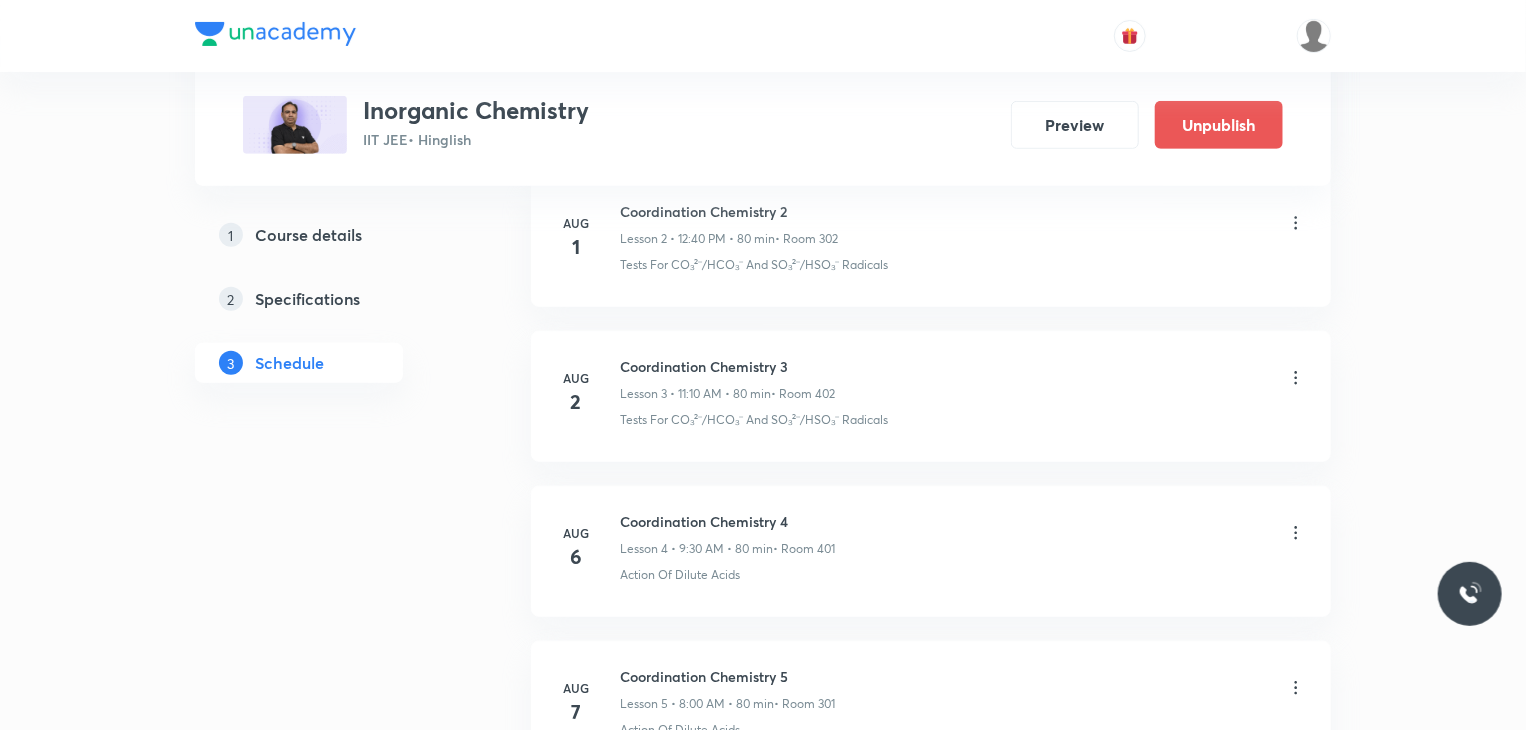 scroll, scrollTop: 727, scrollLeft: 0, axis: vertical 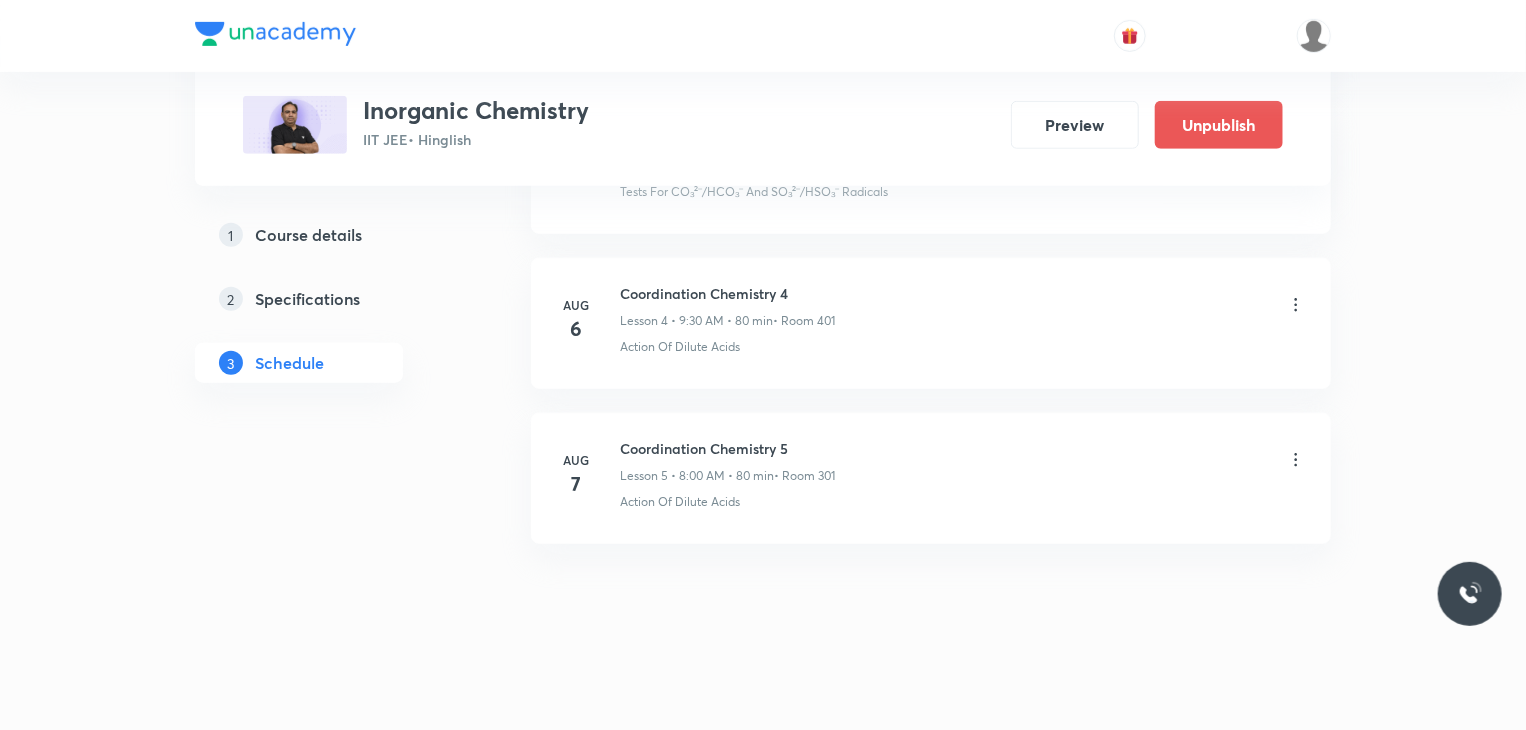 click on "Jul 30 Coordination Chemistry Lesson 1 • 11:10 AM • 80 min  • Room Room 303 Action Of Dilute Acids Aug 1 Coordination Chemistry 2 Lesson 2 • 12:40 PM • 80 min  • Room 302 Tests For CO₃²⁻/HCO₃⁻ And SO₃²⁻/HSO₃⁻ Radicals Aug 2 Coordination Chemistry 3 Lesson 3 • 11:10 AM • 80 min  • Room 402 Tests For CO₃²⁻/HCO₃⁻ And SO₃²⁻/HSO₃⁻ Radicals Aug 6 Coordination Chemistry 4 Lesson 4 • 9:30 AM • 80 min  • Room 401 Action Of Dilute Acids Aug 7 Coordination Chemistry 5 Lesson 5 • 8:00 AM • 80 min  • Room 301 Action Of Dilute Acids" at bounding box center [931, 168] 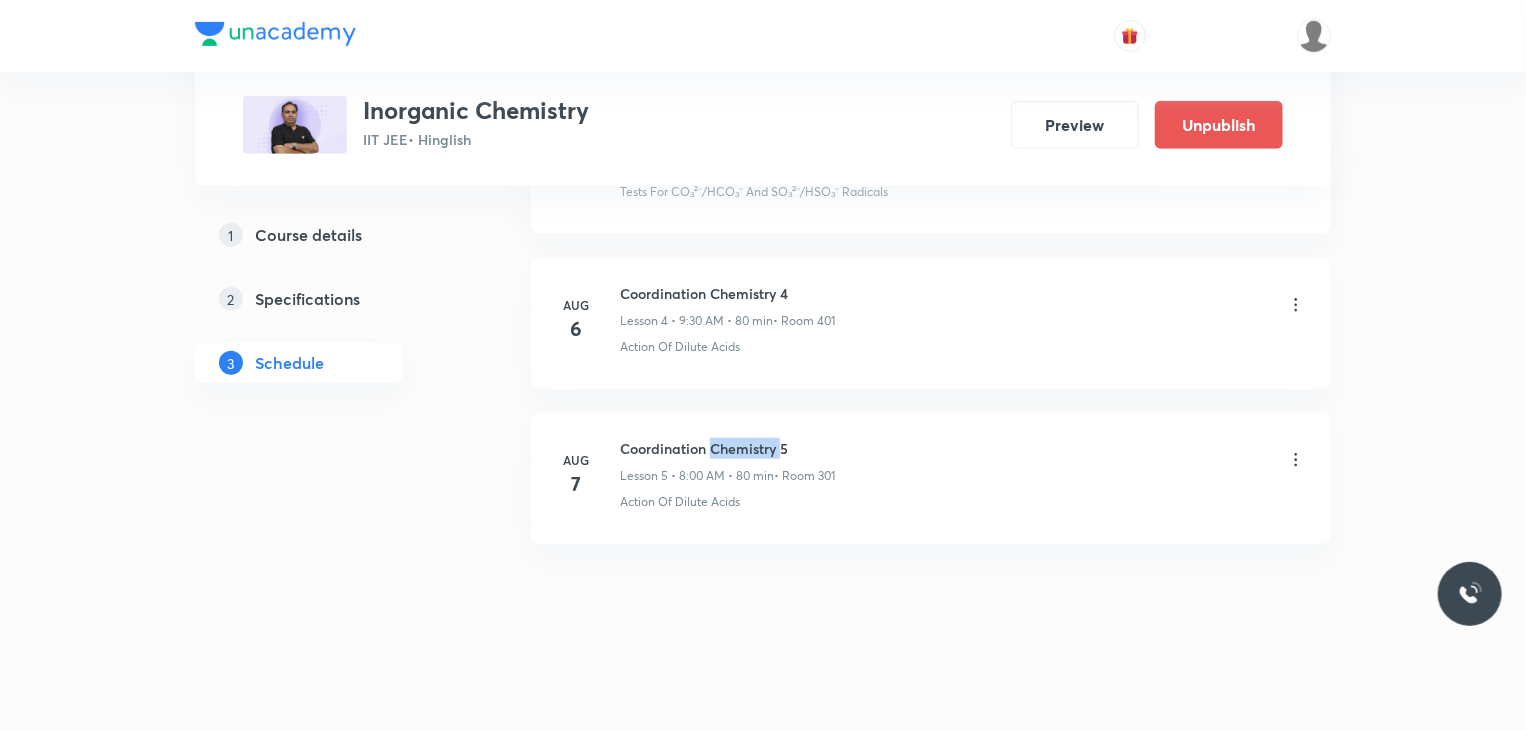 click on "Coordination Chemistry 5" at bounding box center [727, 448] 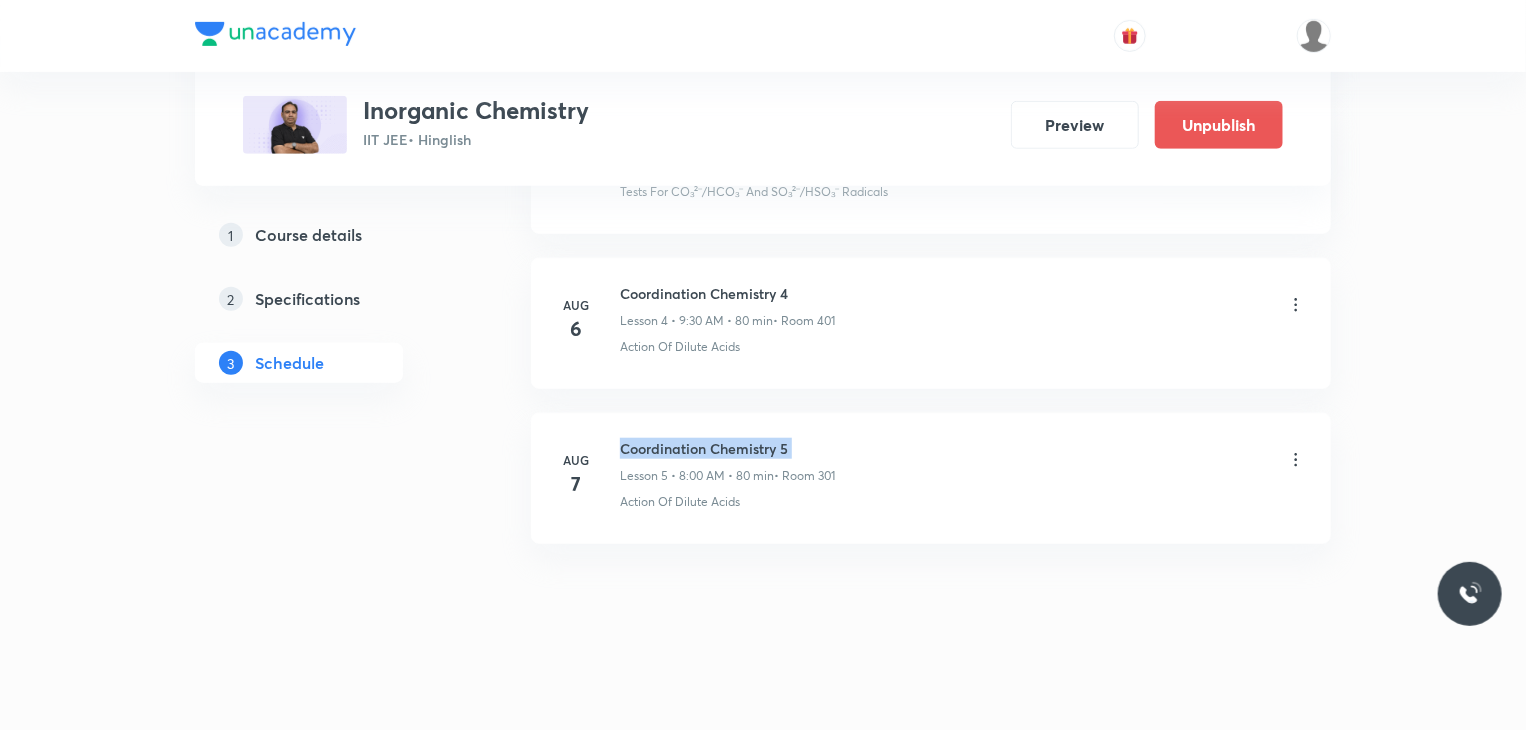 click on "Coordination Chemistry 5" at bounding box center [727, 448] 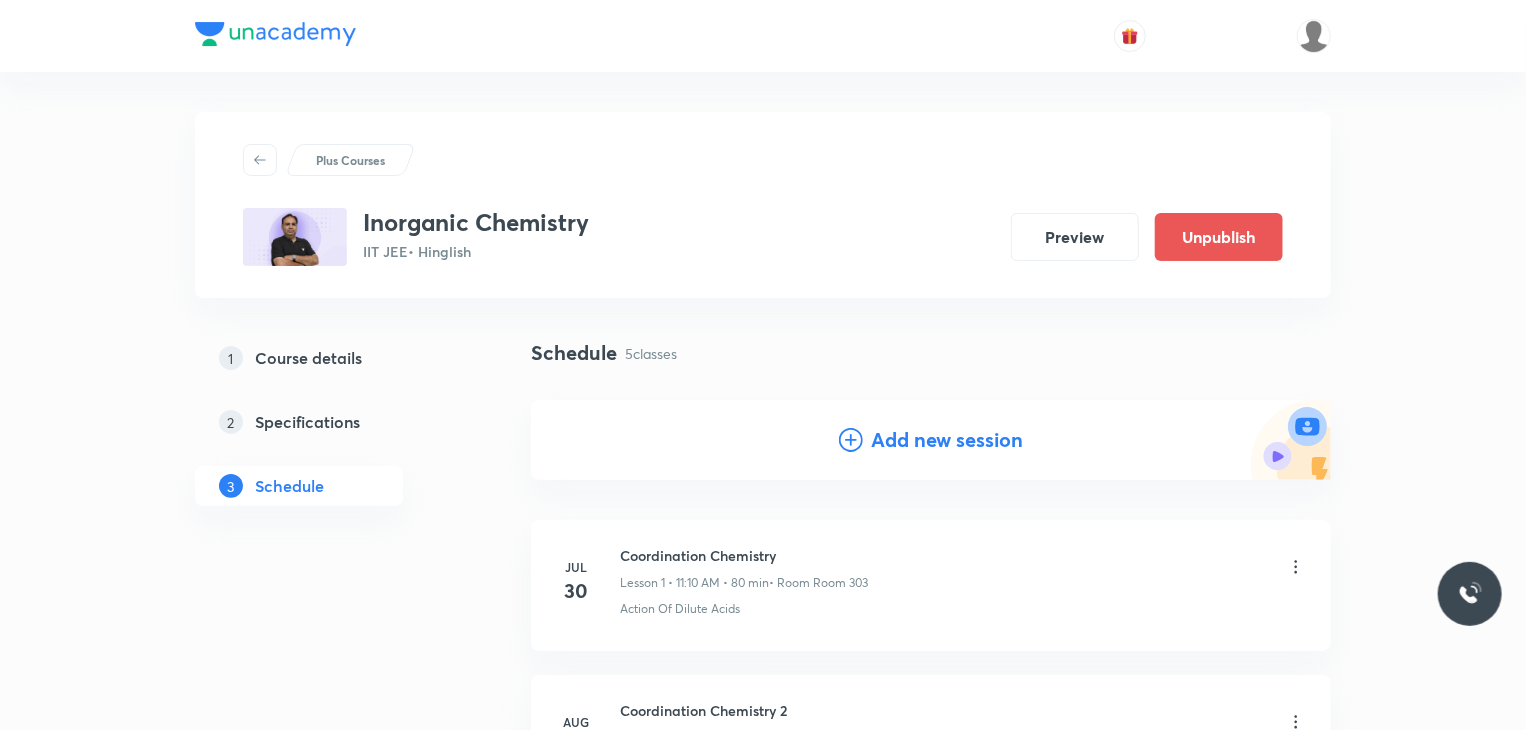 click on "Add new session" at bounding box center (947, 440) 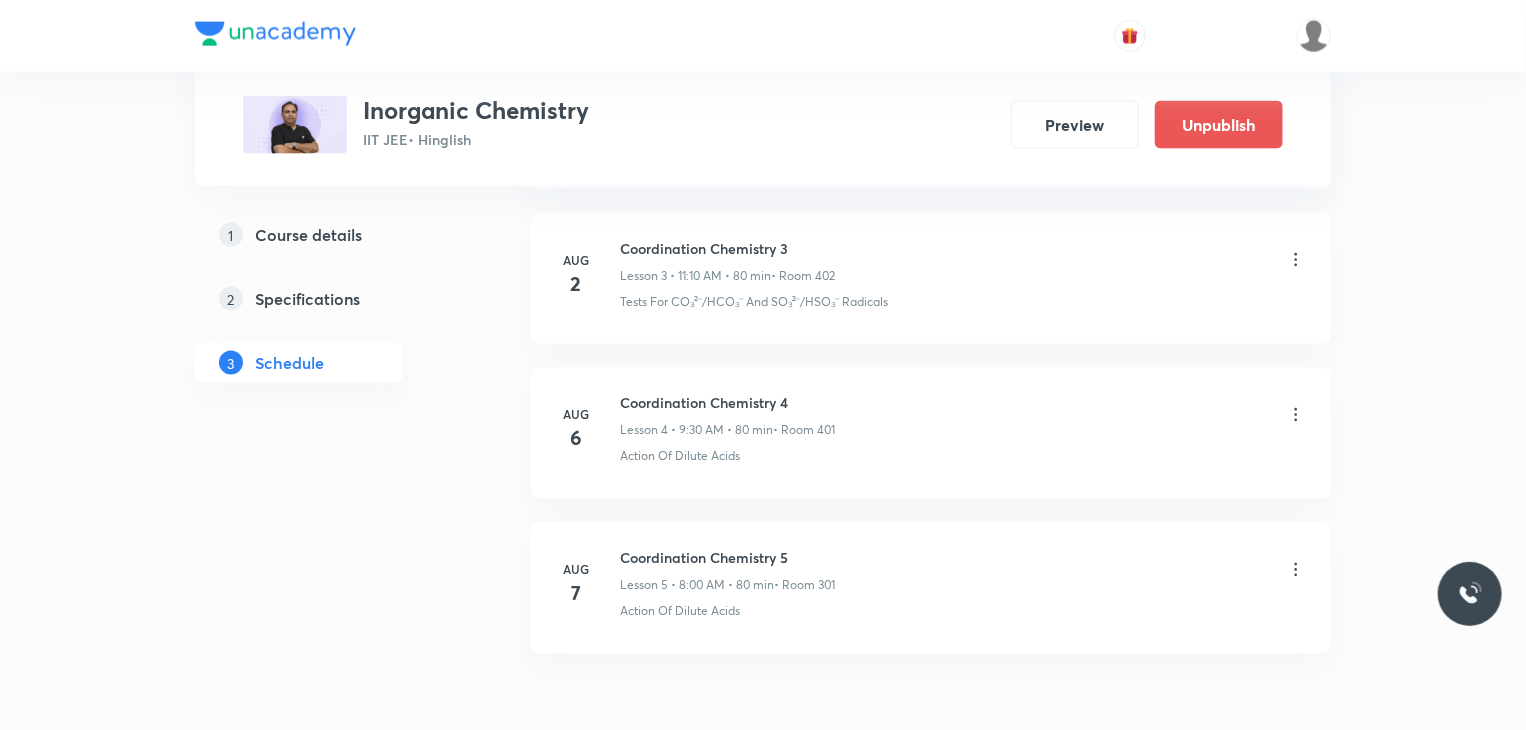 scroll, scrollTop: 1644, scrollLeft: 0, axis: vertical 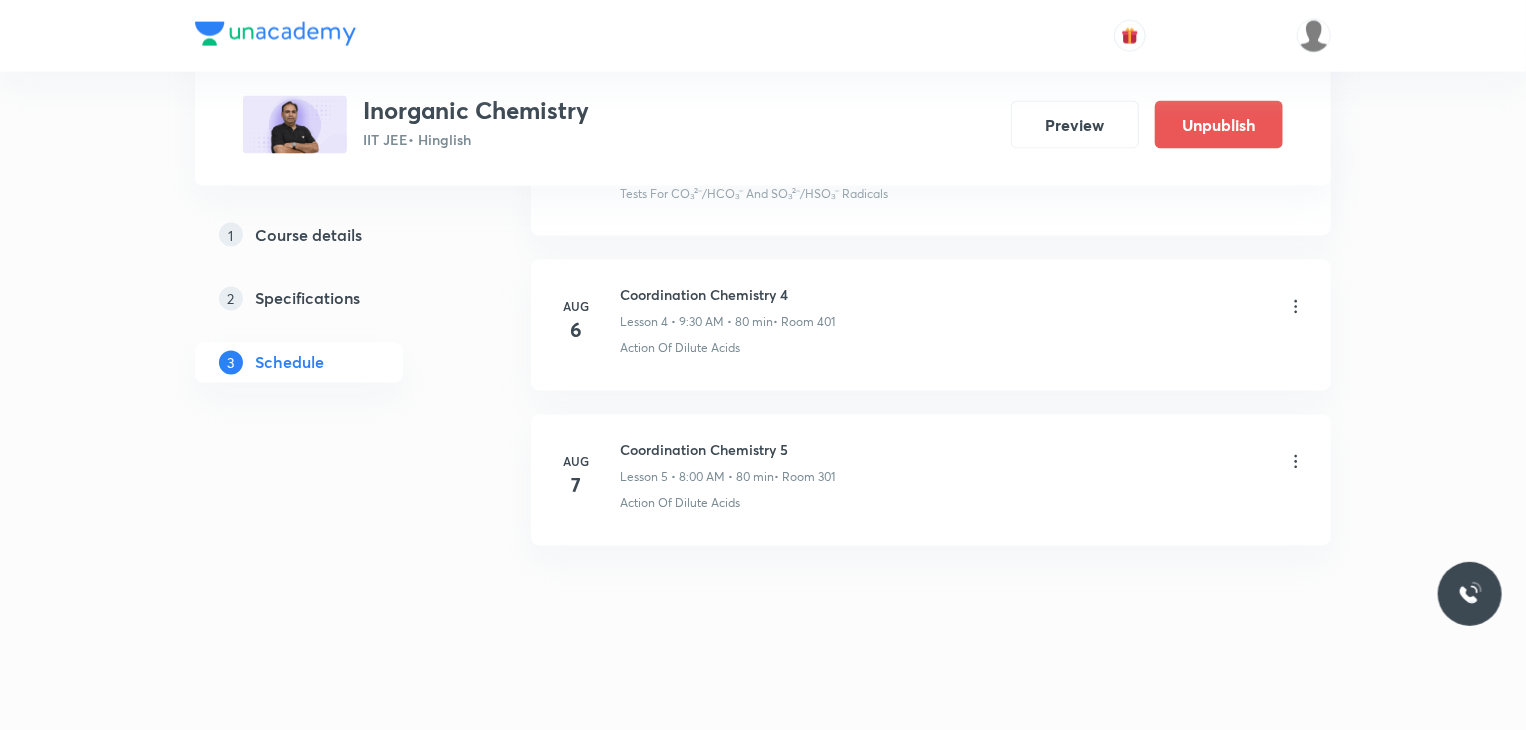 click on "Coordination Chemistry 5" at bounding box center (727, 450) 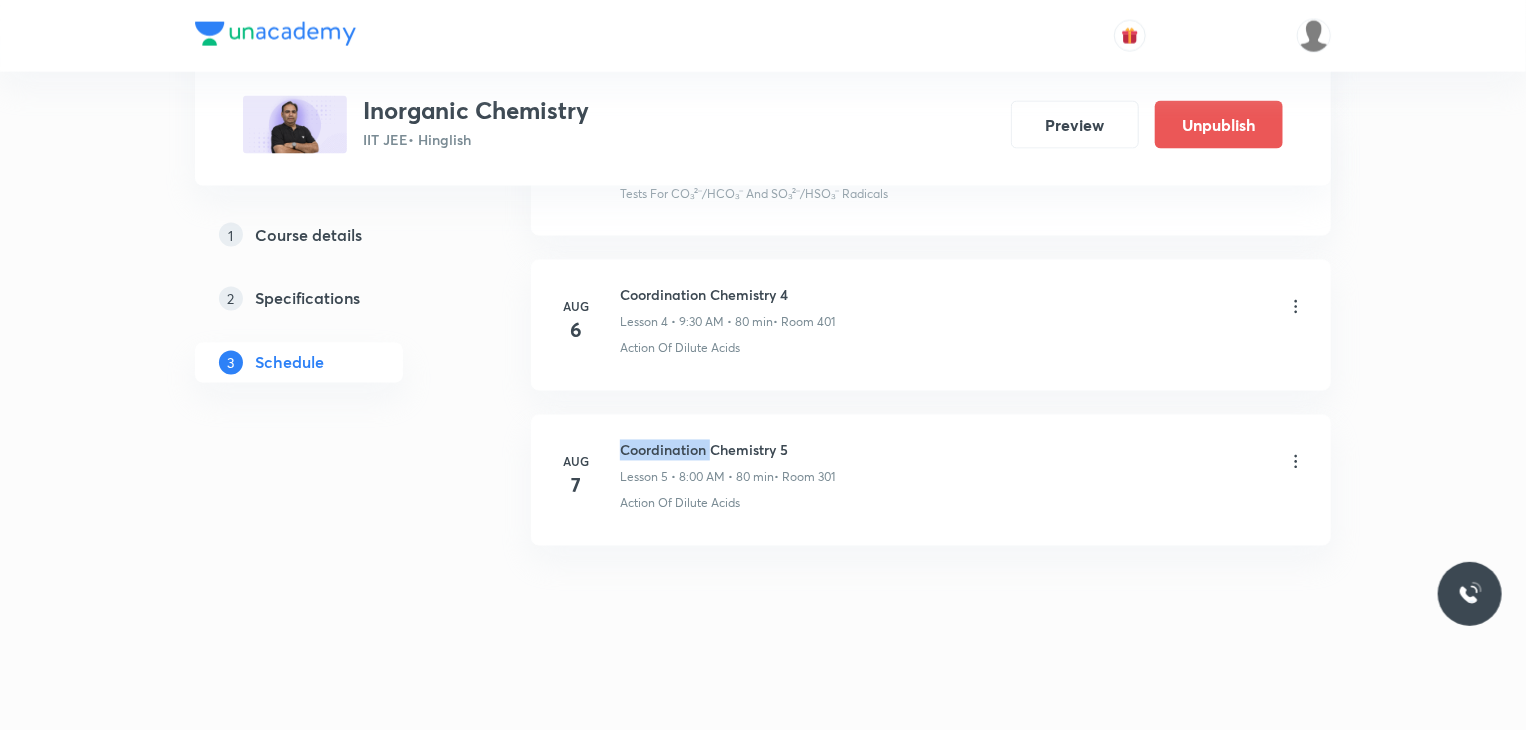 click on "Coordination Chemistry 5" at bounding box center (727, 450) 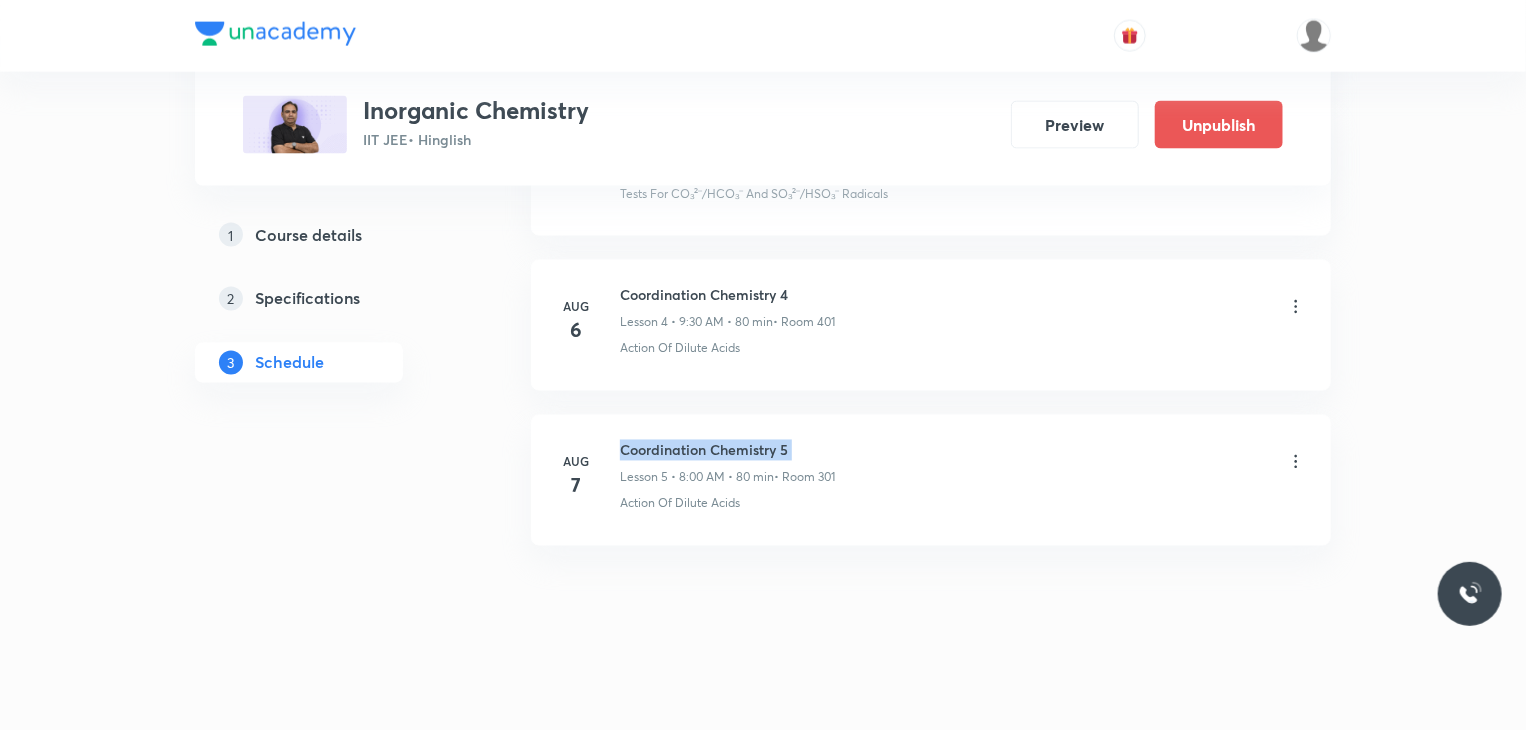 click on "Coordination Chemistry 5" at bounding box center (727, 450) 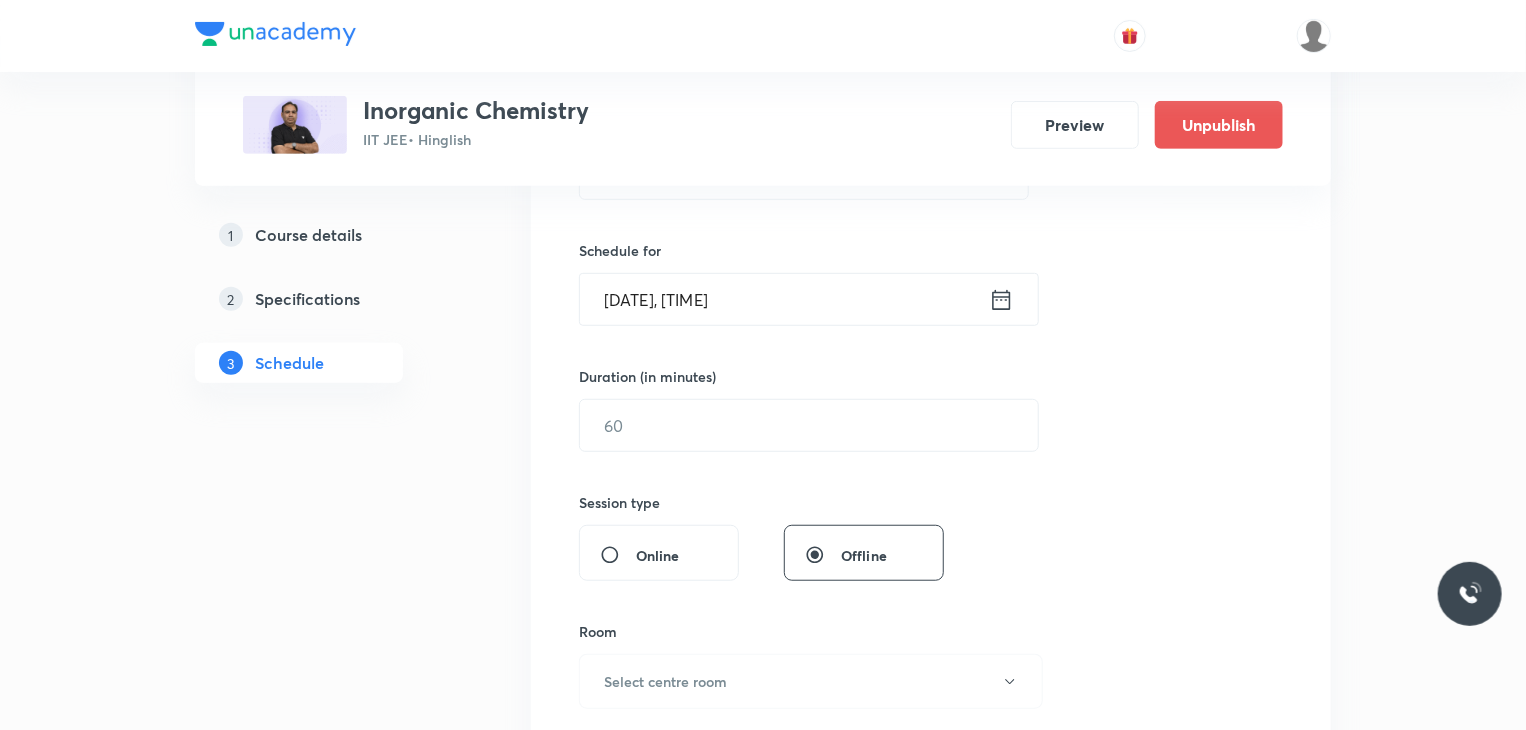 scroll, scrollTop: 0, scrollLeft: 0, axis: both 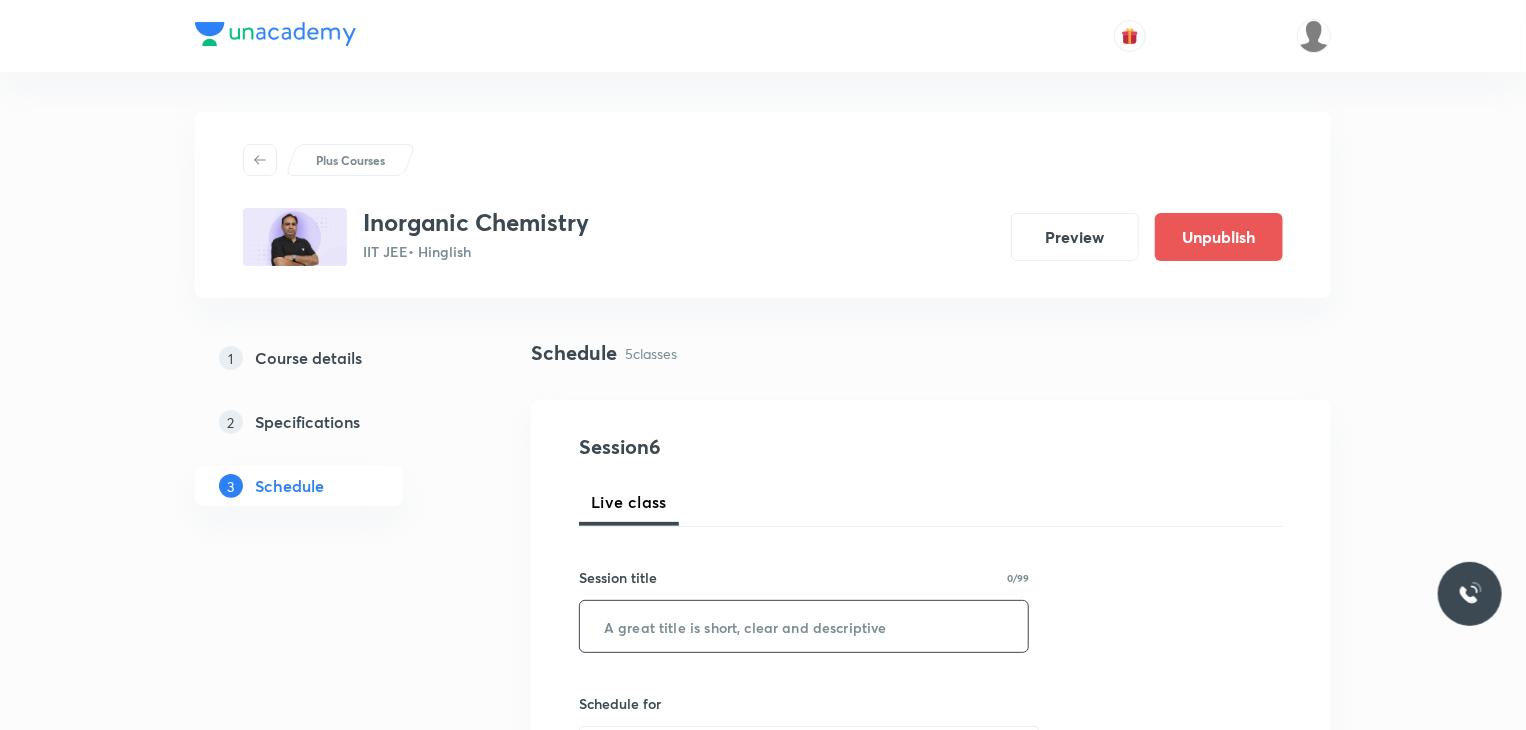 click at bounding box center [804, 626] 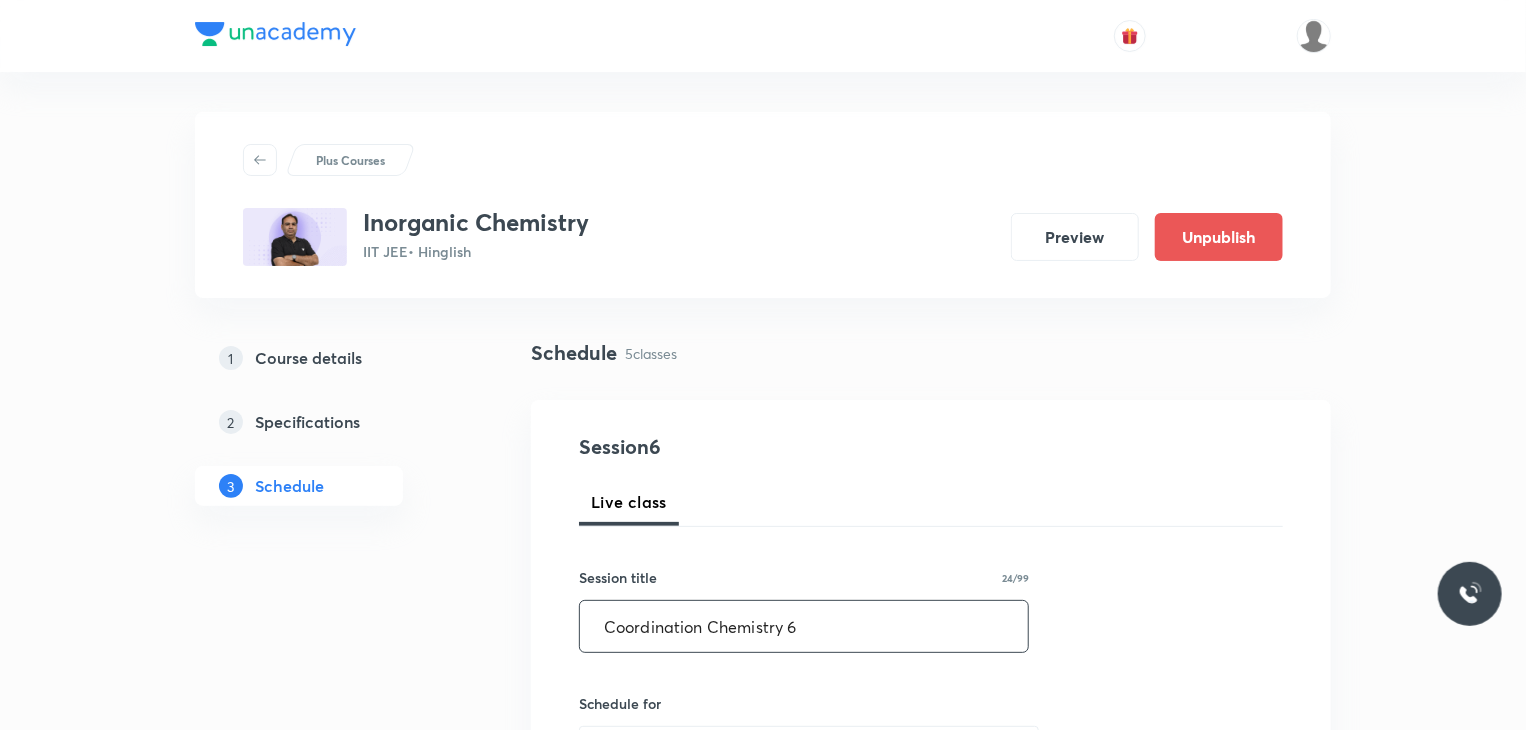 type on "Coordination Chemistry 6" 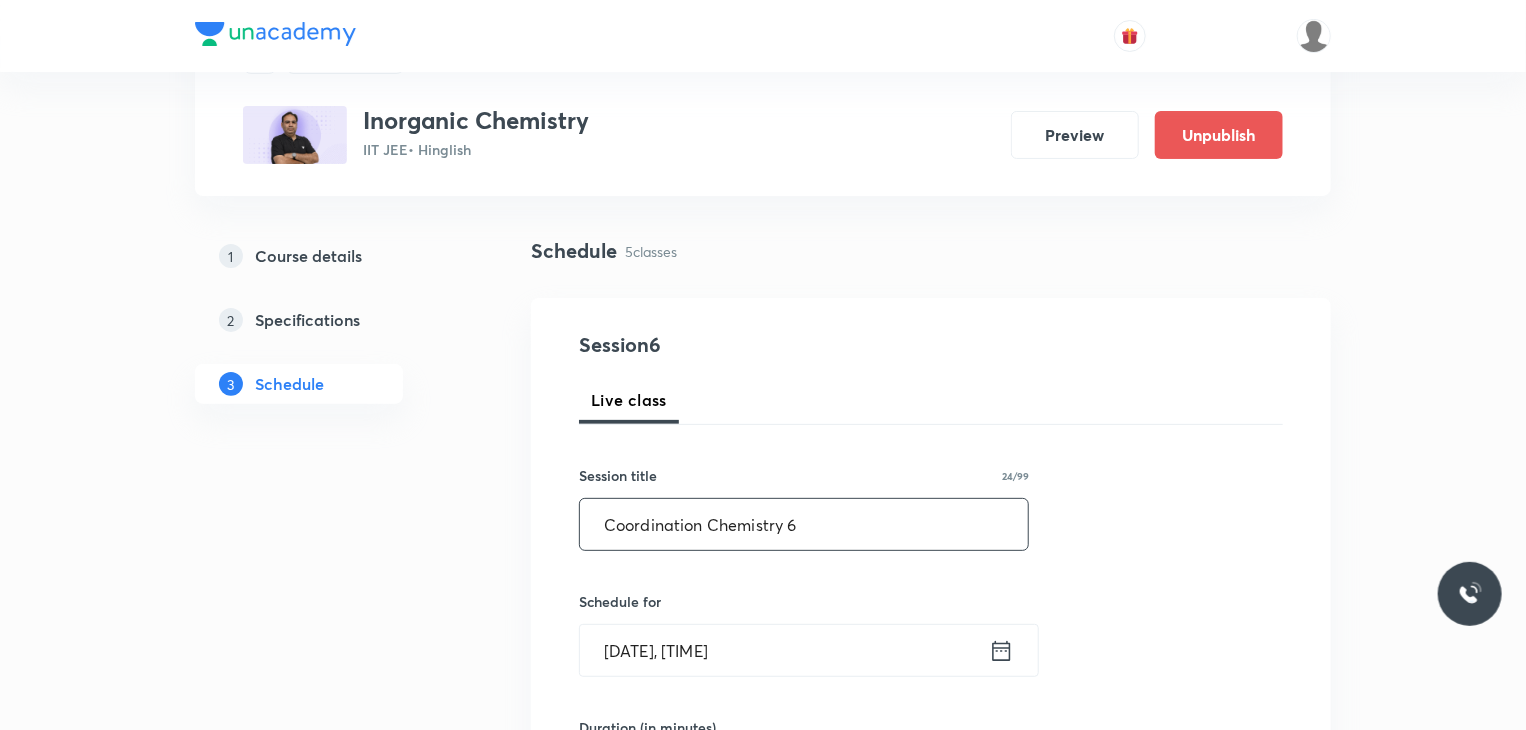 click on "Aug 2, 2025, 5:47 PM" at bounding box center (784, 650) 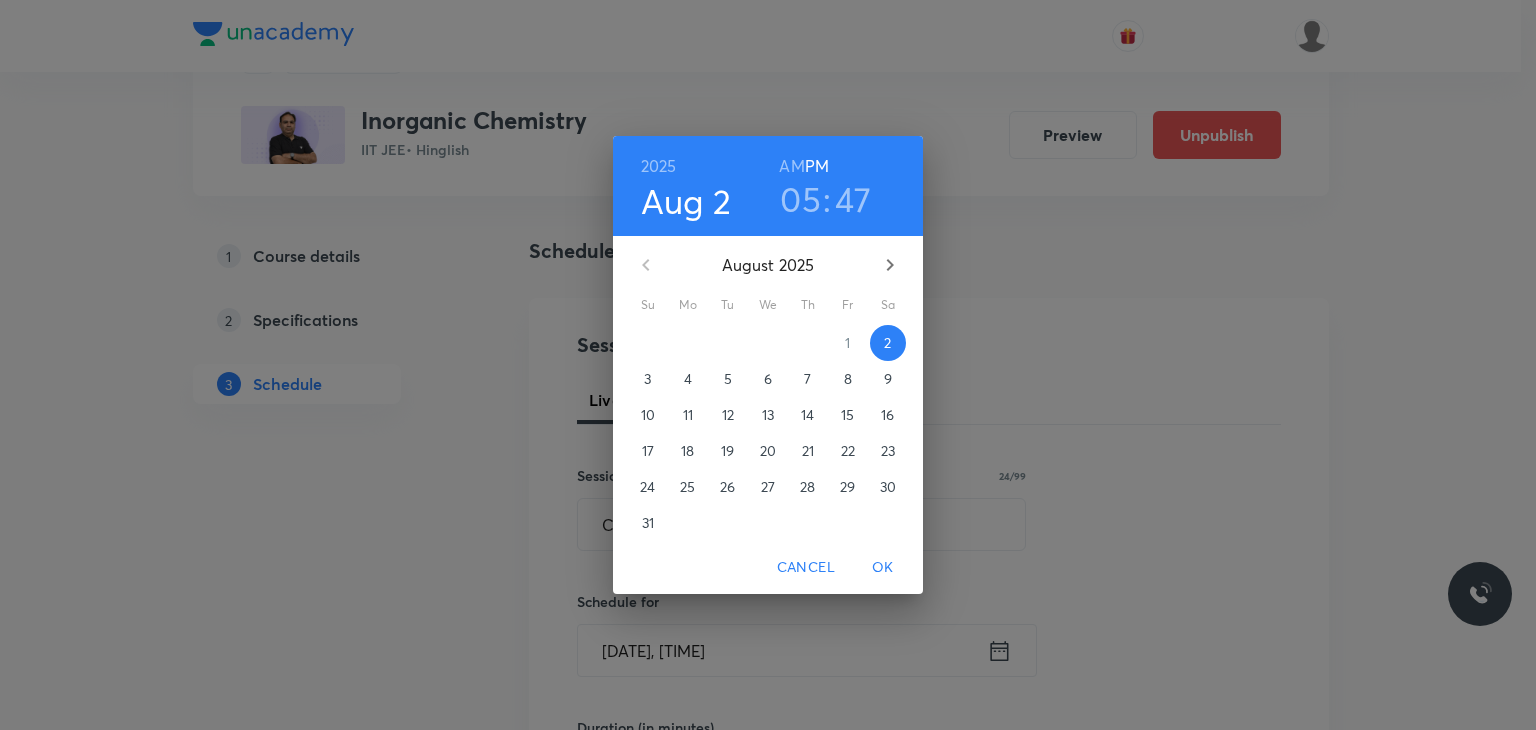 click on "8" at bounding box center [848, 379] 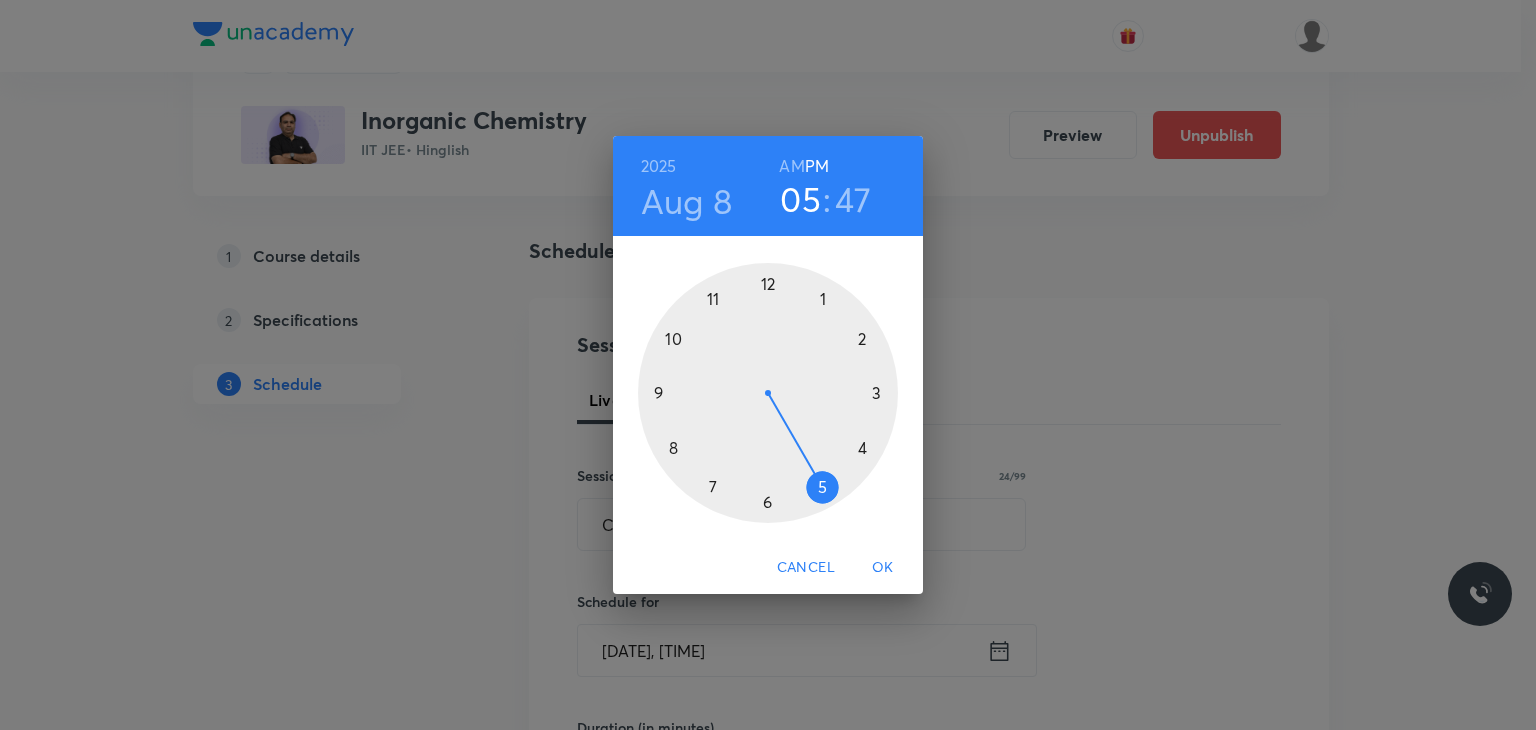 click at bounding box center [768, 393] 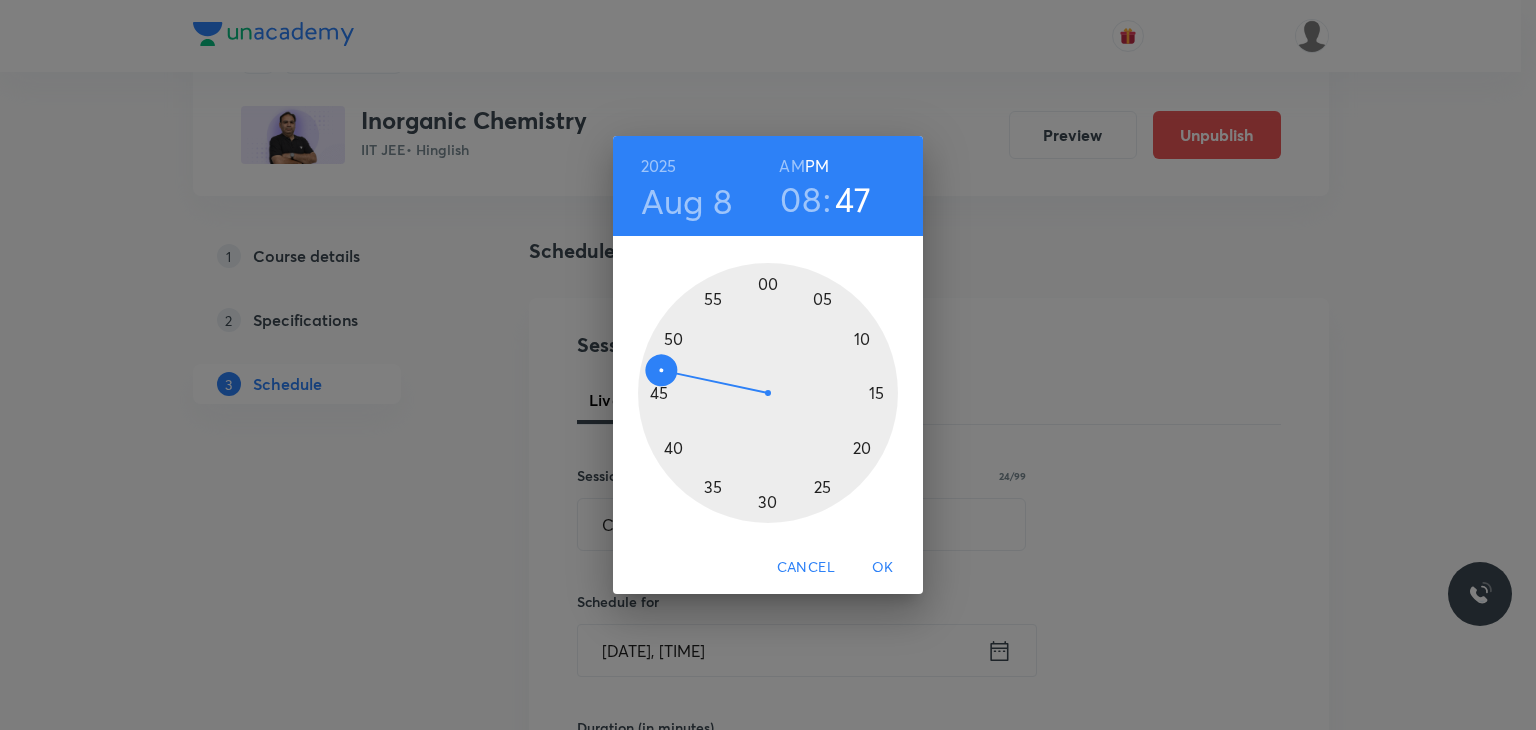 click on "AM" at bounding box center [791, 166] 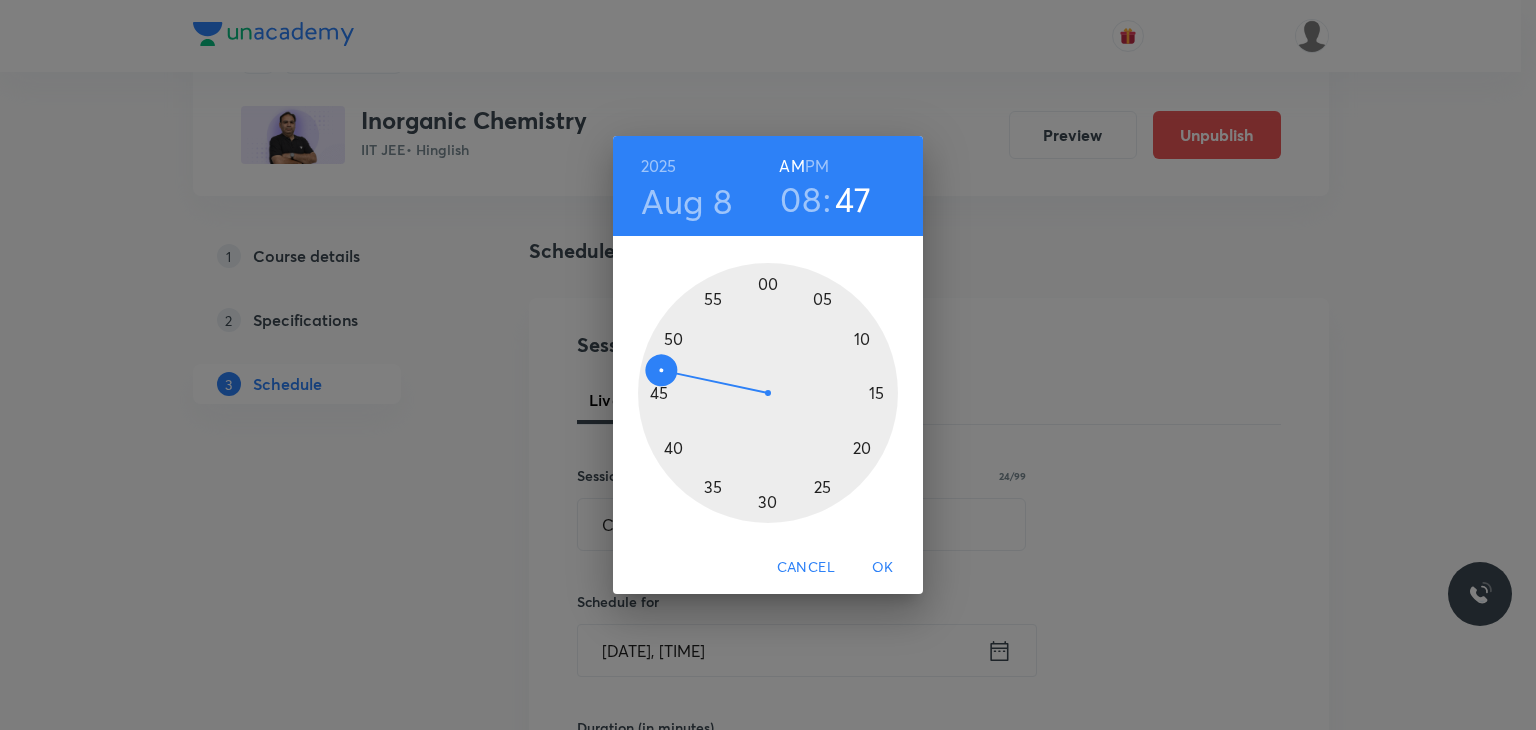 type 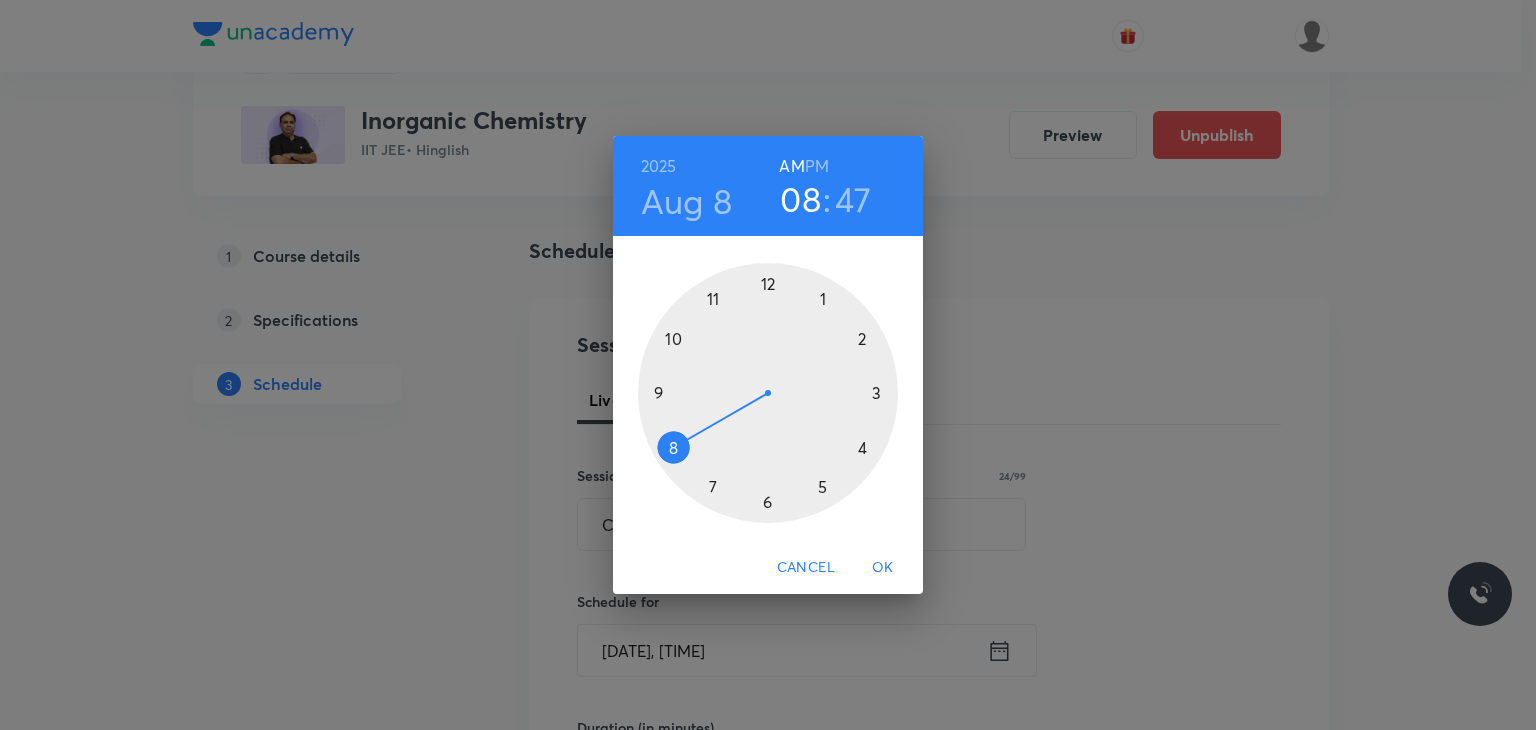 click at bounding box center (768, 393) 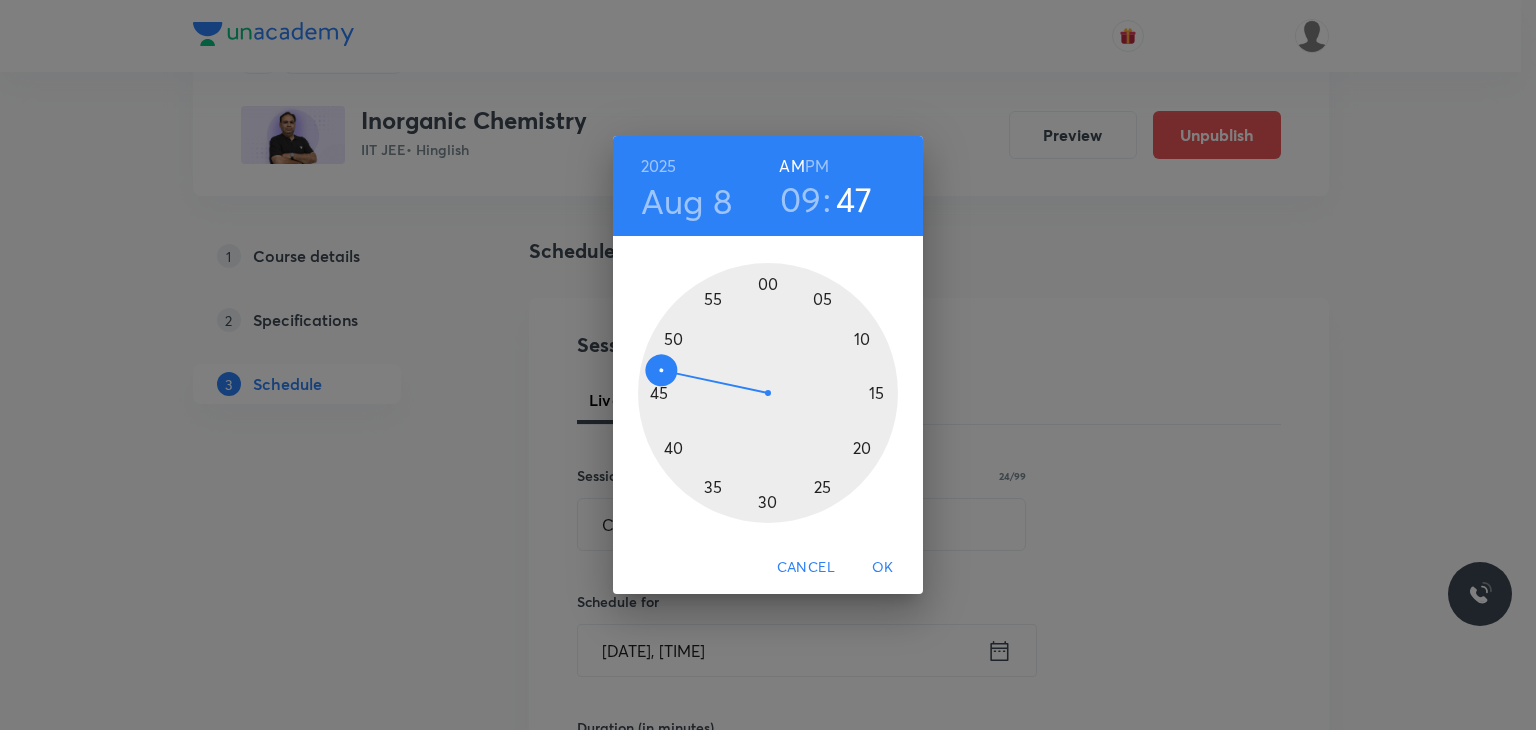 click at bounding box center (768, 393) 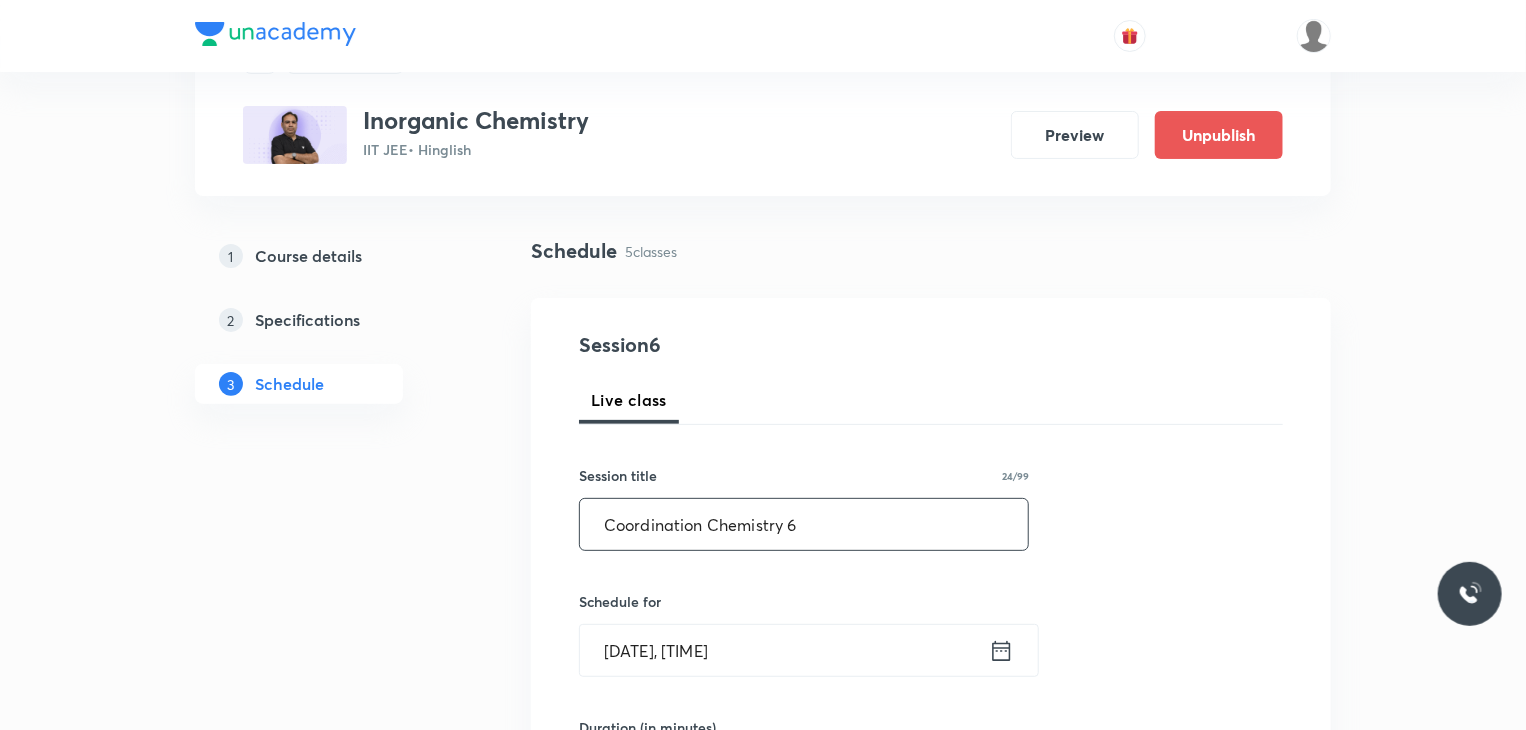 click on "Coordination Chemistry 6" at bounding box center (804, 524) 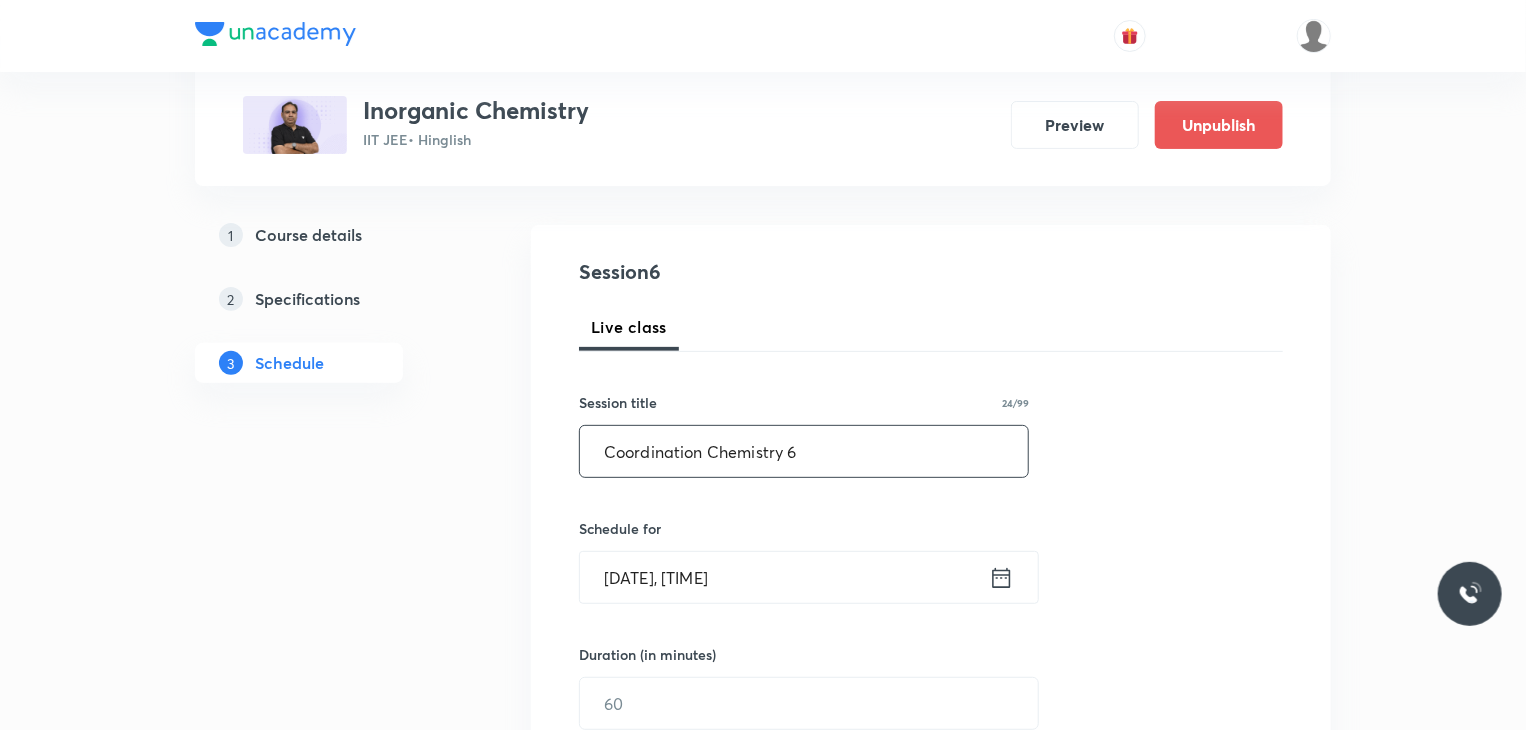 scroll, scrollTop: 174, scrollLeft: 0, axis: vertical 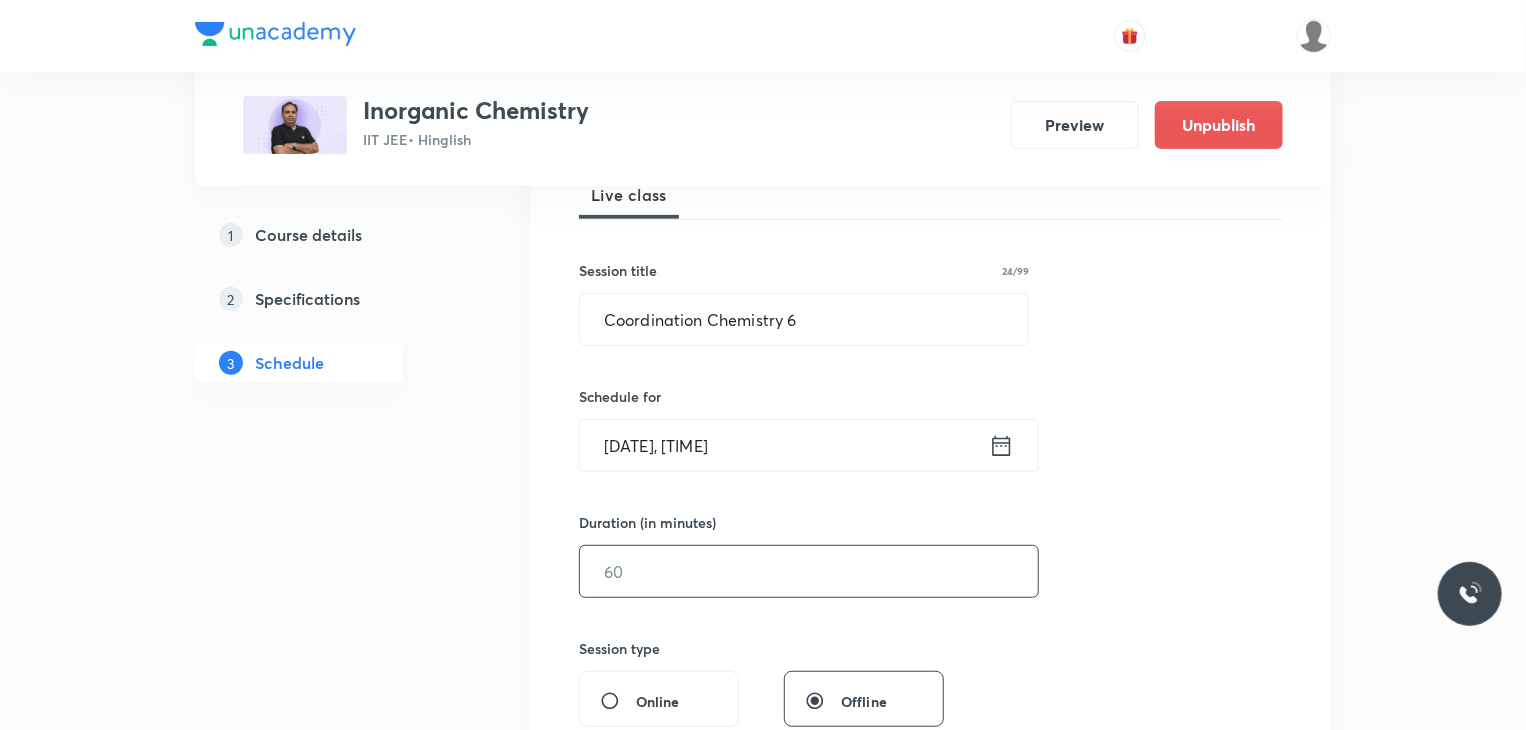 click at bounding box center (809, 571) 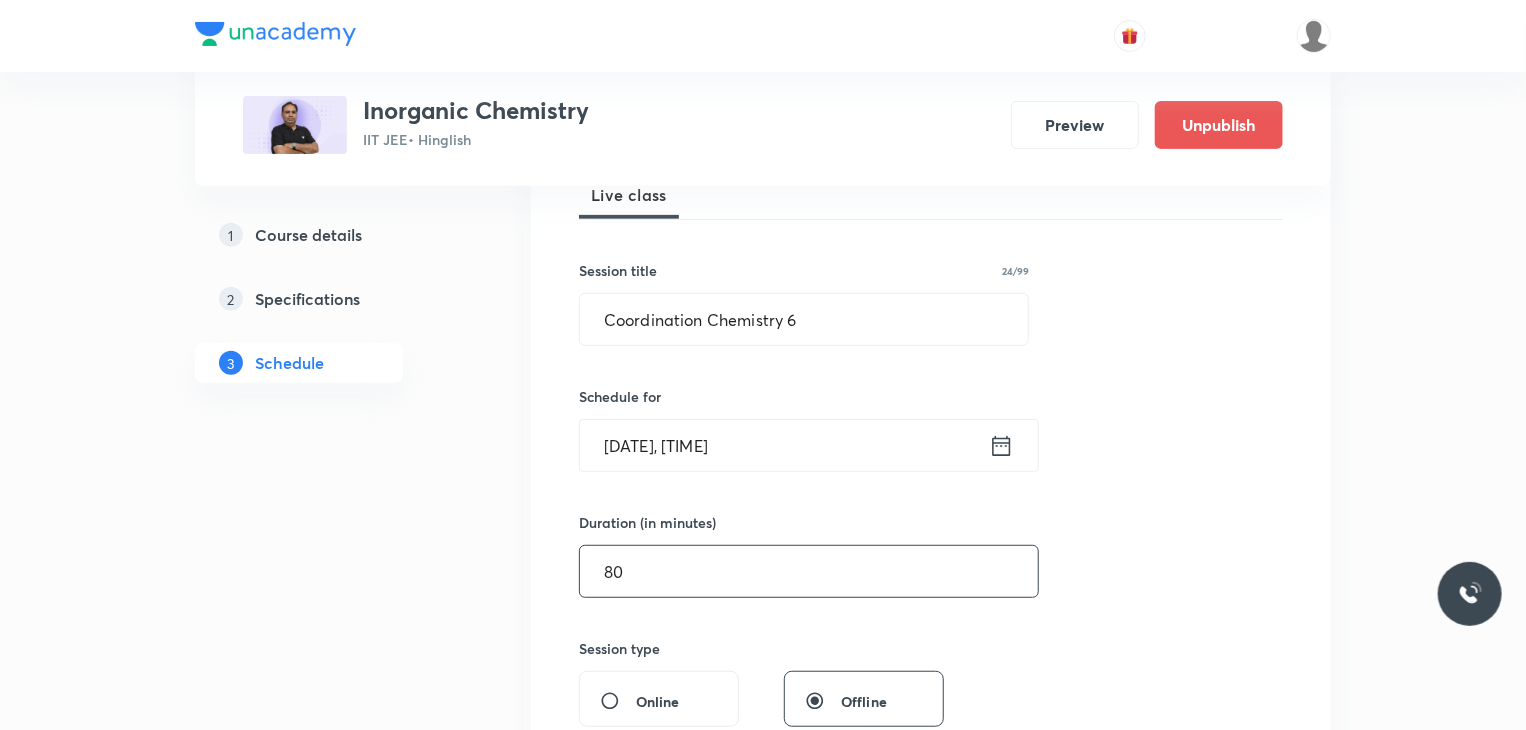type on "80" 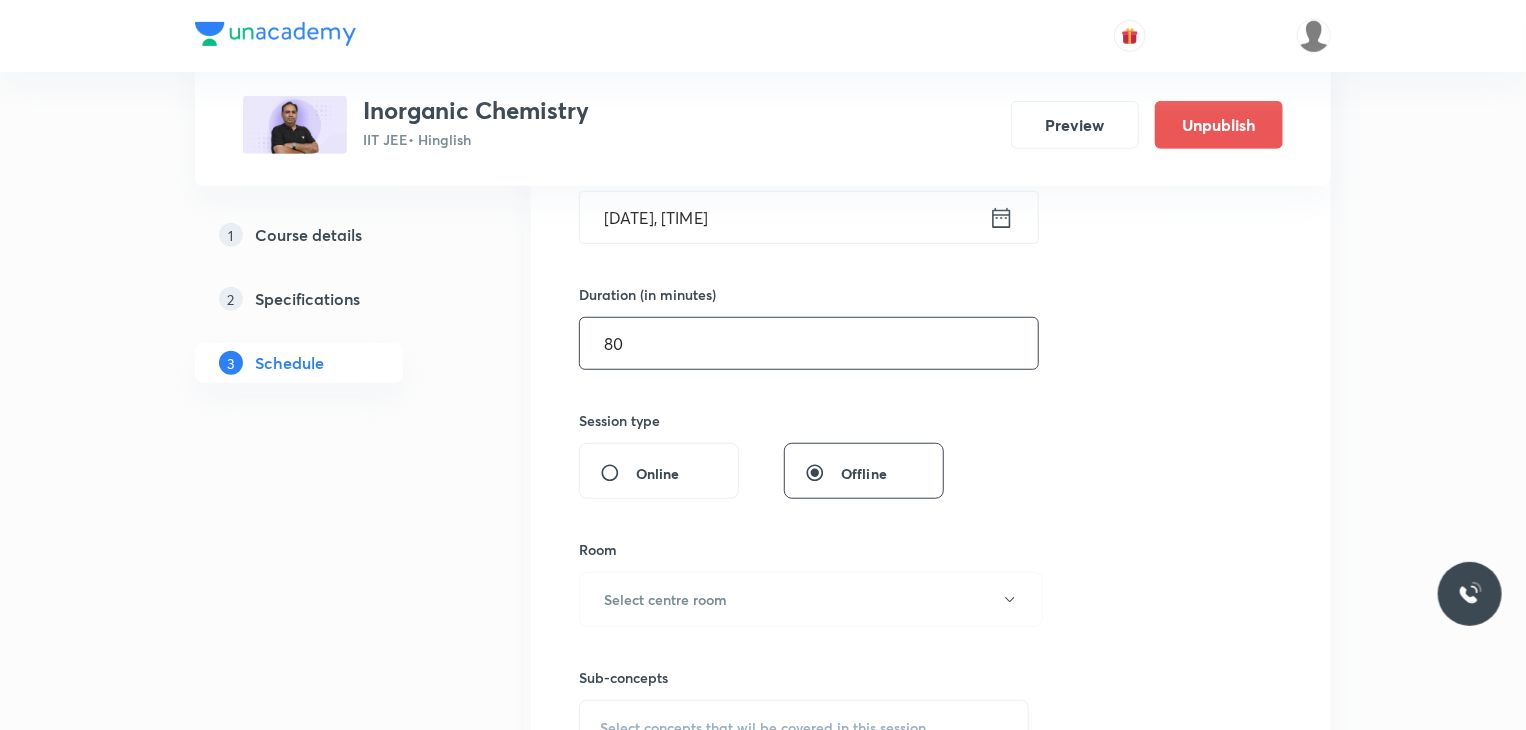 scroll, scrollTop: 539, scrollLeft: 0, axis: vertical 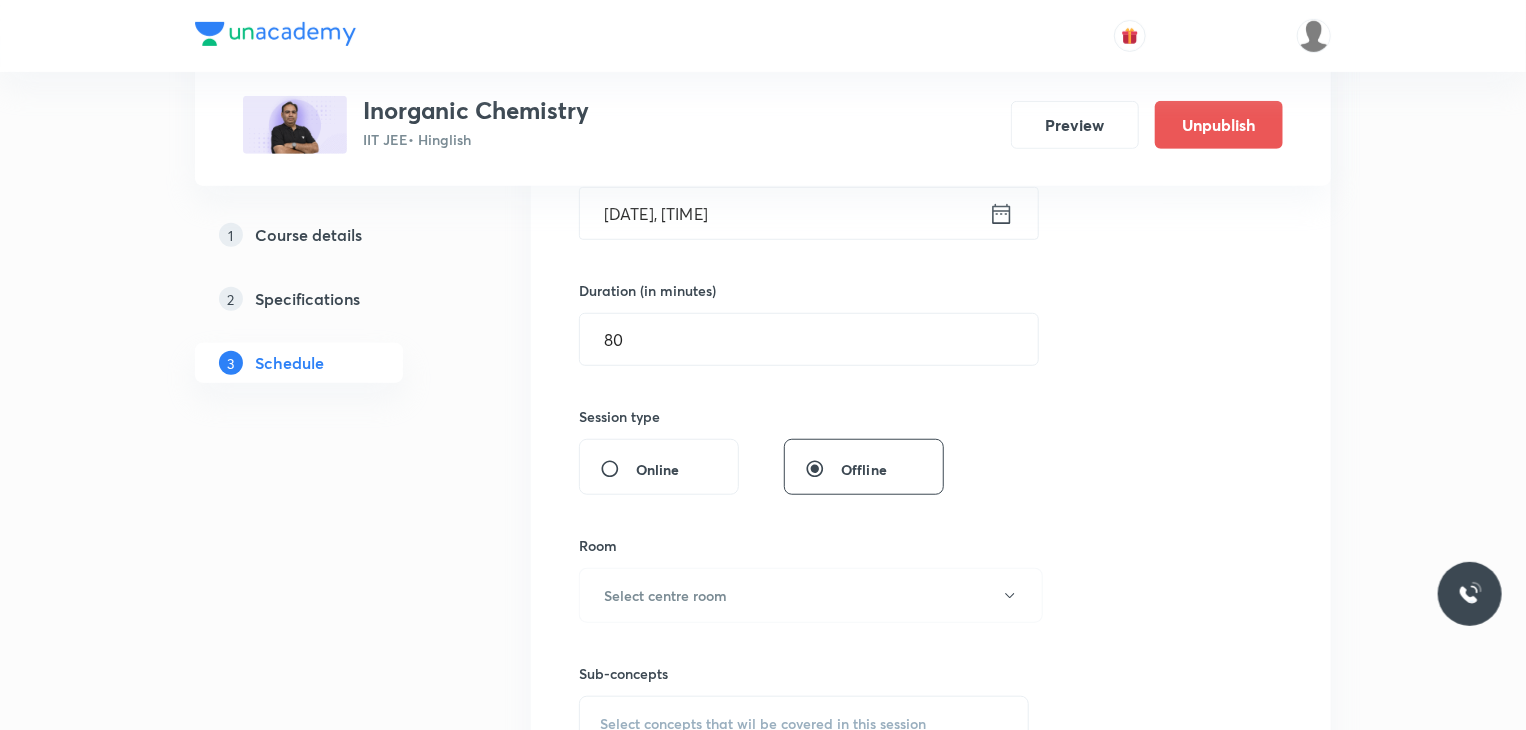 click on "Room Select centre room" at bounding box center (804, 579) 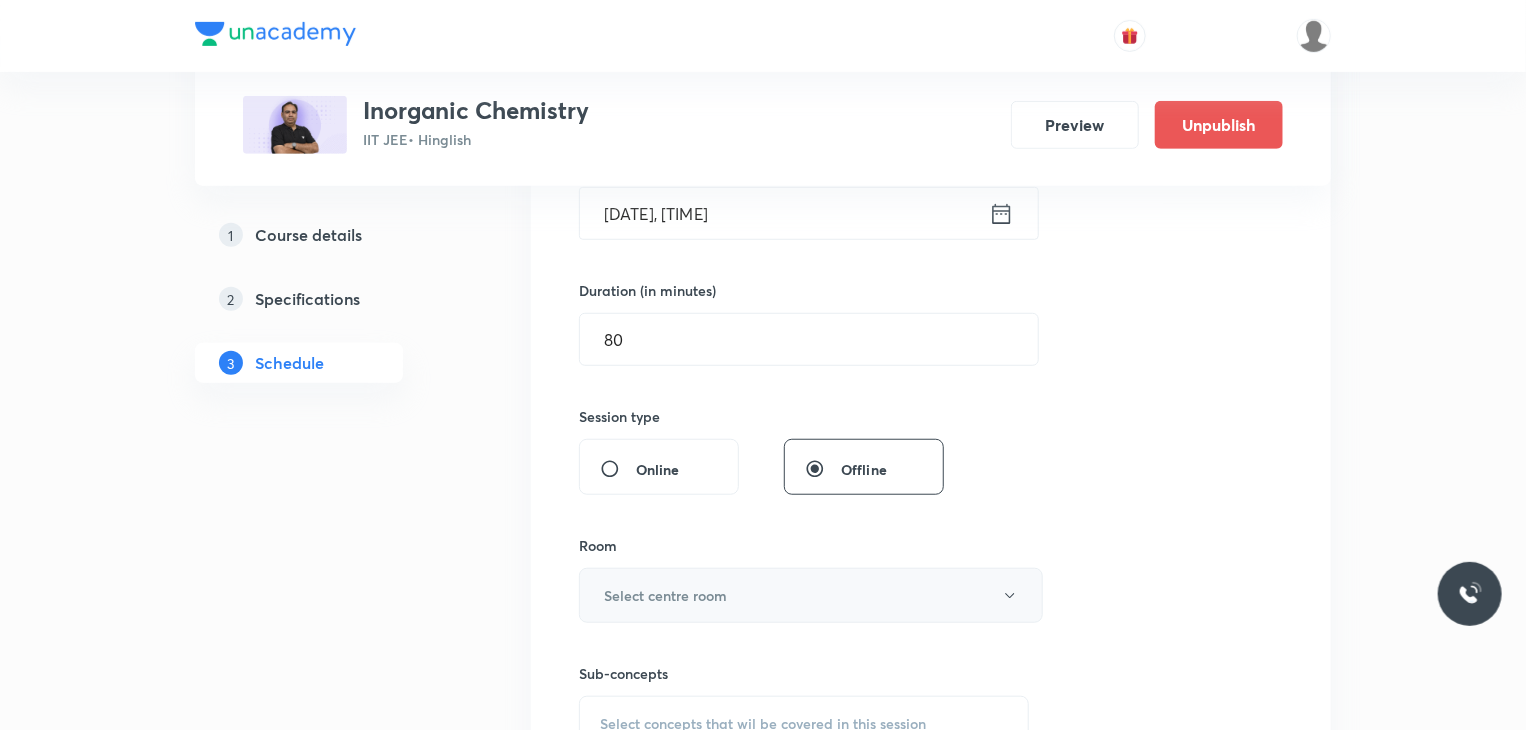 click on "Select centre room" at bounding box center [811, 595] 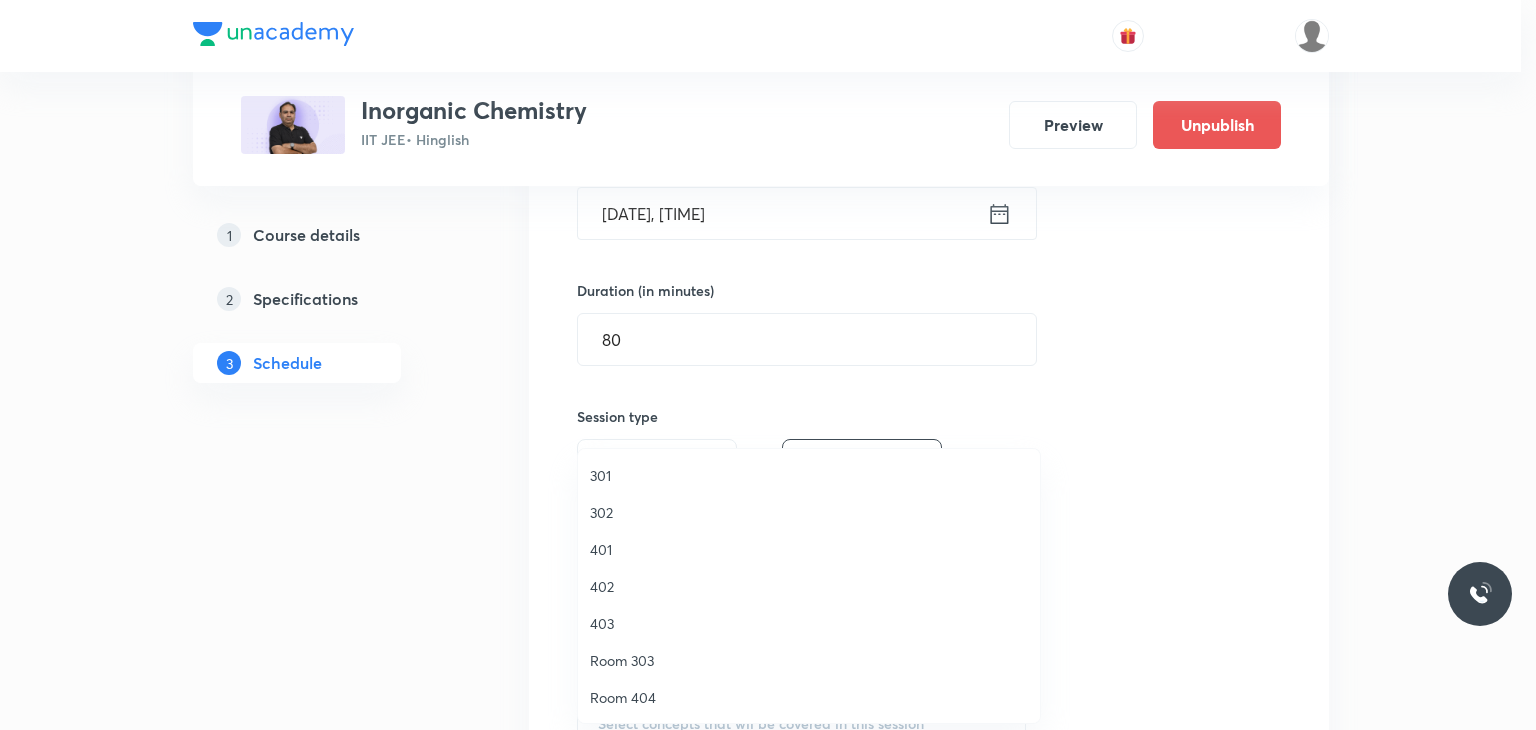 click on "402" at bounding box center (809, 586) 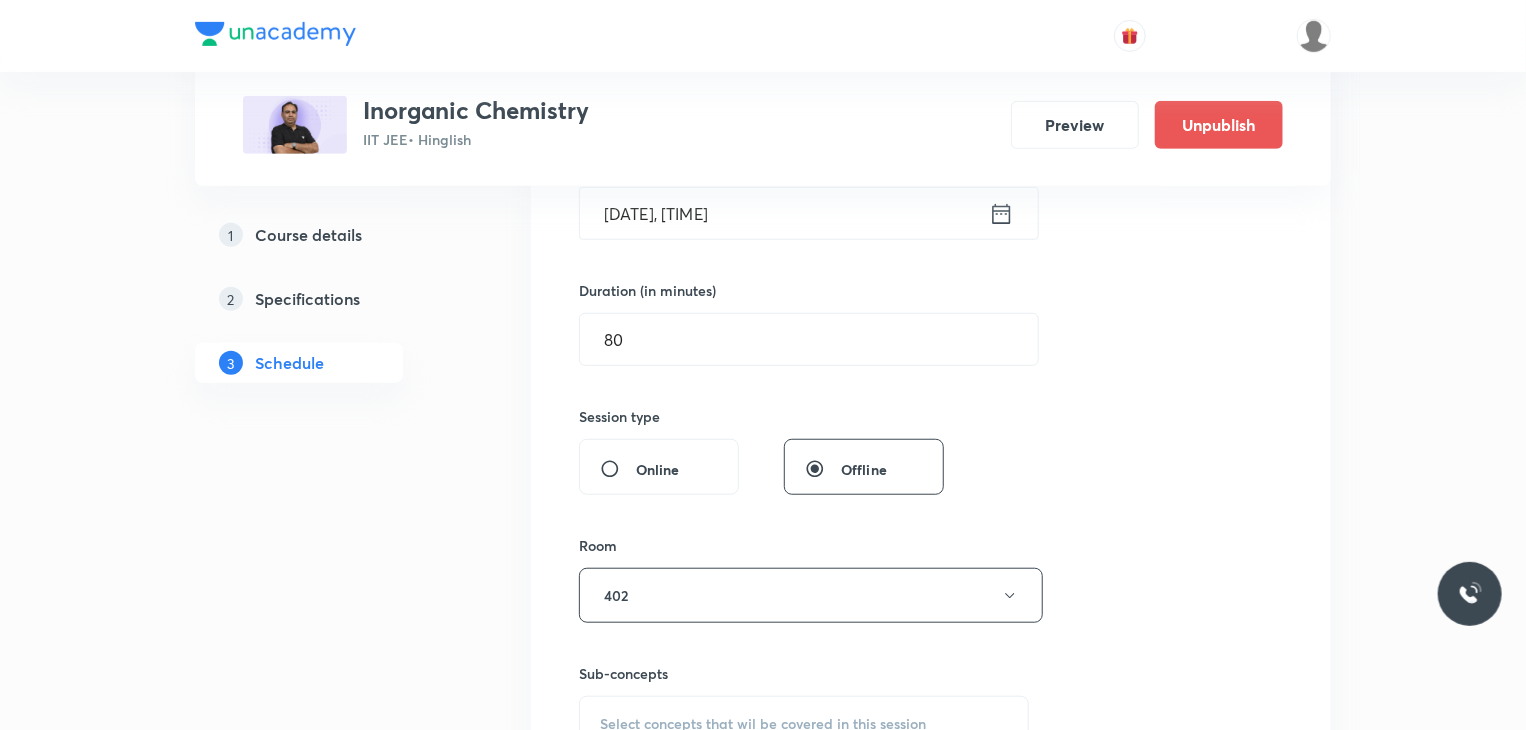 click on "Select concepts that wil be covered in this session" at bounding box center [804, 724] 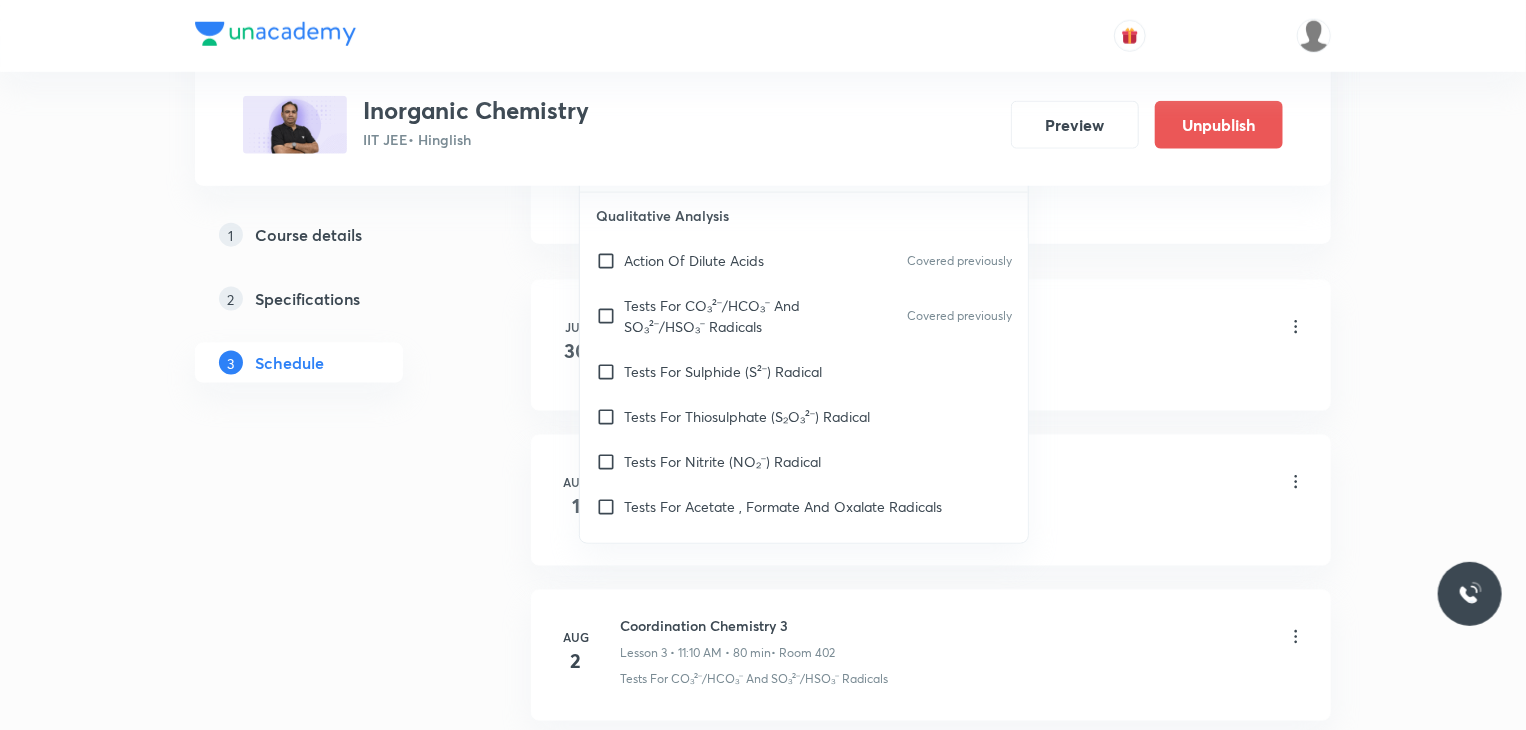 scroll, scrollTop: 1154, scrollLeft: 0, axis: vertical 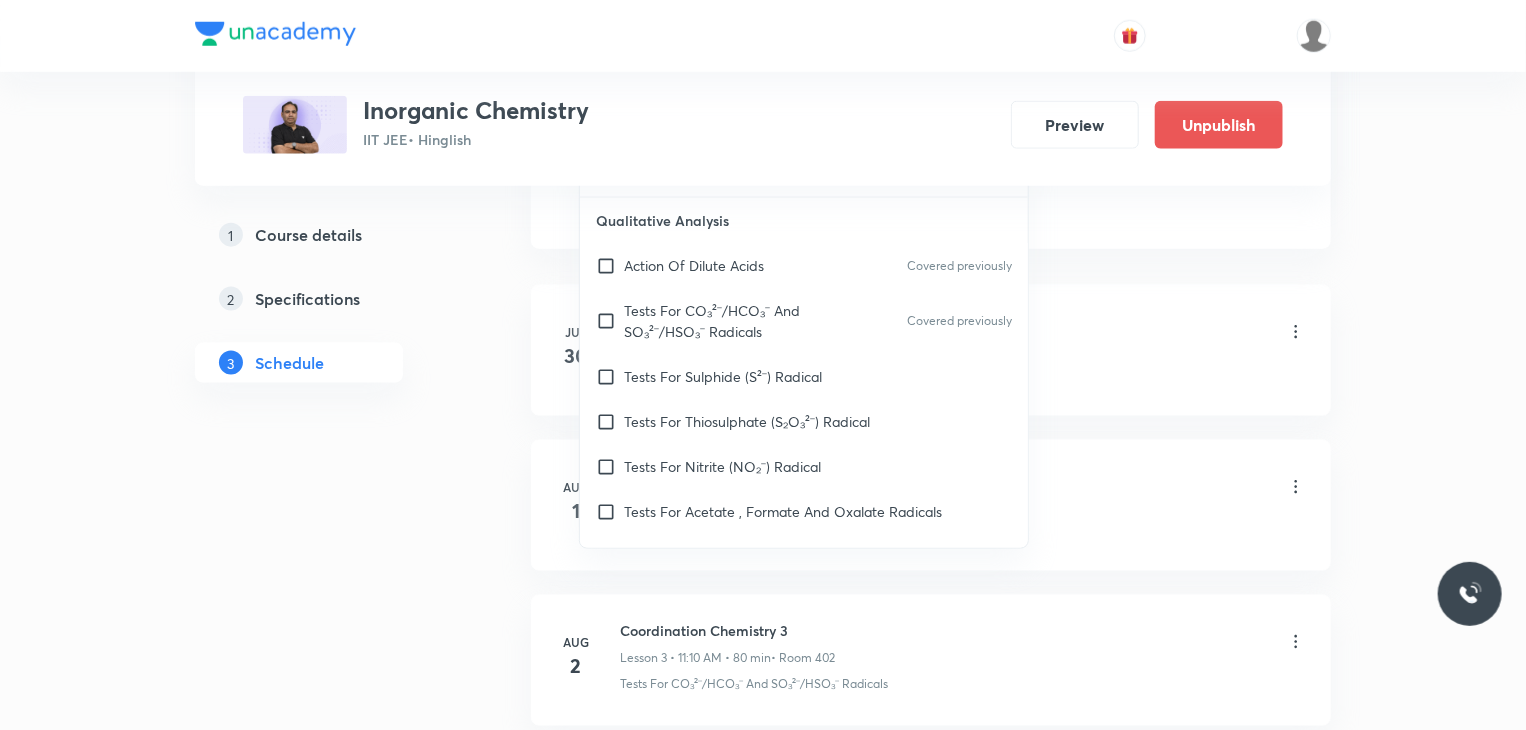 click on "Tests For CO₃²⁻/HCO₃⁻ And SO₃²⁻/HSO₃⁻ Radicals" at bounding box center (725, 321) 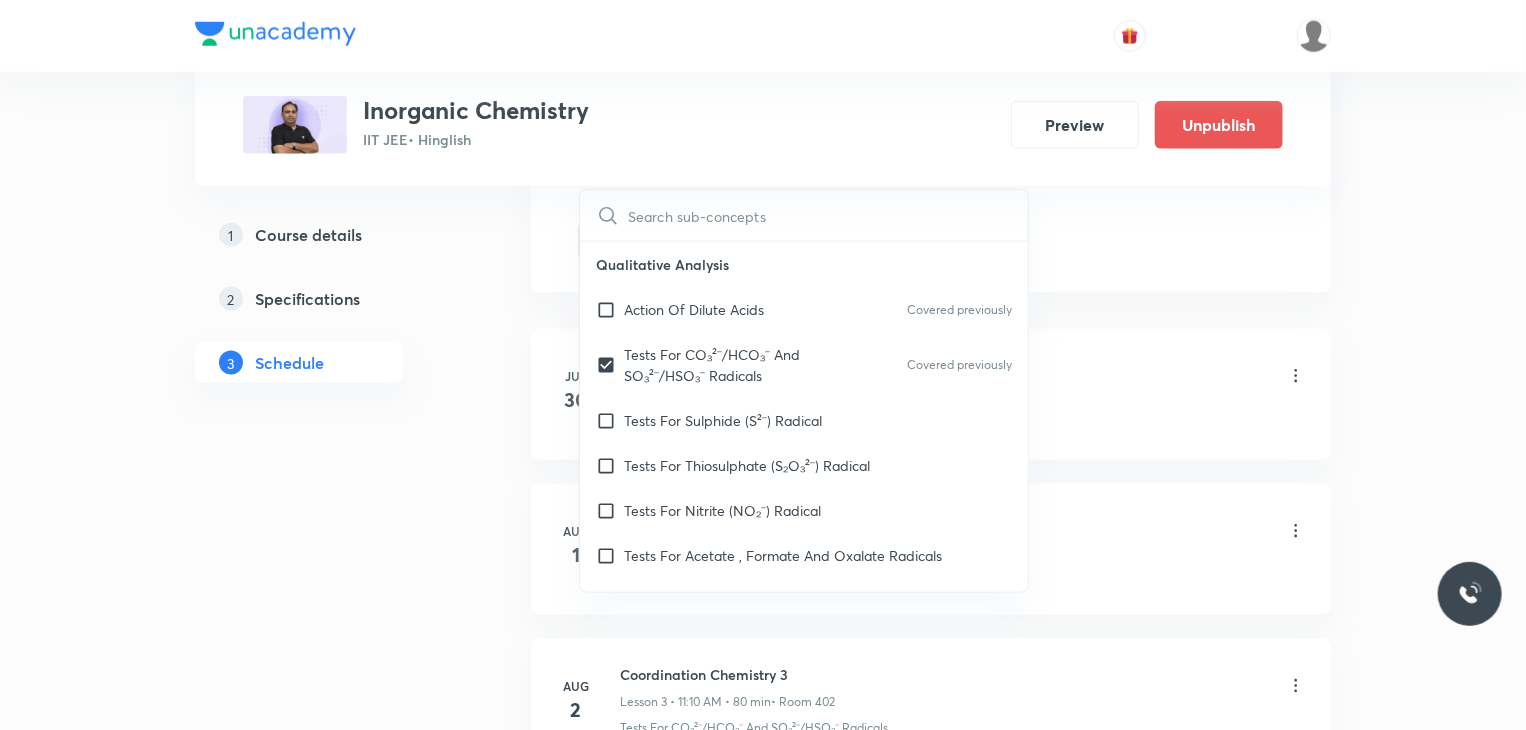 click on "Schedule 5  classes Session  6 Live class Session title 24/99 Coordination Chemistry 6 ​ Schedule for Aug 8, 2025, 9:30 AM ​ Duration (in minutes) 80 ​   Session type Online Offline Room 402 Sub-concepts Tests For CO₃²⁻/HCO₃⁻ And SO₃²⁻/HSO₃⁻ Radicals CLEAR ​ Qualitative Analysis Action Of Dilute Acids Covered previously Tests For CO₃²⁻/HCO₃⁻ And SO₃²⁻/HSO₃⁻ Radicals Covered previously Tests For Sulphide (S²⁻) Radical Tests For Thiosulphate (S₂O₃²⁻) Radical Tests For Nitrite (NO₂⁻) Radical Tests For Acetate , Formate And Oxalate Radicals Tests For Halide(Cl⁻ , Br⁻ , I⁻) Radicals Test For Nitrate (NO₃⁻) Radical Test For Sulphate(SO₄²⁻) Radical Test For Borate(BO₃³⁻) Radical Test For Phosphate(PO₄³⁻) Radical Test For Chromate(CrO₄²⁻) And Dichromate(Cr₂O₇²⁻) Radicals Test For Permanganate (MnO₄⁻) And Manganate (MnO₄²⁻) Radicals Dry Tests For Basic Radicals Wet Tests For Basic Radicals Periodic Table Metallurgy" at bounding box center (931, 208) 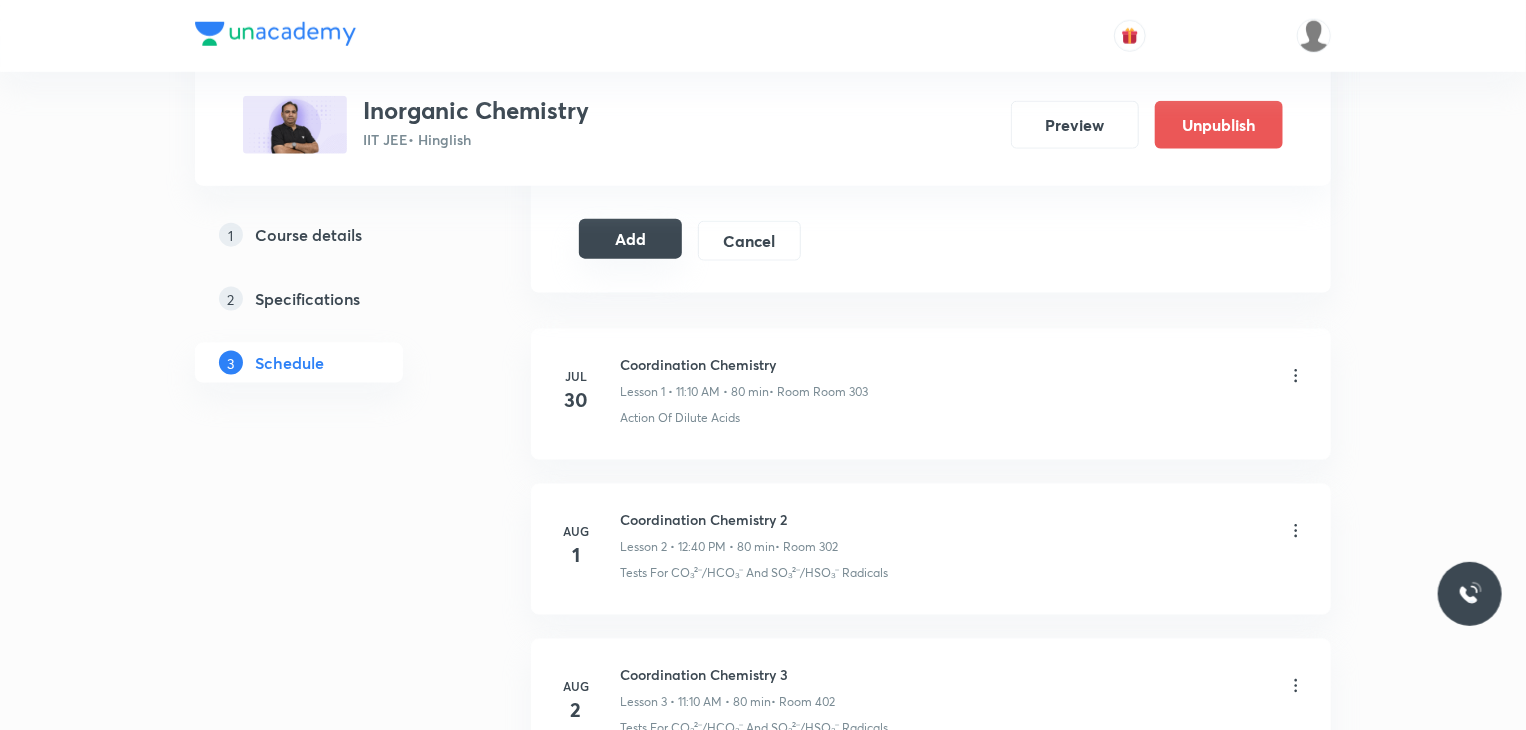 click on "Add" at bounding box center (630, 239) 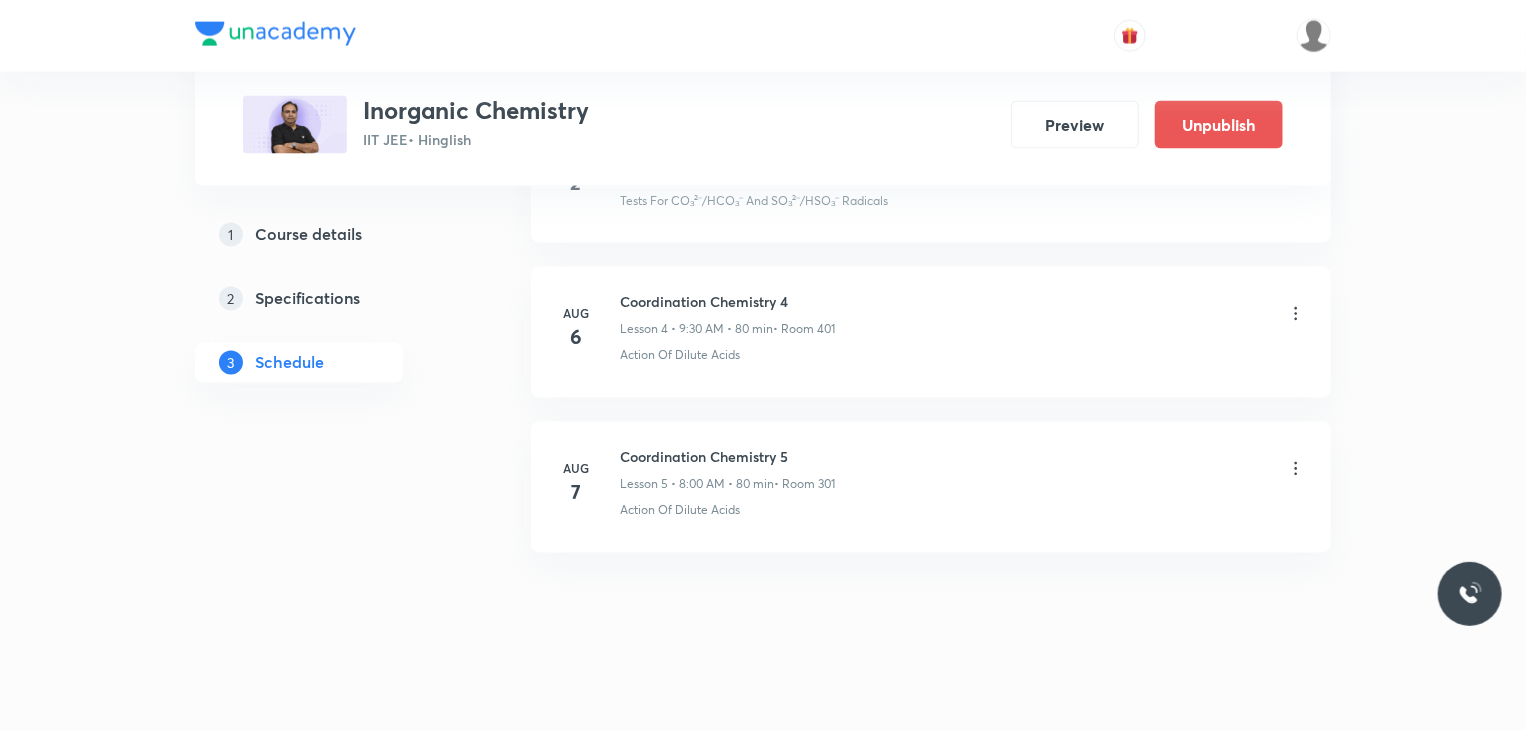 scroll, scrollTop: 1688, scrollLeft: 0, axis: vertical 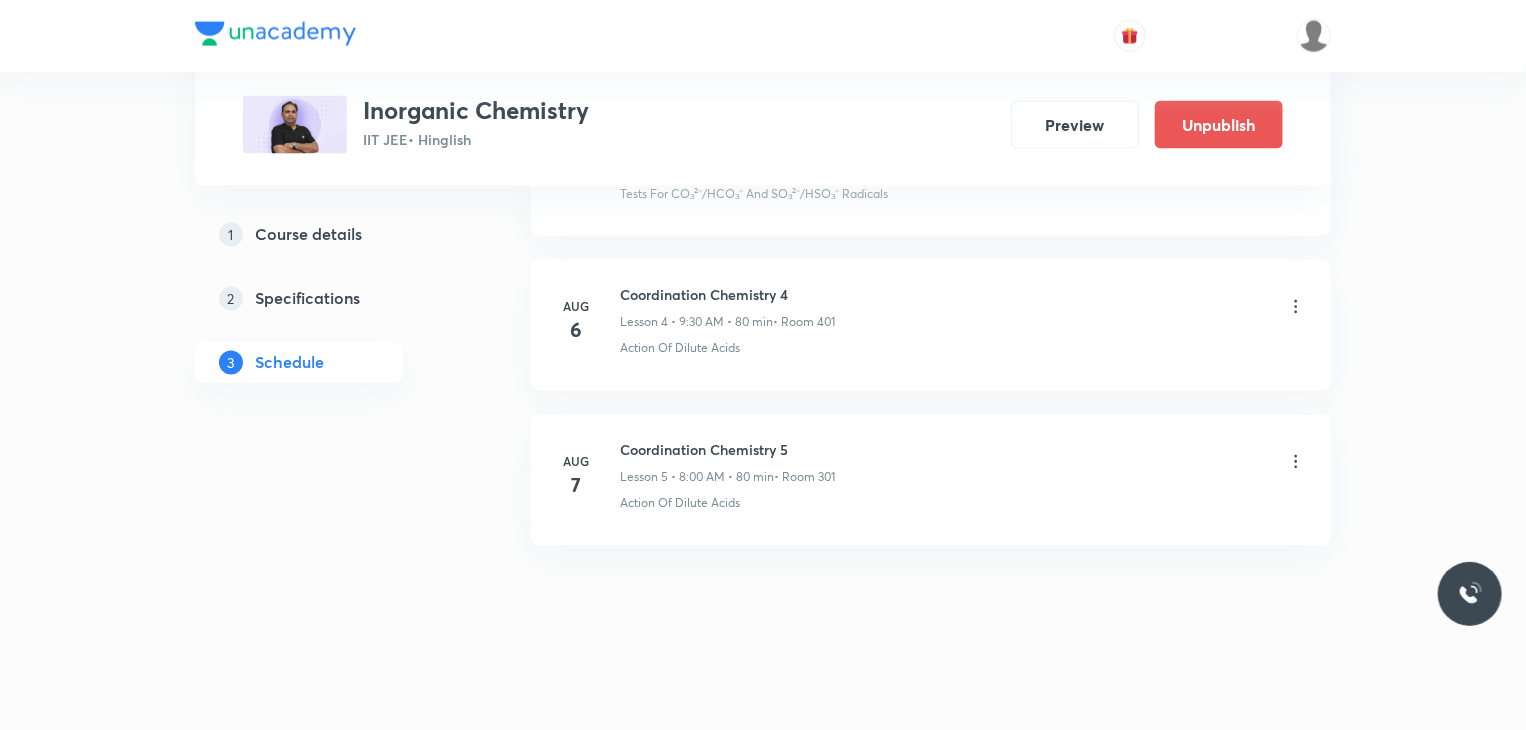 type 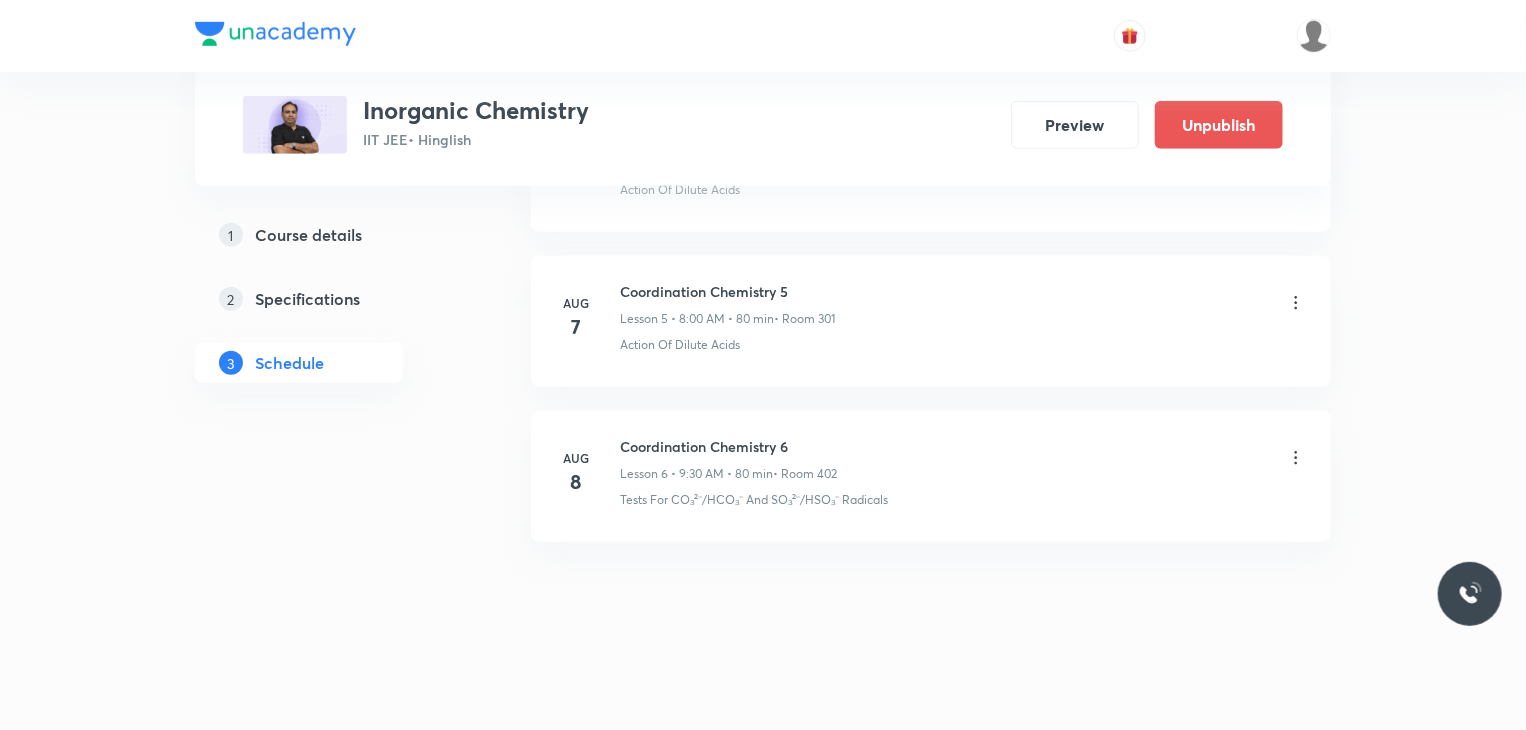 scroll, scrollTop: 727, scrollLeft: 0, axis: vertical 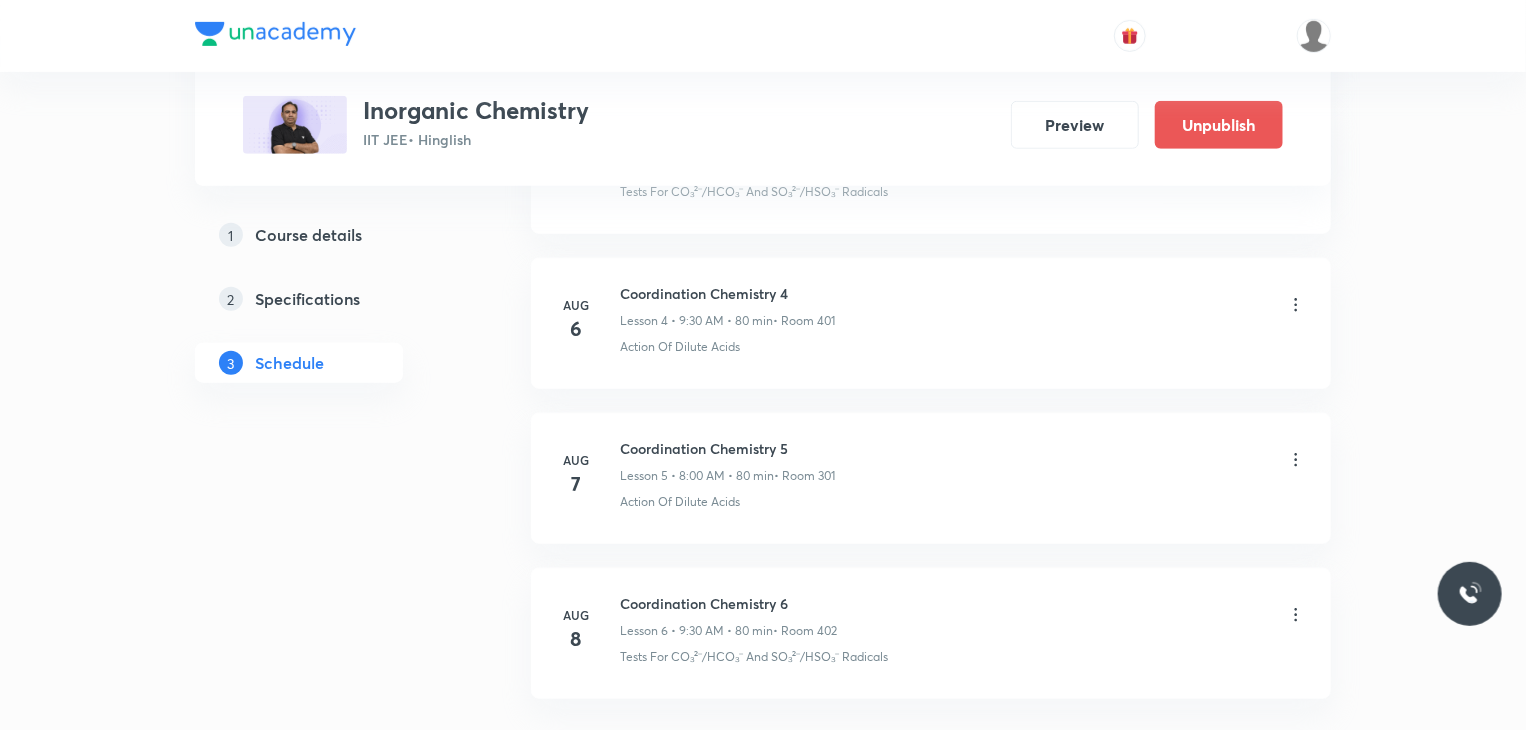 click on "Coordination Chemistry 5 Lesson 5 • 8:00 AM • 80 min  • Room 301" at bounding box center [963, 461] 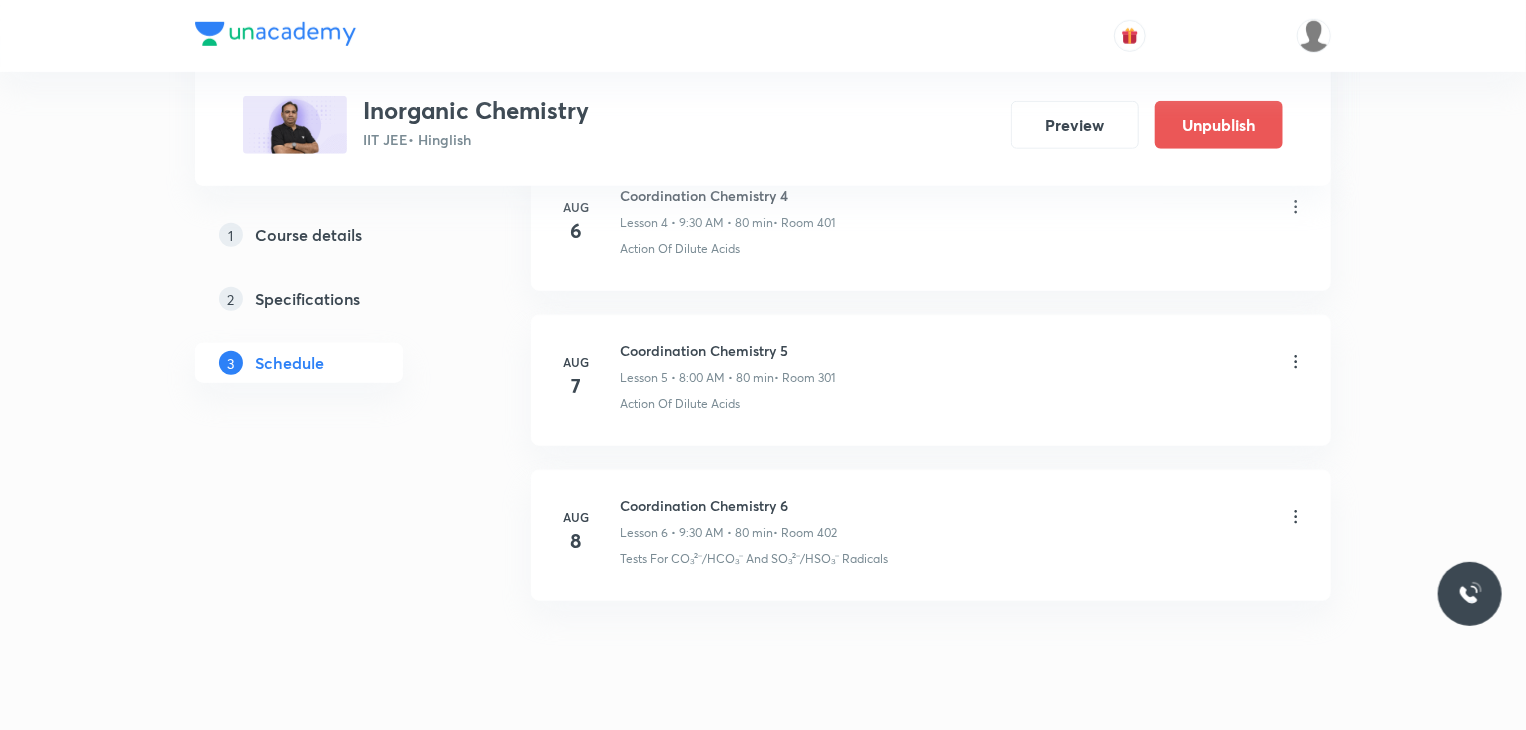 scroll, scrollTop: 882, scrollLeft: 0, axis: vertical 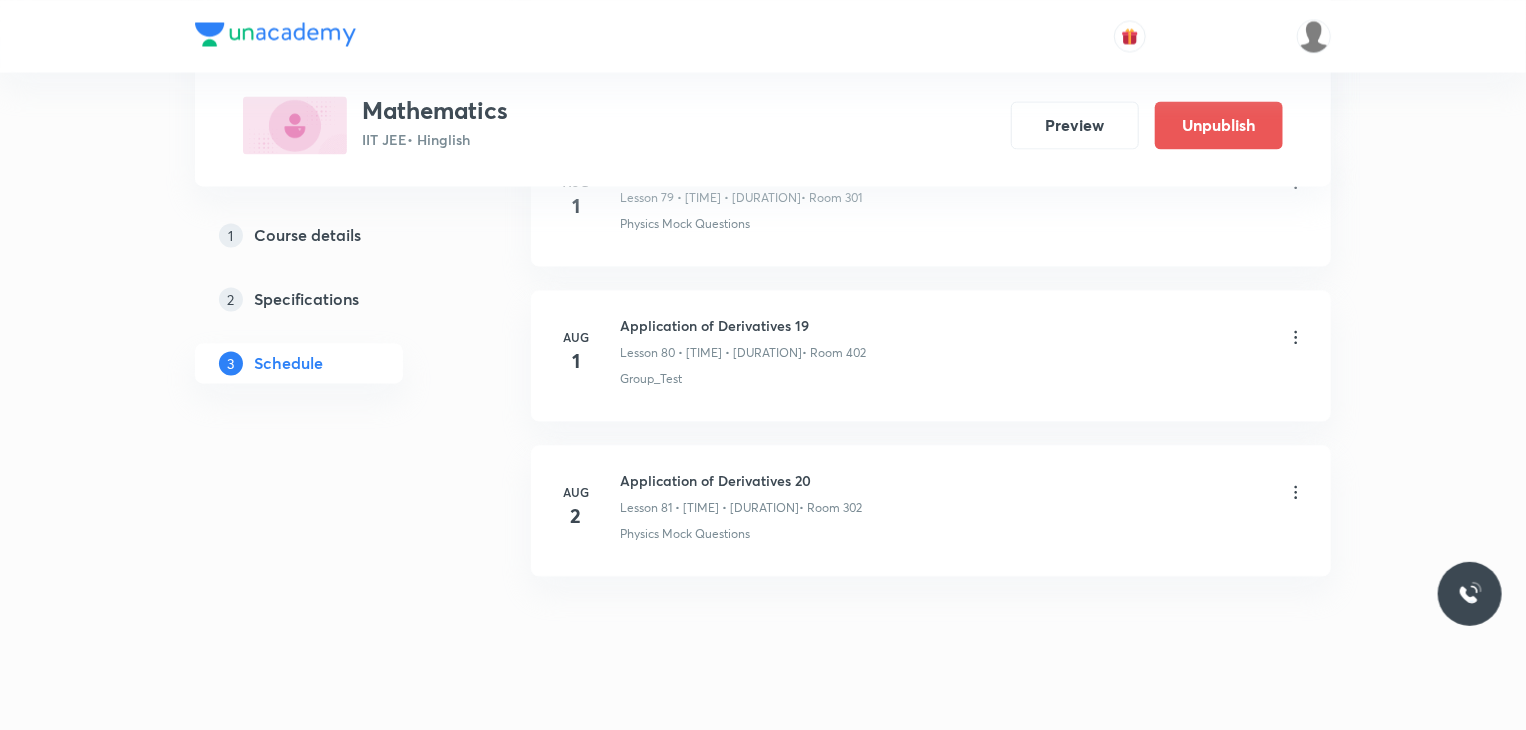 click on "[DATE] Application of Derivatives 20 Lesson 81 • [TIME] • [DURATION]  • Room 302 Physics Mock Questions" at bounding box center [931, 510] 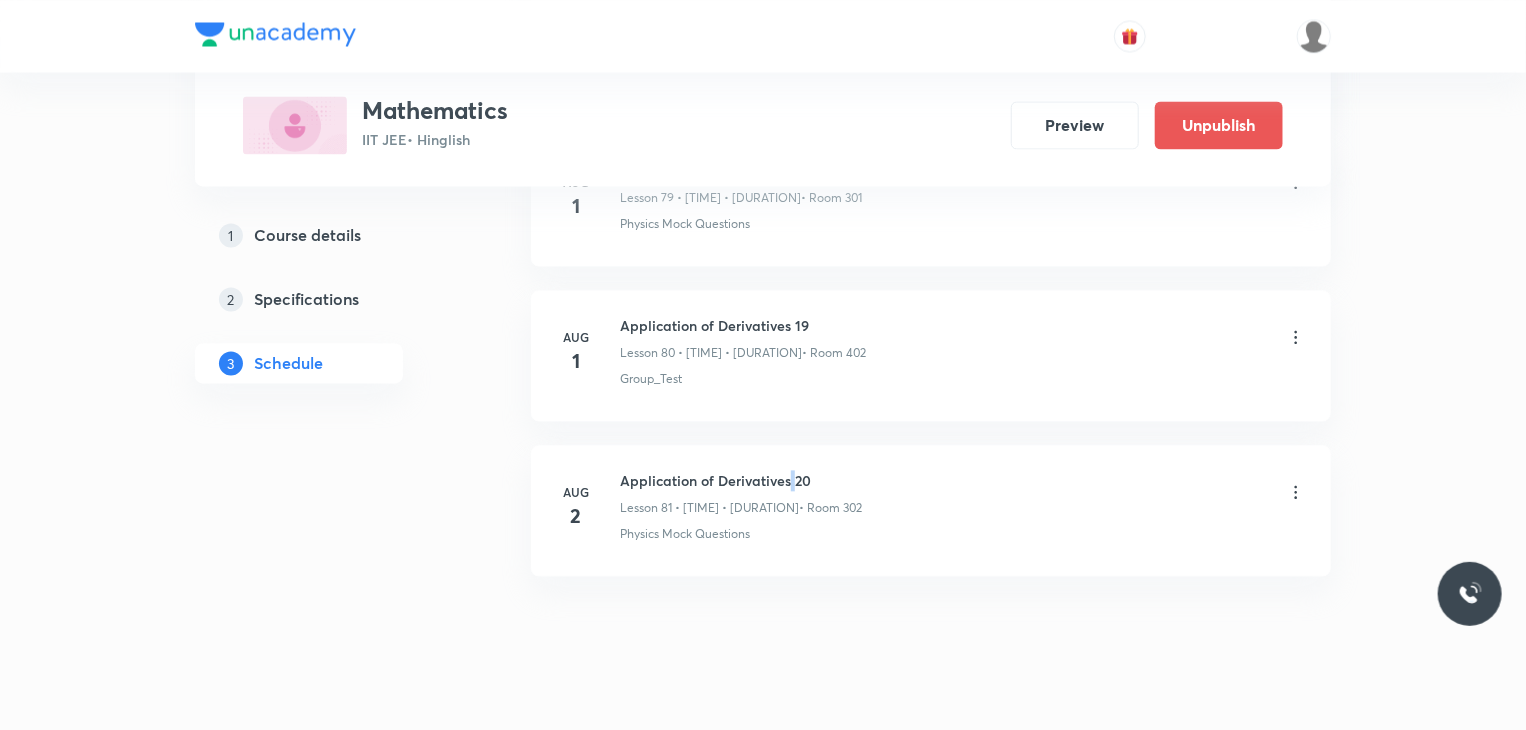 click on "[DATE] Application of Derivatives 20 Lesson 81 • [TIME] • [DURATION]  • Room 302 Physics Mock Questions" at bounding box center [931, 510] 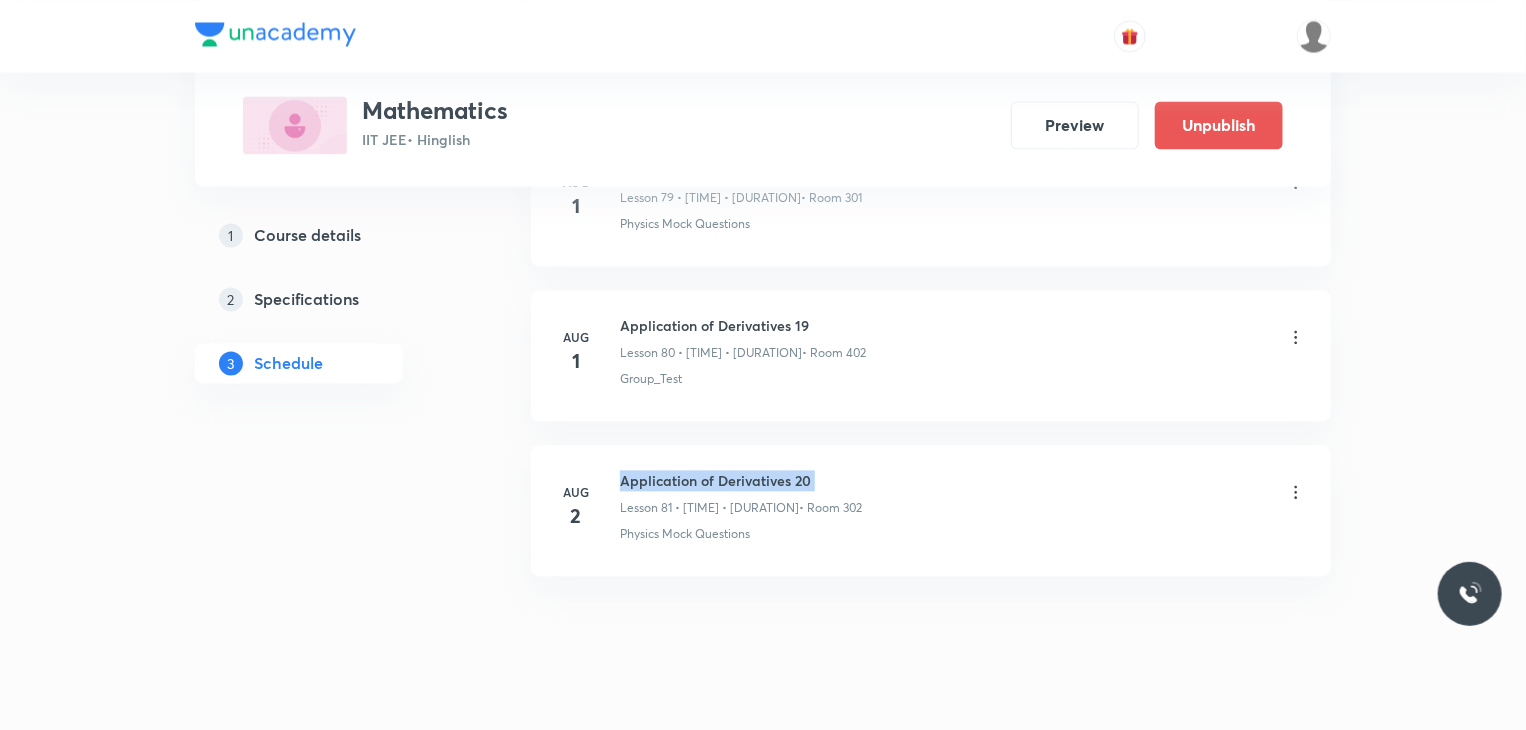 click on "[DATE] Application of Derivatives 20 Lesson 81 • [TIME] • [DURATION]  • Room 302 Physics Mock Questions" at bounding box center [931, 510] 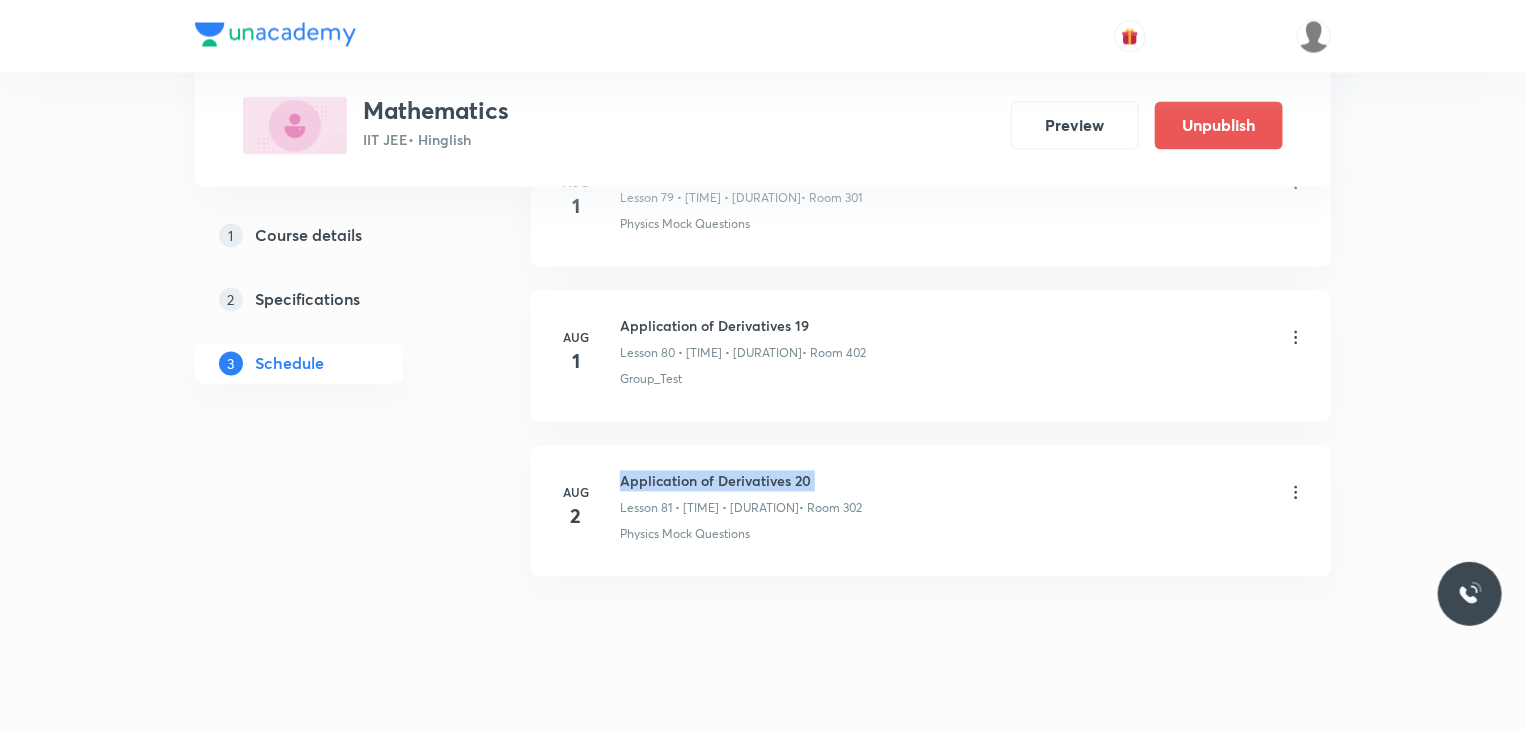 scroll, scrollTop: 0, scrollLeft: 0, axis: both 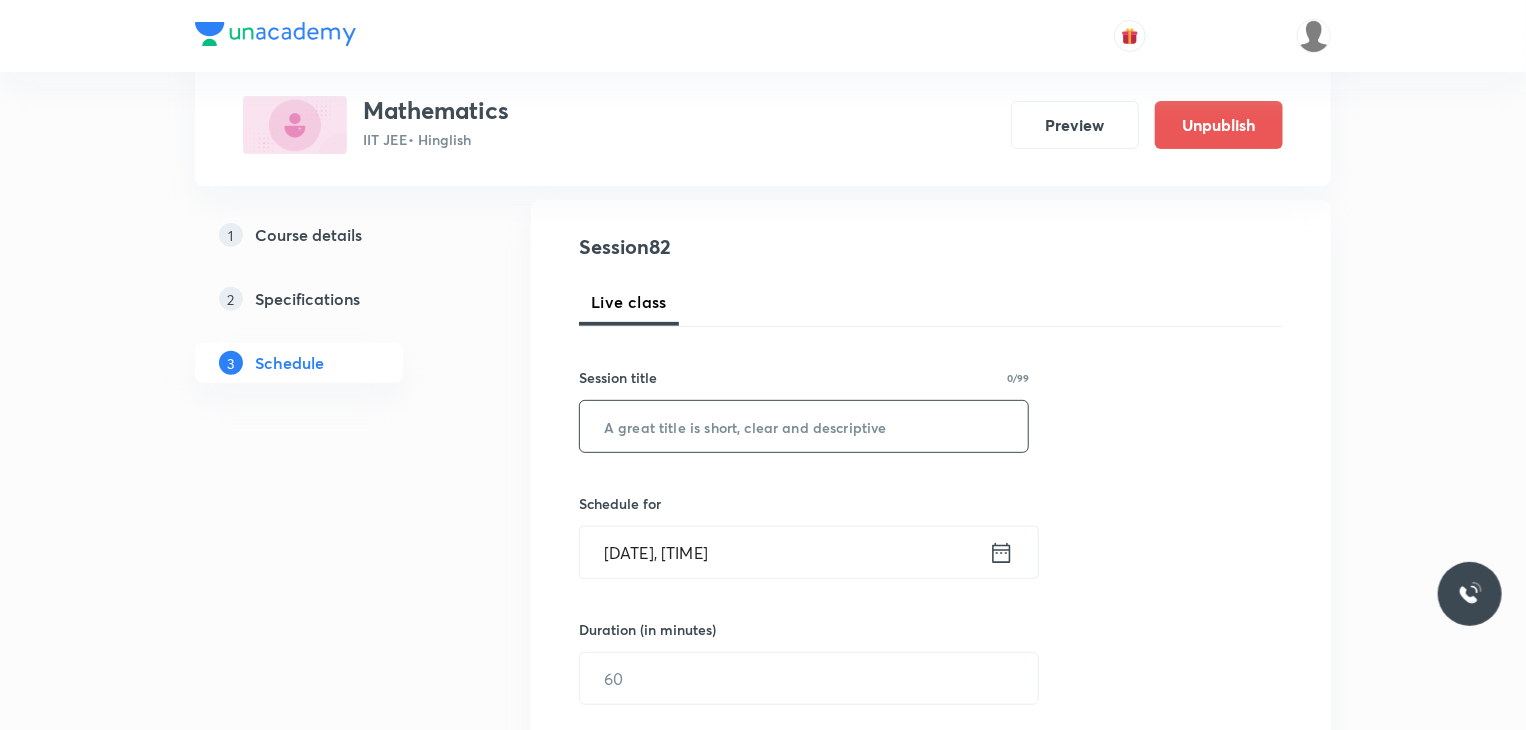 drag, startPoint x: 734, startPoint y: 457, endPoint x: 742, endPoint y: 416, distance: 41.773197 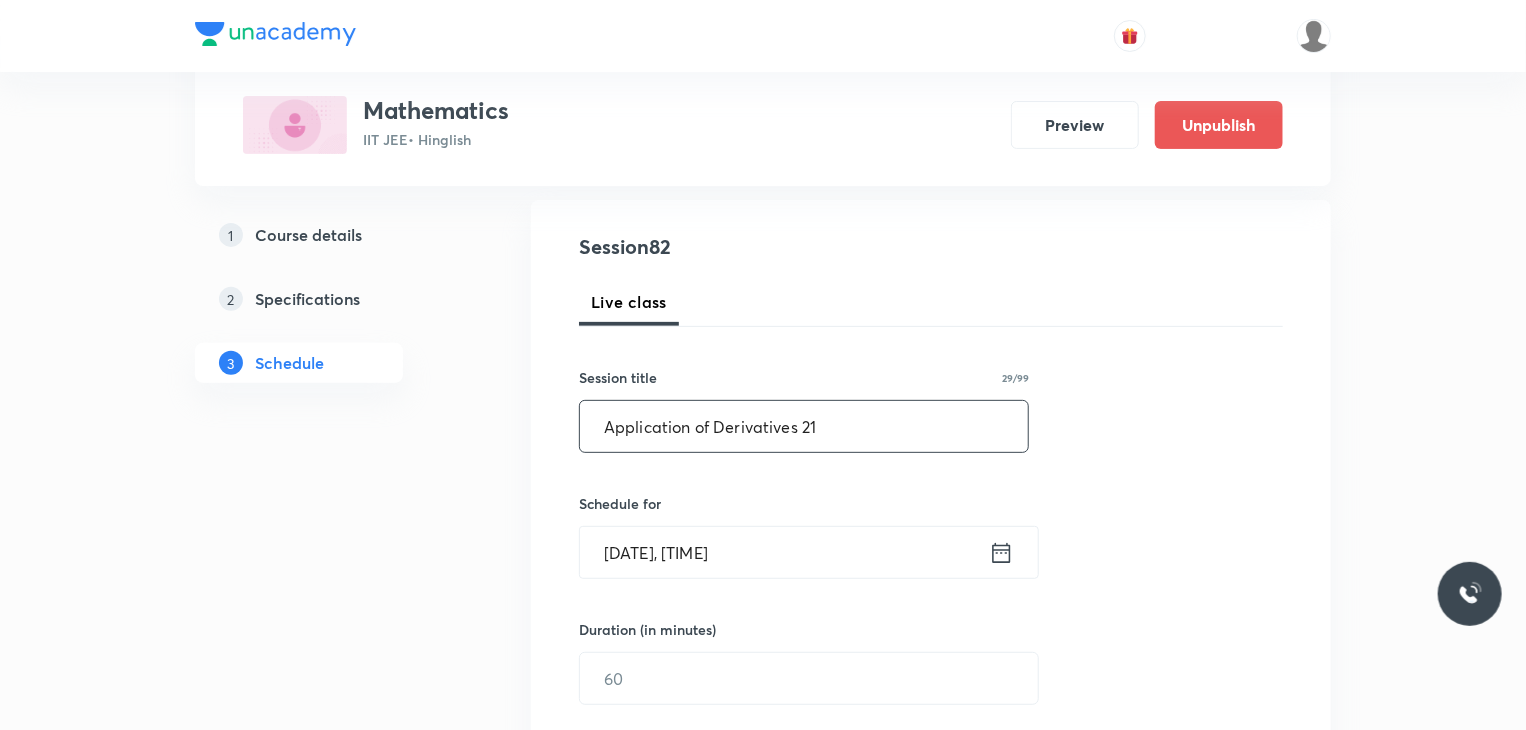 type on "Application of Derivatives 21" 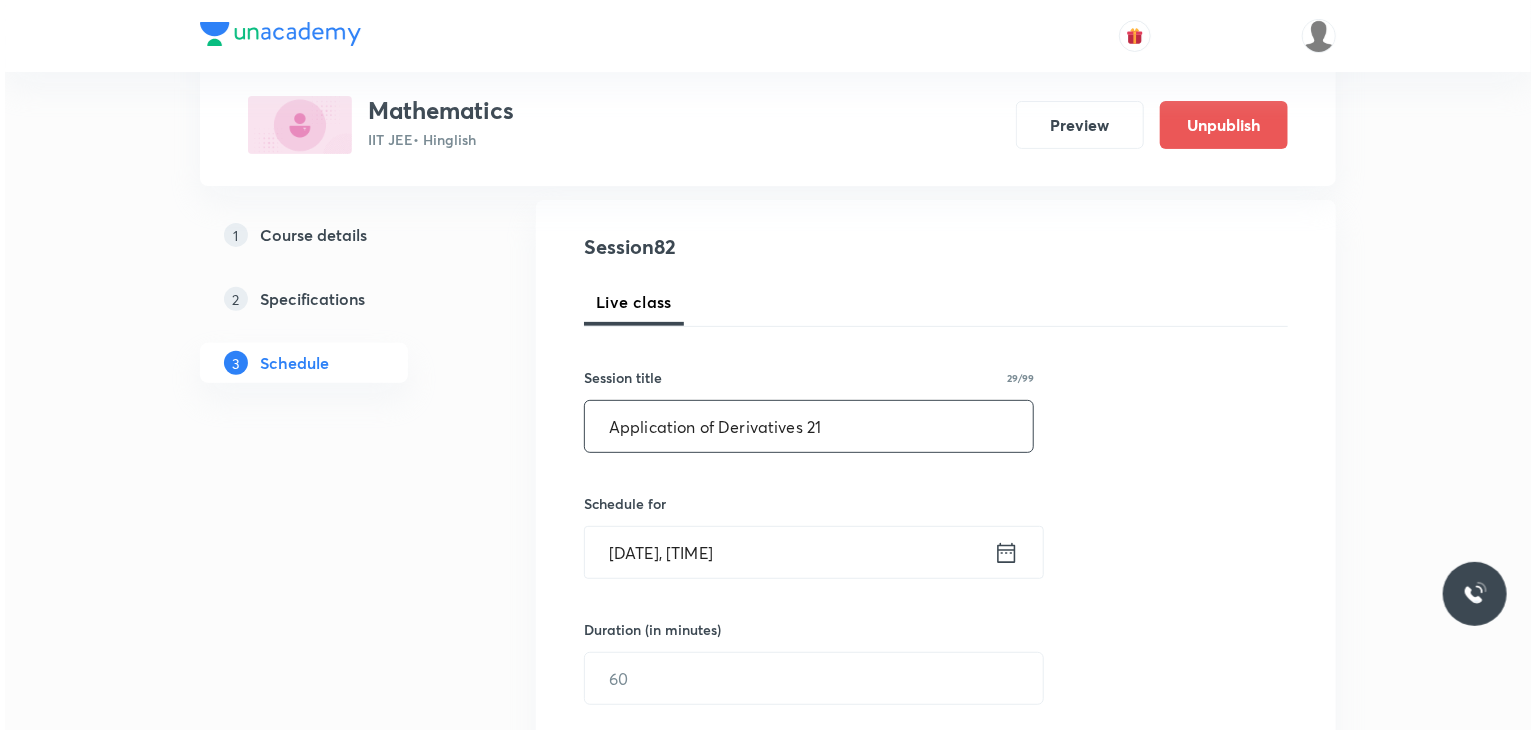 scroll, scrollTop: 300, scrollLeft: 0, axis: vertical 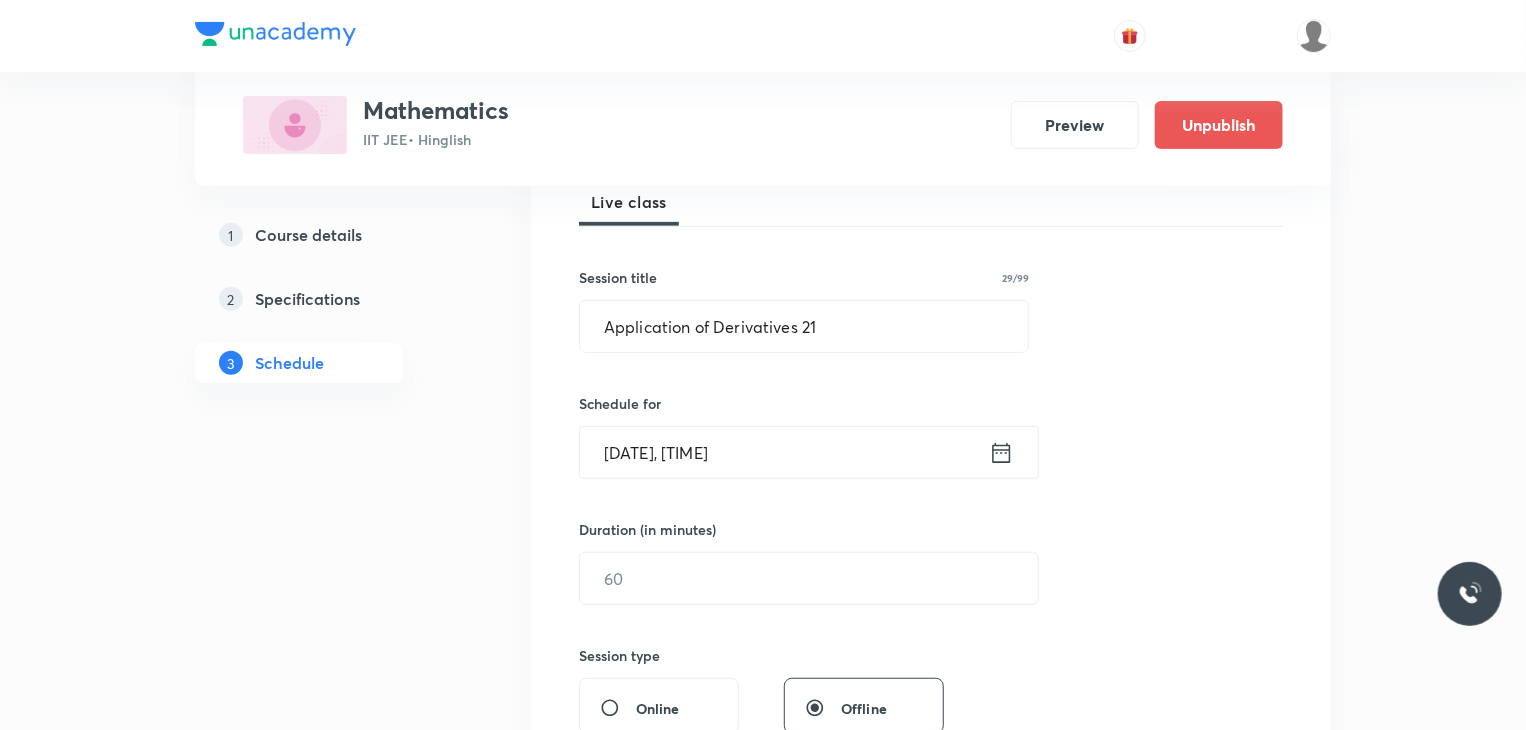 click on "Aug 2, 2025, 5:50 PM" at bounding box center [784, 452] 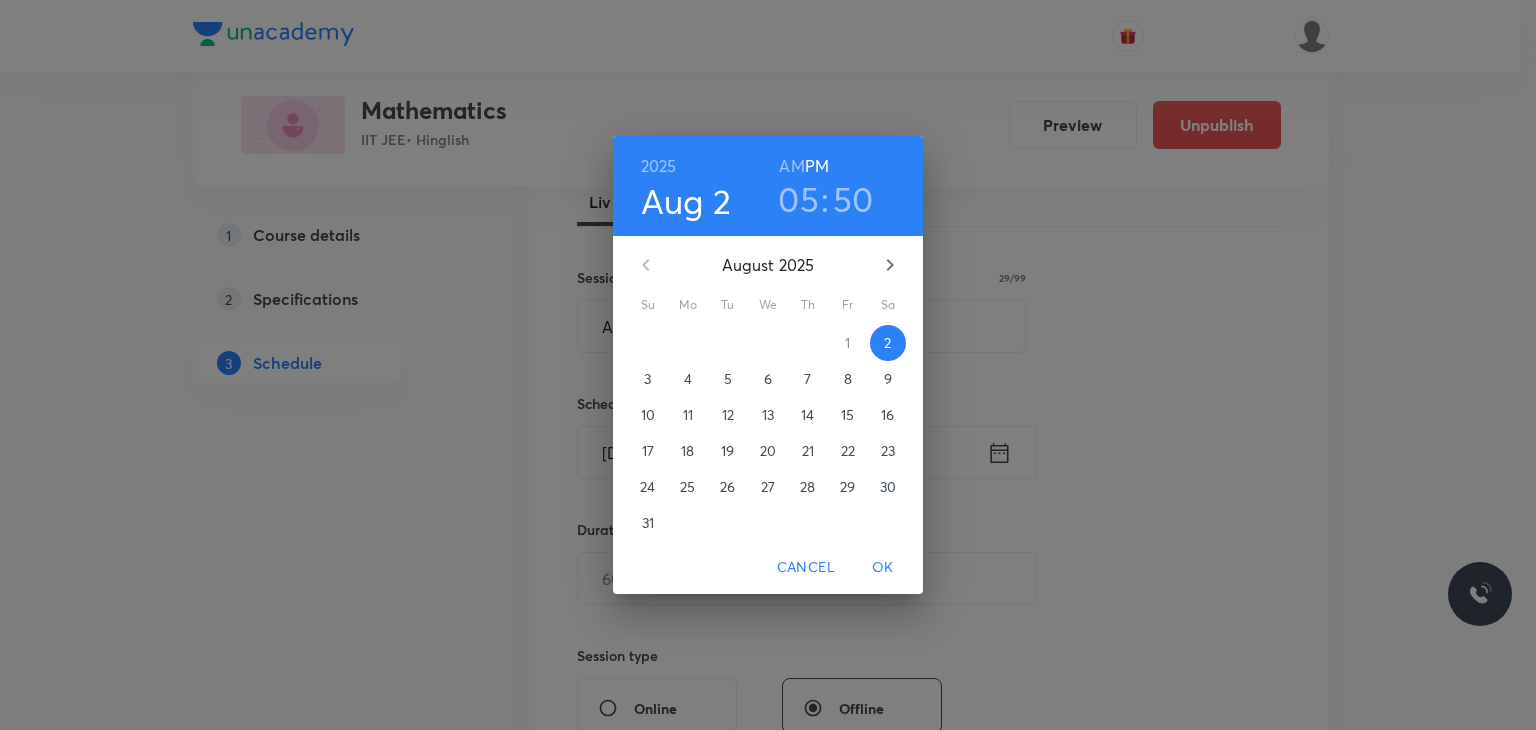 click on "6" at bounding box center [768, 379] 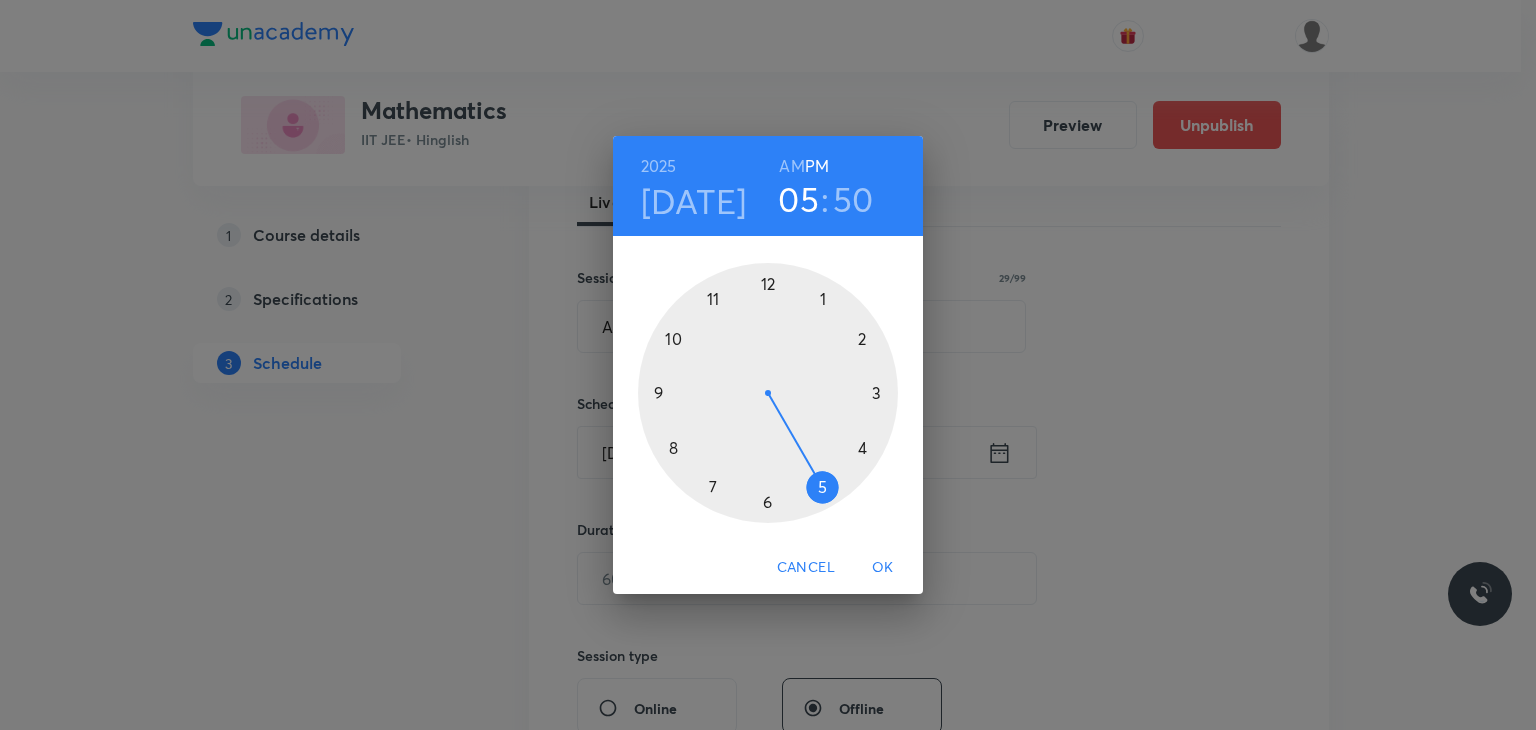click on "AM" at bounding box center [791, 166] 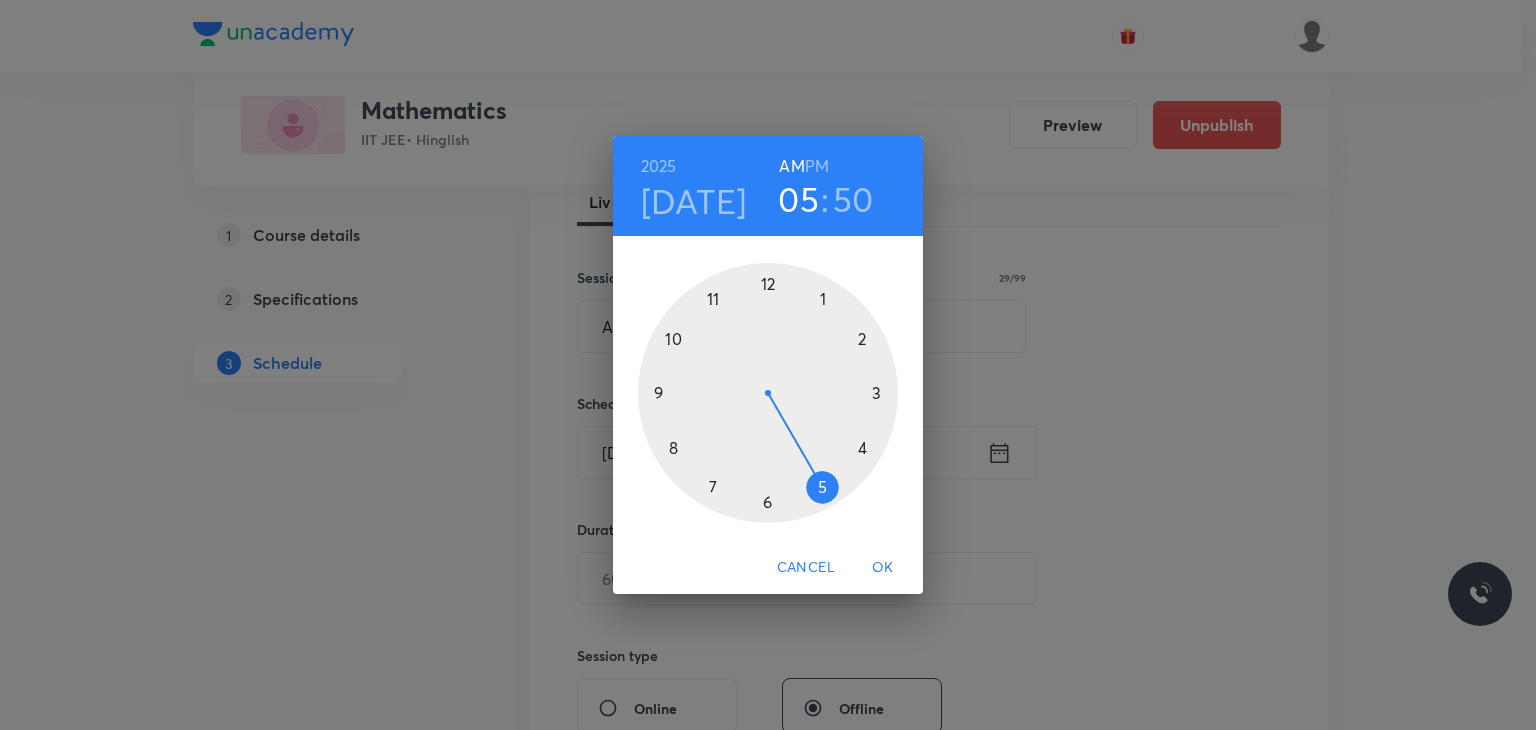 type 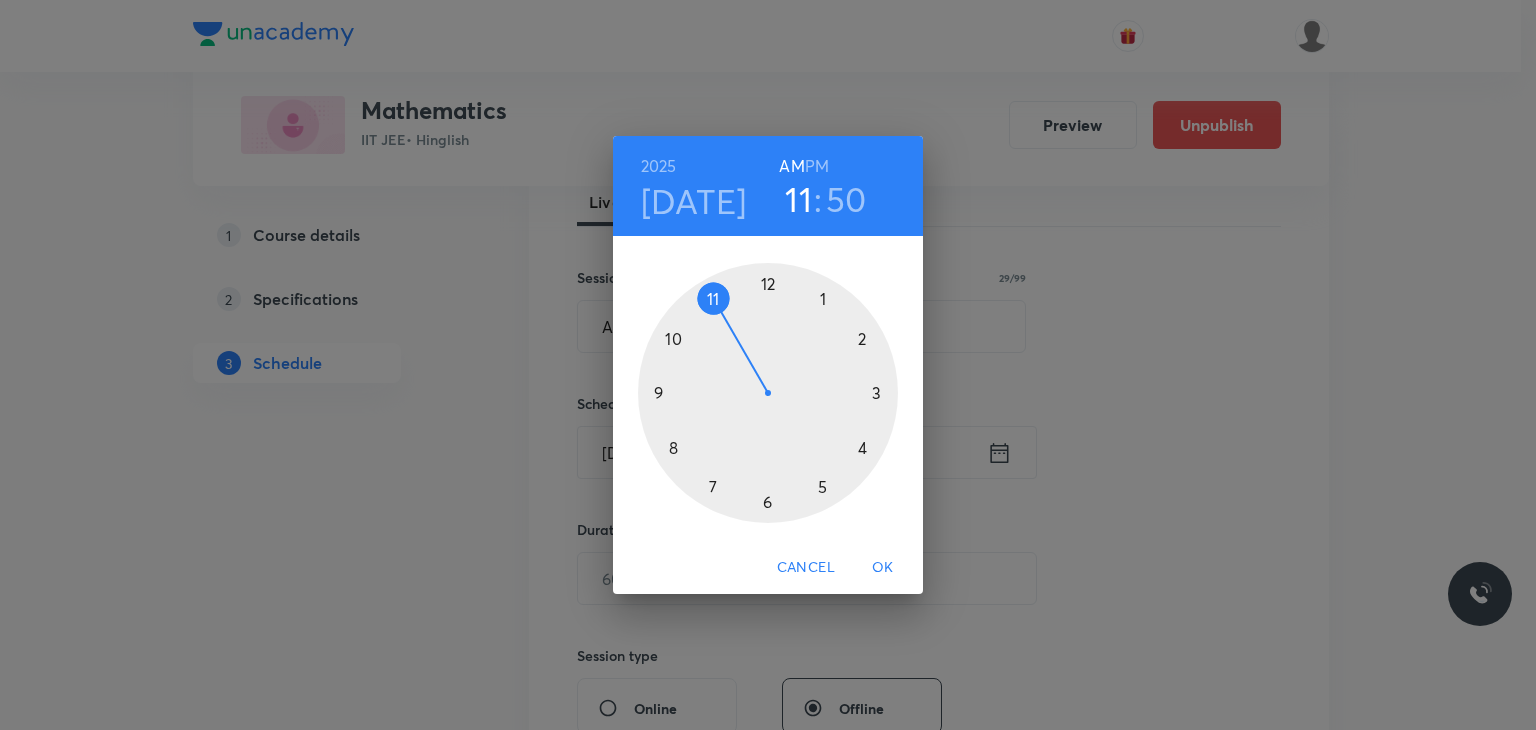 drag, startPoint x: 702, startPoint y: 273, endPoint x: 693, endPoint y: 294, distance: 22.847319 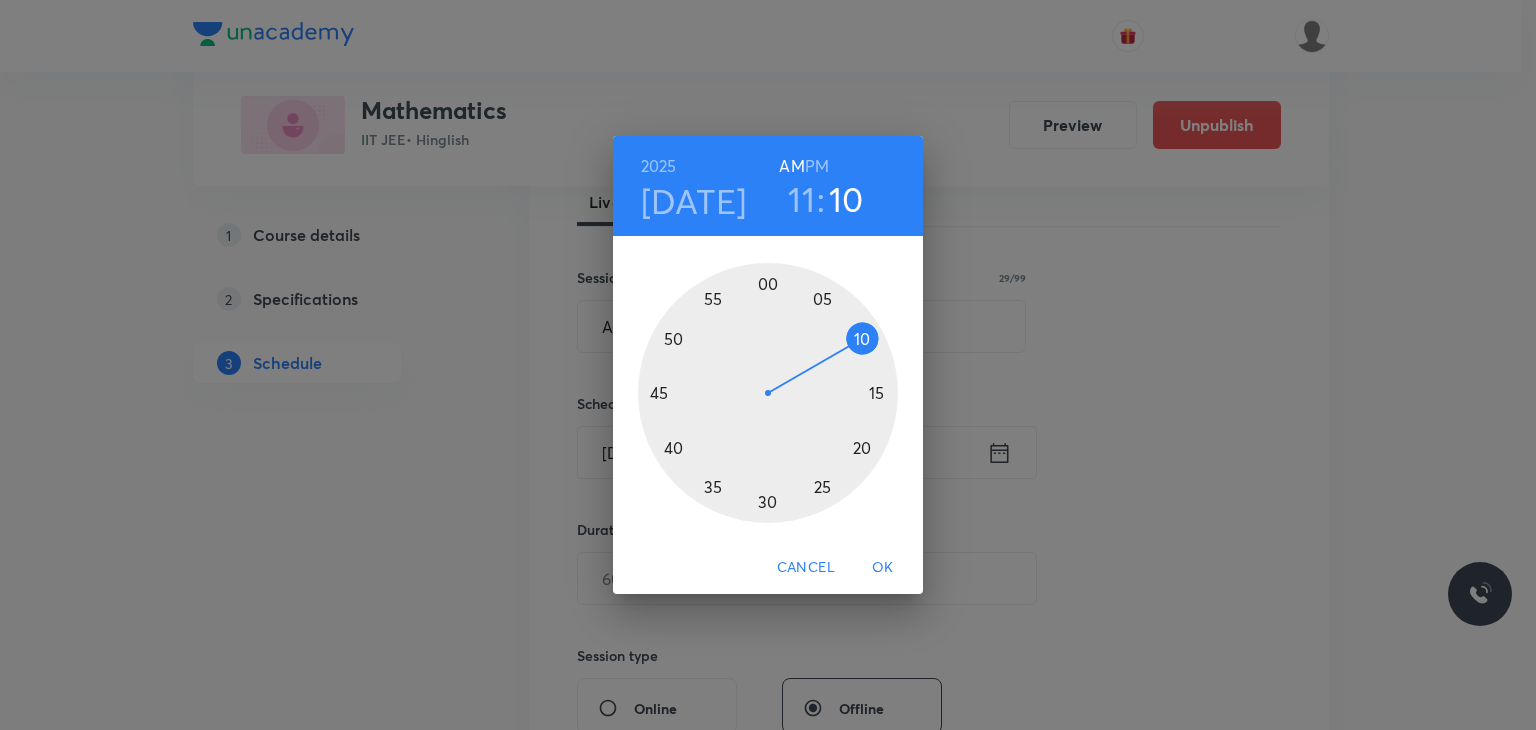 drag, startPoint x: 807, startPoint y: 315, endPoint x: 846, endPoint y: 345, distance: 49.20366 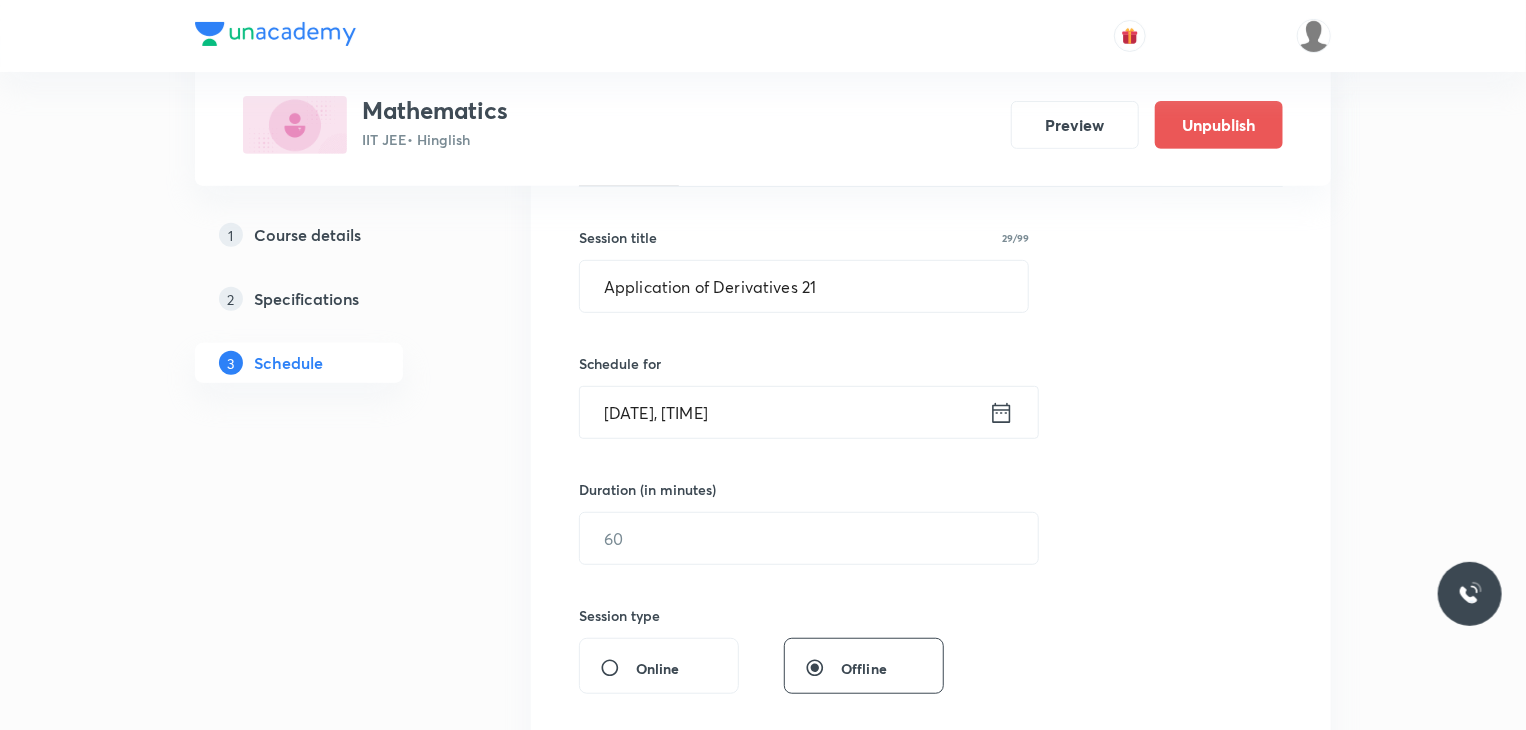 scroll, scrollTop: 400, scrollLeft: 0, axis: vertical 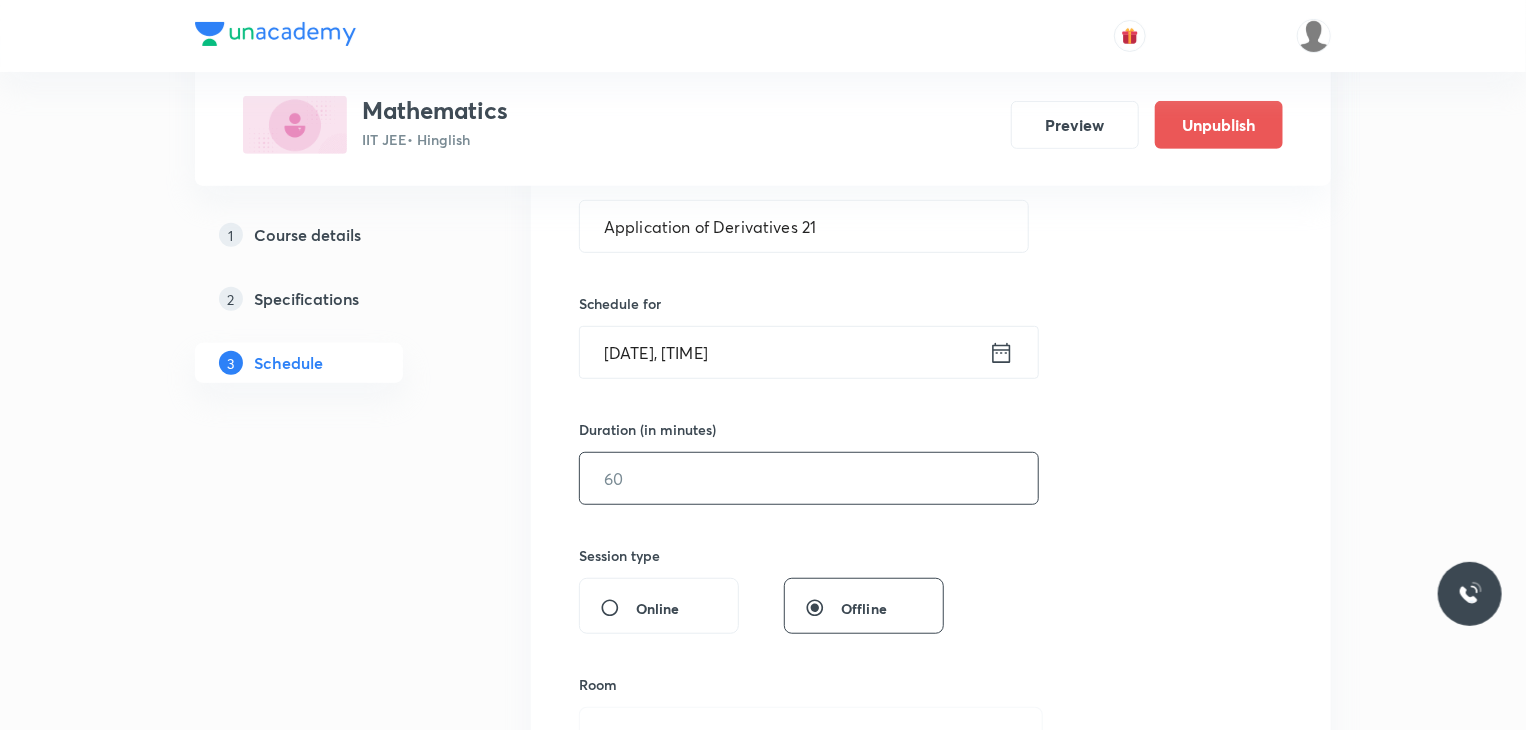 click at bounding box center (809, 478) 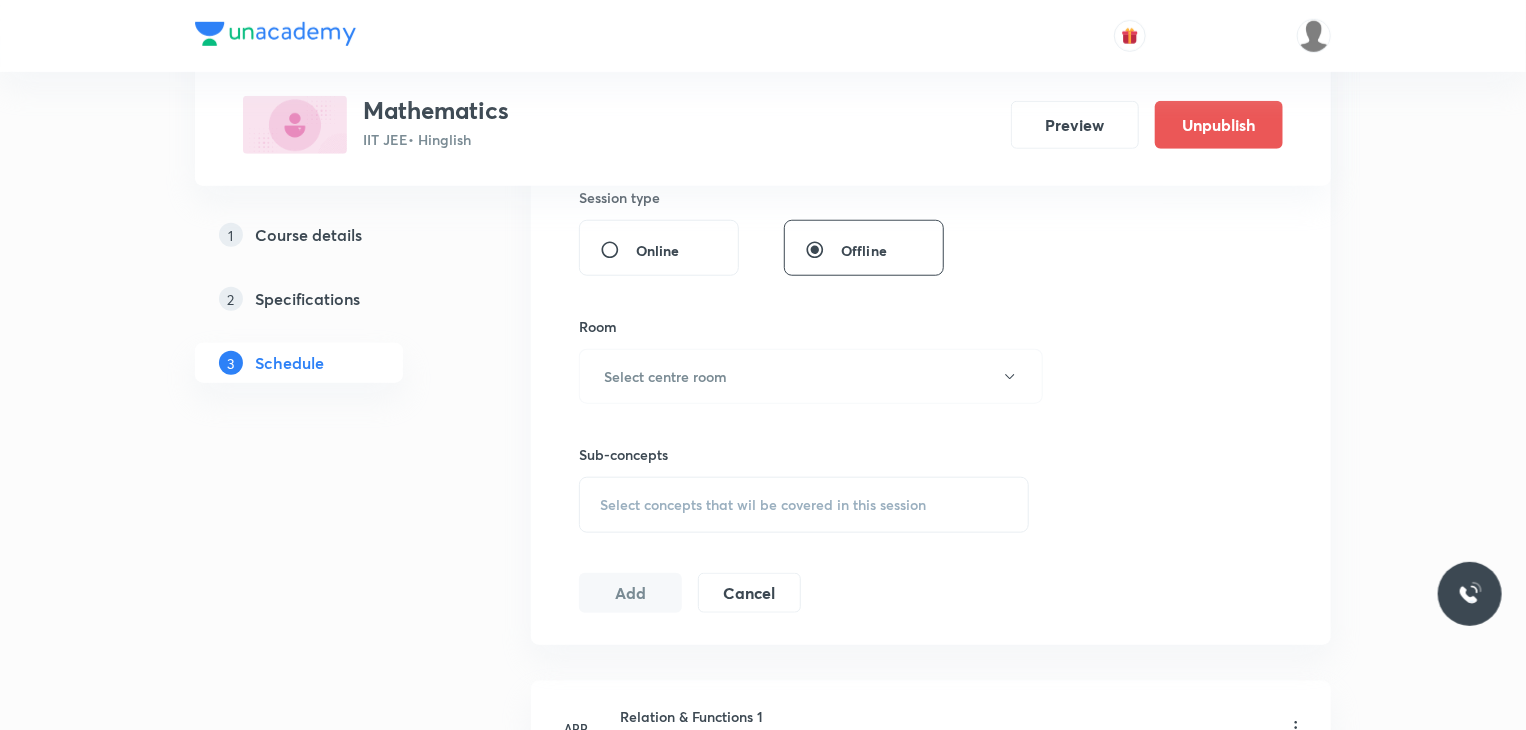 scroll, scrollTop: 800, scrollLeft: 0, axis: vertical 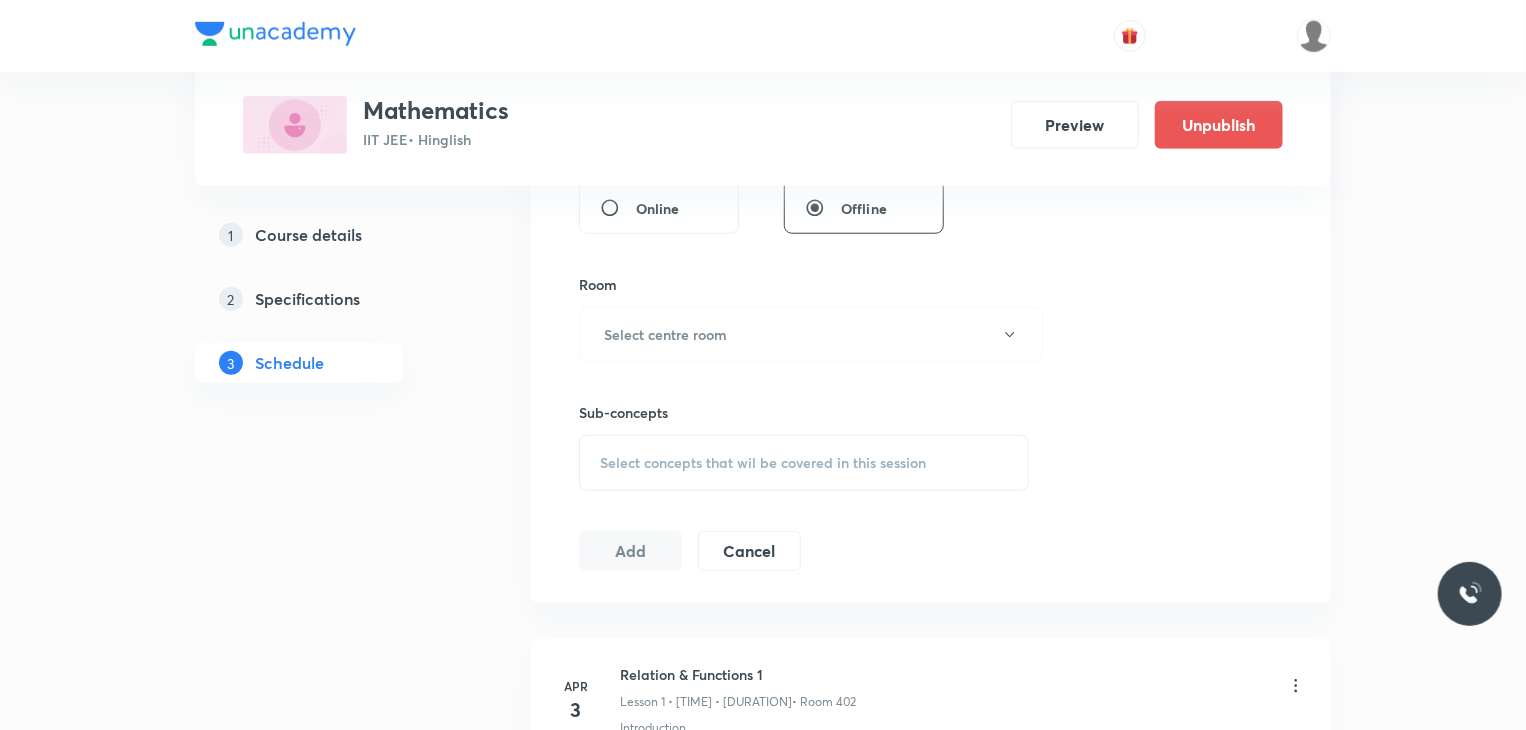 type on "80" 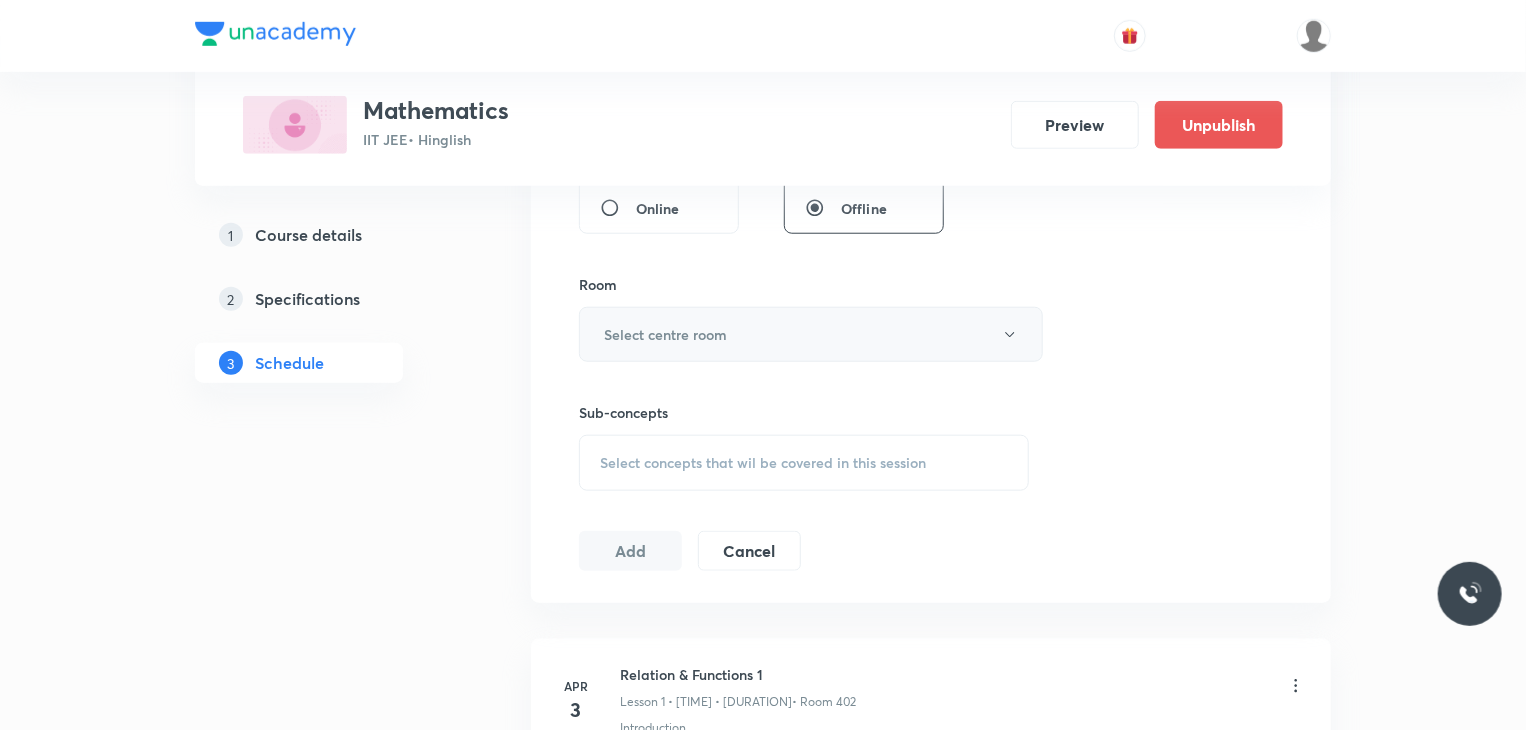 click on "Select centre room" at bounding box center (811, 334) 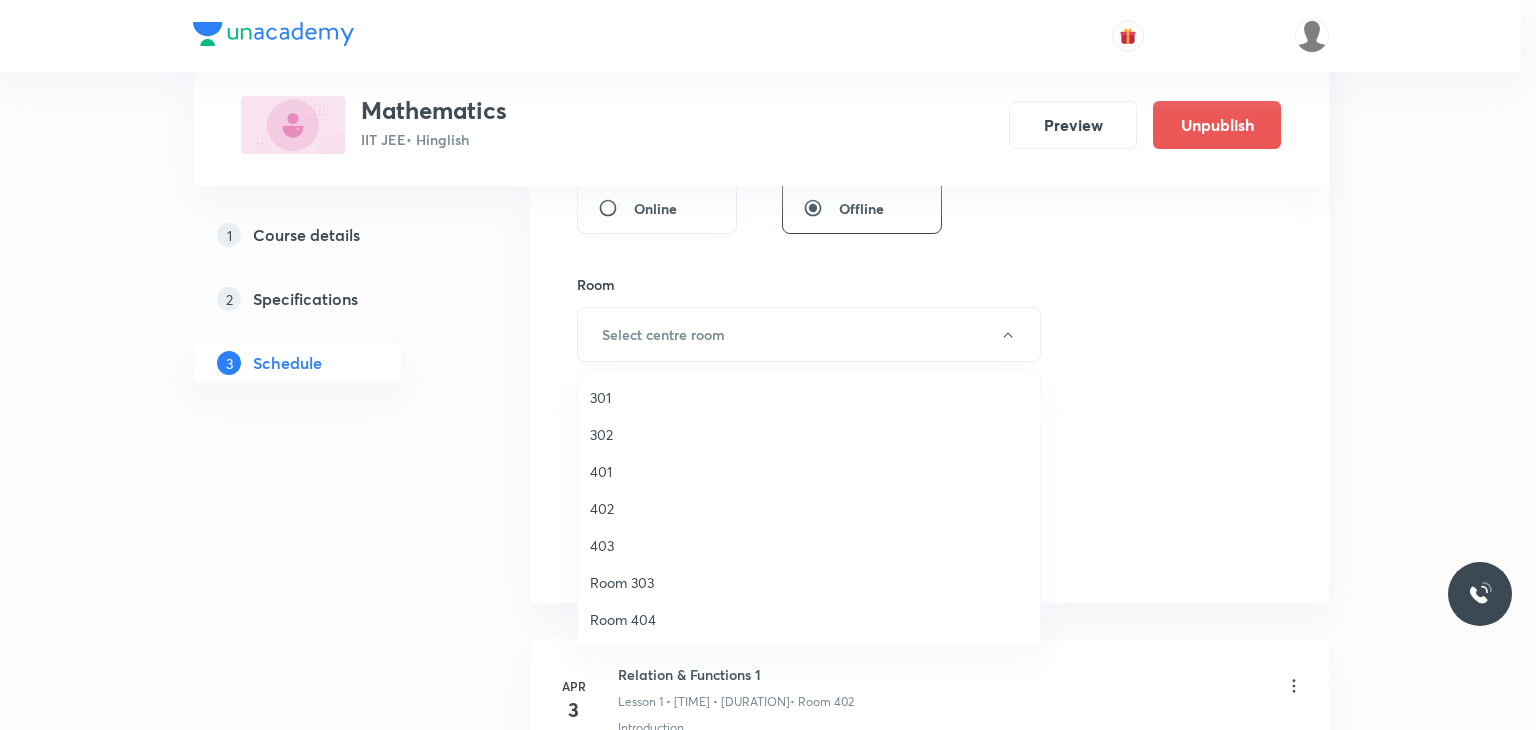 click on "301" at bounding box center [809, 397] 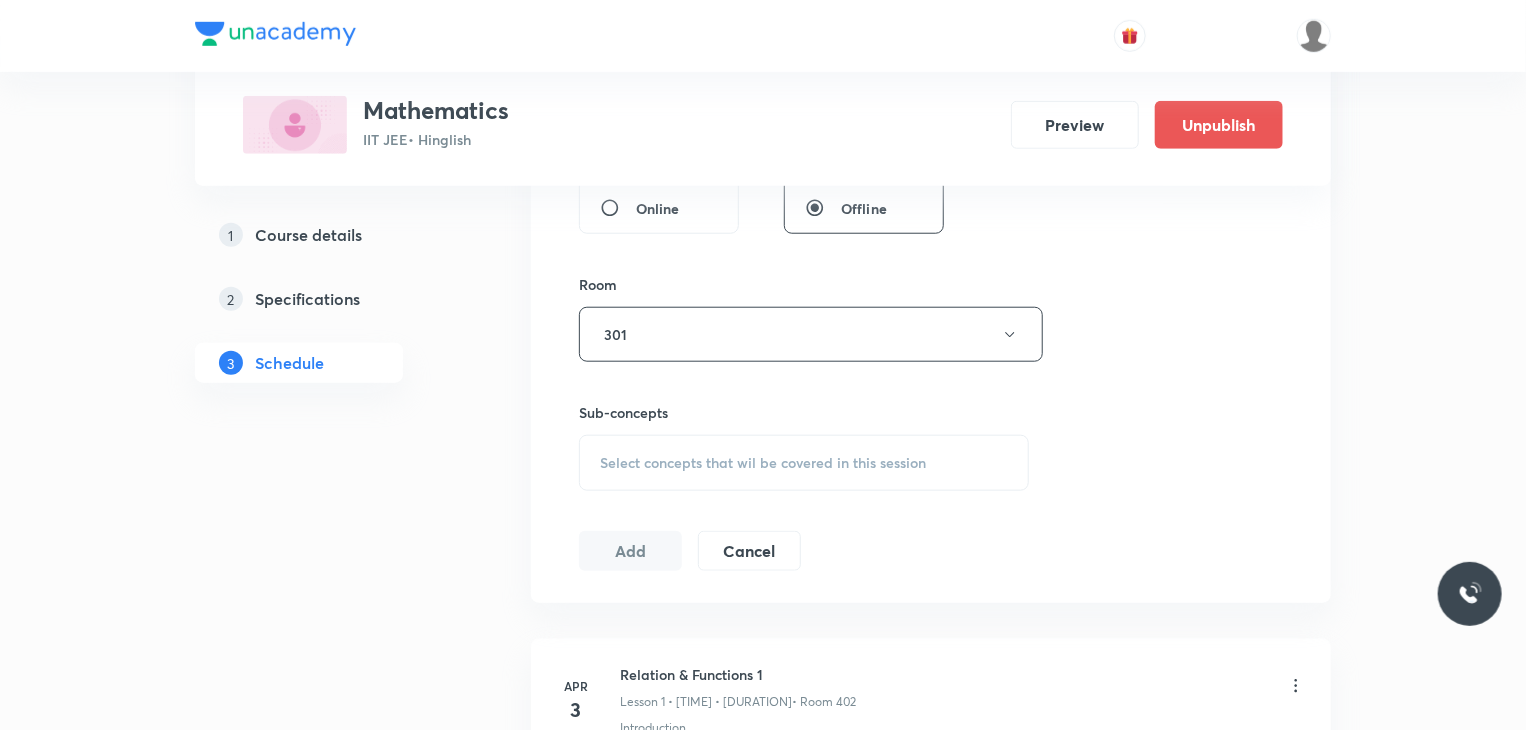 click on "Select concepts that wil be covered in this session" at bounding box center (763, 463) 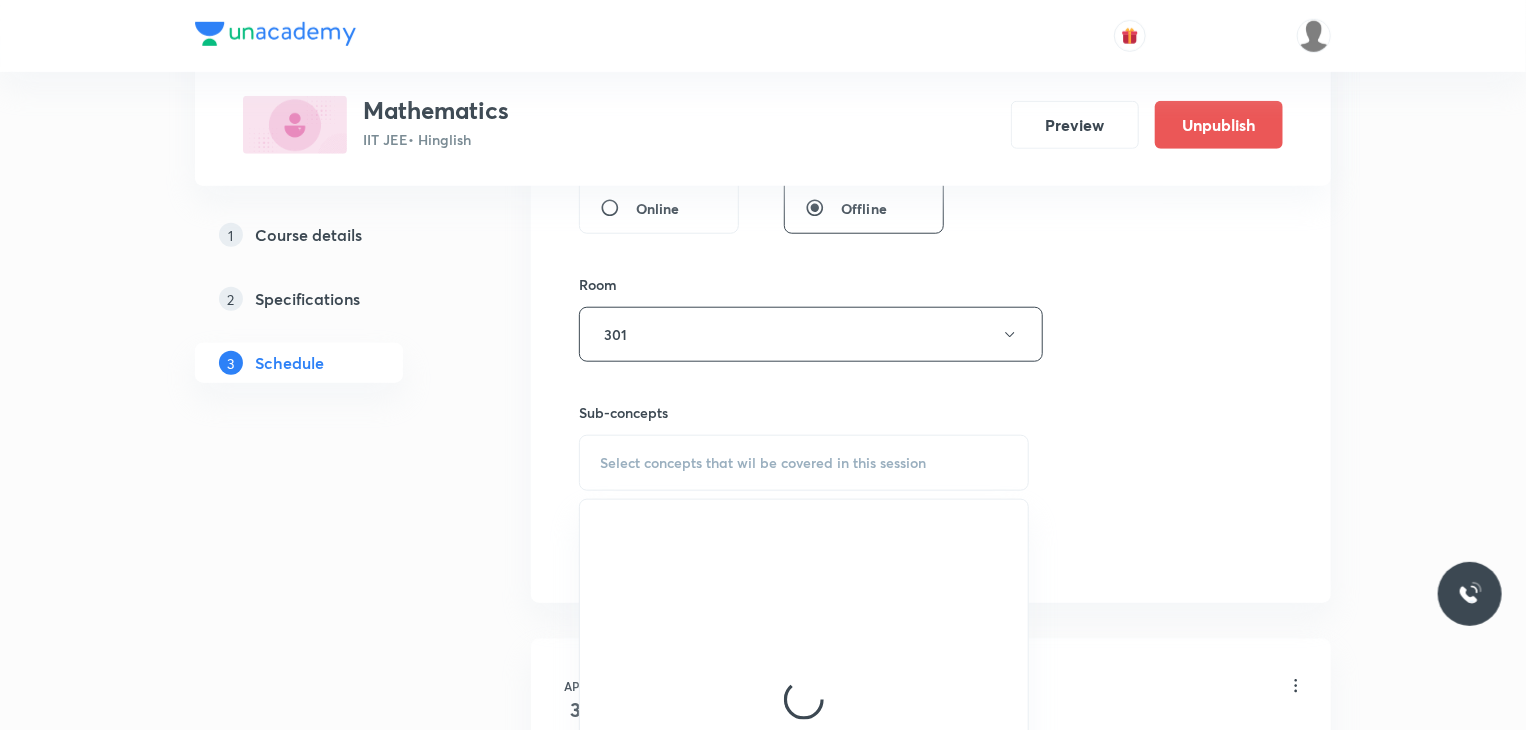 scroll, scrollTop: 900, scrollLeft: 0, axis: vertical 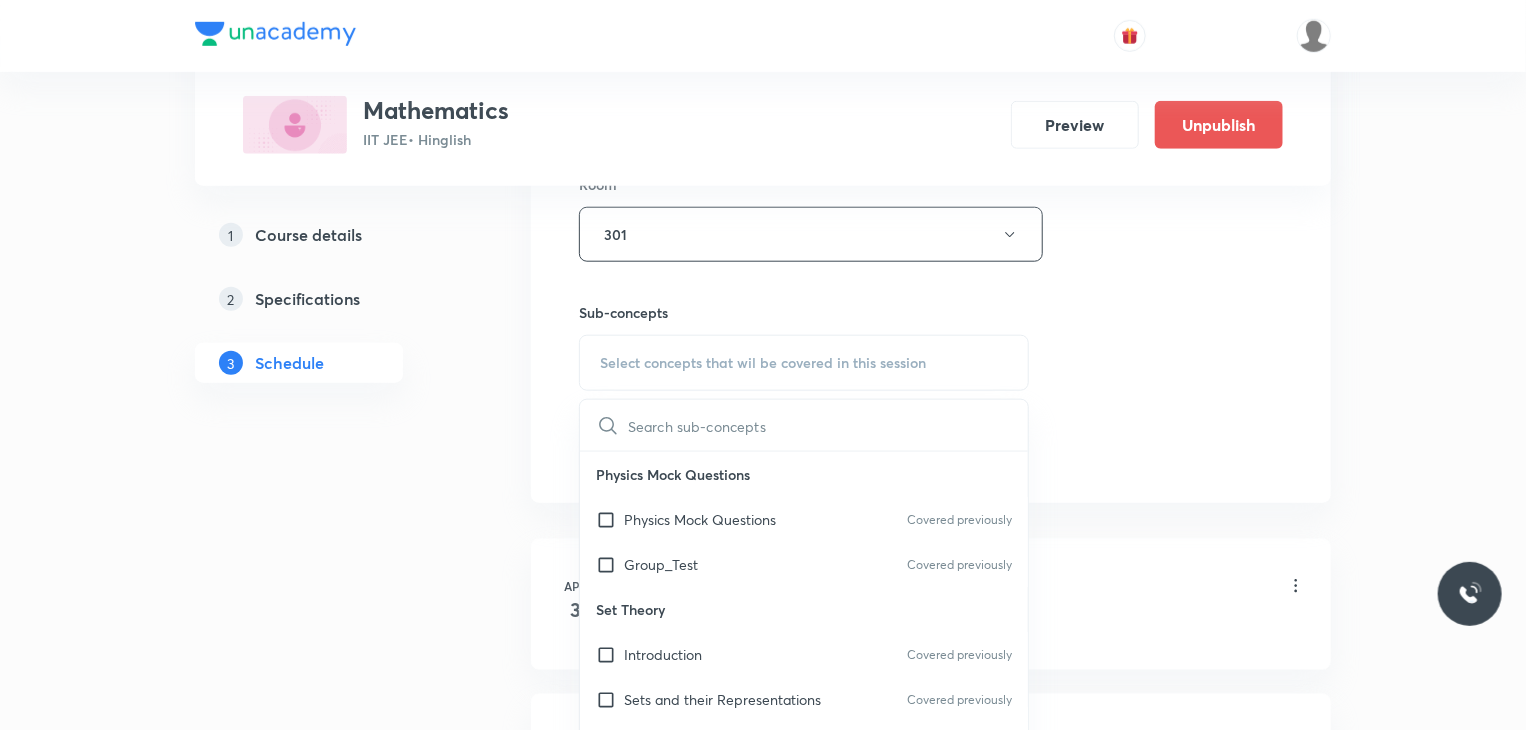 click on "Physics Mock Questions" at bounding box center (804, 474) 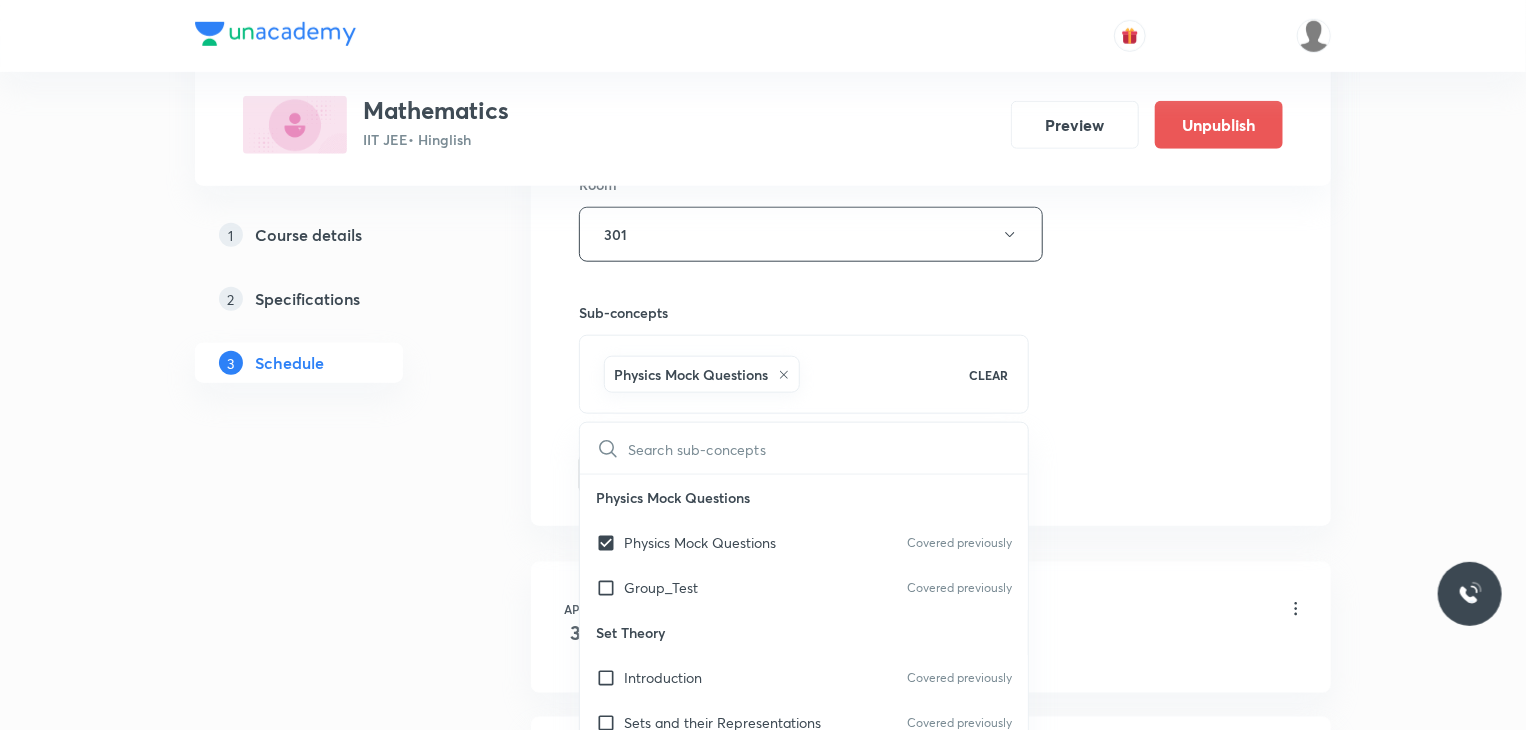 click on "Session  82 Live class Session title 29/99 Application of Derivatives 21 ​ Schedule for Aug 6, 2025, 11:10 AM ​ Duration (in minutes) 80 ​   Session type Online Offline Room 301 Sub-concepts Physics Mock Questions CLEAR ​ Physics Mock Questions Physics Mock Questions Covered previously Group_Test Covered previously Set Theory Introduction Covered previously Sets and their Representations Covered previously Types of Sets Covered previously Finite and Infinite Sets Equal Sets Subsets Power Set Universal Set Venn Diagrams Operations on Sets Complement of a Set Practical  Problems on Union and Intersection of Two Sets Relation Types of relations Equivalence relations Inequalities and Modulus Function Constant and Variables Function Intervals Inequalities Generalized Method of Intervals for Solving Inequalities Modulus Function Fundamental of Mathematics Fundamentals of Mathematics Indices Indices Twin Prime Numbers Twin Prime Numbers Co-Prime Numbers/ Relatively Prime Numbers Composite Numbers Odd Numbers" at bounding box center [931, 13] 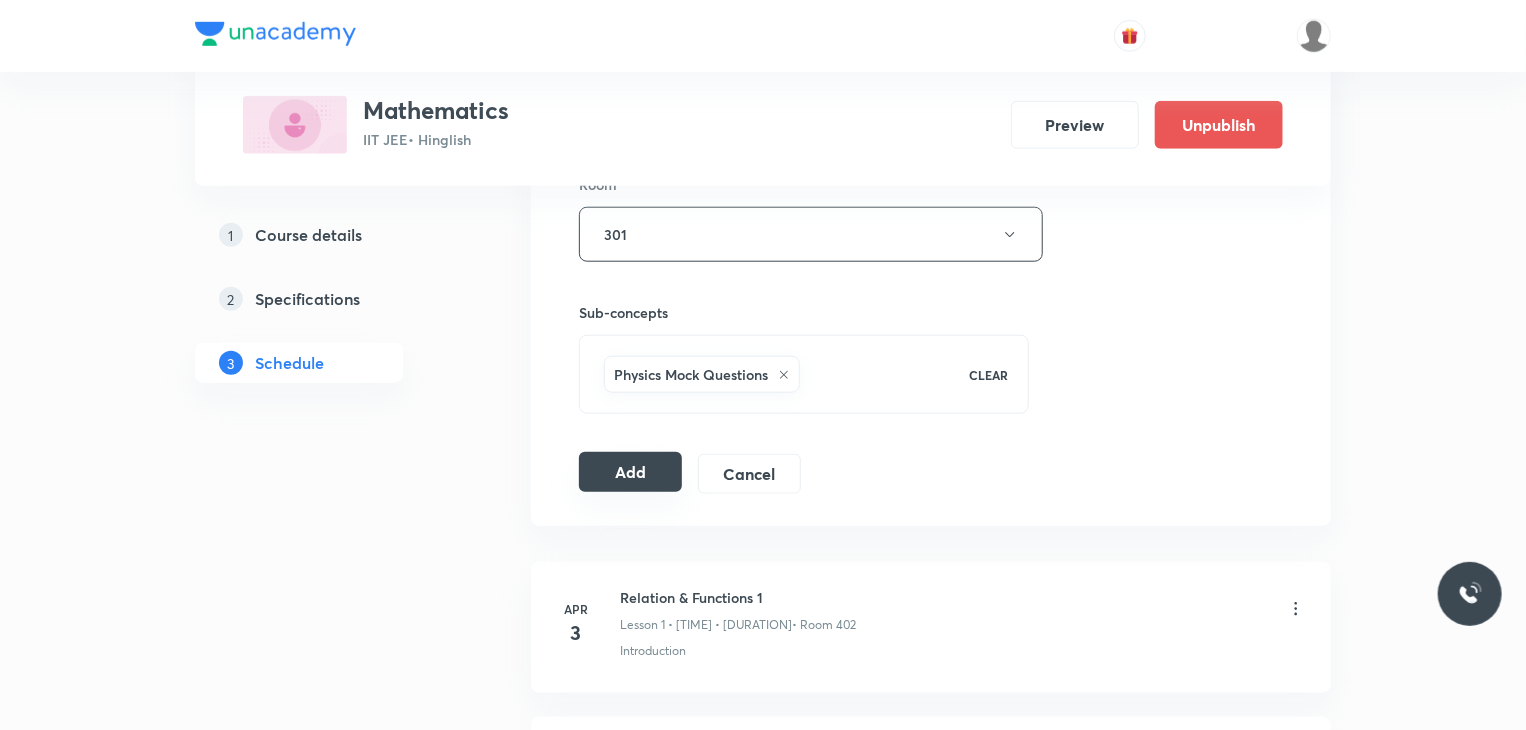click on "Add" at bounding box center [630, 472] 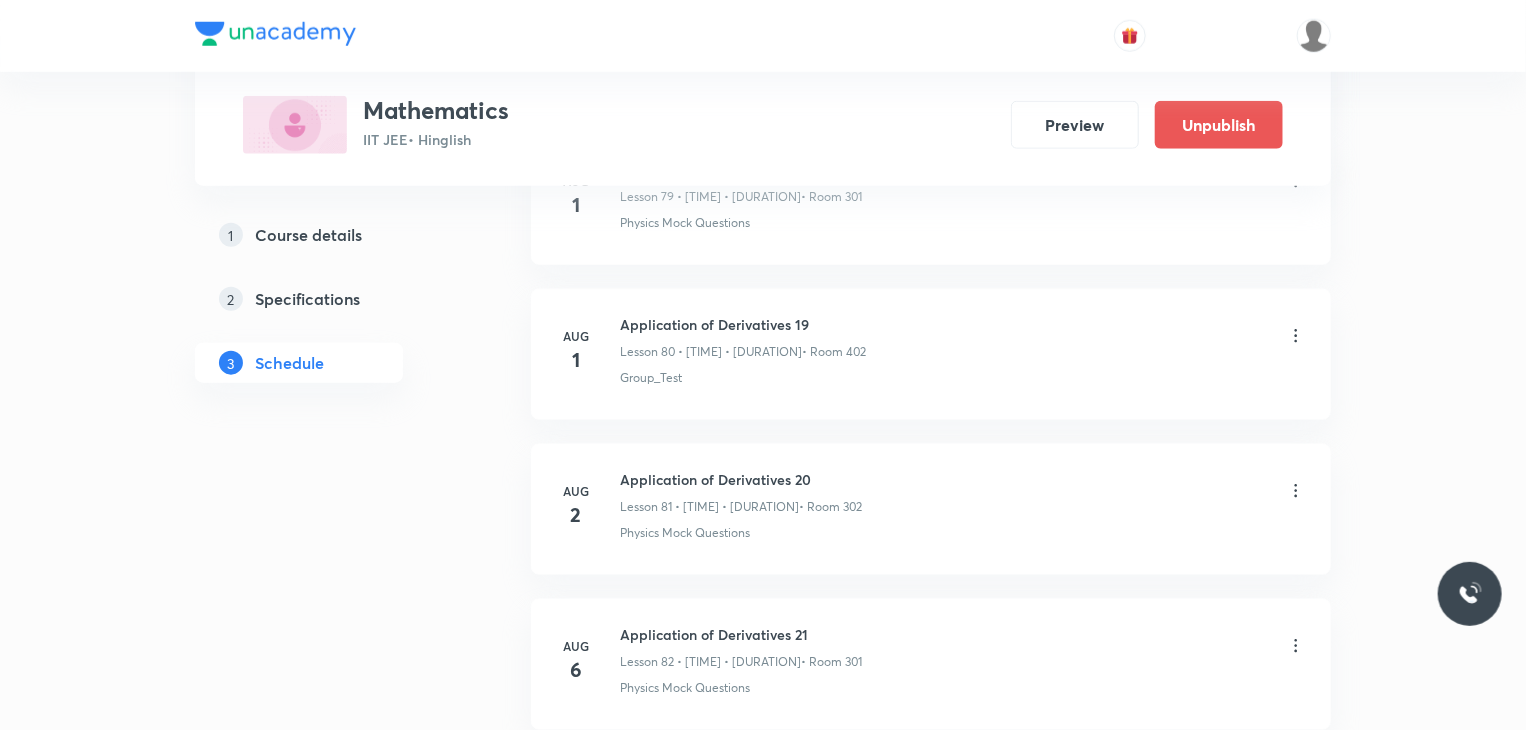 scroll, scrollTop: 12632, scrollLeft: 0, axis: vertical 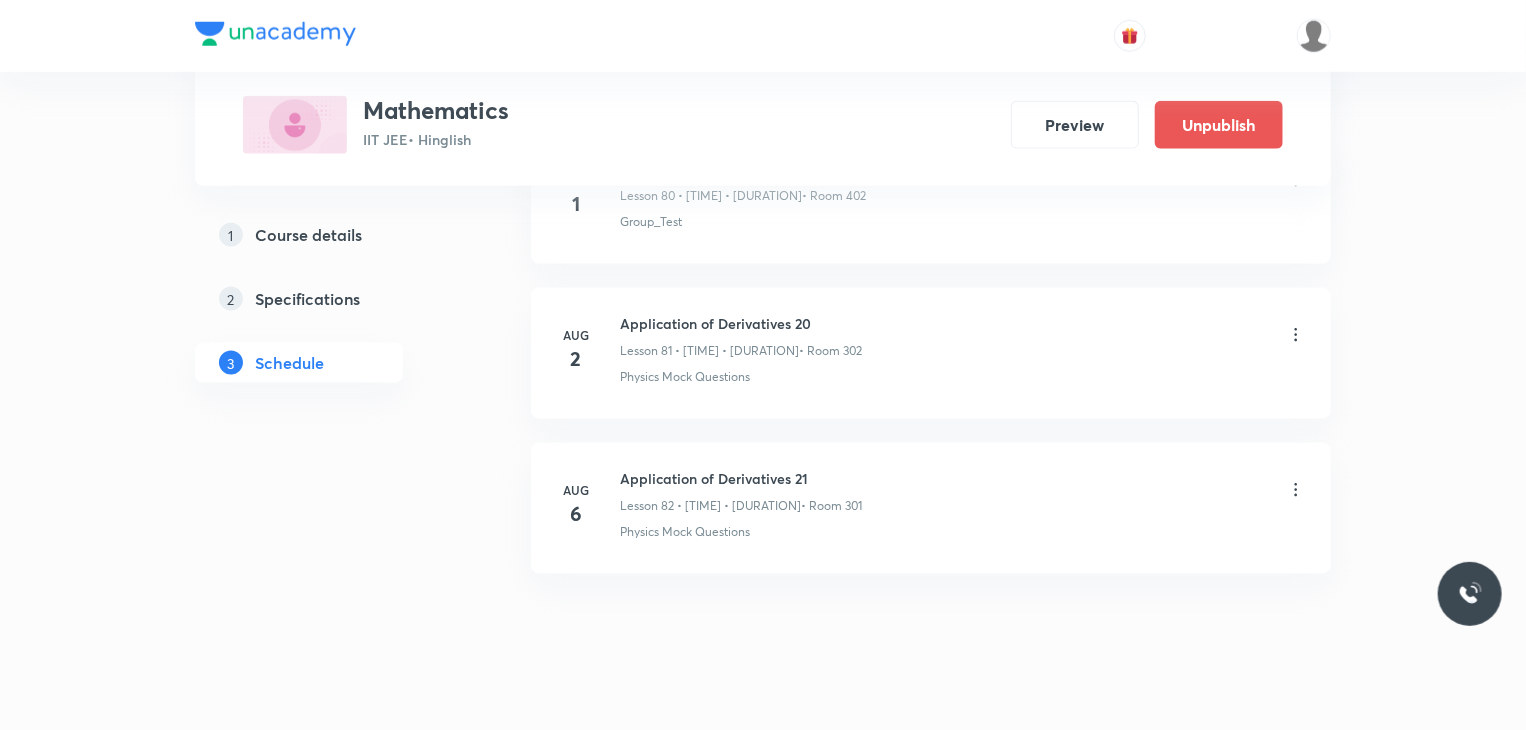 click on "Application of Derivatives 21" at bounding box center [741, 478] 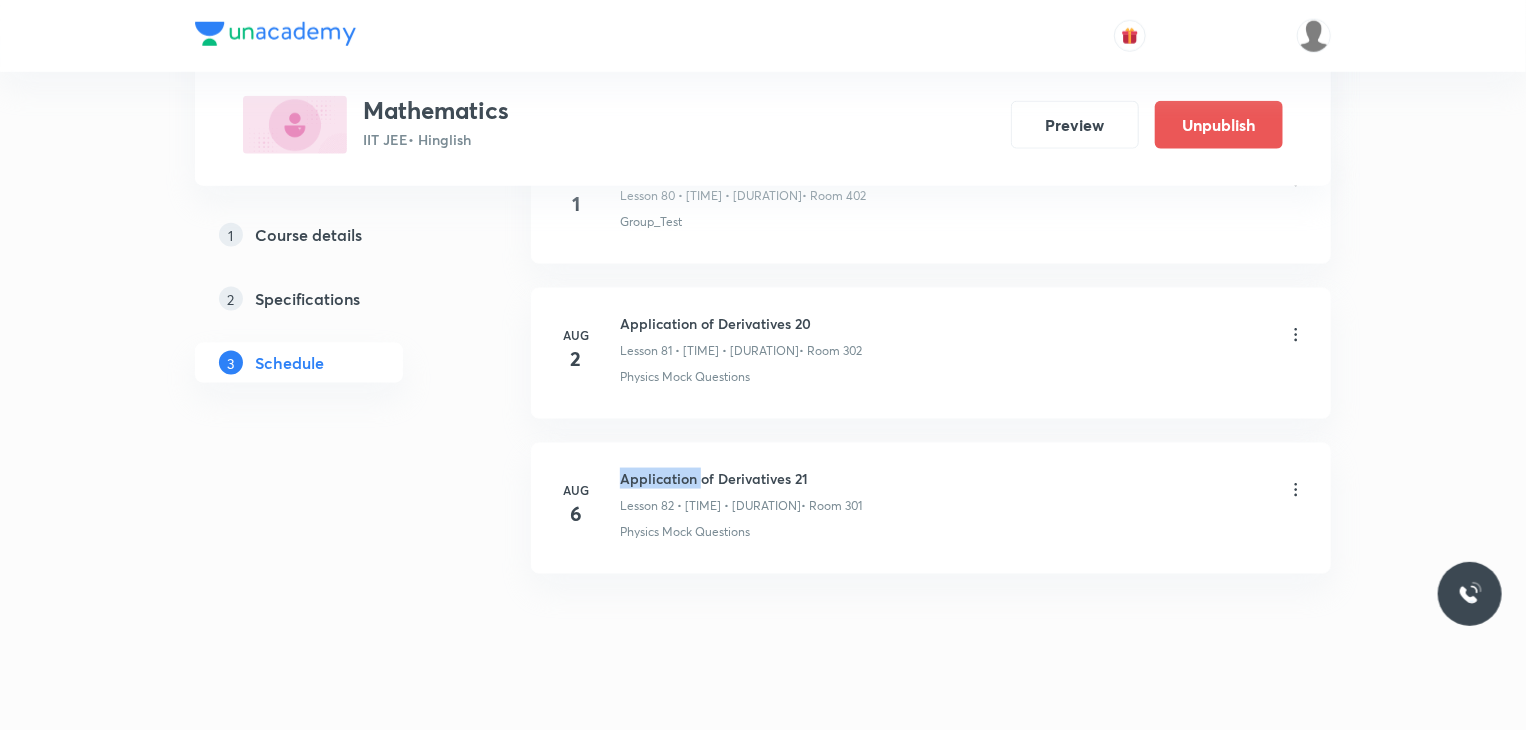 click on "Application of Derivatives 21" at bounding box center (741, 478) 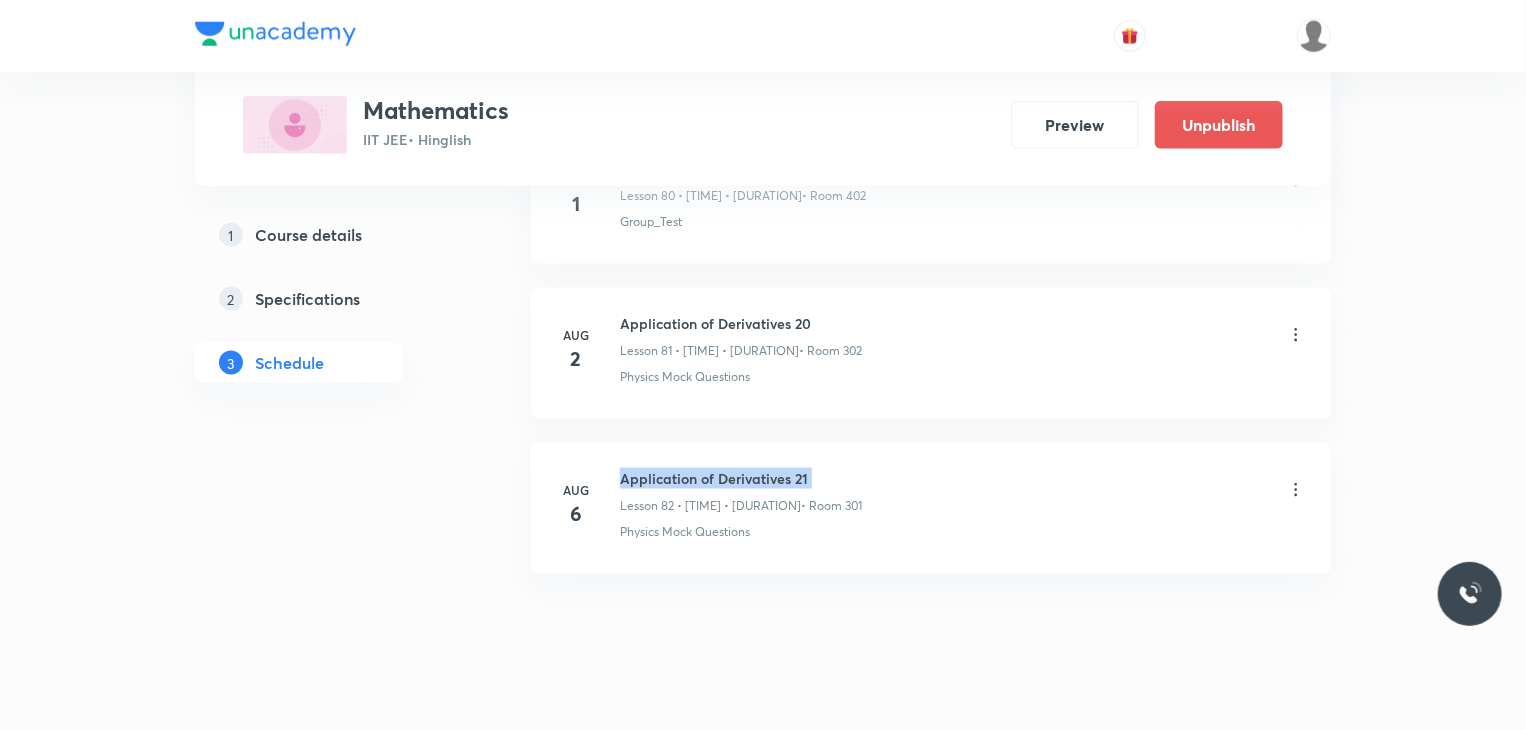 click on "Application of Derivatives 21" at bounding box center (741, 478) 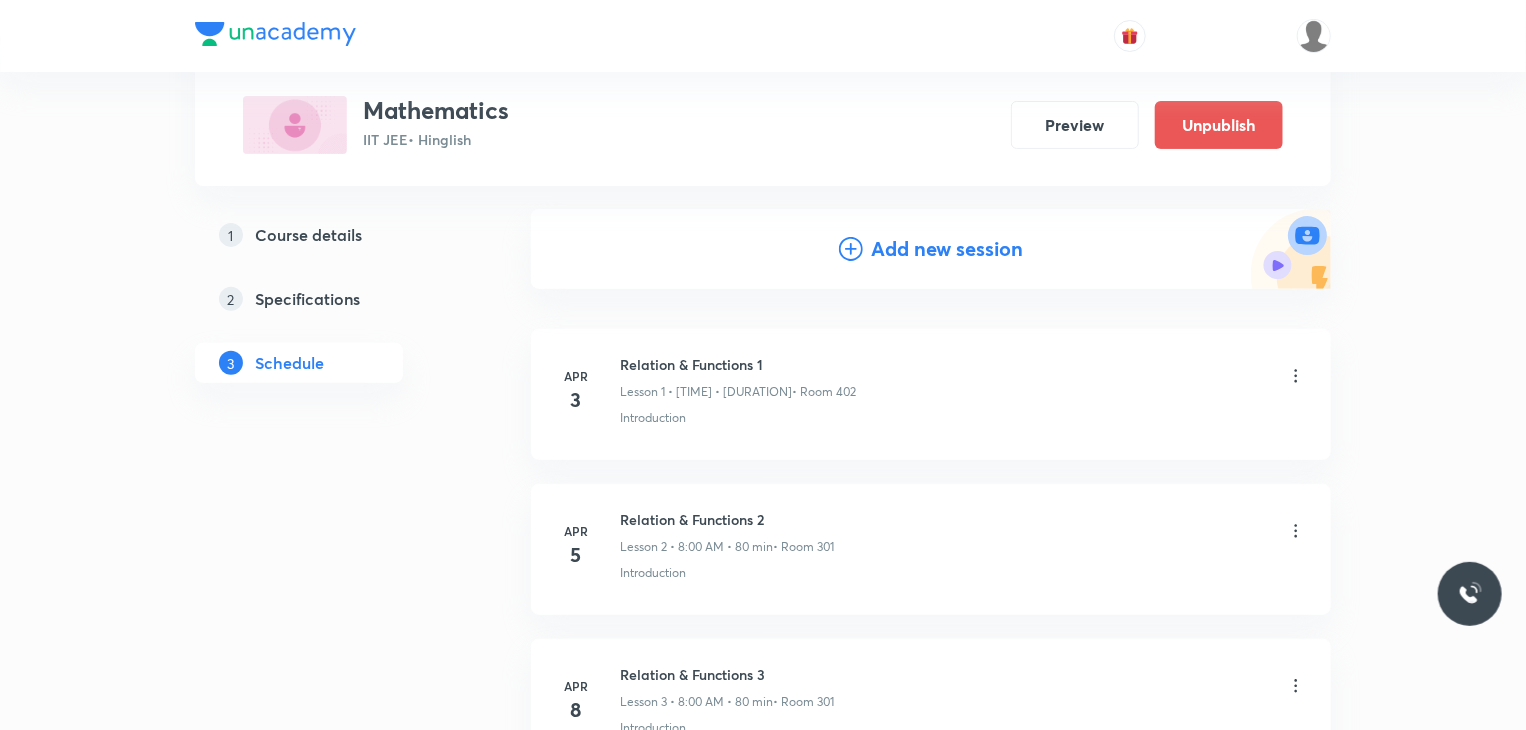 scroll, scrollTop: 200, scrollLeft: 0, axis: vertical 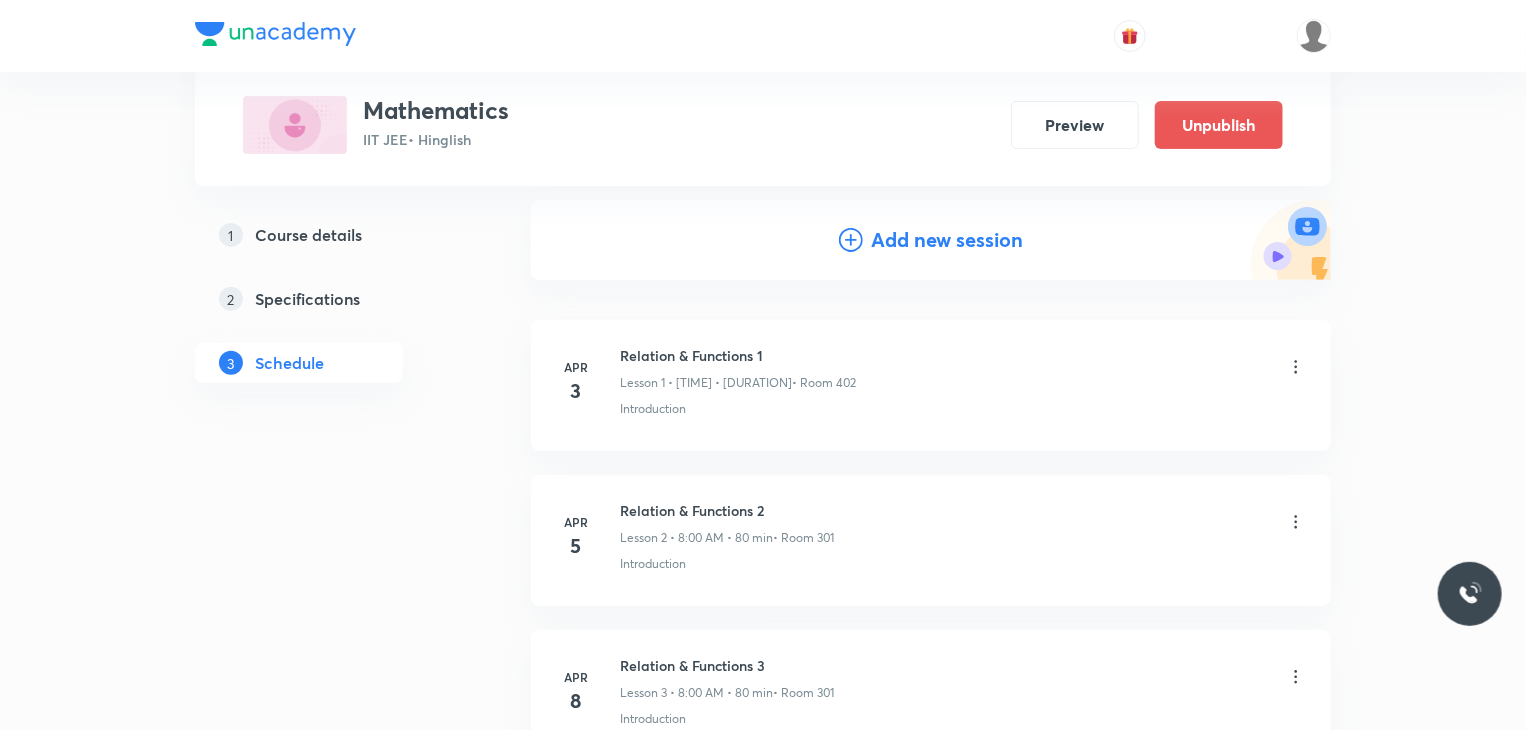 click on "Add new session" at bounding box center [947, 240] 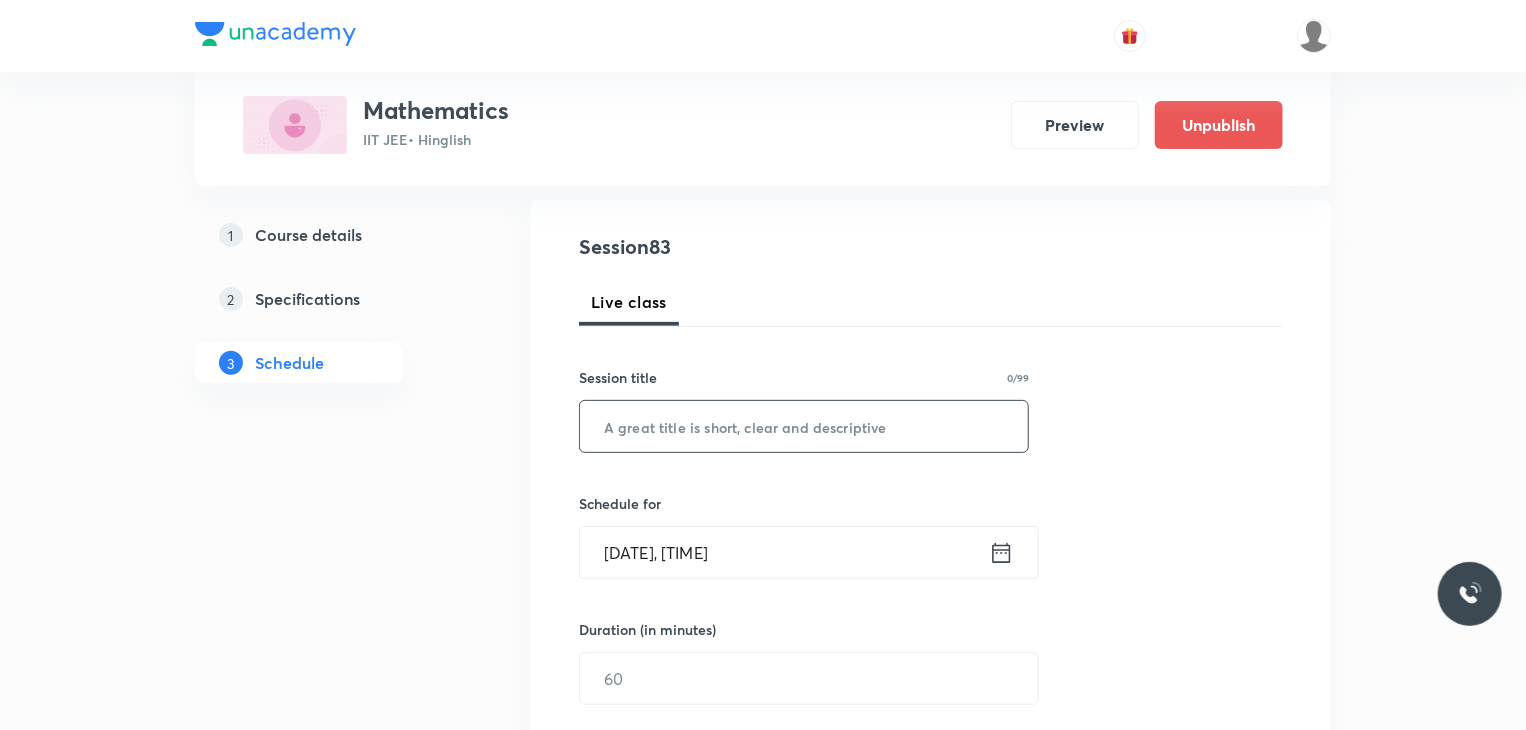 click at bounding box center (804, 426) 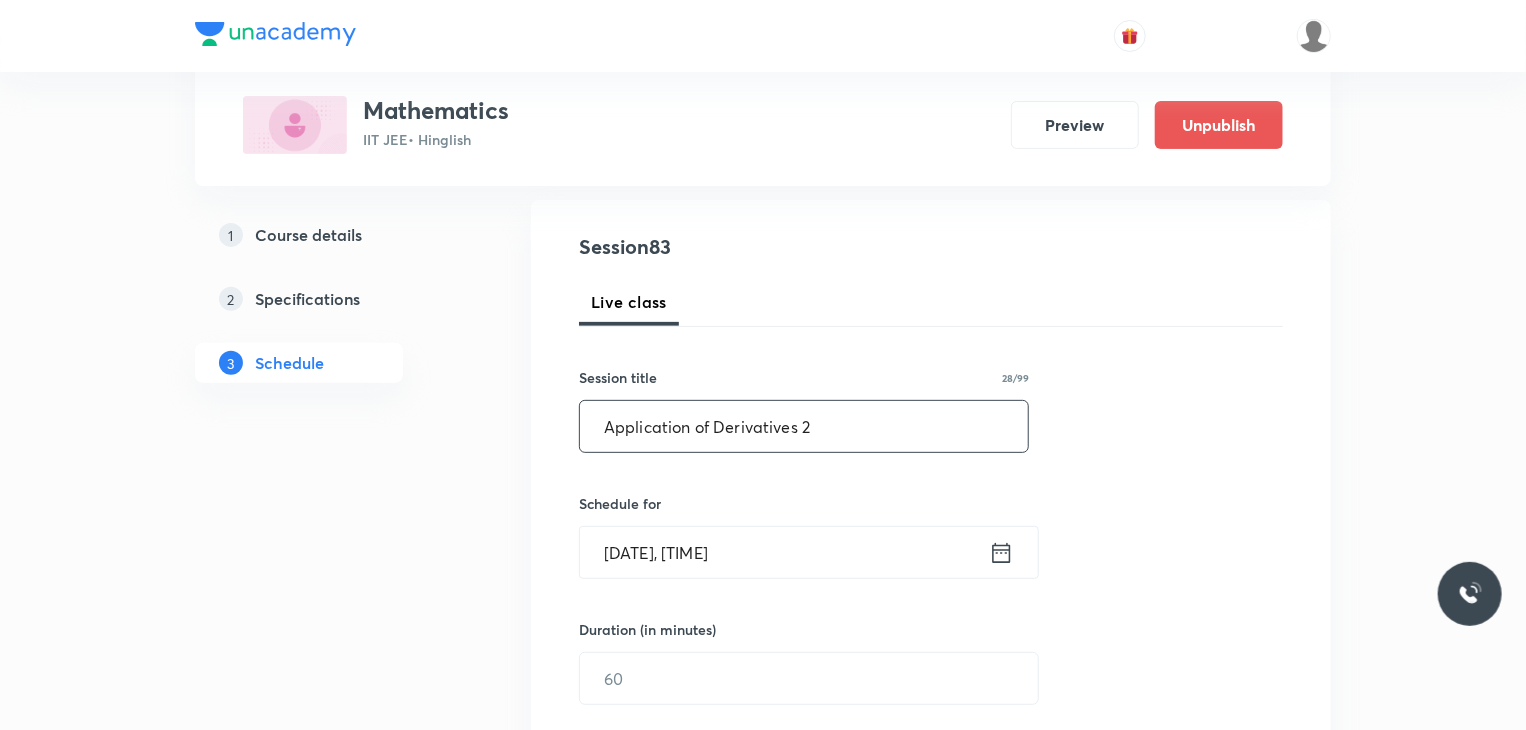 type on "Application of Derivatives 22" 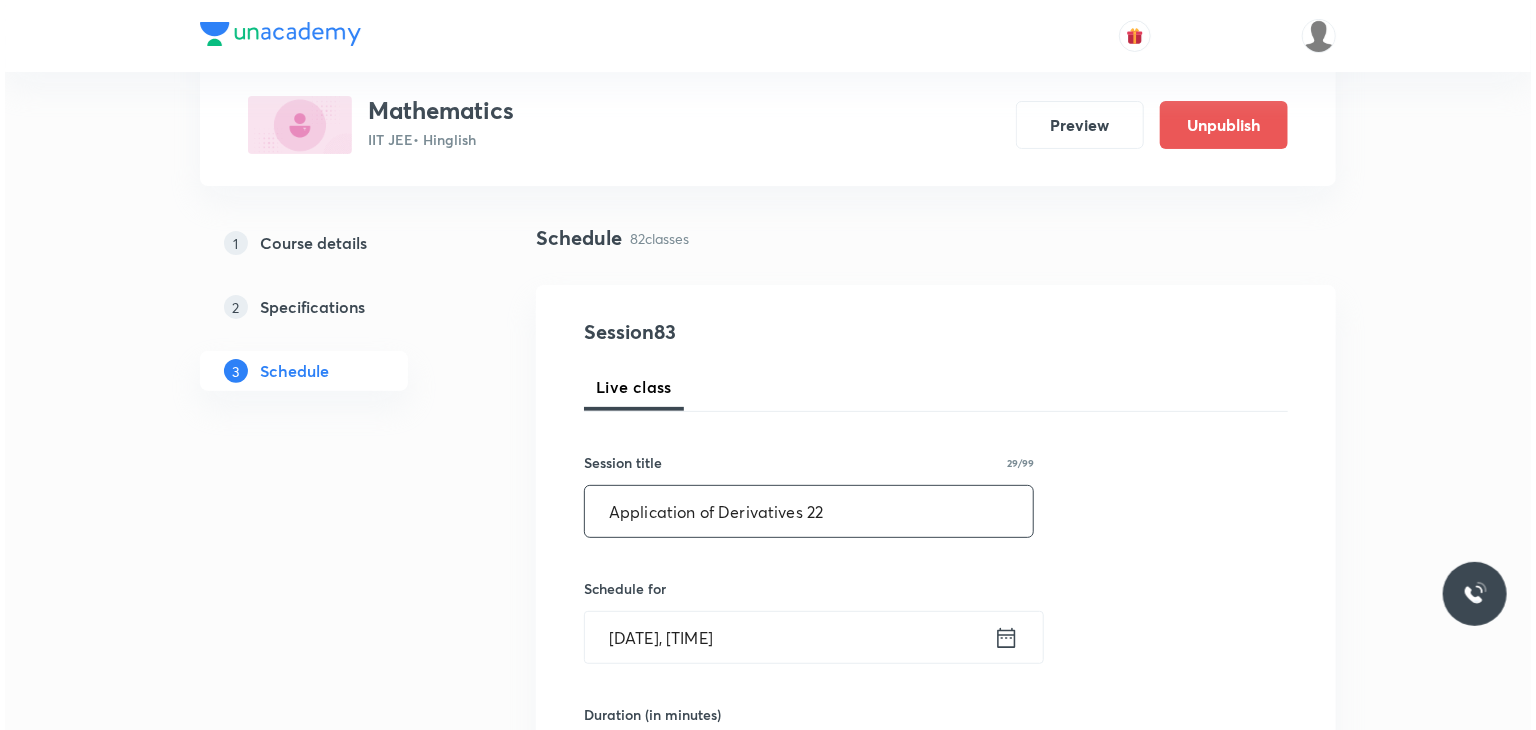 scroll, scrollTop: 200, scrollLeft: 0, axis: vertical 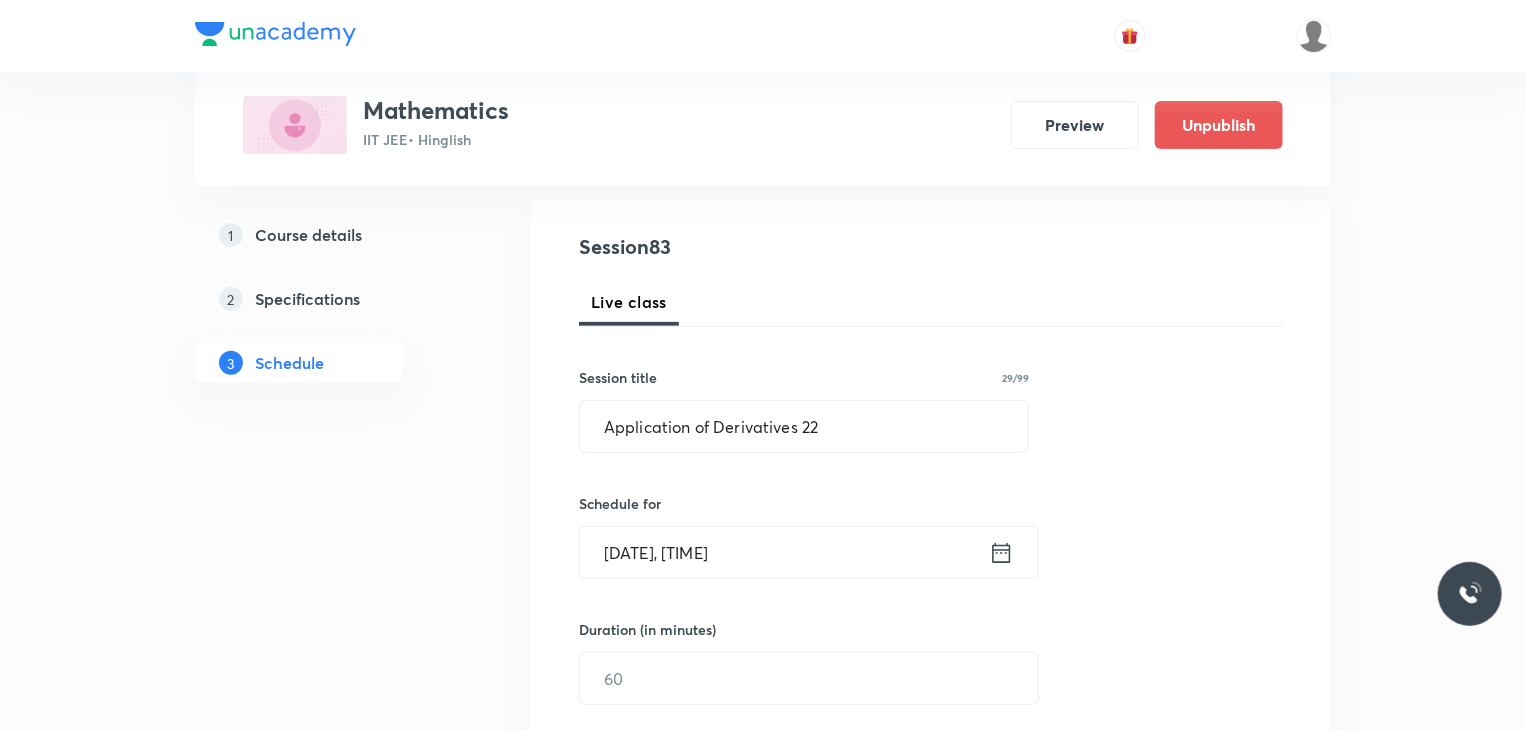 drag, startPoint x: 857, startPoint y: 527, endPoint x: 858, endPoint y: 541, distance: 14.035668 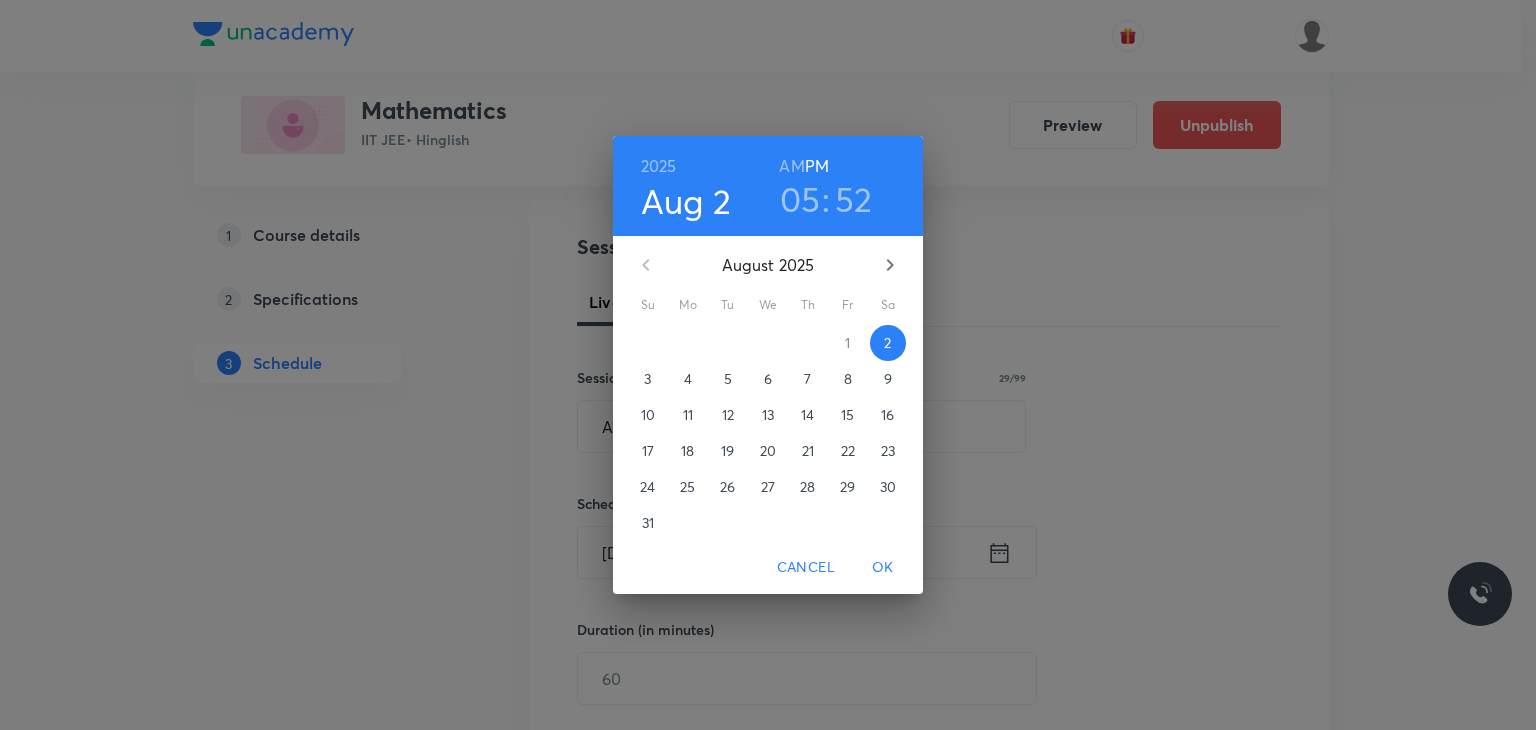 click on "7" at bounding box center (808, 379) 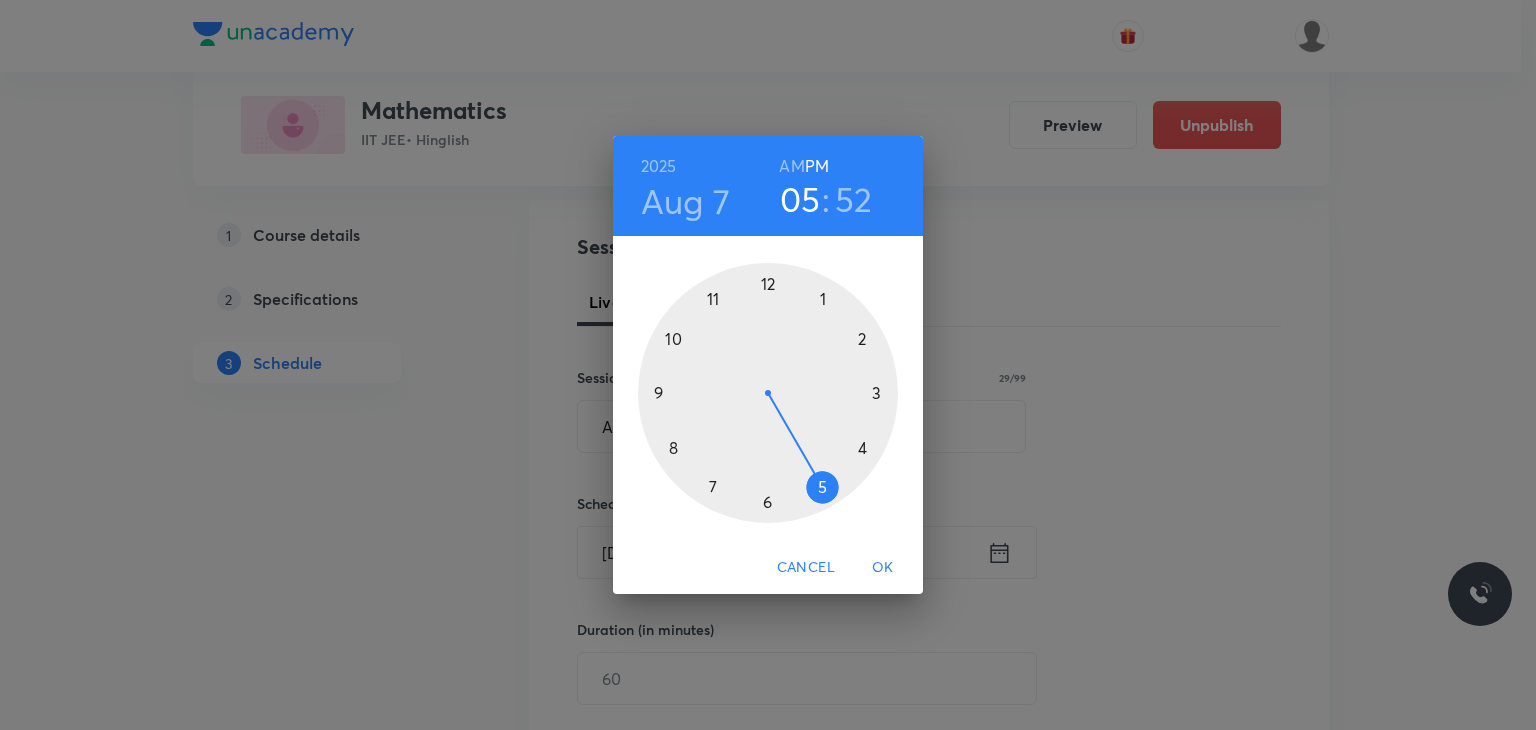 click on "AM" at bounding box center [791, 166] 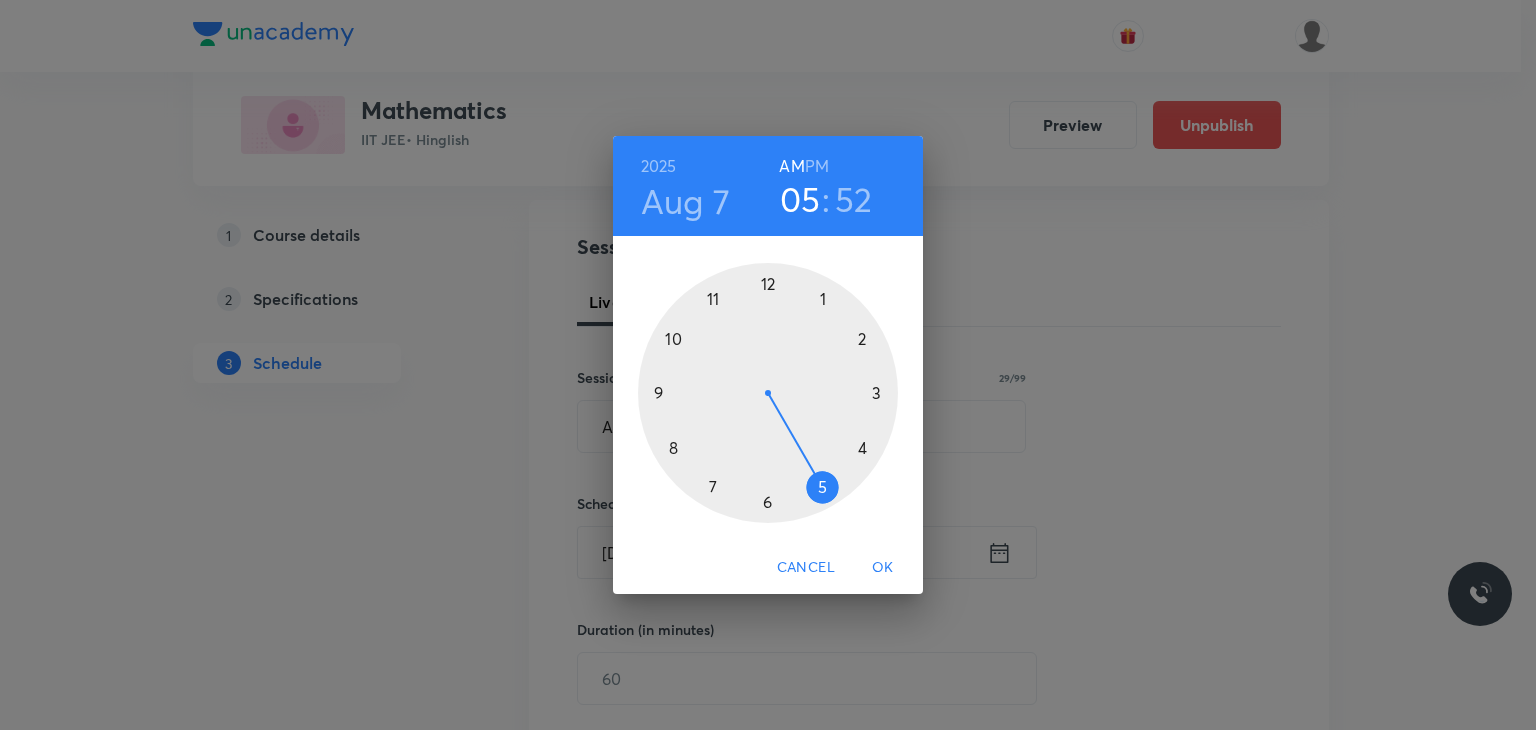 click at bounding box center (768, 393) 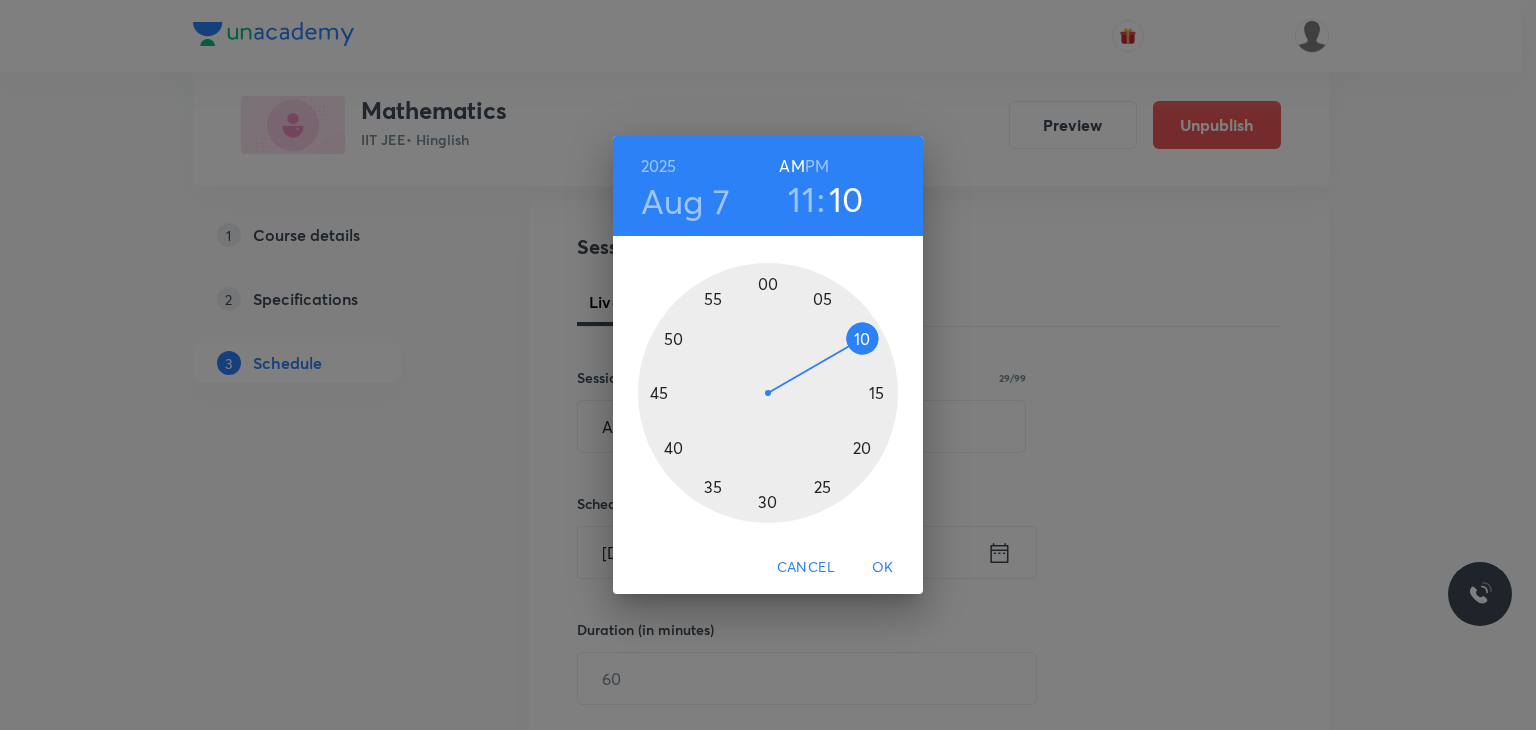drag, startPoint x: 861, startPoint y: 309, endPoint x: 862, endPoint y: 333, distance: 24.020824 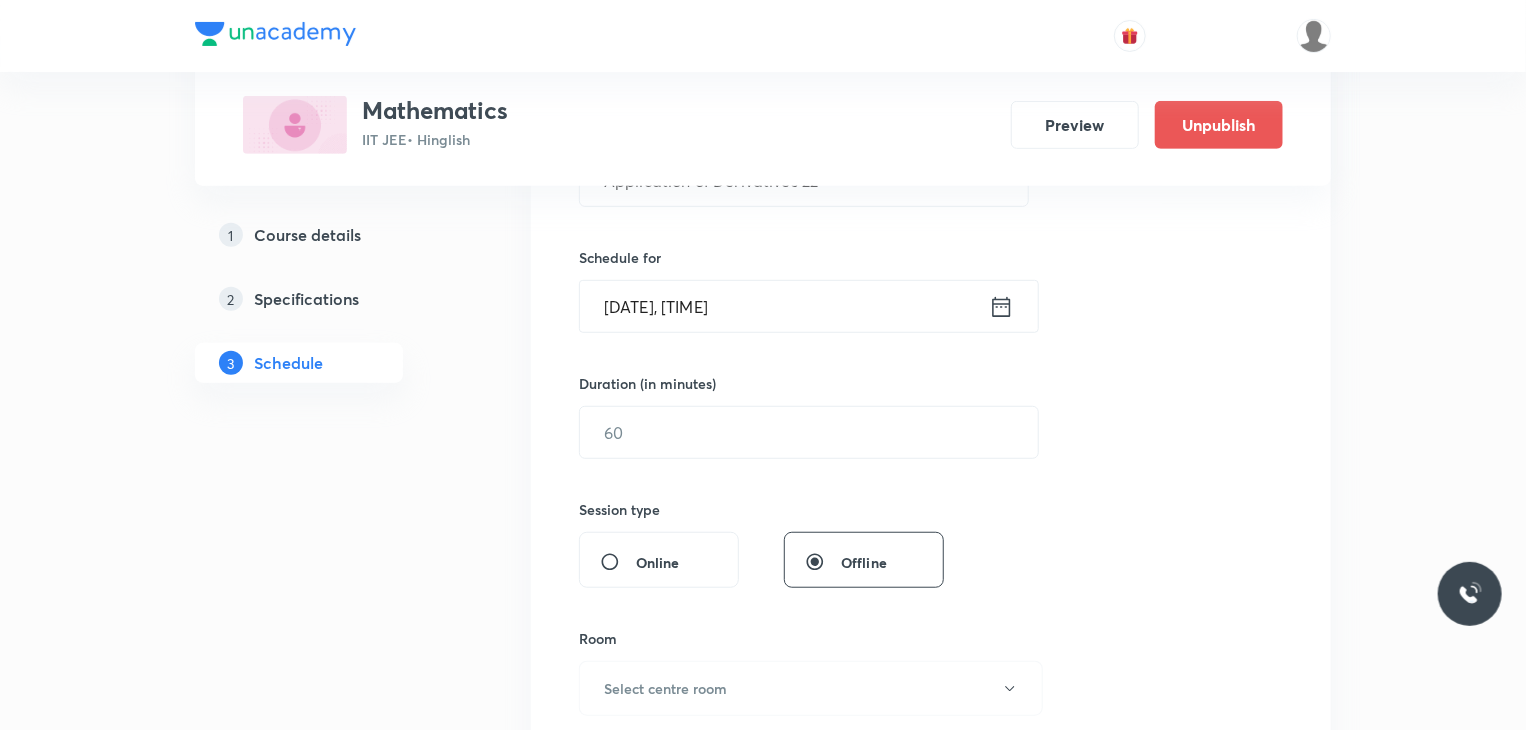 scroll, scrollTop: 500, scrollLeft: 0, axis: vertical 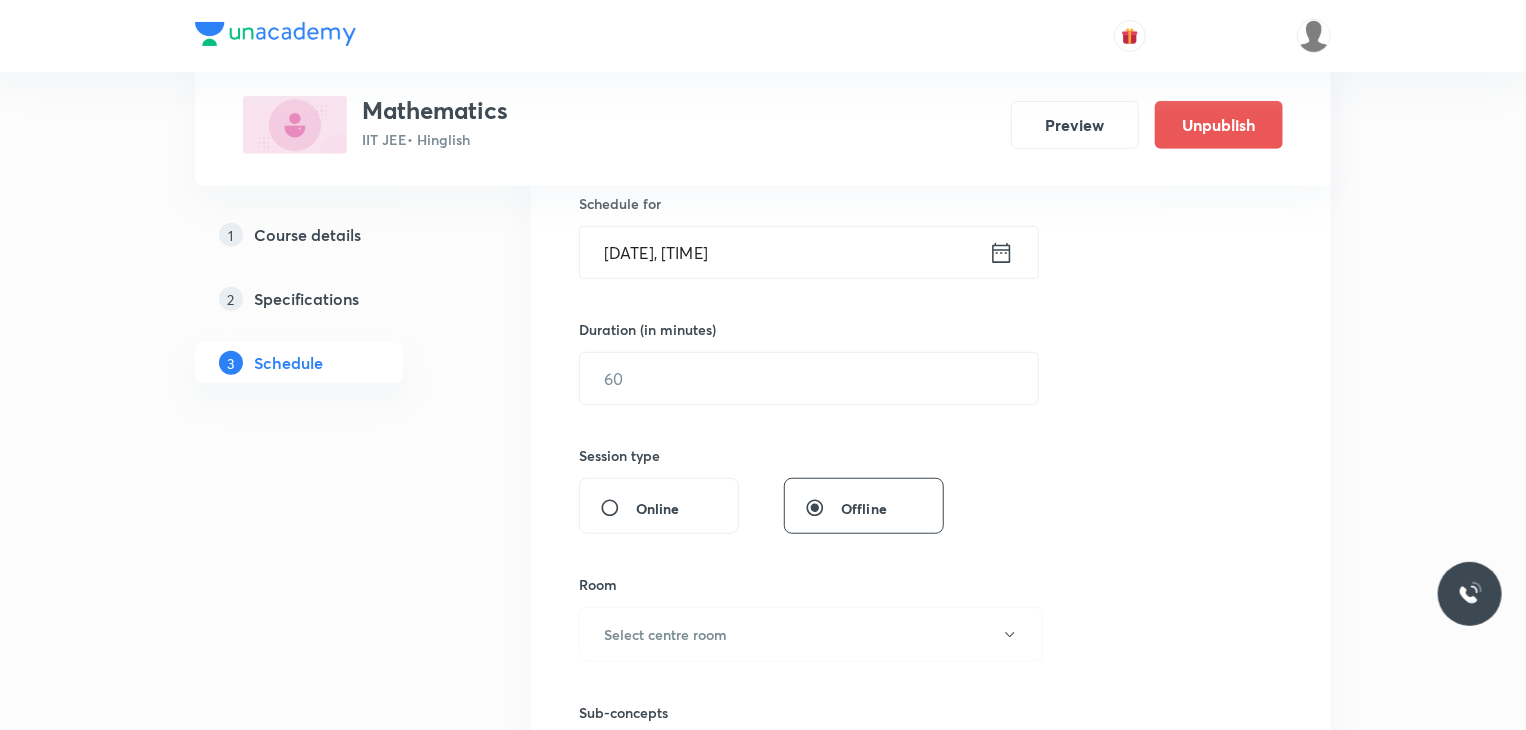 click on "Session  83 Live class Session title 29/99 Application of Derivatives 22 ​ Schedule for Aug 7, 2025, 11:10 AM ​ Duration (in minutes) ​   Session type Online Offline Room Select centre room Sub-concepts Select concepts that wil be covered in this session Add Cancel" at bounding box center [931, 401] 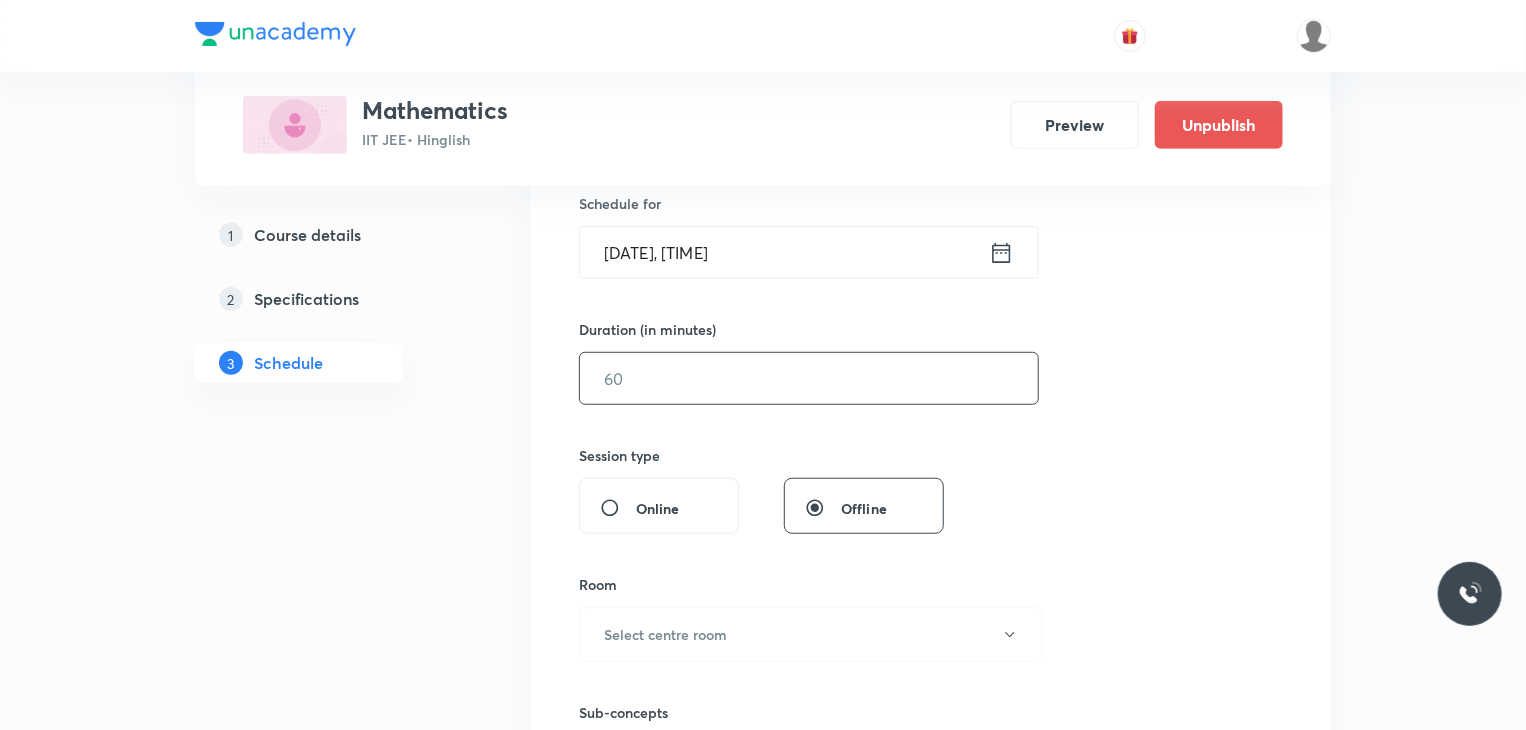 click at bounding box center (809, 378) 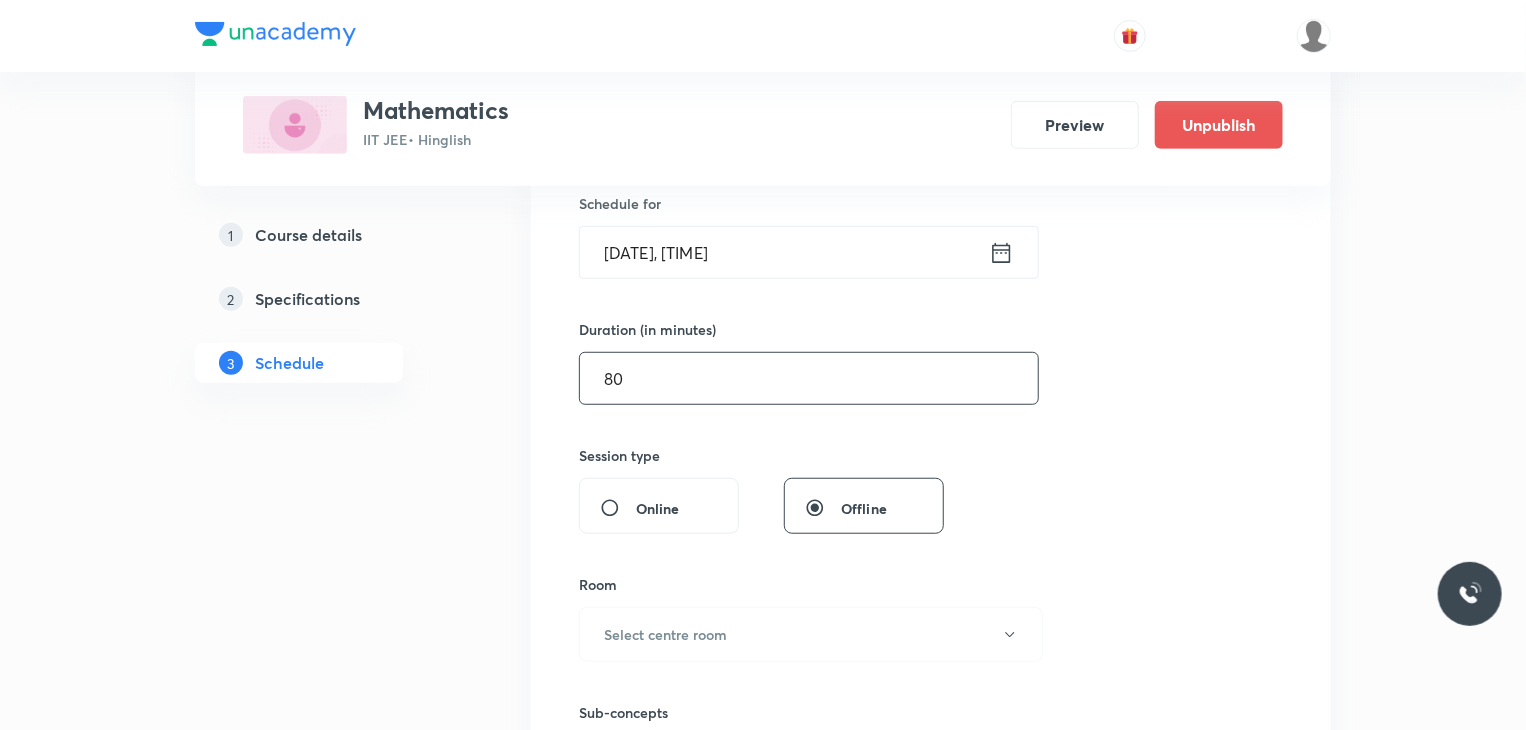 type on "80" 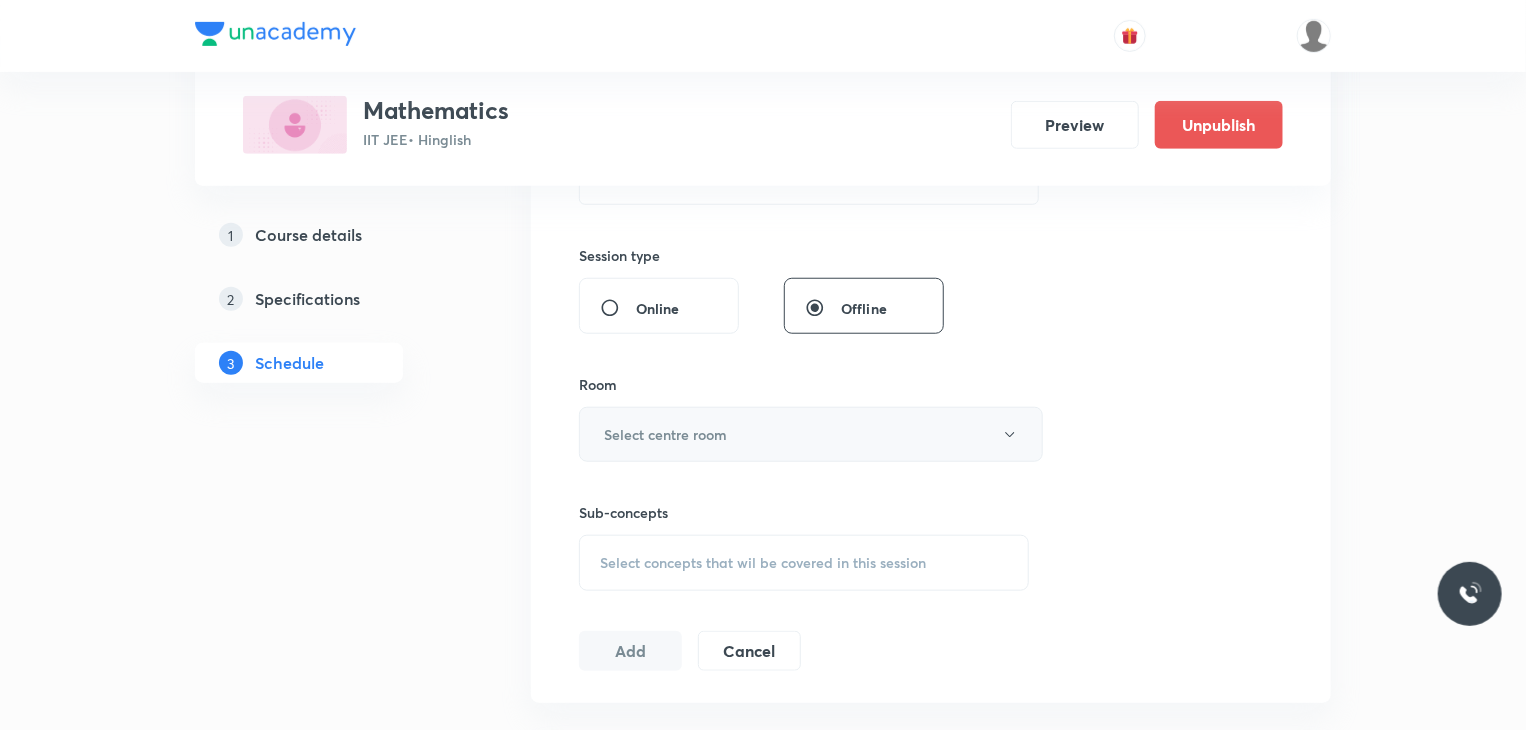 click on "Select centre room" at bounding box center (811, 434) 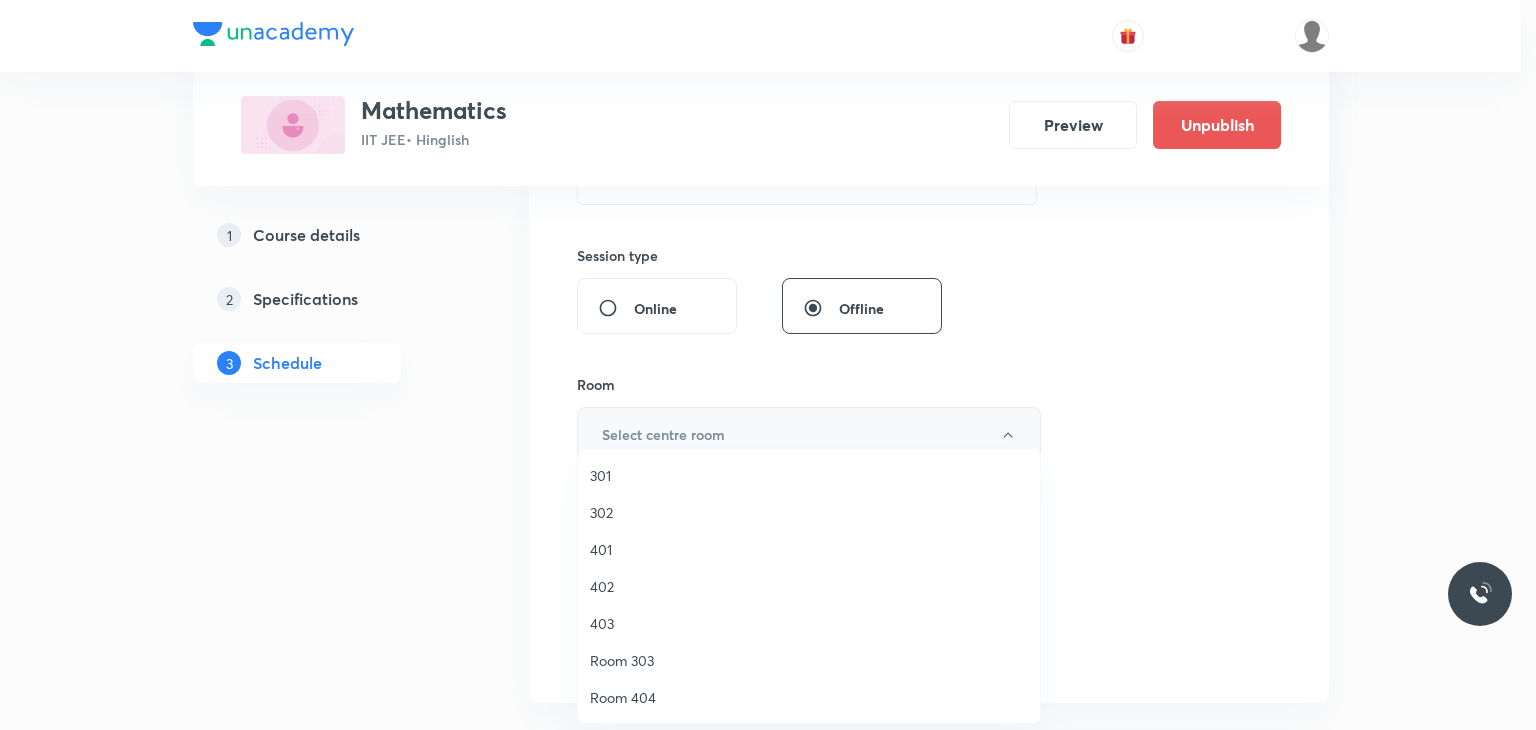click on "301" at bounding box center [809, 475] 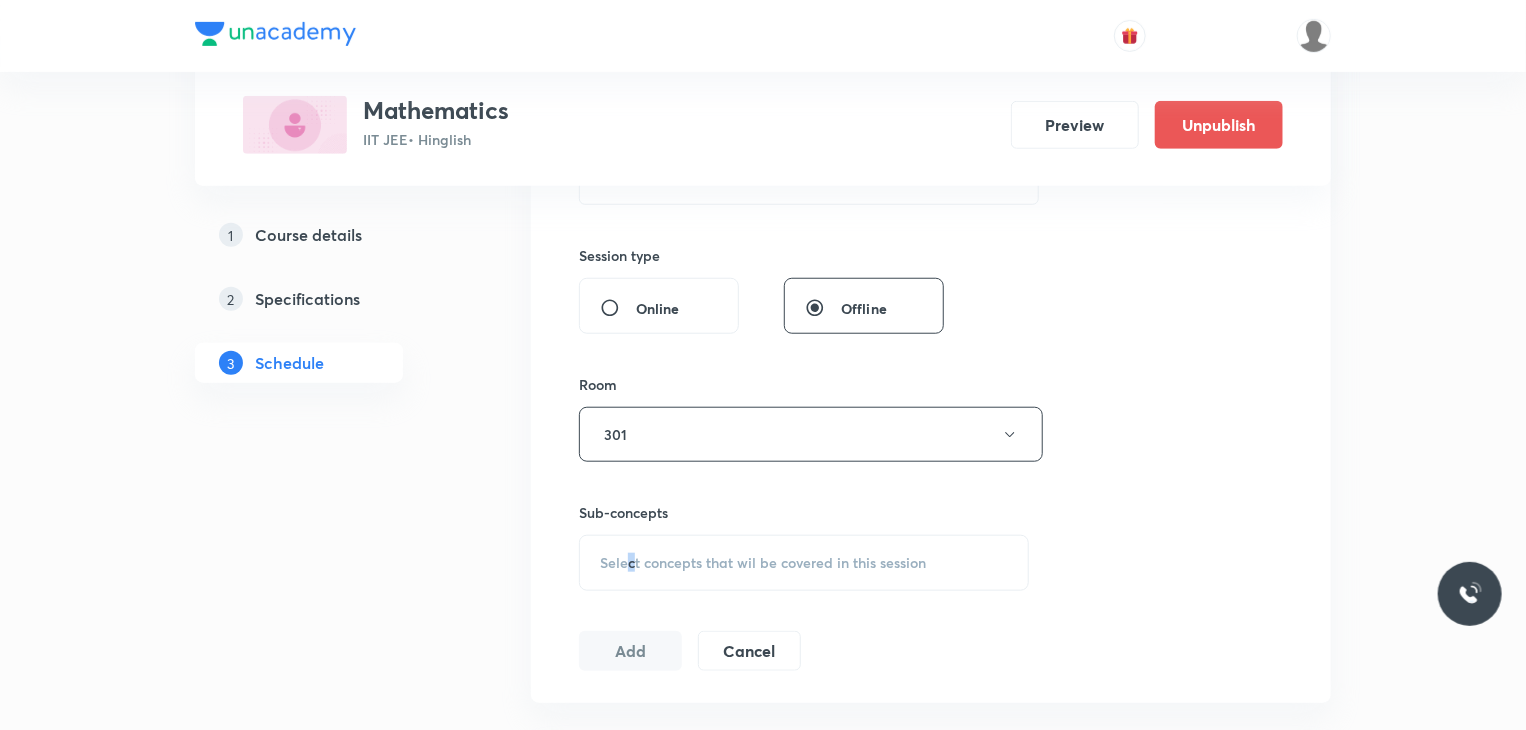 click on "Sub-concepts Select concepts that wil be covered in this session" at bounding box center (804, 546) 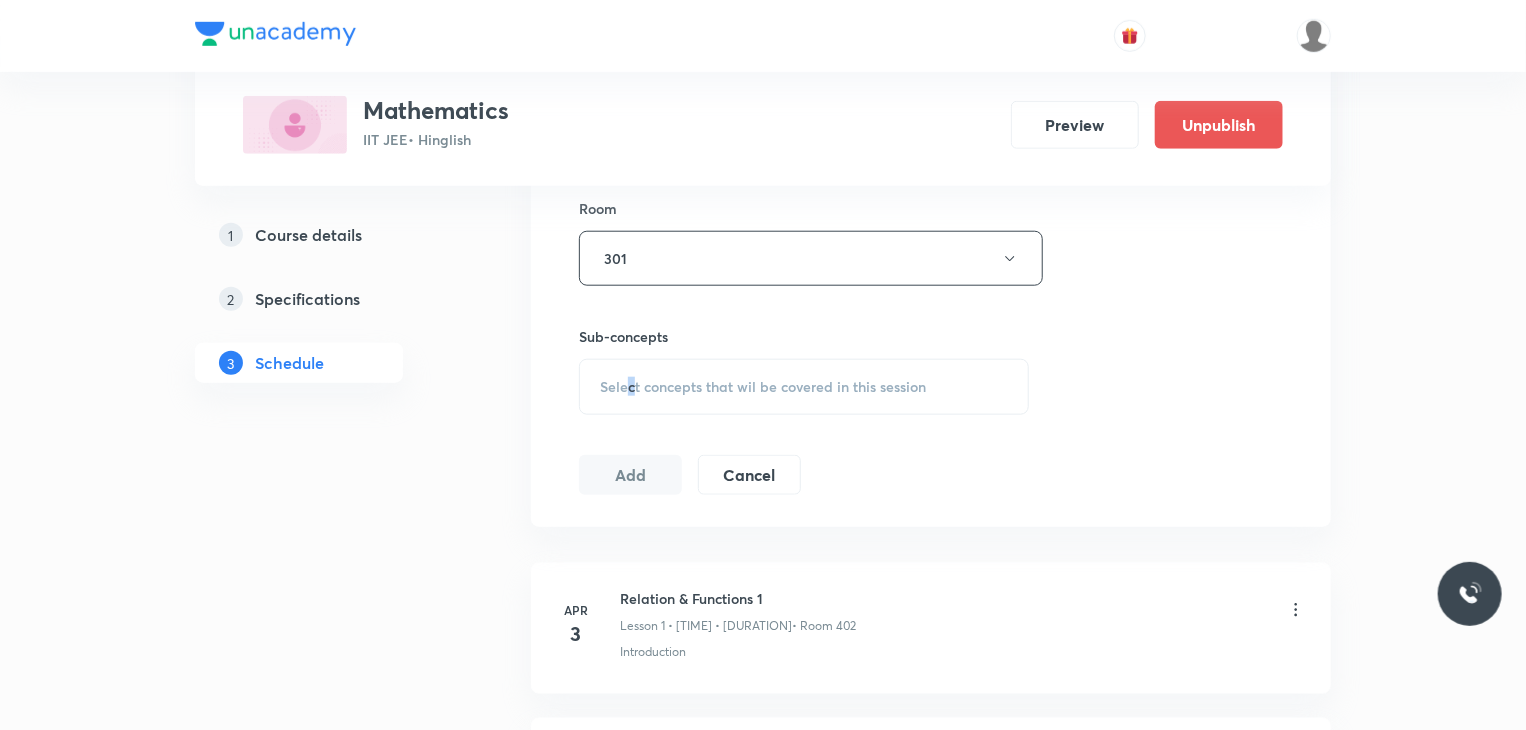 scroll, scrollTop: 1000, scrollLeft: 0, axis: vertical 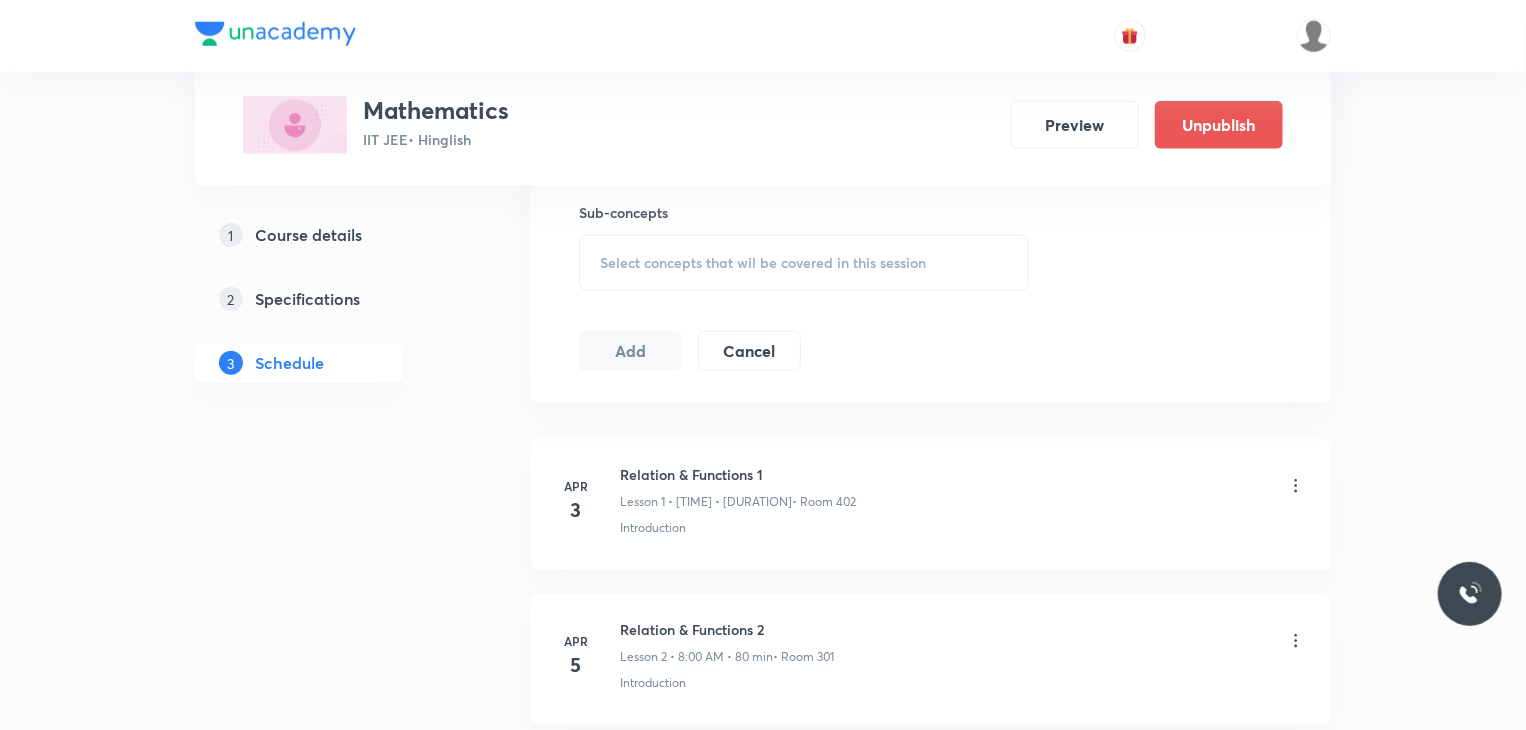 click on "Select concepts that wil be covered in this session" at bounding box center (804, 263) 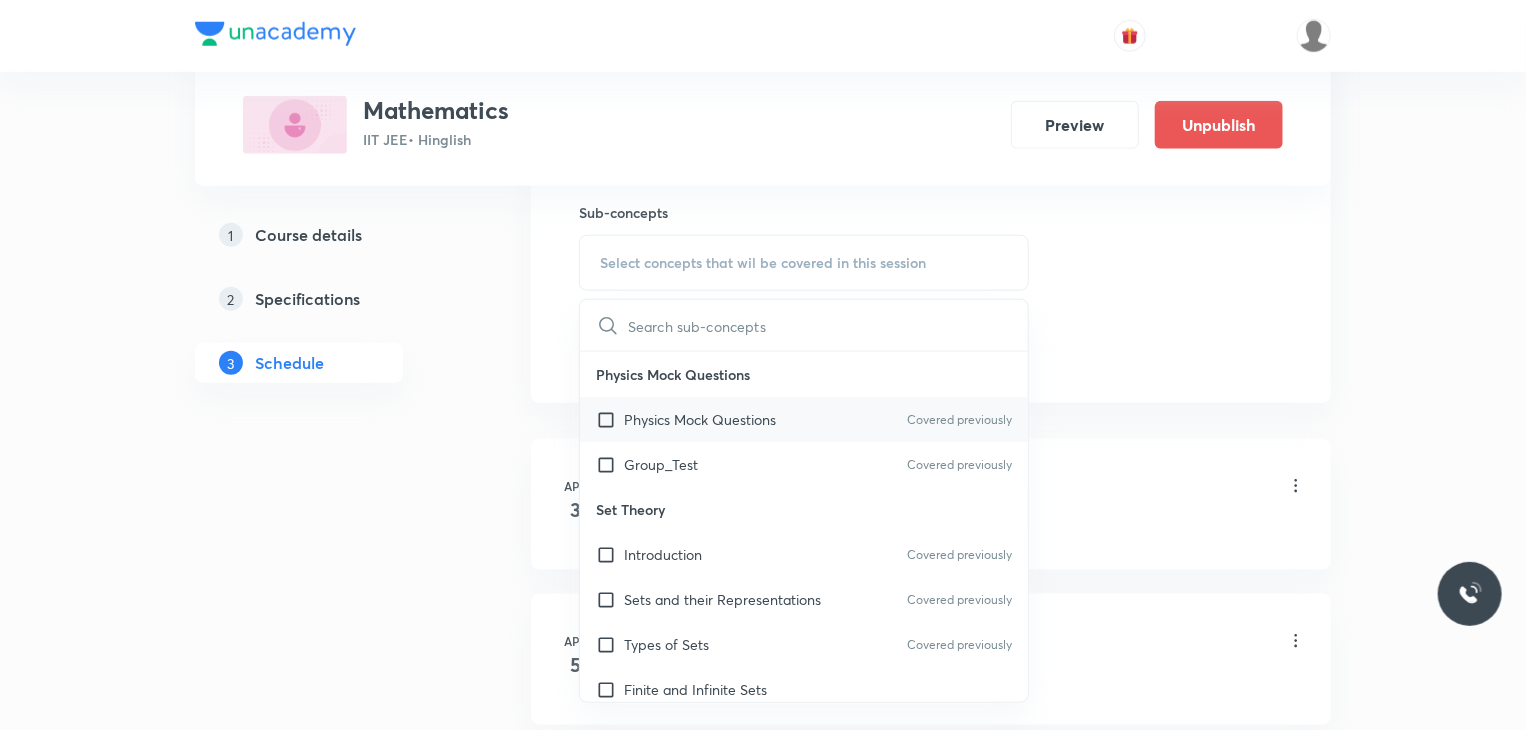 click on "Physics Mock Questions" at bounding box center [700, 419] 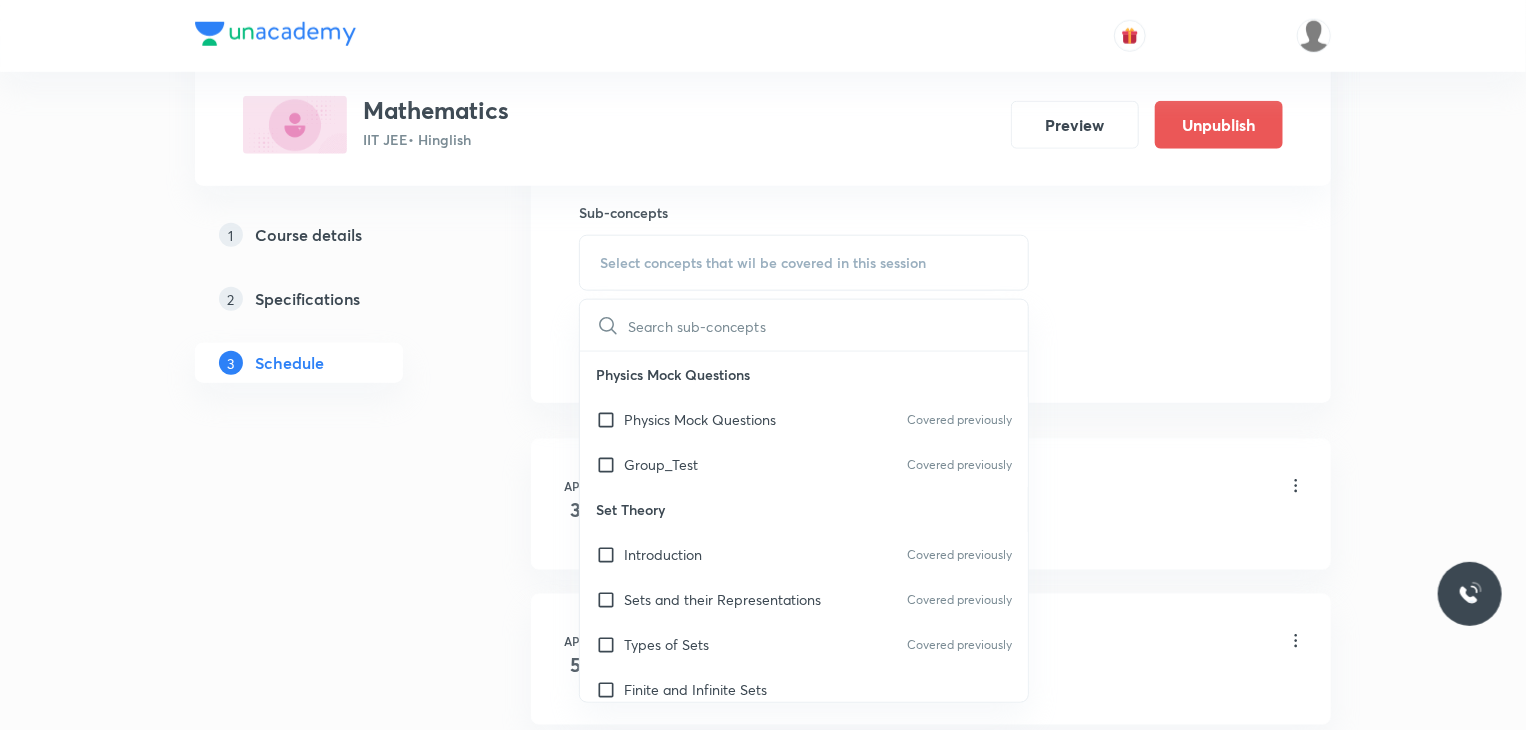 checkbox on "true" 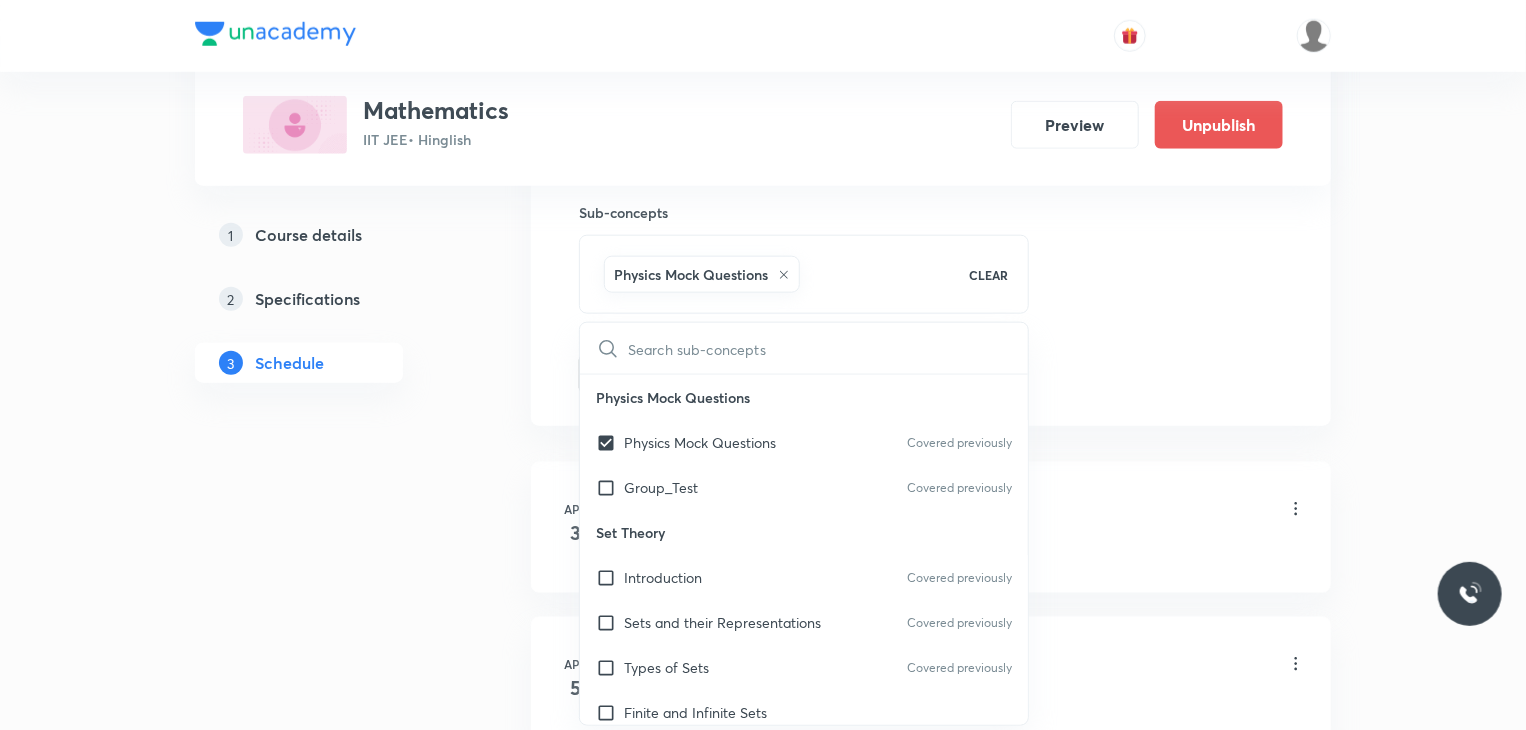click on "Physics Mock Questions" at bounding box center [804, 397] 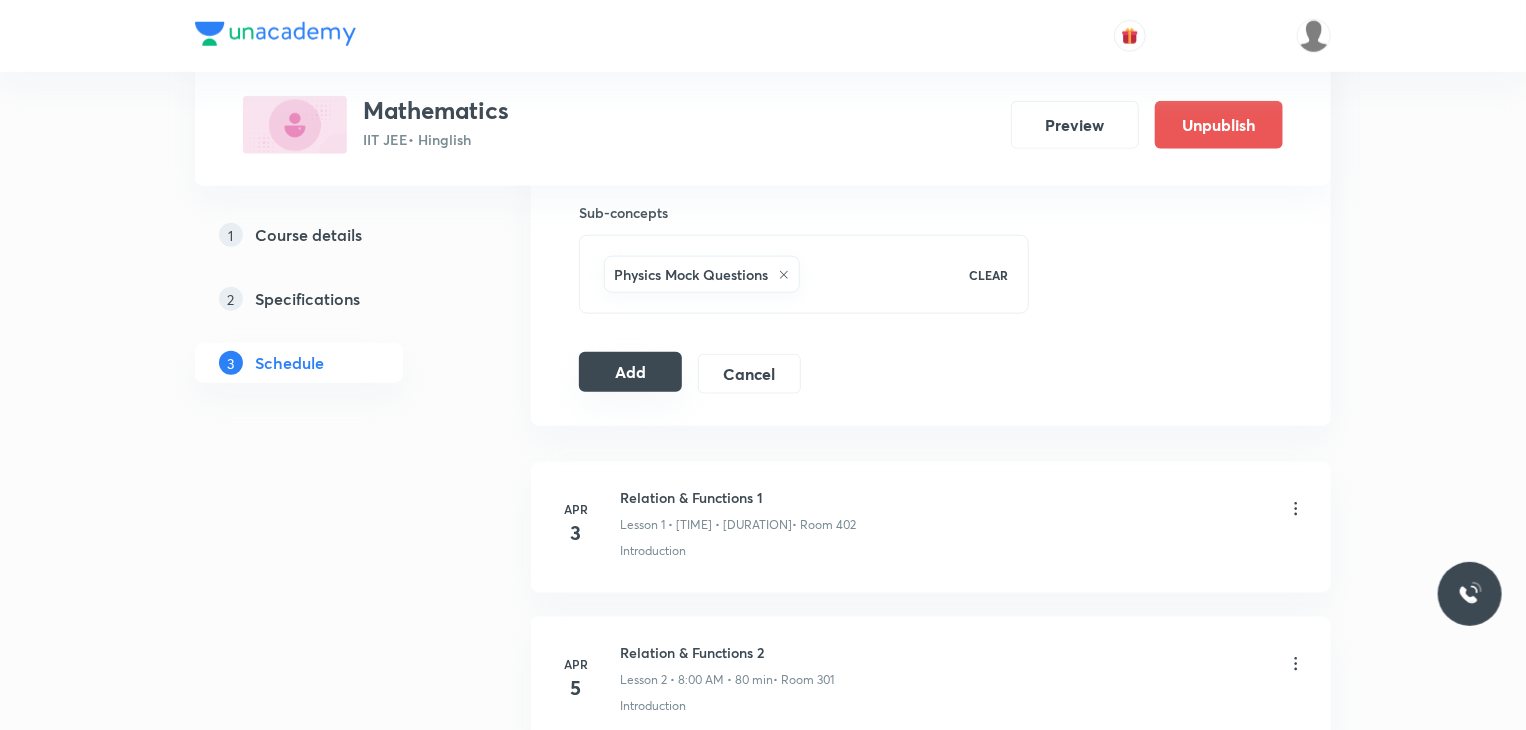click on "Add" at bounding box center [630, 372] 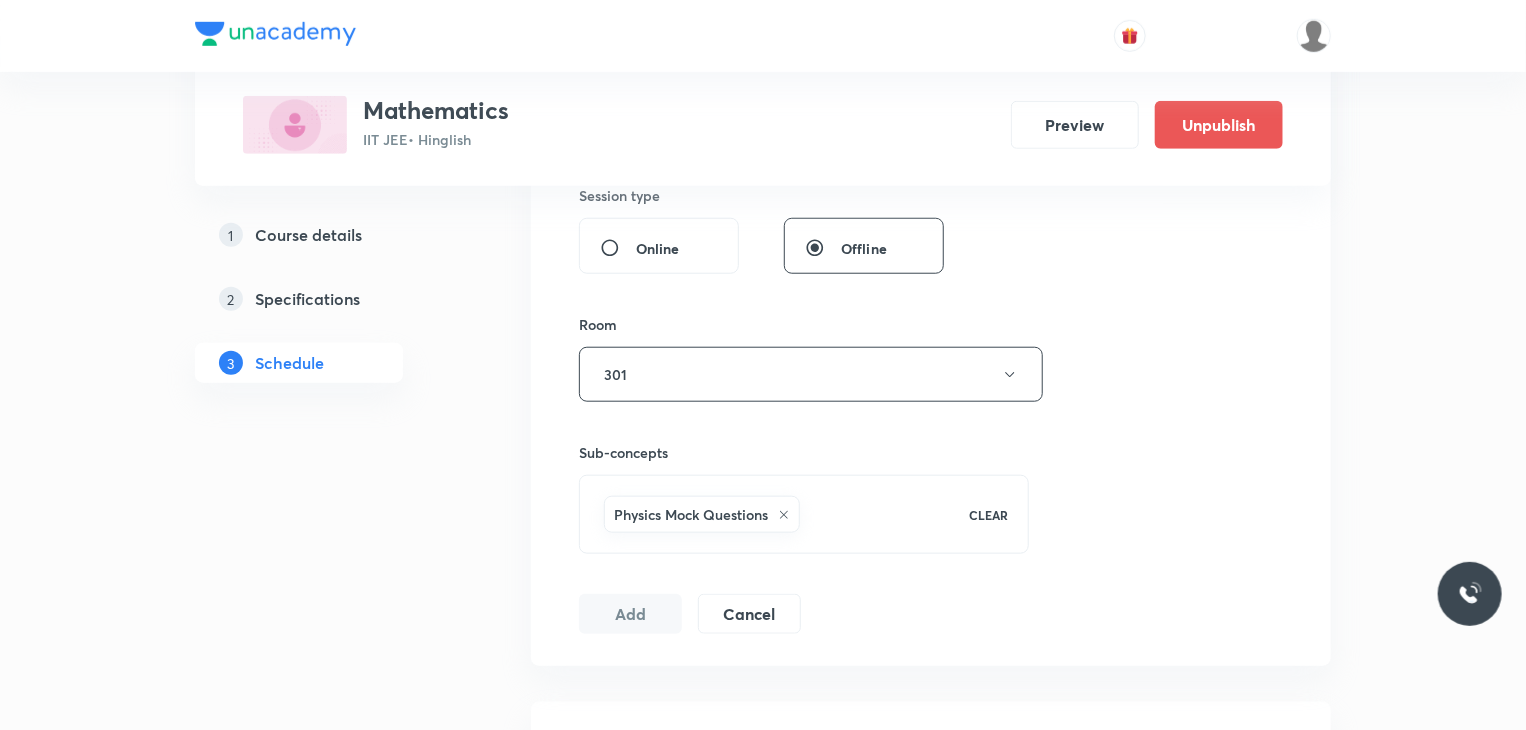 scroll, scrollTop: 100, scrollLeft: 0, axis: vertical 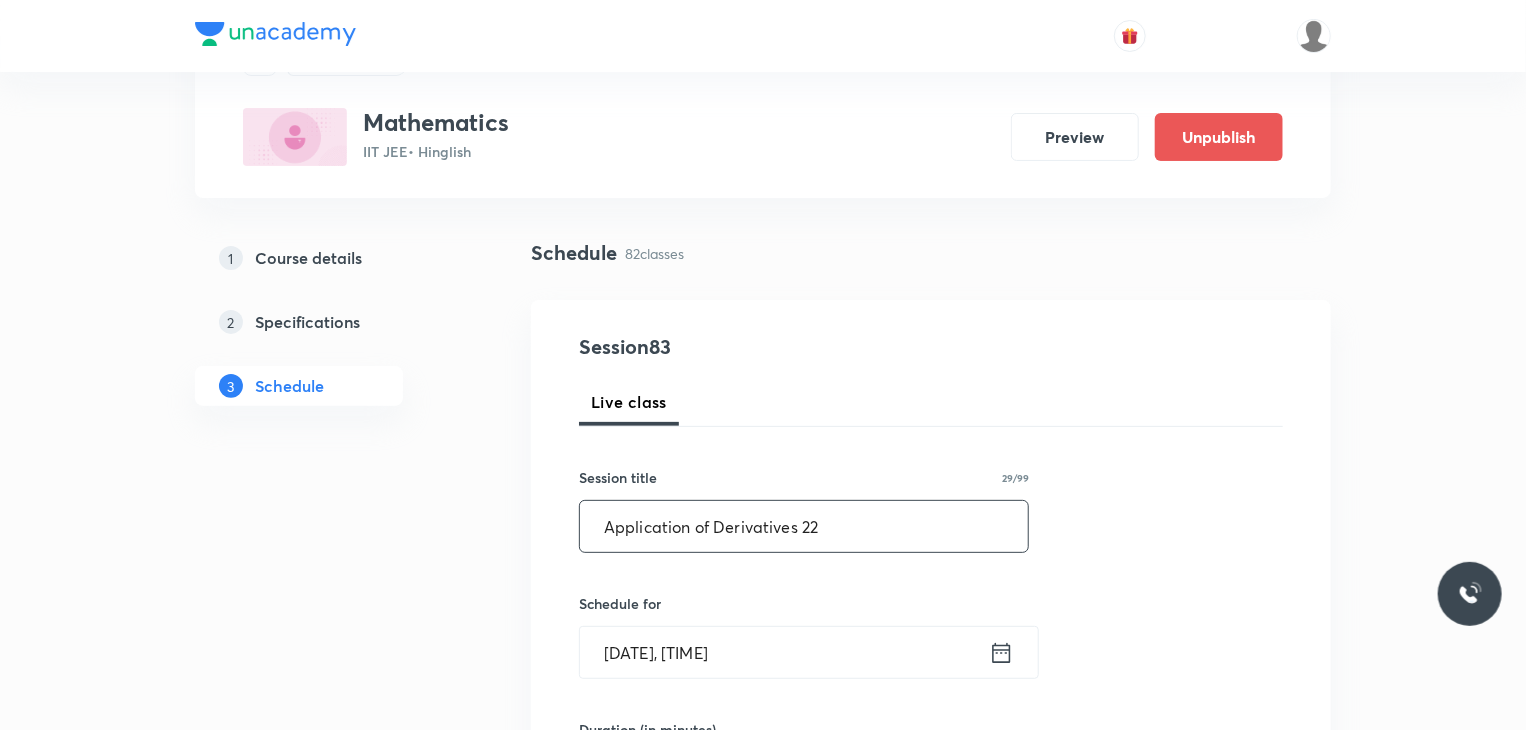 click on "Application of Derivatives 22" at bounding box center [804, 526] 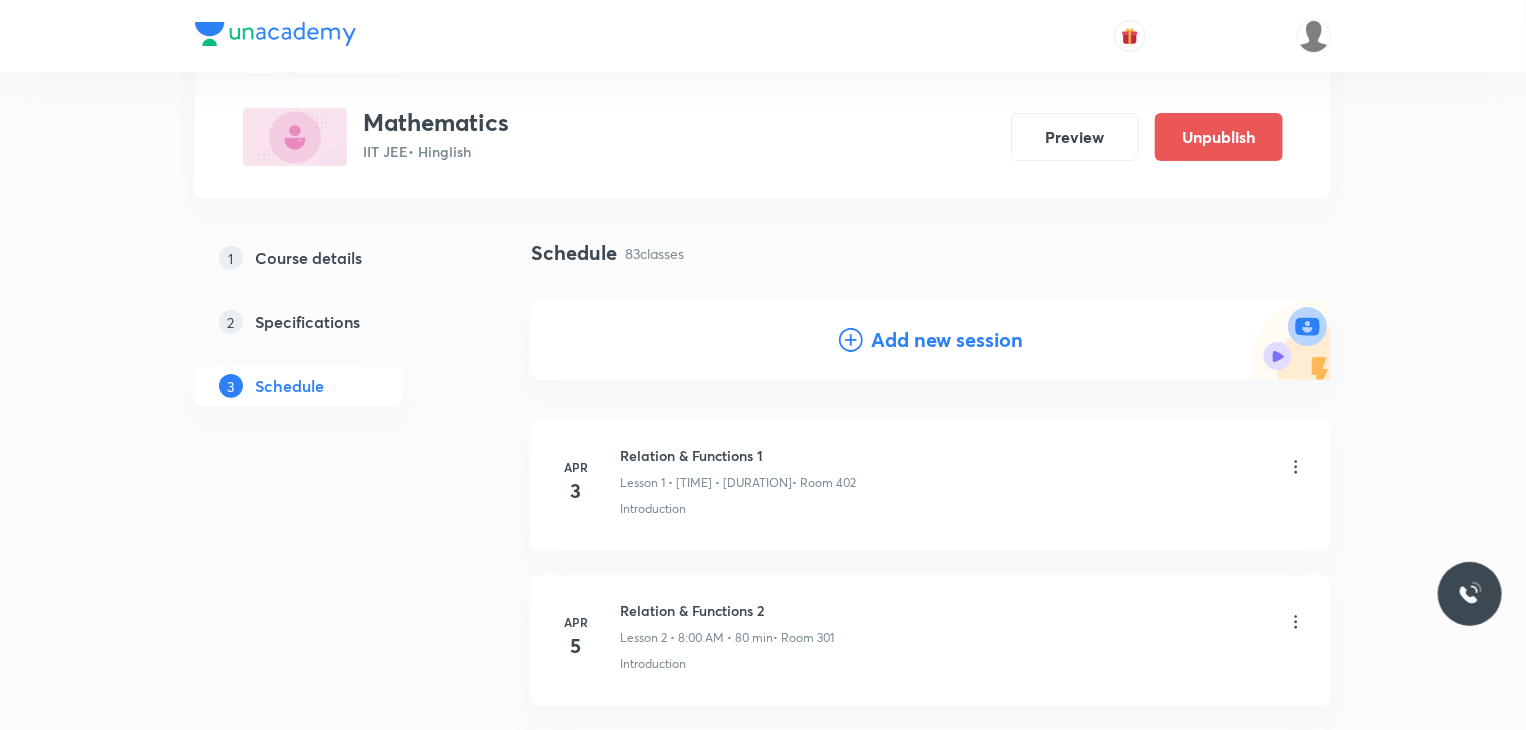 click on "Add new session" at bounding box center [947, 340] 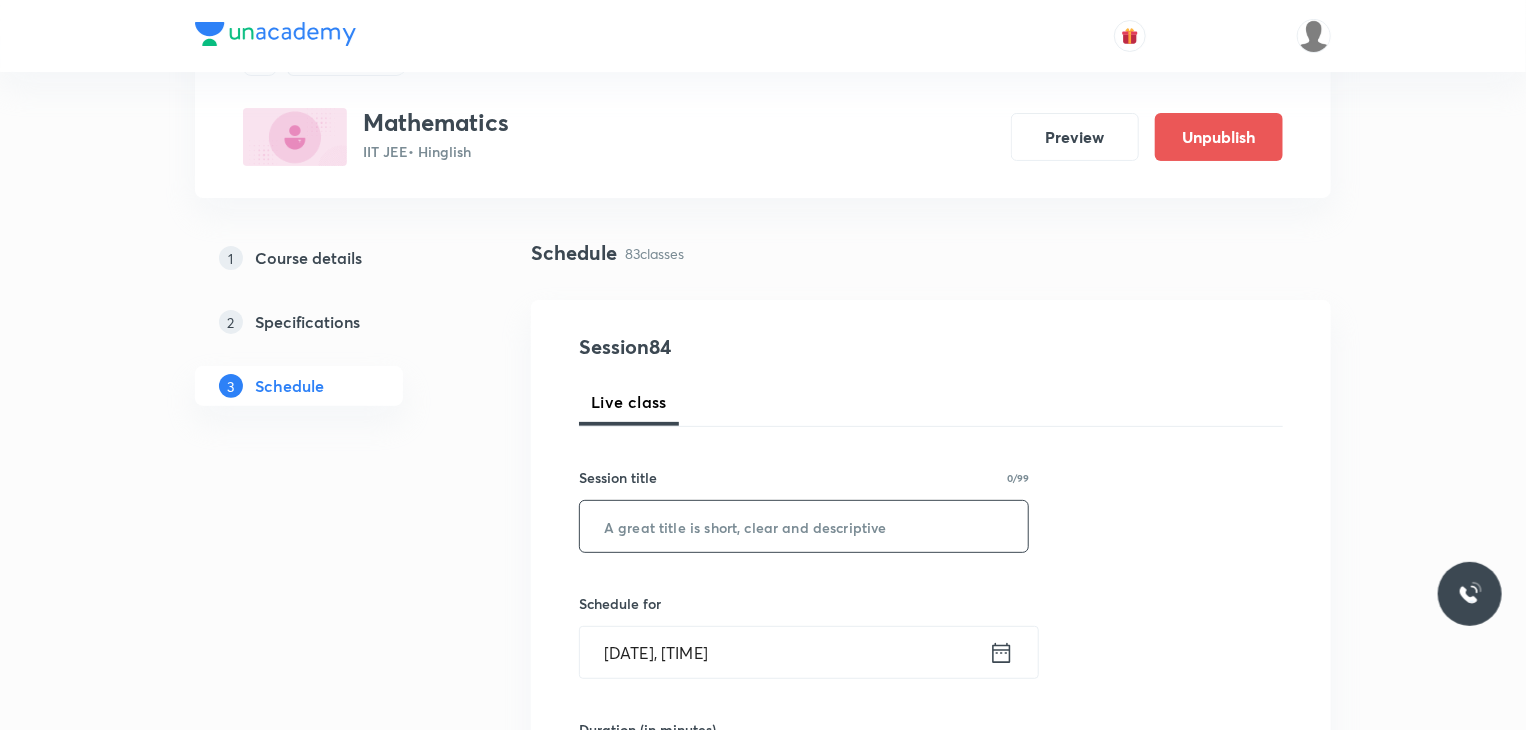 click at bounding box center [804, 526] 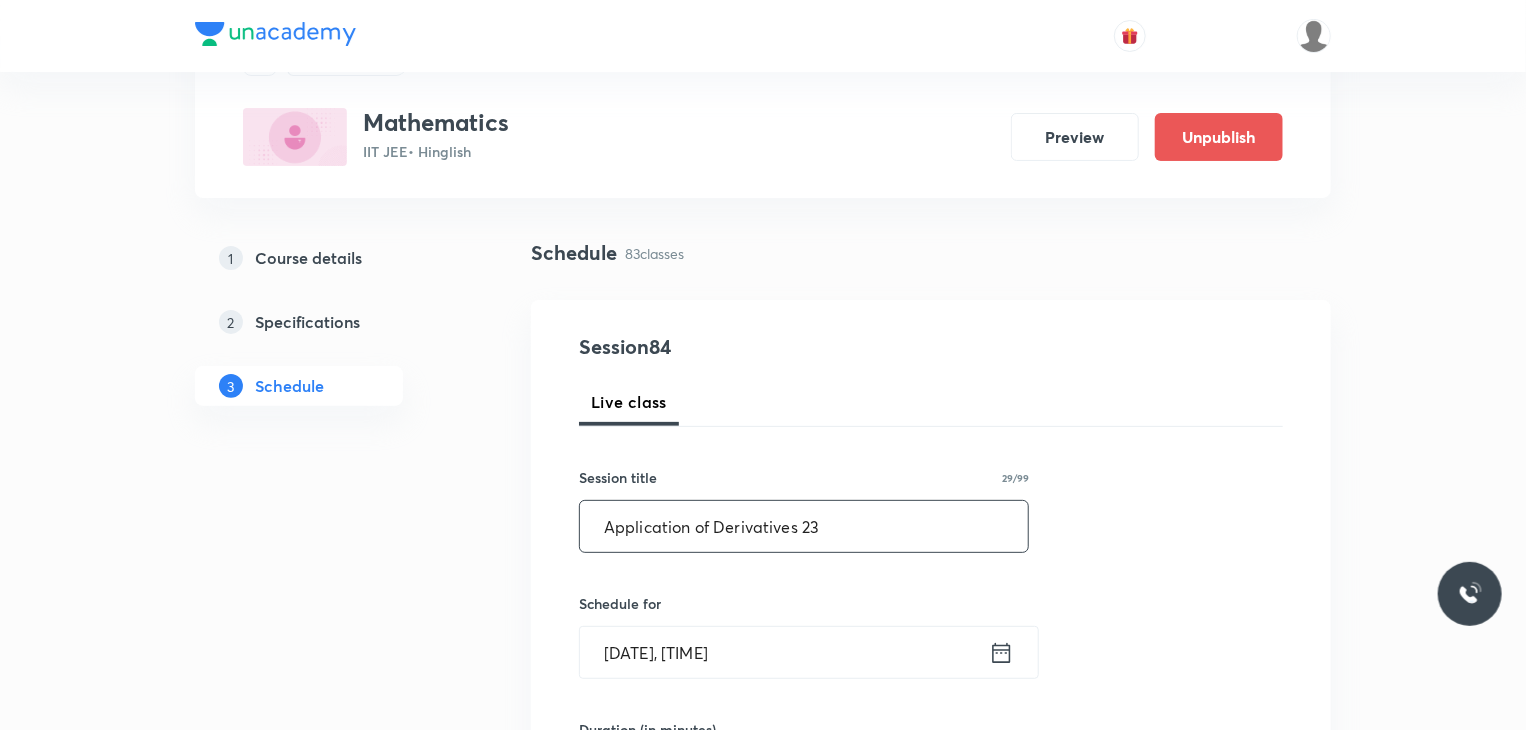type on "Application of Derivatives 23" 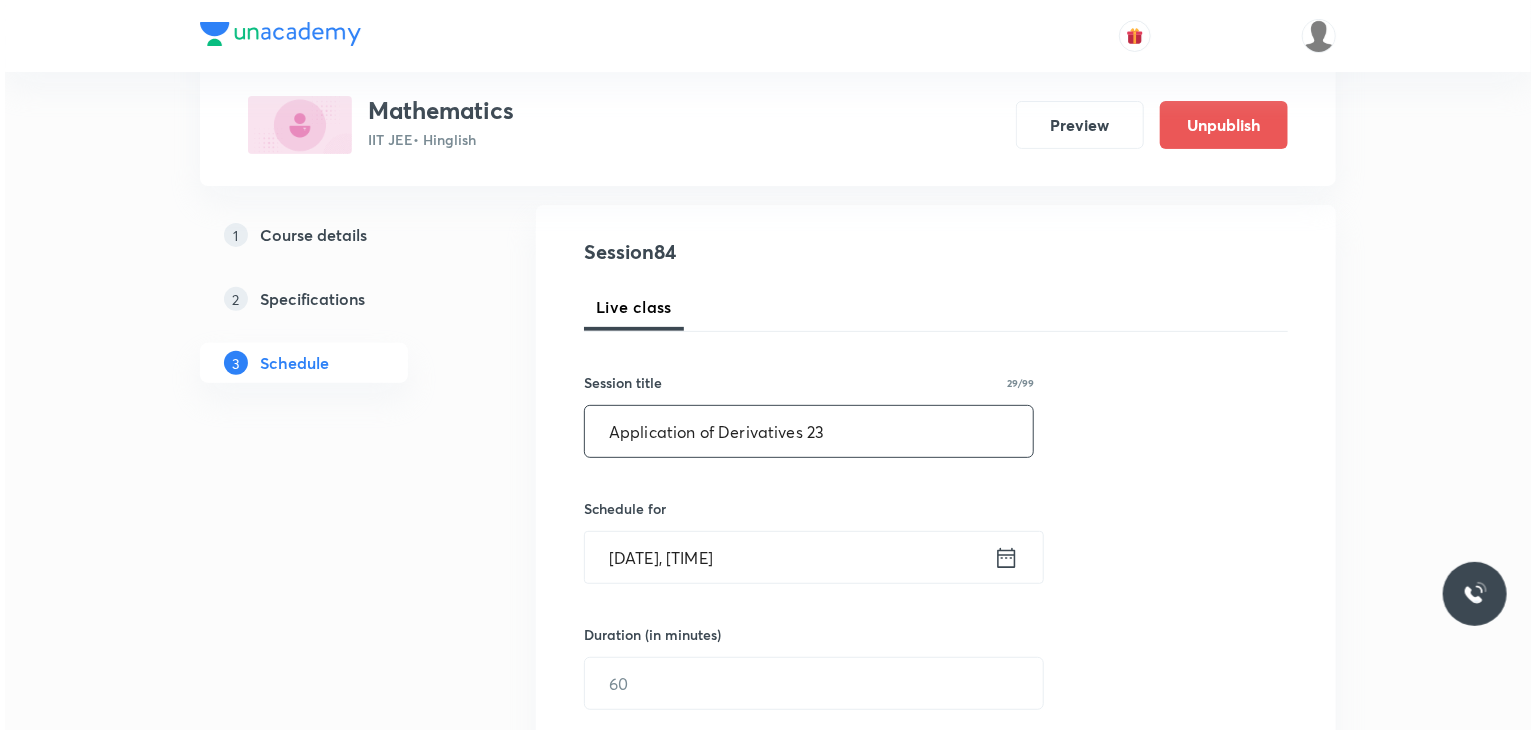 scroll, scrollTop: 200, scrollLeft: 0, axis: vertical 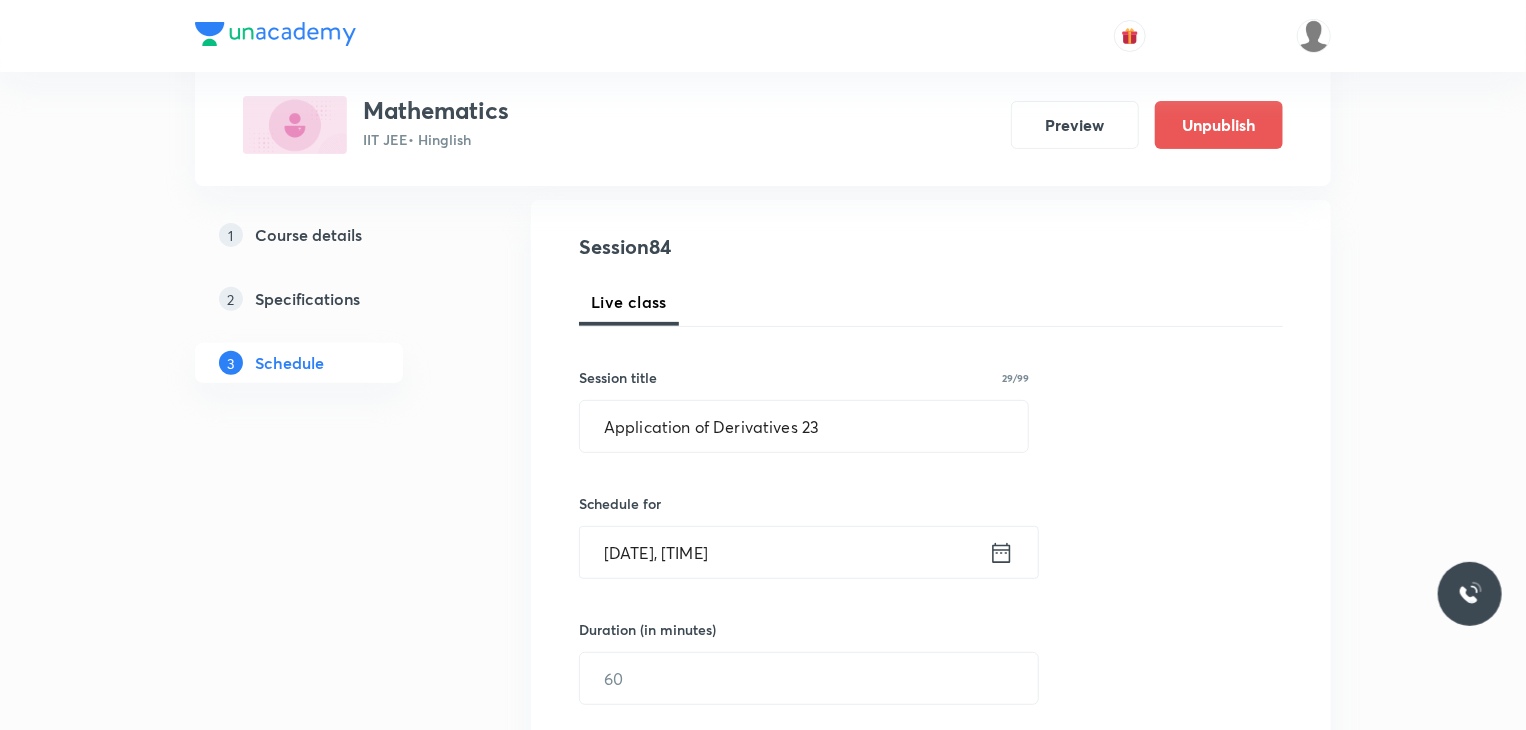 drag, startPoint x: 716, startPoint y: 542, endPoint x: 718, endPoint y: 553, distance: 11.18034 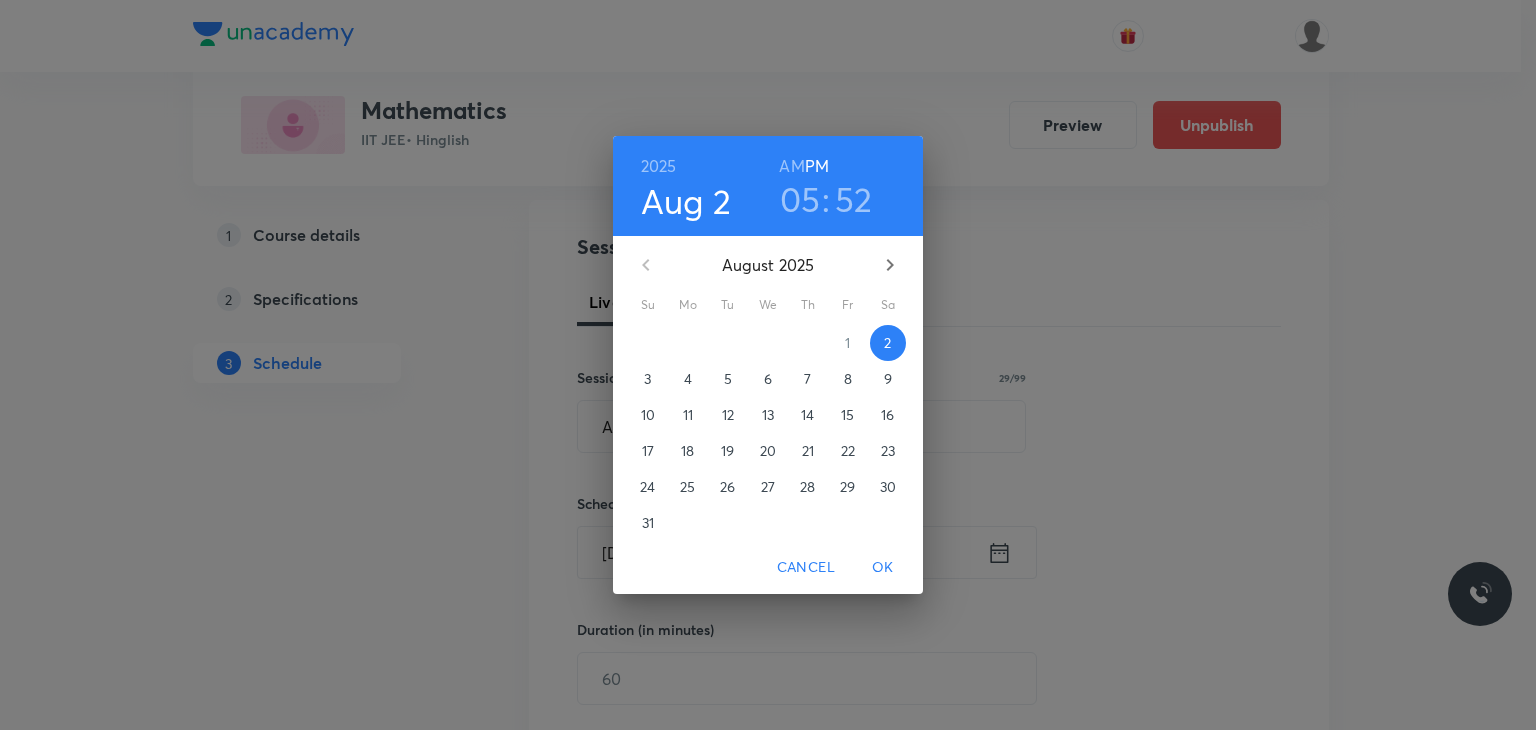 click on "8" at bounding box center [848, 379] 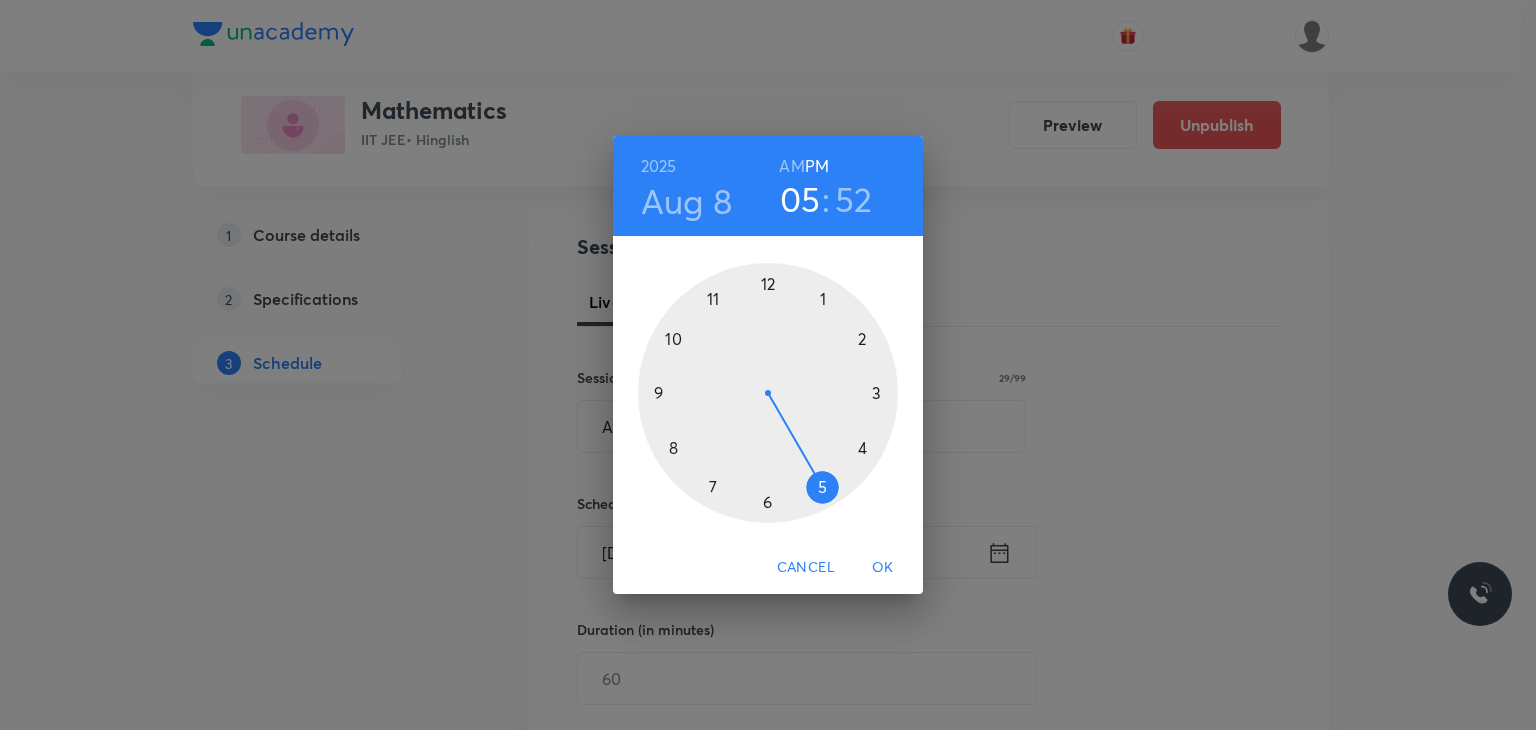 click on "AM" at bounding box center [791, 166] 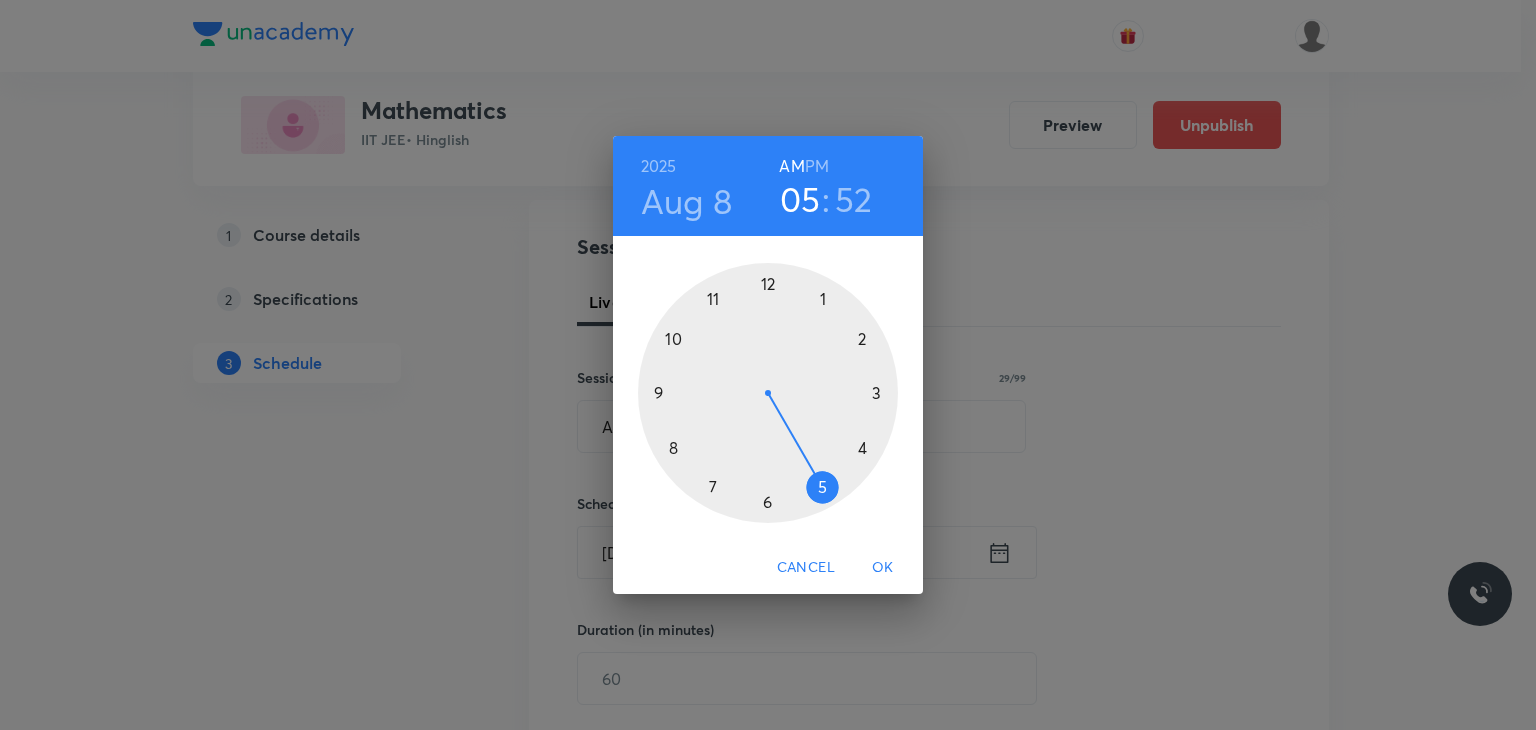 click at bounding box center [768, 393] 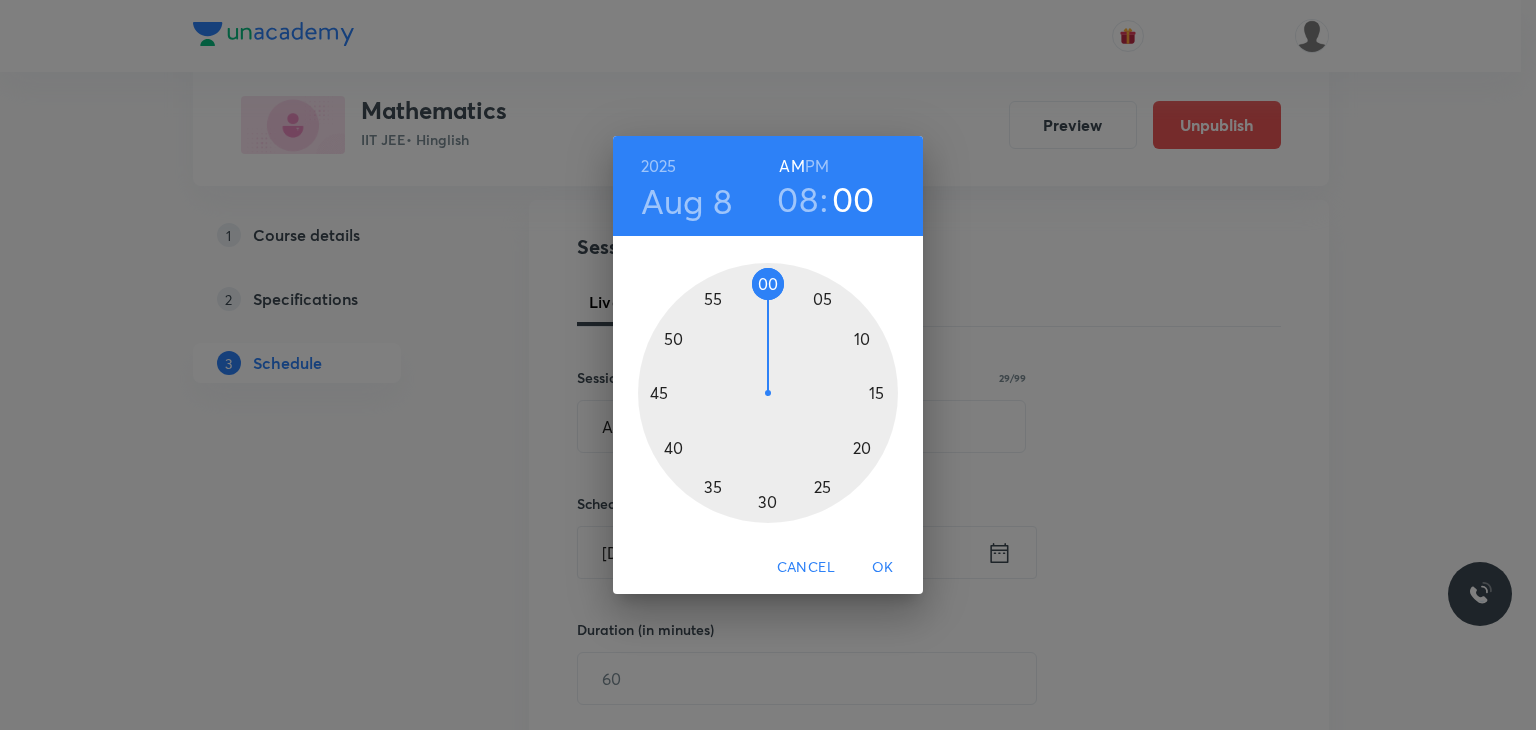 click at bounding box center [768, 393] 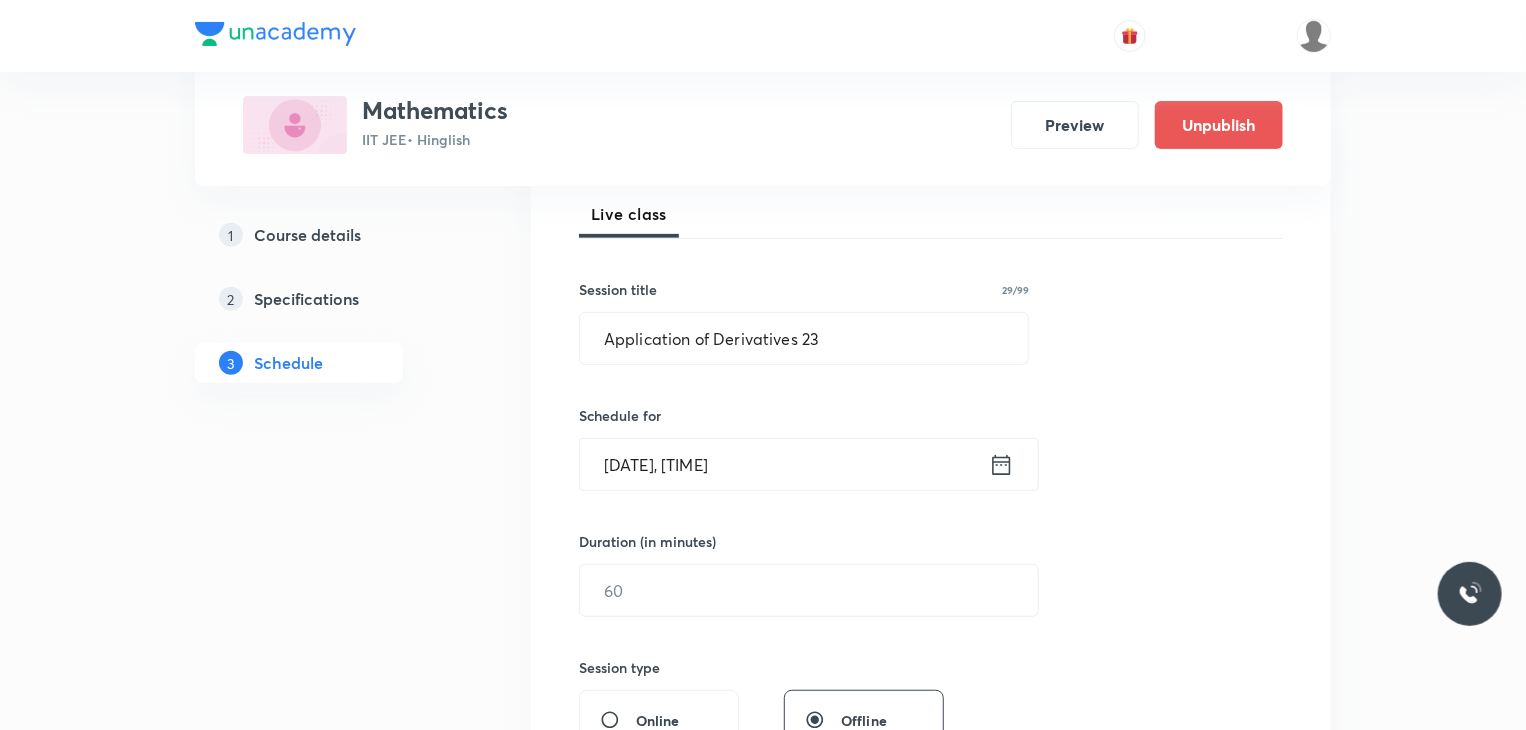 scroll, scrollTop: 300, scrollLeft: 0, axis: vertical 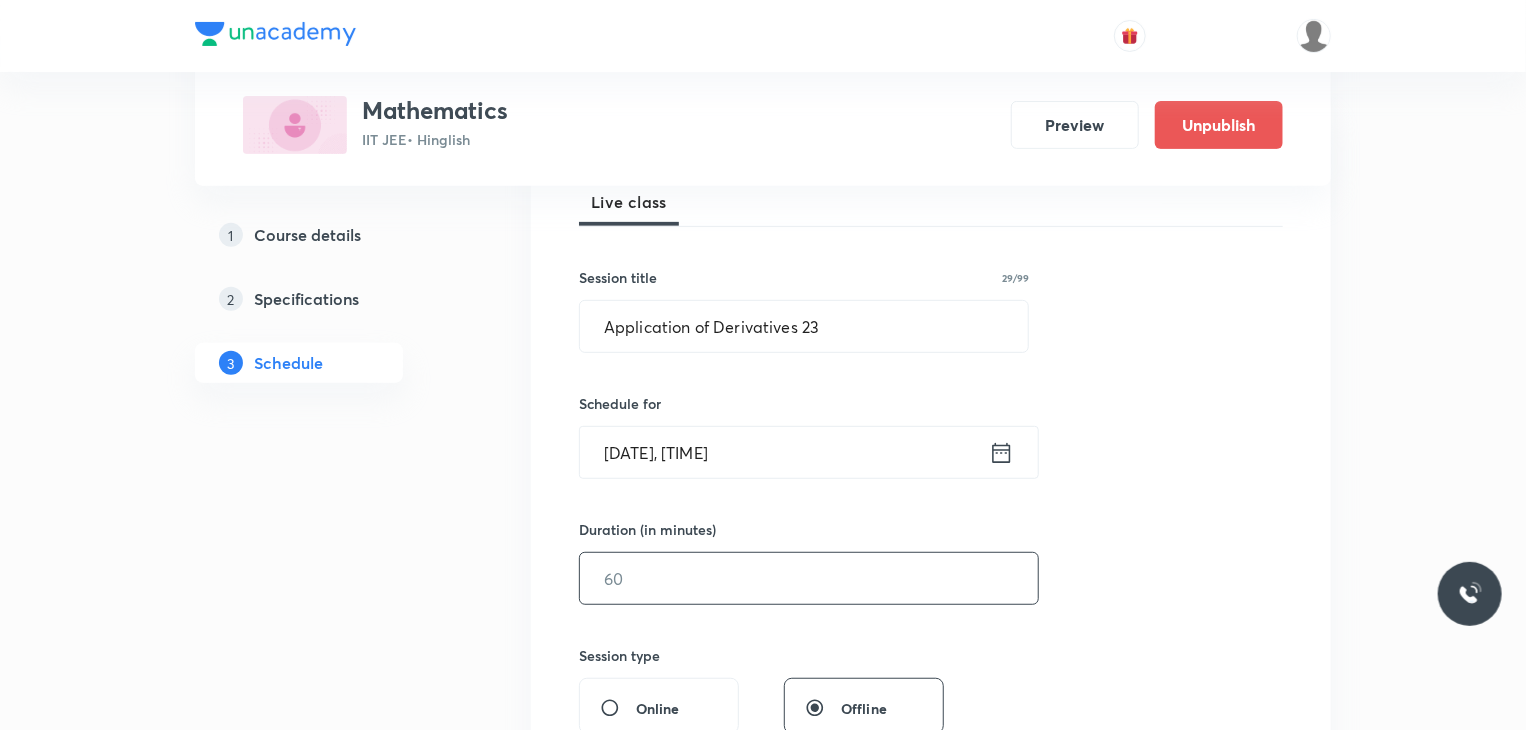 click at bounding box center [809, 578] 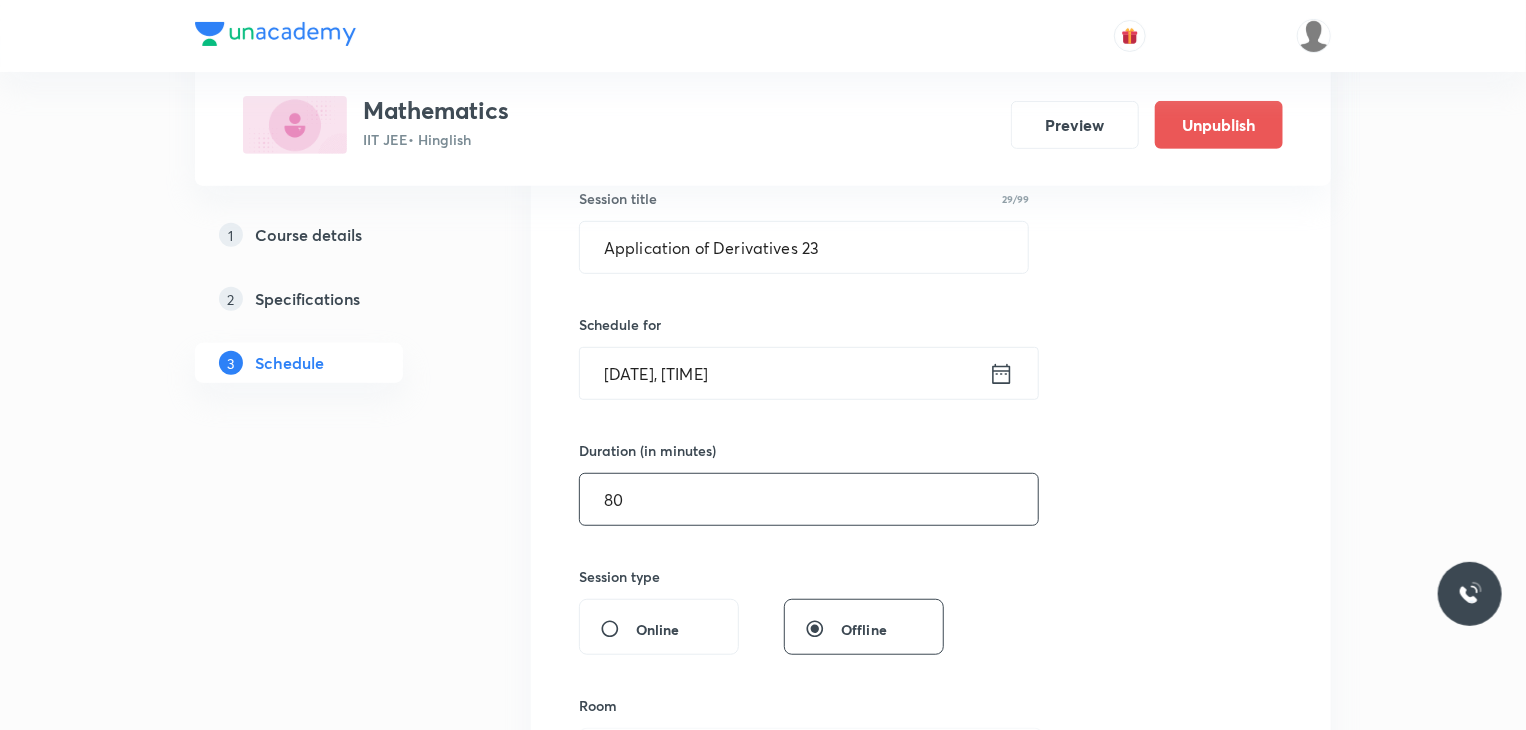 scroll, scrollTop: 500, scrollLeft: 0, axis: vertical 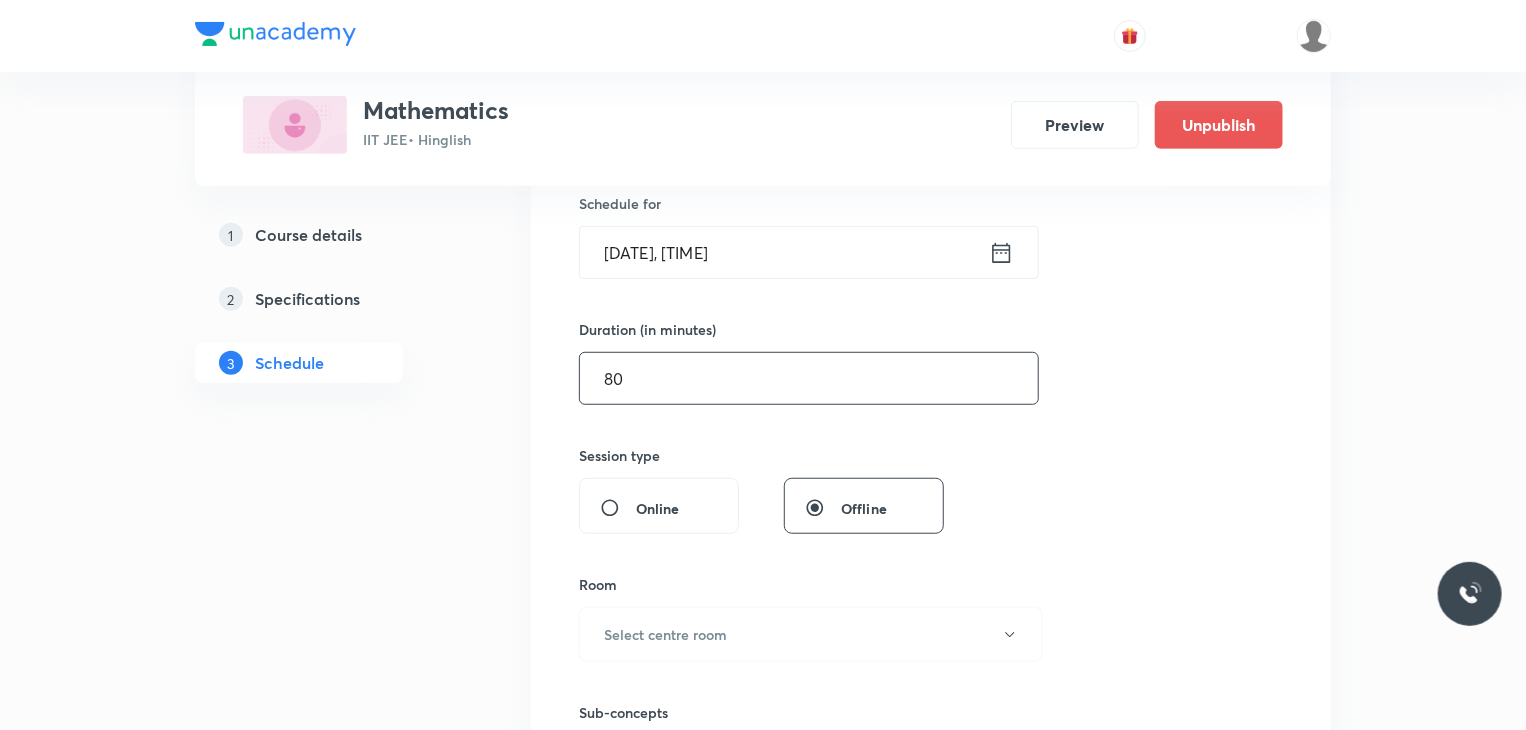 type on "80" 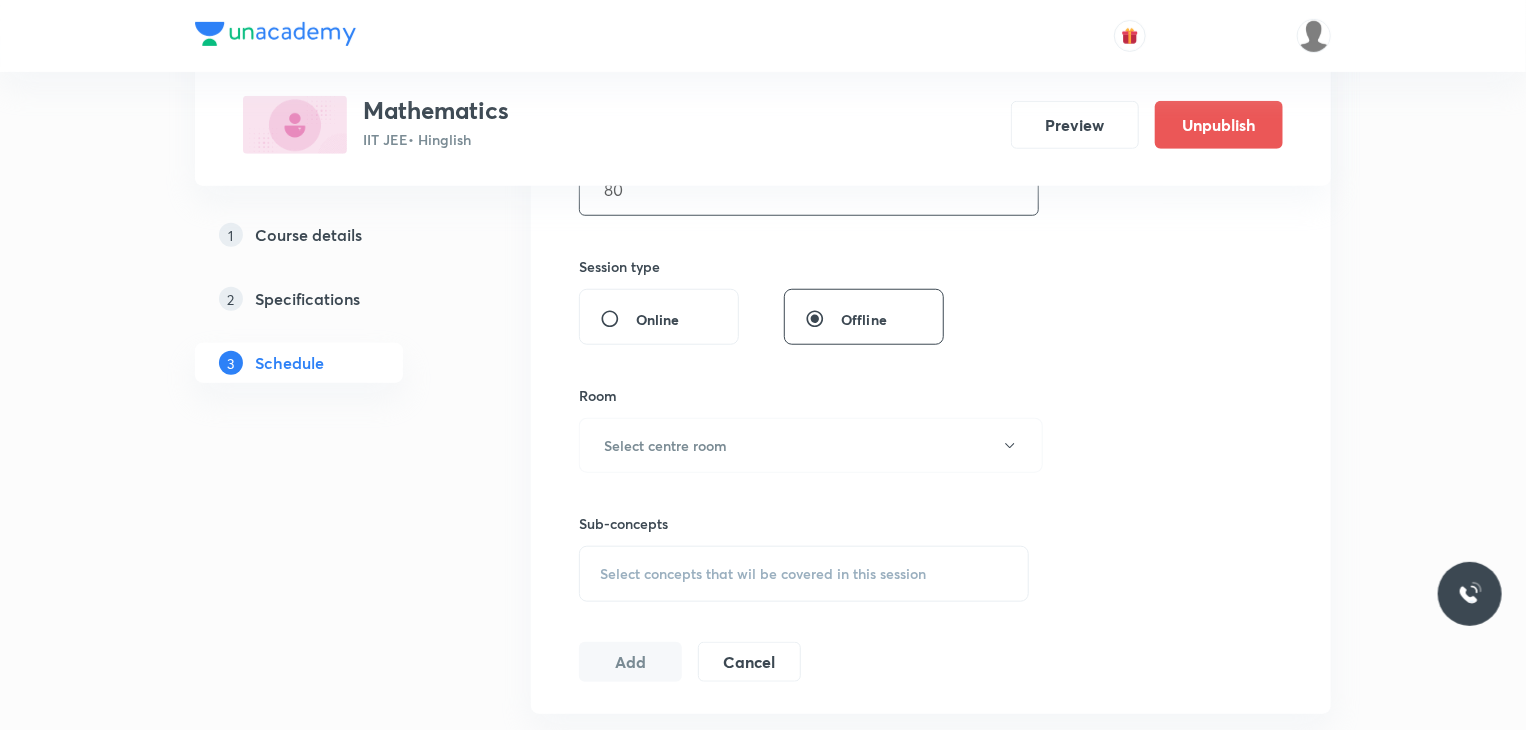 scroll, scrollTop: 700, scrollLeft: 0, axis: vertical 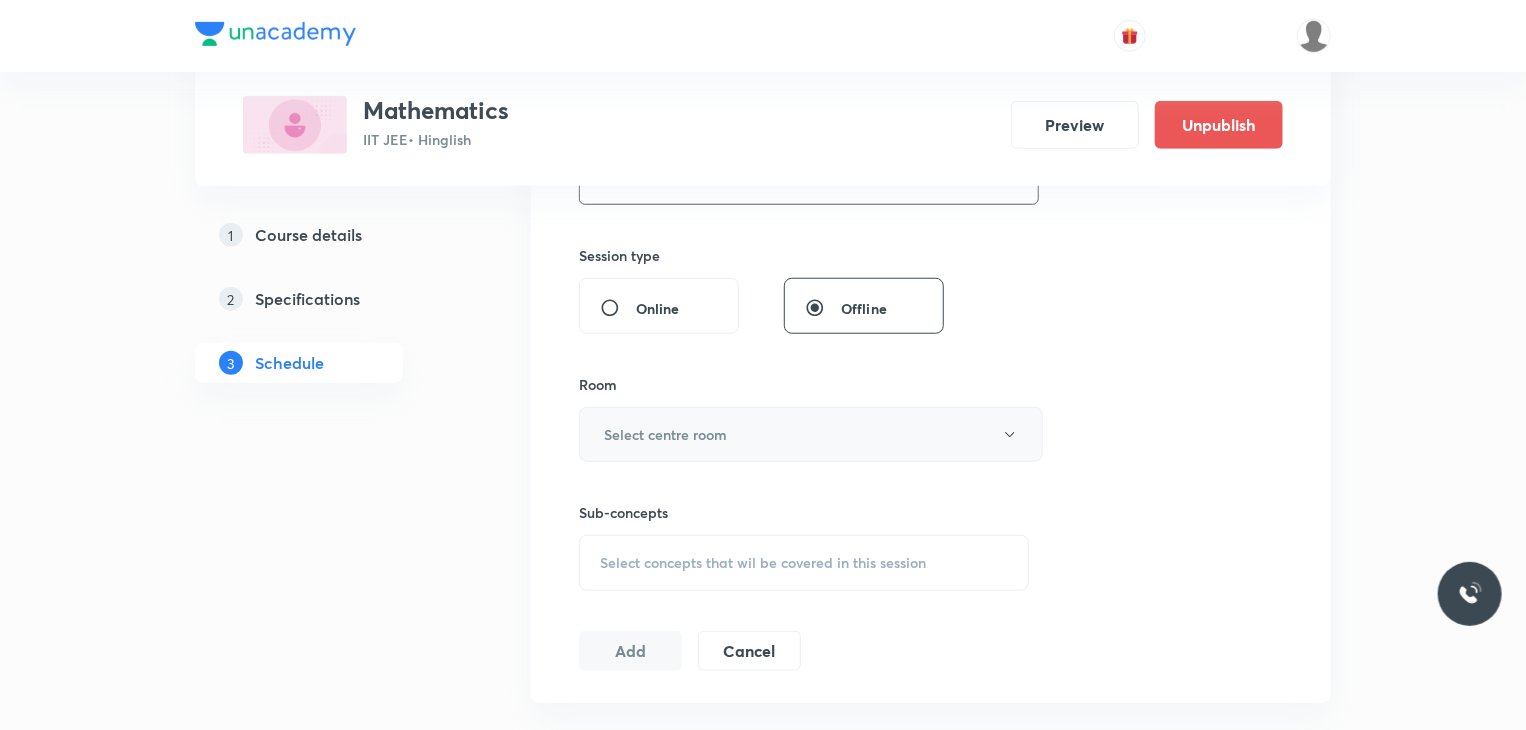 click on "Select centre room" at bounding box center (665, 434) 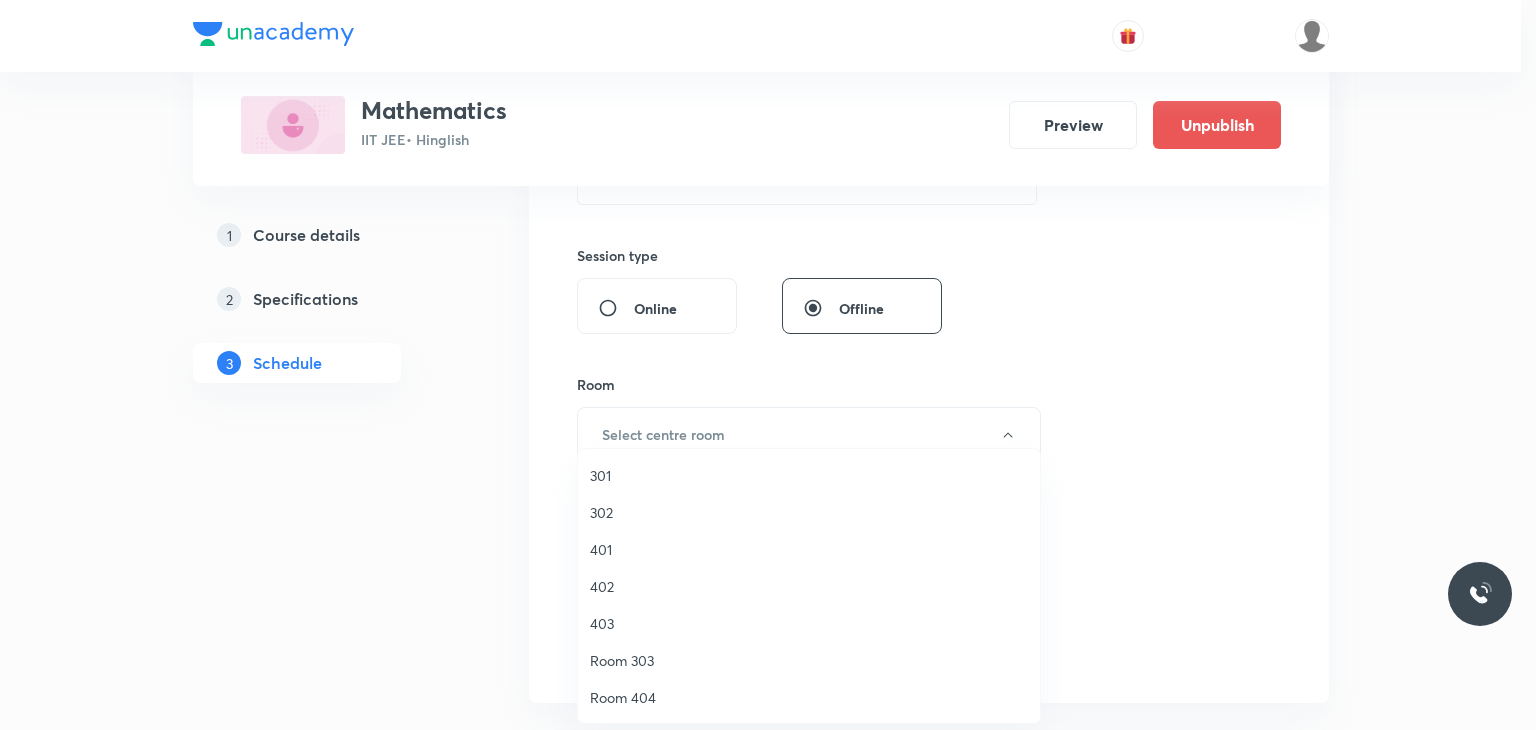 click on "302" at bounding box center [809, 512] 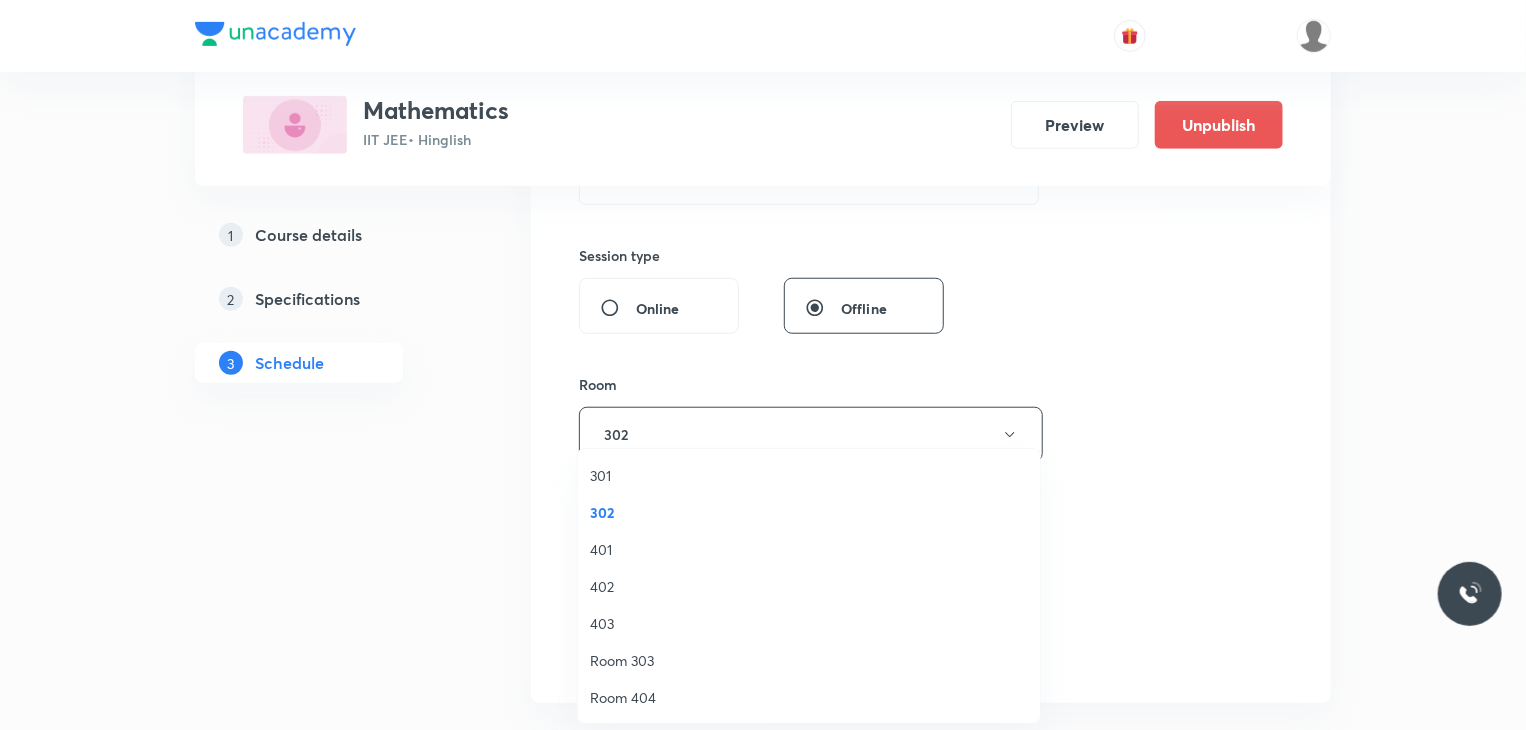 click on "Select concepts that wil be covered in this session" at bounding box center [763, 563] 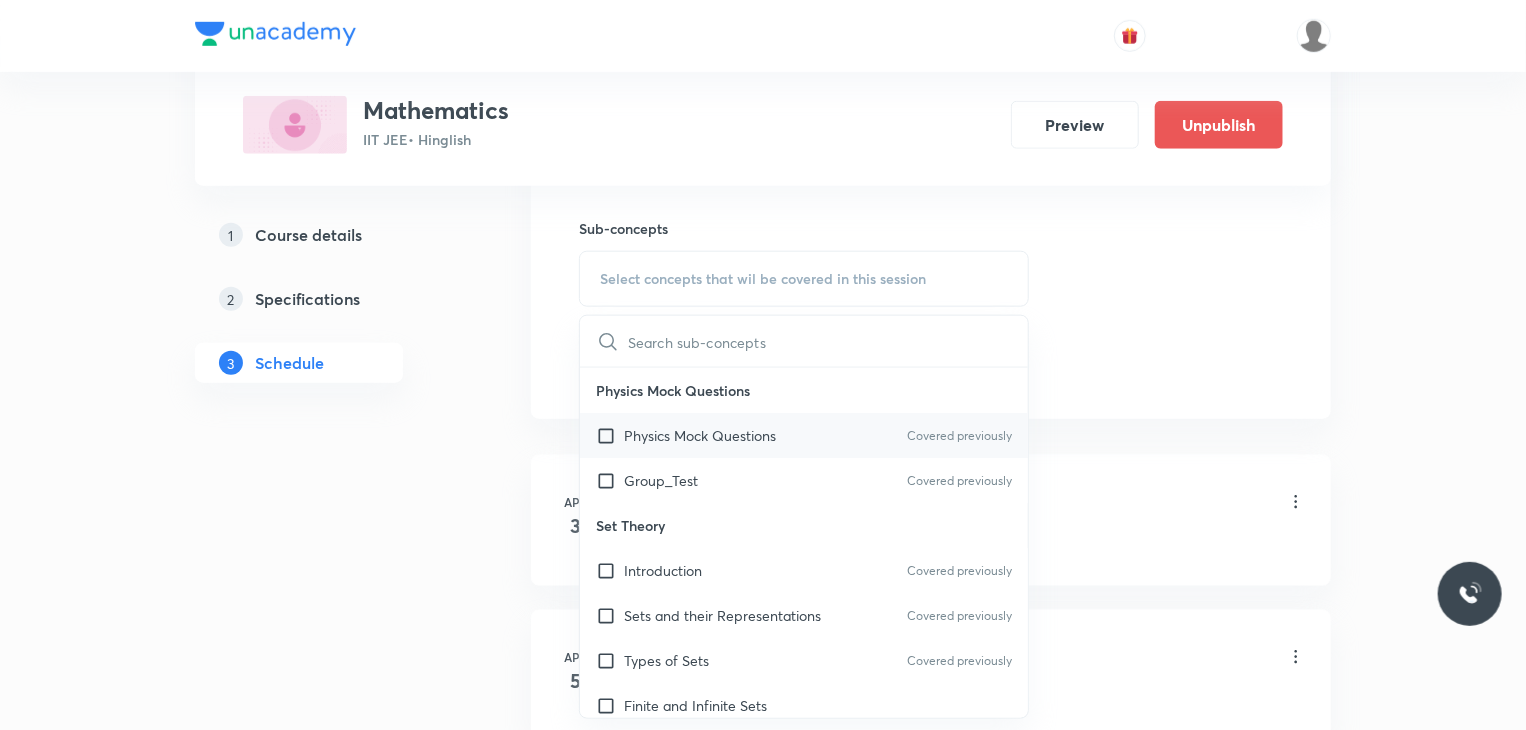 scroll, scrollTop: 1000, scrollLeft: 0, axis: vertical 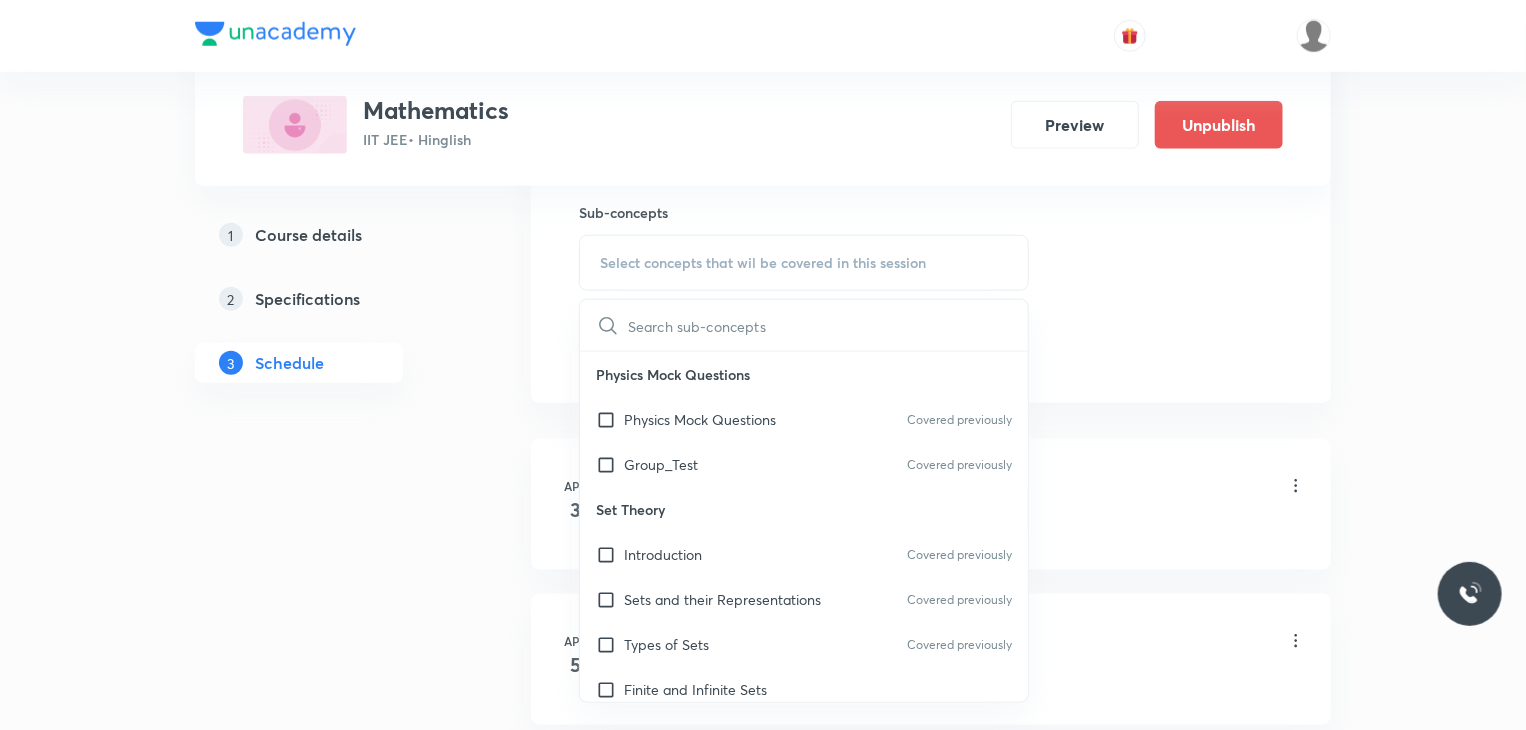 click on "Physics Mock Questions" at bounding box center [804, 374] 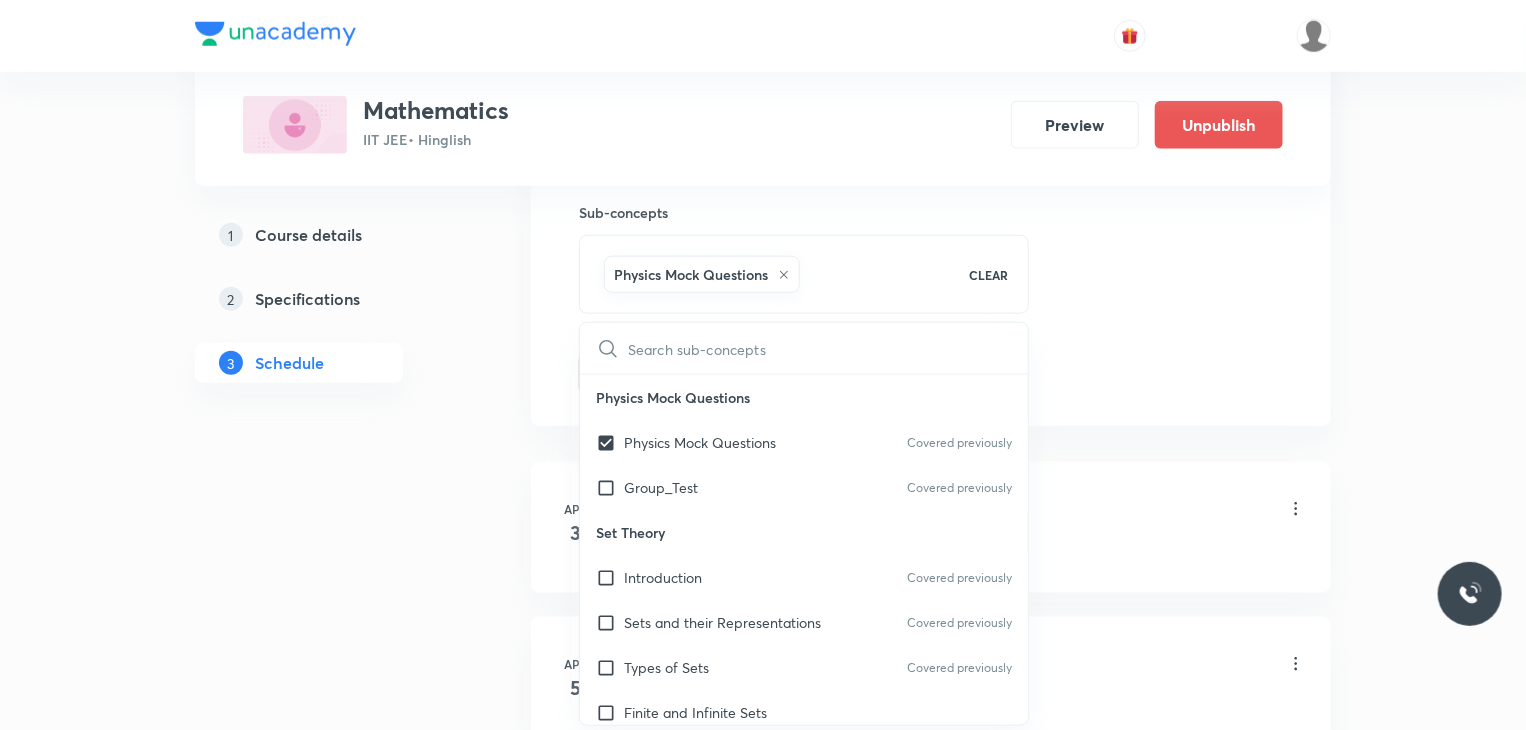 click on "Session  84 Live class Session title 29/99 Application of Derivatives 23 ​ Schedule for Aug 8, 2025, 8:00 AM ​ Duration (in minutes) 80 ​   Session type Online Offline Room 302 Sub-concepts Physics Mock Questions CLEAR ​ Physics Mock Questions Physics Mock Questions Covered previously Group_Test Covered previously Set Theory Introduction Covered previously Sets and their Representations Covered previously Types of Sets Covered previously Finite and Infinite Sets Equal Sets Subsets Power Set Universal Set Venn Diagrams Operations on Sets Complement of a Set Practical  Problems on Union and Intersection of Two Sets Relation Types of relations Equivalence relations Inequalities and Modulus Function Constant and Variables Function Intervals Inequalities Generalized Method of Intervals for Solving Inequalities Modulus Function Fundamental of Mathematics Fundamentals of Mathematics Indices Indices Twin Prime Numbers Twin Prime Numbers Co-Prime Numbers/ Relatively Prime Numbers Composite Numbers Odd Numbers" at bounding box center [931, -87] 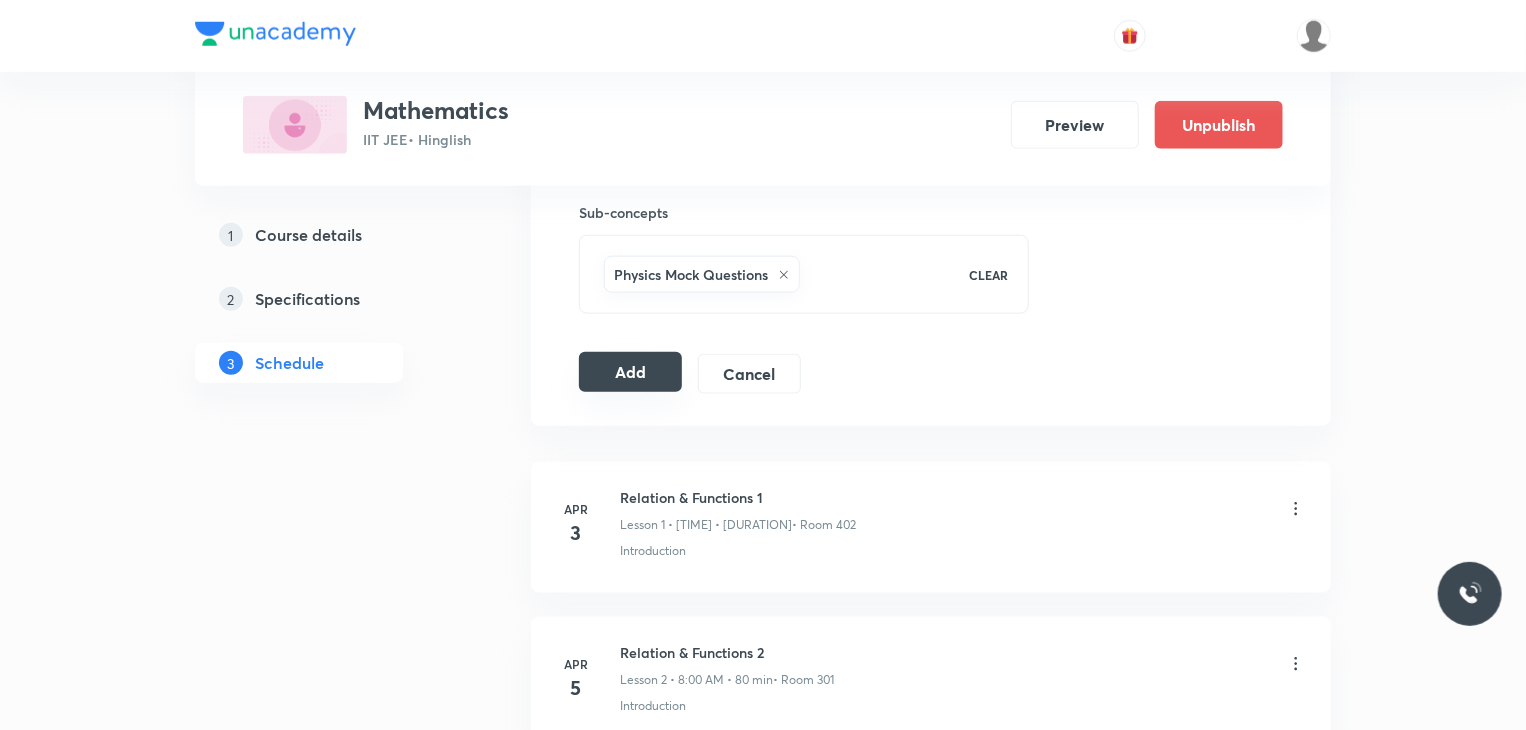 click on "Add" at bounding box center (630, 372) 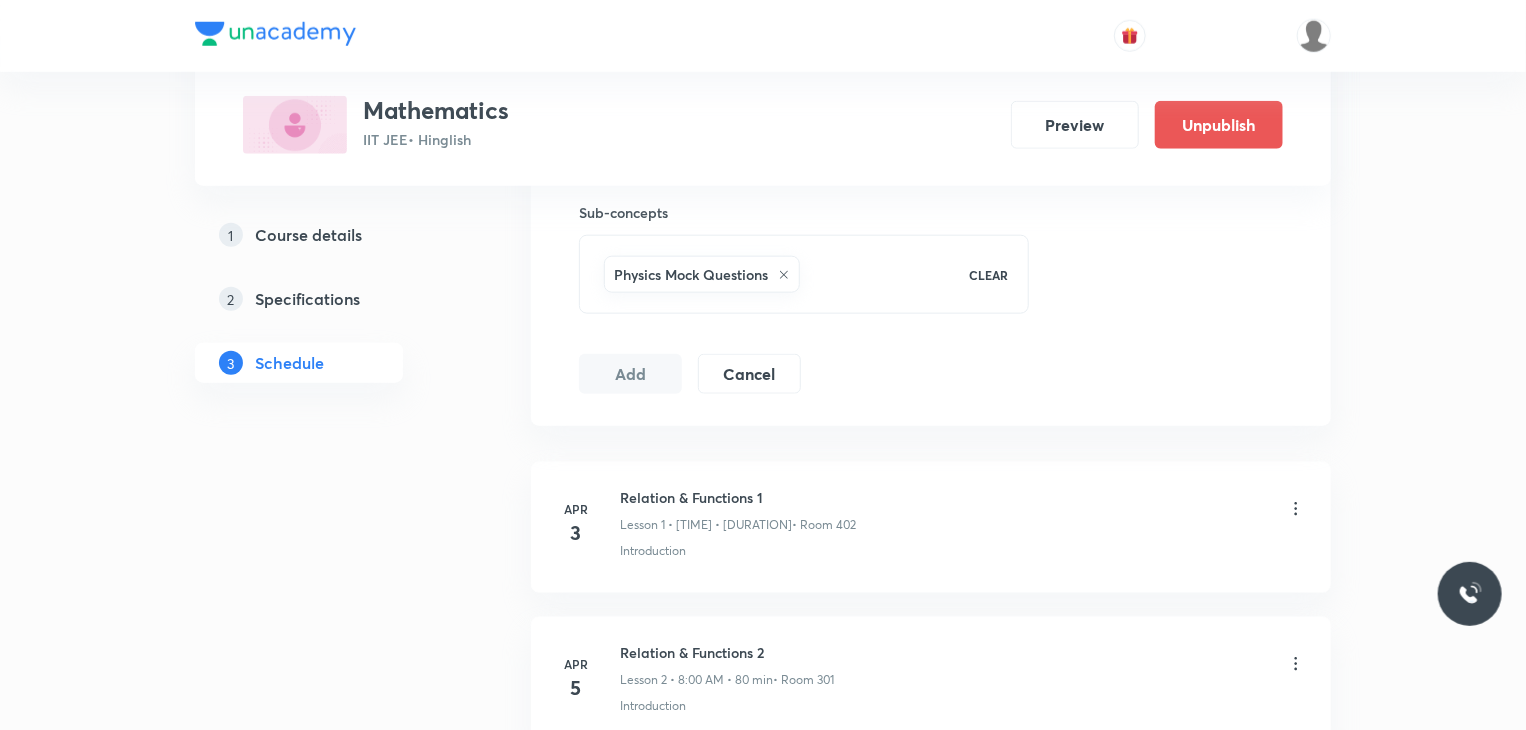 scroll, scrollTop: 13725, scrollLeft: 0, axis: vertical 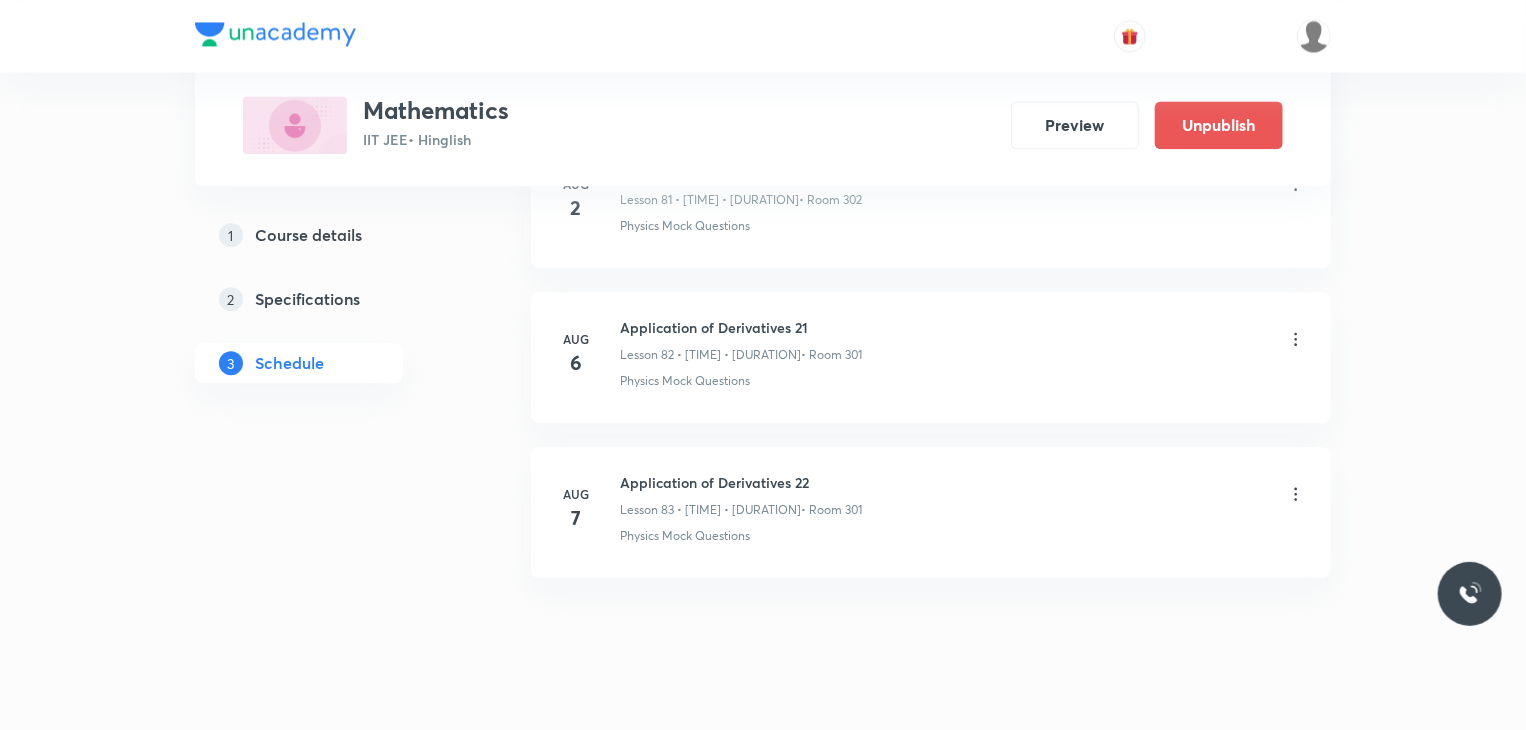 type 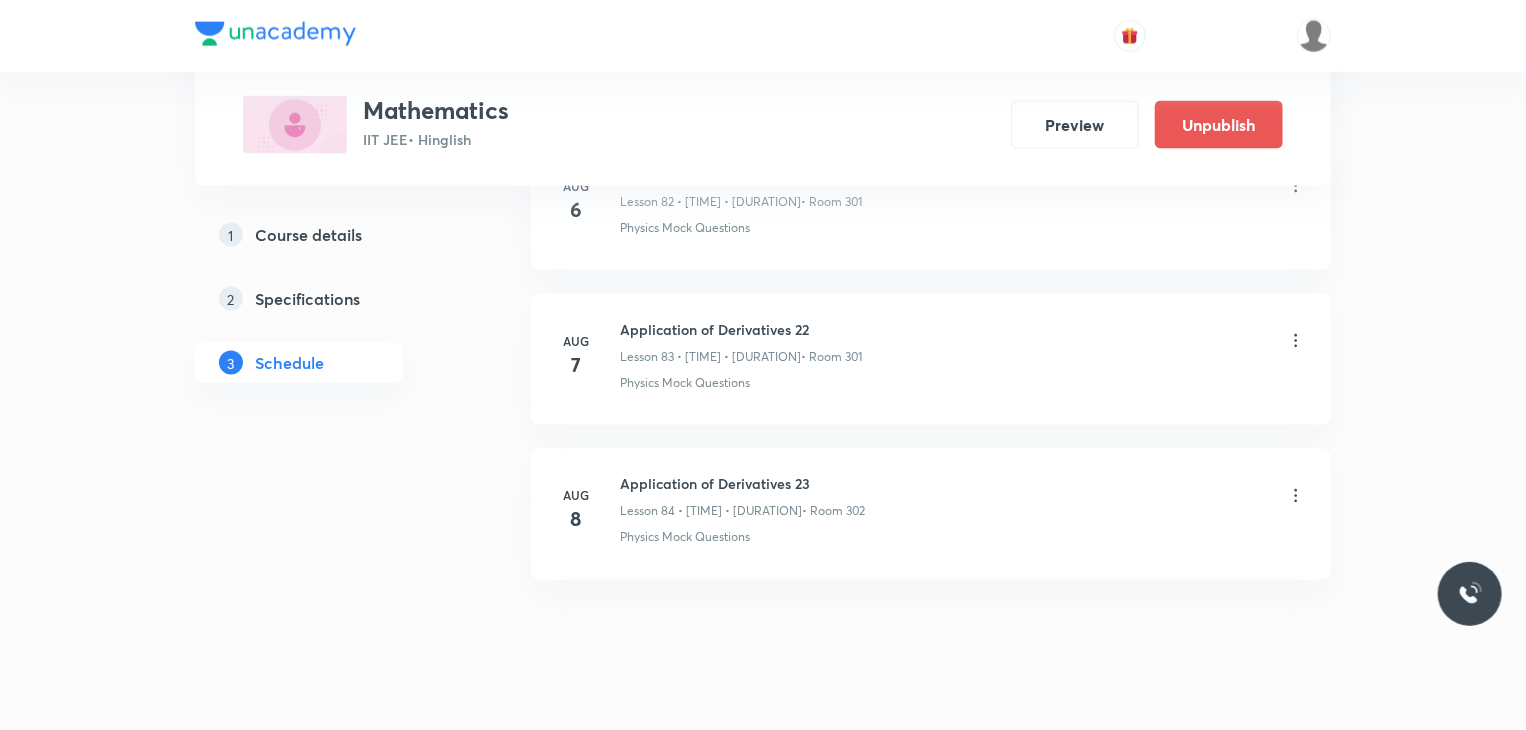 scroll, scrollTop: 12940, scrollLeft: 0, axis: vertical 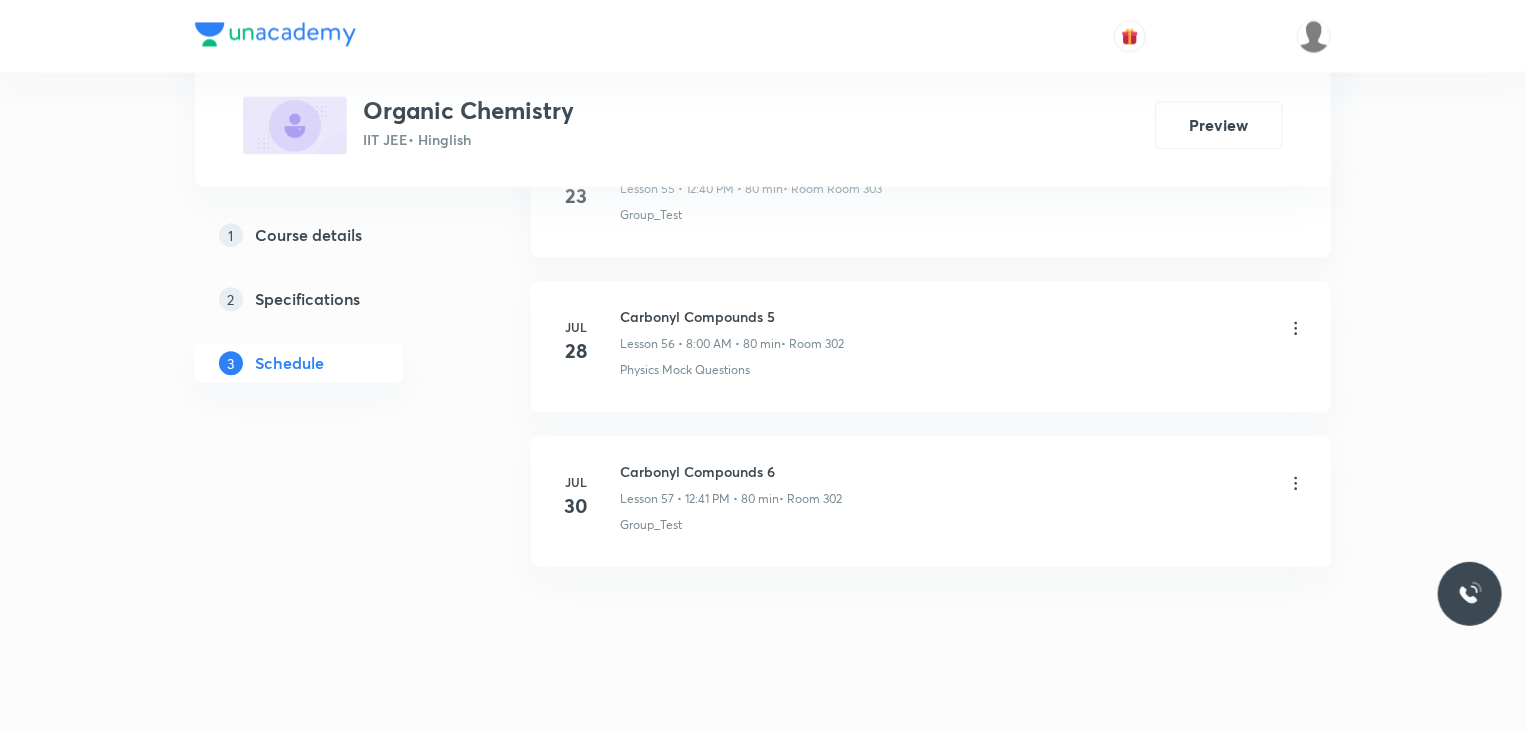 click on "Carbonyl Compounds 6" at bounding box center [731, 471] 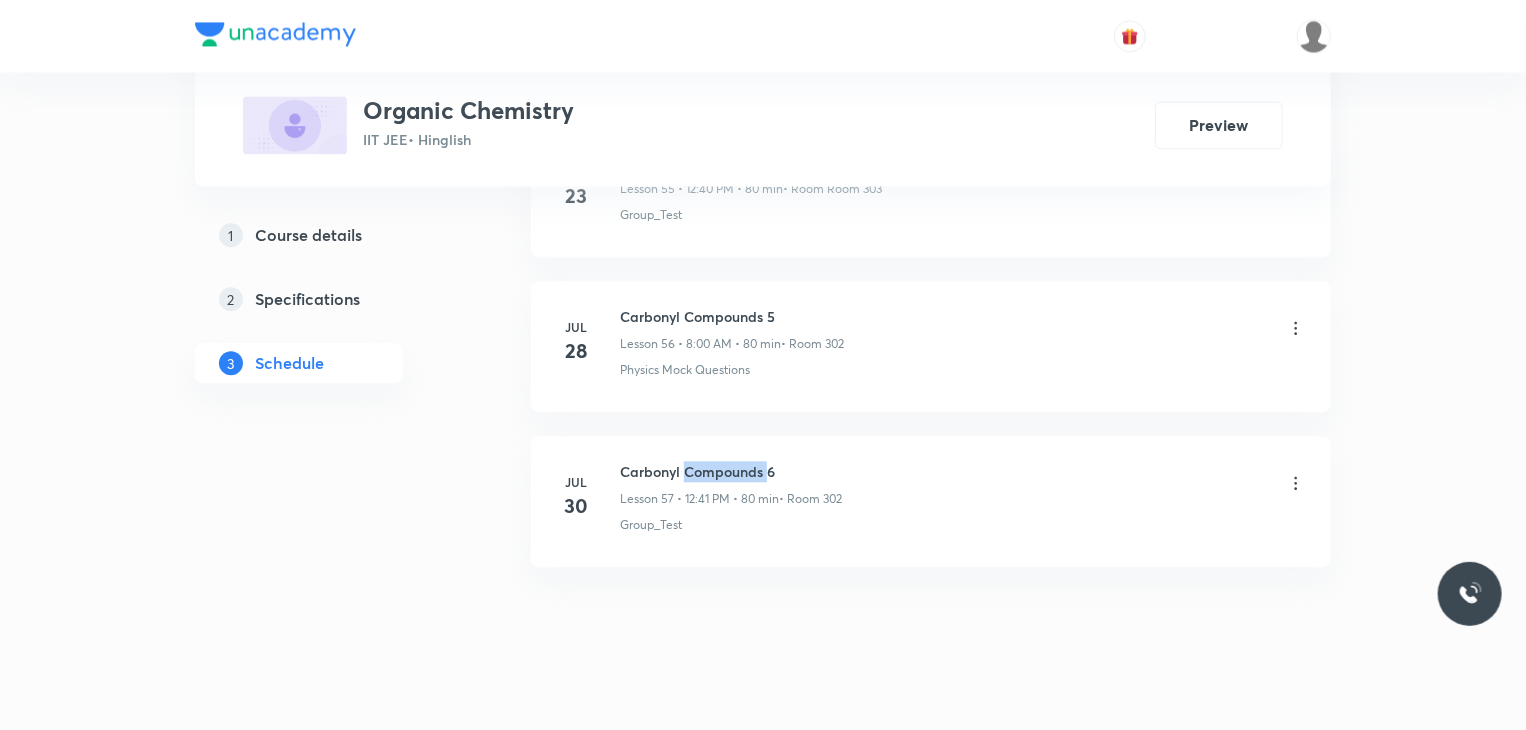 click on "Carbonyl Compounds 6" at bounding box center (731, 471) 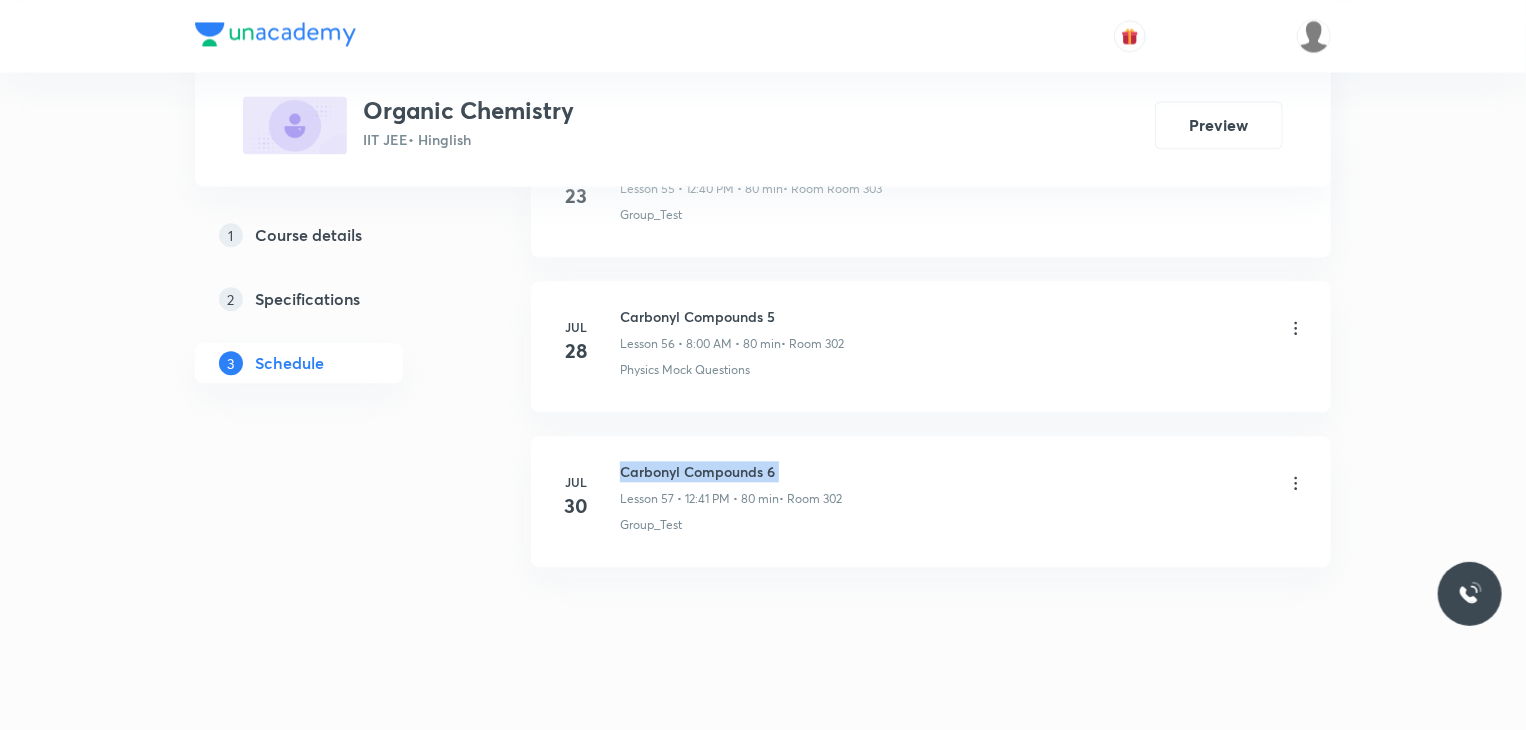 click on "Carbonyl Compounds 6" at bounding box center (731, 471) 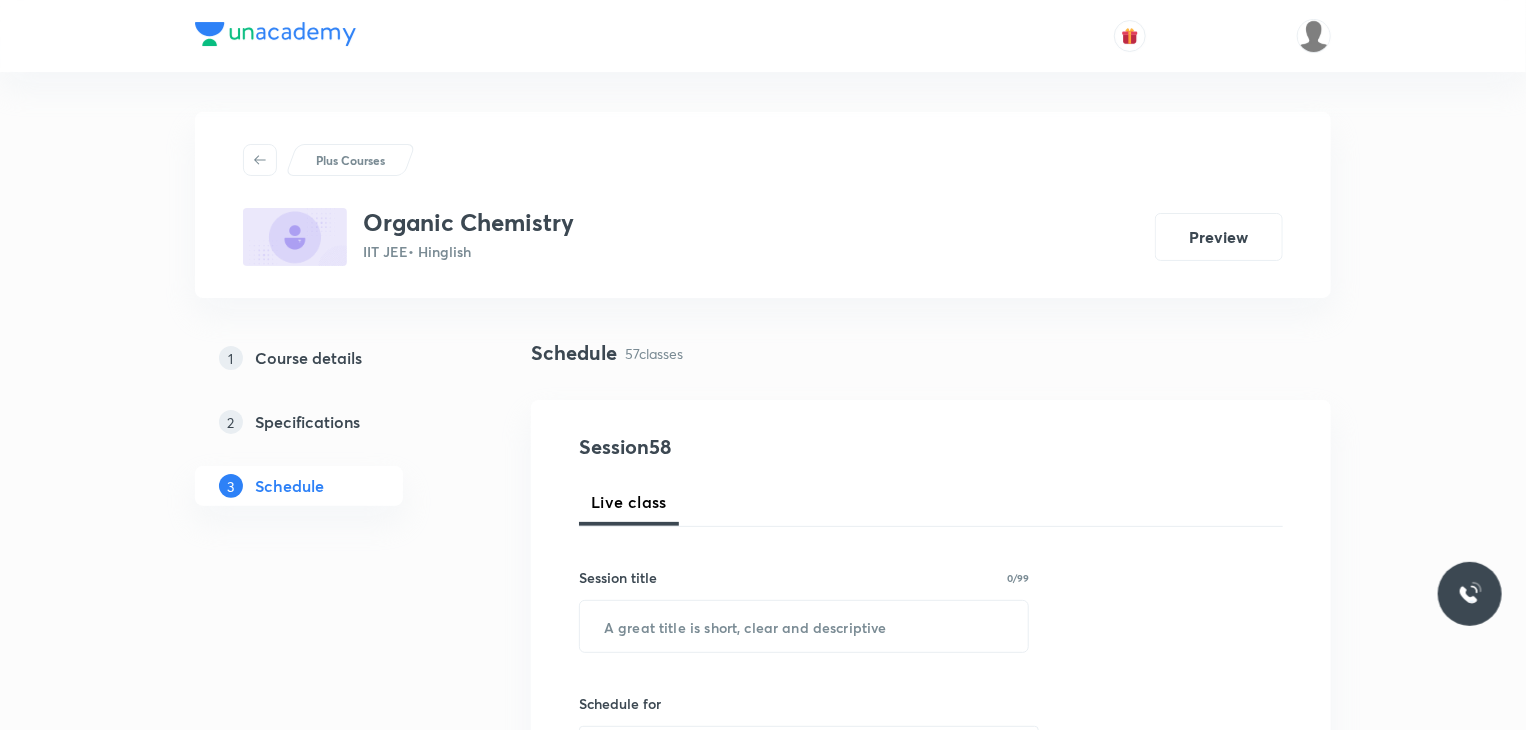 scroll, scrollTop: 100, scrollLeft: 0, axis: vertical 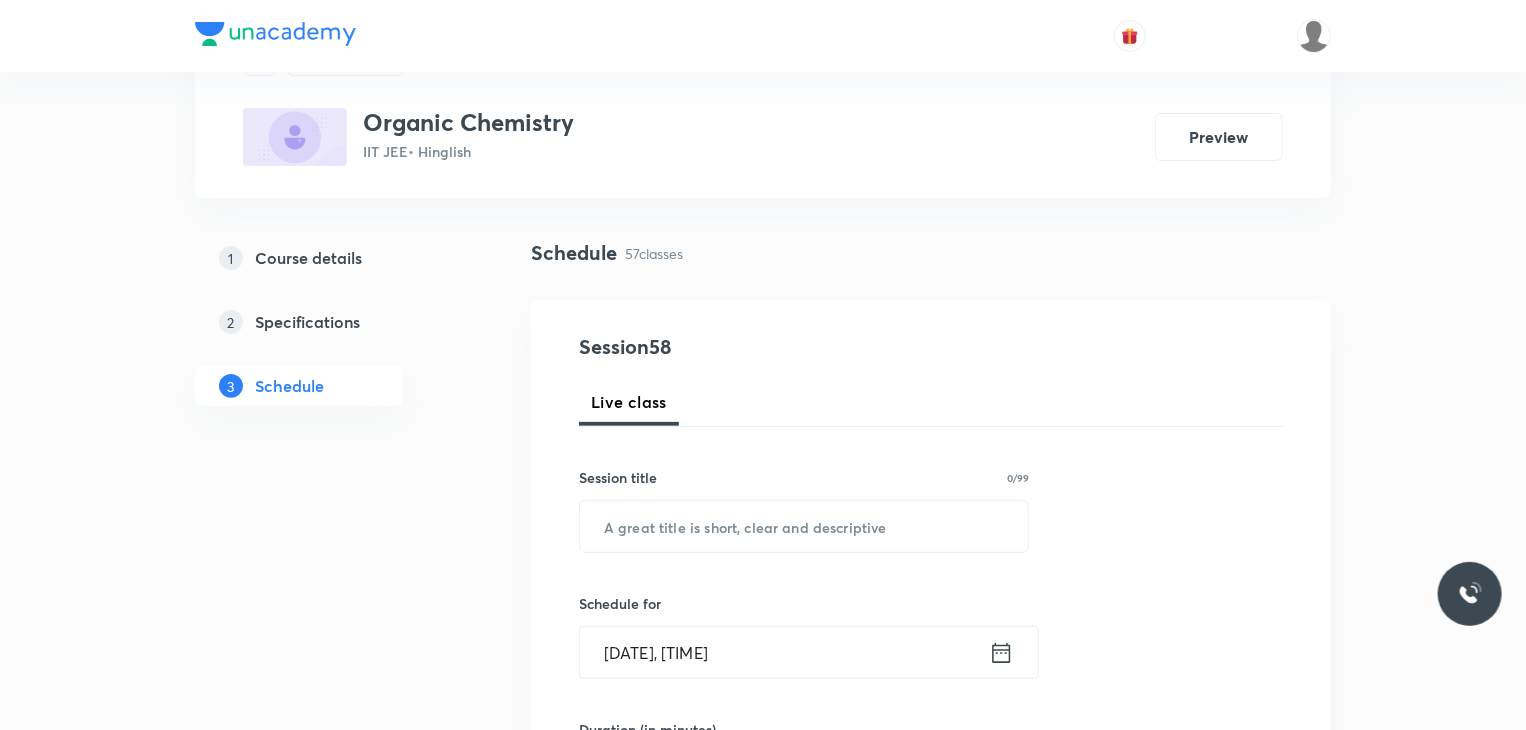 click on "Session  58 Live class Session title 0/99 ​ Schedule for Aug 2, 2025, 5:53 PM ​ Duration (in minutes) ​ Educator Select an educator   Session type Online Offline Room Select centre room Sub-concepts Select concepts that wil be covered in this session Add Cancel" at bounding box center [931, 865] 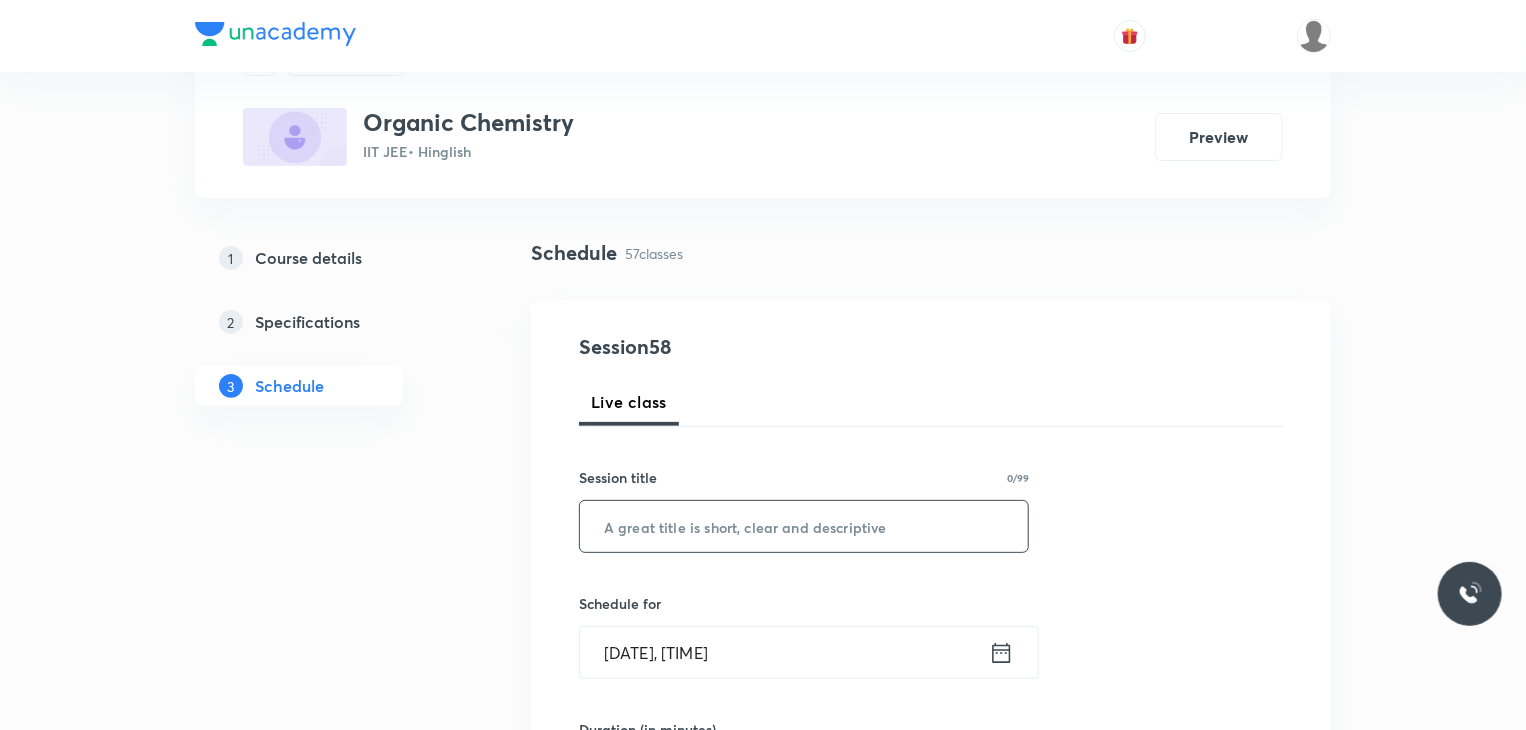 click at bounding box center (804, 526) 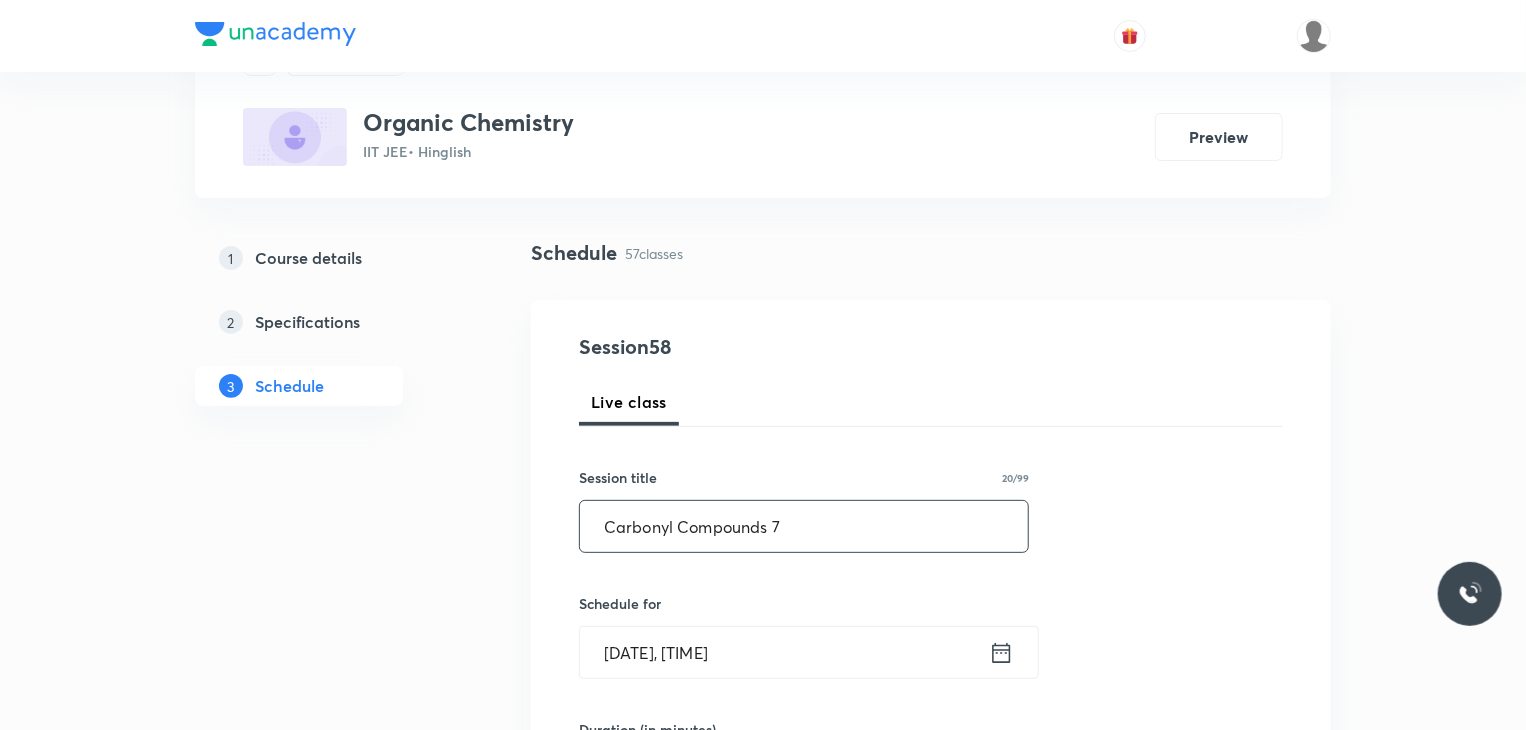 type on "Carbonyl Compounds 7" 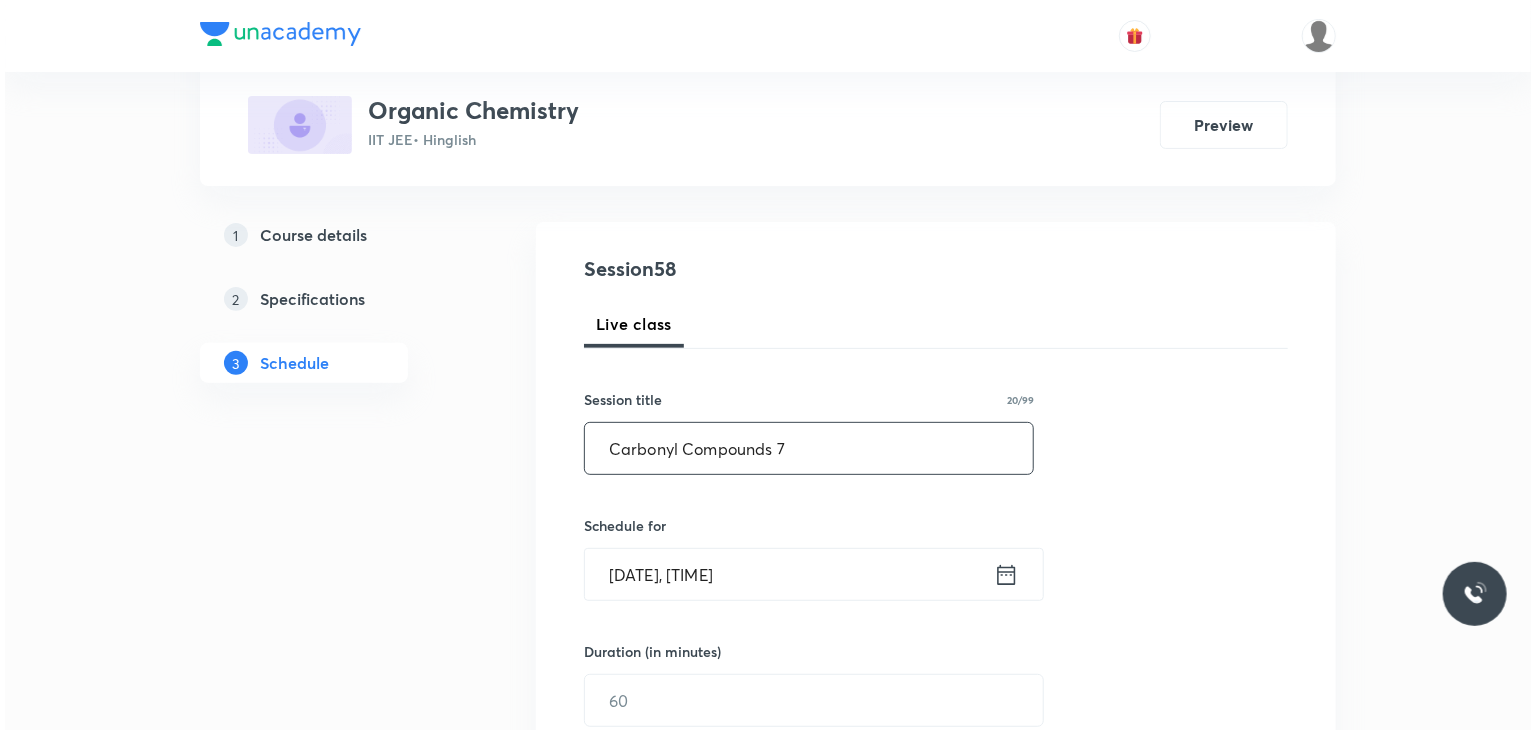 scroll, scrollTop: 200, scrollLeft: 0, axis: vertical 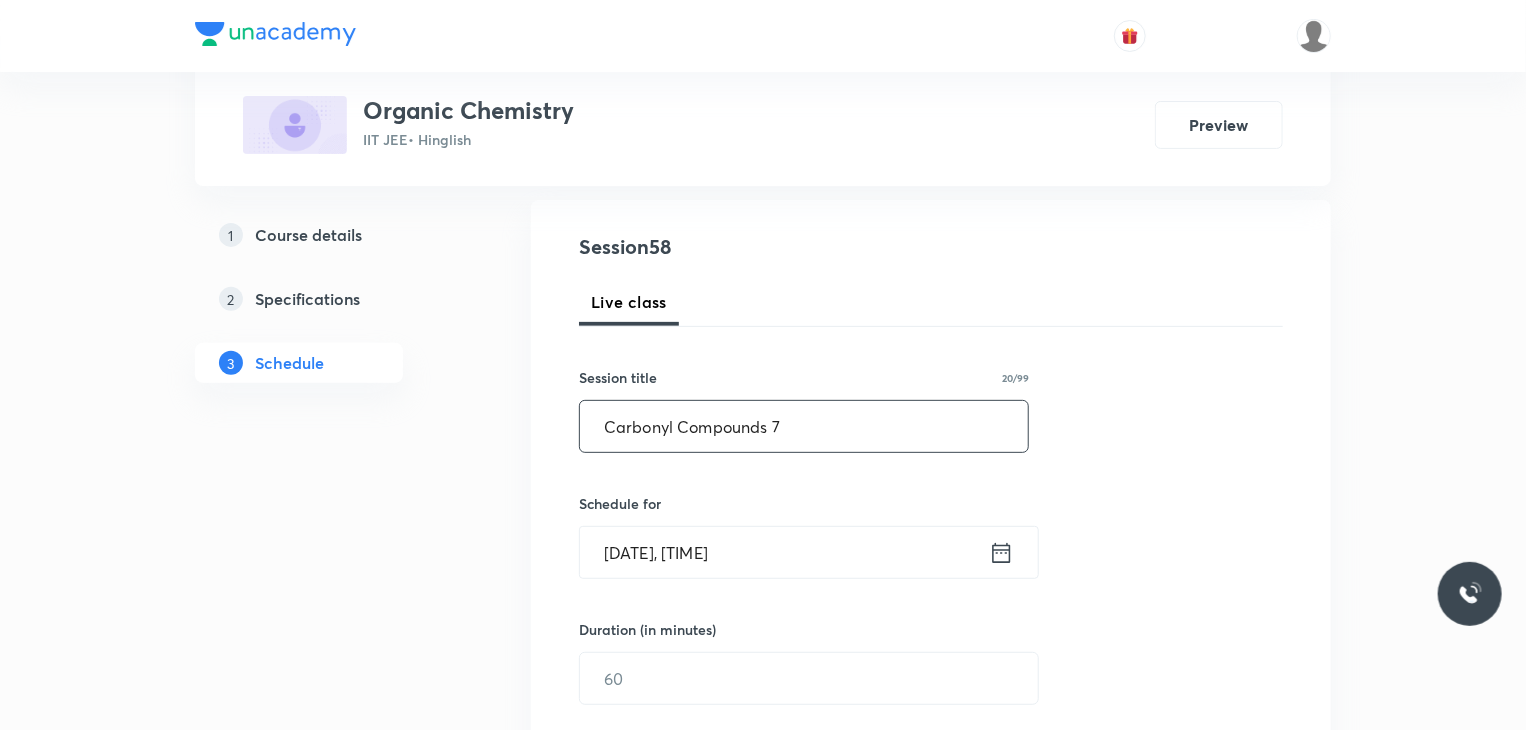click on "Aug 2, 2025, 5:53 PM" at bounding box center [784, 552] 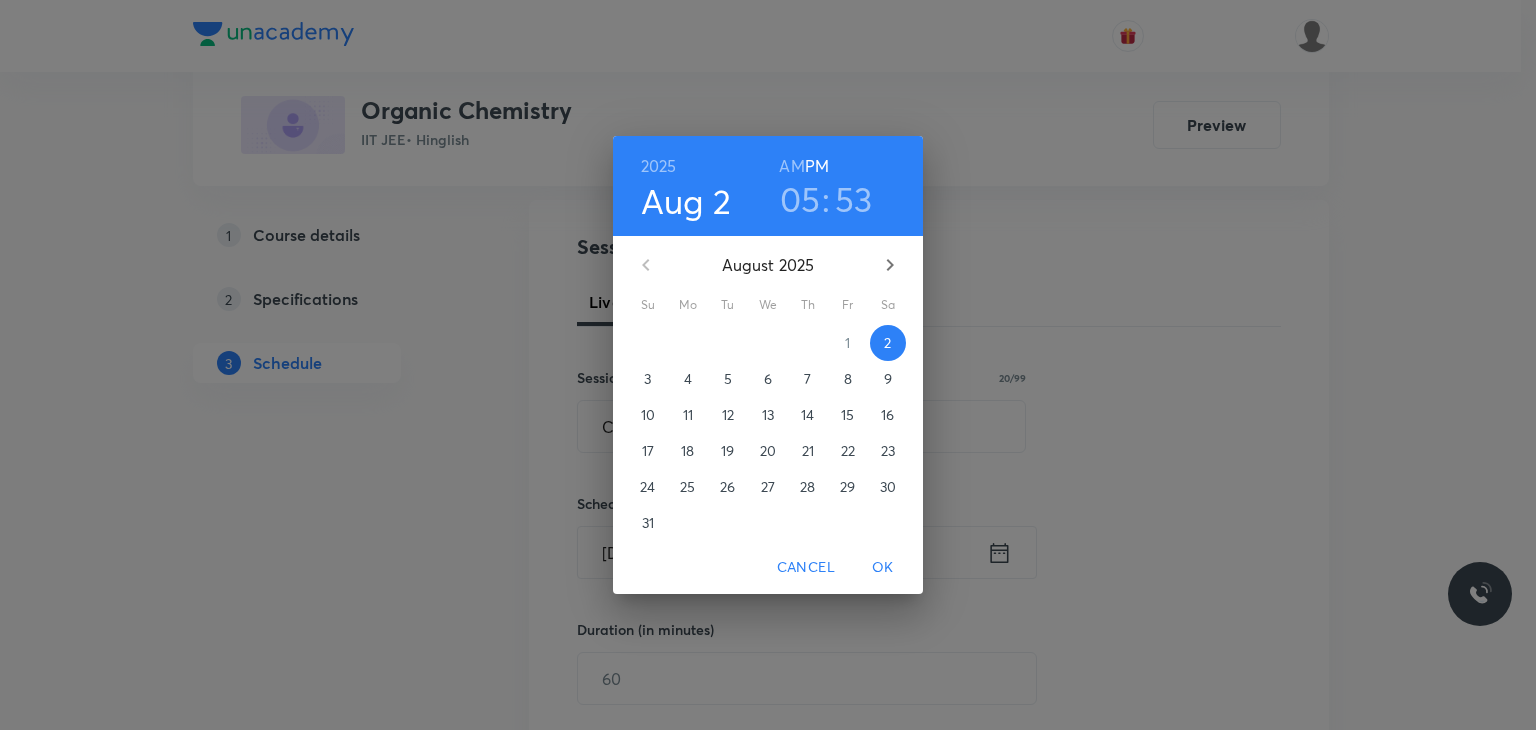 click on "6" at bounding box center [768, 379] 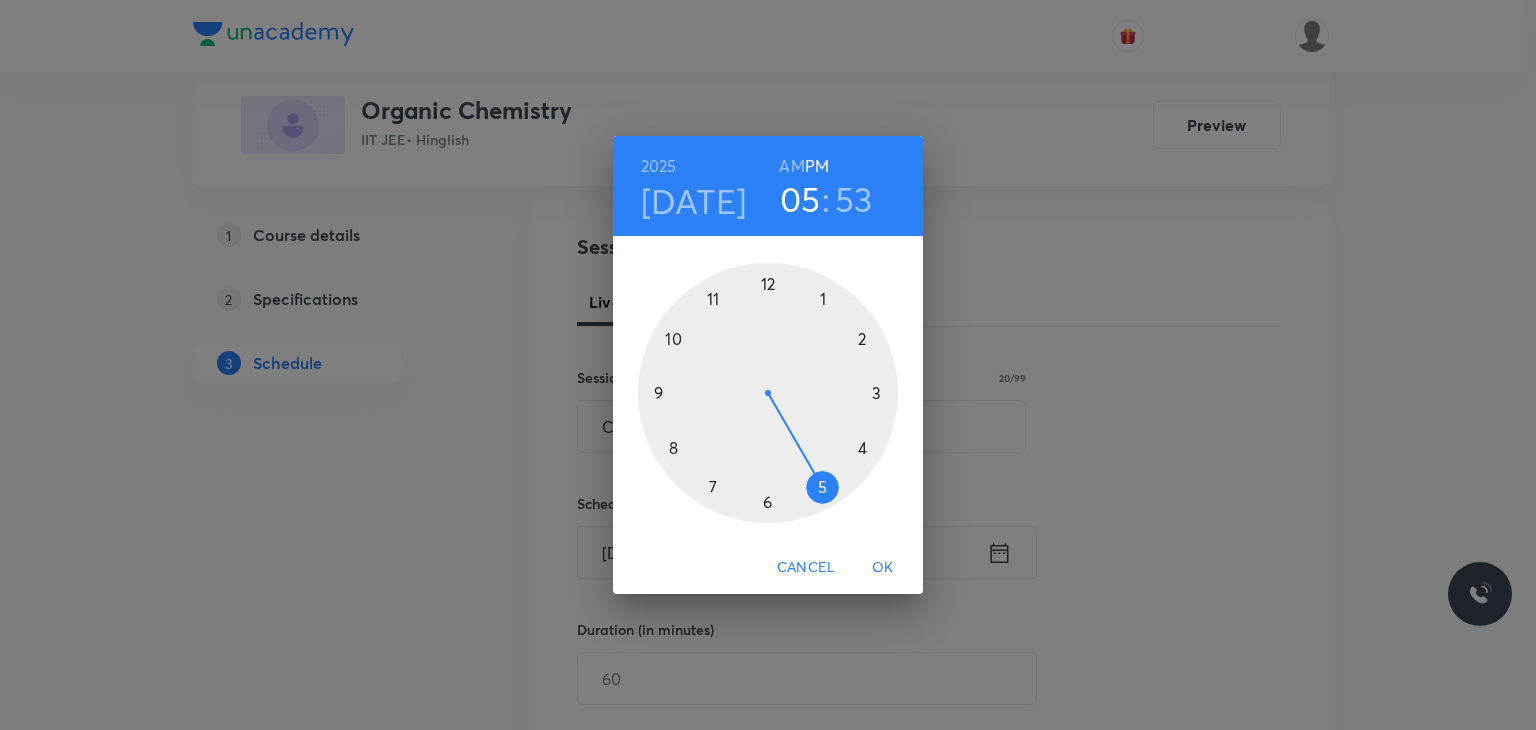 click at bounding box center (768, 393) 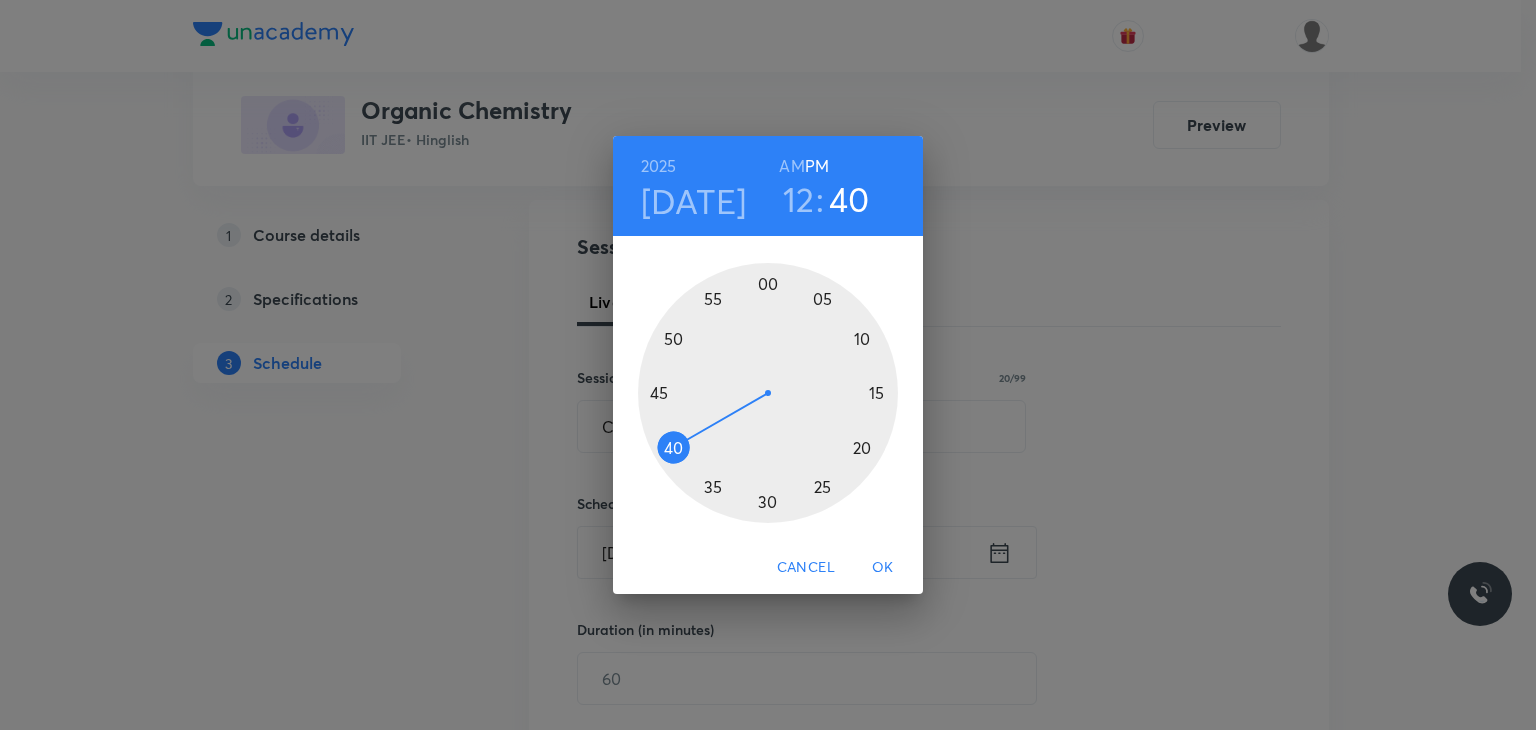 drag, startPoint x: 696, startPoint y: 417, endPoint x: 689, endPoint y: 441, distance: 25 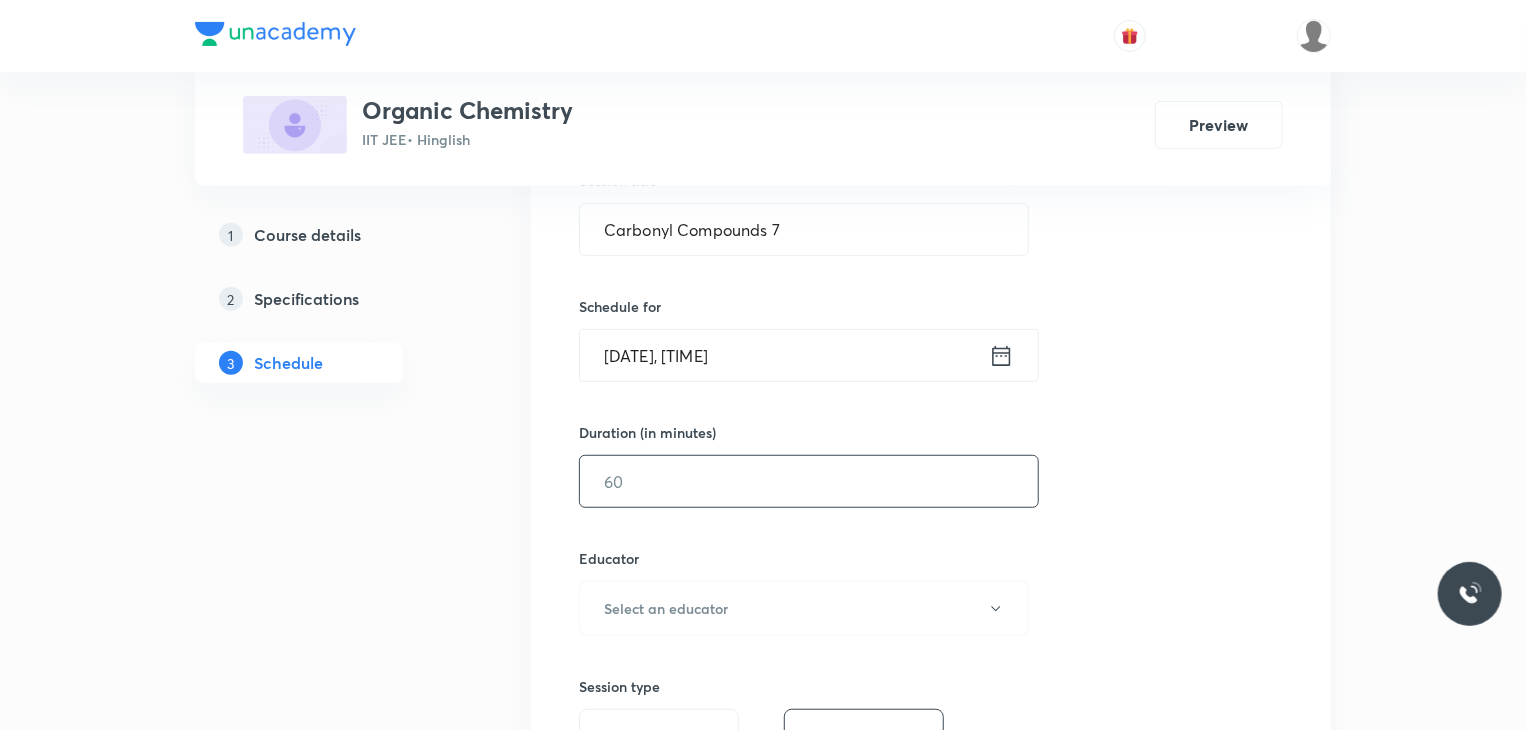 scroll, scrollTop: 400, scrollLeft: 0, axis: vertical 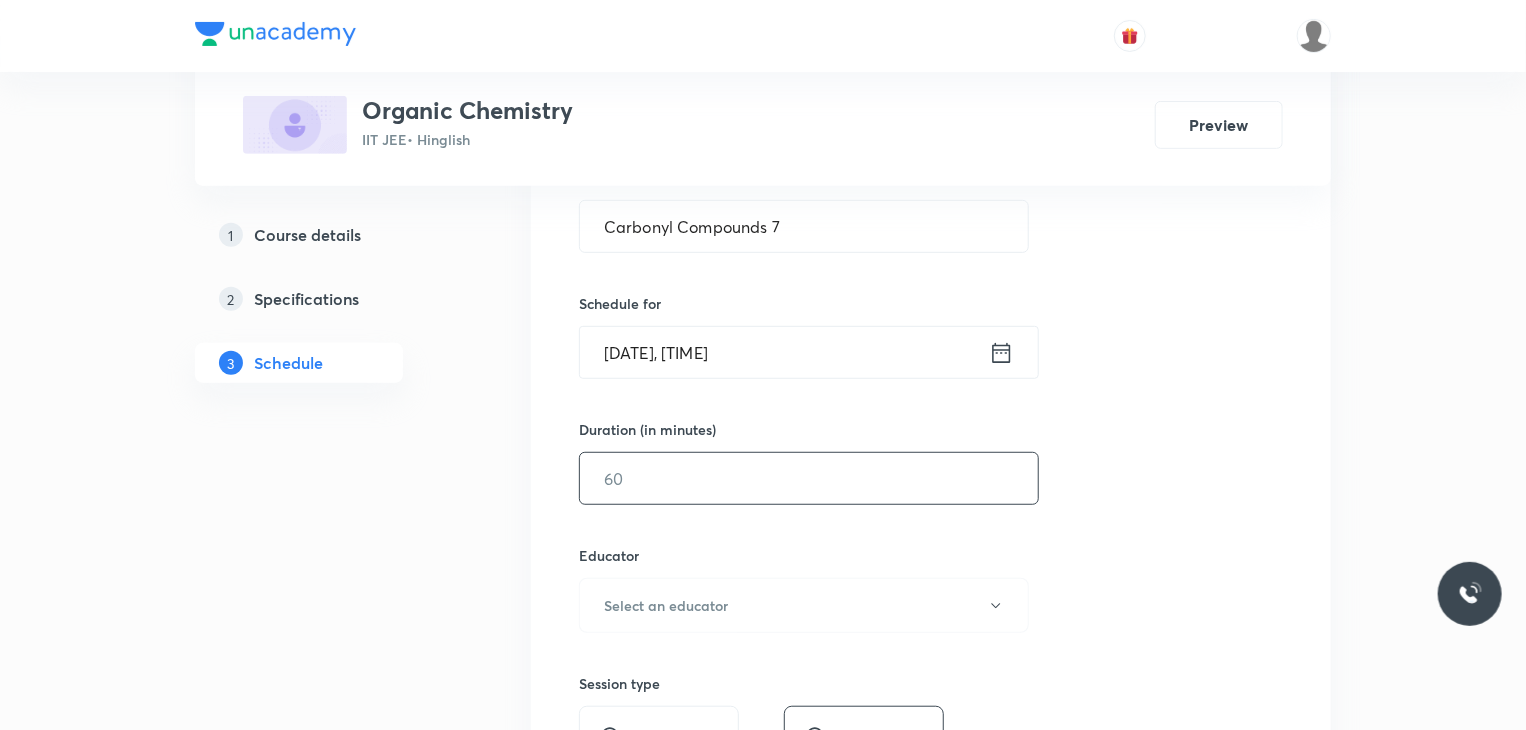 drag, startPoint x: 660, startPoint y: 455, endPoint x: 655, endPoint y: 482, distance: 27.45906 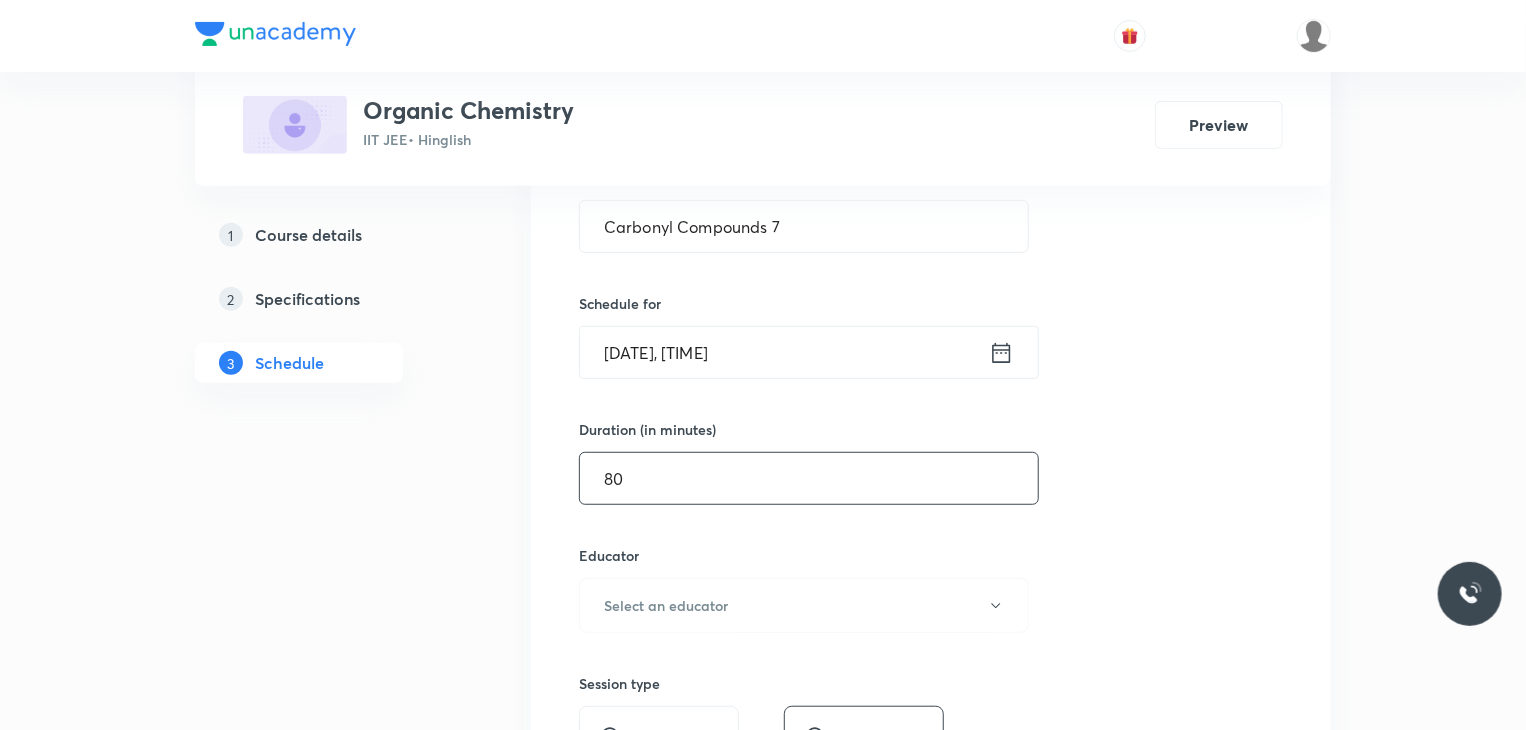 type on "80" 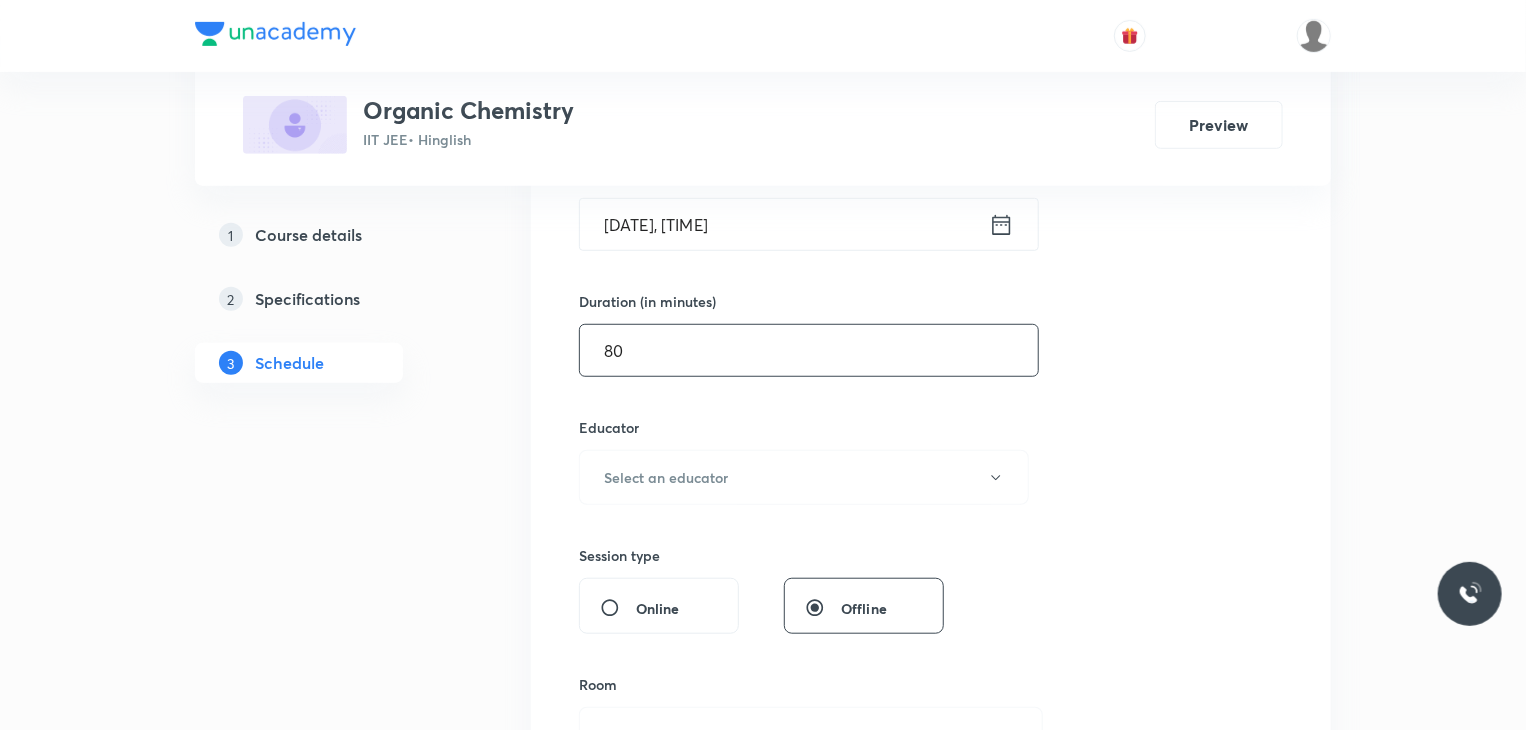 scroll, scrollTop: 600, scrollLeft: 0, axis: vertical 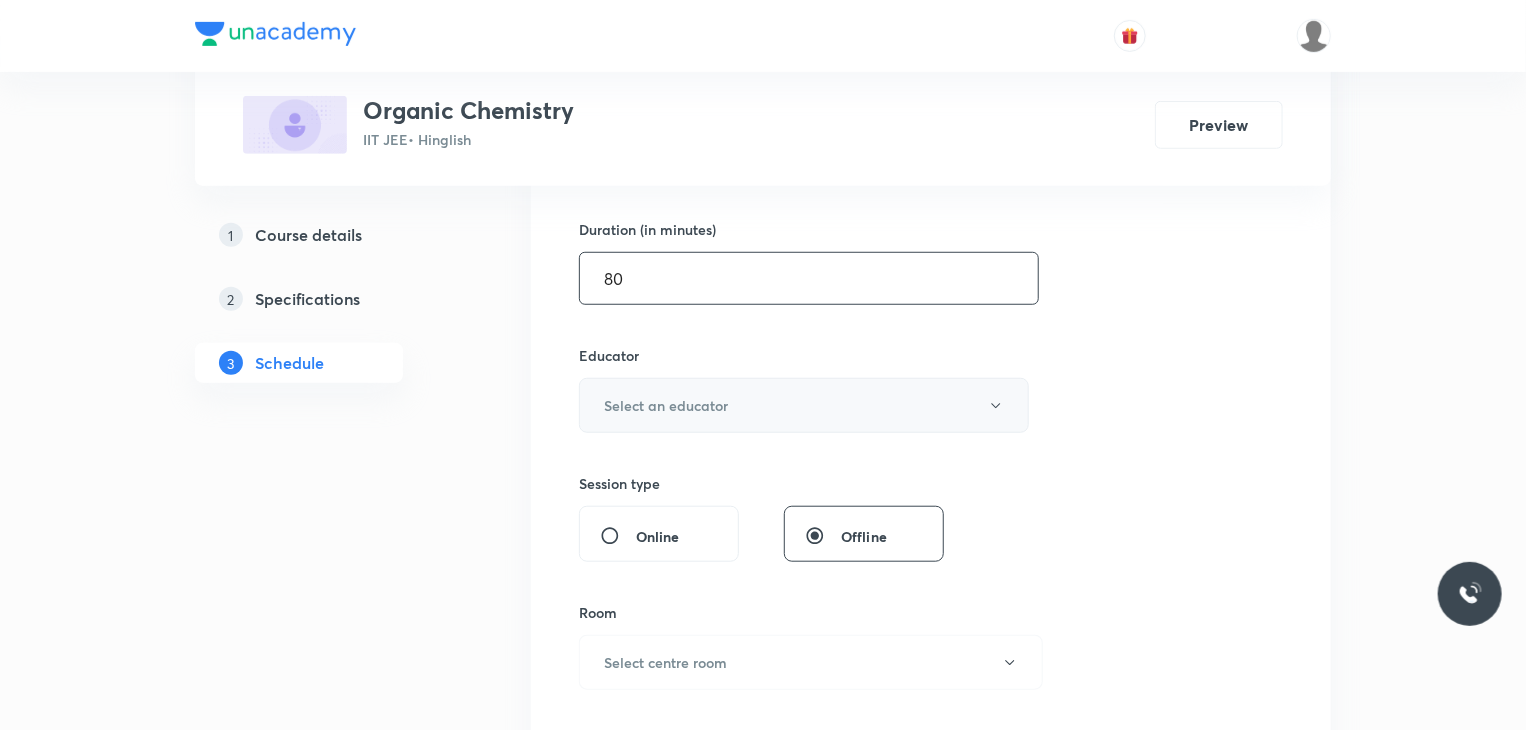 click on "Select an educator" at bounding box center [666, 405] 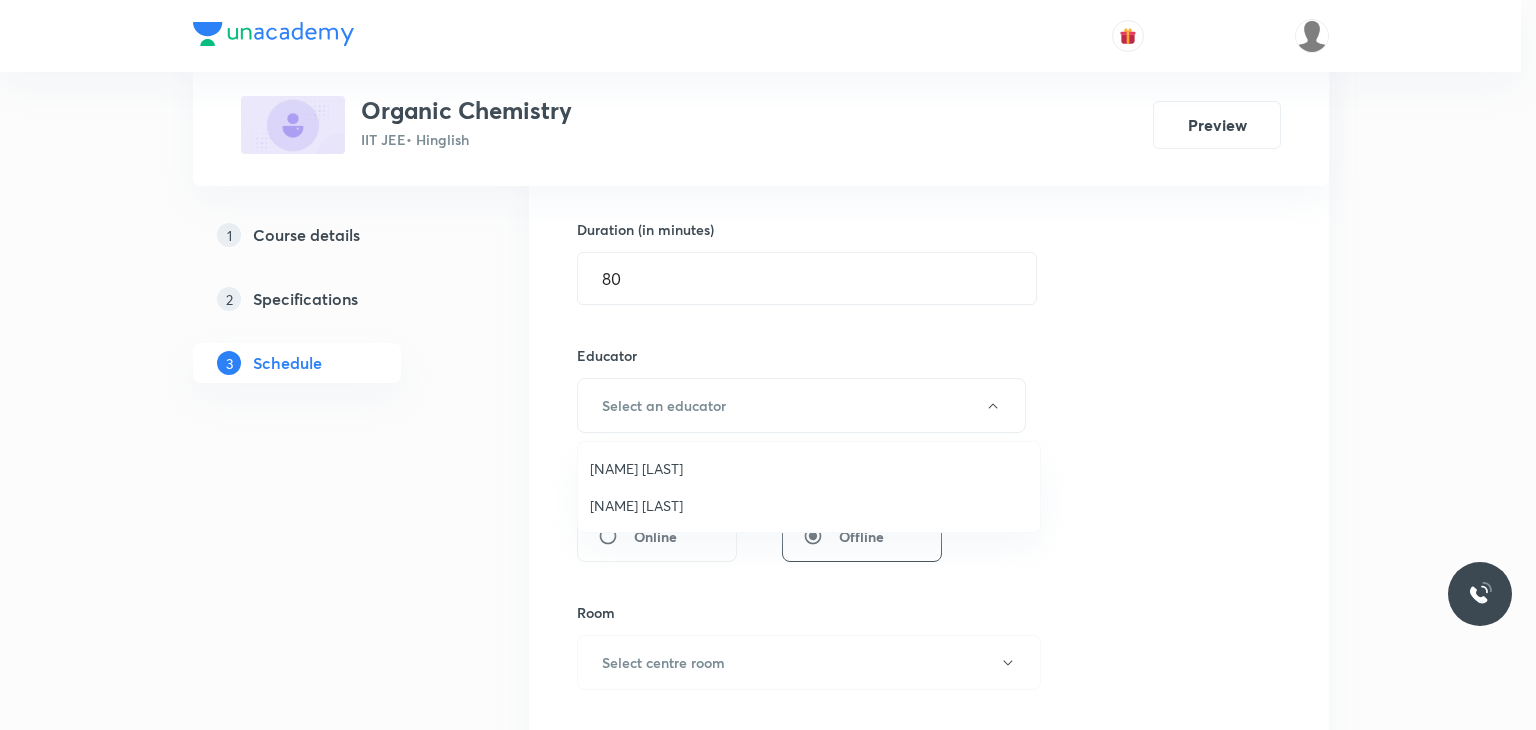 click on "Gaurav Gaurav" at bounding box center [809, 505] 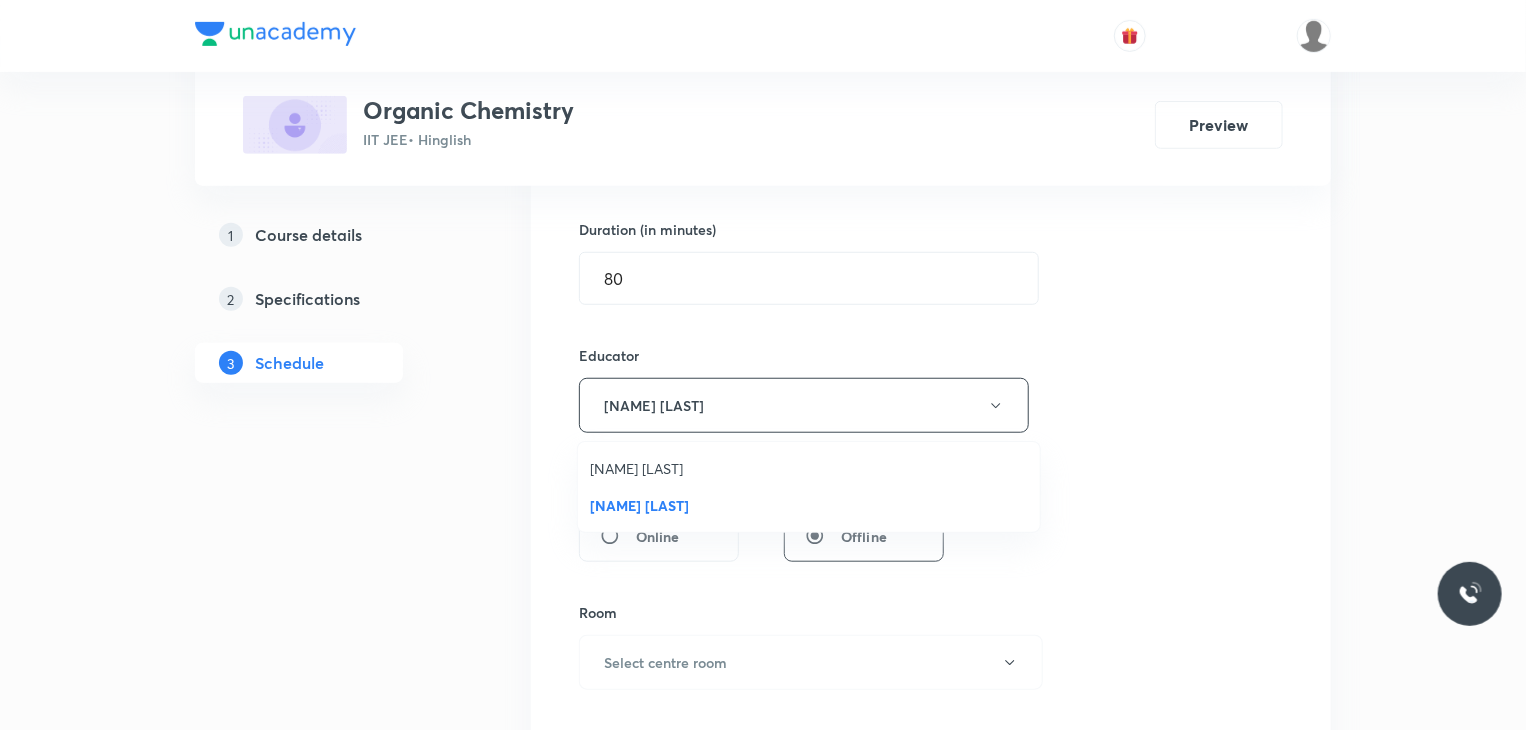 type 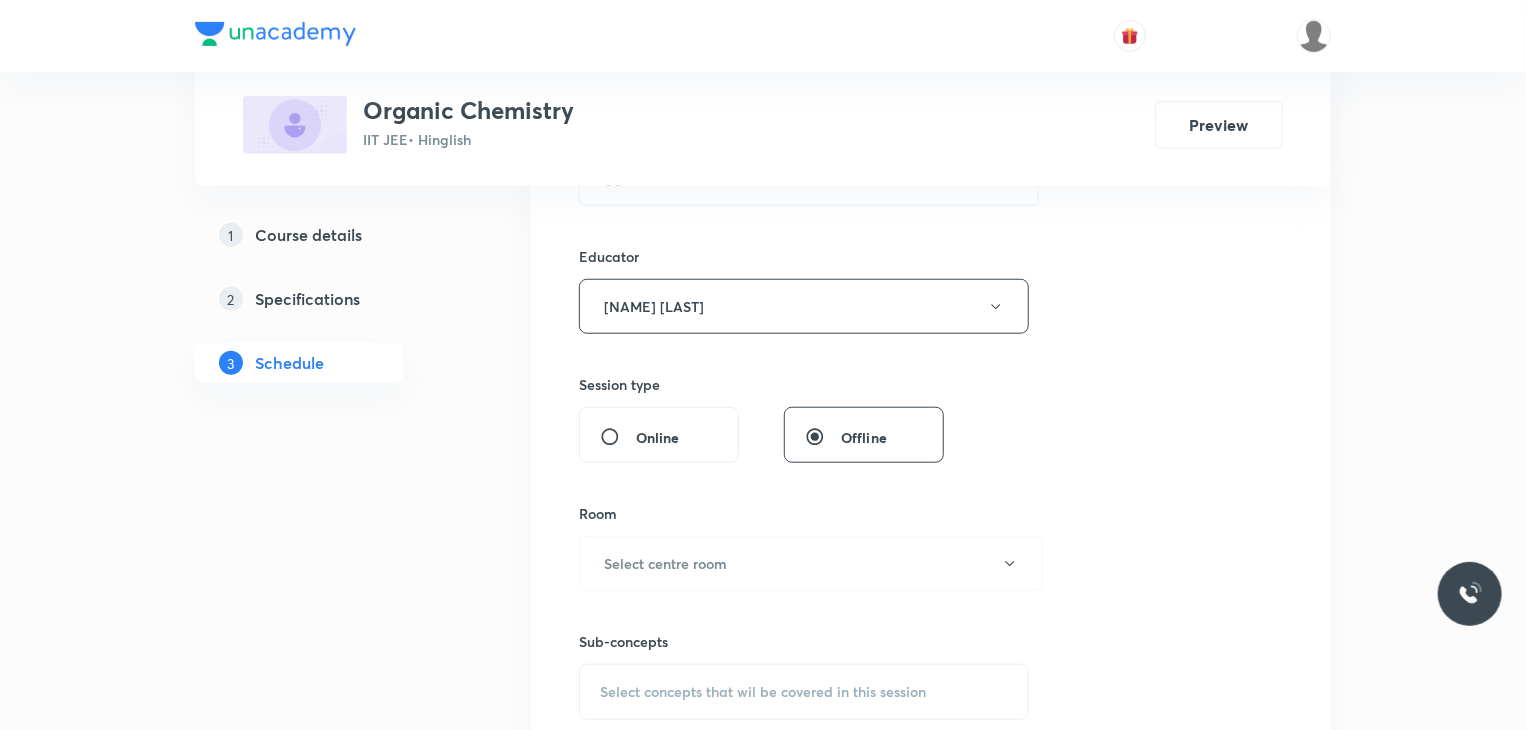 scroll, scrollTop: 700, scrollLeft: 0, axis: vertical 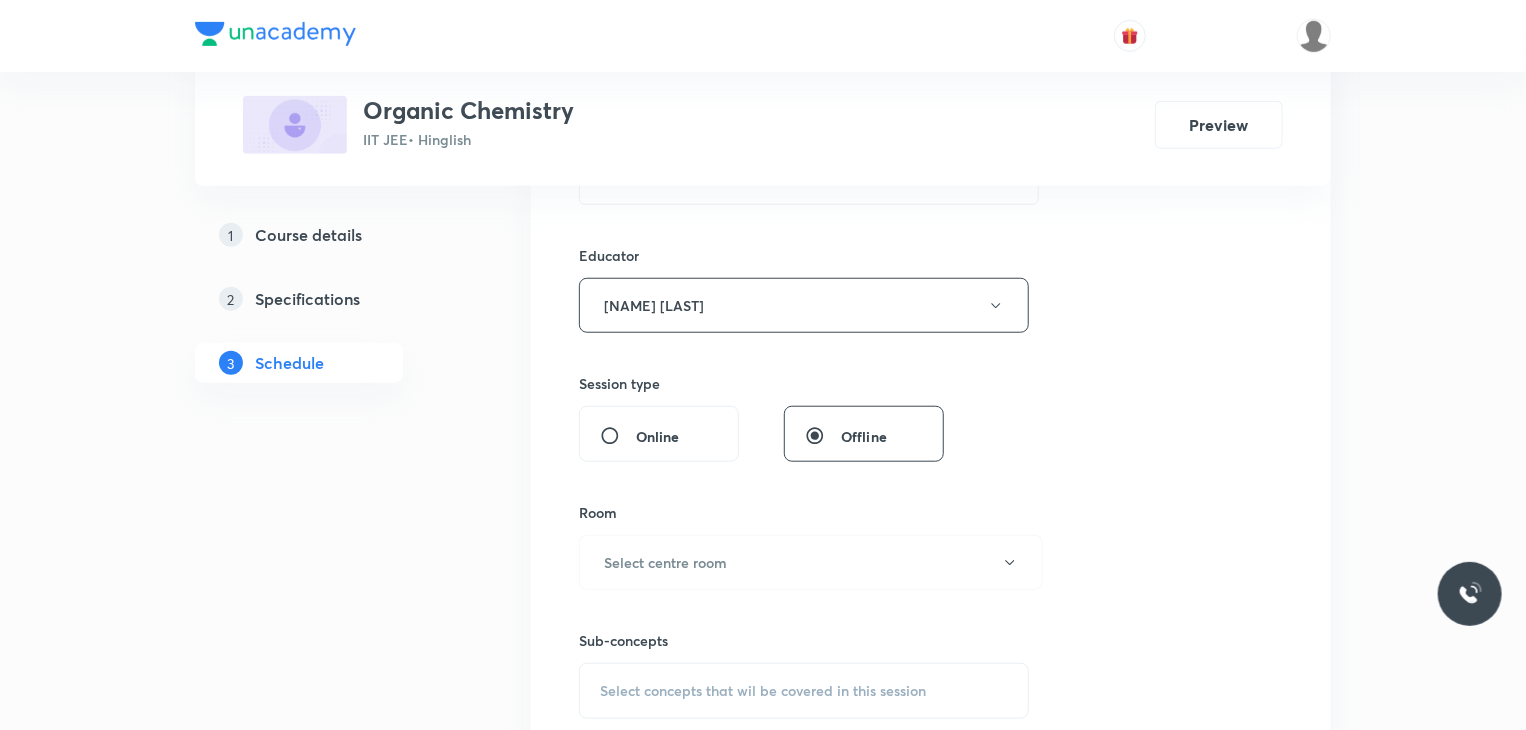 click on "Room Select centre room" at bounding box center [804, 546] 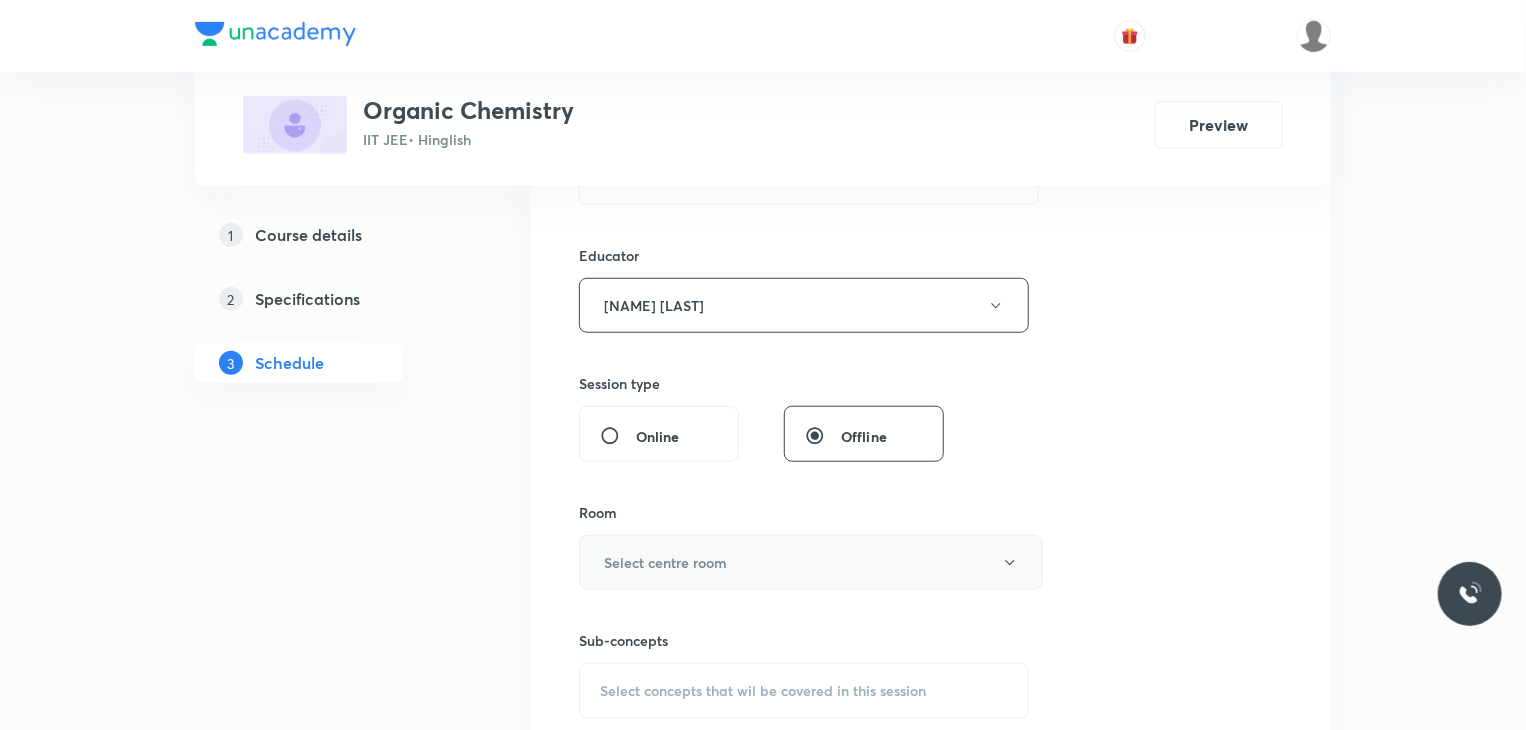 click on "Select centre room" at bounding box center [665, 562] 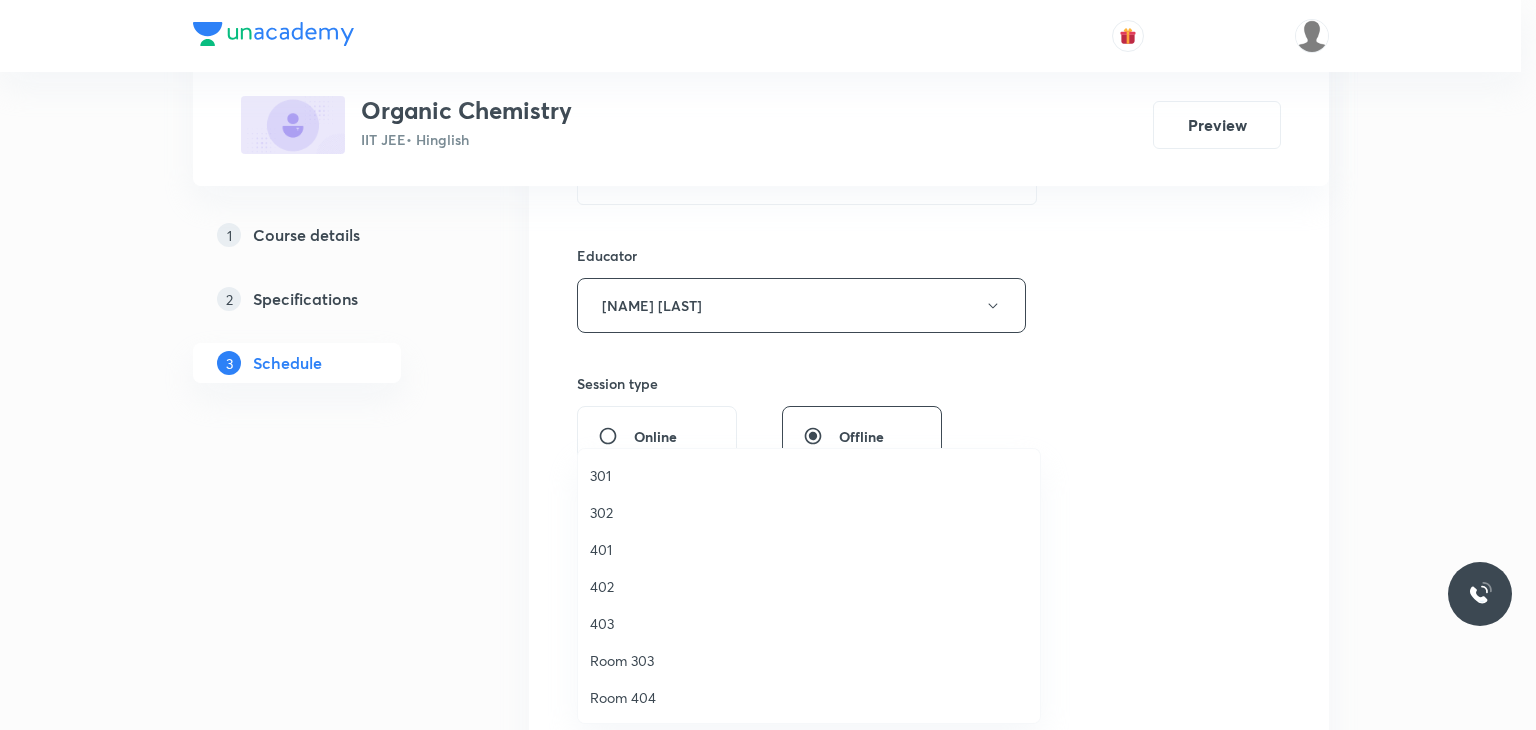 click on "402" at bounding box center [809, 586] 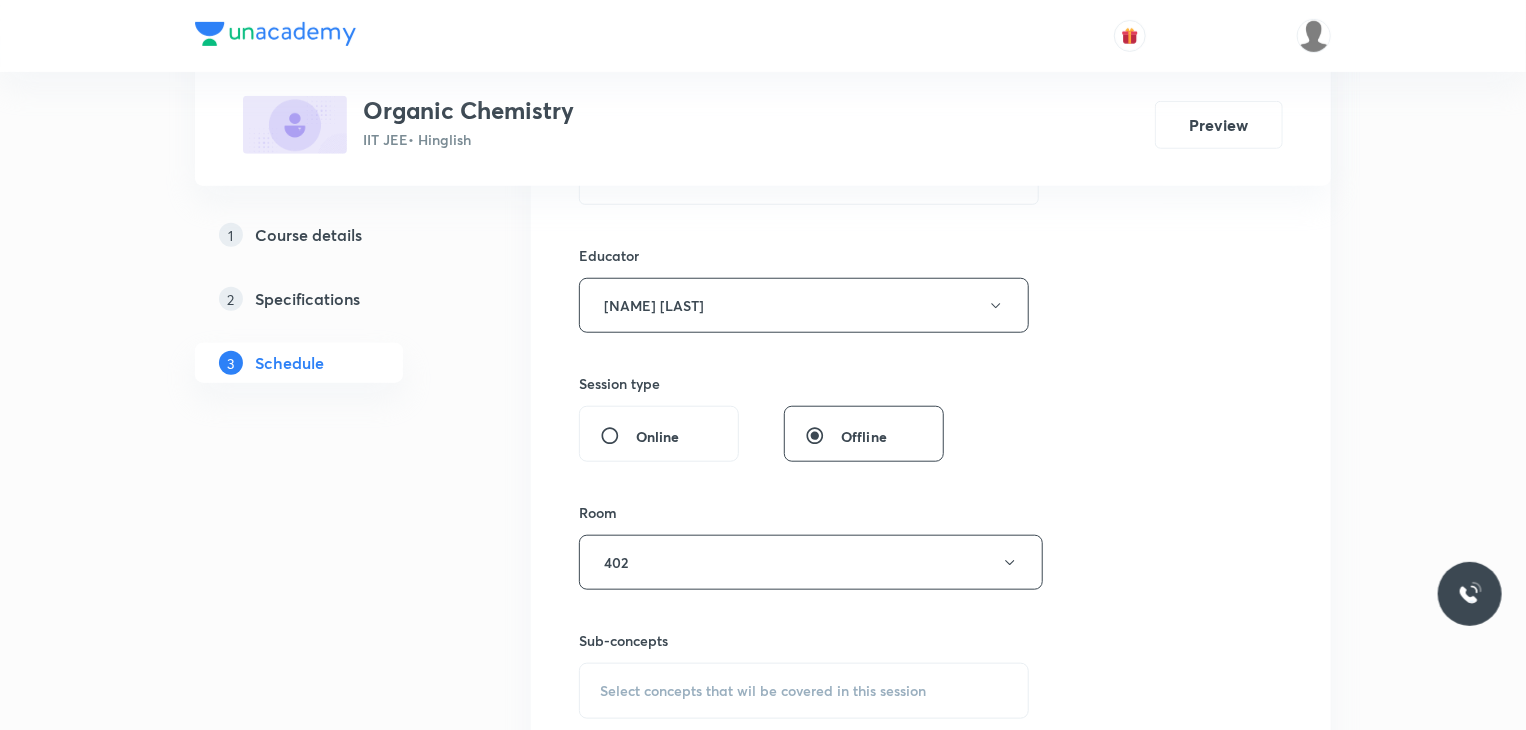 click on "Select concepts that wil be covered in this session" at bounding box center (763, 691) 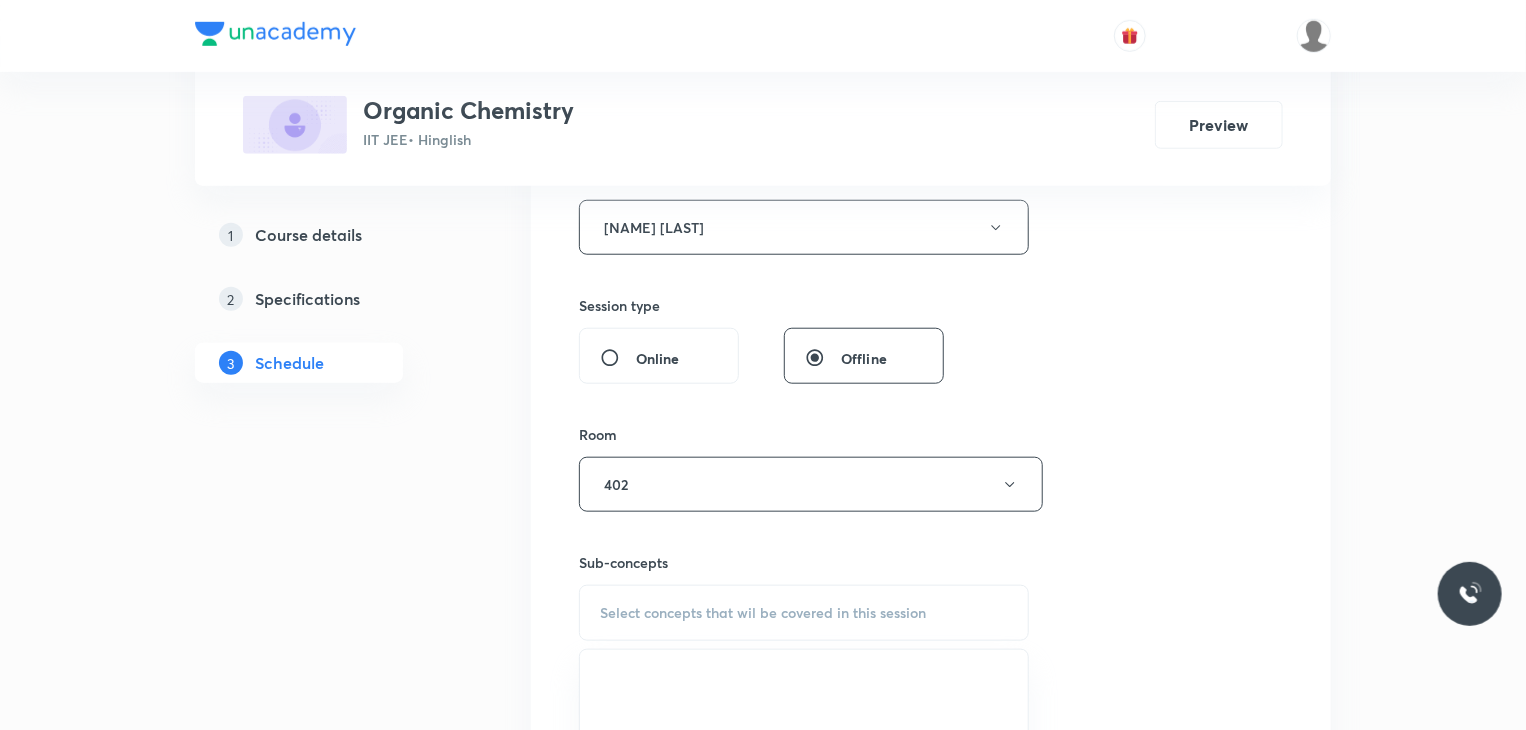 scroll, scrollTop: 900, scrollLeft: 0, axis: vertical 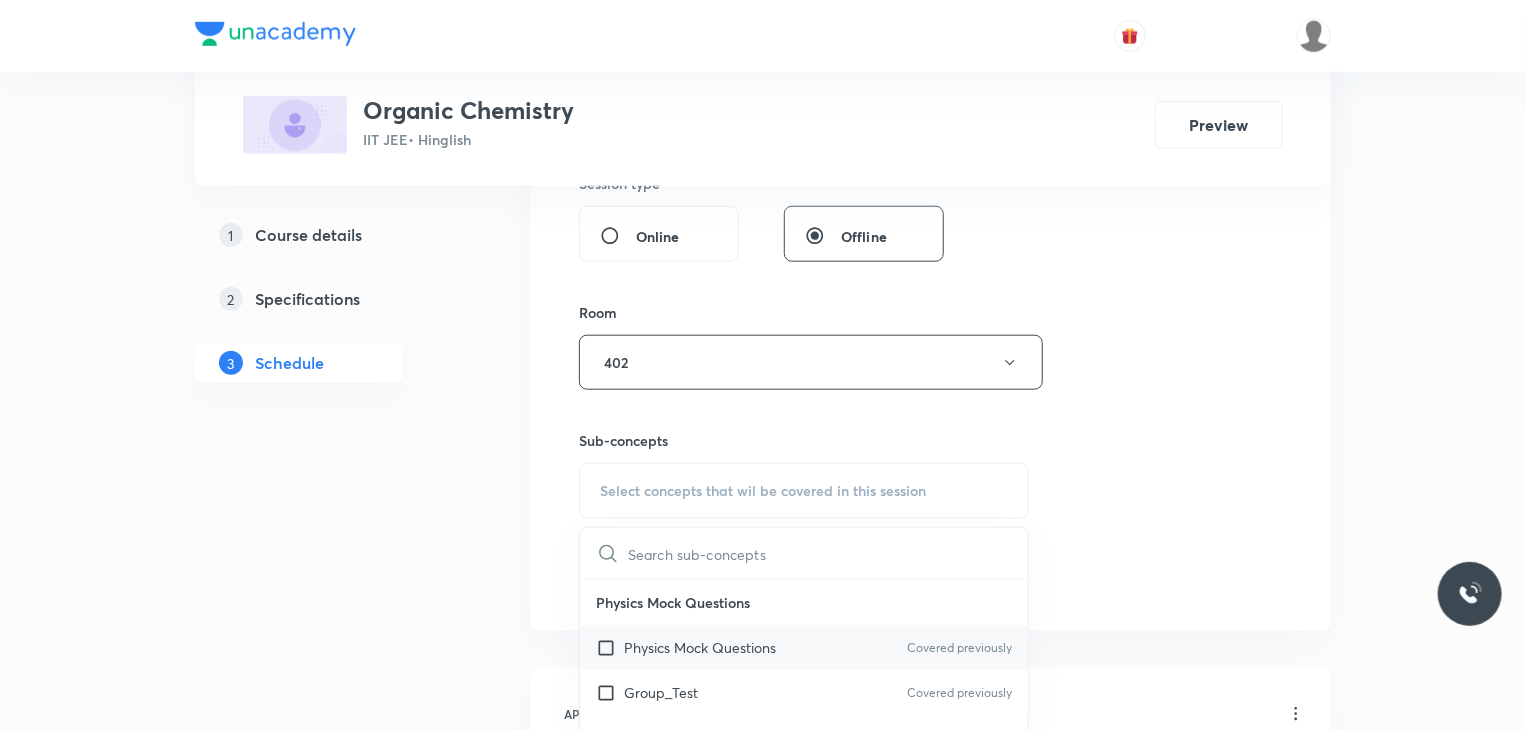 click on "Physics Mock Questions Covered previously" at bounding box center (804, 647) 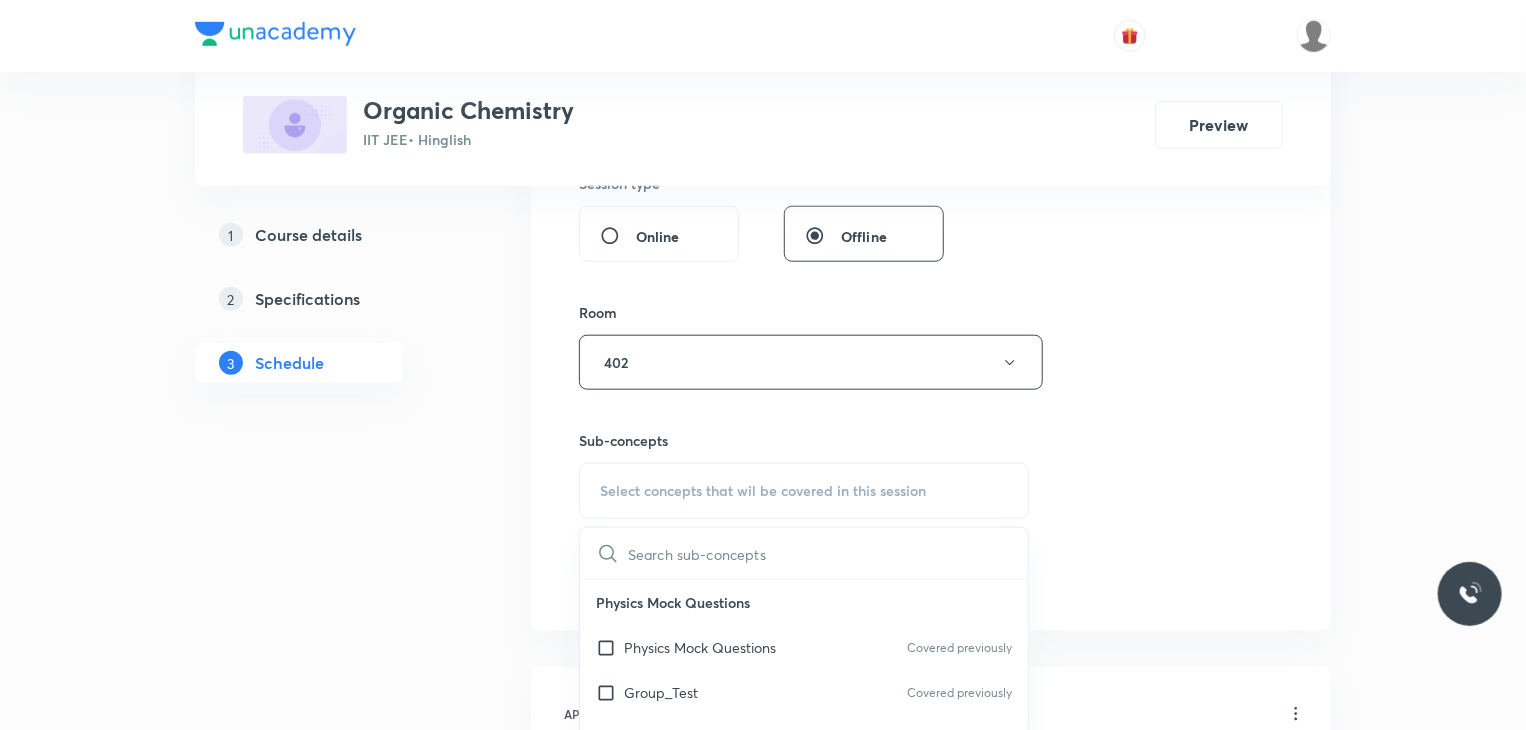 checkbox on "true" 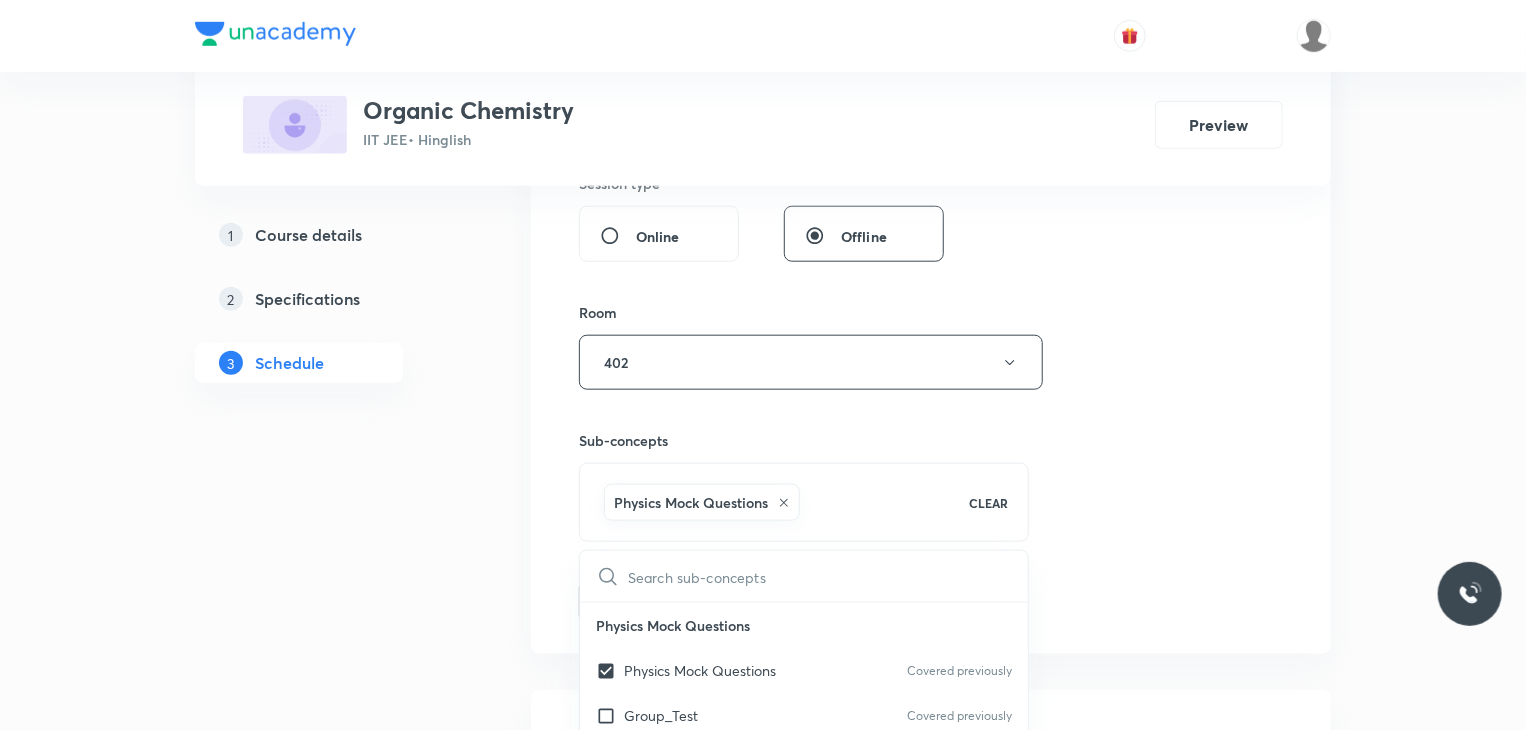 click on "Session  58 Live class Session title 20/99 Carbonyl Compounds 7 ​ Schedule for Aug 6, 2025, 12:40 PM ​ Duration (in minutes) 80 ​ Educator Gaurav Gaurav   Session type Online Offline Room 402 Sub-concepts Physics Mock Questions CLEAR ​ Physics Mock Questions Physics Mock Questions Covered previously Group_Test Covered previously Practical Organic Chemistry Test for Functional Groups Covered previously Element Detection Test Covered previously Quantitative Analysis Distillation IUPAC Naming of Organic Compounds Classification Of Organic Compounds Naming Of Saturated Hydrocarbons Naming Of Unsaturated Hydrocarbons Naming Of Cyclic Hydrocarbons Naming Of Compounds Containing Functional Groups Naming Of Aromatic Compounds Degree Of Unsaturation Structural Isomerism Basics of Molecule Presentation IUPAC Naming General Organic Chemistry  Existence Of Carbenes Introduction: How Radicals  Form And How They React Reactions And Their Mechanisms Development Of The Science Of  Organic Chemistry  Atomic Structure" at bounding box center (931, 77) 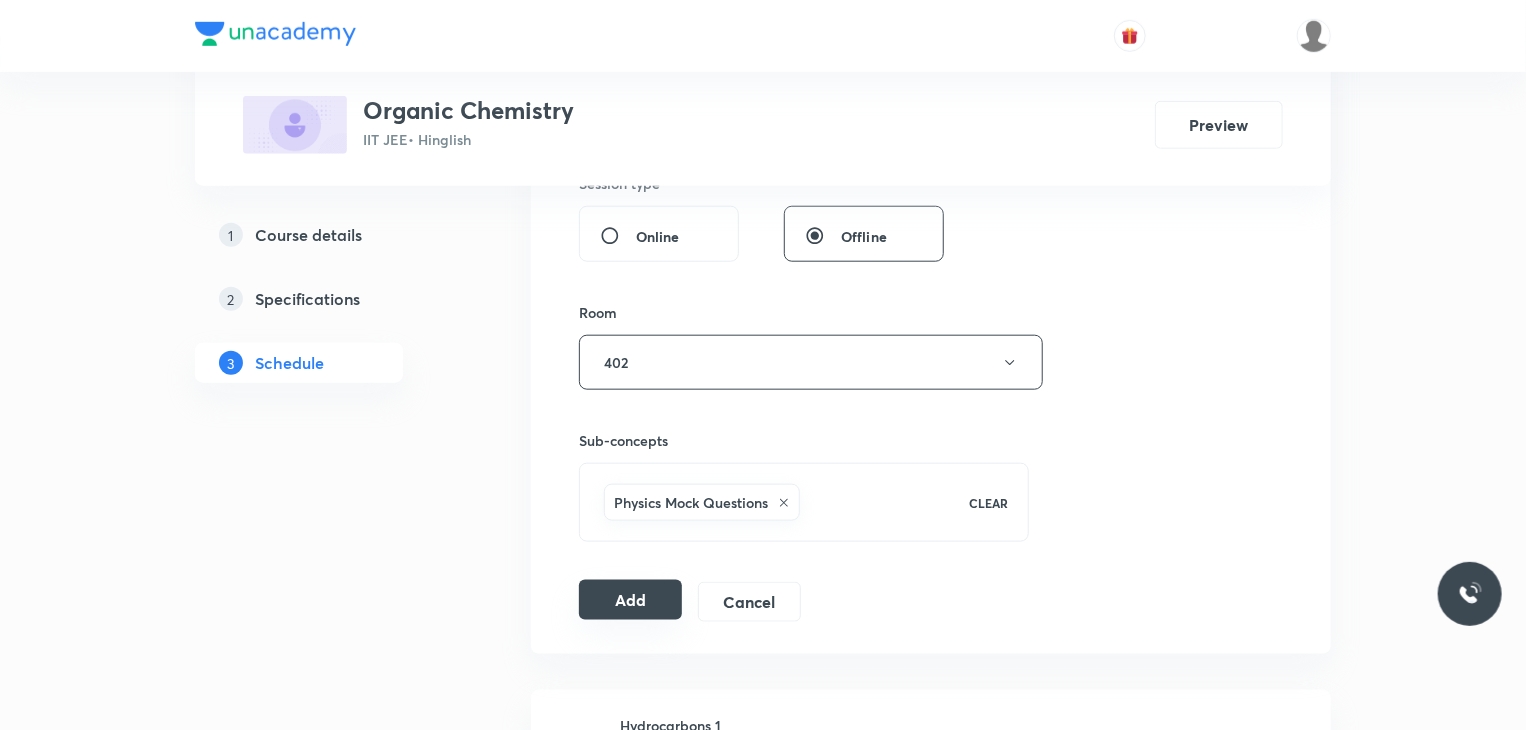 click on "Add" at bounding box center (630, 600) 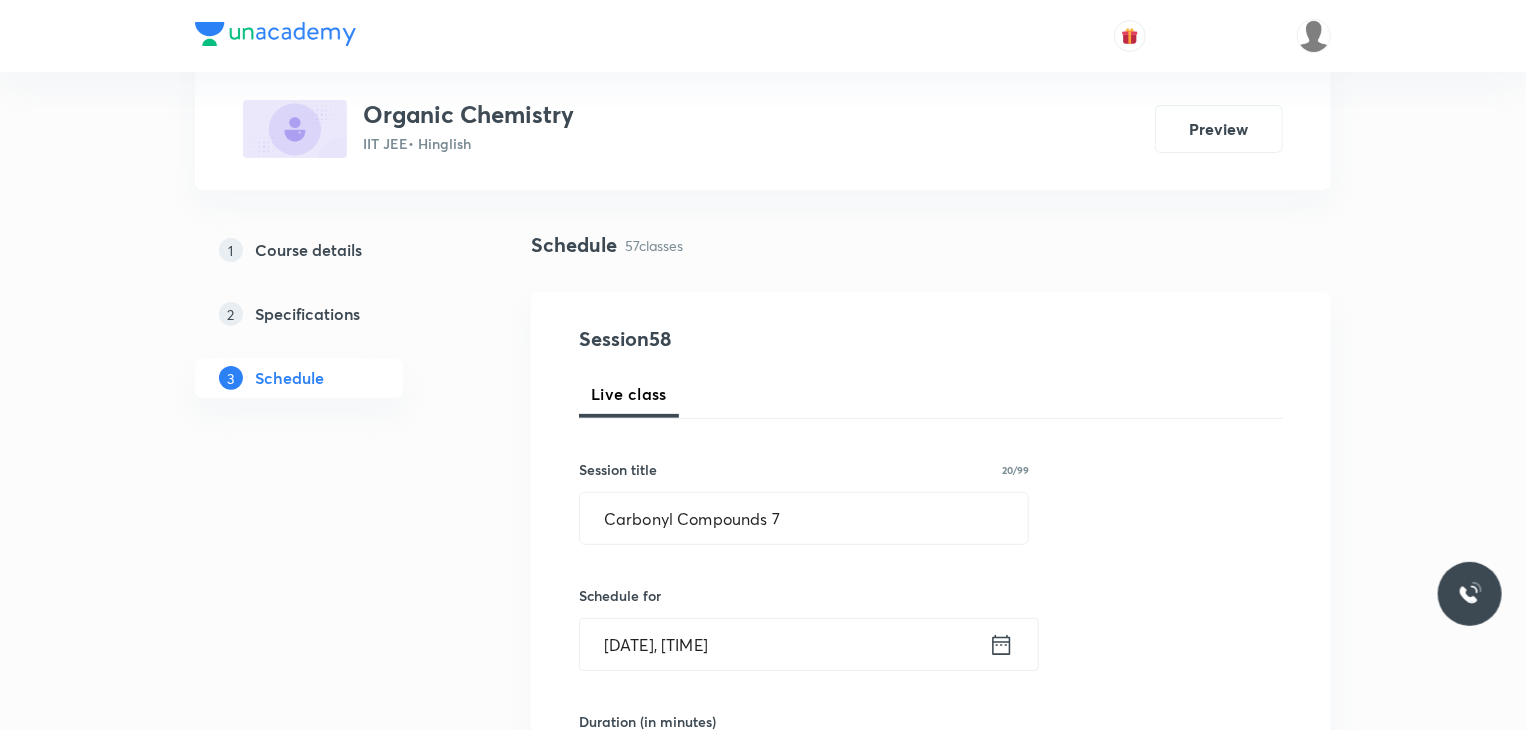 scroll, scrollTop: 100, scrollLeft: 0, axis: vertical 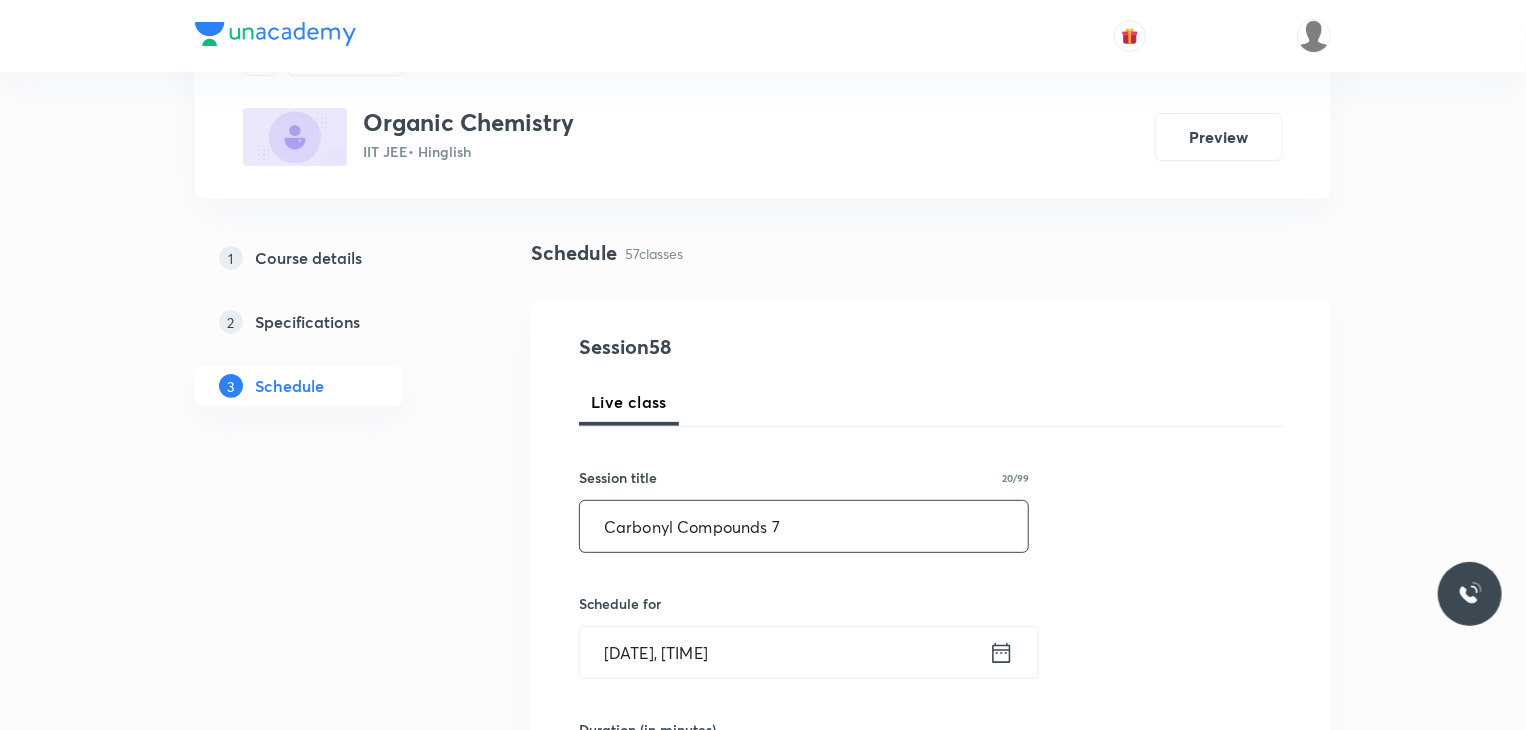click on "Carbonyl Compounds 7" at bounding box center [804, 526] 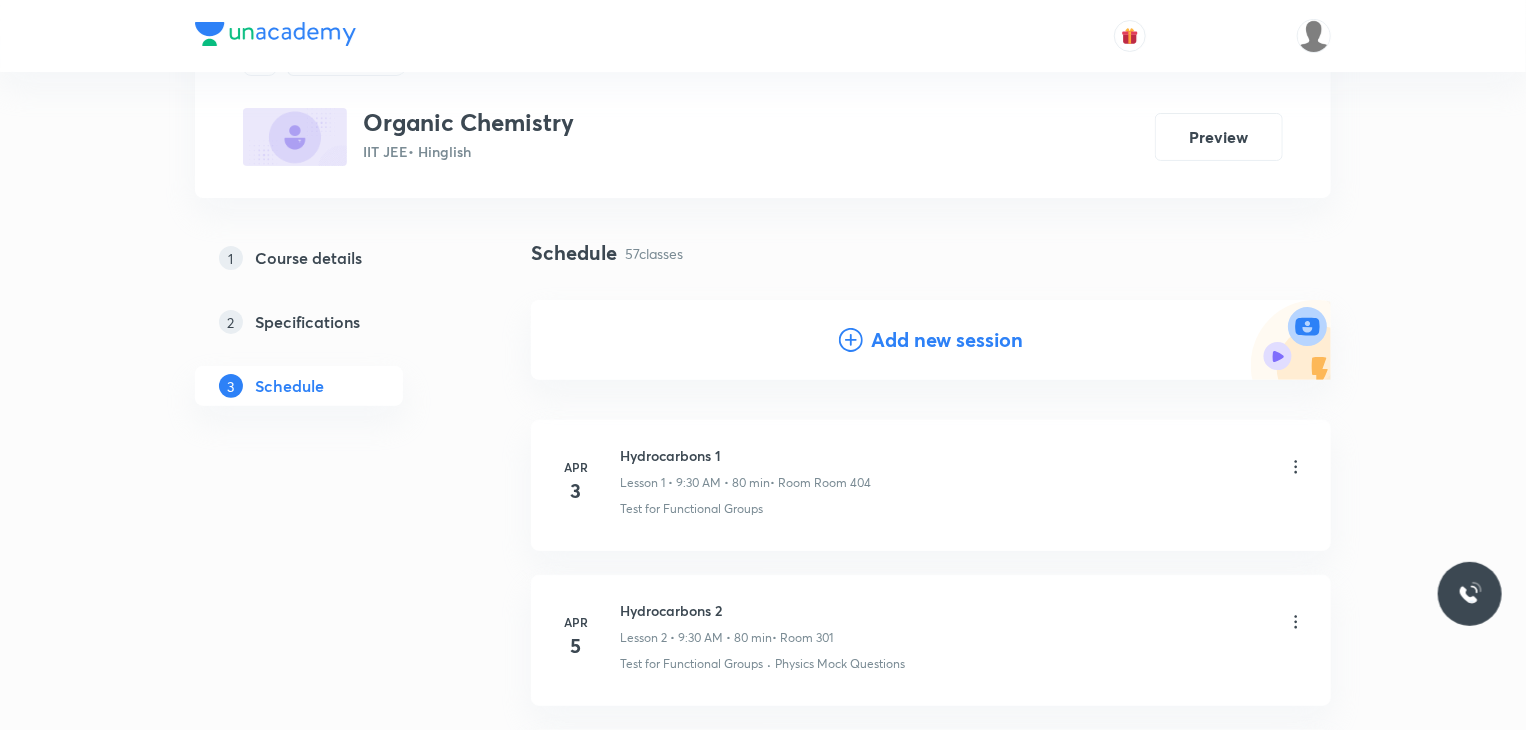 click on "Add new session" at bounding box center [947, 340] 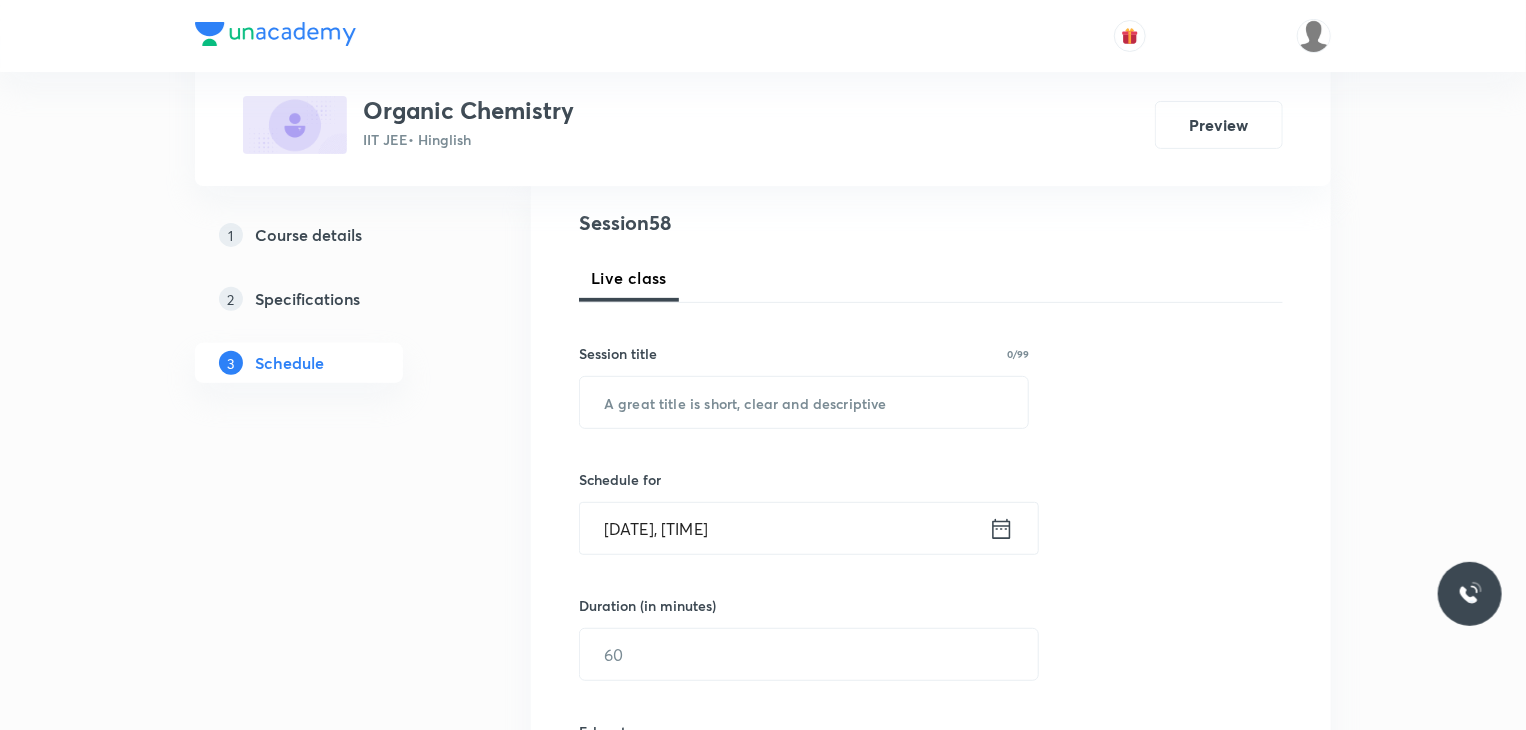 scroll, scrollTop: 300, scrollLeft: 0, axis: vertical 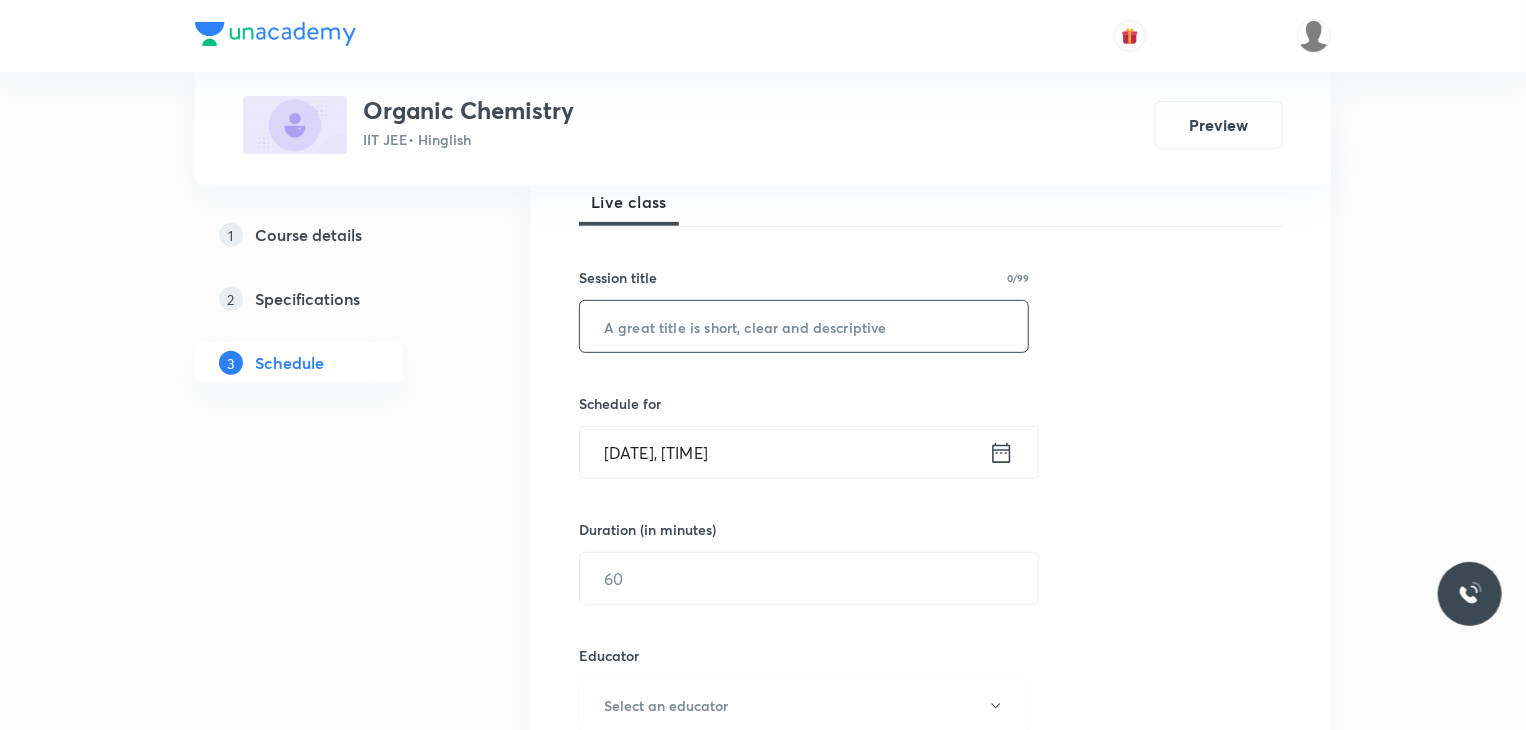 click at bounding box center [804, 326] 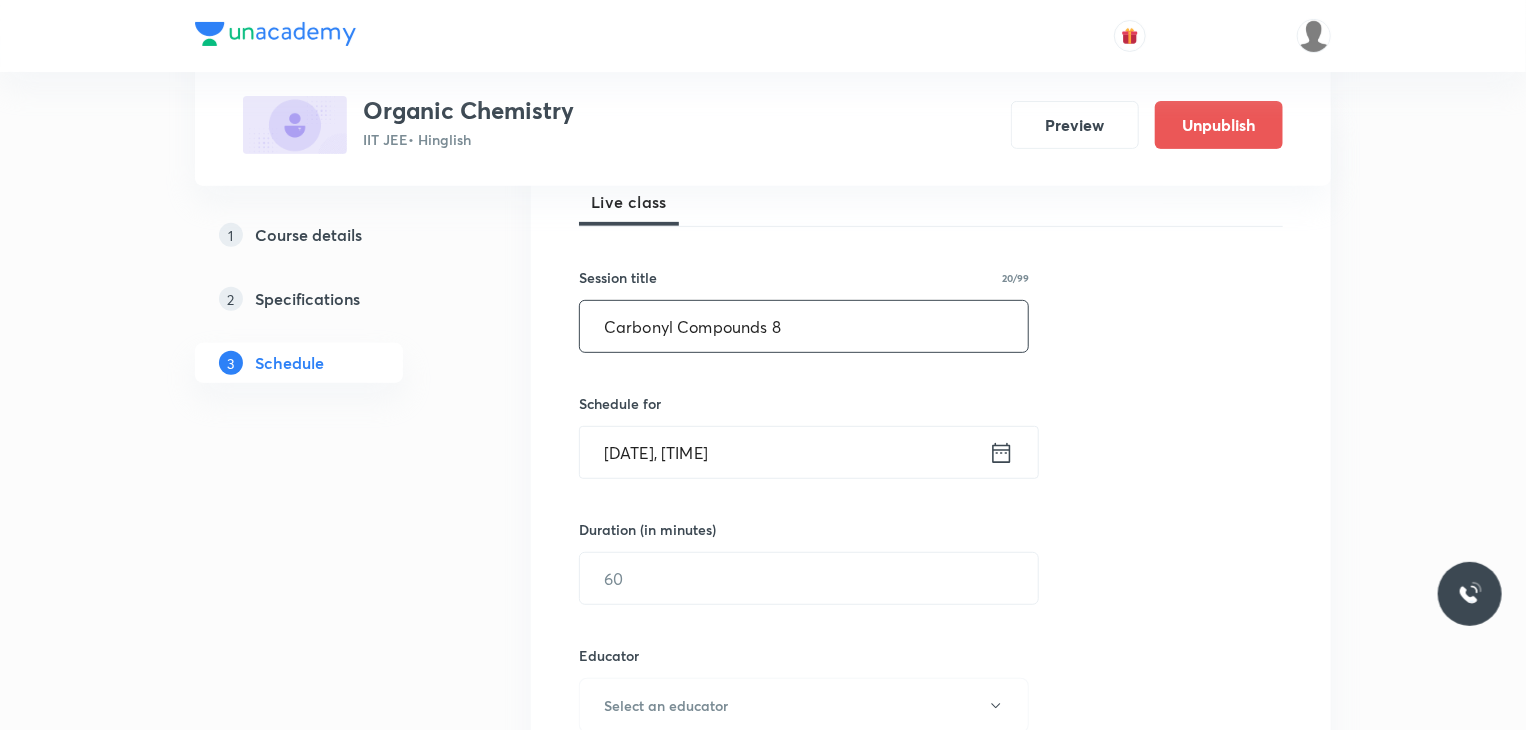type on "Carbonyl Compounds 8" 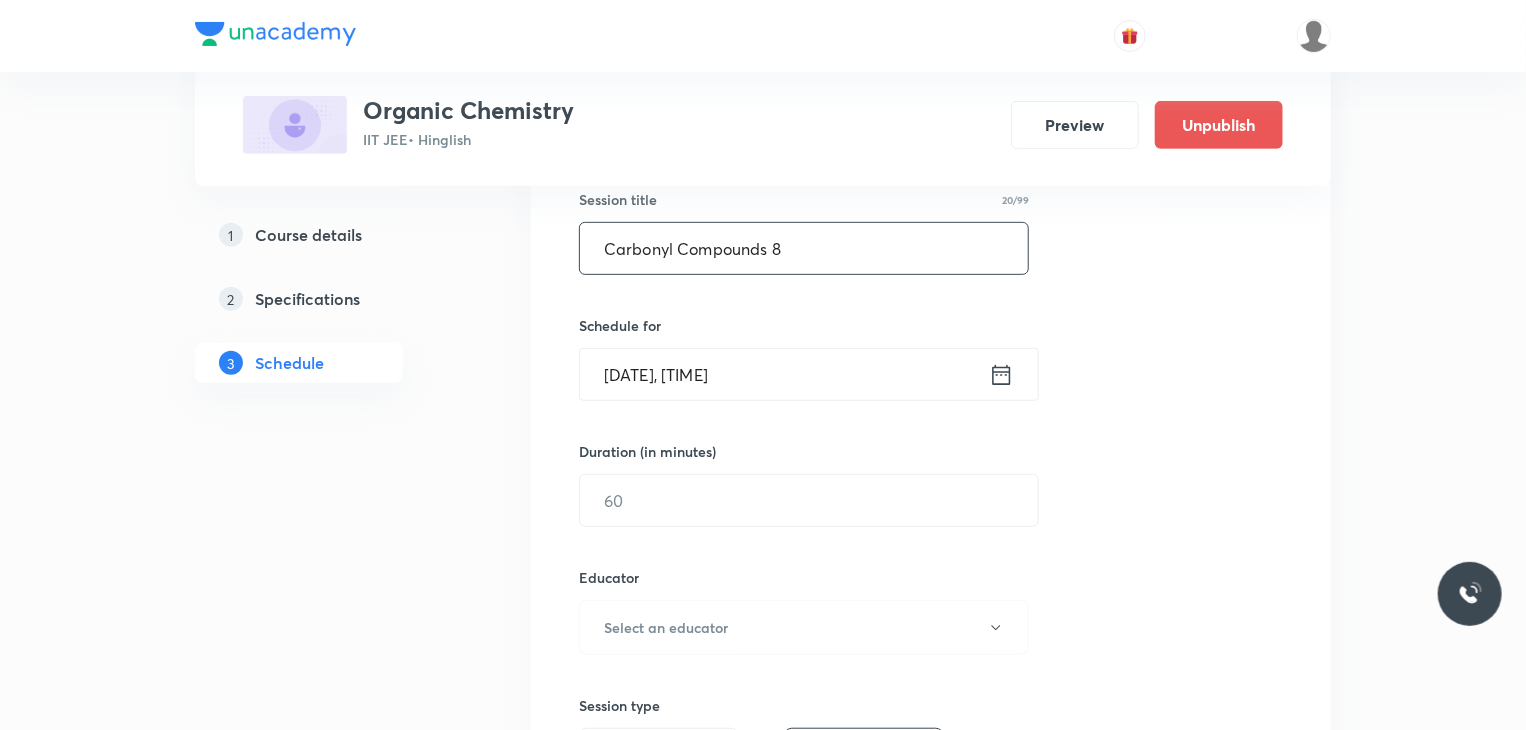 scroll, scrollTop: 400, scrollLeft: 0, axis: vertical 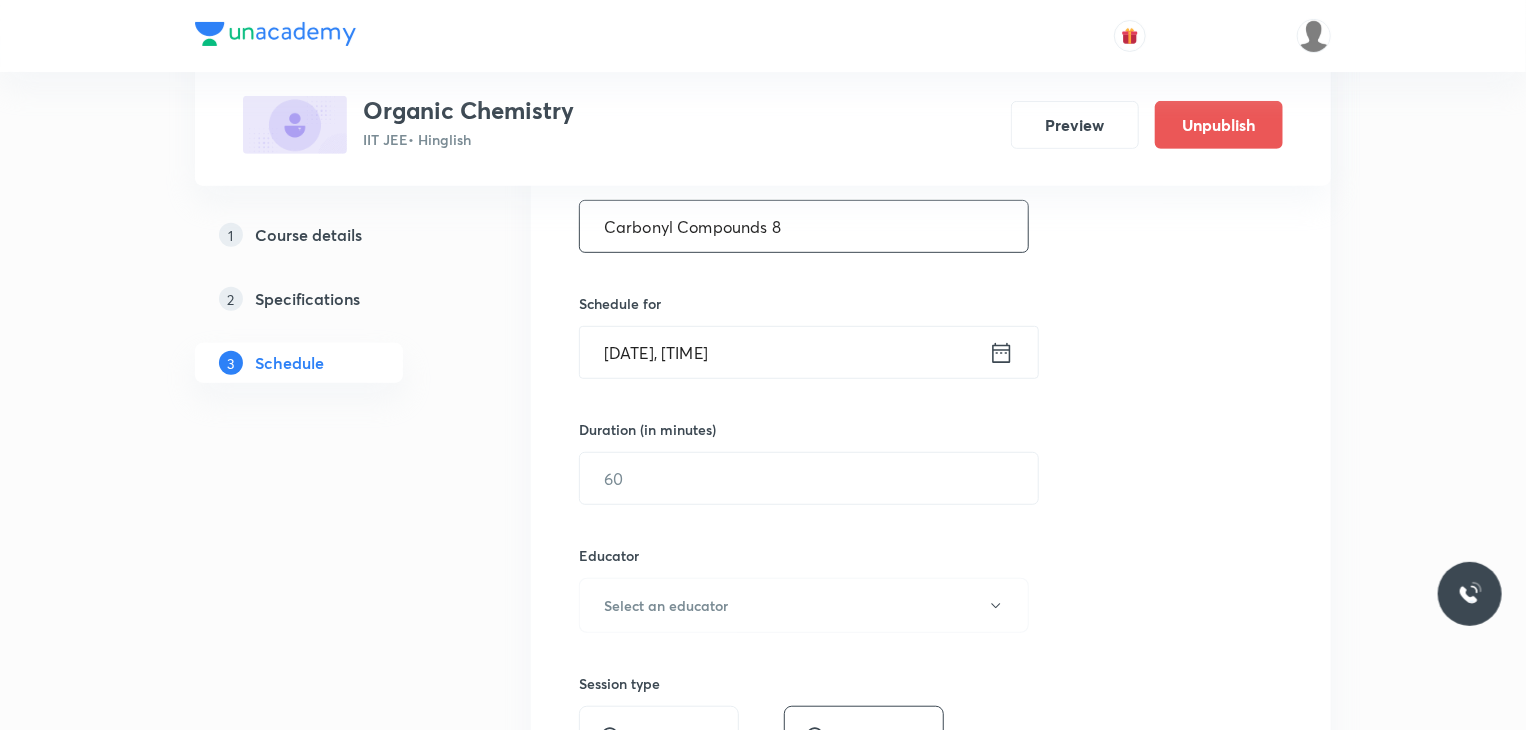 click on "Aug 2, 2025, 5:54 PM" at bounding box center [784, 352] 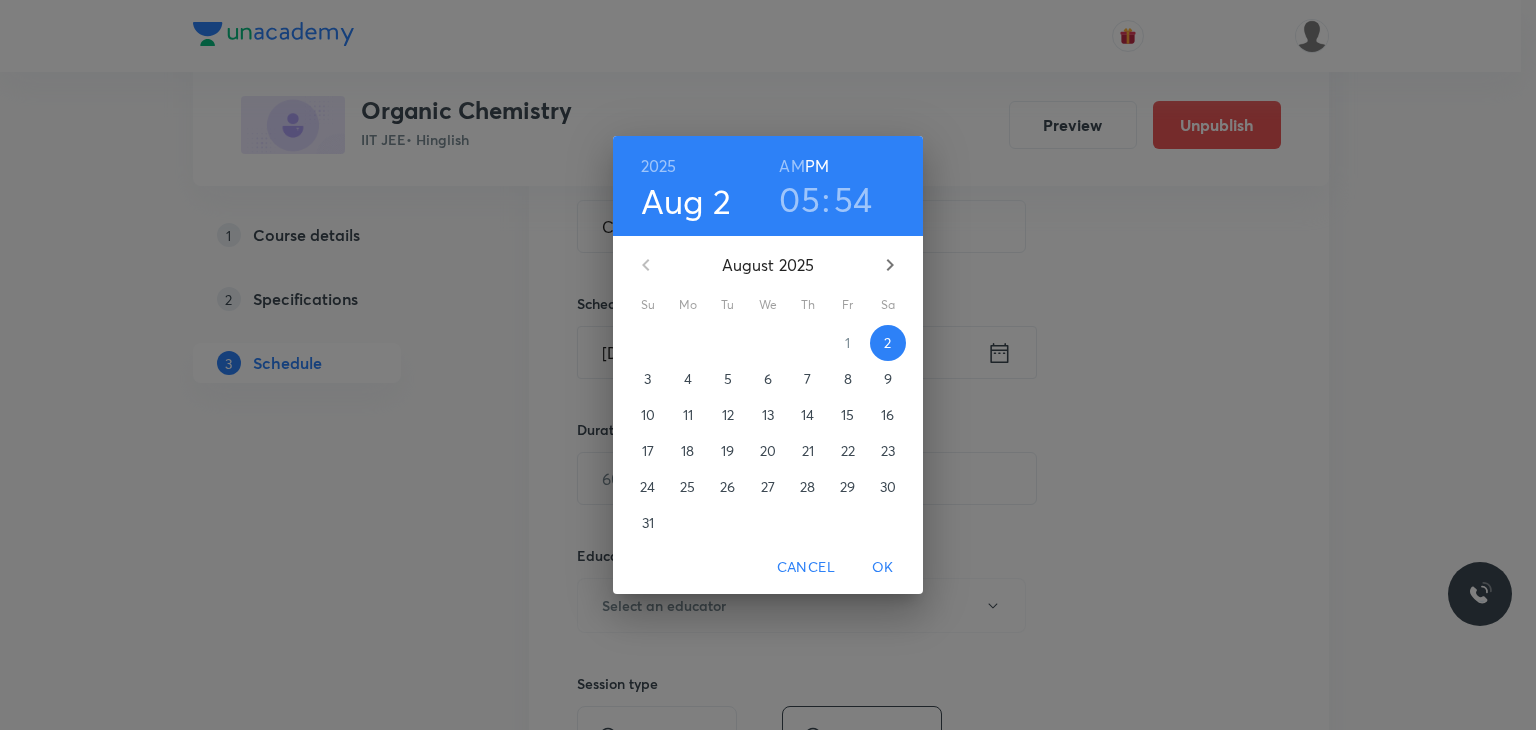 click on "7" at bounding box center [808, 379] 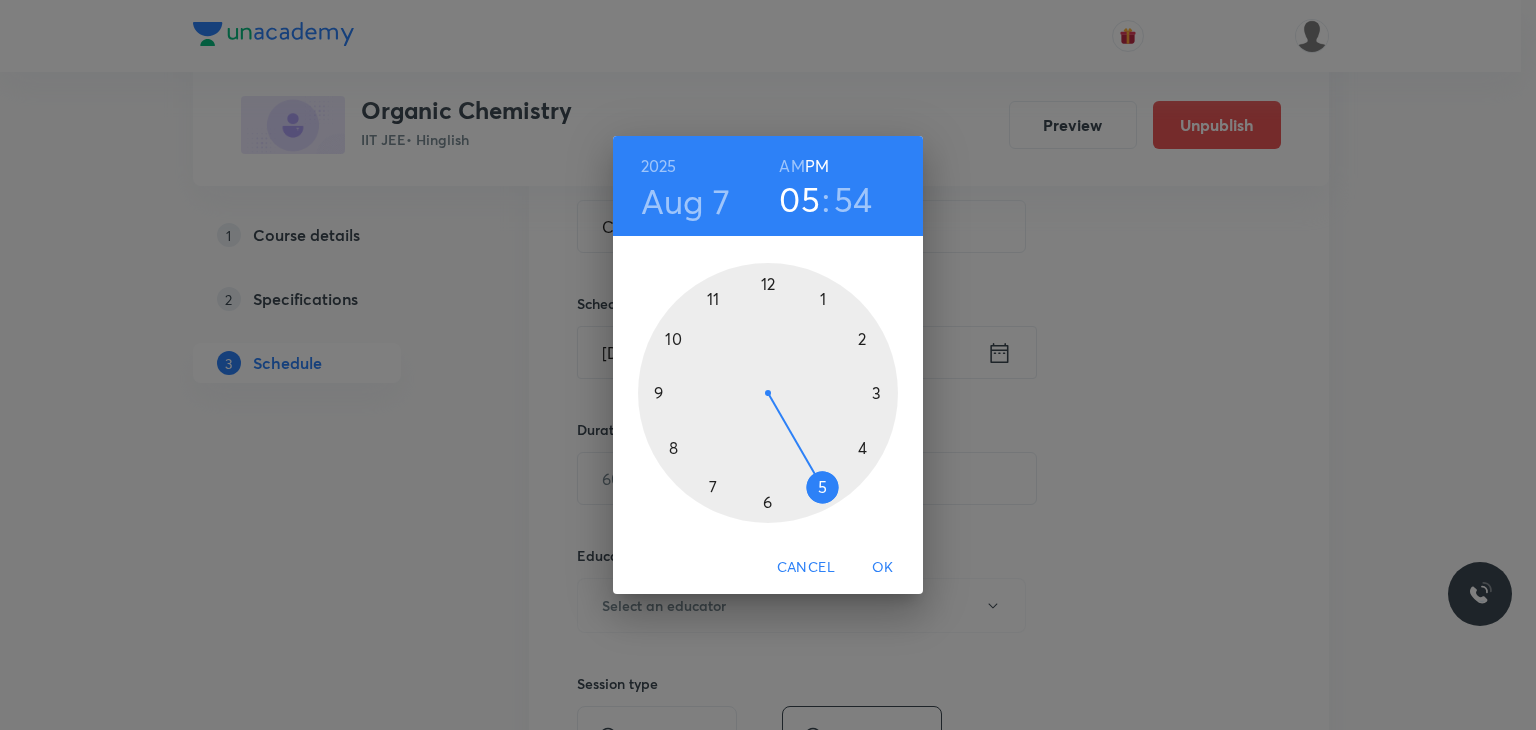 click on "AM" at bounding box center [791, 166] 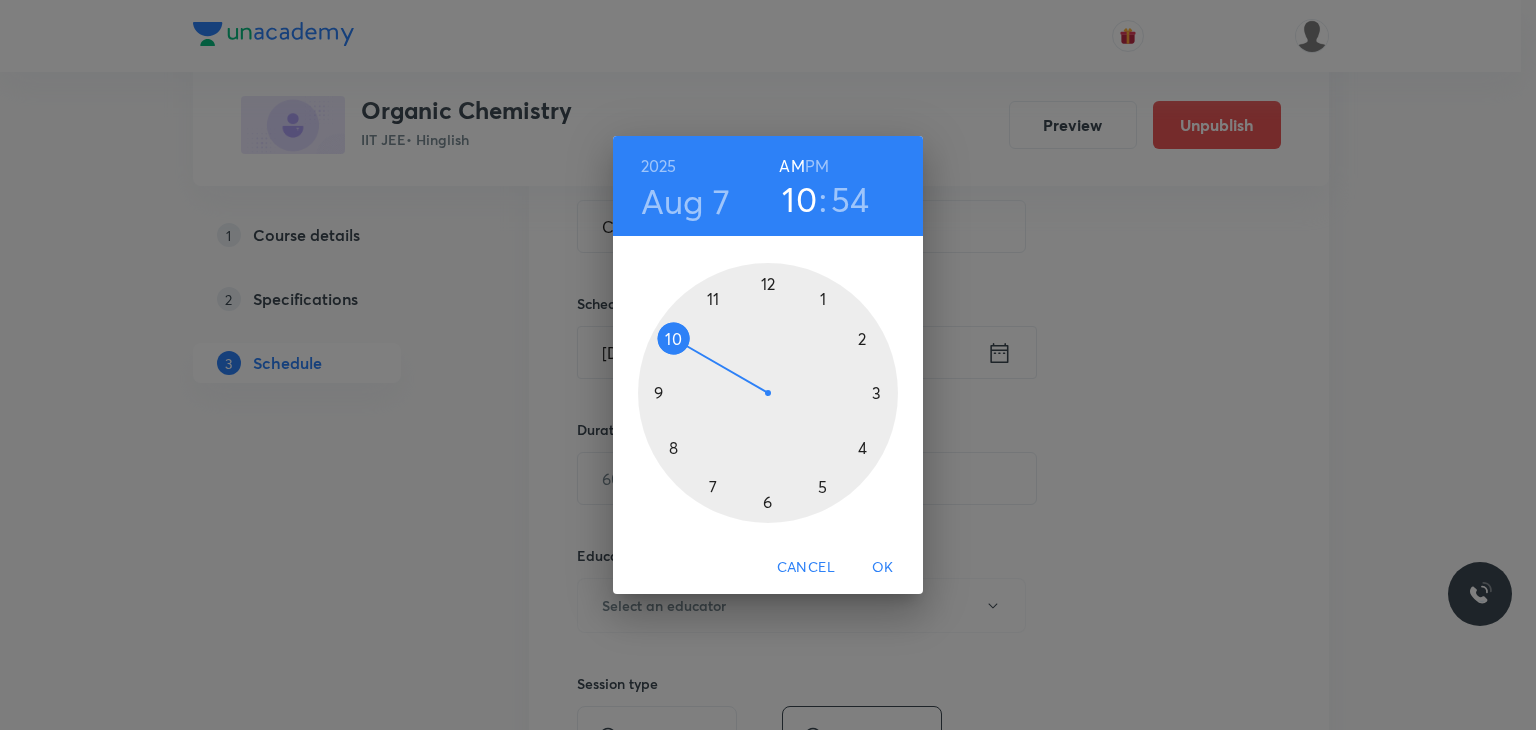 drag, startPoint x: 662, startPoint y: 332, endPoint x: 656, endPoint y: 362, distance: 30.594116 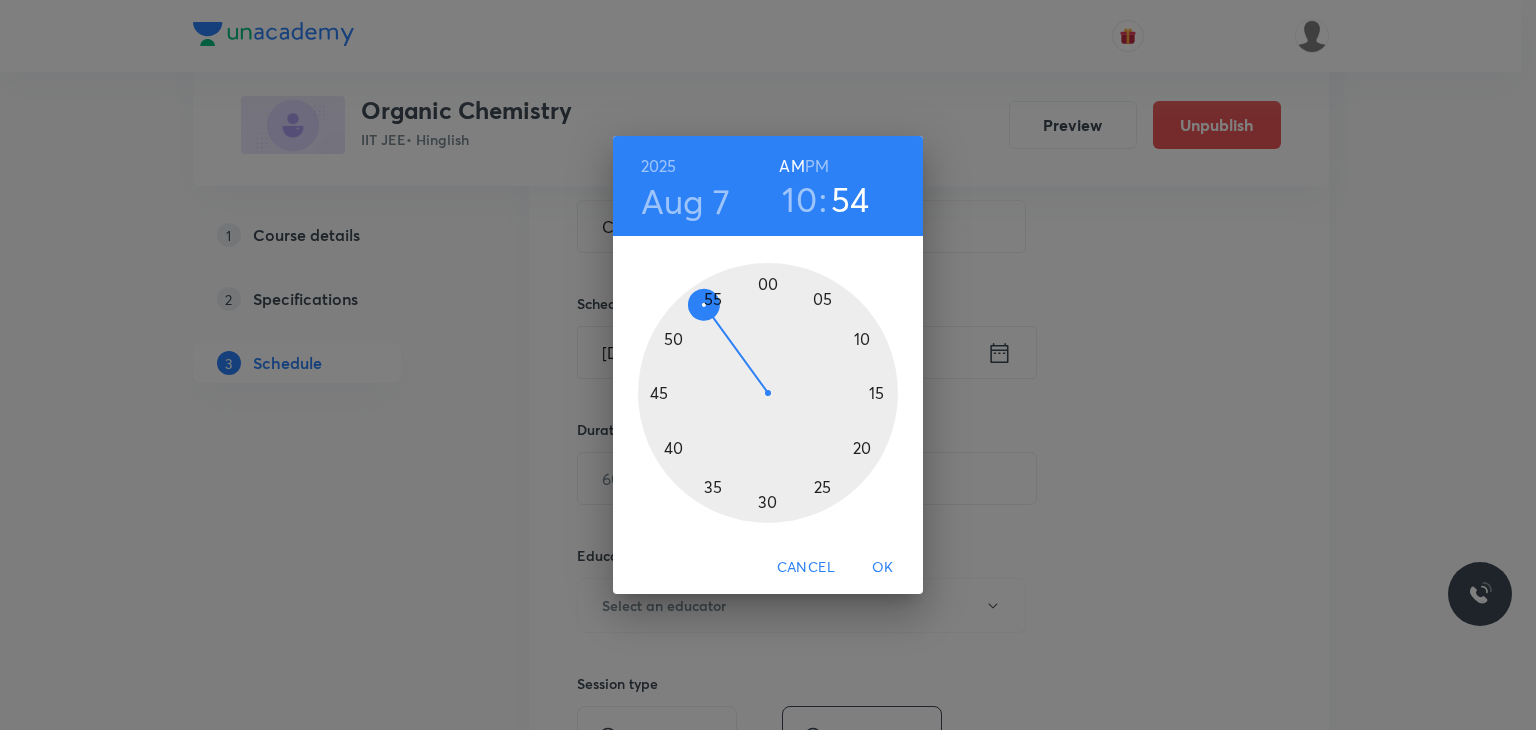 click on "10" at bounding box center [799, 199] 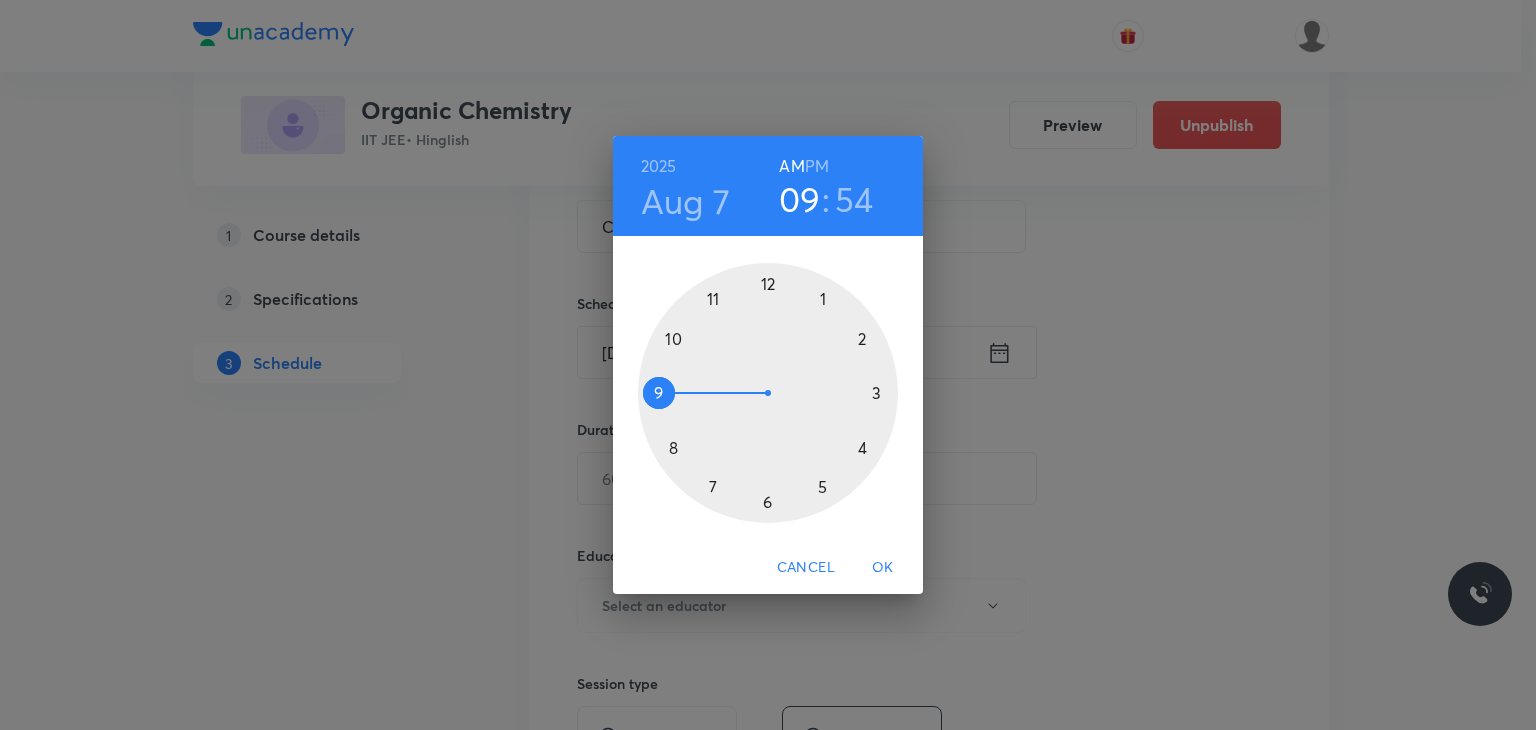 drag, startPoint x: 664, startPoint y: 381, endPoint x: 660, endPoint y: 392, distance: 11.7046995 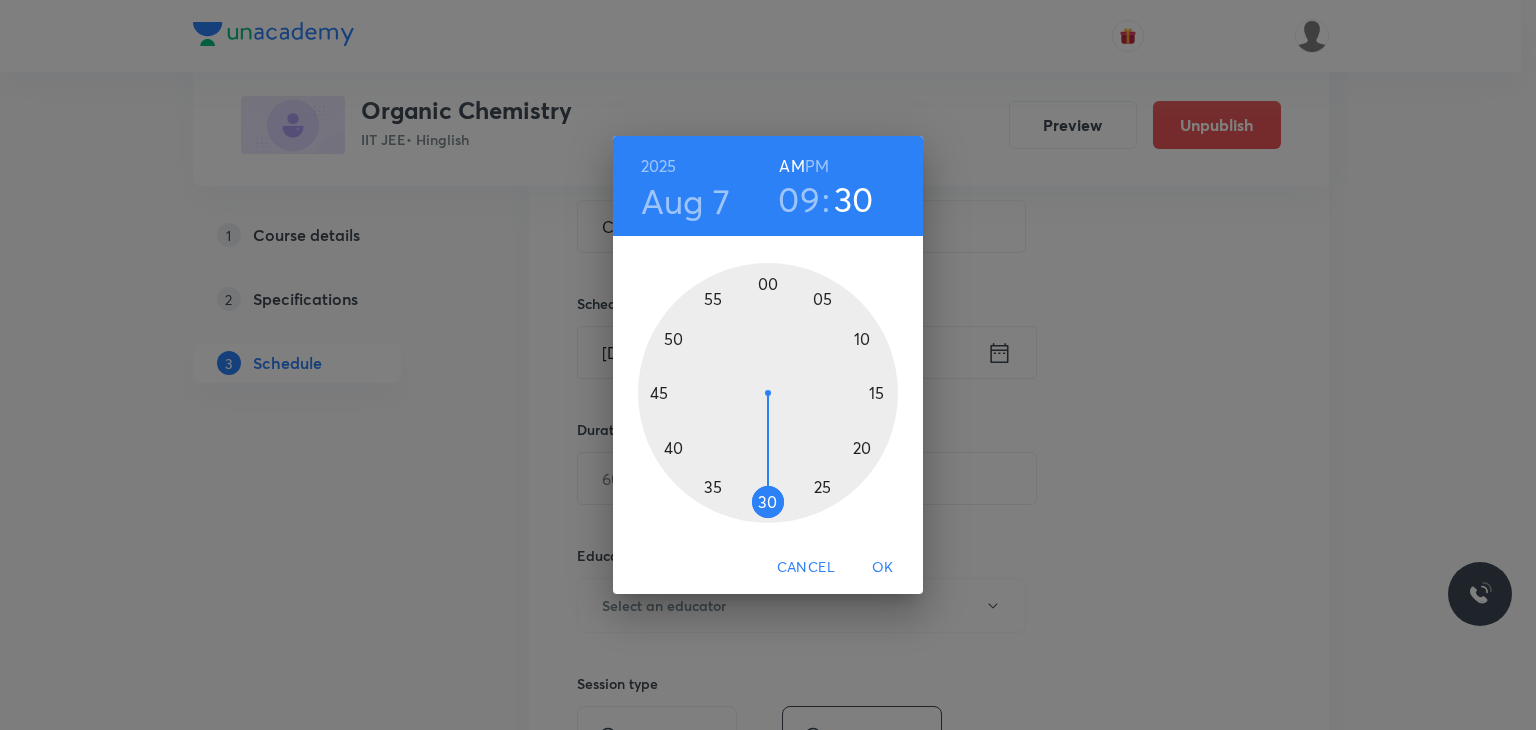drag, startPoint x: 756, startPoint y: 497, endPoint x: 764, endPoint y: 504, distance: 10.630146 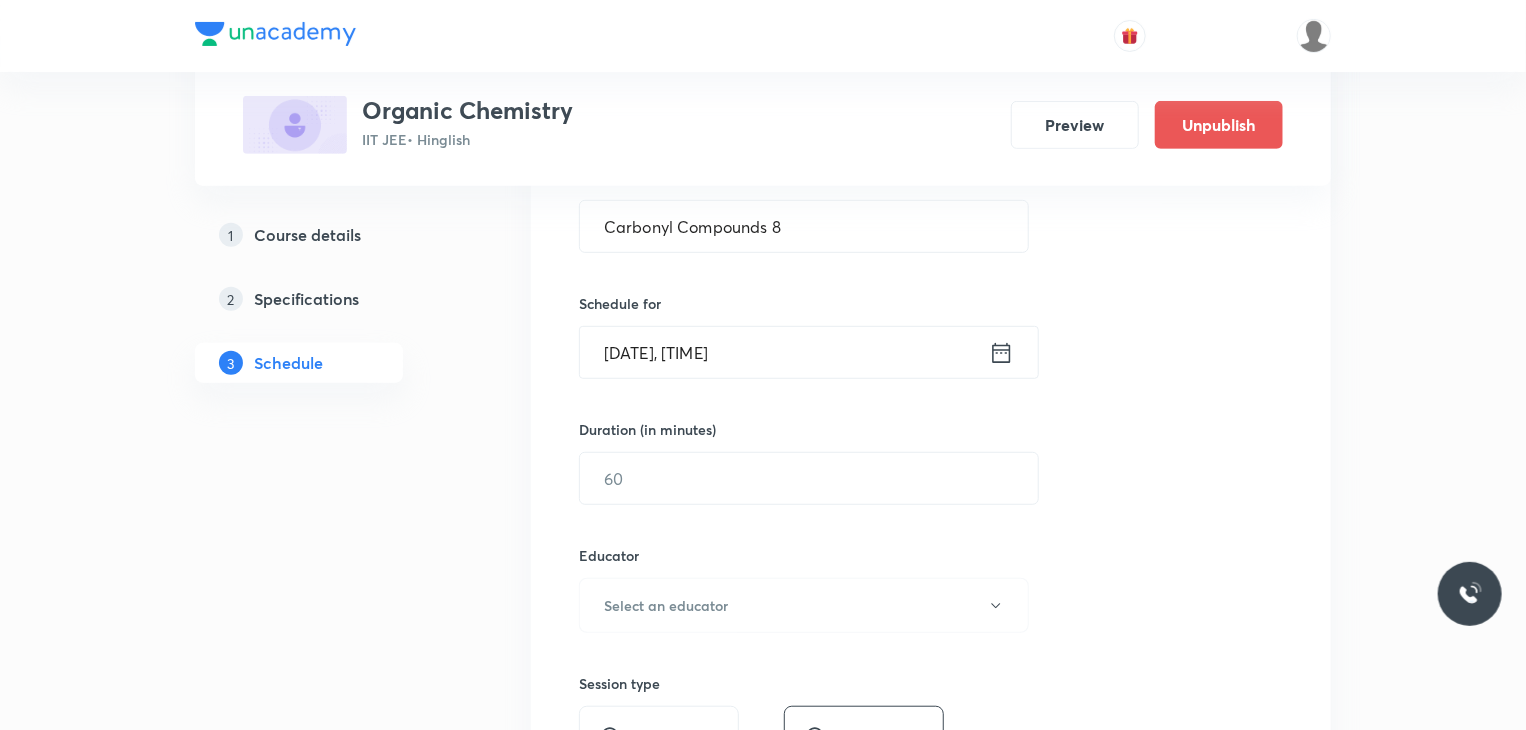 click on "Session  59 Live class Session title 20/99 Carbonyl Compounds 8 ​ Schedule for Aug 7, 2025, 9:30 AM ​ Duration (in minutes) ​ Educator Select an educator   Session type Online Offline Room Select centre room Sub-concepts Select concepts that wil be covered in this session Add Cancel" at bounding box center (931, 565) 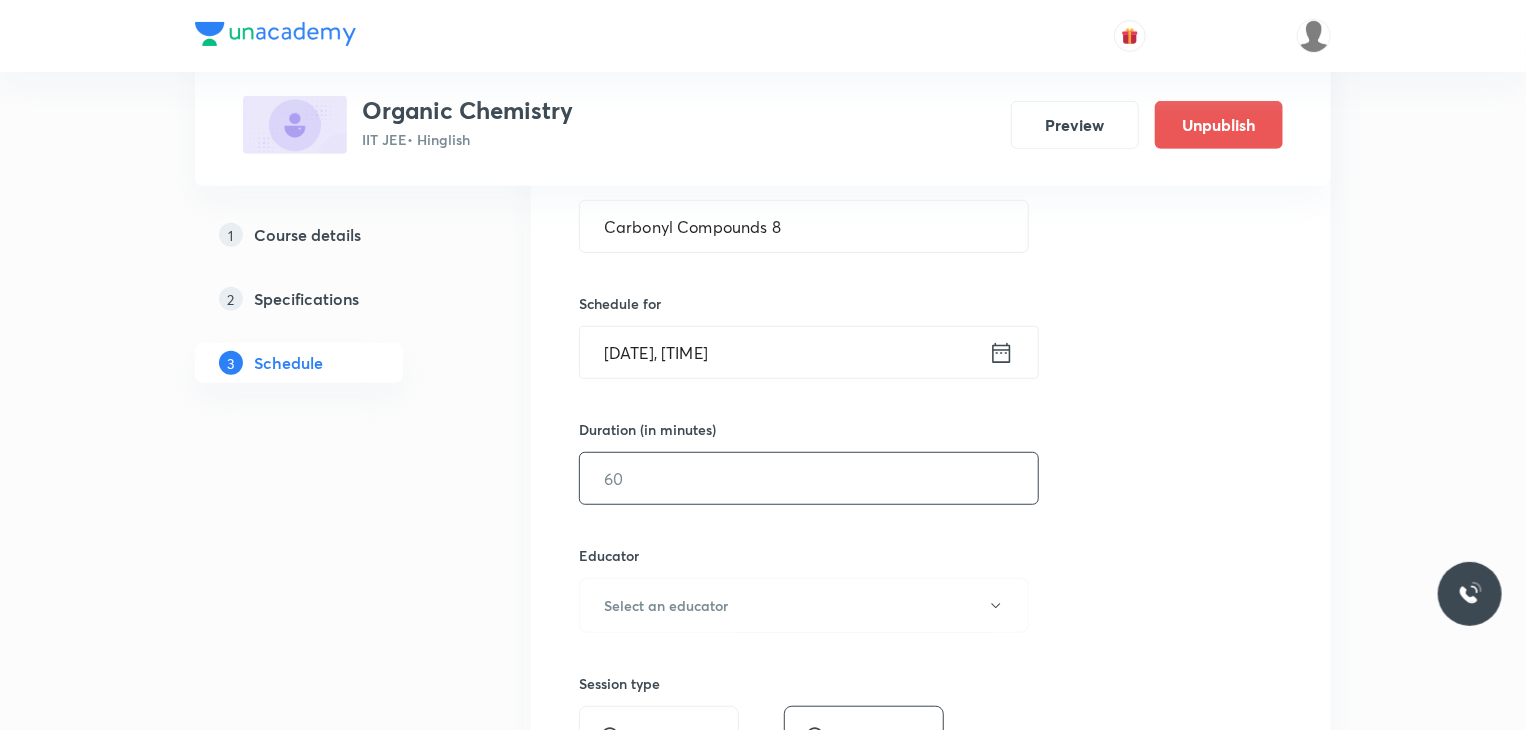 click at bounding box center [809, 478] 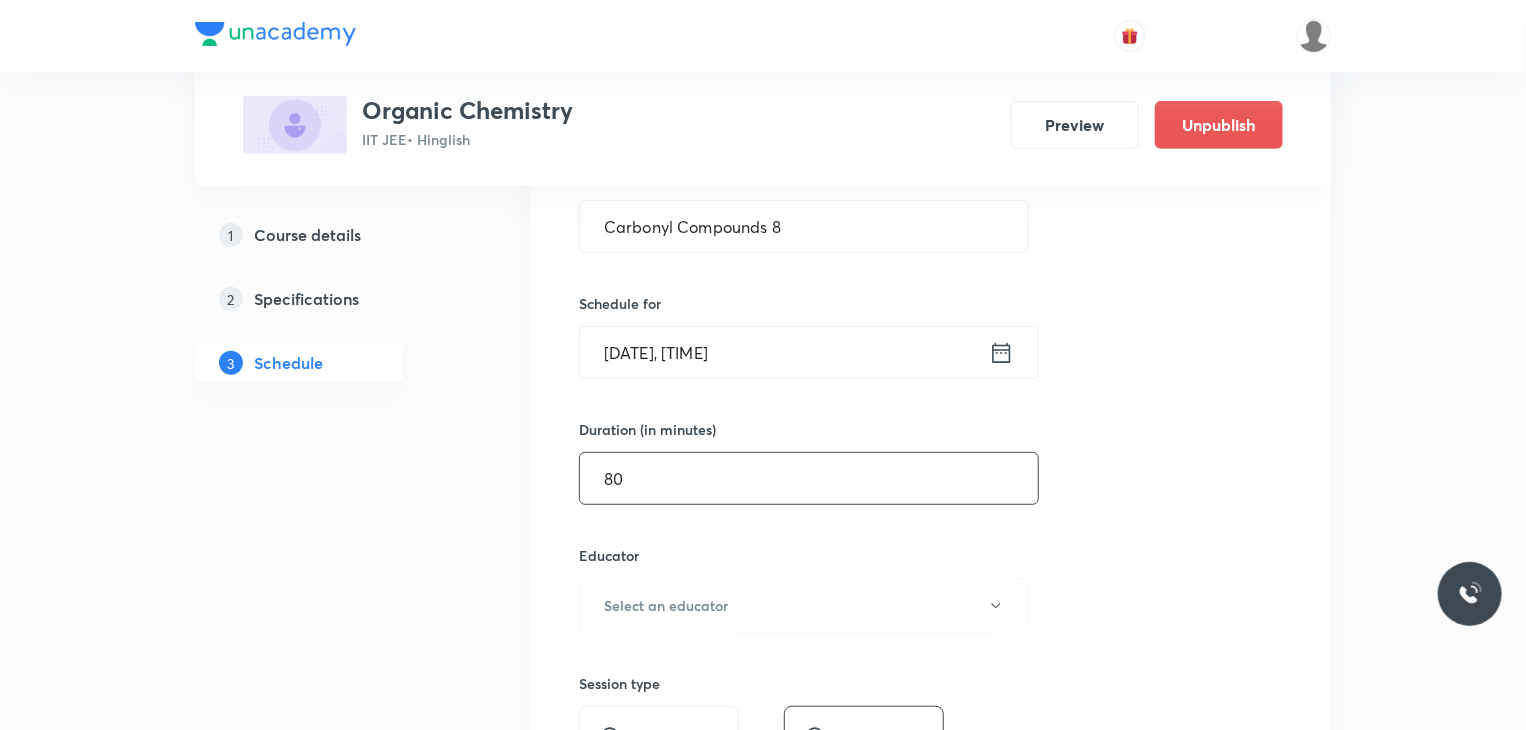 type on "80" 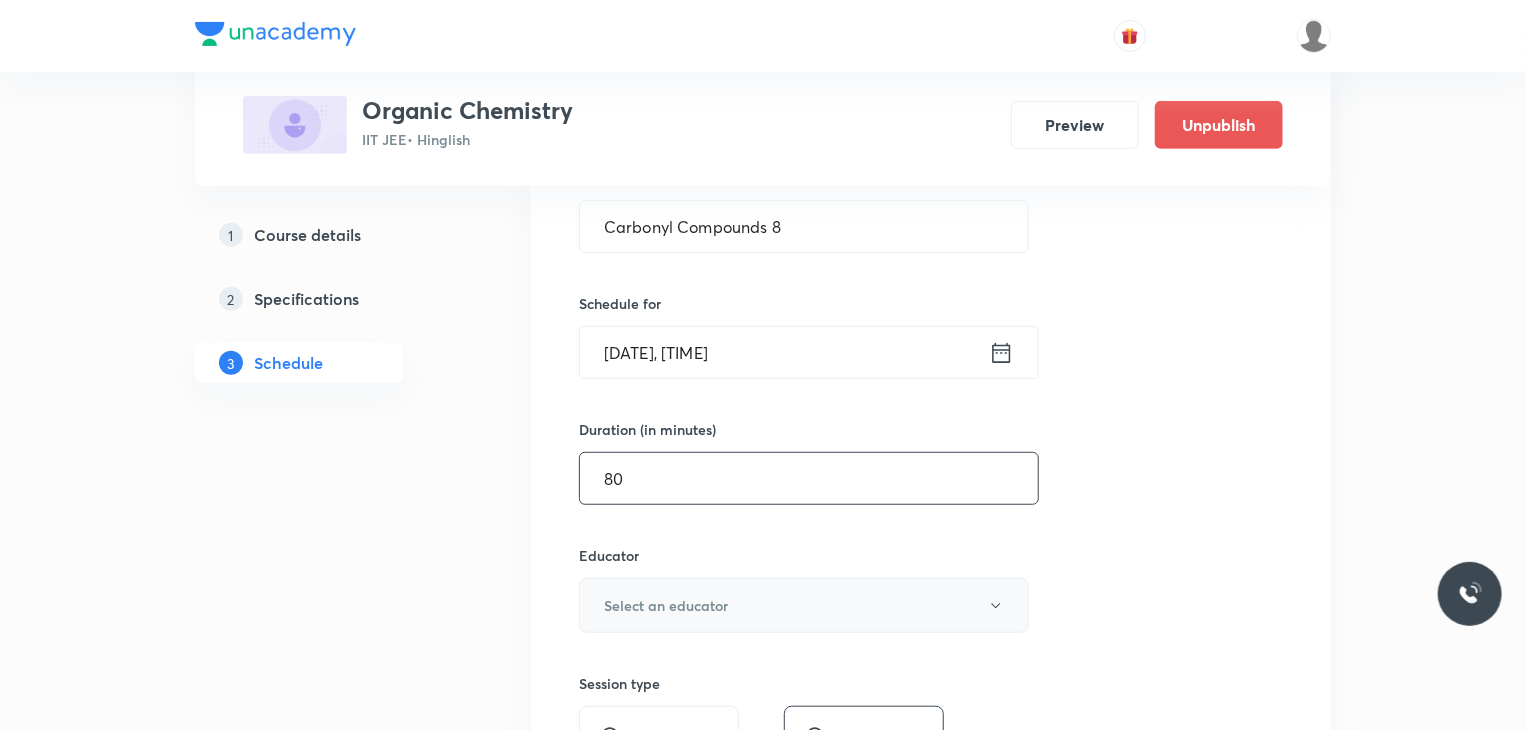 scroll, scrollTop: 474, scrollLeft: 0, axis: vertical 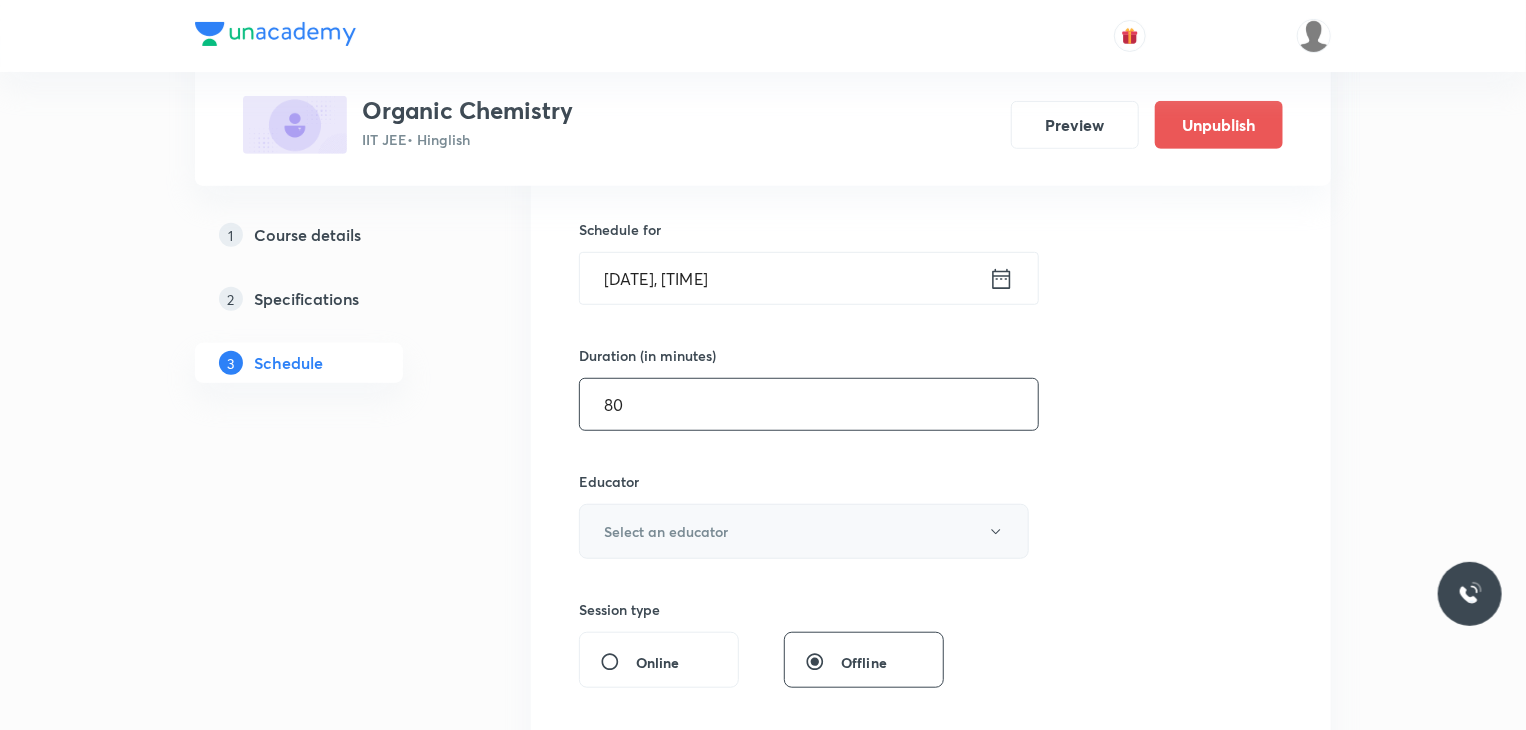 click on "Select an educator" at bounding box center [666, 531] 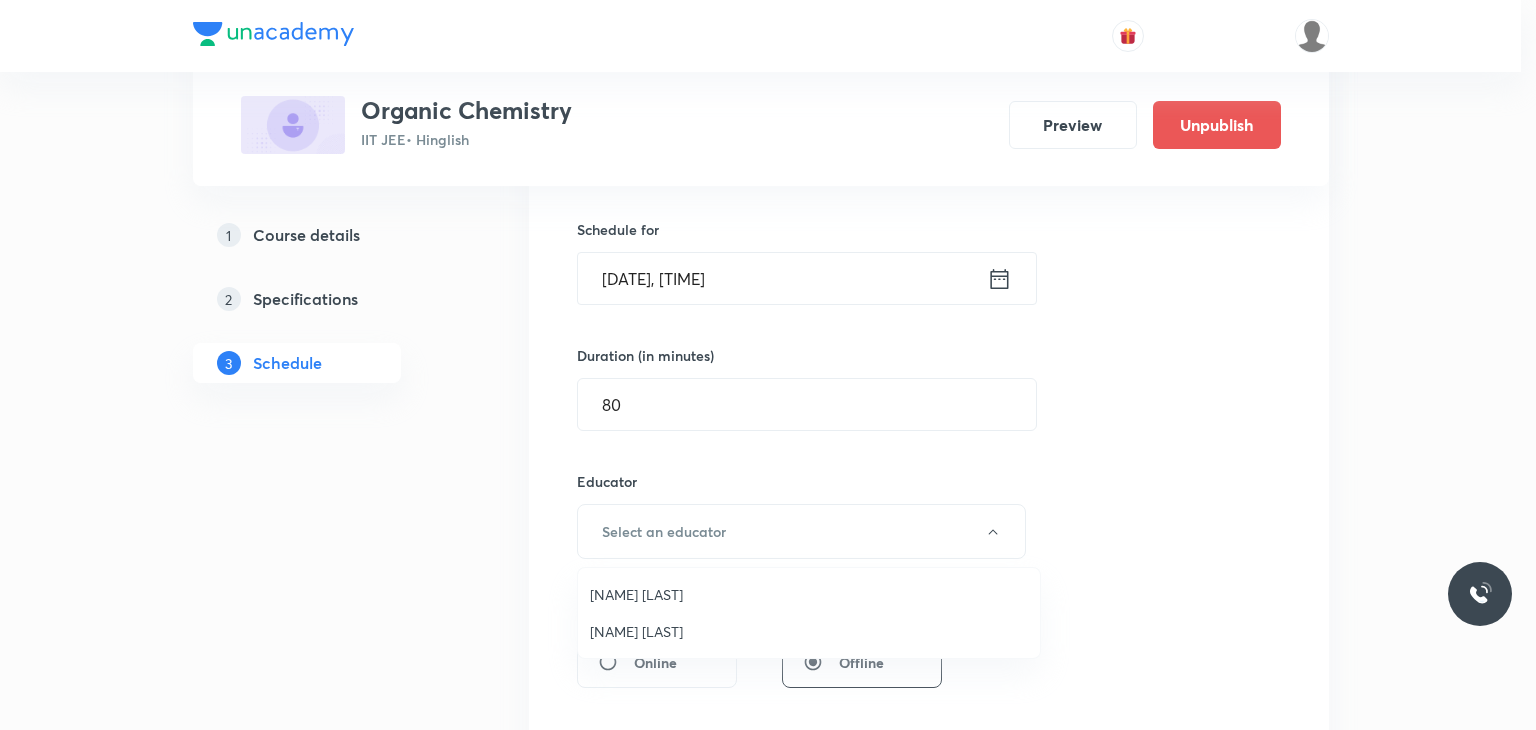 click on "Gaurav Gaurav" at bounding box center [809, 631] 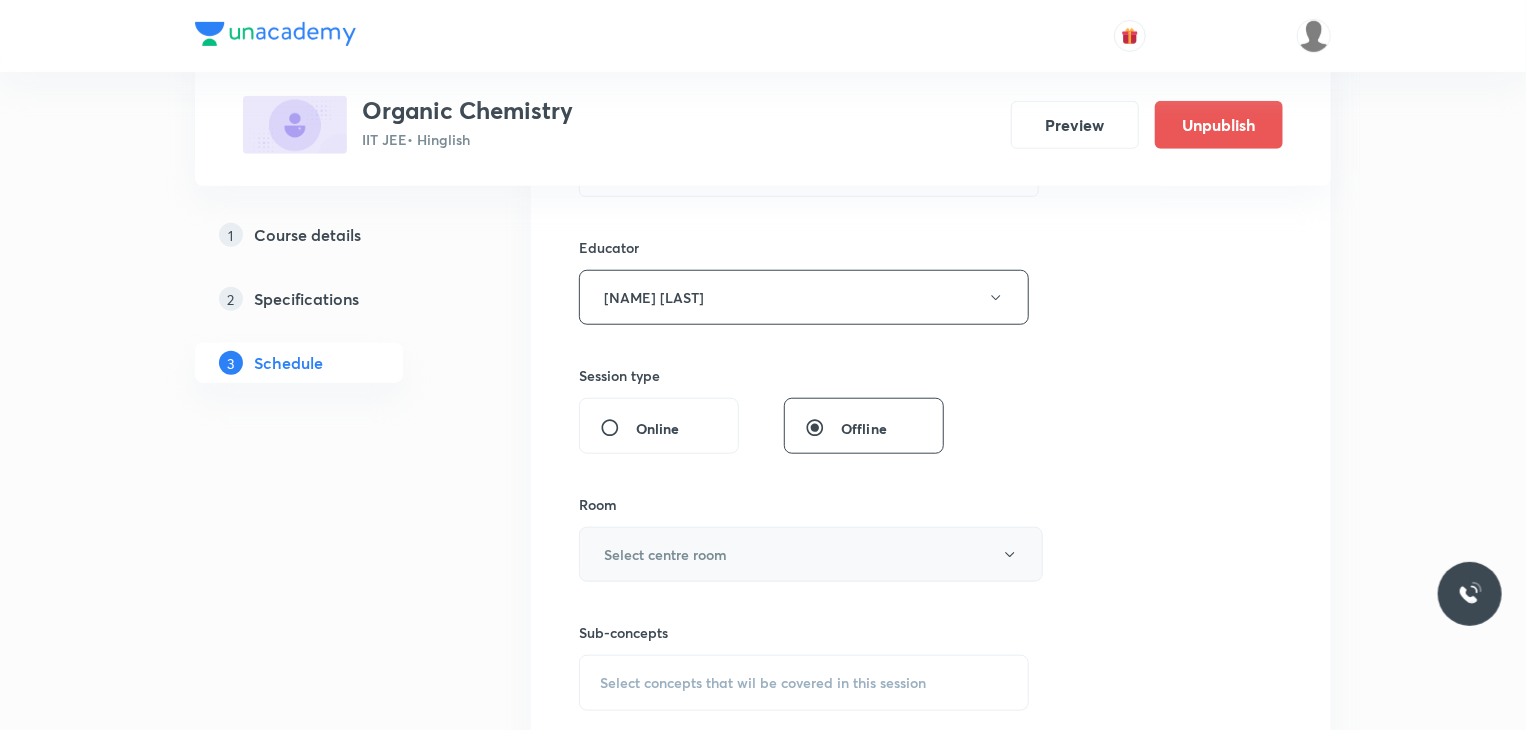 scroll, scrollTop: 715, scrollLeft: 0, axis: vertical 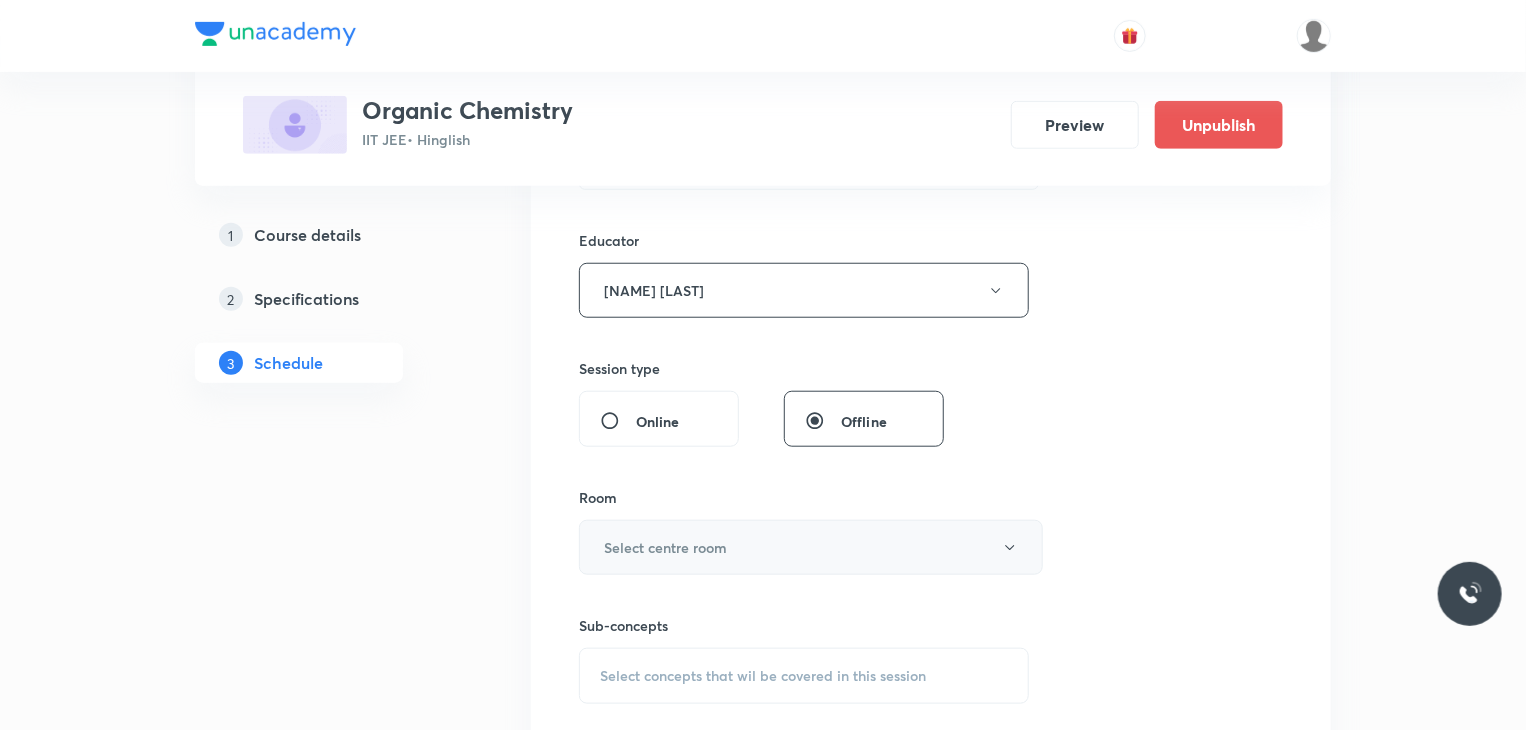 click on "Select centre room" at bounding box center [811, 547] 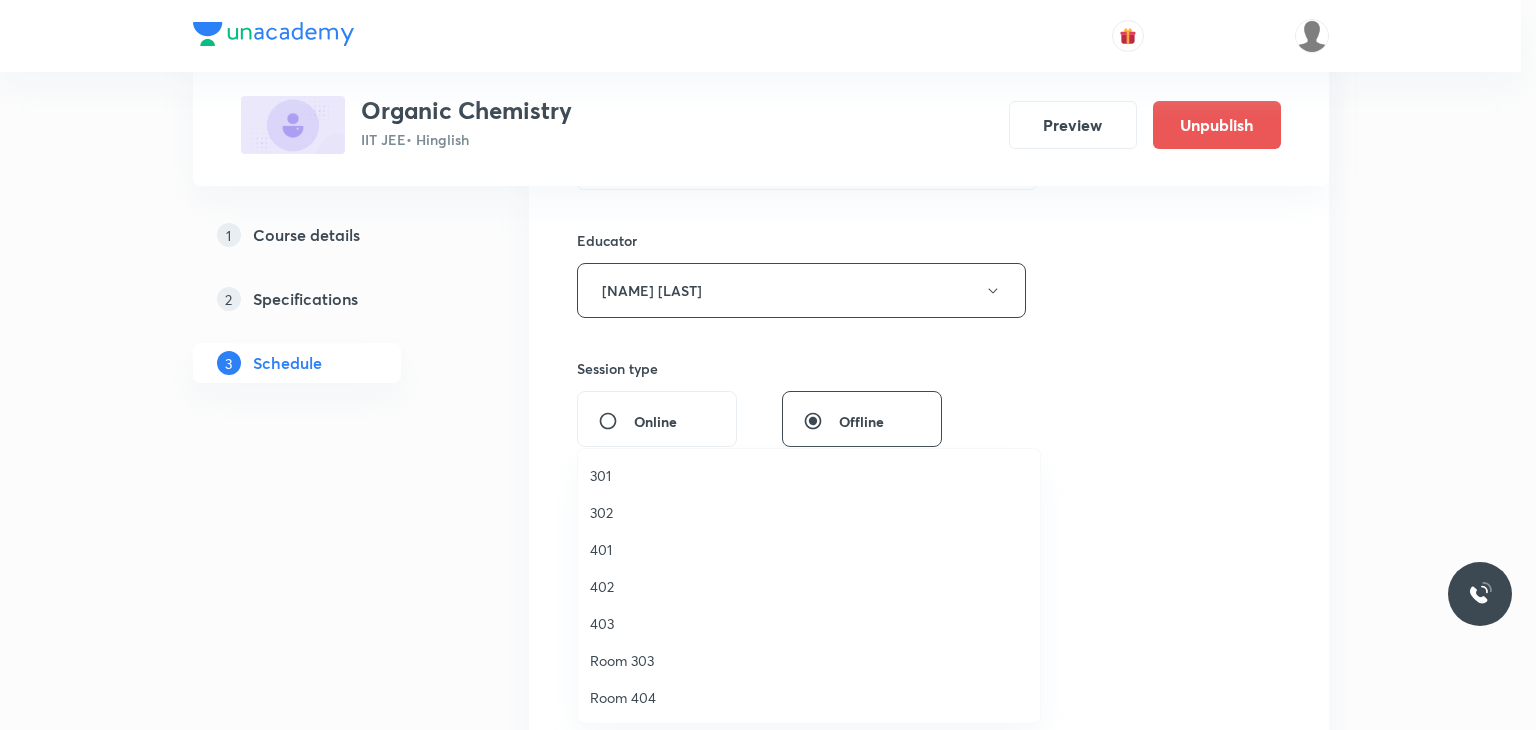 click on "402" at bounding box center [809, 586] 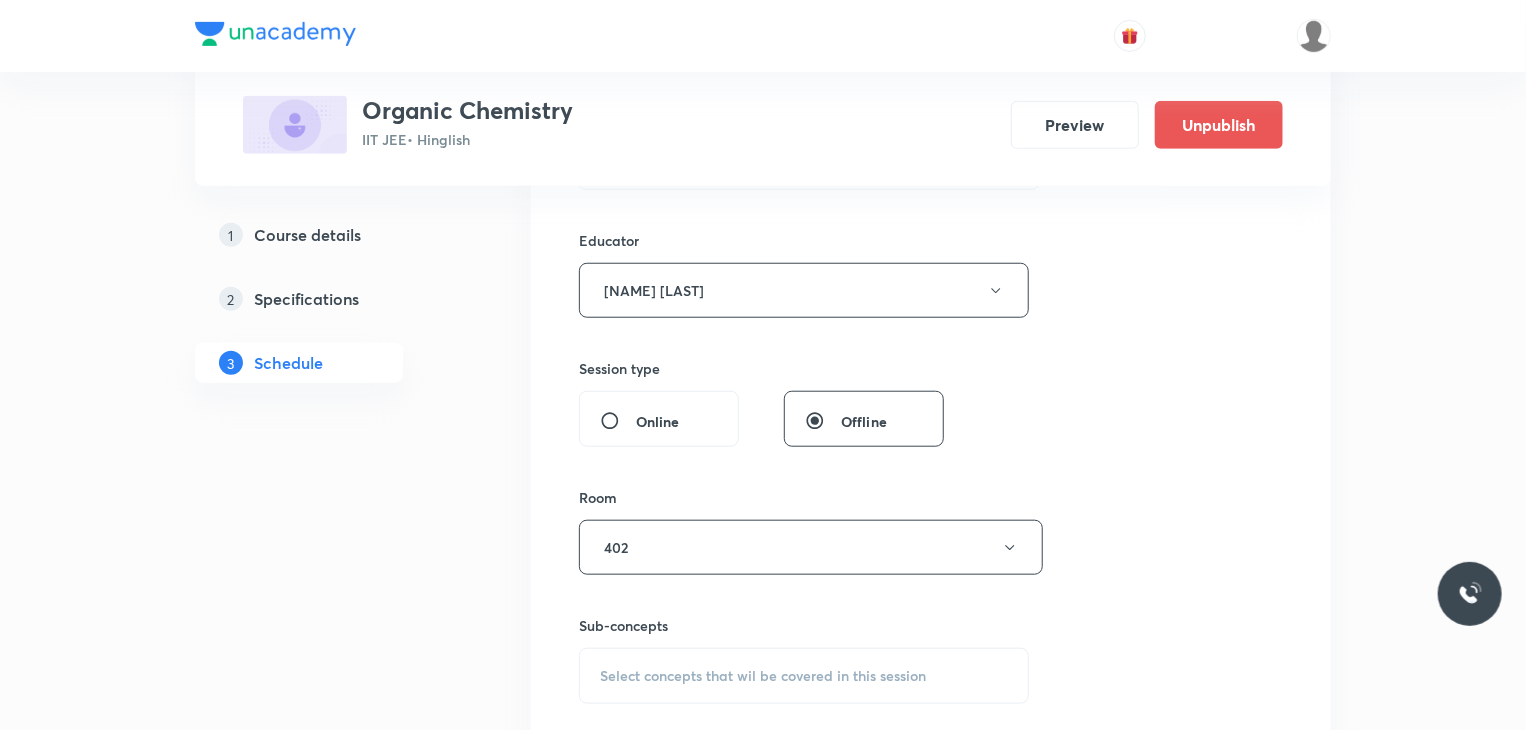 click on "Select concepts that wil be covered in this session" at bounding box center (804, 676) 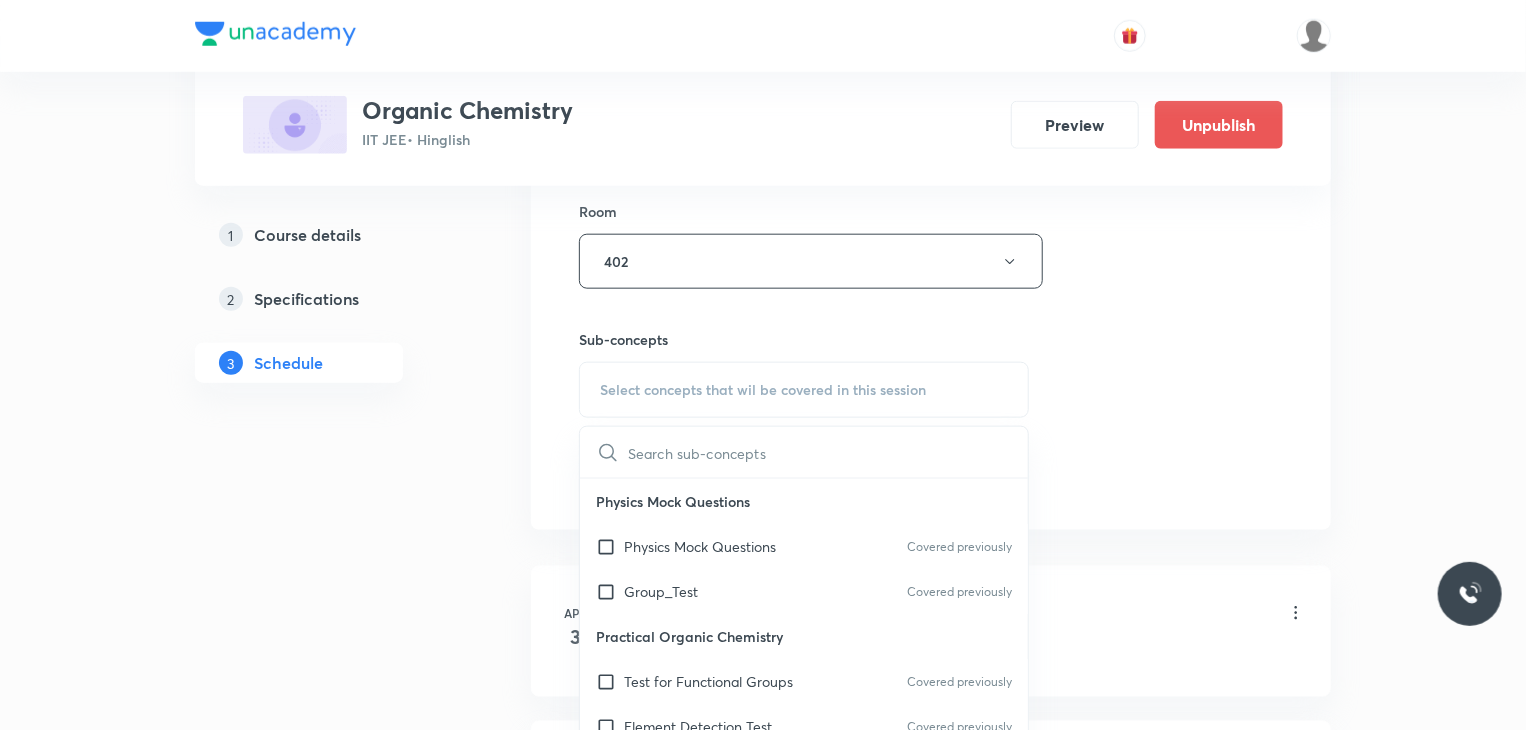 scroll, scrollTop: 1029, scrollLeft: 0, axis: vertical 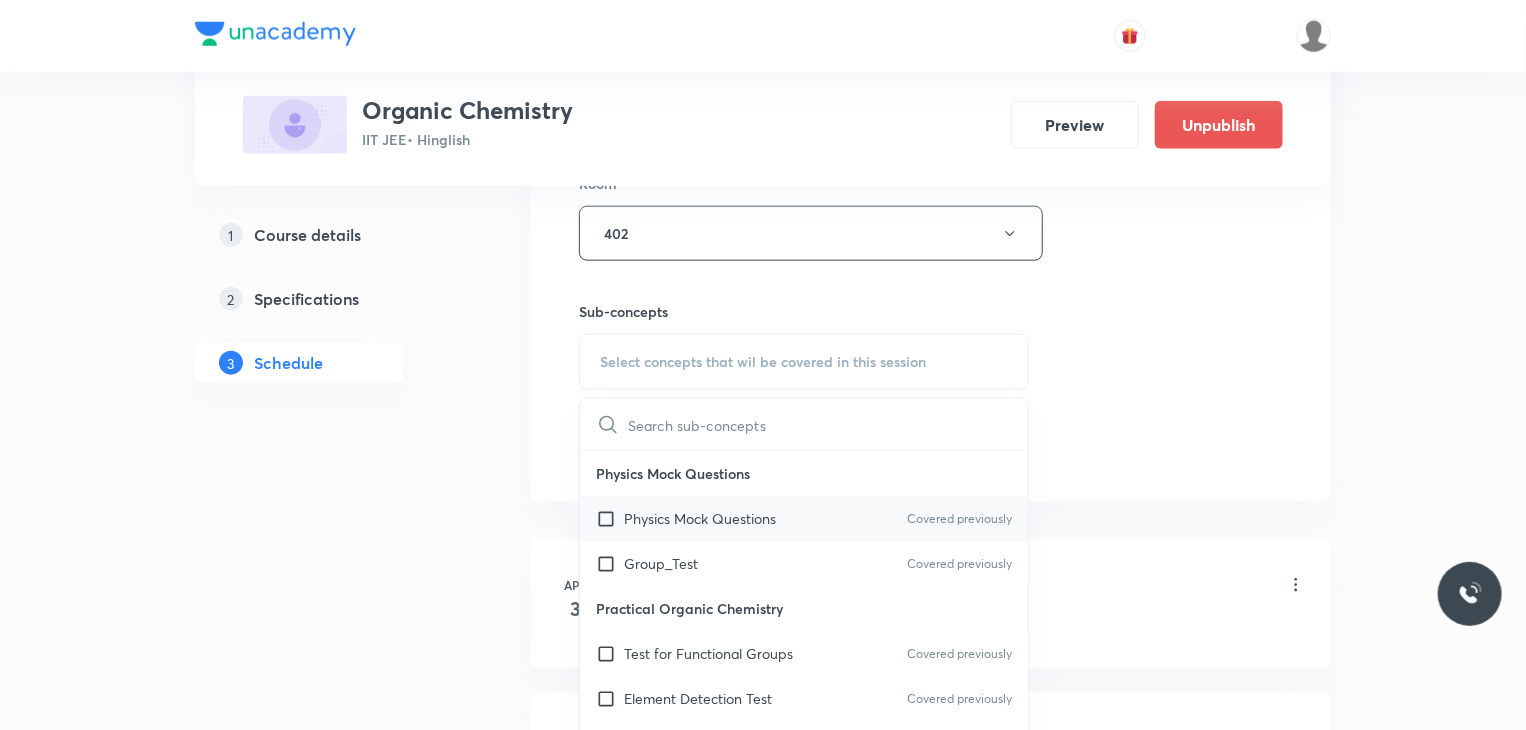 click on "Physics Mock Questions Covered previously" at bounding box center (804, 518) 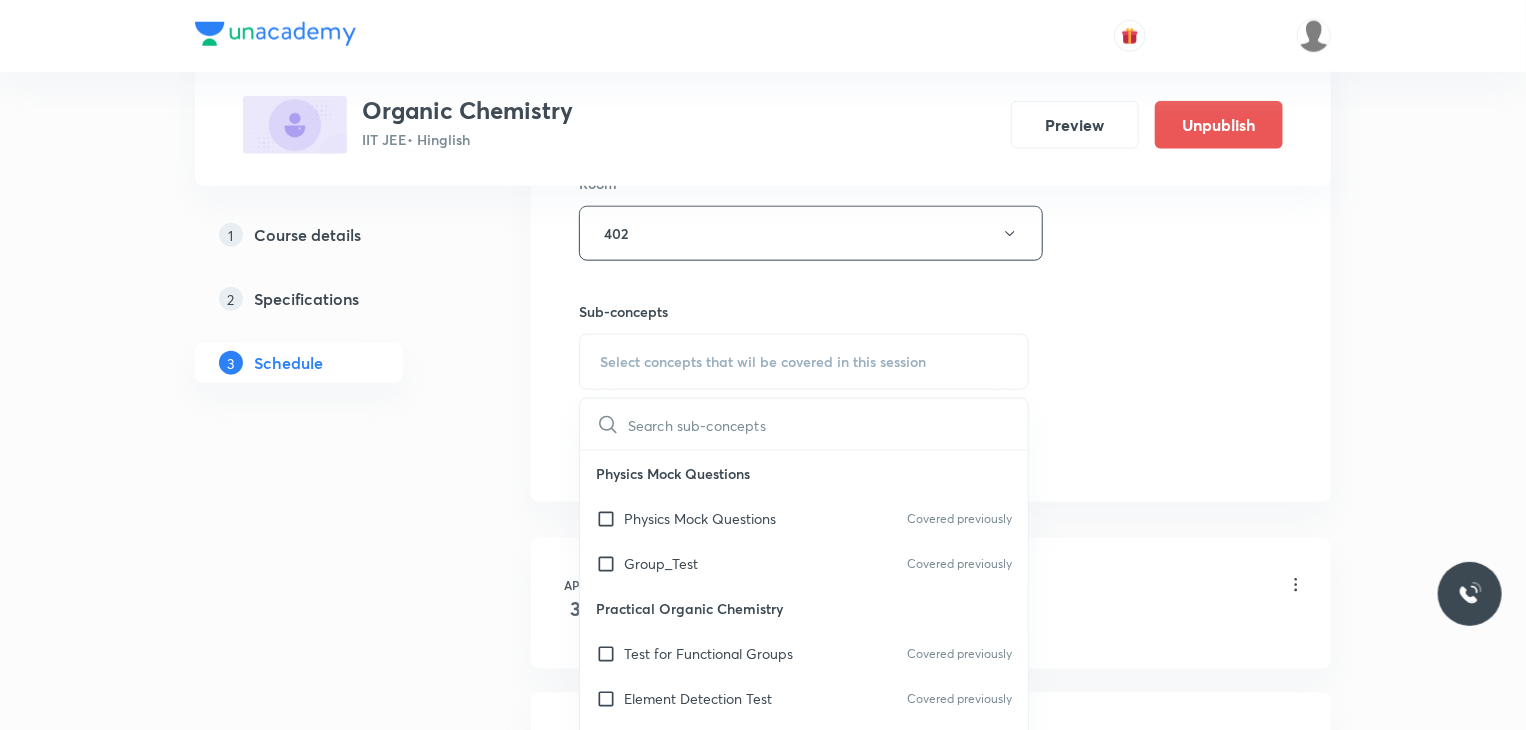 checkbox on "true" 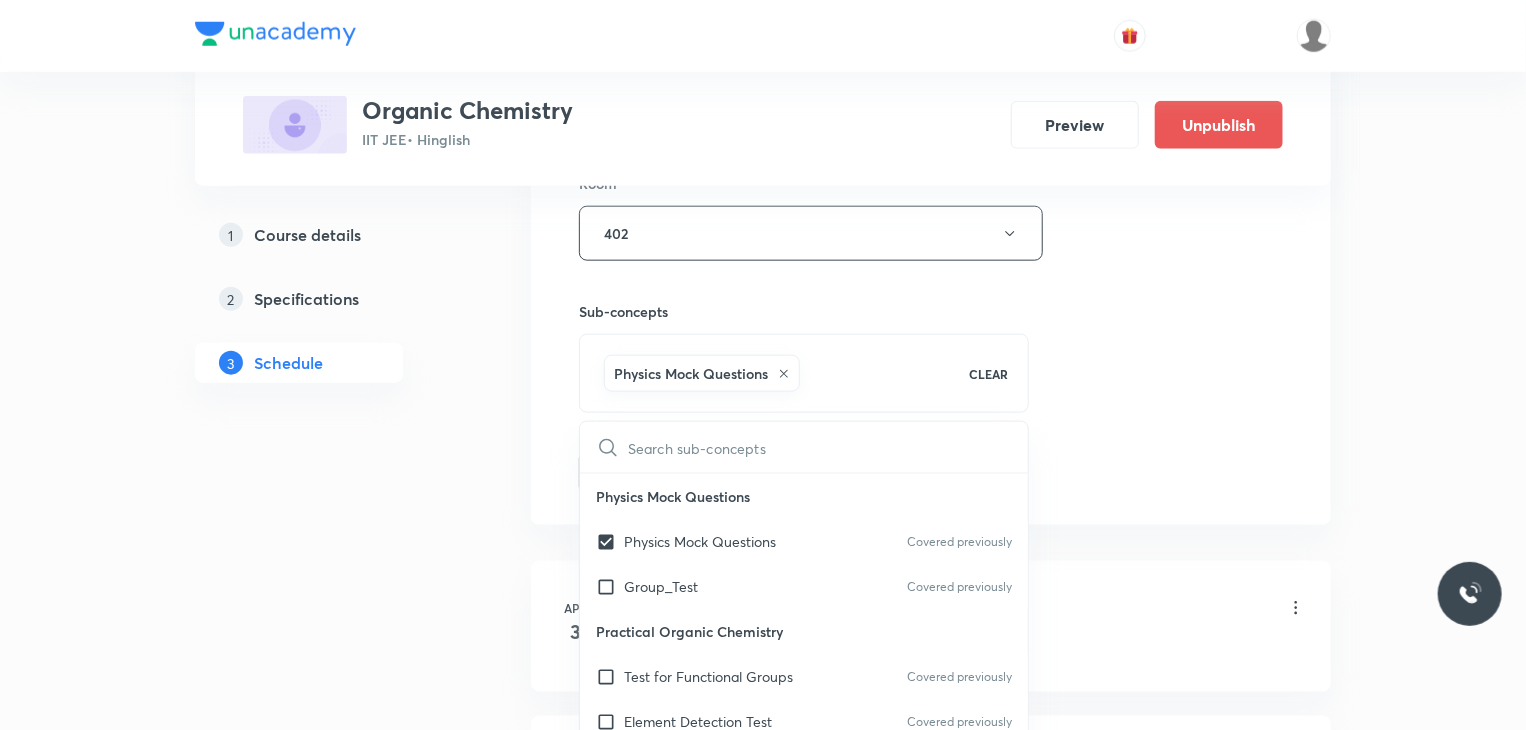 click on "Session  59 Live class Session title 20/99 Carbonyl Compounds 8 ​ Schedule for Aug 7, 2025, 9:30 AM ​ Duration (in minutes) 80 ​ Educator Gaurav Gaurav   Session type Online Offline Room 402 Sub-concepts Physics Mock Questions CLEAR ​ Physics Mock Questions Physics Mock Questions Covered previously Group_Test Covered previously Practical Organic Chemistry Test for Functional Groups Covered previously Element Detection Test Covered previously Quantitative Analysis Distillation IUPAC Naming of Organic Compounds Classification Of Organic Compounds Naming Of Saturated Hydrocarbons Naming Of Unsaturated Hydrocarbons Naming Of Cyclic Hydrocarbons Naming Of Compounds Containing Functional Groups Naming Of Aromatic Compounds Degree Of Unsaturation Structural Isomerism Basics of Molecule Presentation IUPAC Naming General Organic Chemistry  Existence Of Carbenes Introduction: How Radicals  Form And How They React Reactions And Their Mechanisms Development Of The Science Of  Organic Chemistry  Atomic Structure" at bounding box center [931, -52] 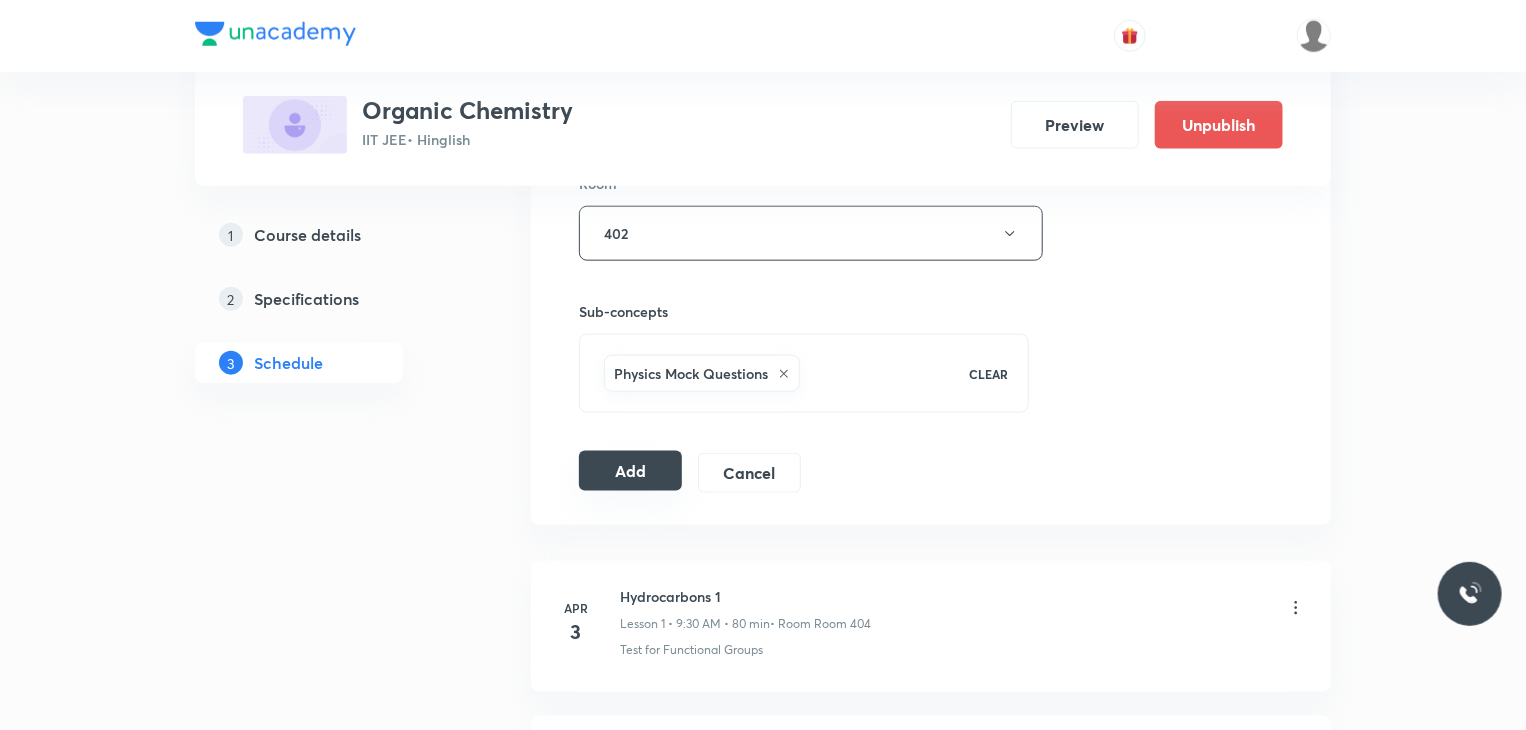 click on "Add" at bounding box center [630, 471] 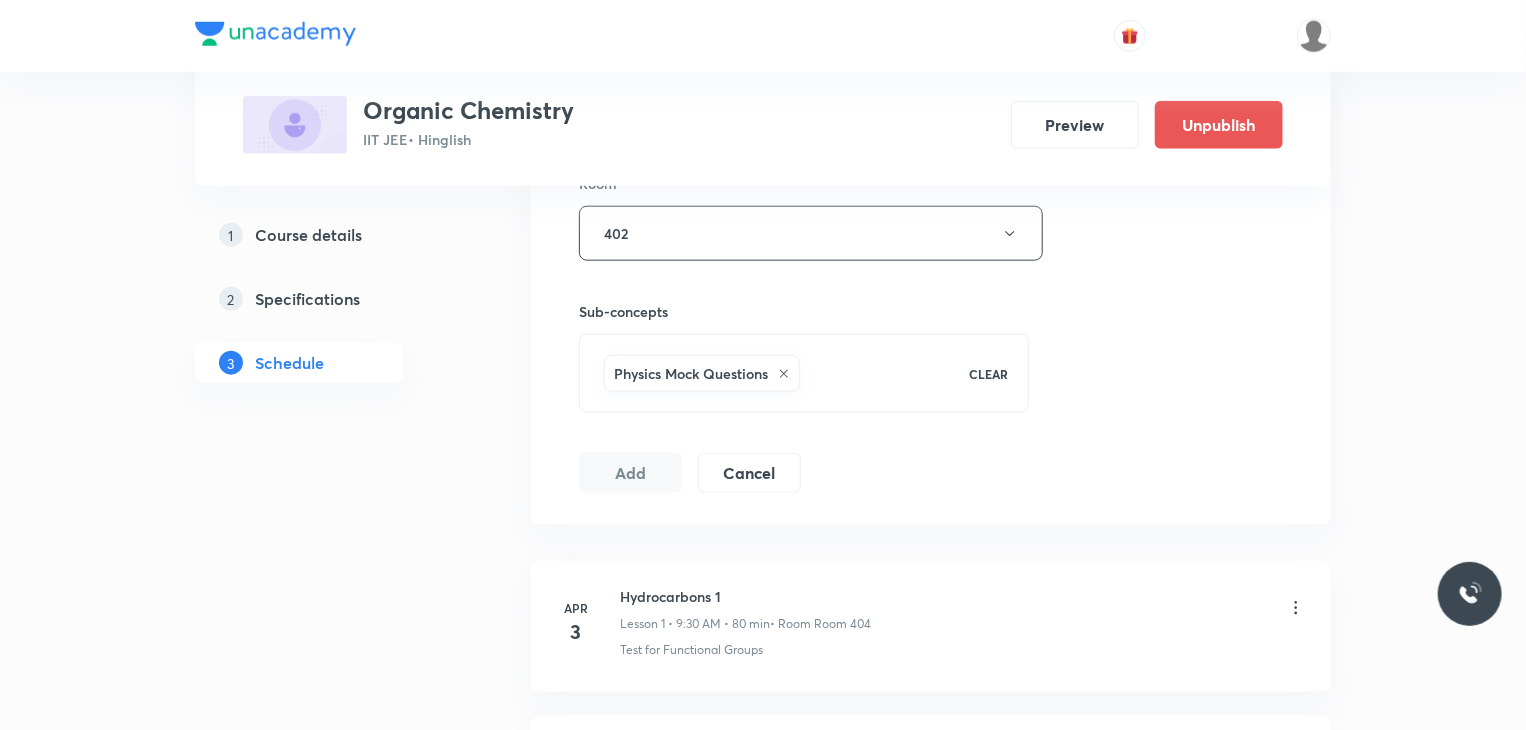 scroll, scrollTop: 9988, scrollLeft: 0, axis: vertical 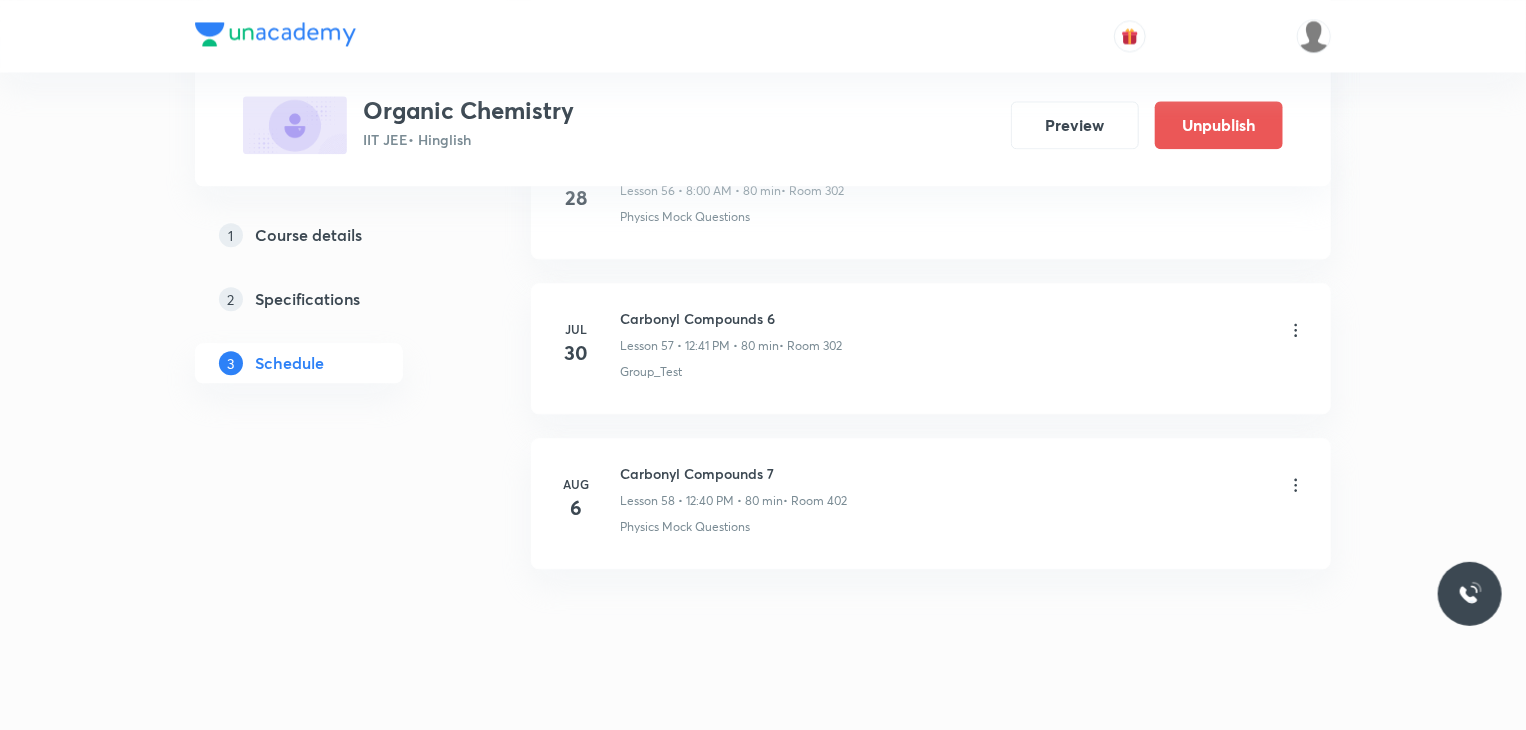 type 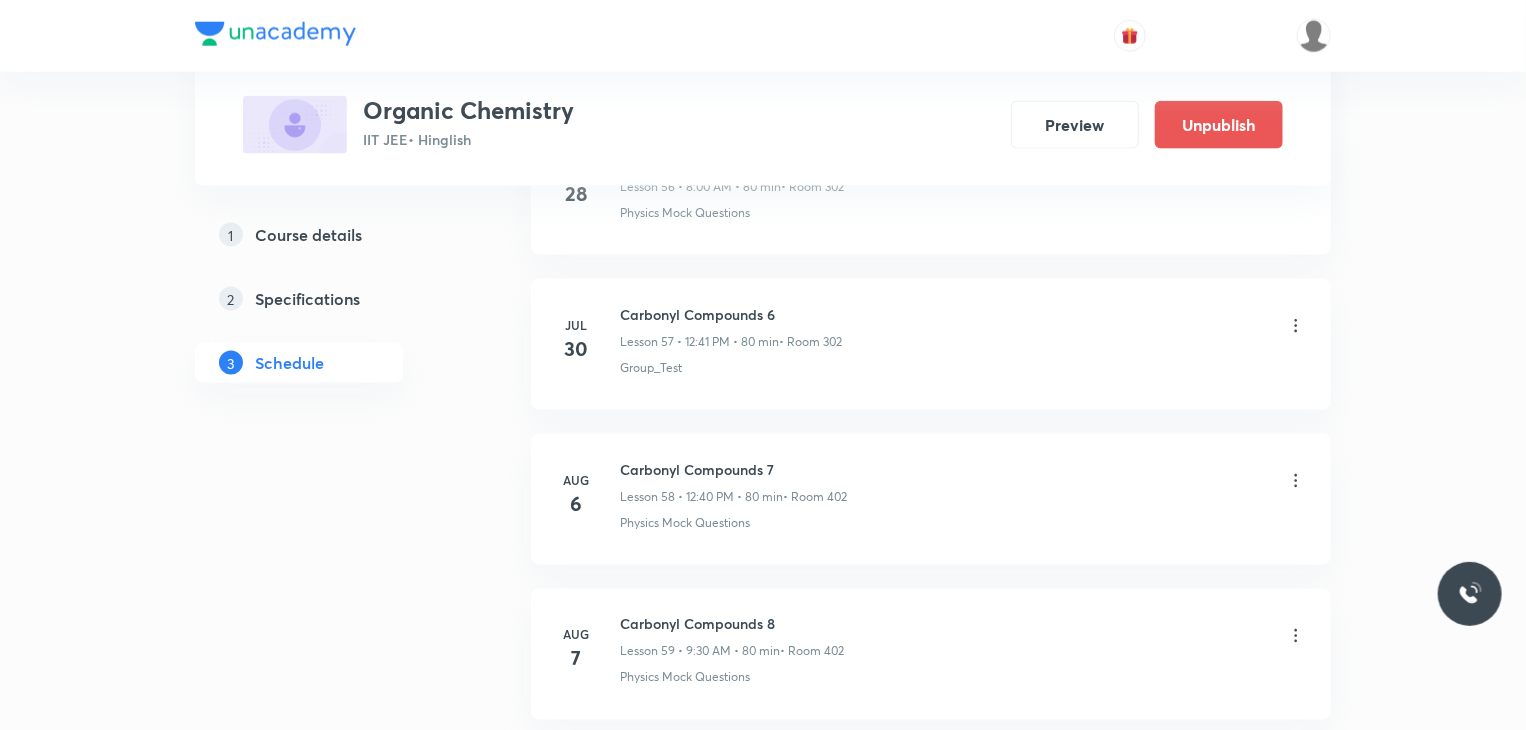 scroll, scrollTop: 9076, scrollLeft: 0, axis: vertical 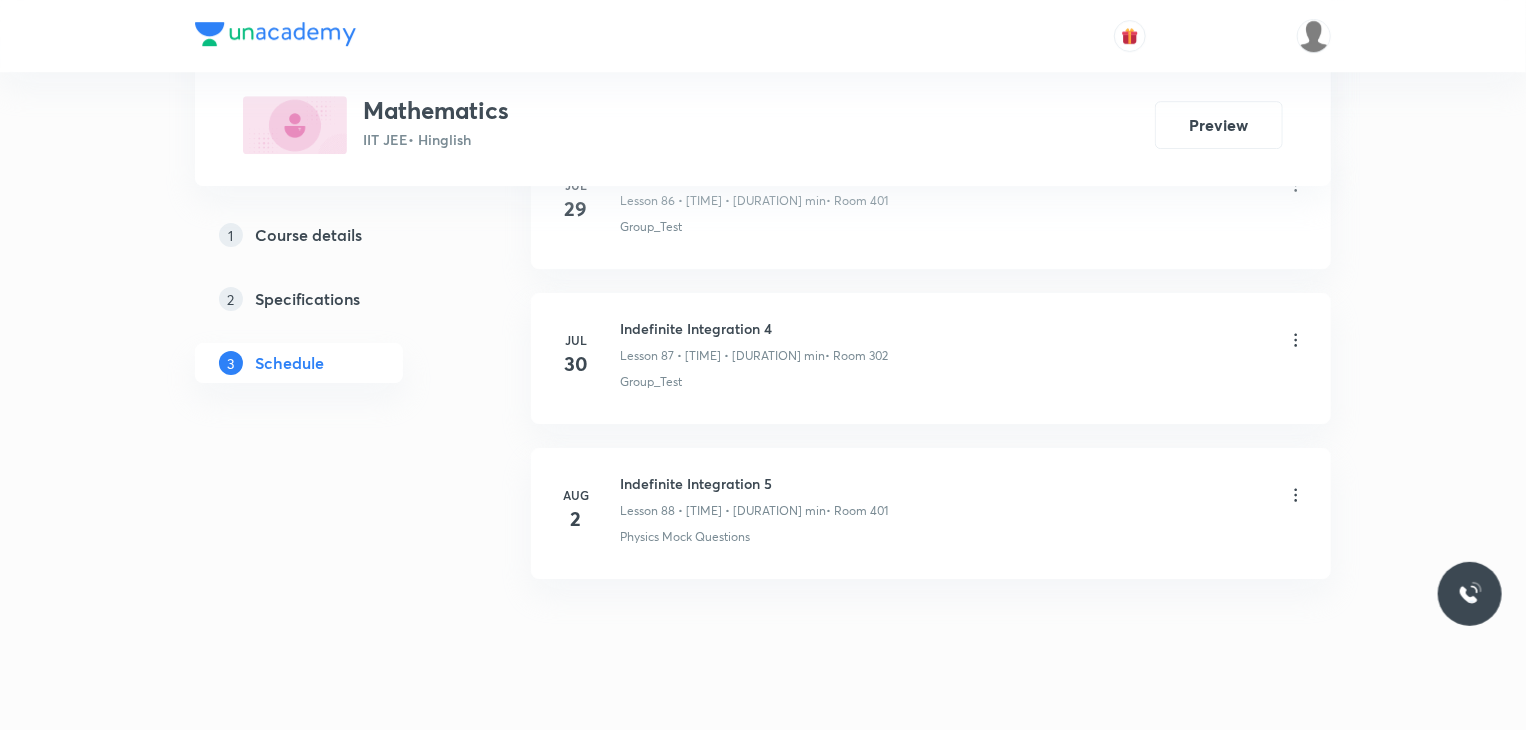 click on "Indefinite Integration 5" at bounding box center [754, 483] 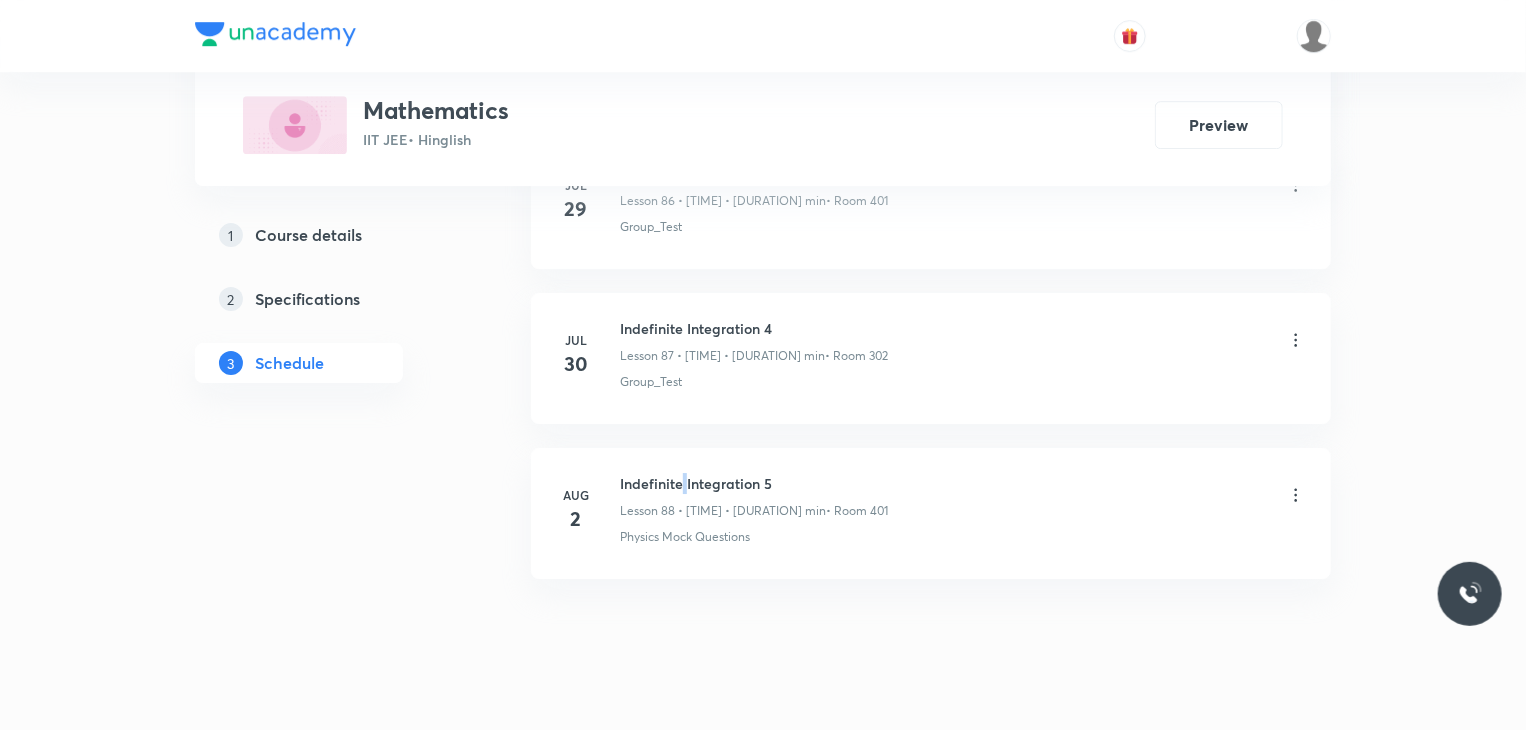 click on "Indefinite Integration 5" at bounding box center (754, 483) 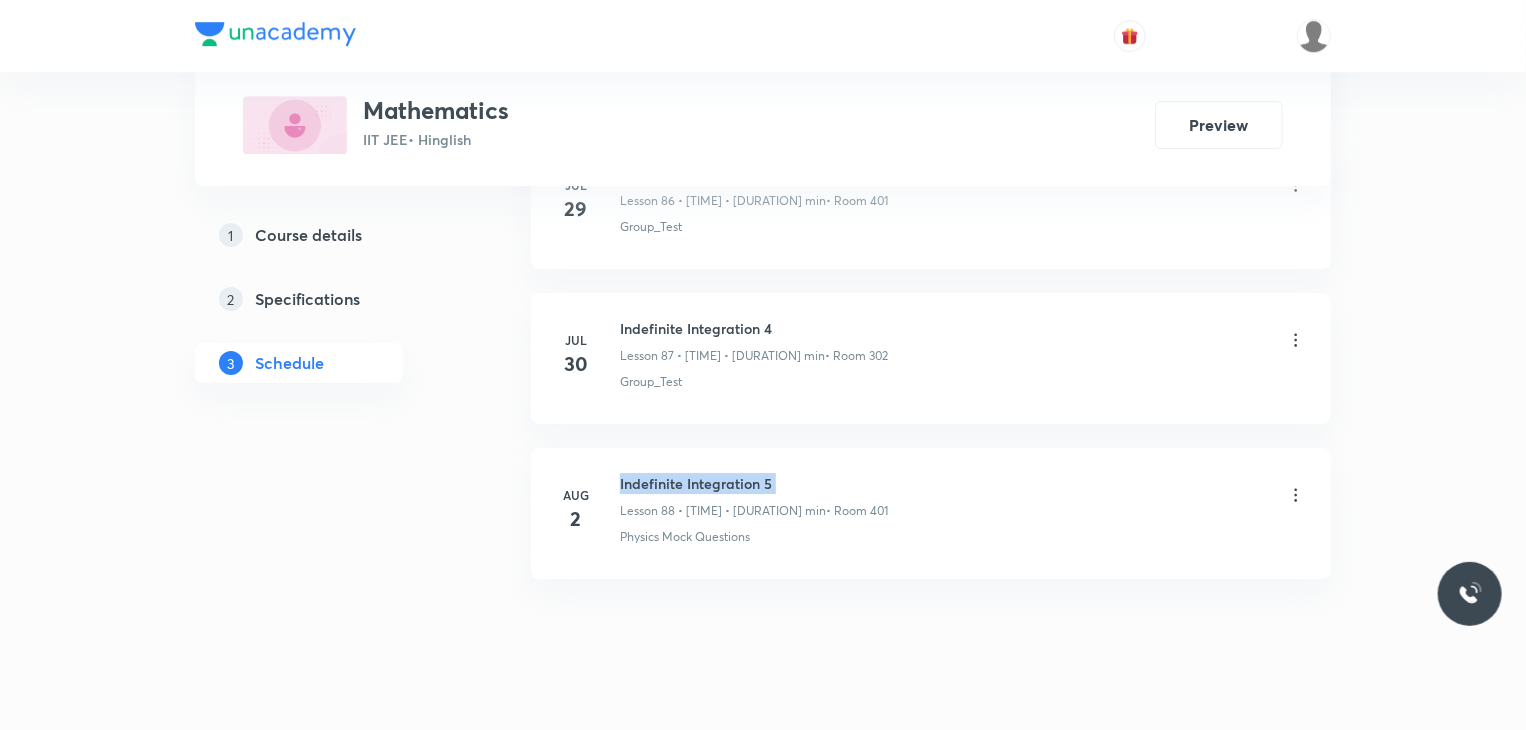 click on "Indefinite Integration 5" at bounding box center (754, 483) 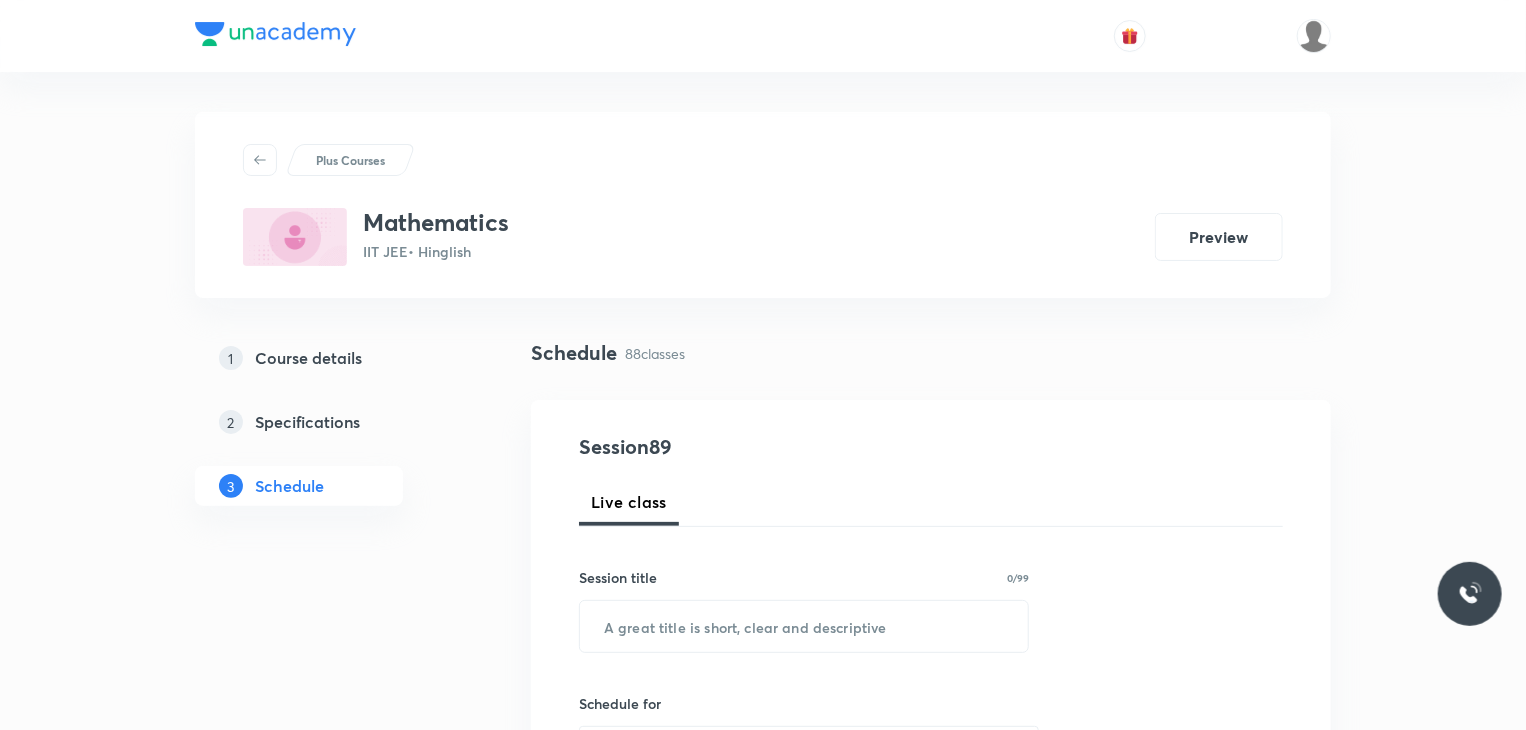 click on "Session title 0/99 ​" at bounding box center [804, 610] 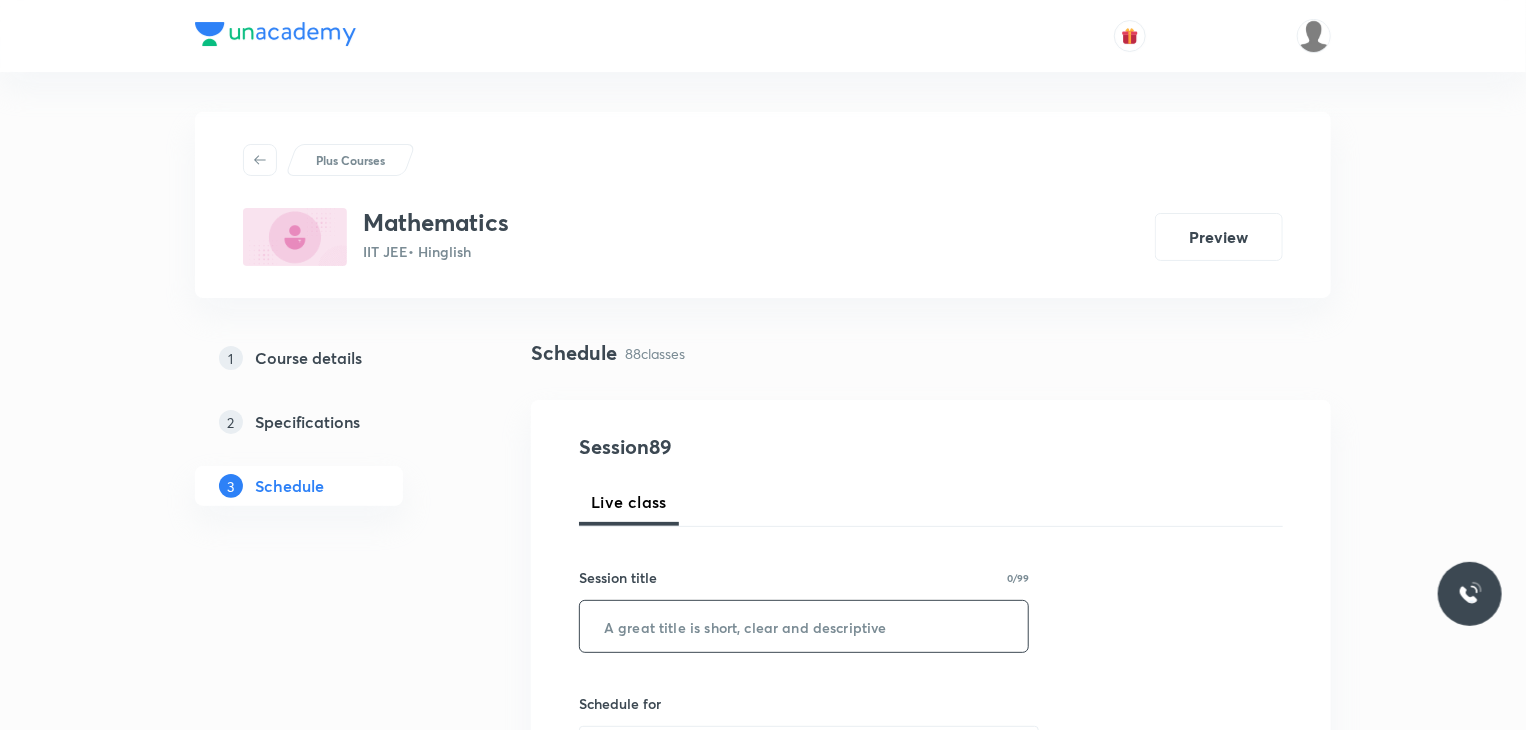 click at bounding box center (804, 626) 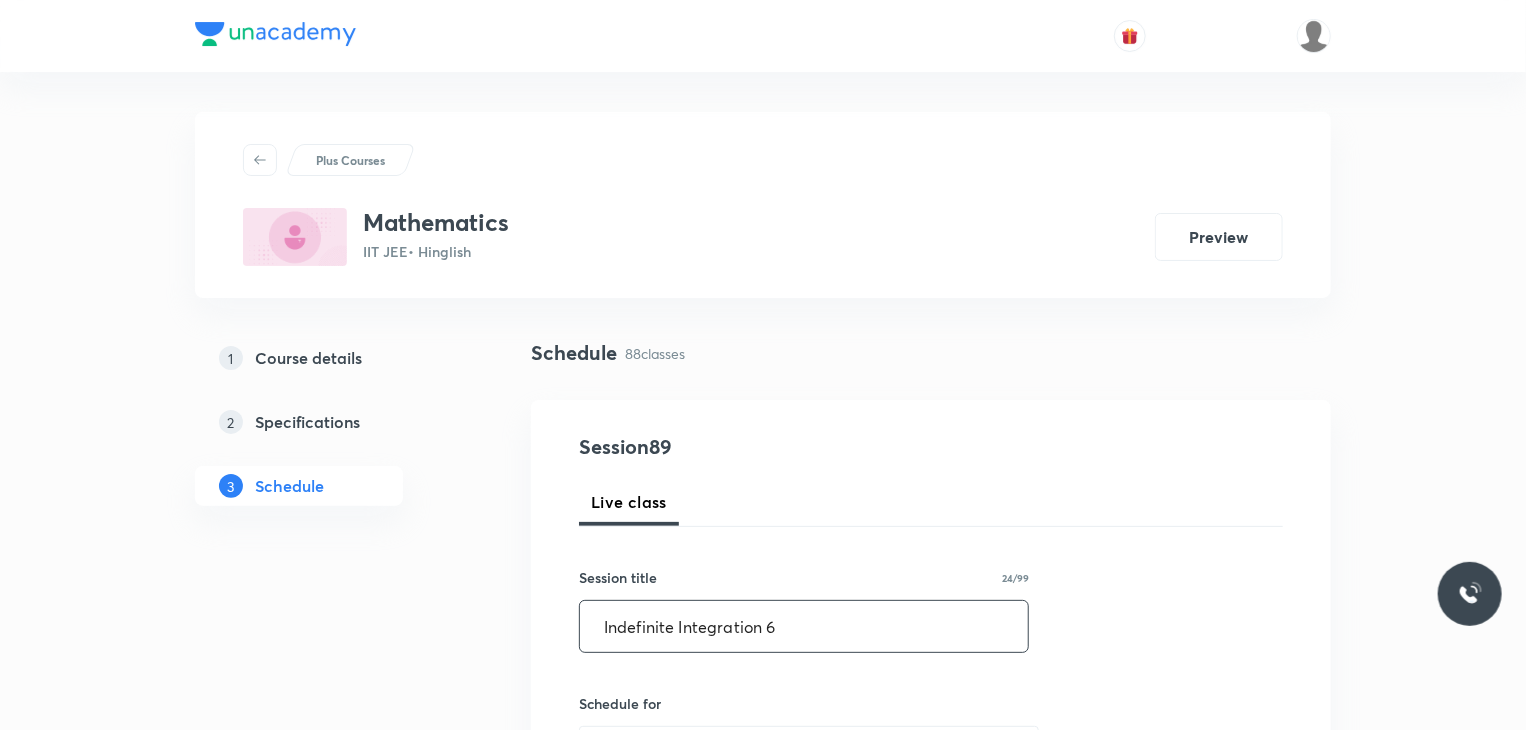 type on "Indefinite Integration 6" 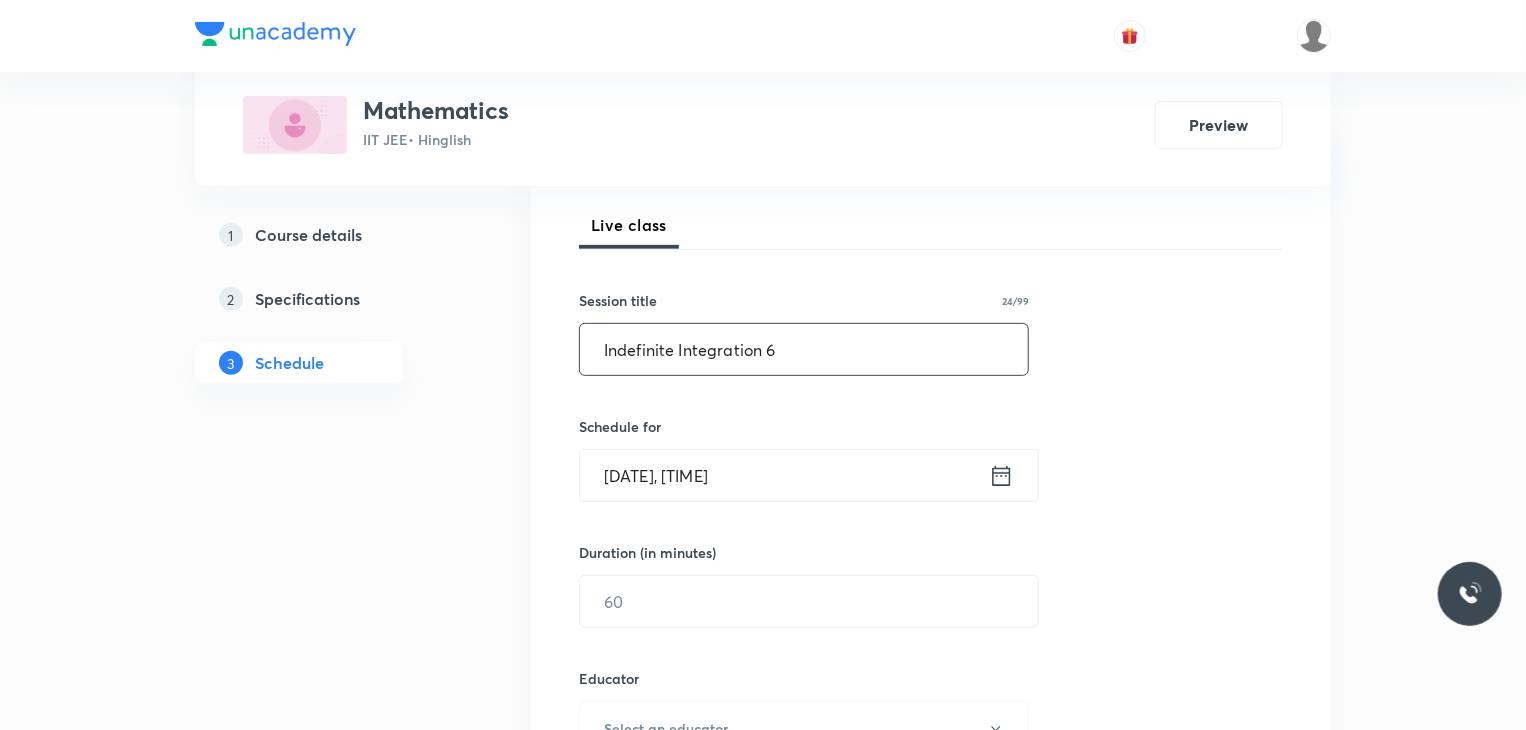 scroll, scrollTop: 286, scrollLeft: 0, axis: vertical 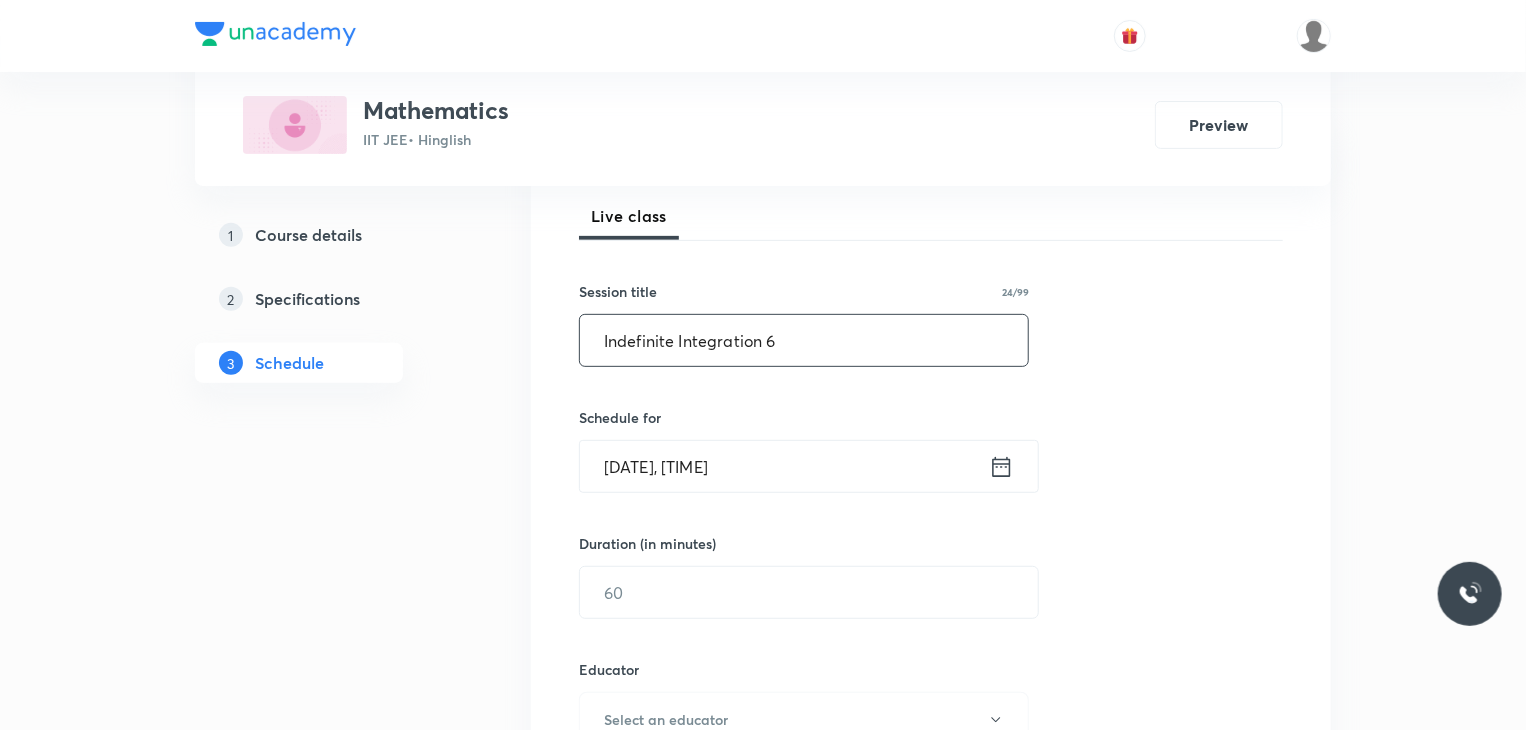 click on "Aug 2, 2025, 5:55 PM" at bounding box center (784, 466) 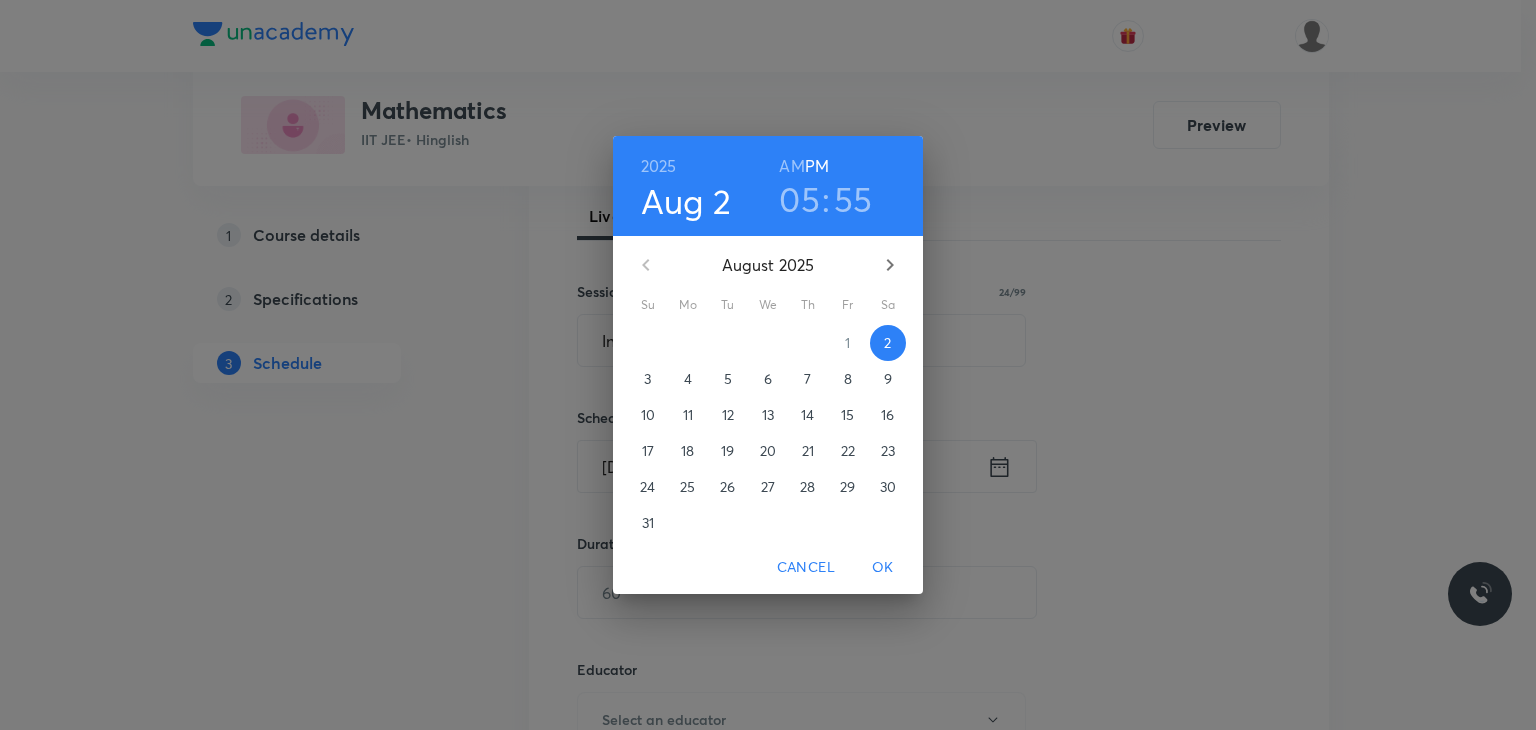click on "4" at bounding box center (688, 379) 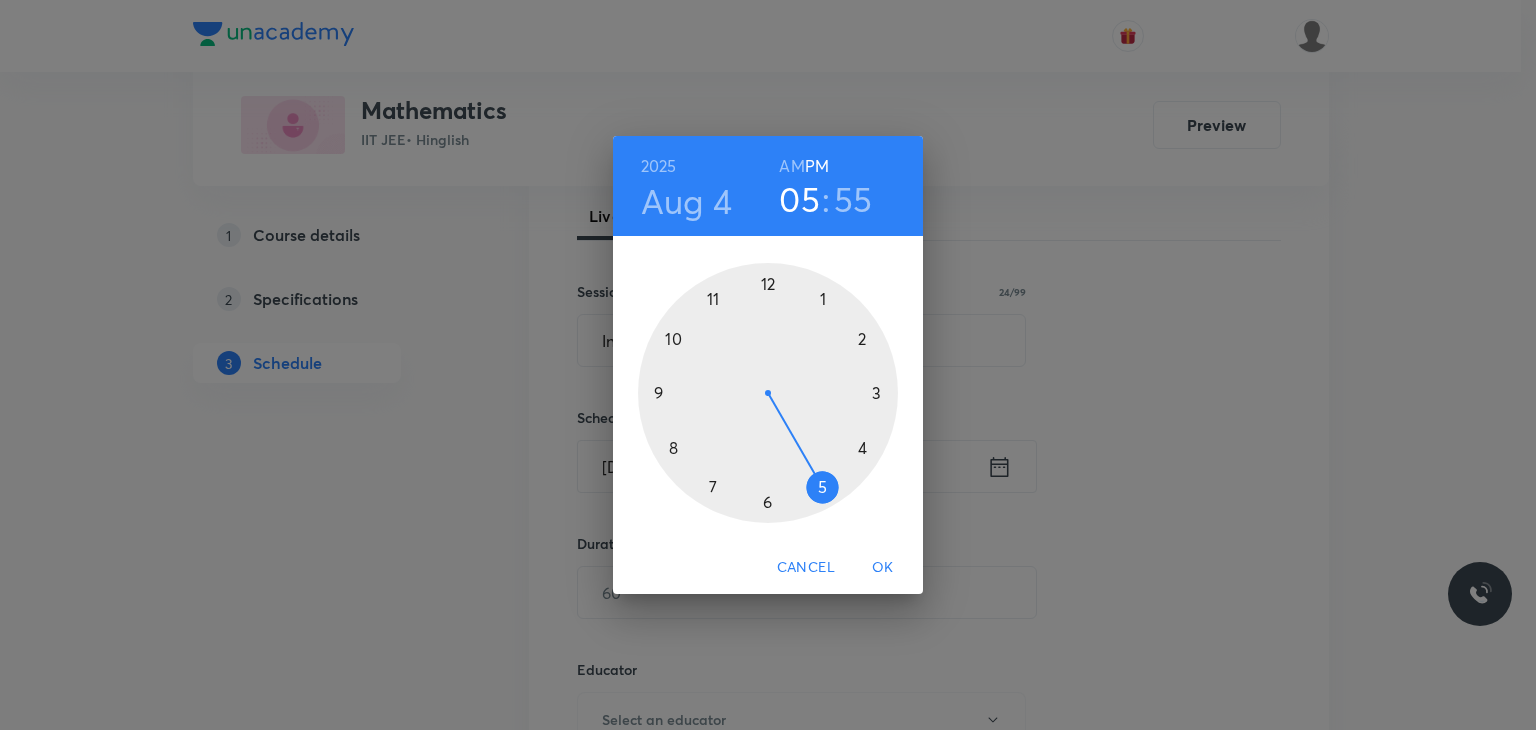 click on "AM" at bounding box center (791, 166) 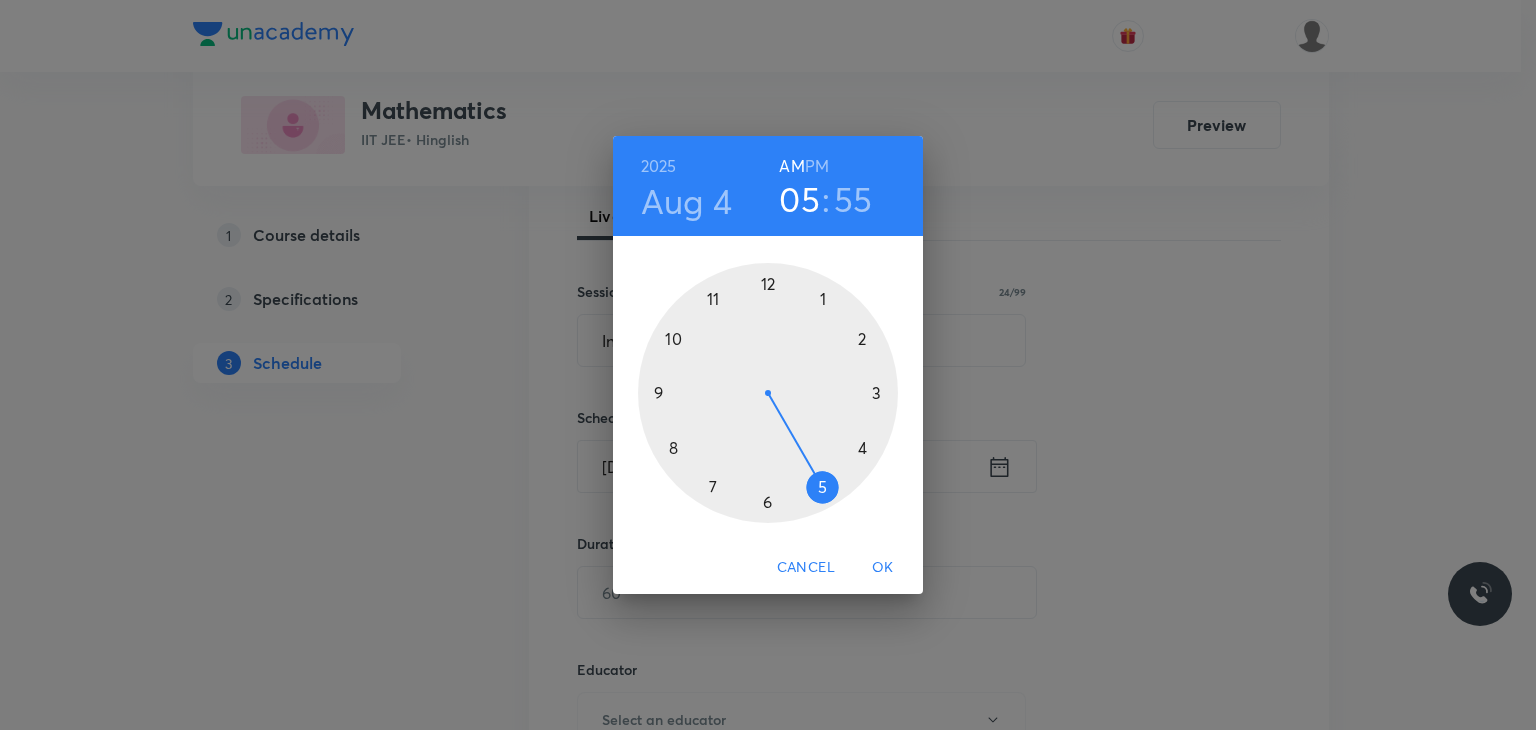 click at bounding box center [768, 393] 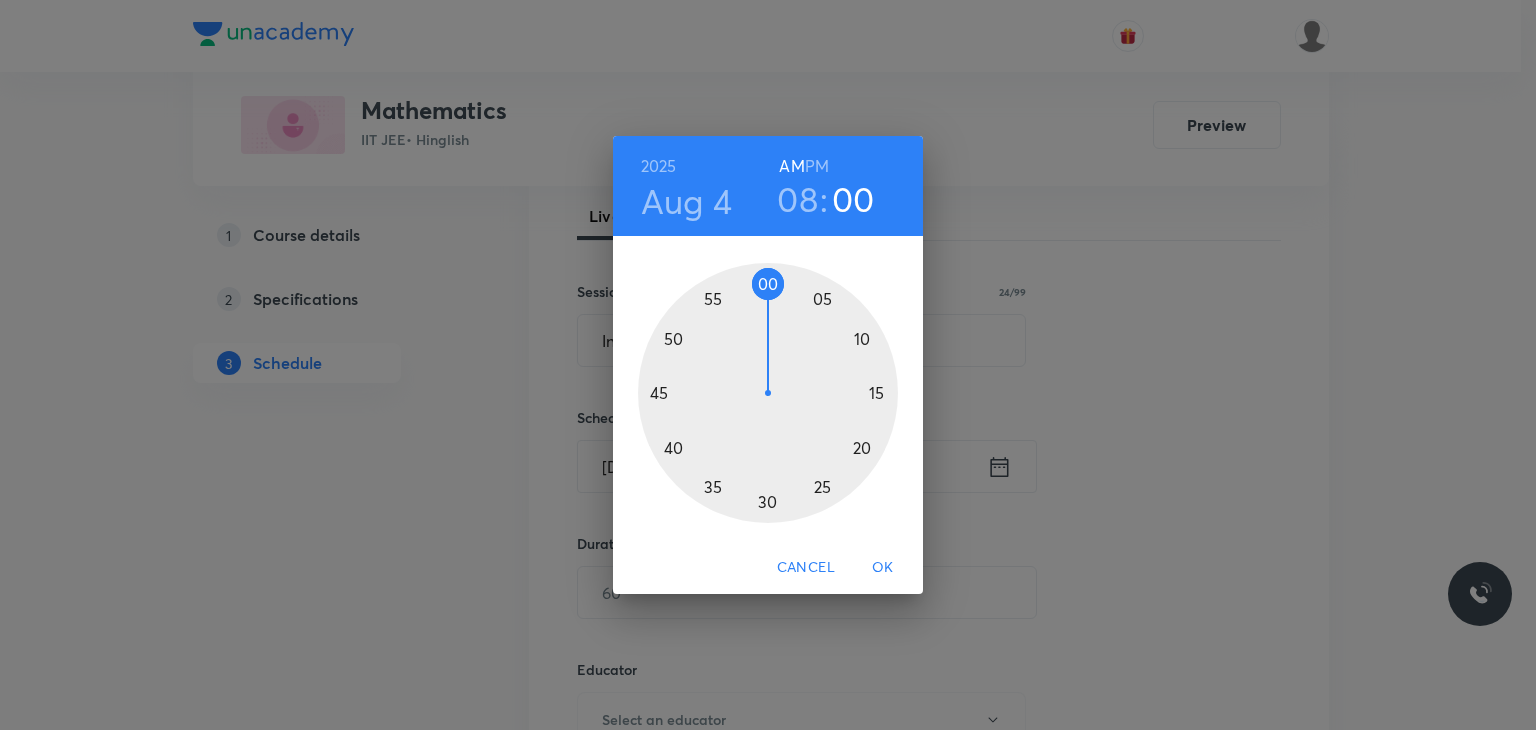 click at bounding box center [768, 393] 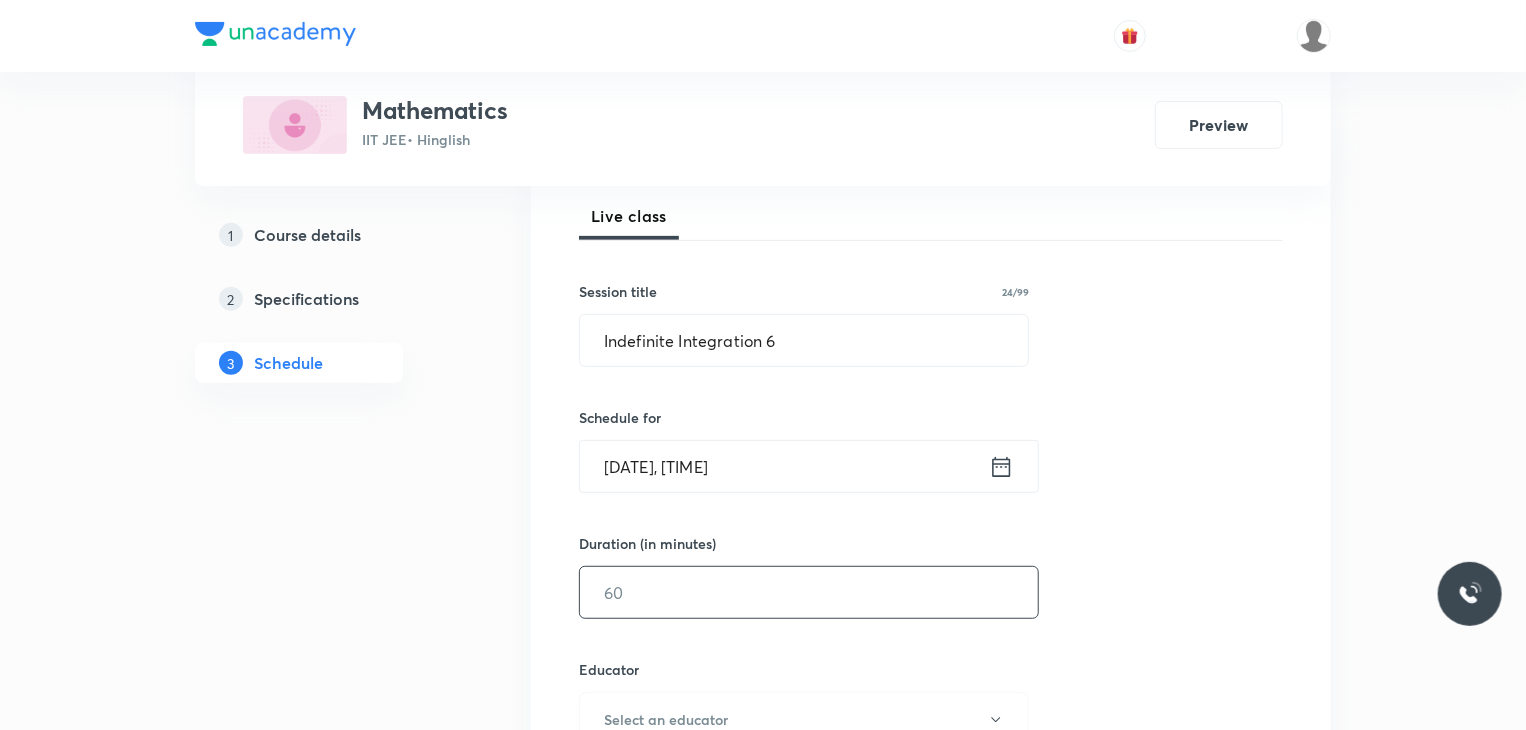 click at bounding box center (809, 592) 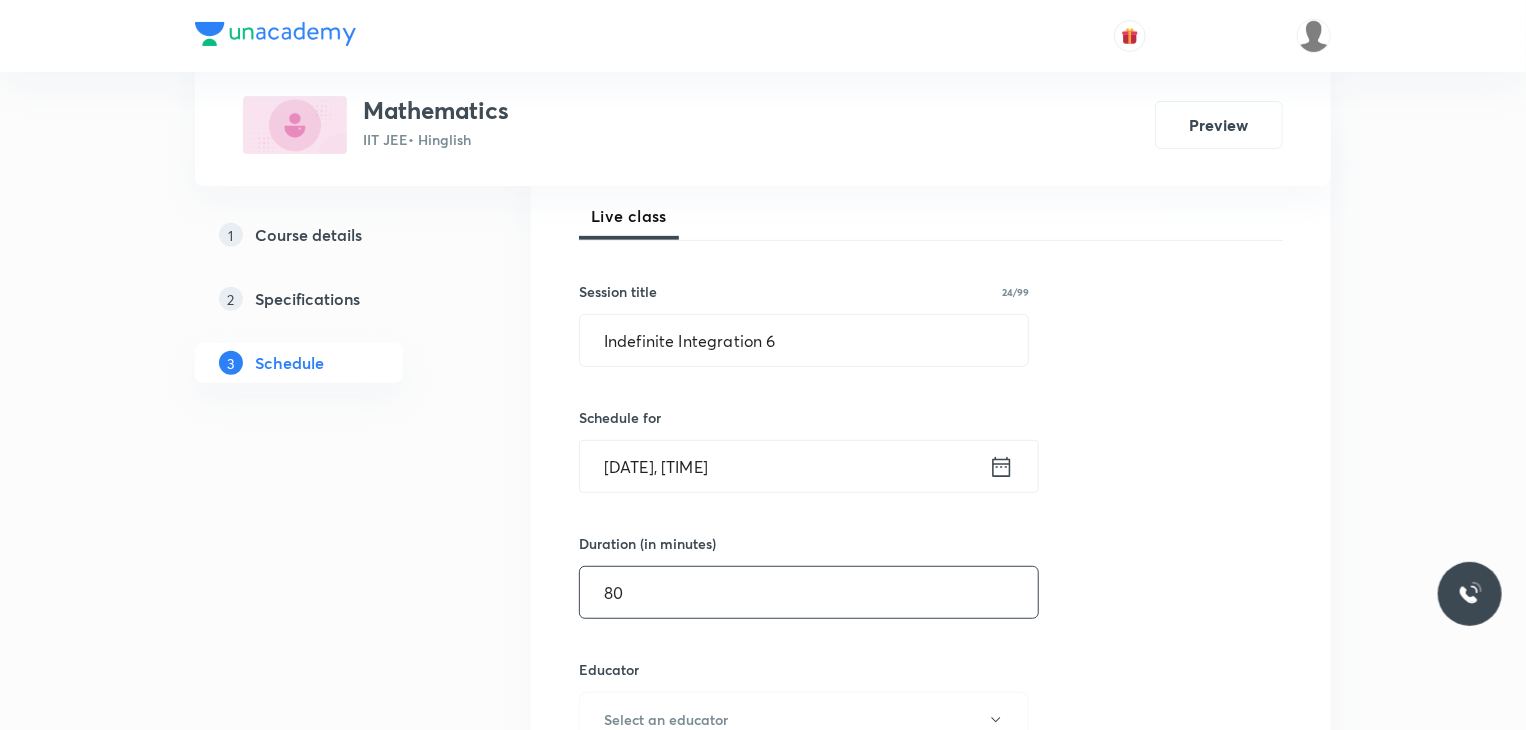 type on "80" 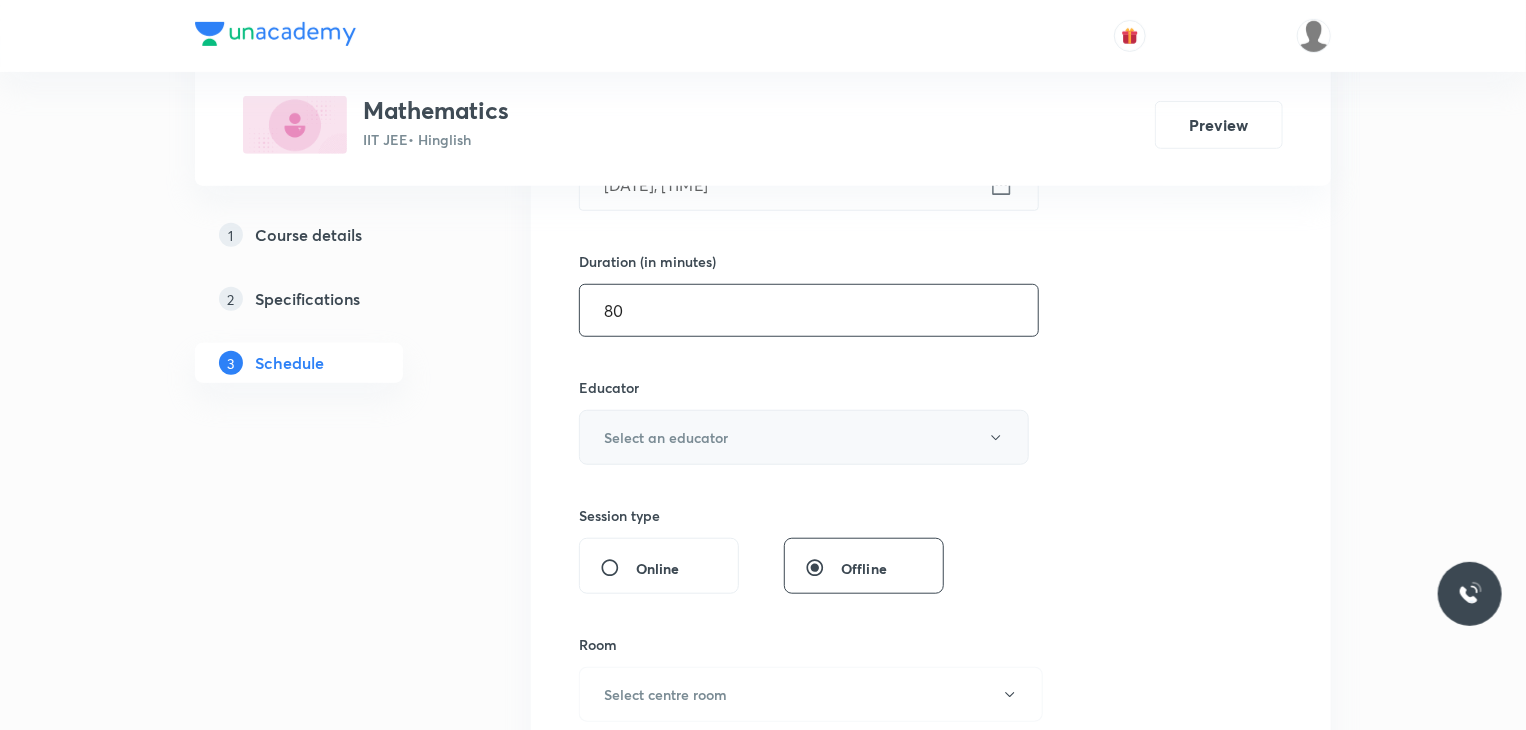 scroll, scrollTop: 573, scrollLeft: 0, axis: vertical 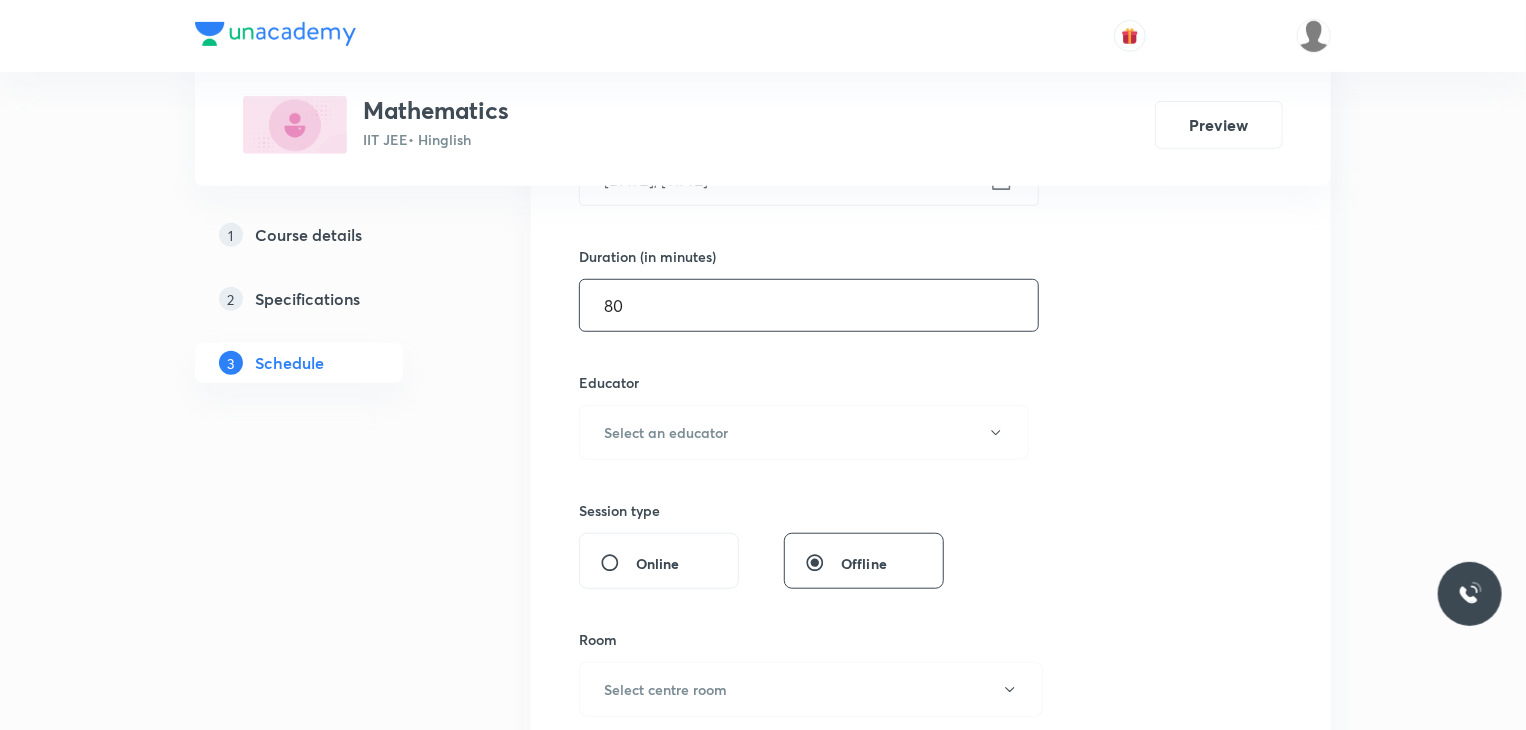 click on "Session  89 Live class Session title 24/99 Indefinite Integration 6 ​ Schedule for Aug 4, 2025, 8:00 AM ​ Duration (in minutes) 80 ​ Educator Select an educator   Session type Online Offline Room Select centre room Sub-concepts Select concepts that wil be covered in this session Add Cancel" at bounding box center [931, 392] 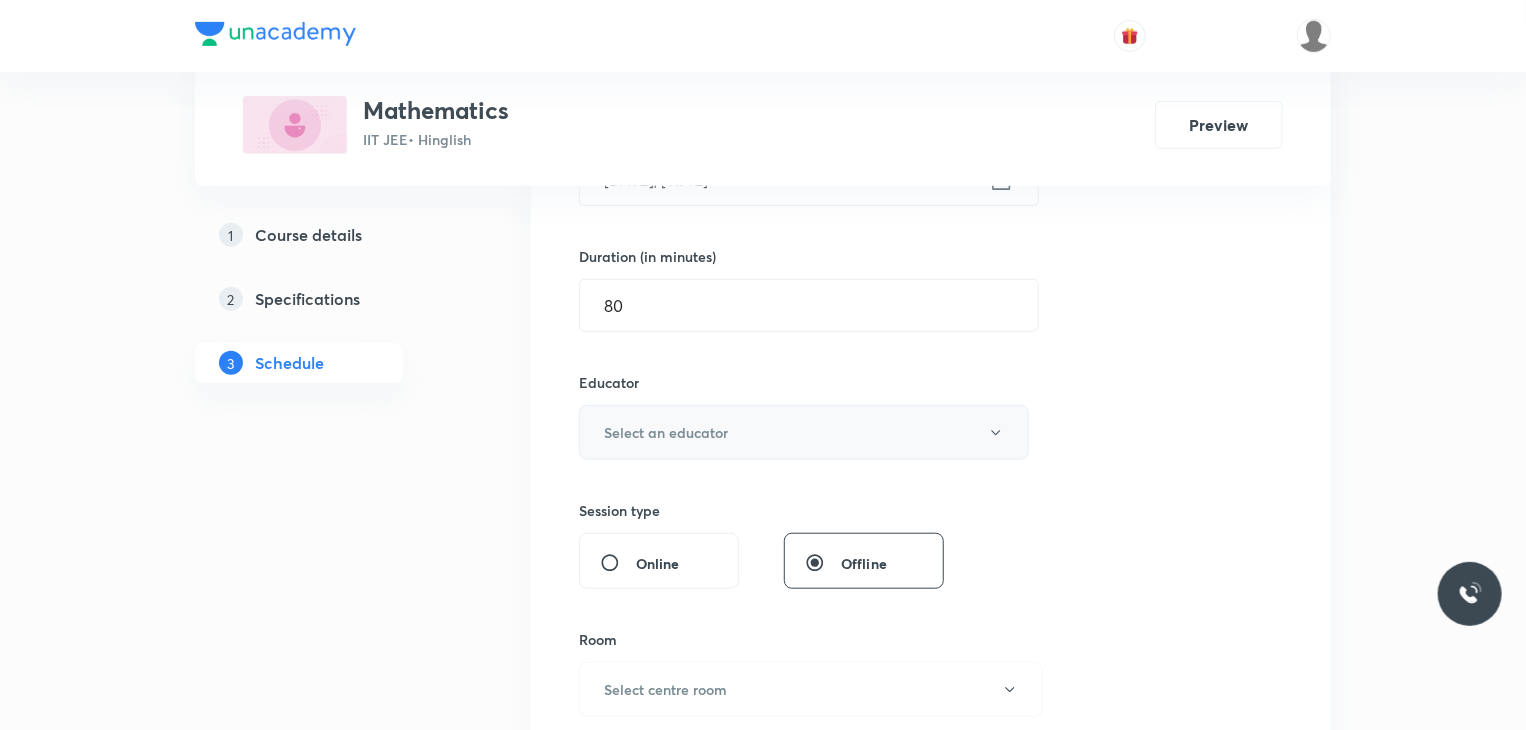 click on "Select an educator" at bounding box center (804, 432) 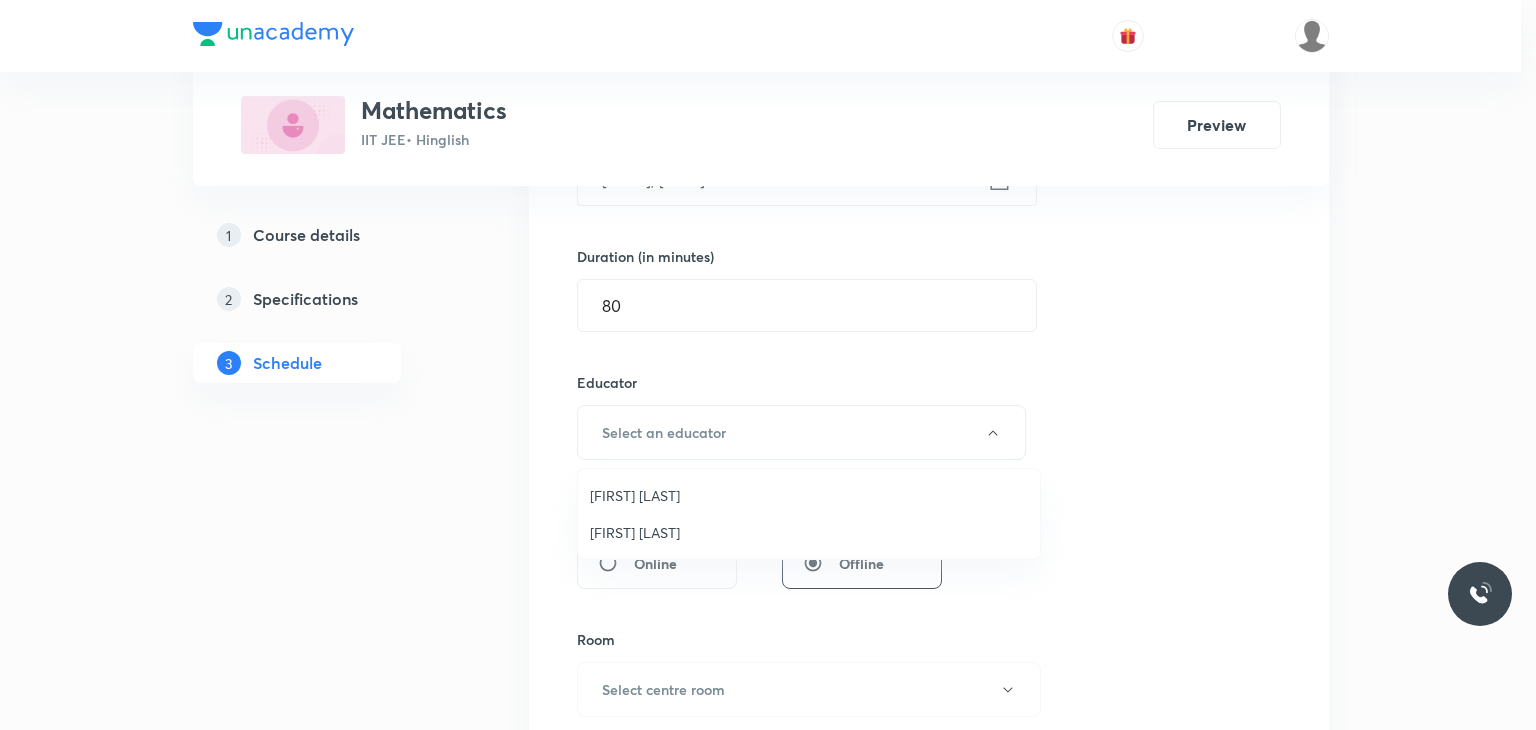 click on "Gourav Joshi" at bounding box center [809, 495] 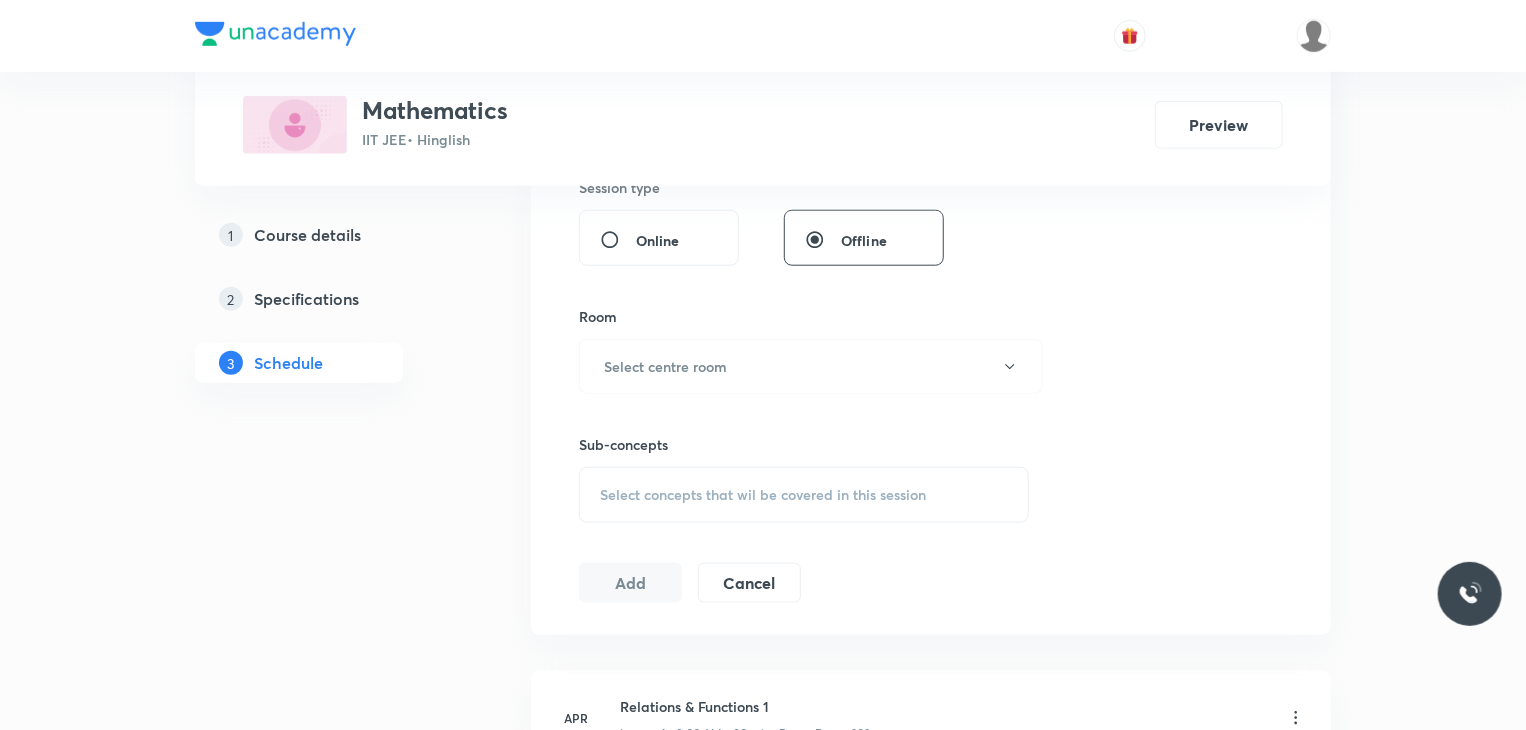 scroll, scrollTop: 897, scrollLeft: 0, axis: vertical 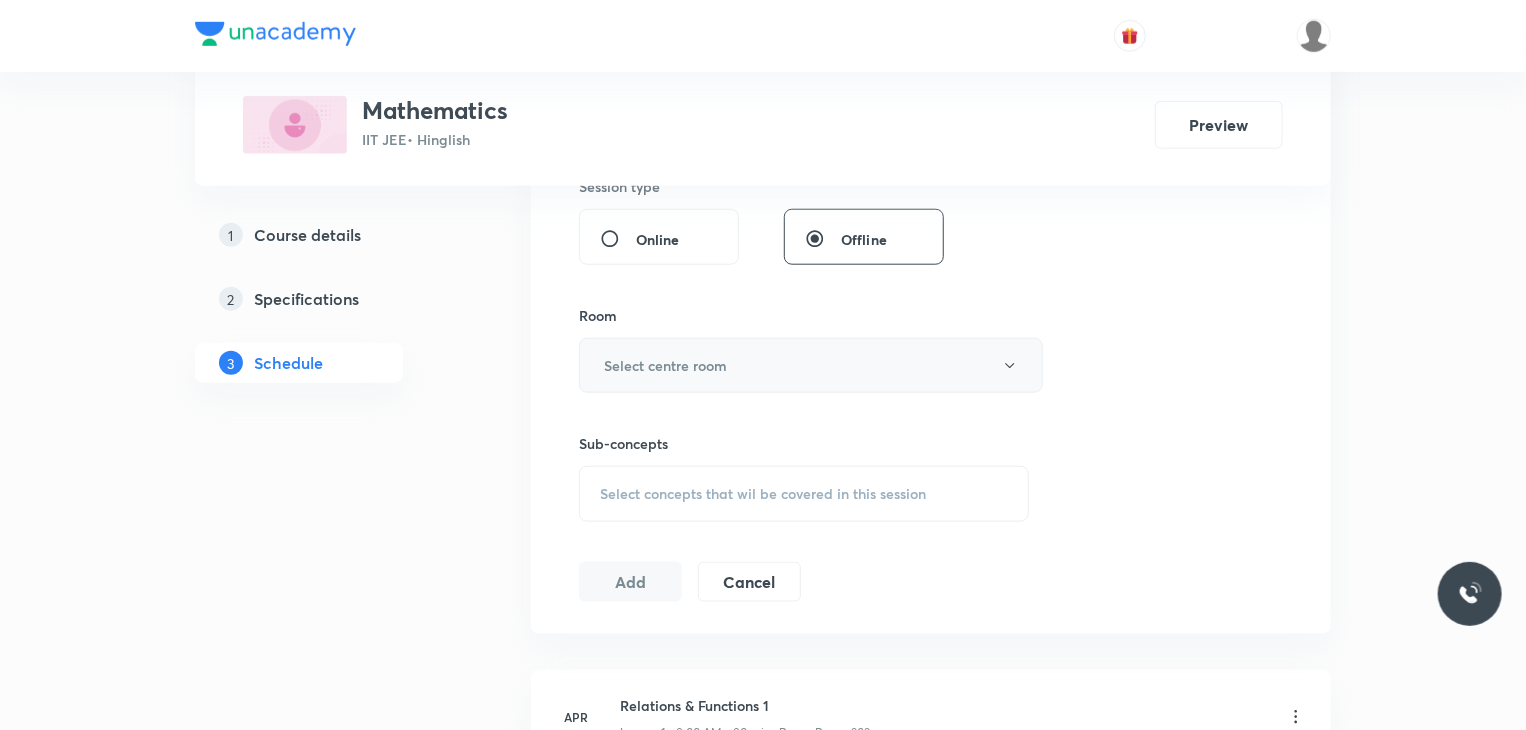 click on "Select centre room" at bounding box center [665, 365] 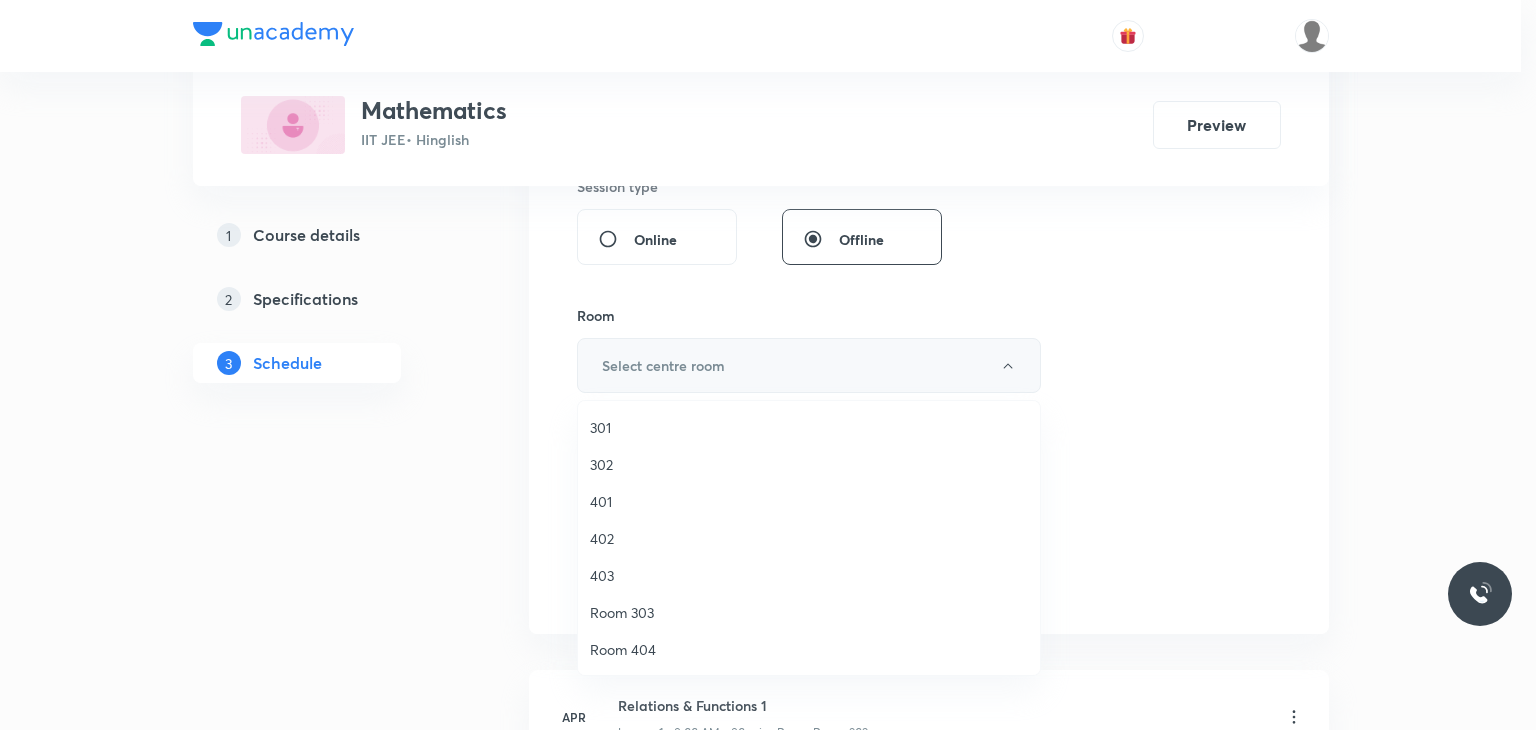 click on "301" at bounding box center [809, 427] 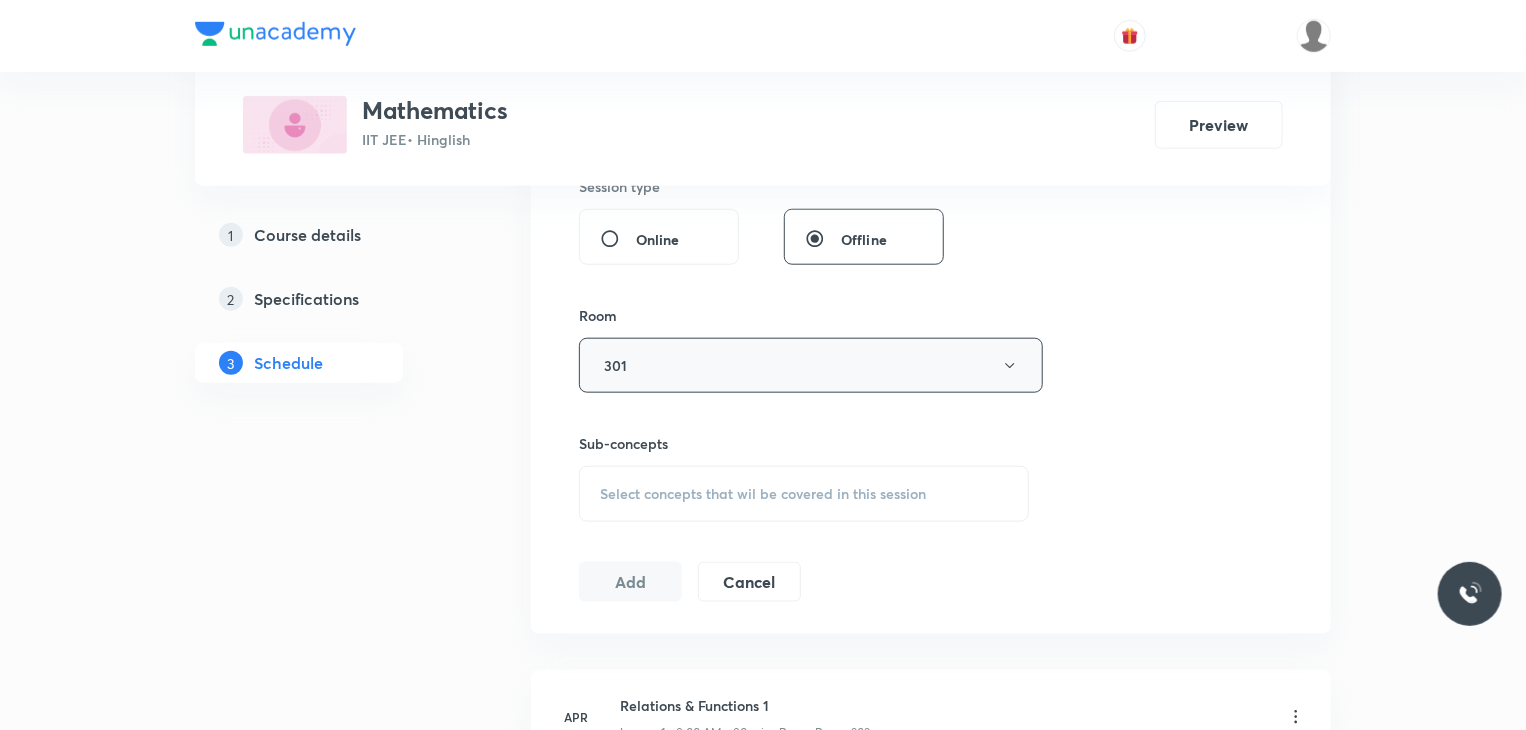 click on "Select concepts that wil be covered in this session" at bounding box center [763, 494] 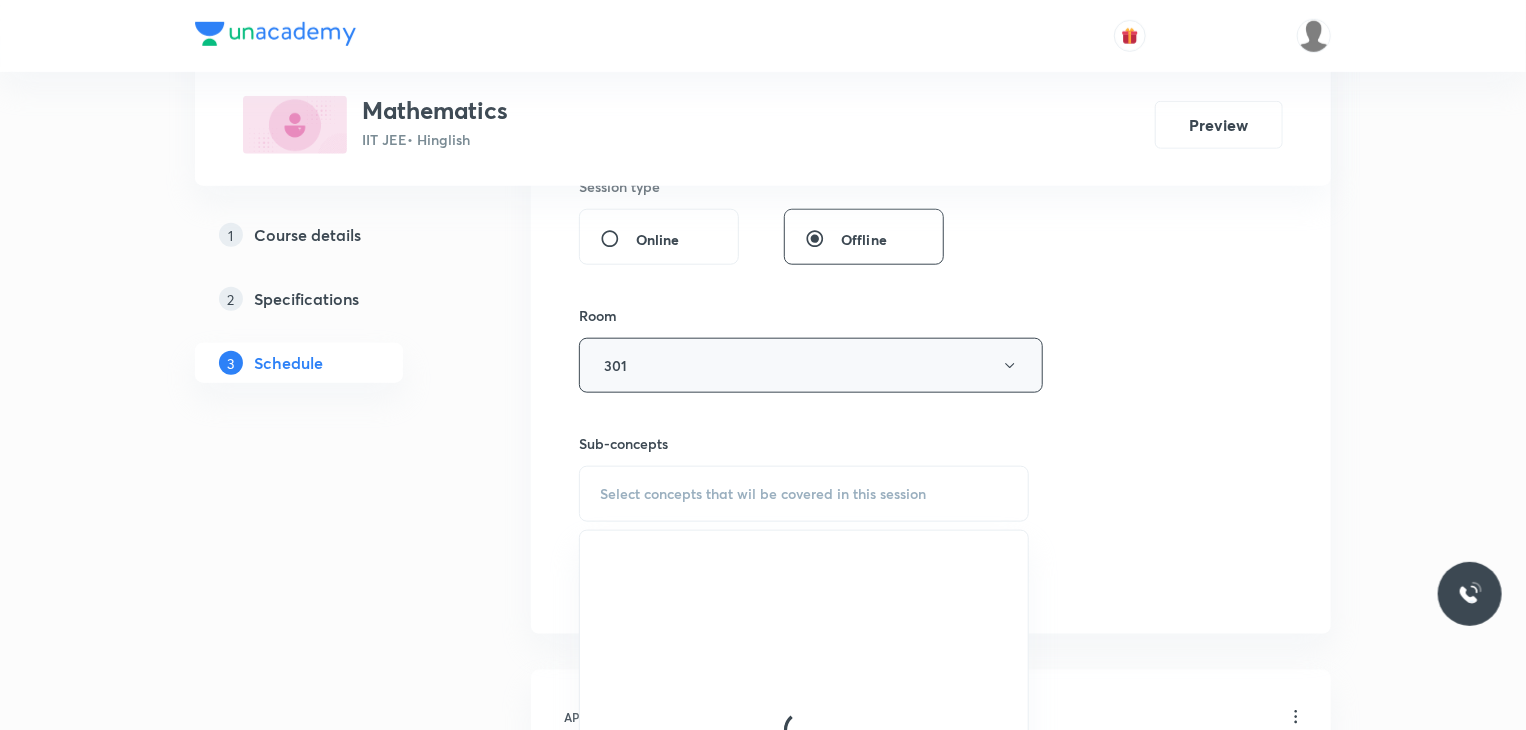 scroll, scrollTop: 999, scrollLeft: 0, axis: vertical 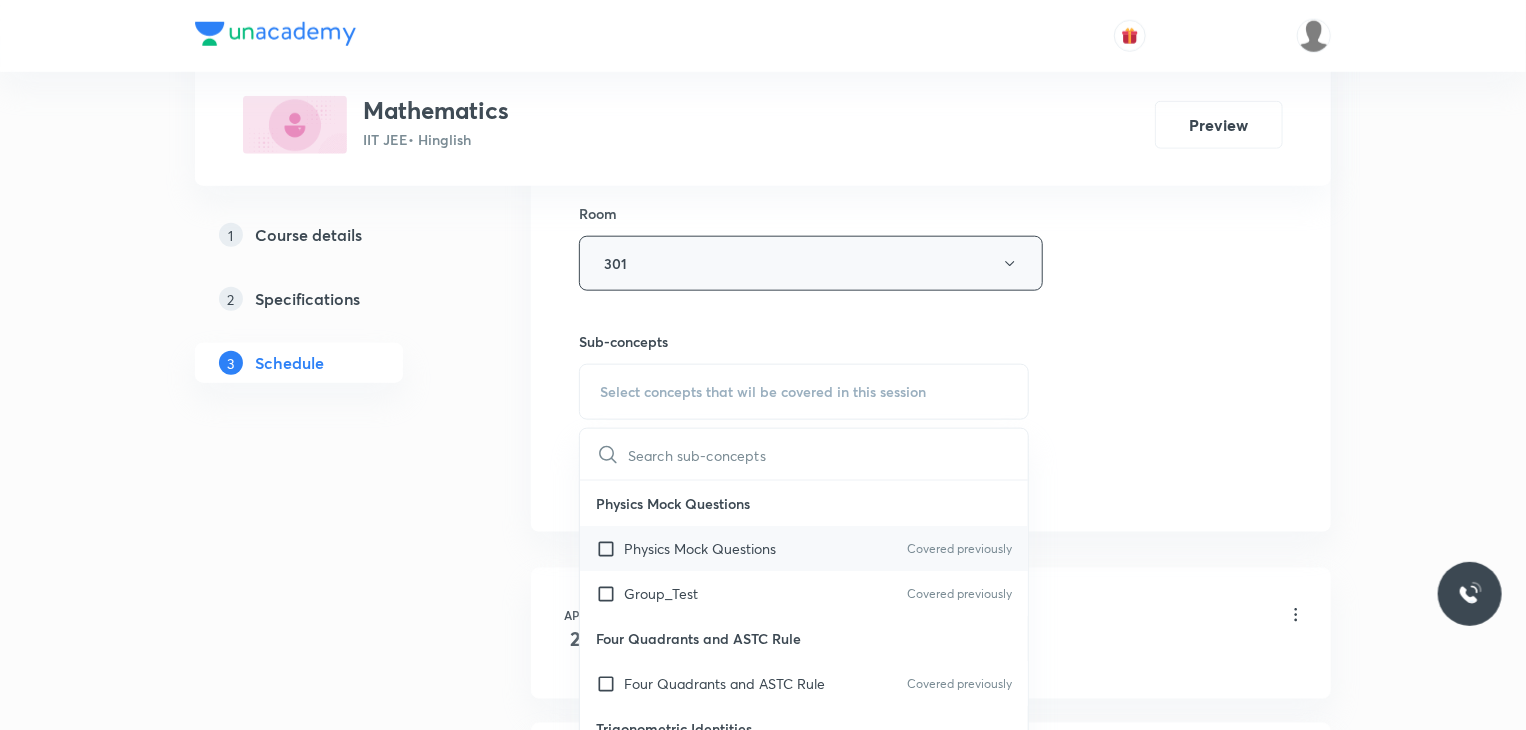 click on "Physics Mock Questions" at bounding box center [700, 548] 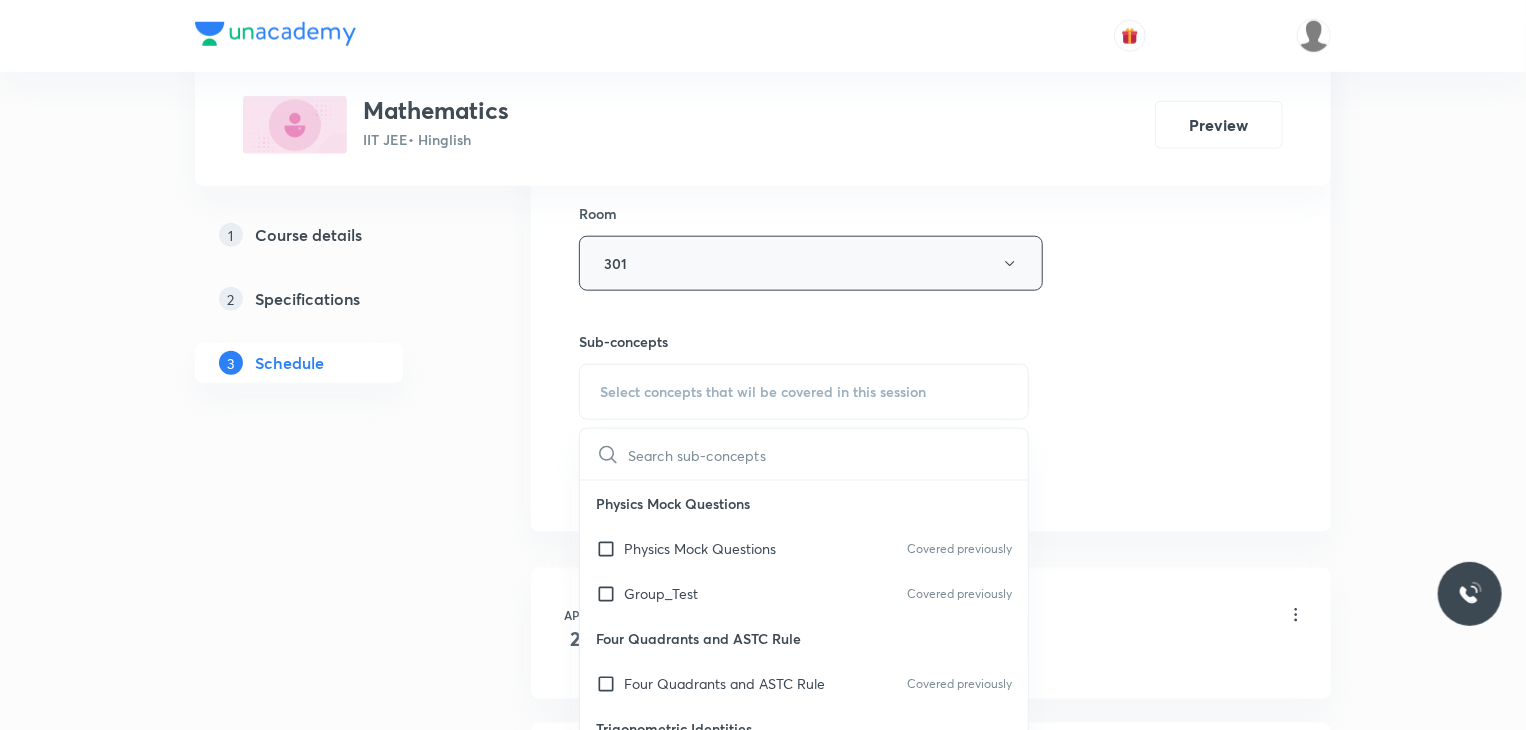 checkbox on "true" 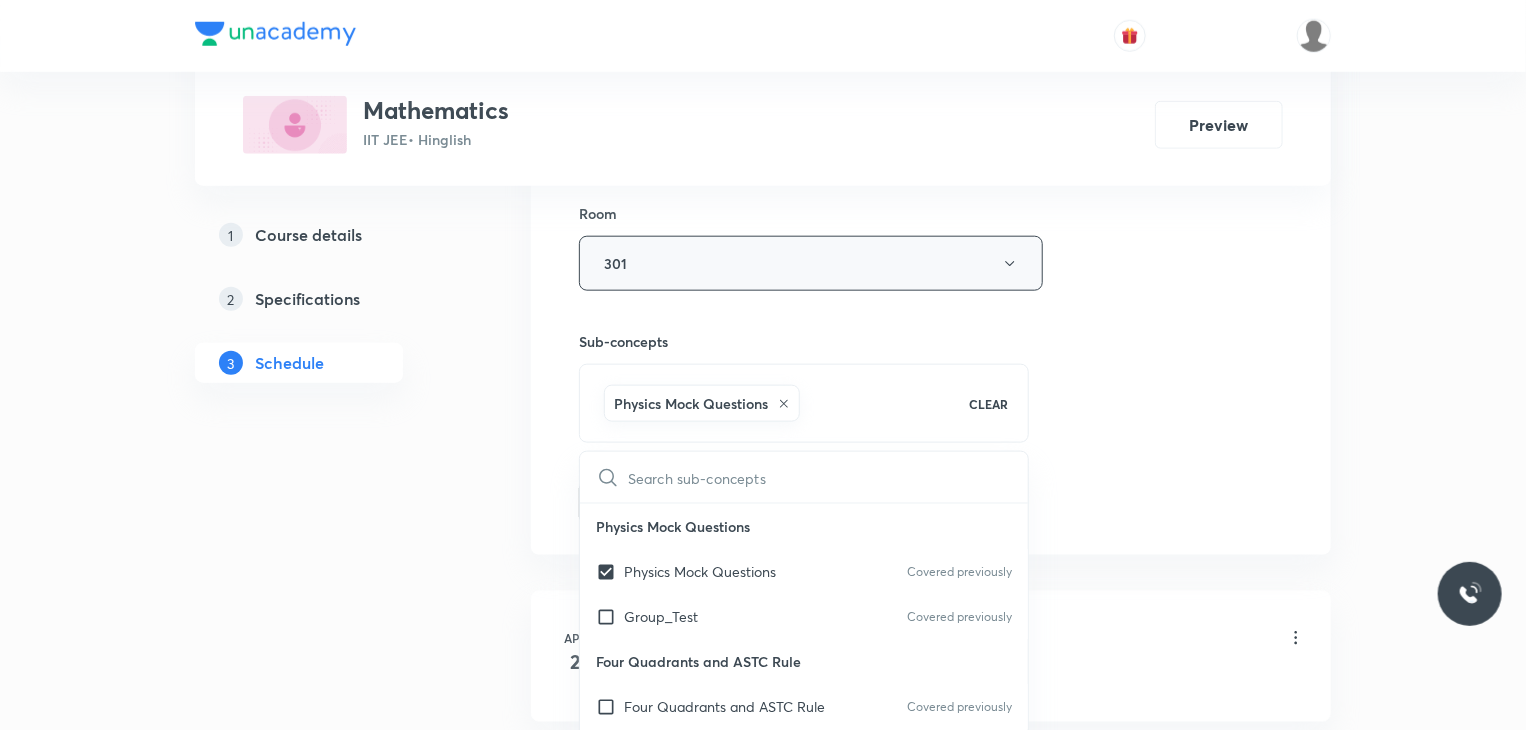 click on "Session  89 Live class Session title 24/99 Indefinite Integration 6 ​ Schedule for Aug 4, 2025, 8:00 AM ​ Duration (in minutes) 80 ​ Educator Gourav Joshi   Session type Online Offline Room 301 Sub-concepts Physics Mock Questions CLEAR ​ Physics Mock Questions Physics Mock Questions Covered previously Group_Test Covered previously Four Quadrants and ASTC Rule Four Quadrants and ASTC Rule Covered previously Trigonometric Identities Trigonometric Identities Covered previously Trigonometric Ratios Trigonometric Identities System of Measurement of Angle System of Measurement of Angle Angle Angle Trigonometry Trigonometry Geometrical Expression Geometrical Expression Arithmetic Progression Arithmetic Progression Componendo and Dividendo Rule Componendo and Dividendo Rule Logarithm Logarithm Binomial Expression Binomial Expression Quadratic Equation Quadratic Equation Basic Maths used in Physics Basic Maths used in Physics Scalar or Dot Product of Two Vectors Scalar or Dot Product of Two Vectors Origin Sets" at bounding box center (931, -22) 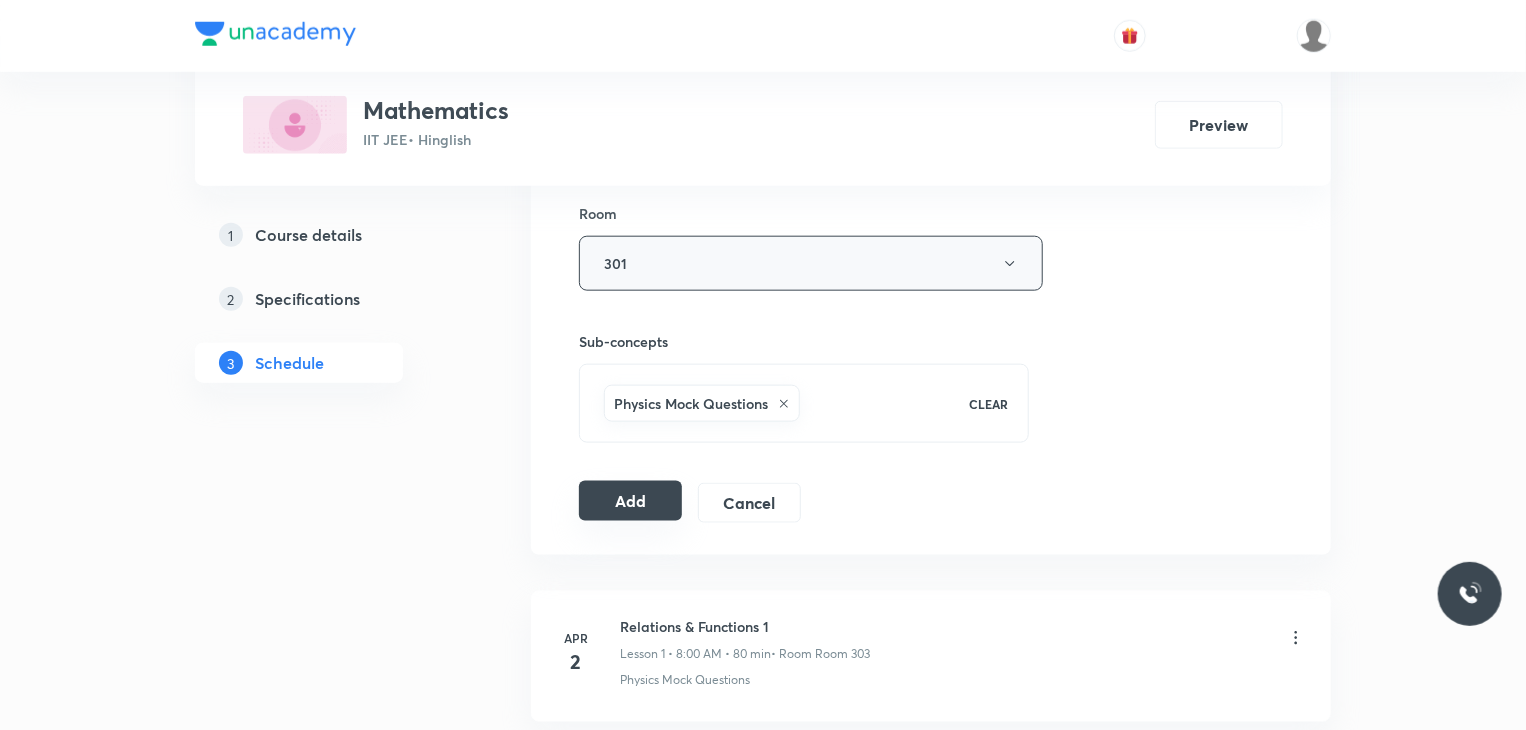 click on "Add" at bounding box center (630, 501) 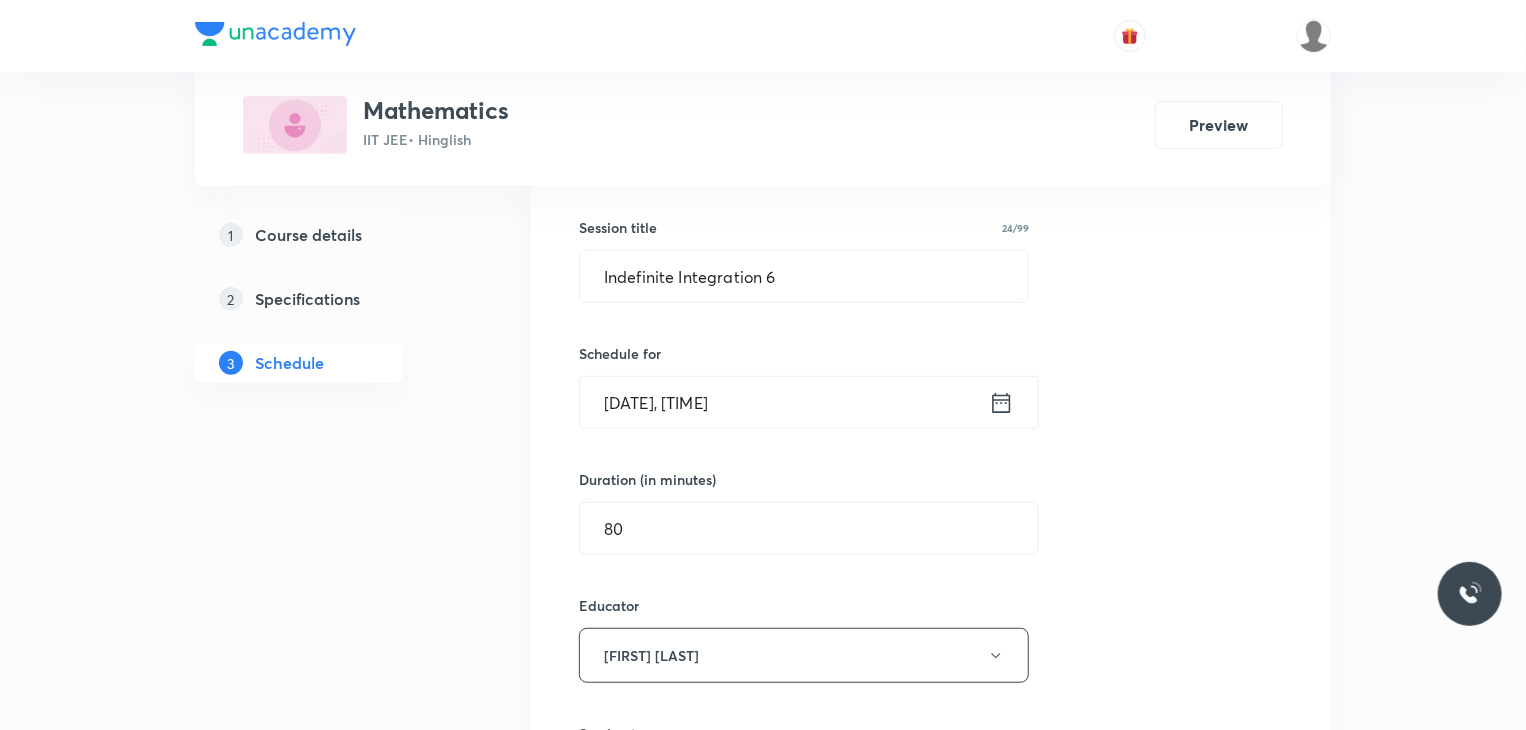 scroll, scrollTop: 232, scrollLeft: 0, axis: vertical 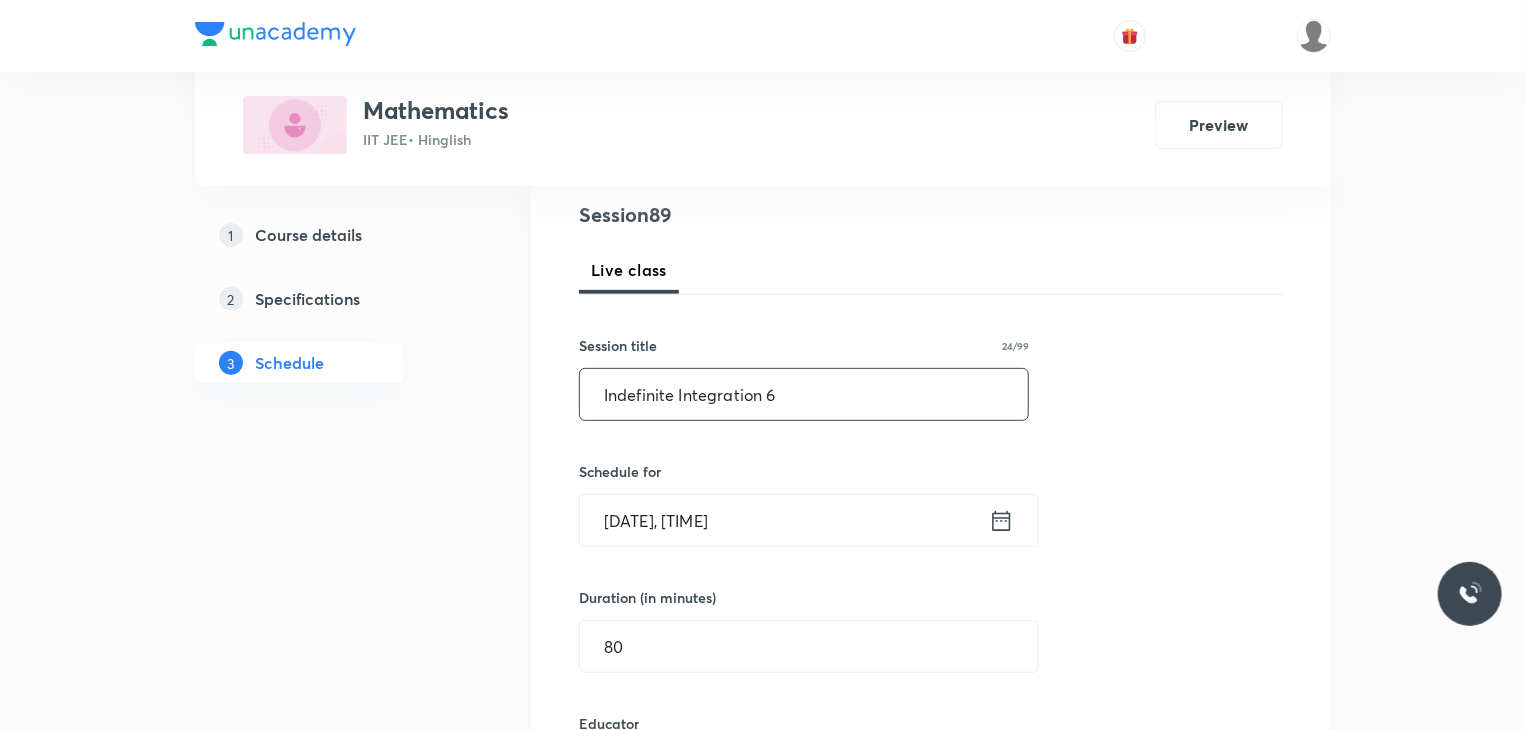 drag, startPoint x: 848, startPoint y: 397, endPoint x: 504, endPoint y: 441, distance: 346.80255 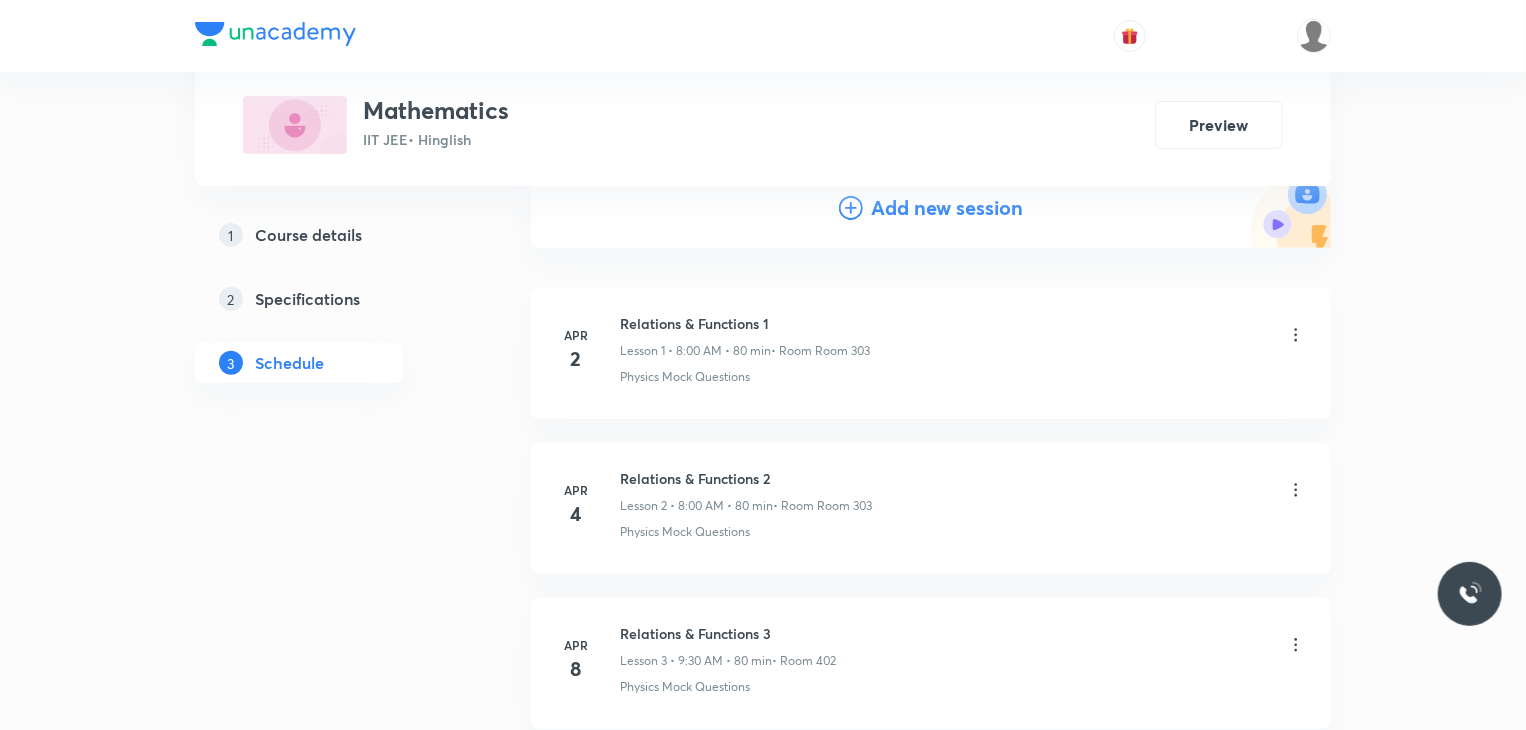 click on "Add new session" at bounding box center [947, 208] 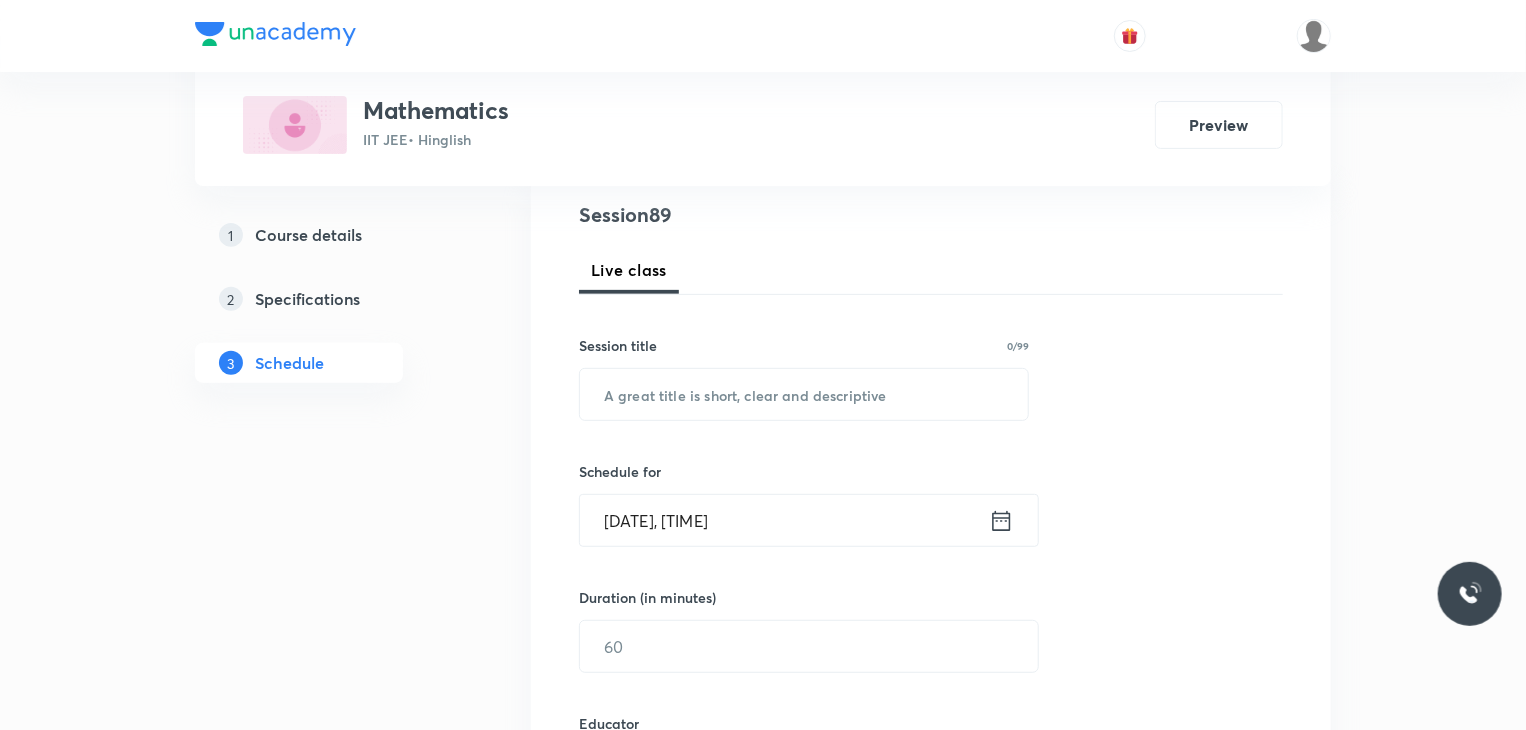click on "Session title 0/99 ​" at bounding box center [804, 378] 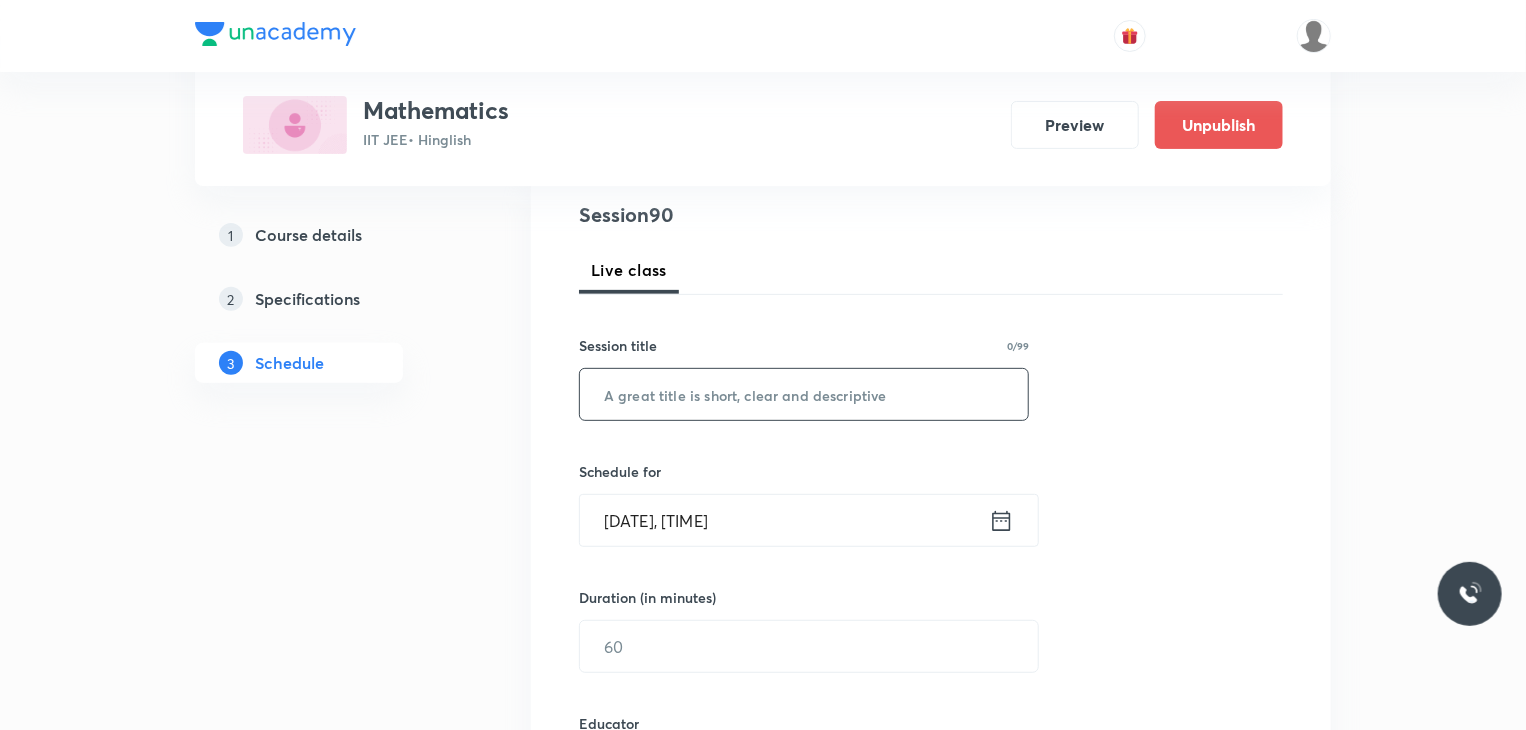click at bounding box center (804, 394) 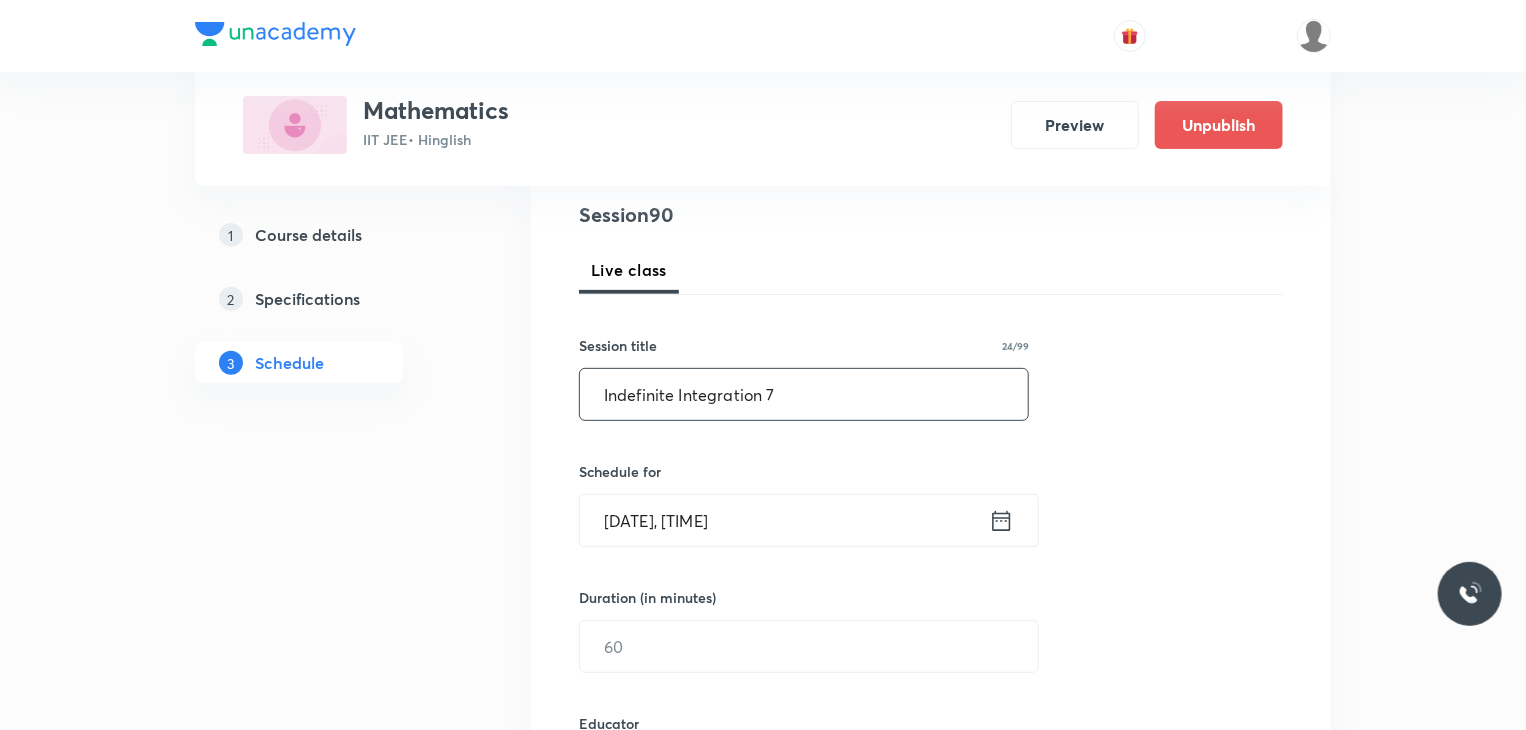 type on "Indefinite Integration 7" 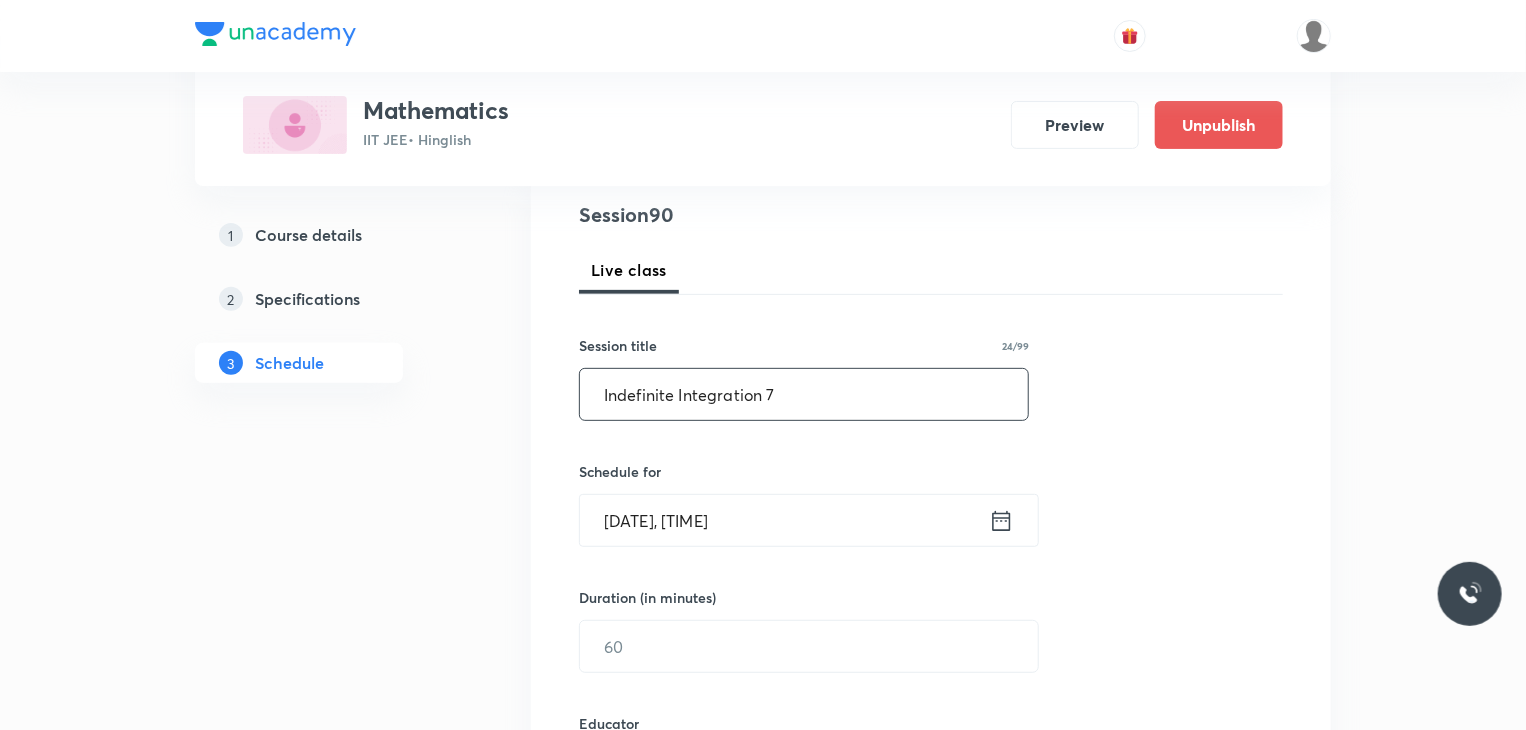 scroll, scrollTop: 296, scrollLeft: 0, axis: vertical 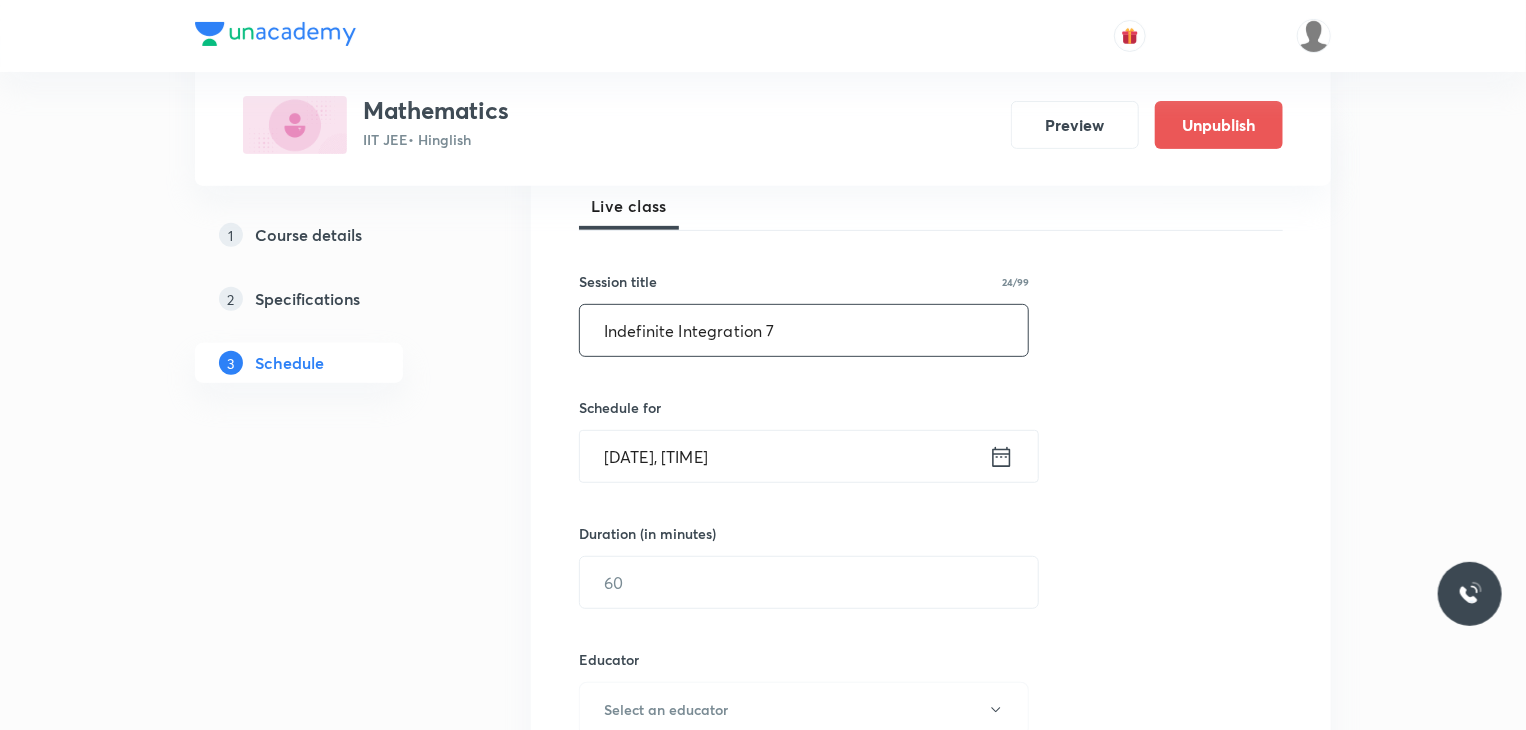 click on "Aug 2, 2025, 5:55 PM" at bounding box center [784, 456] 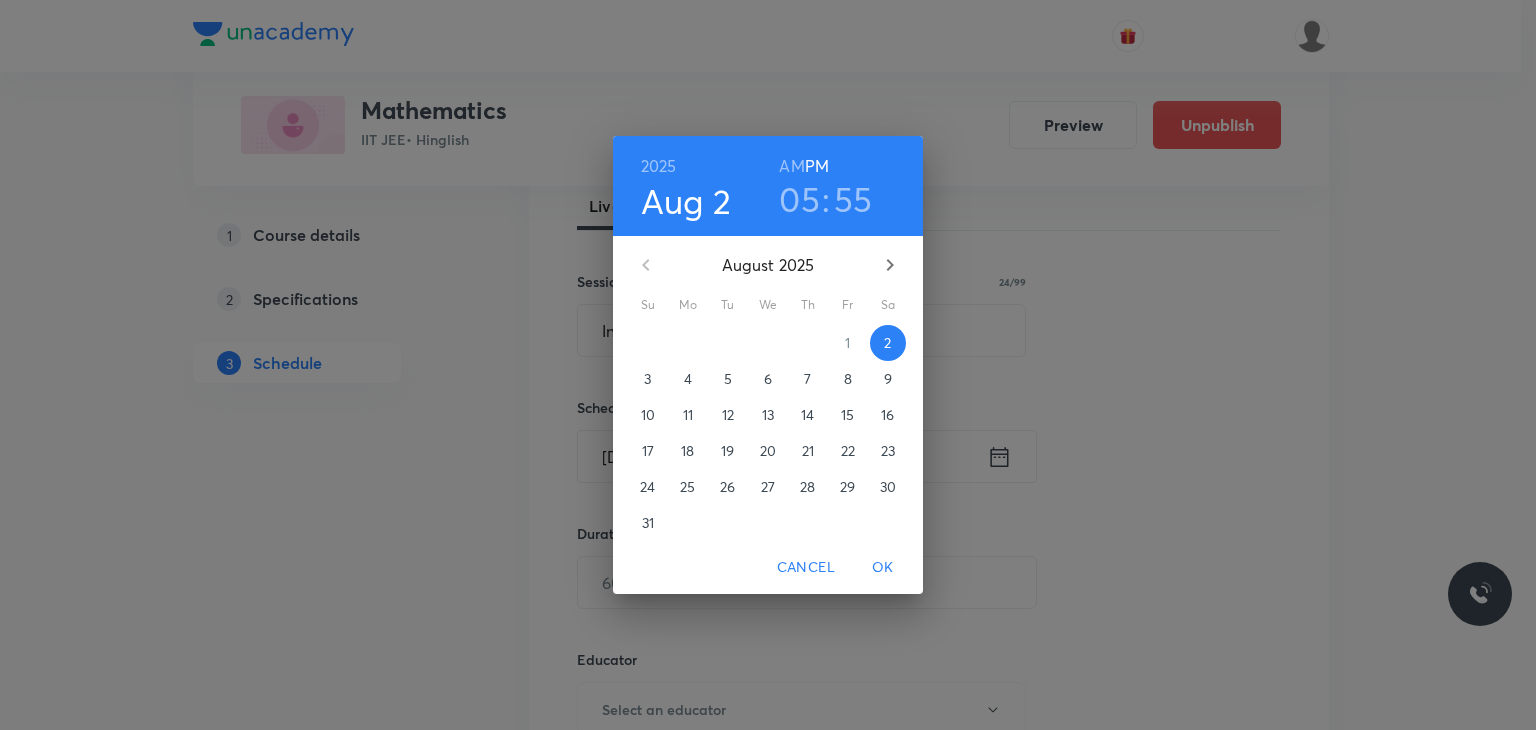 click on "4" at bounding box center [688, 379] 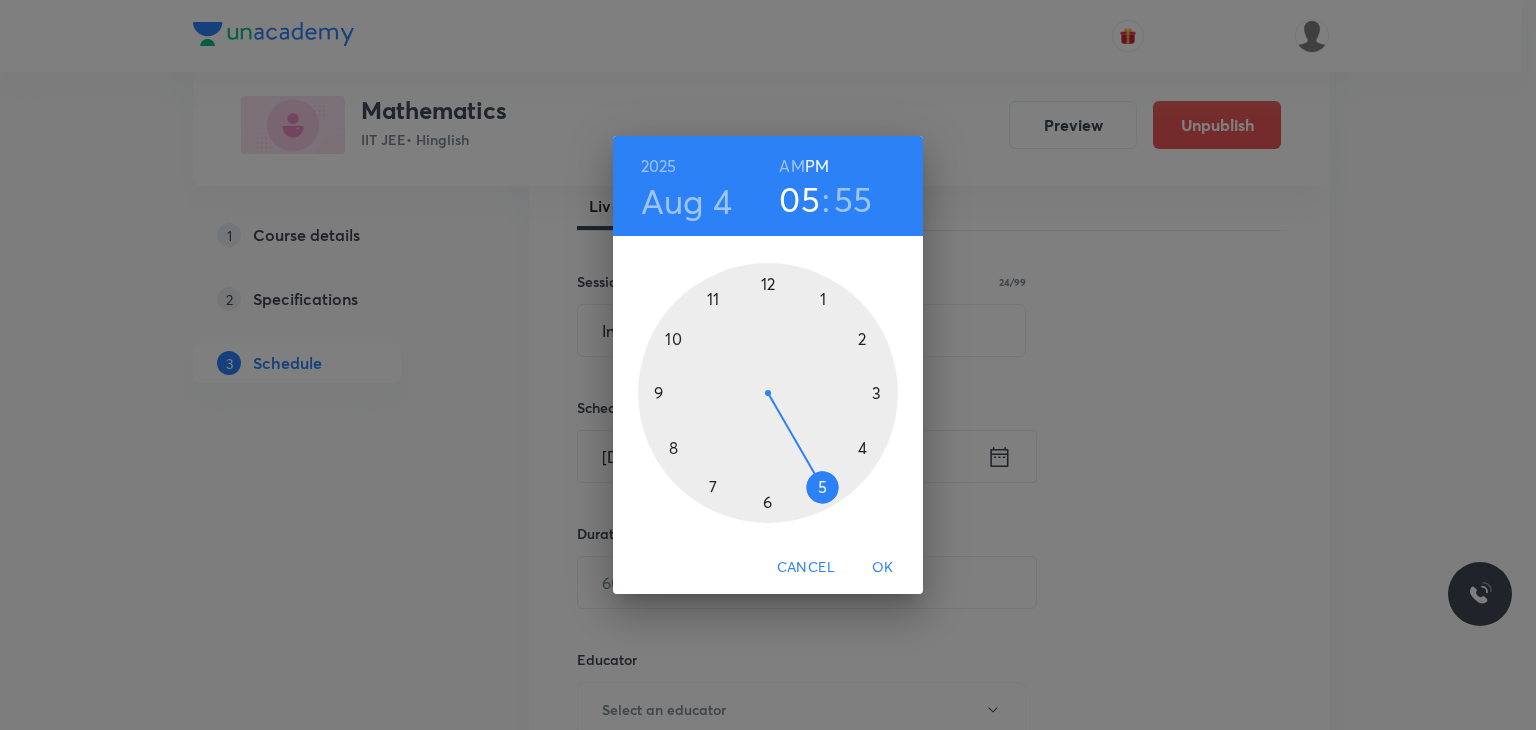 click on "AM" at bounding box center (791, 166) 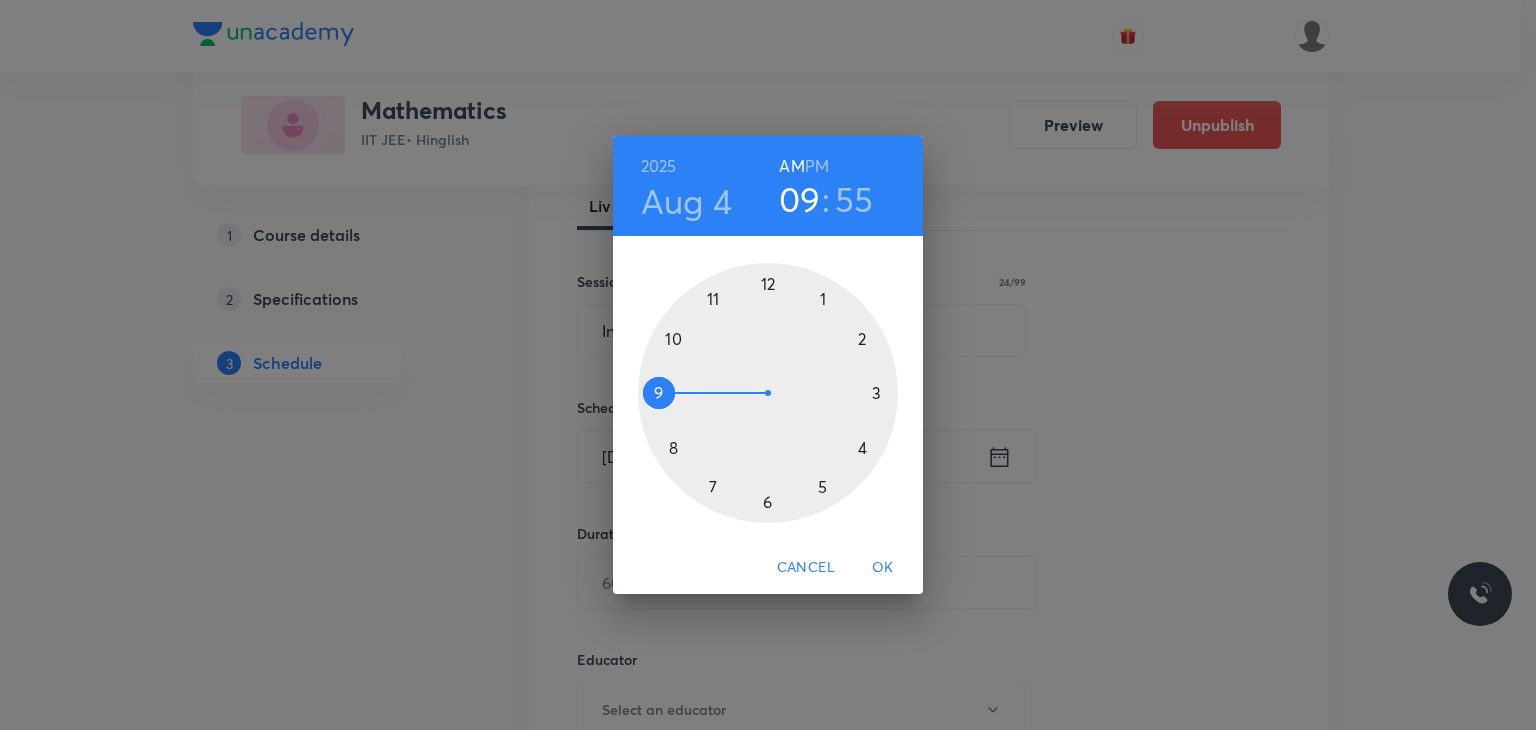 drag, startPoint x: 741, startPoint y: 274, endPoint x: 639, endPoint y: 410, distance: 170 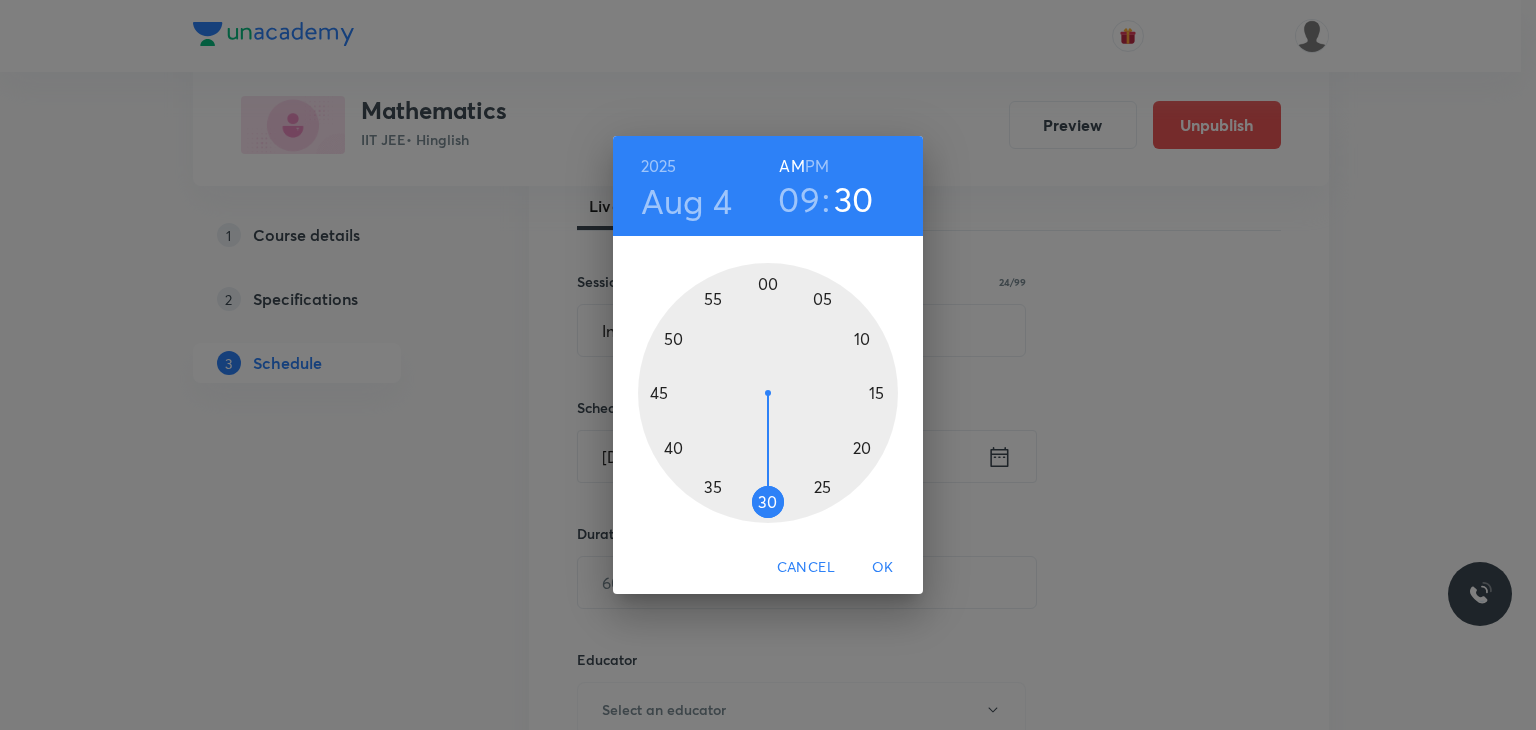 drag, startPoint x: 769, startPoint y: 489, endPoint x: 772, endPoint y: 505, distance: 16.27882 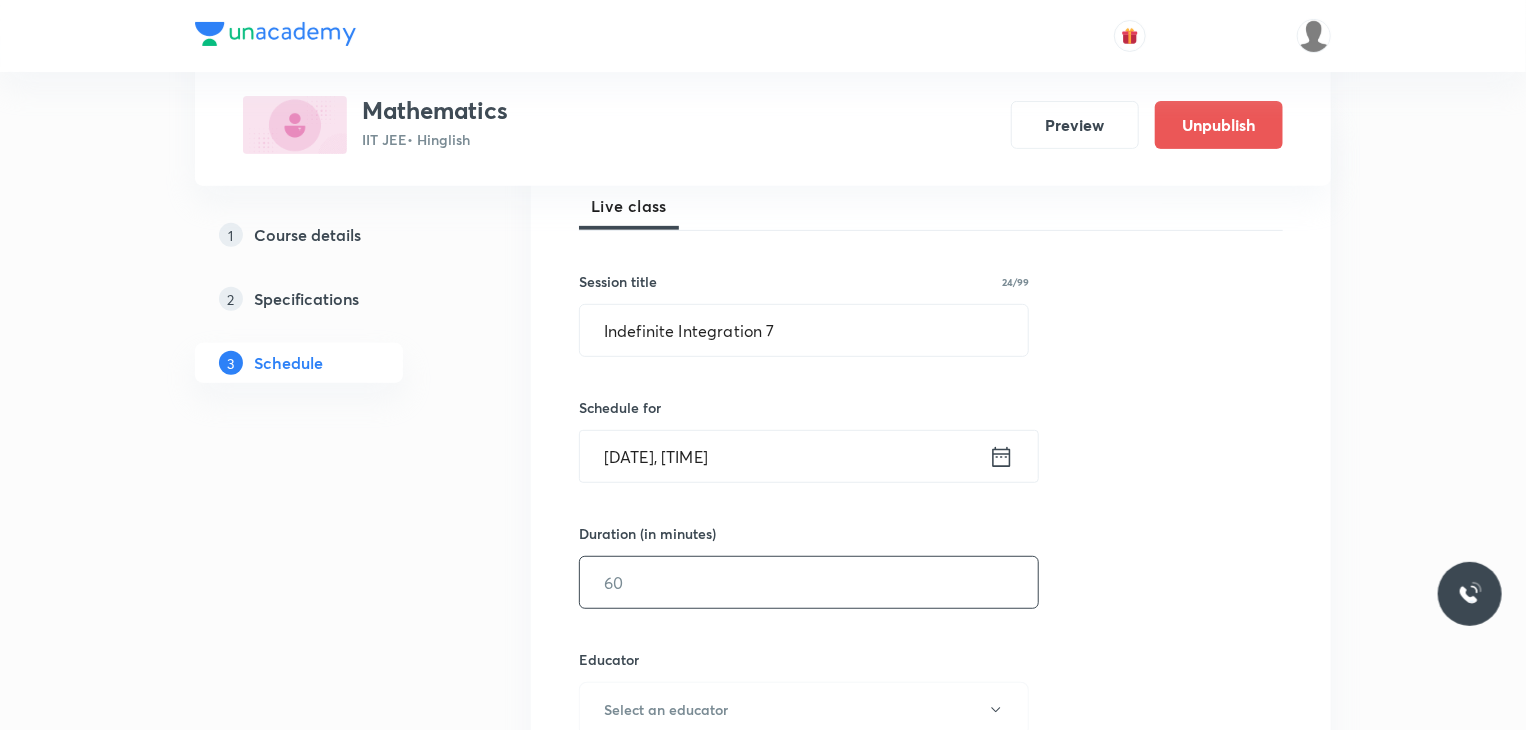 click at bounding box center (809, 582) 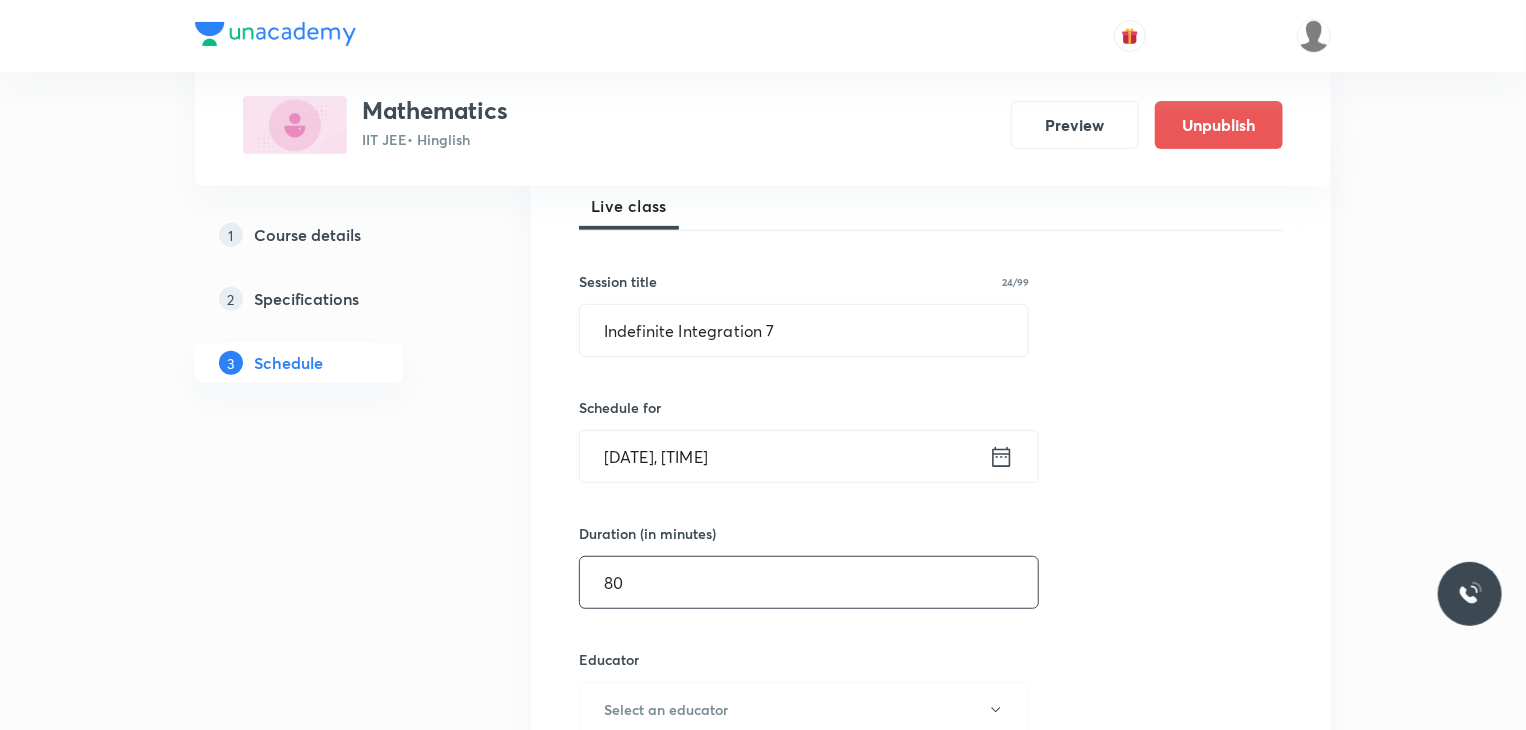 type on "80" 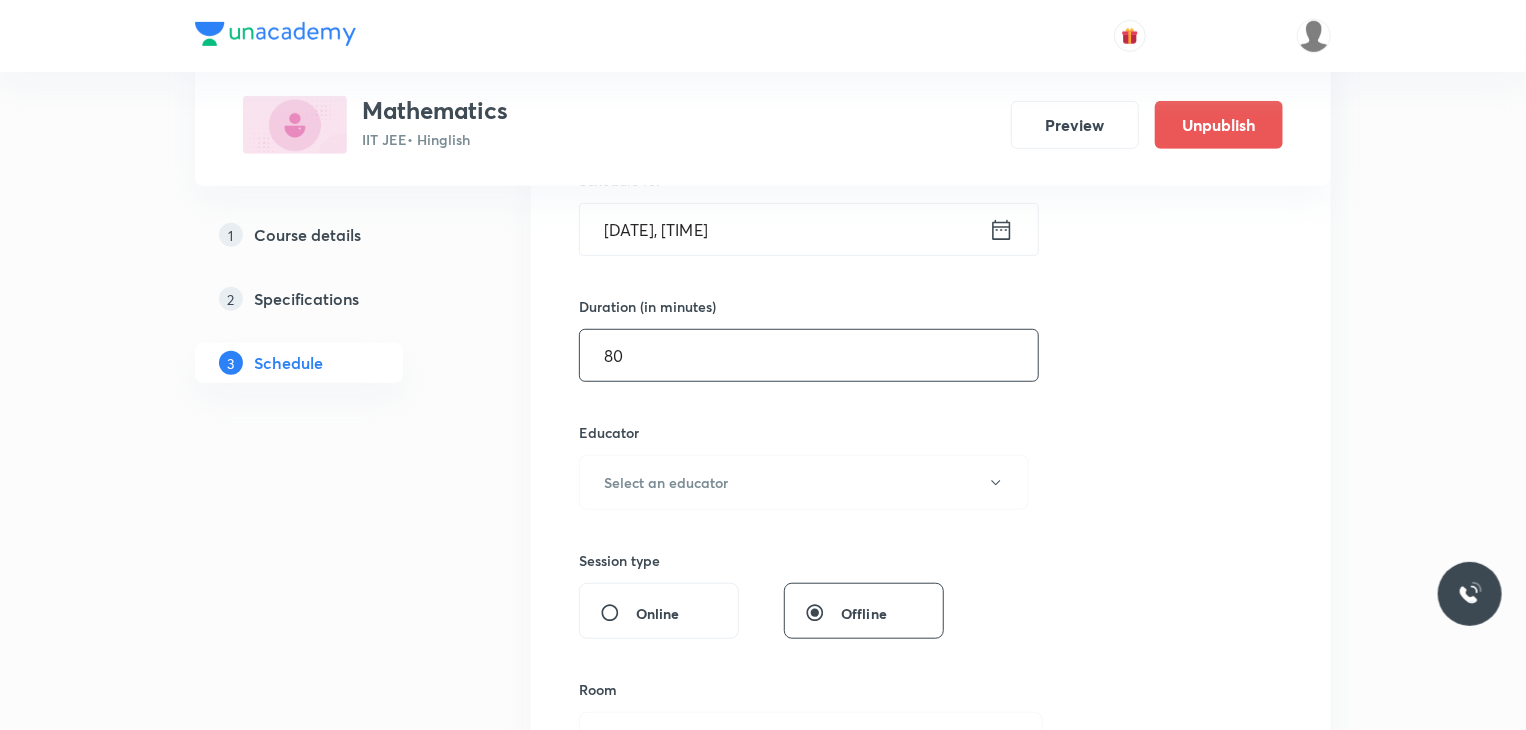 scroll, scrollTop: 524, scrollLeft: 0, axis: vertical 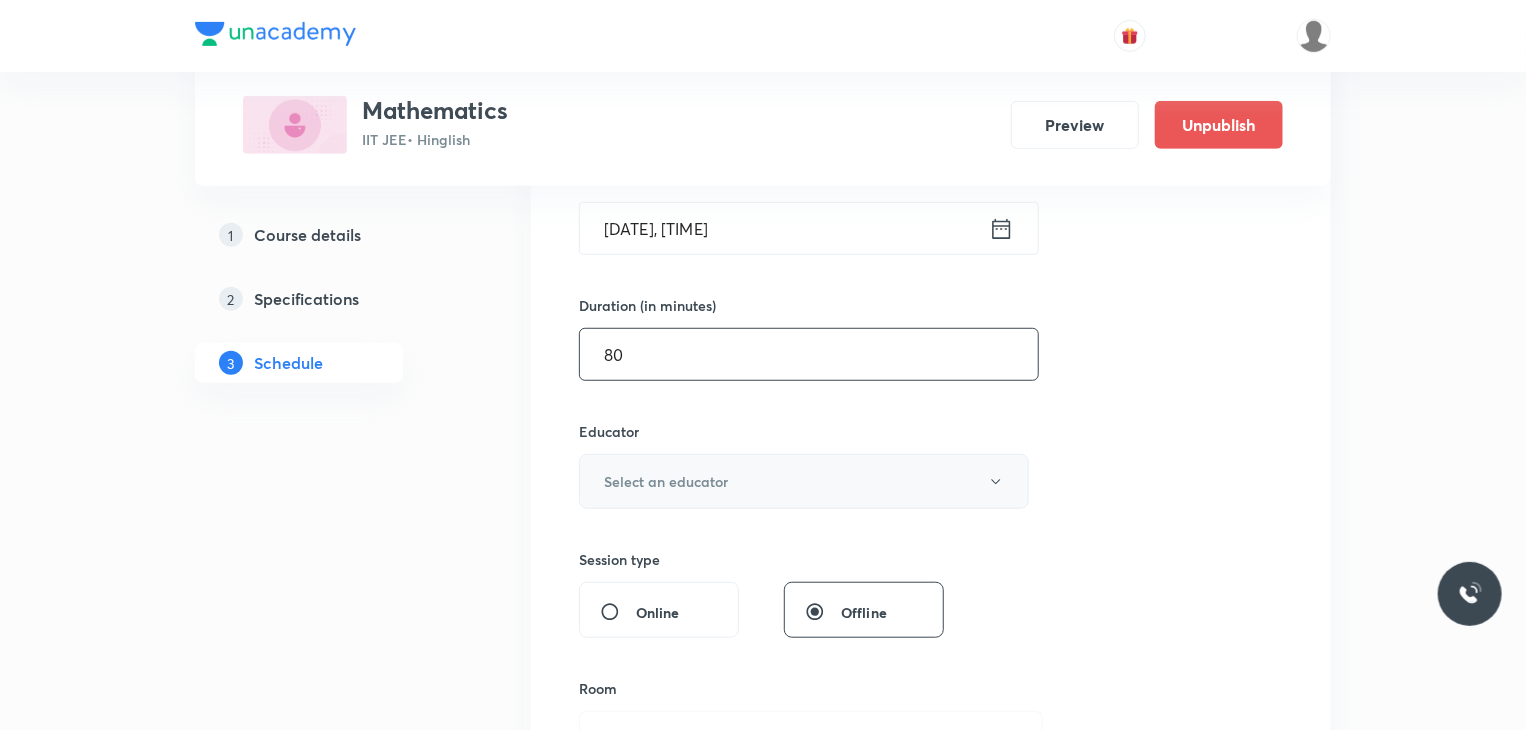 click on "Select an educator" at bounding box center (666, 481) 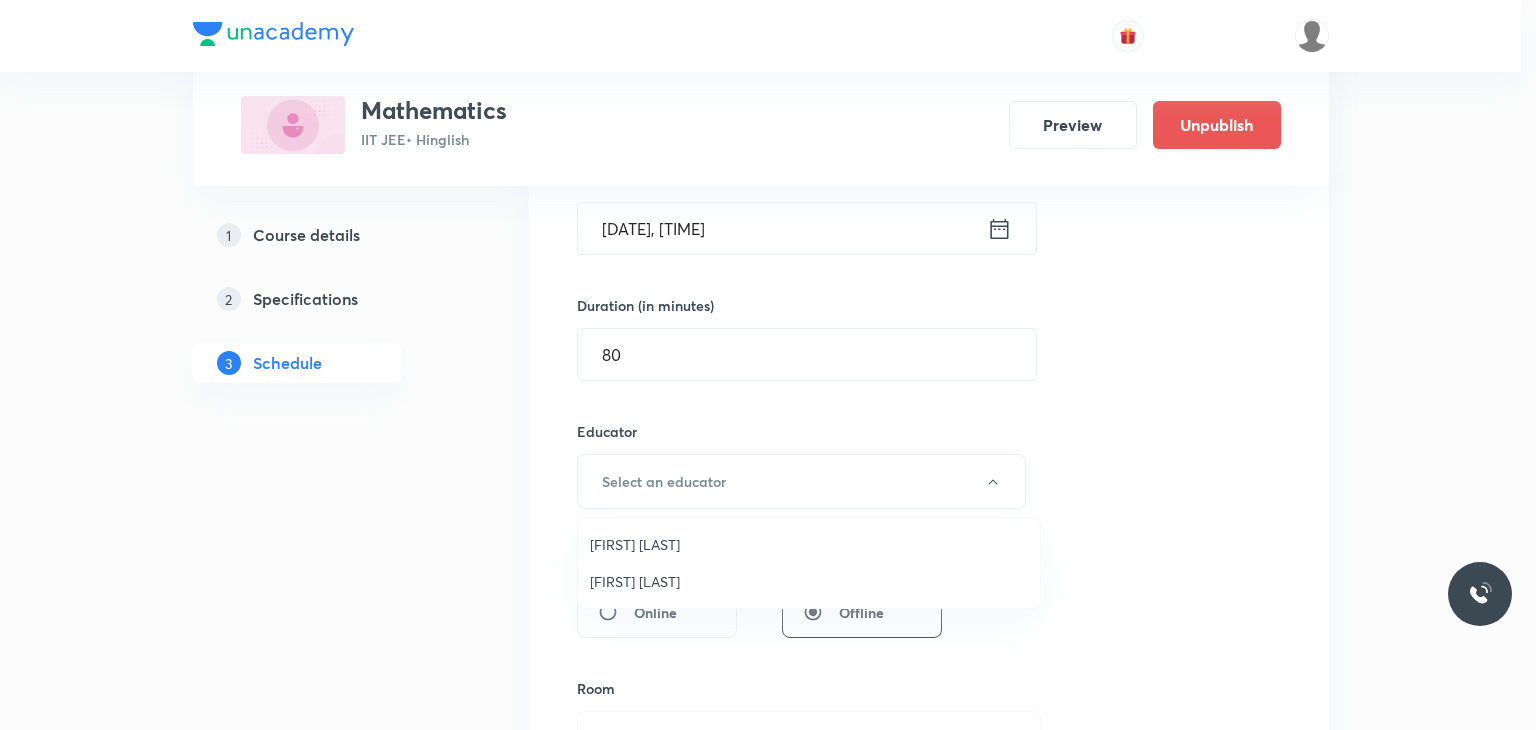 click on "Hari Narayan Sharma" at bounding box center [809, 581] 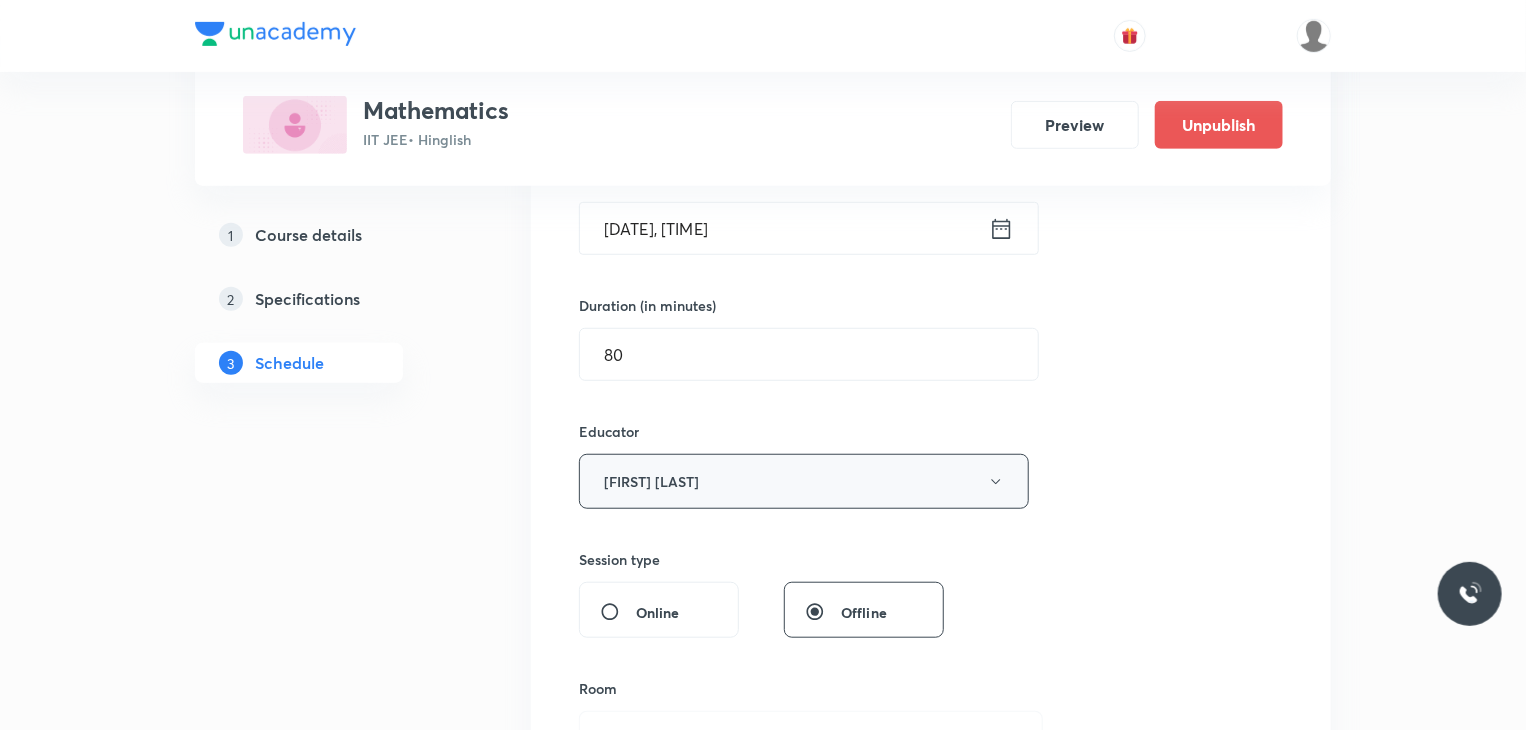 click on "Hari Narayan Sharma" at bounding box center (804, 481) 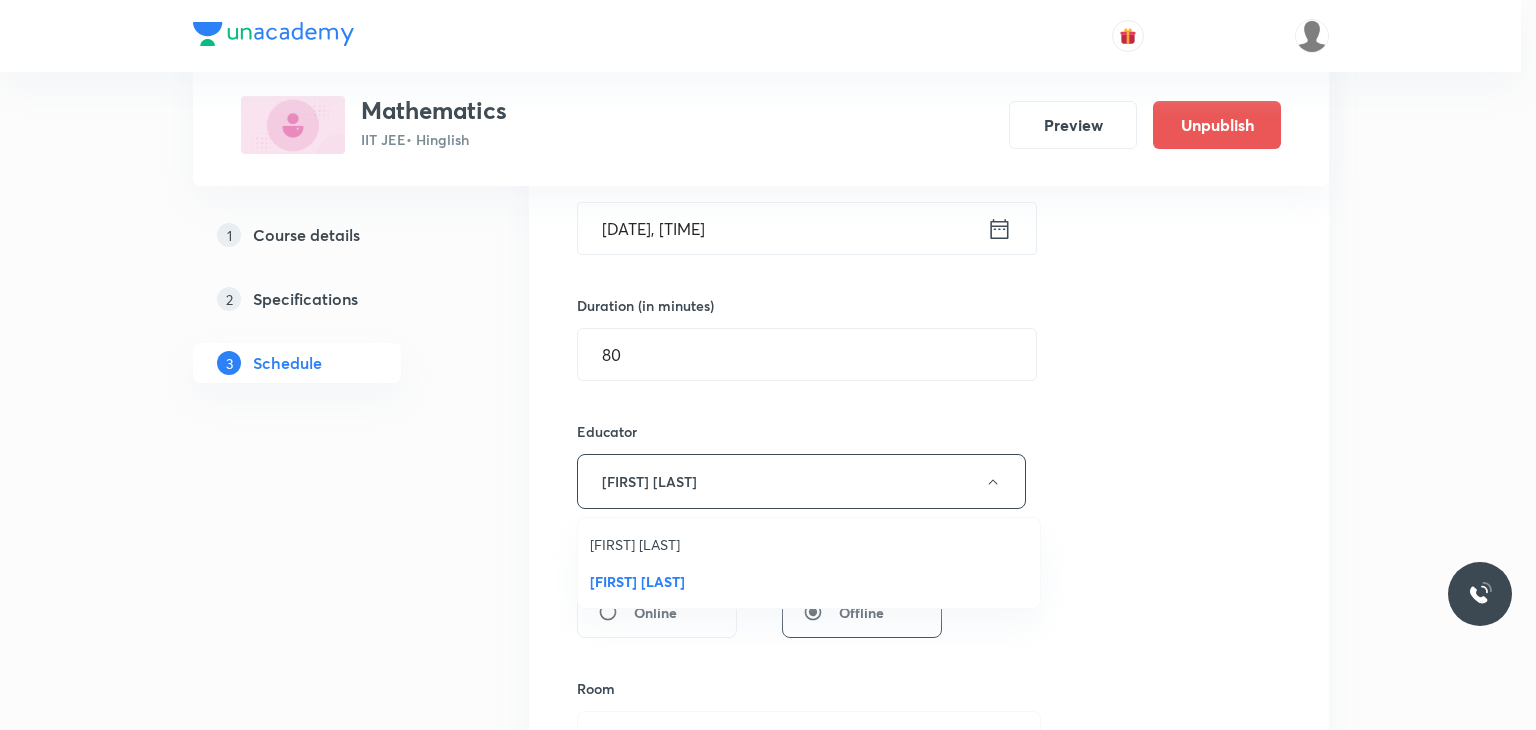click on "Gourav Joshi Hari Narayan Sharma" at bounding box center (809, 563) 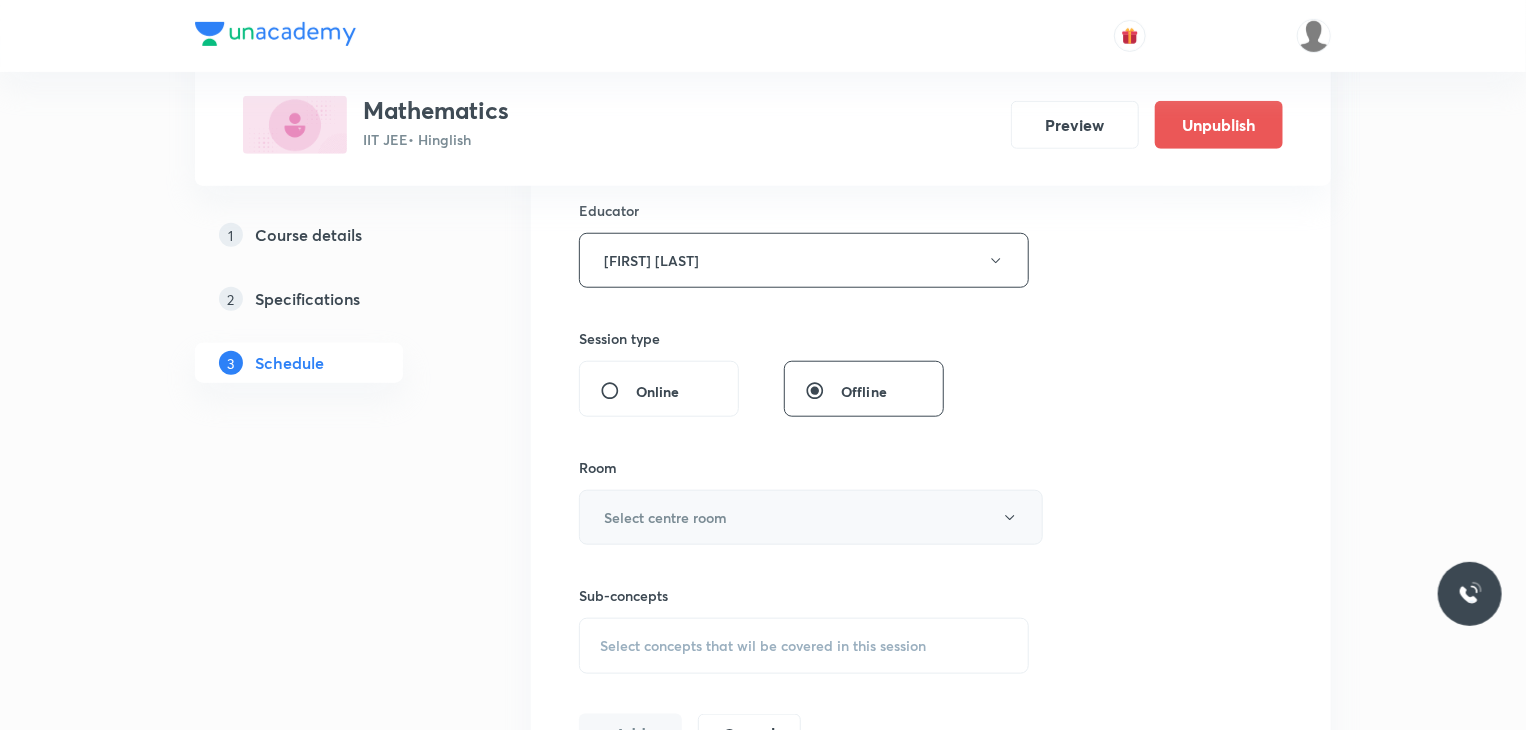 scroll, scrollTop: 752, scrollLeft: 0, axis: vertical 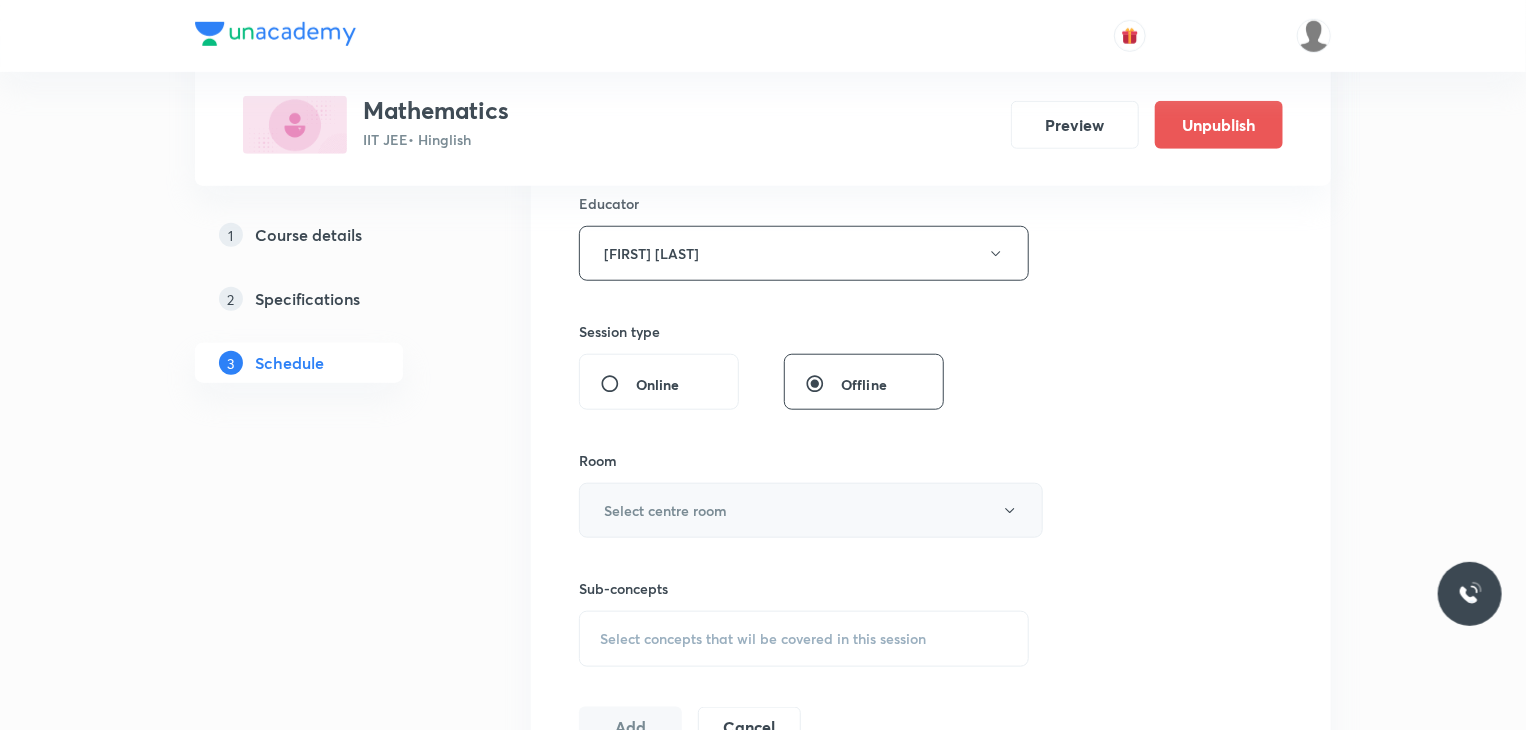 click on "Select centre room" at bounding box center [811, 510] 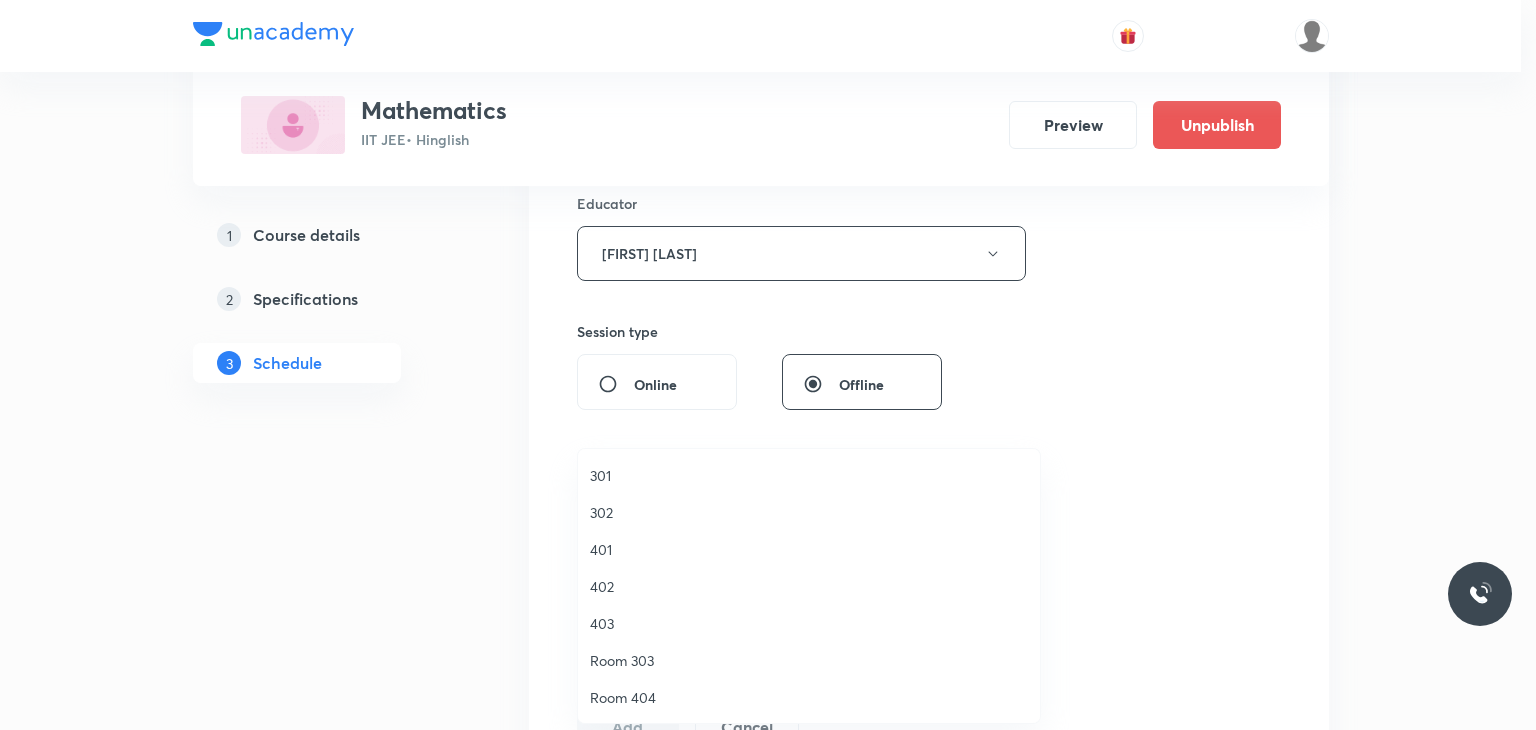 click on "301" at bounding box center (809, 475) 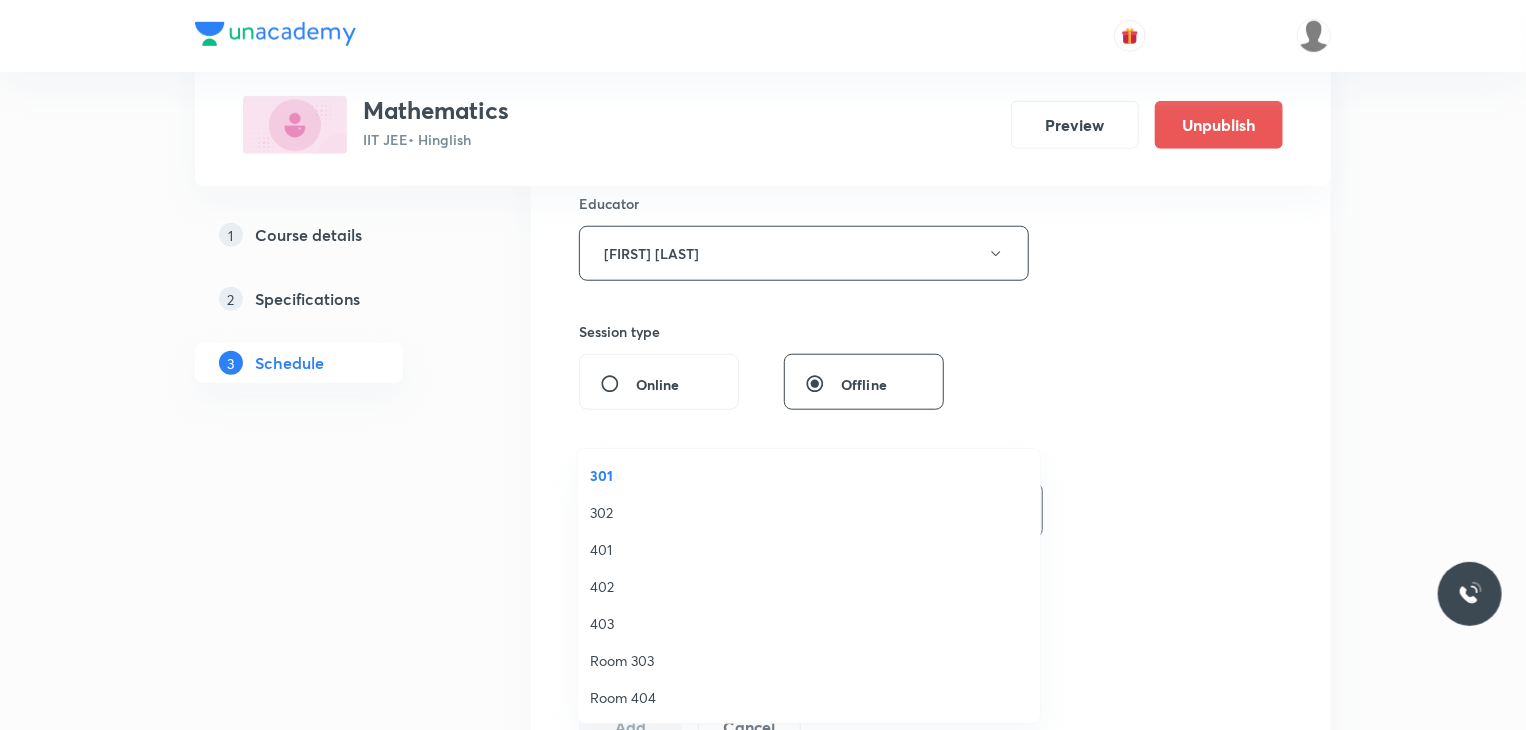 click on "Select concepts that wil be covered in this session" at bounding box center [763, 639] 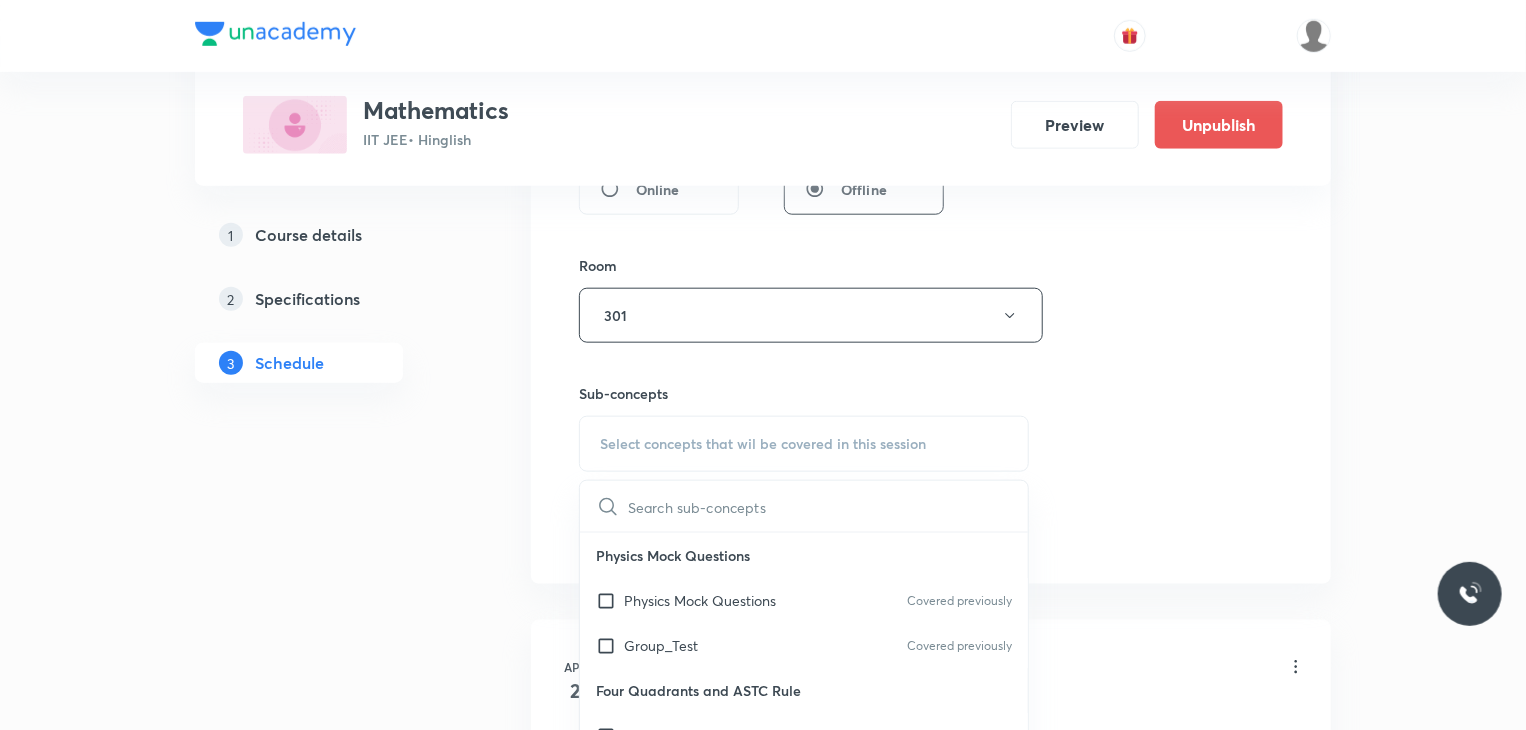scroll, scrollTop: 958, scrollLeft: 0, axis: vertical 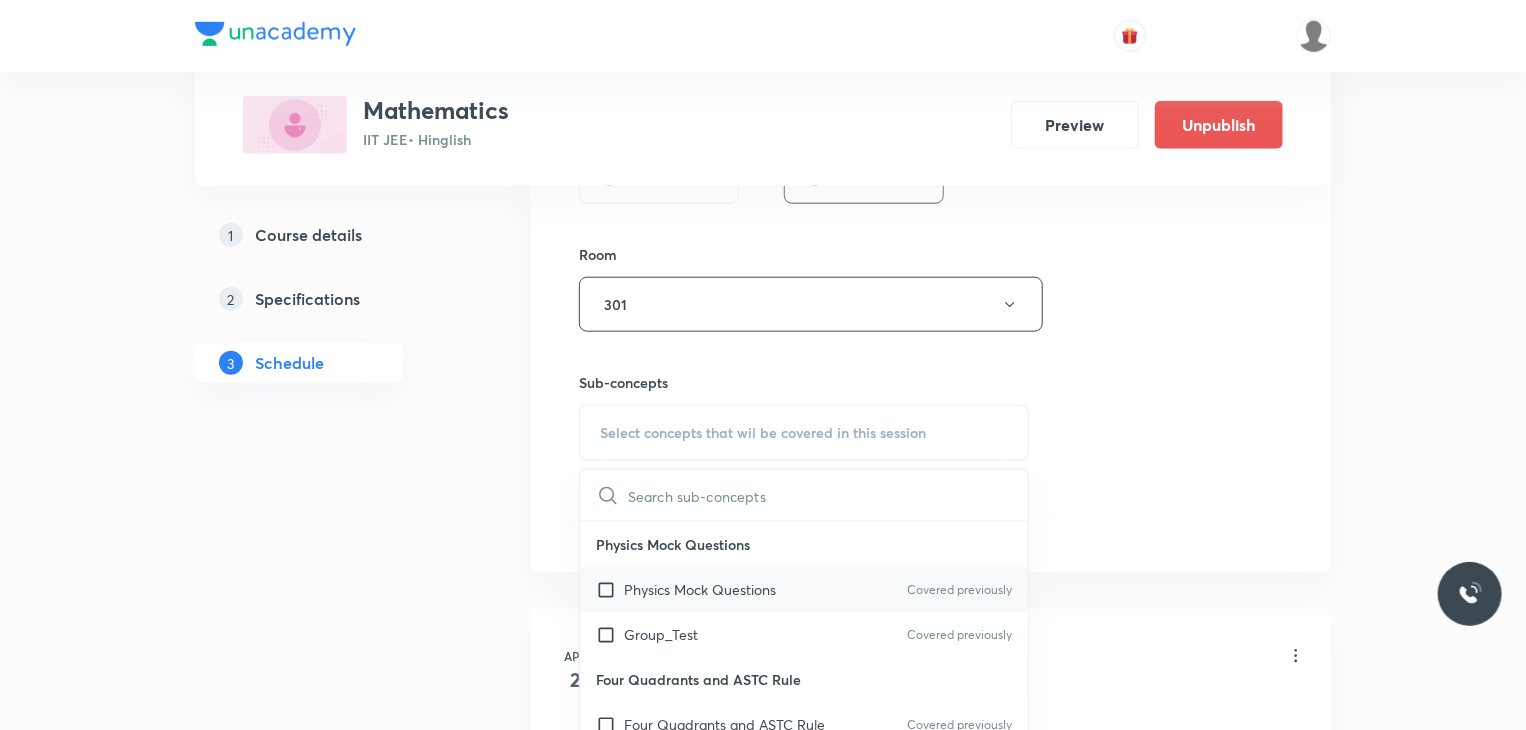 click on "Physics Mock Questions Covered previously" at bounding box center [804, 589] 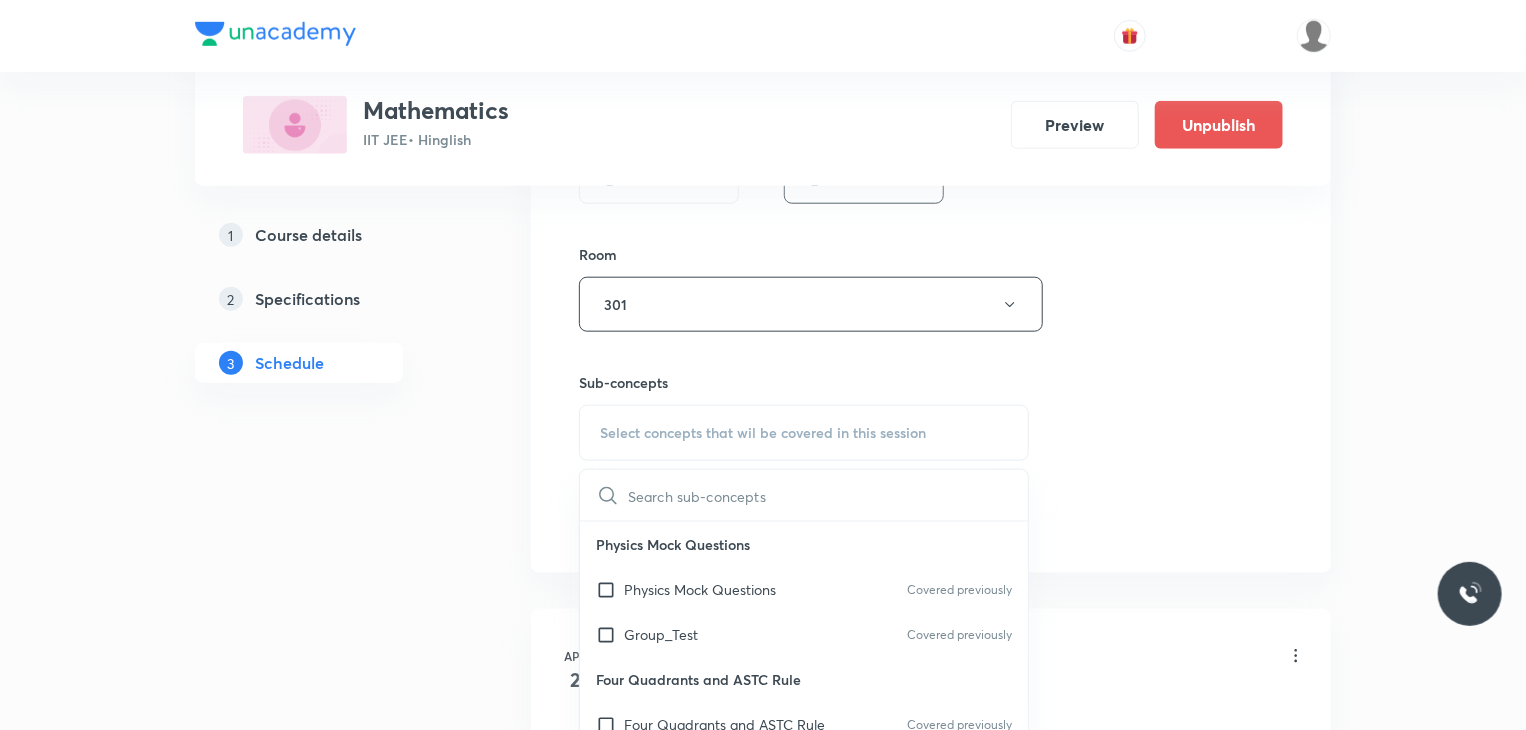 checkbox on "true" 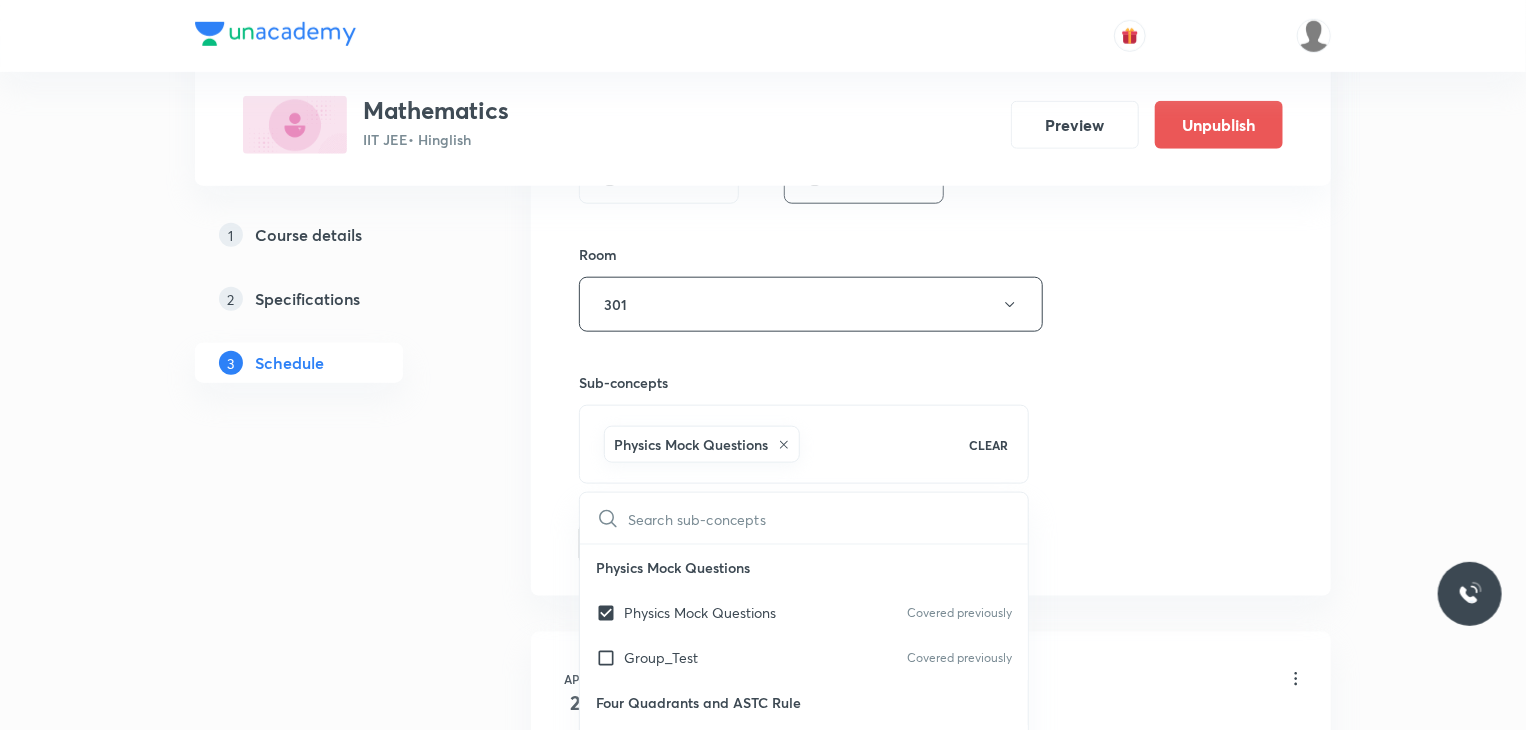 click on "Session  90 Live class Session title 24/99 Indefinite Integration 7 ​ Schedule for Aug 4, 2025, 9:30 AM ​ Duration (in minutes) 80 ​ Educator Gourav Joshi   Session type Online Offline Room 301 Sub-concepts Physics Mock Questions CLEAR ​ Physics Mock Questions Physics Mock Questions Covered previously Group_Test Covered previously Four Quadrants and ASTC Rule Four Quadrants and ASTC Rule Covered previously Trigonometric Identities Trigonometric Identities Covered previously Trigonometric Ratios Trigonometric Identities System of Measurement of Angle System of Measurement of Angle Angle Angle Trigonometry Trigonometry Geometrical Expression Geometrical Expression Arithmetic Progression Arithmetic Progression Componendo and Dividendo Rule Componendo and Dividendo Rule Logarithm Logarithm Binomial Expression Binomial Expression Quadratic Equation Quadratic Equation Basic Maths used in Physics Basic Maths used in Physics Scalar or Dot Product of Two Vectors Scalar or Dot Product of Two Vectors Origin Sets" at bounding box center (931, 19) 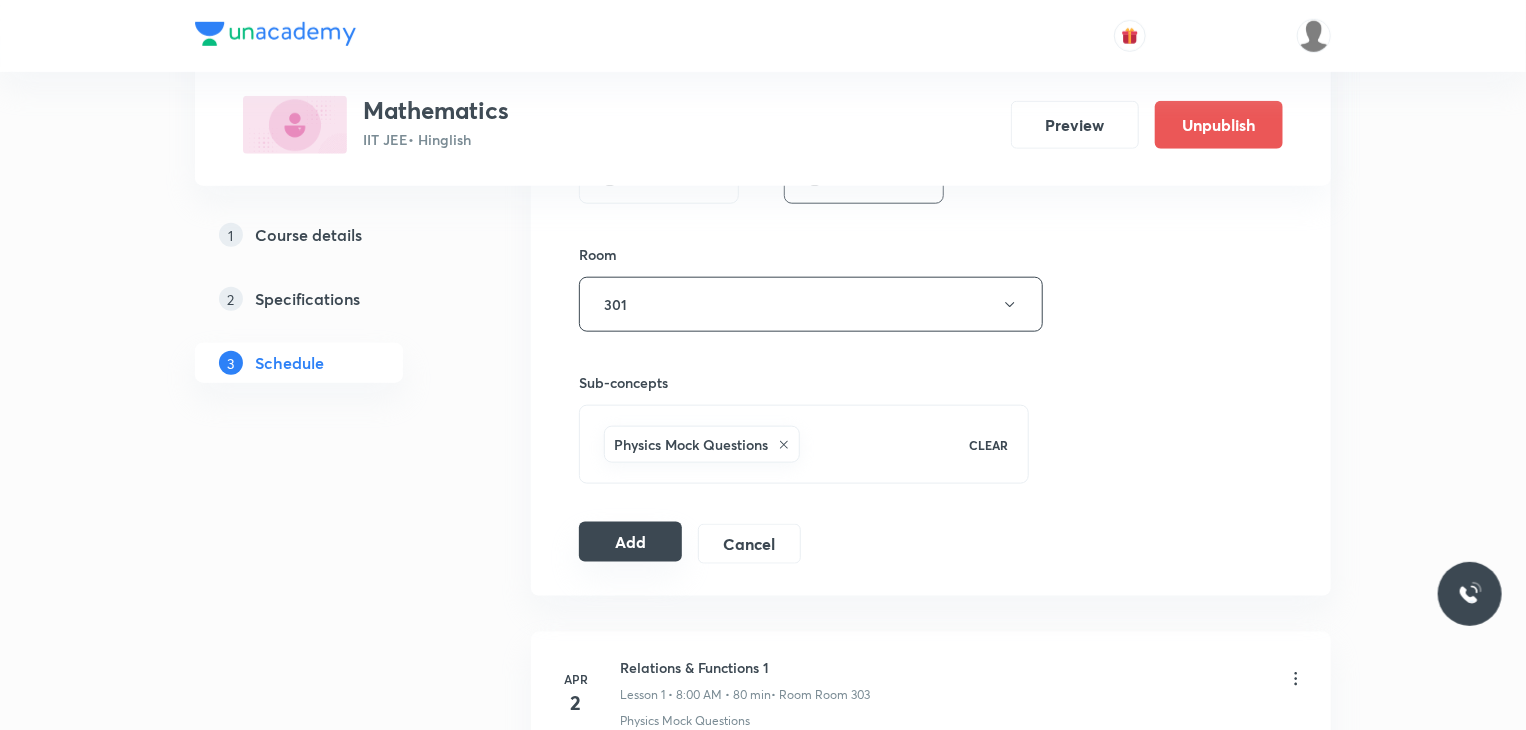 click on "Add" at bounding box center (630, 542) 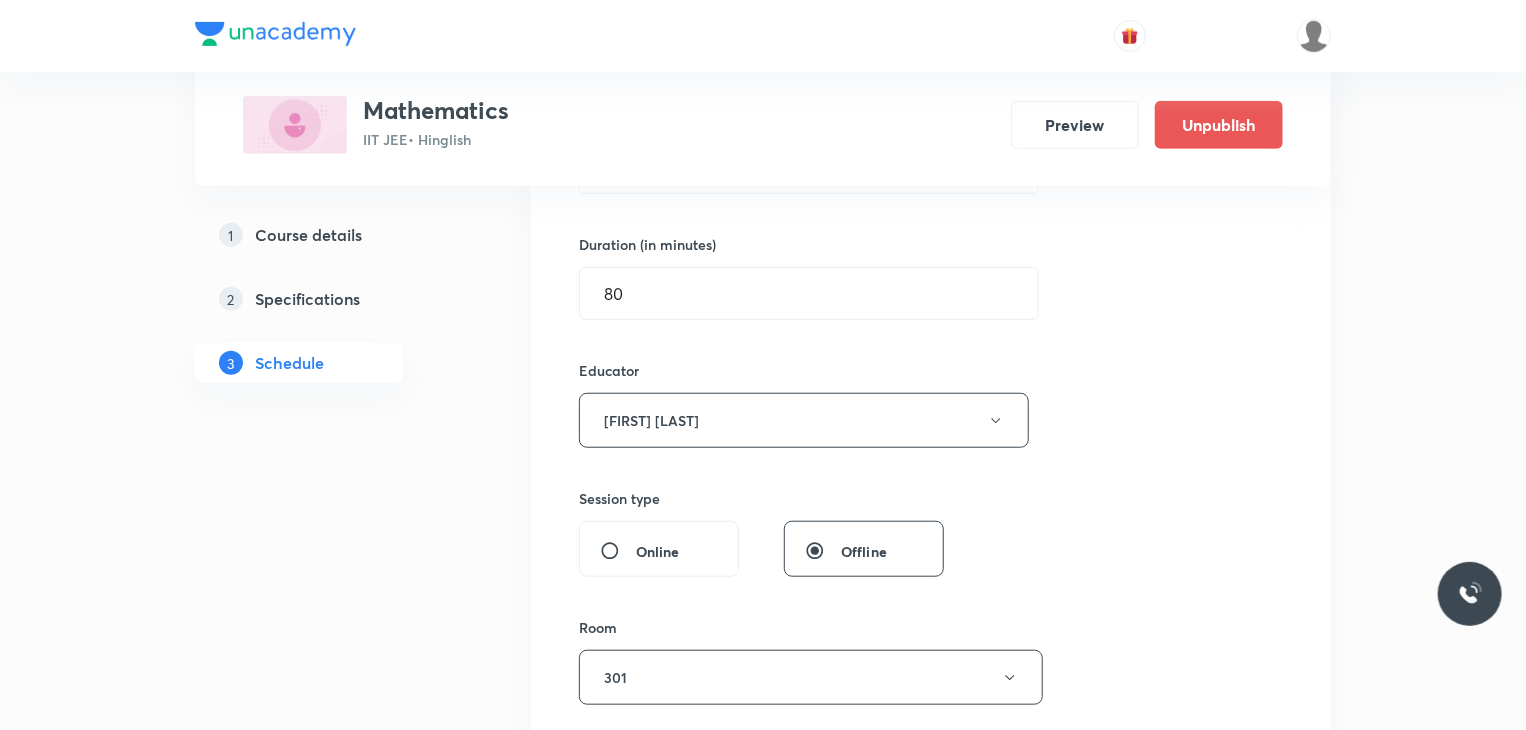scroll, scrollTop: 359, scrollLeft: 0, axis: vertical 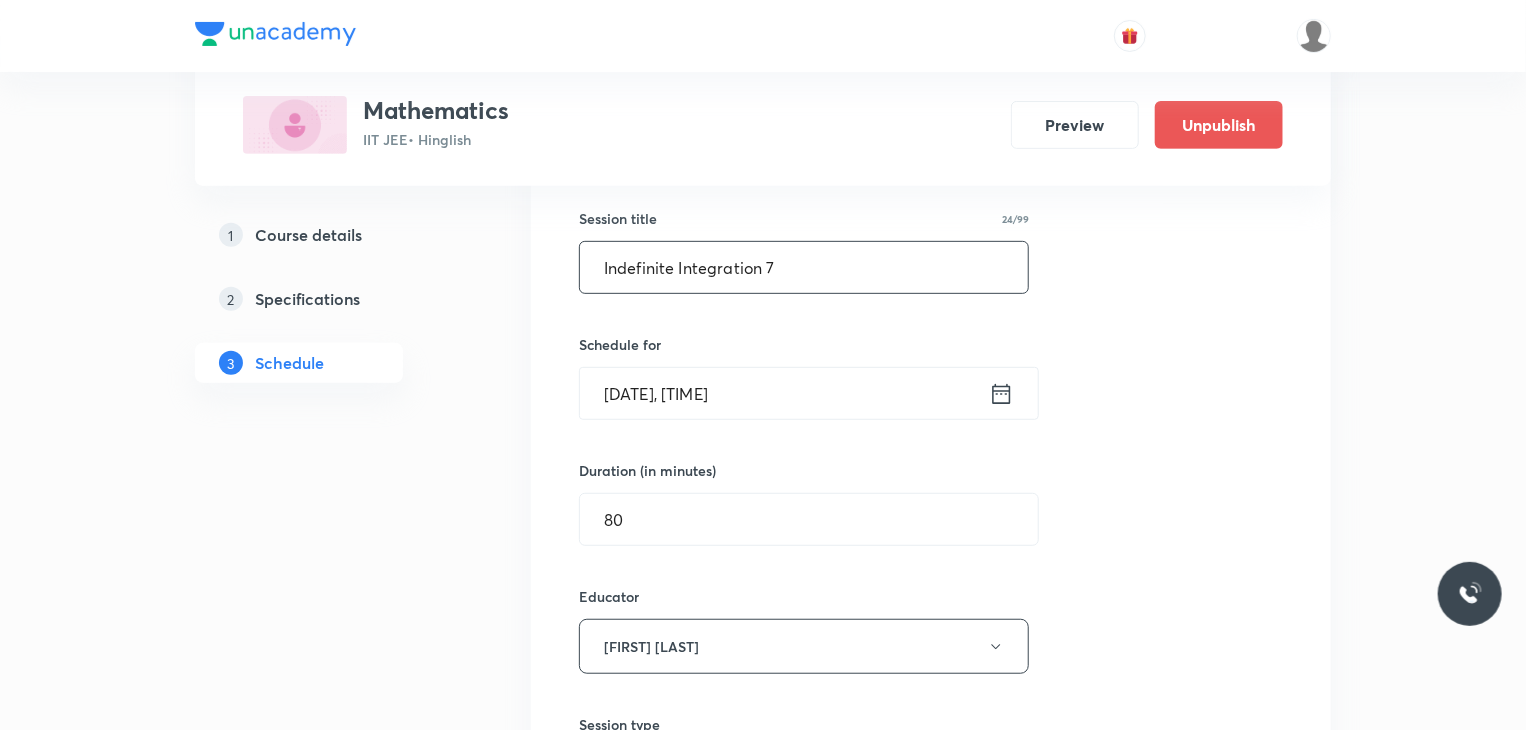 drag, startPoint x: 795, startPoint y: 265, endPoint x: 548, endPoint y: 282, distance: 247.58434 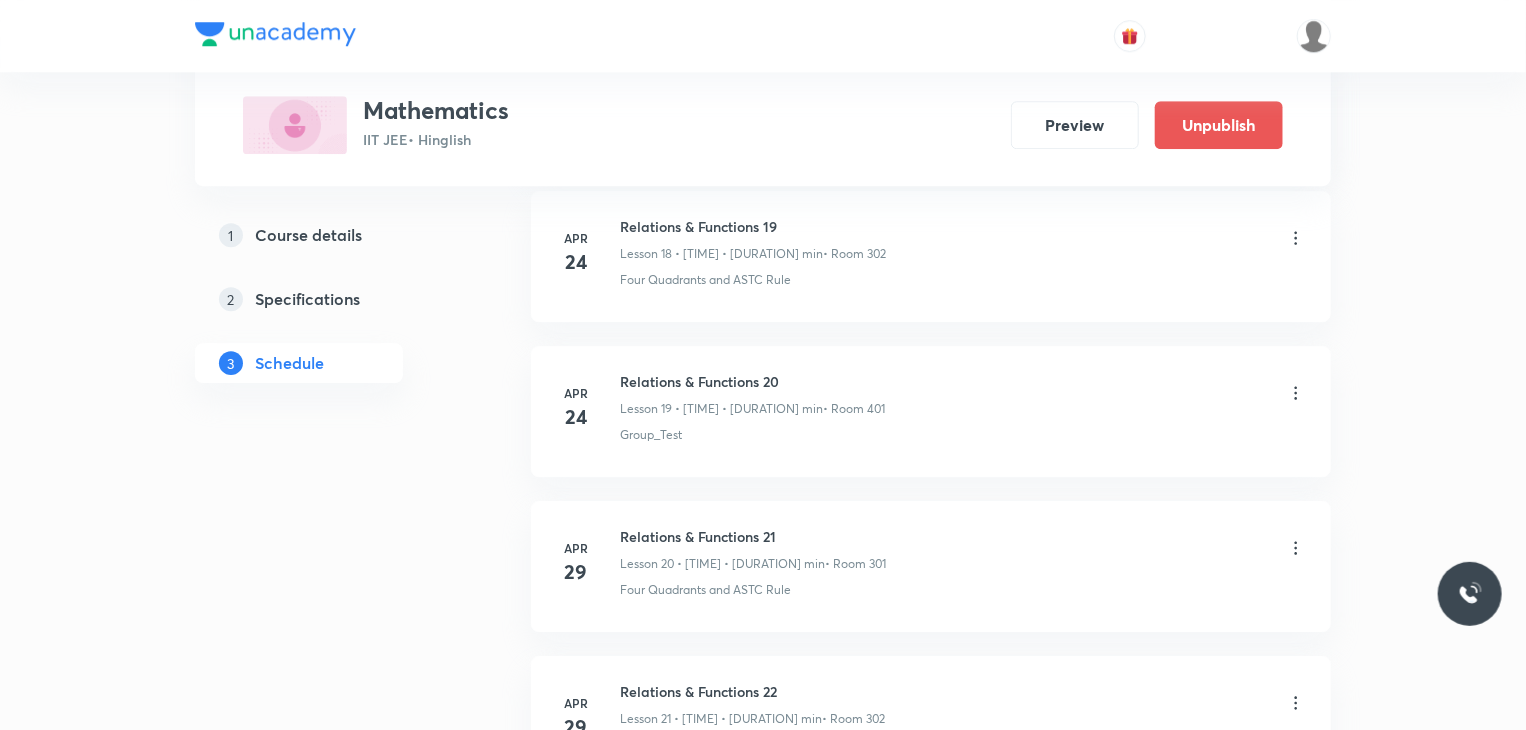scroll, scrollTop: 3151, scrollLeft: 0, axis: vertical 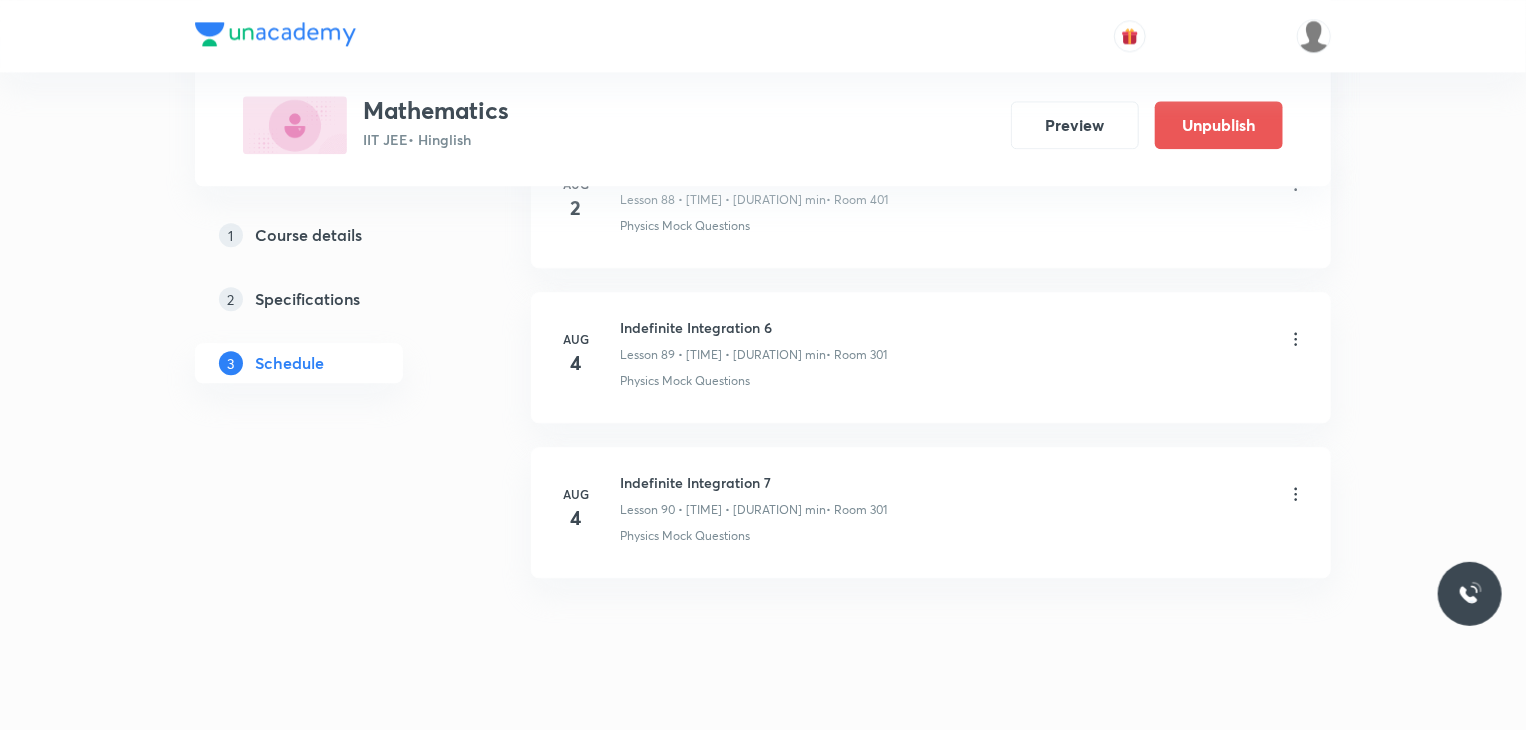 click on "Indefinite Integration 7" at bounding box center (753, 482) 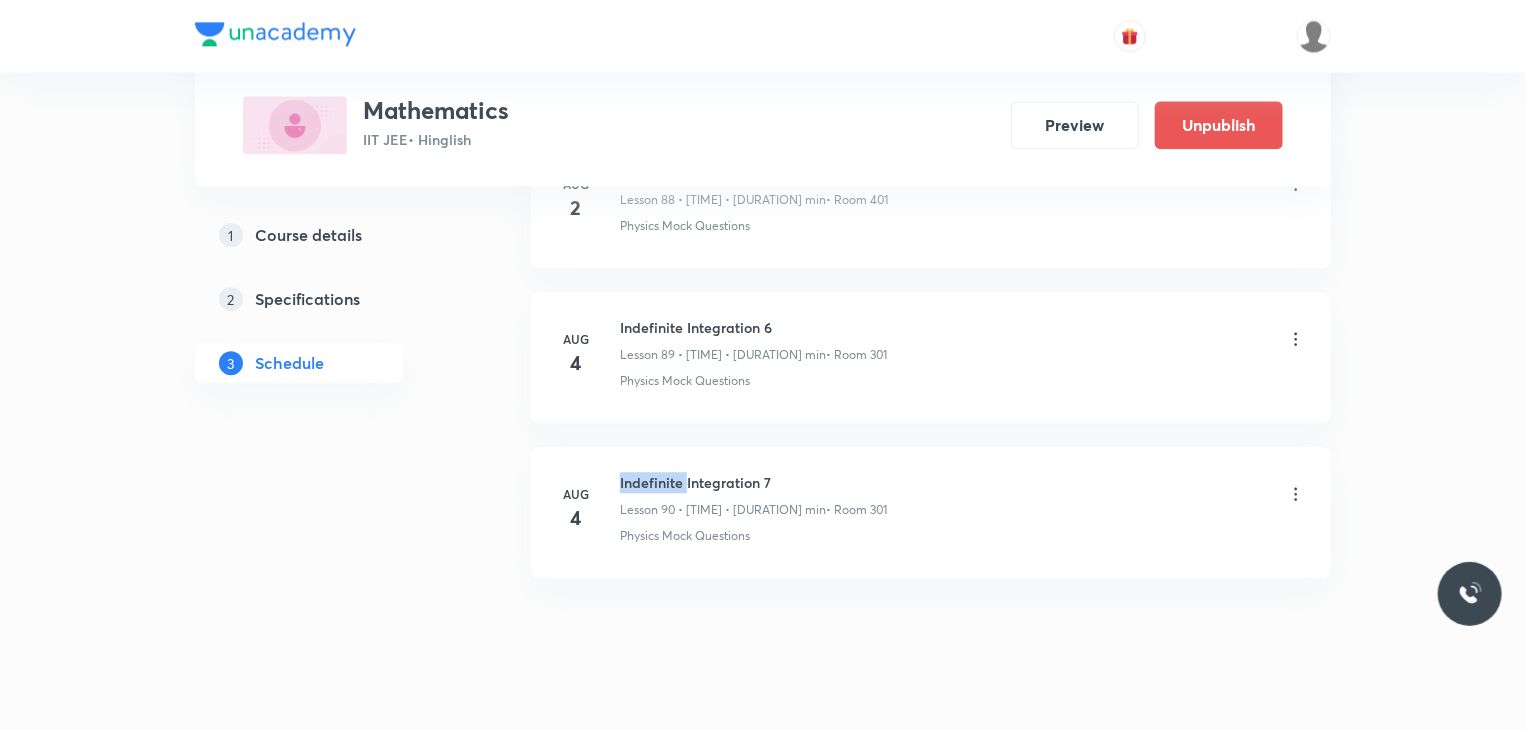click on "Indefinite Integration 7" at bounding box center [753, 482] 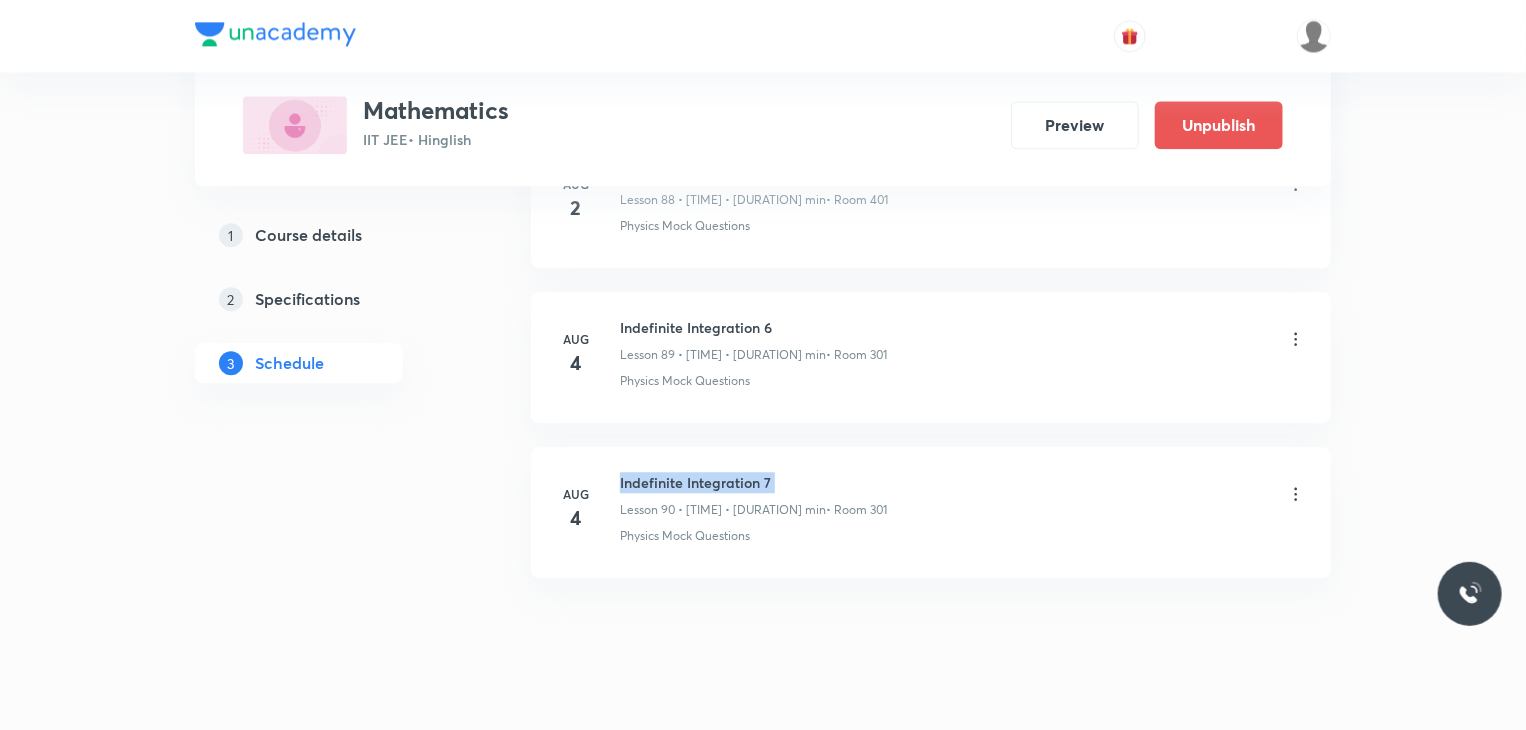 click on "Indefinite Integration 7" at bounding box center (753, 482) 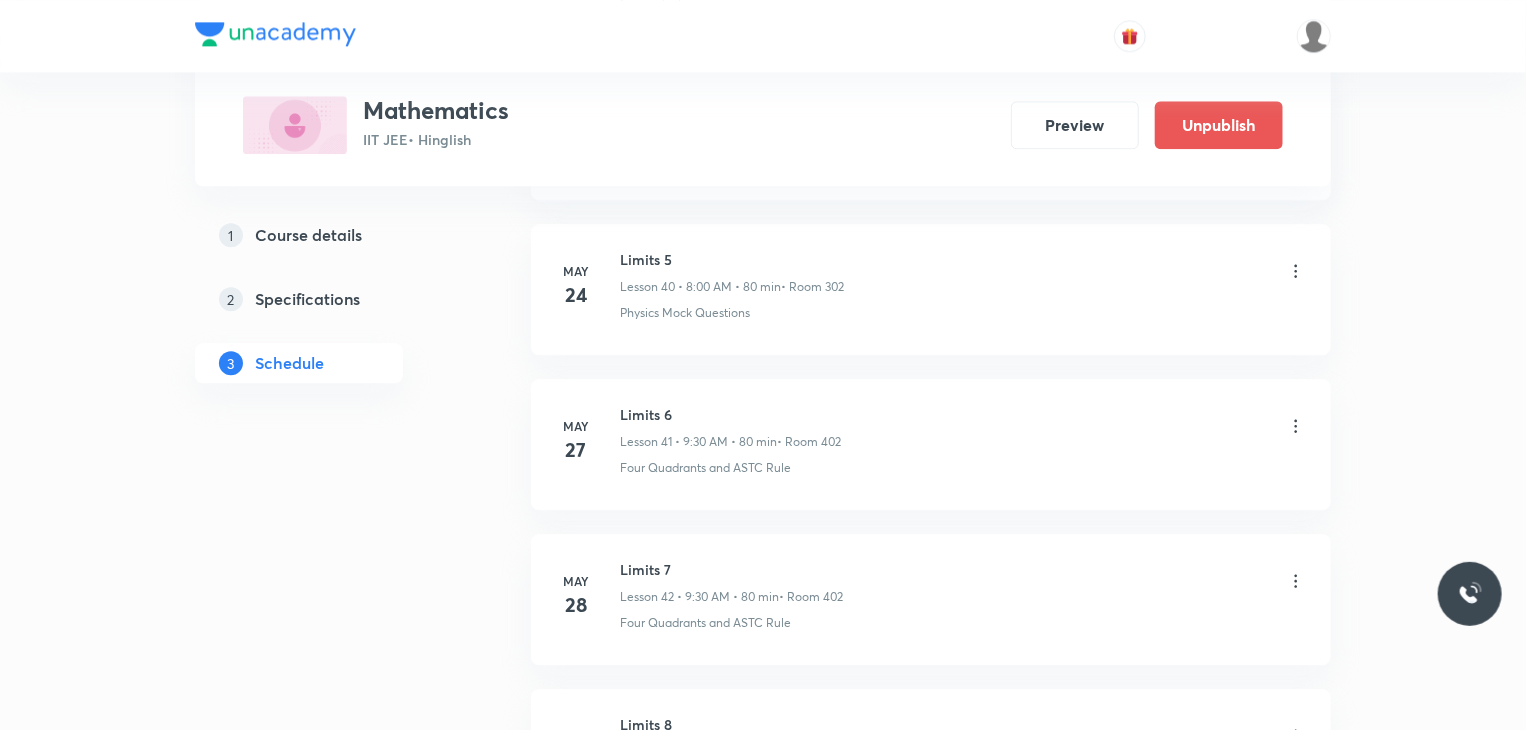 scroll, scrollTop: 0, scrollLeft: 0, axis: both 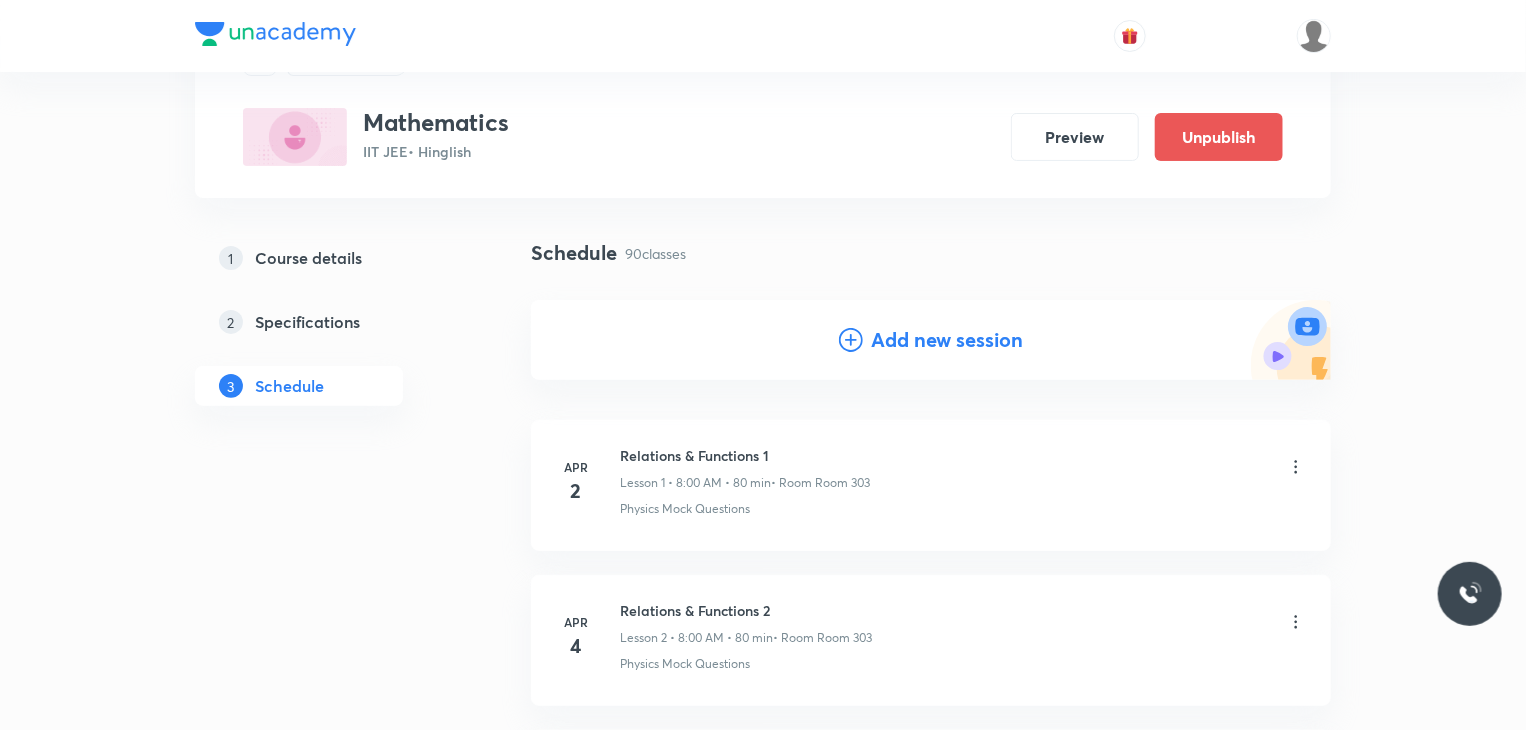 click on "Add new session" at bounding box center [931, 340] 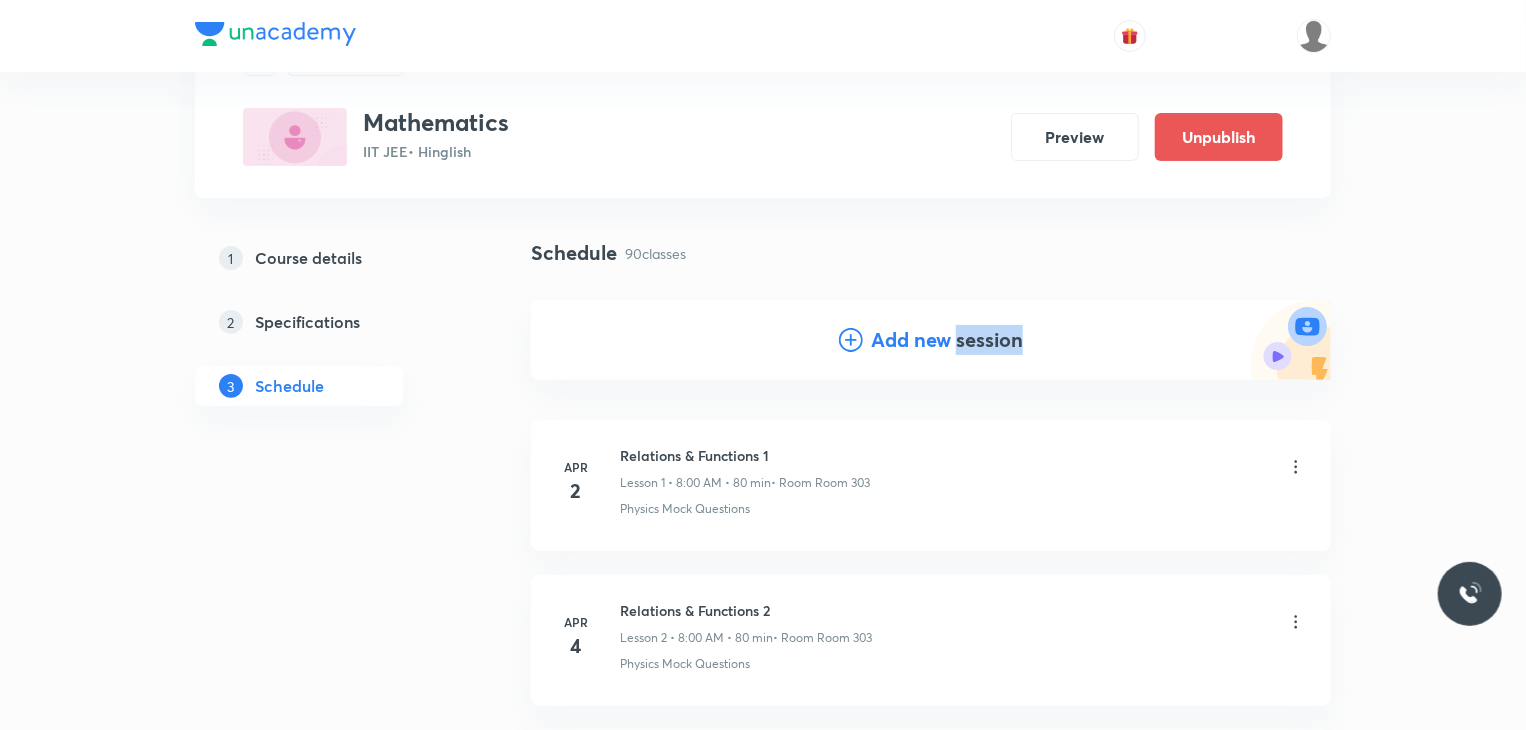 drag, startPoint x: 961, startPoint y: 303, endPoint x: 956, endPoint y: 326, distance: 23.537205 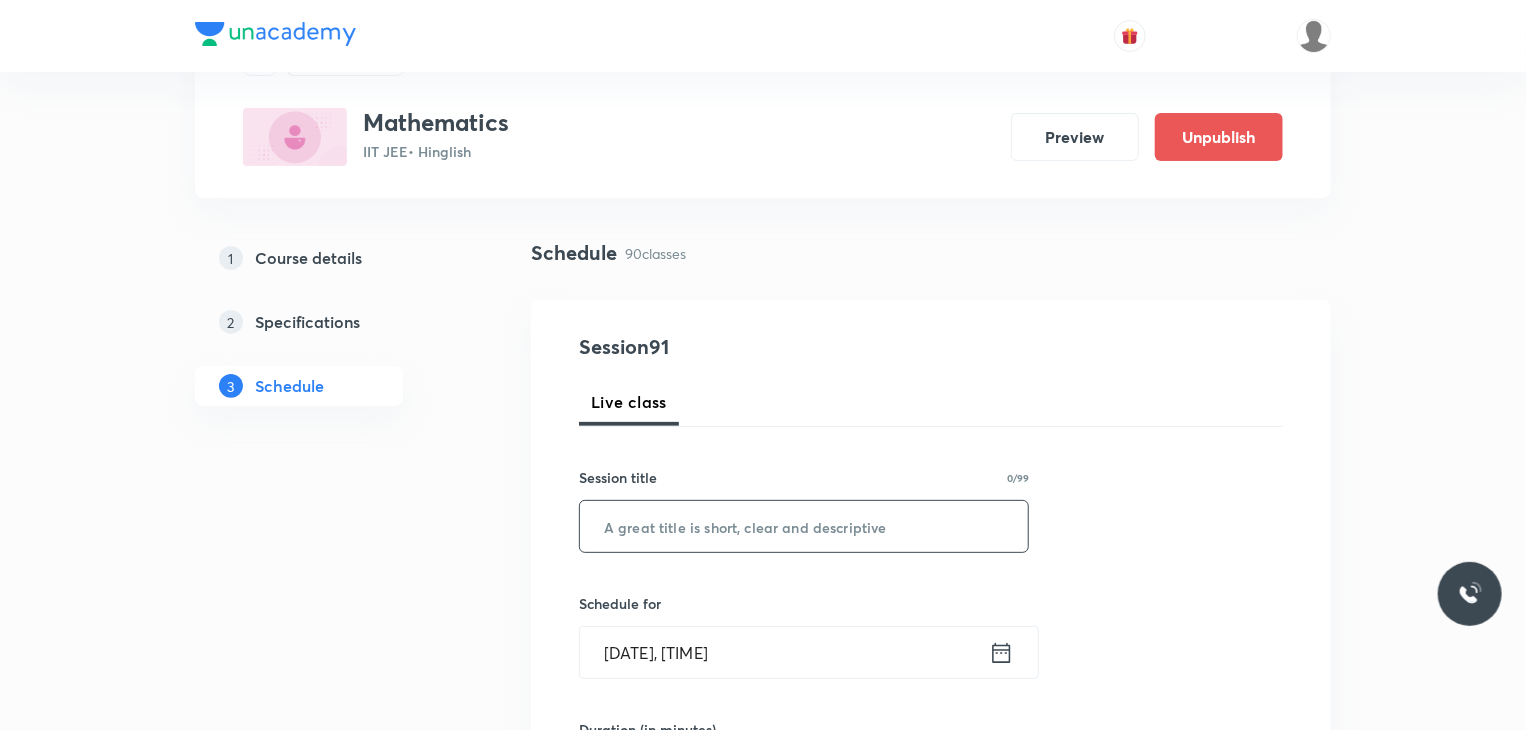 click at bounding box center (804, 526) 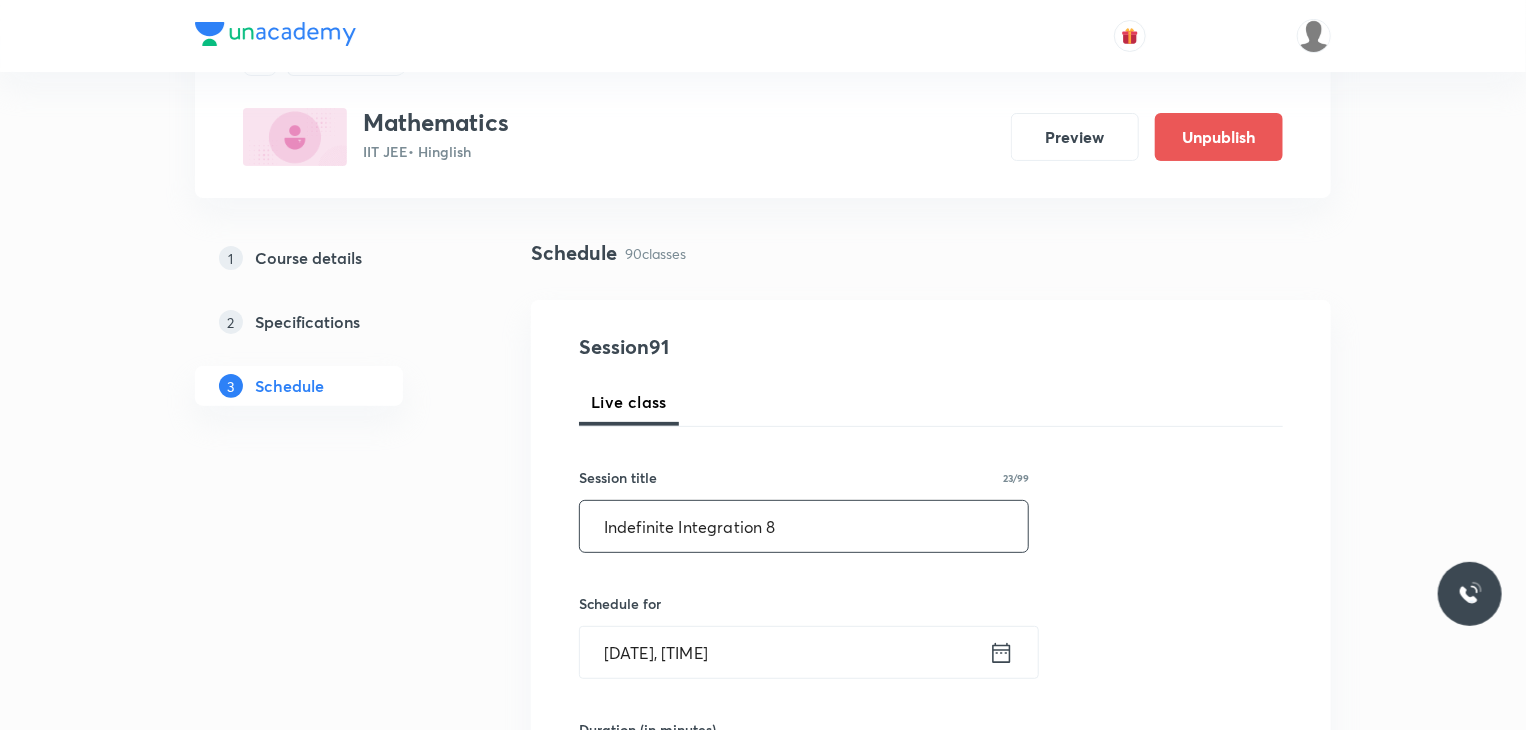 type on "Indefinite Integration 8" 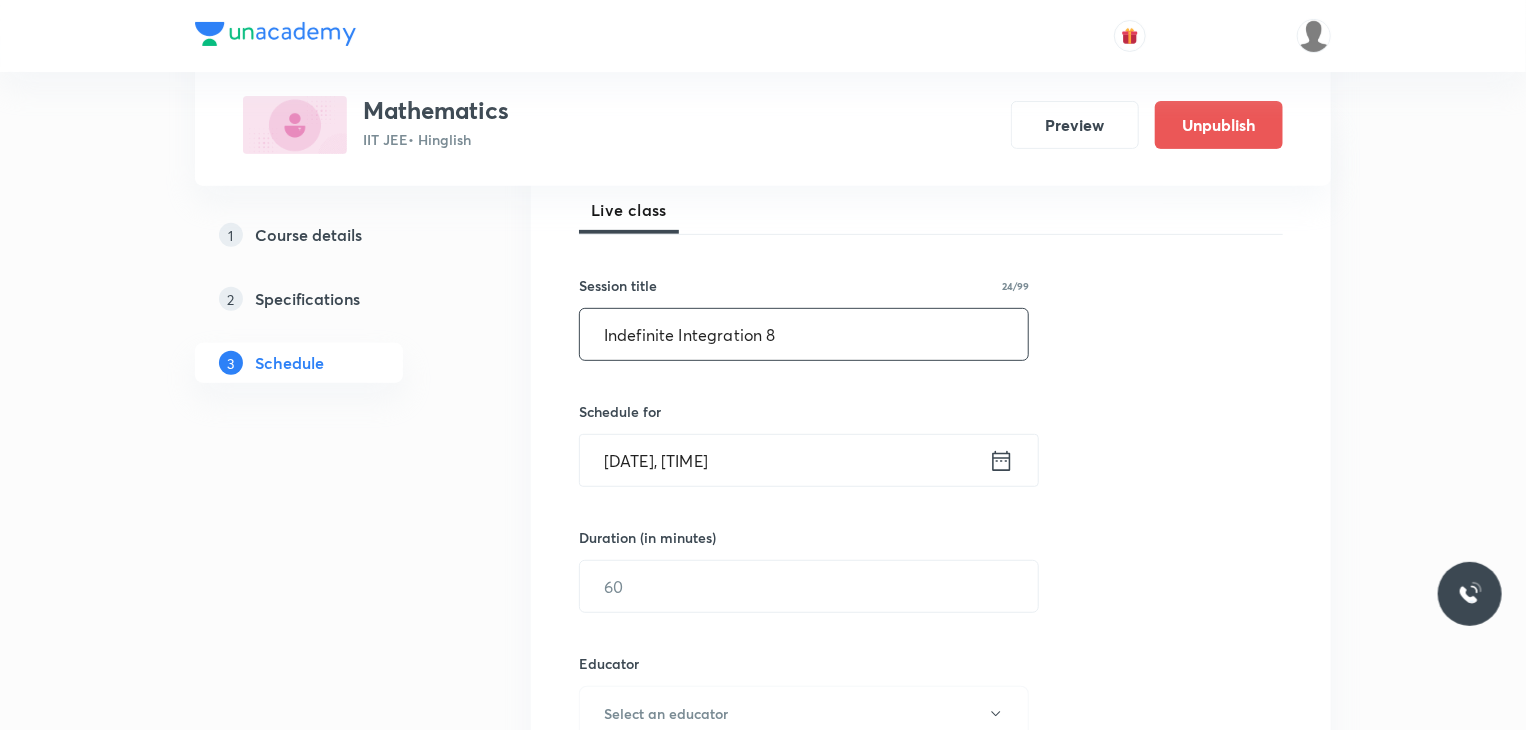 scroll, scrollTop: 300, scrollLeft: 0, axis: vertical 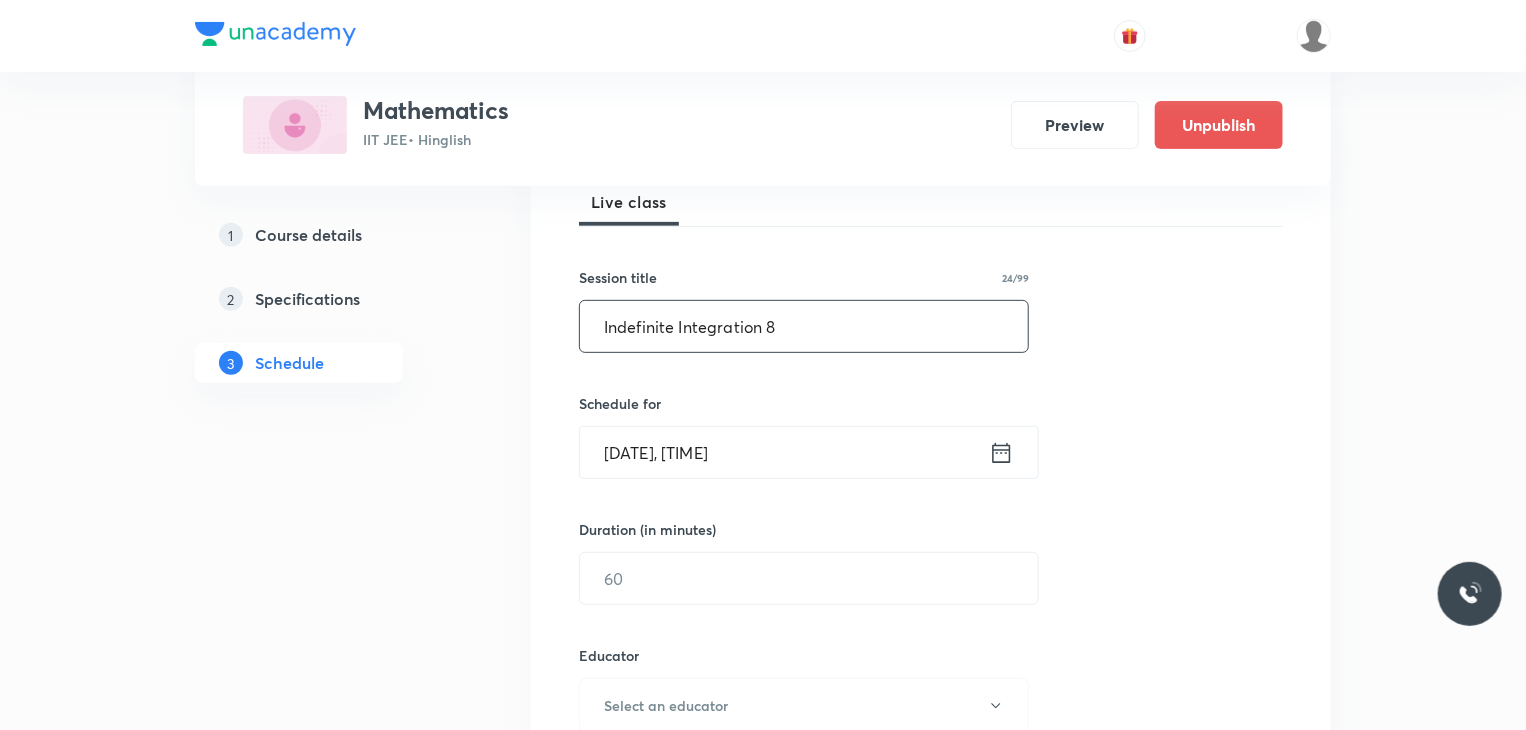 click on "Aug 2, 2025, 5:59 PM" at bounding box center [784, 452] 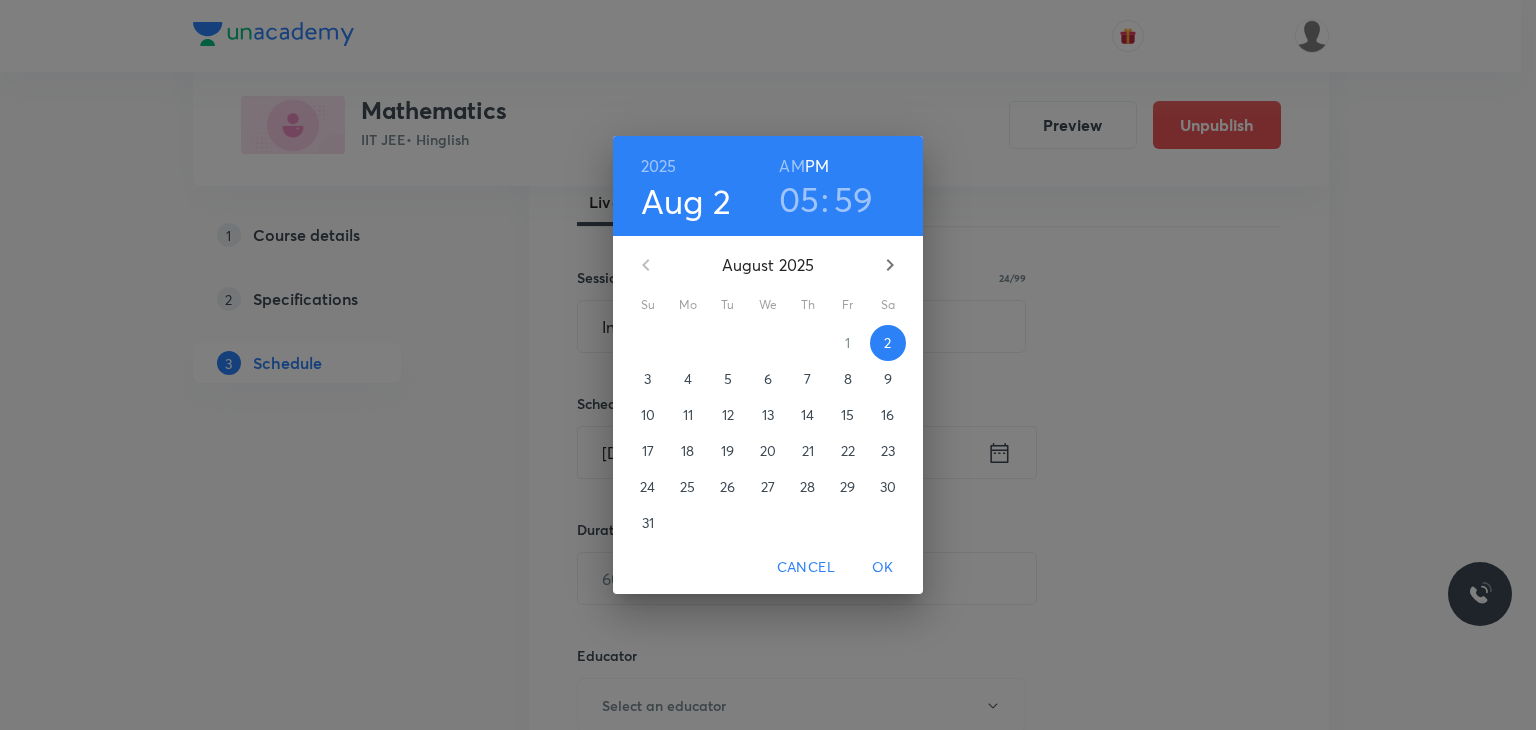 click on "5" at bounding box center [728, 379] 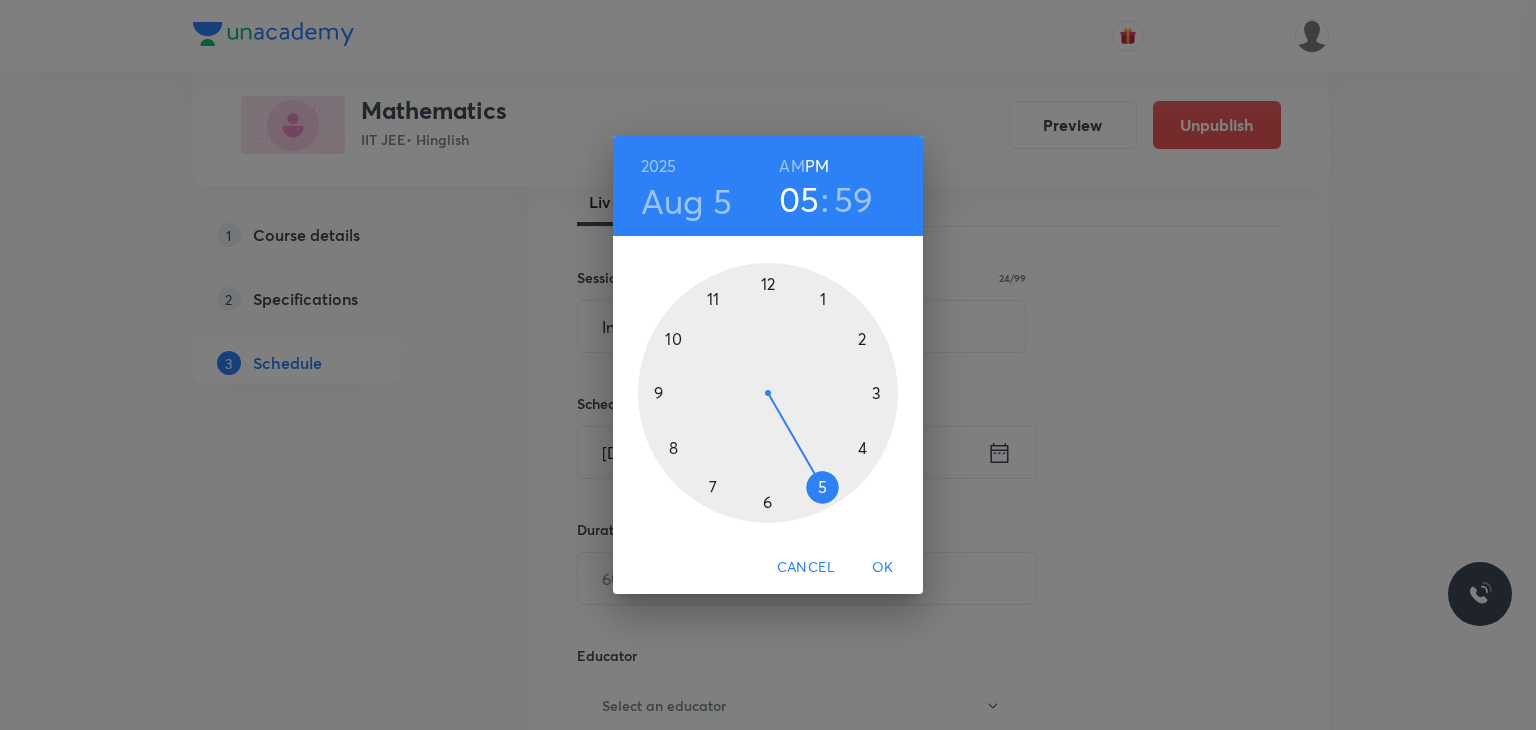 click on "AM" at bounding box center [791, 166] 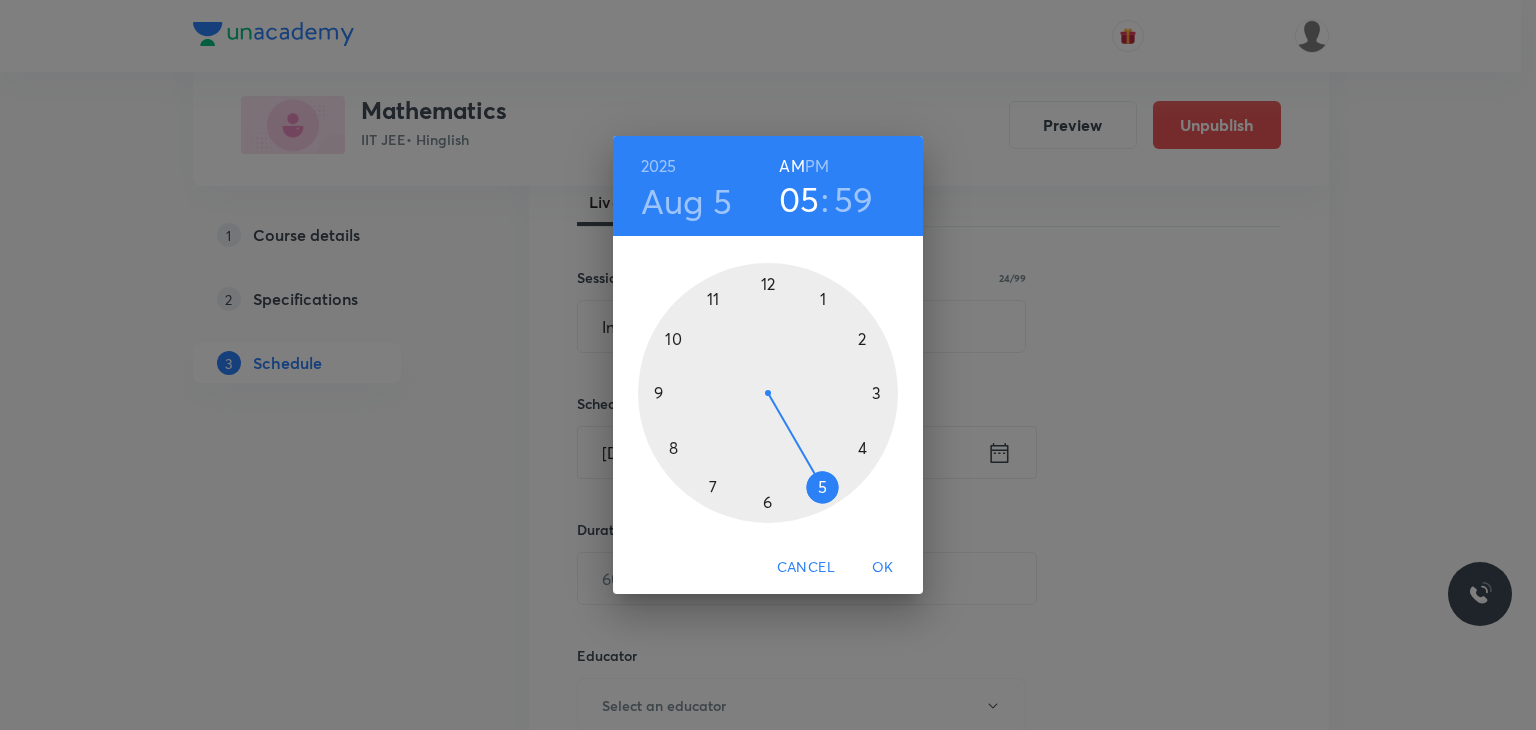 type 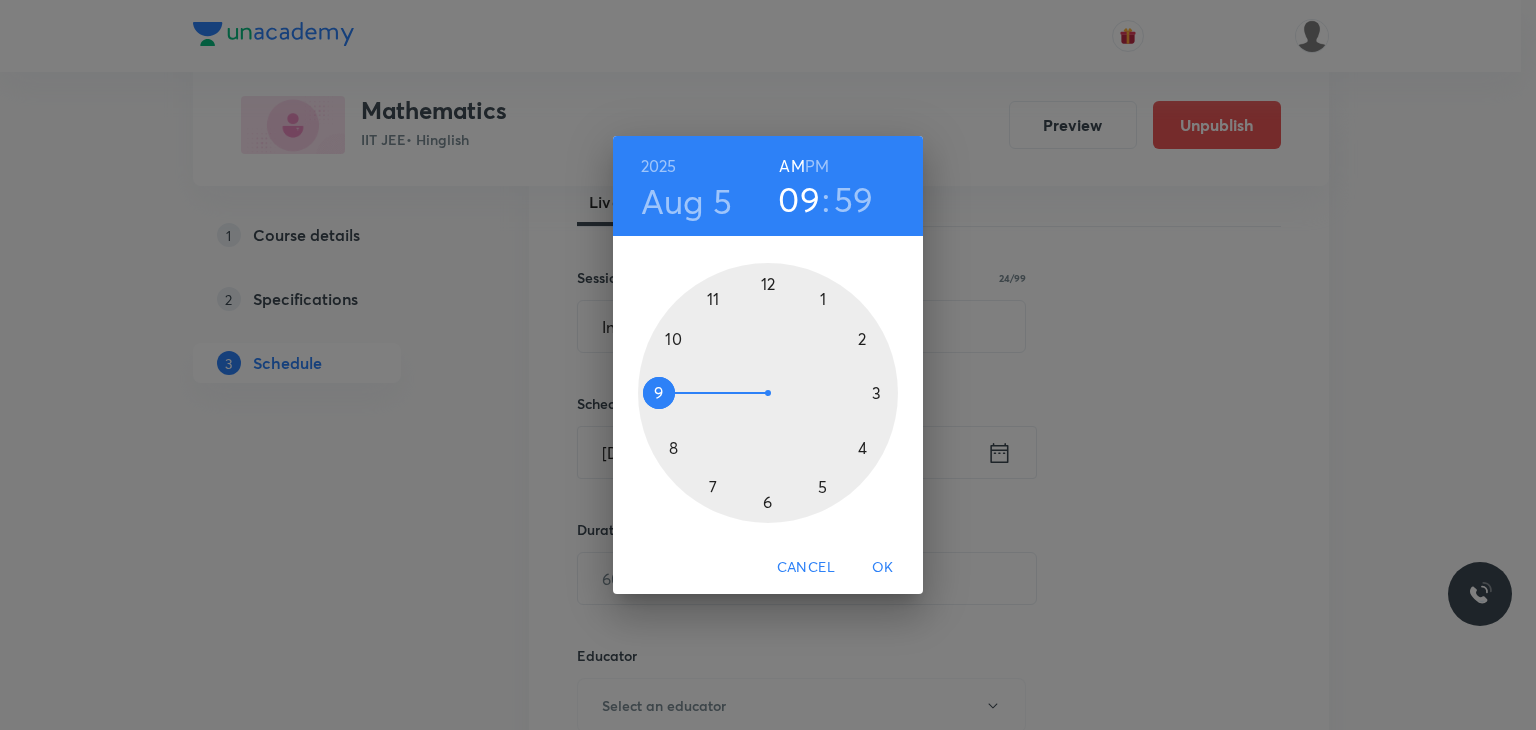 drag, startPoint x: 687, startPoint y: 337, endPoint x: 664, endPoint y: 384, distance: 52.3259 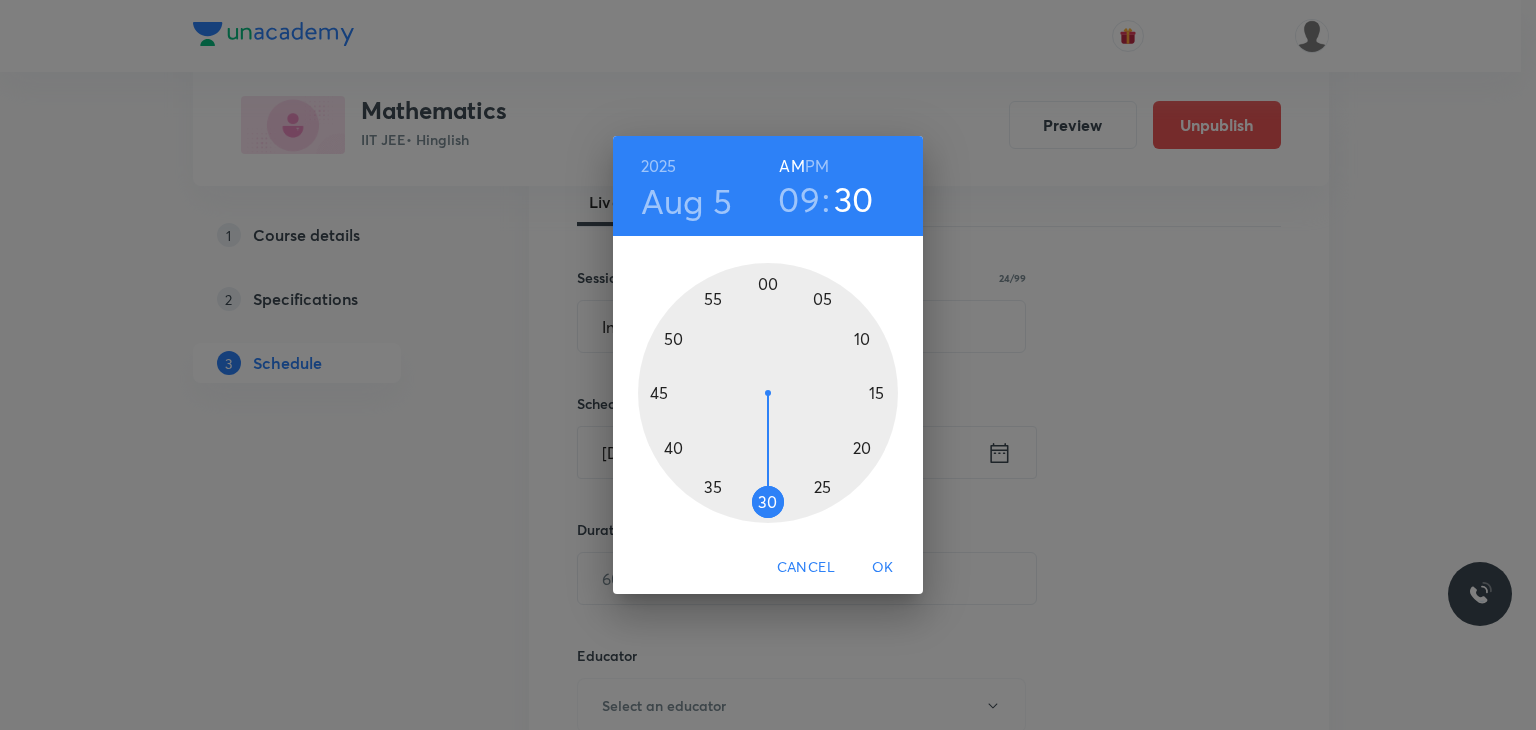 drag, startPoint x: 747, startPoint y: 442, endPoint x: 765, endPoint y: 491, distance: 52.201534 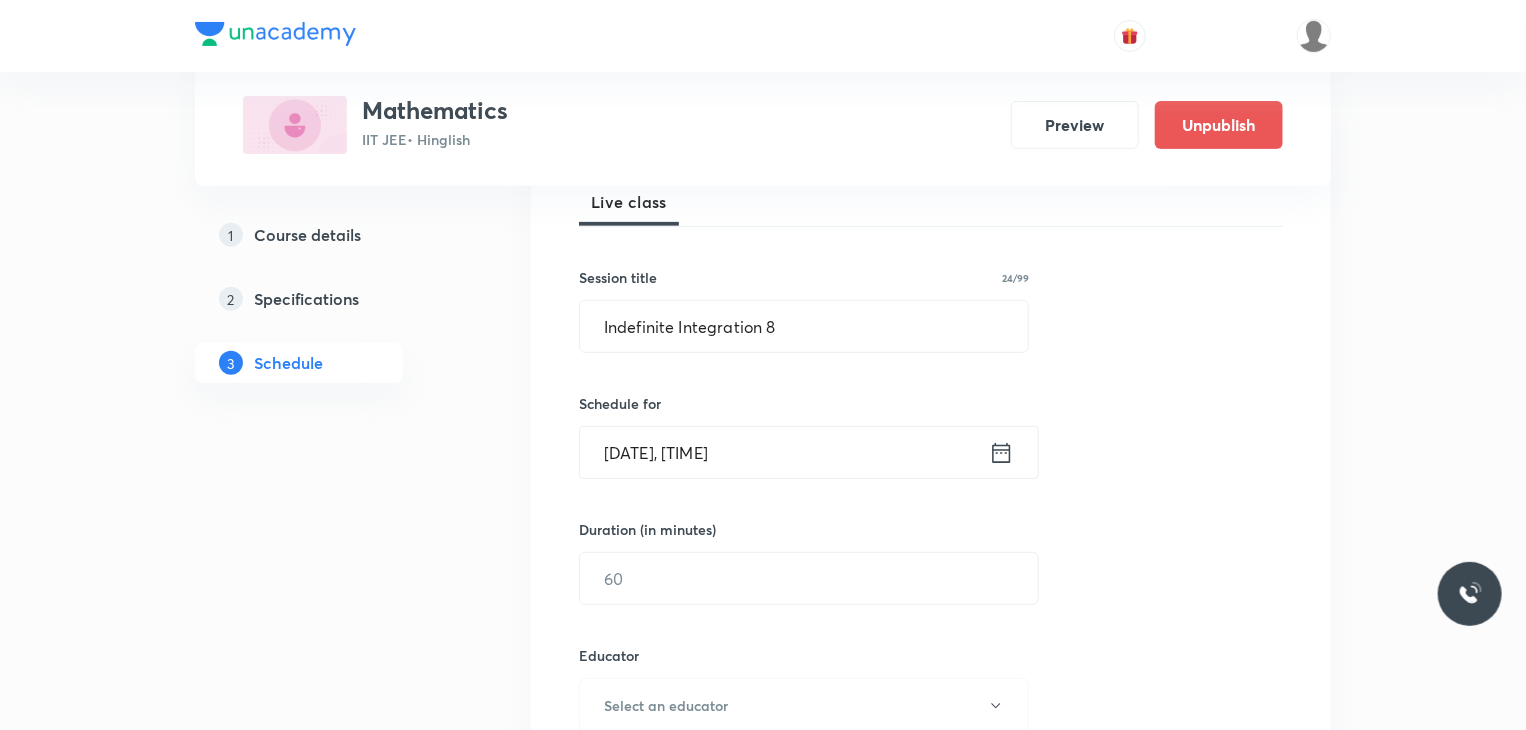 drag, startPoint x: 676, startPoint y: 608, endPoint x: 701, endPoint y: 560, distance: 54.120235 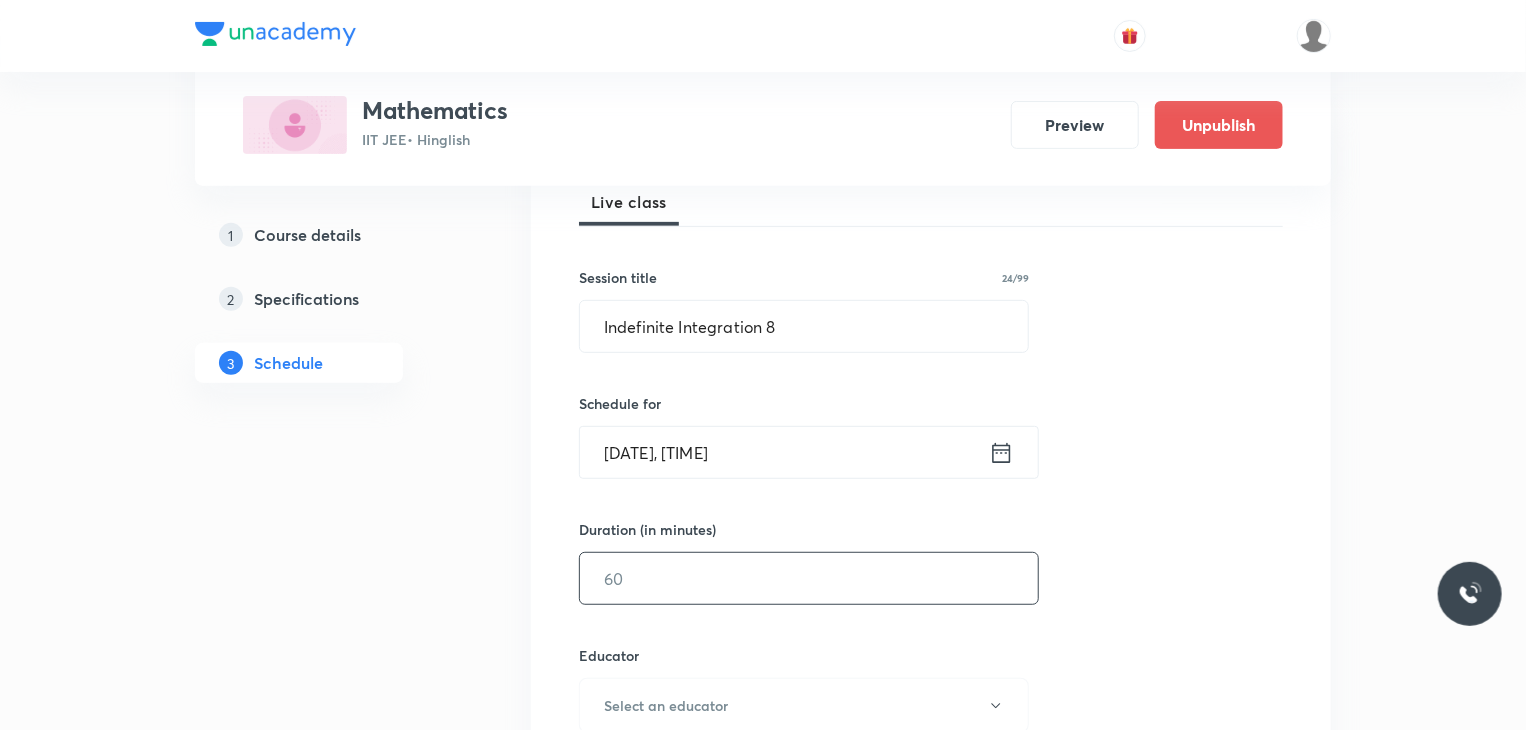 click at bounding box center (809, 578) 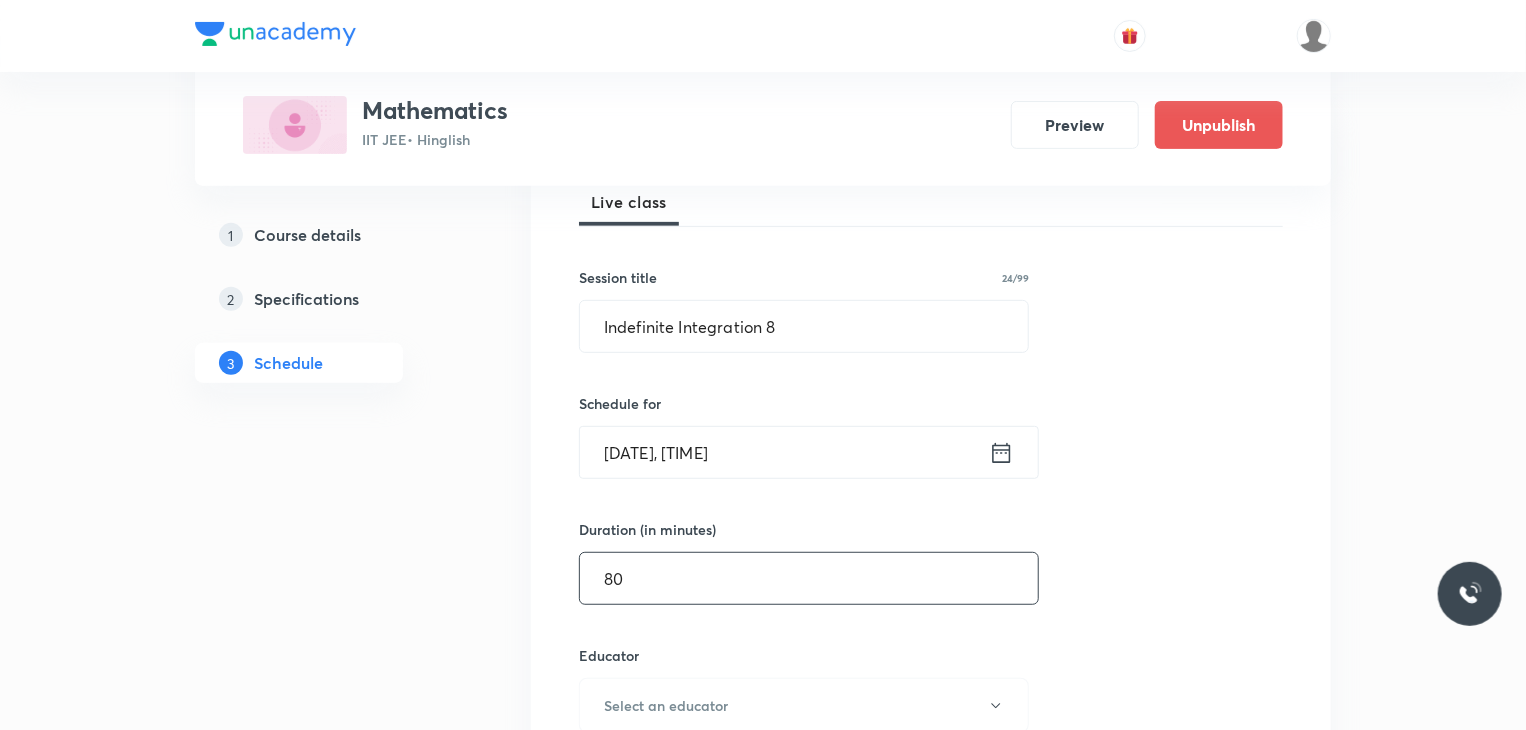 type on "80" 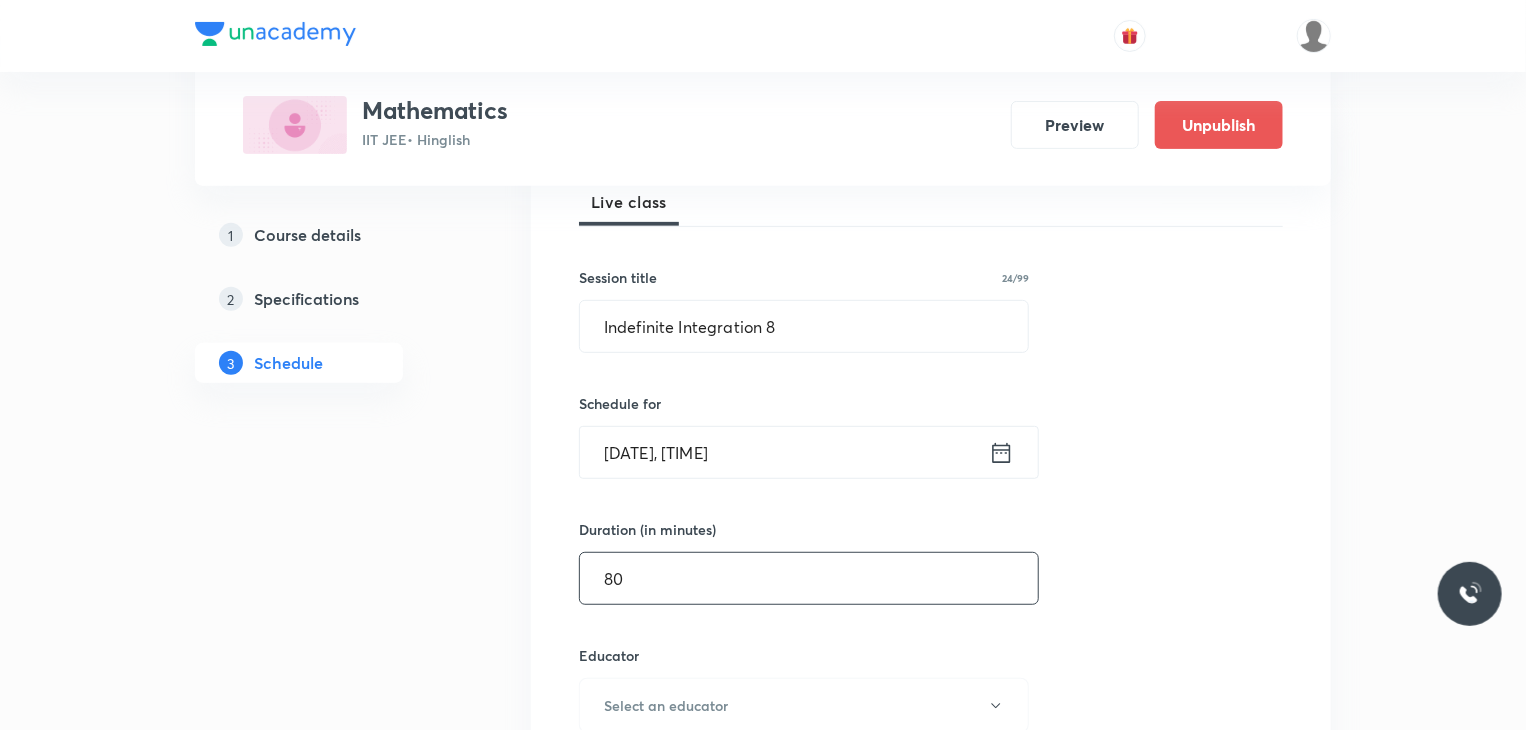 scroll, scrollTop: 500, scrollLeft: 0, axis: vertical 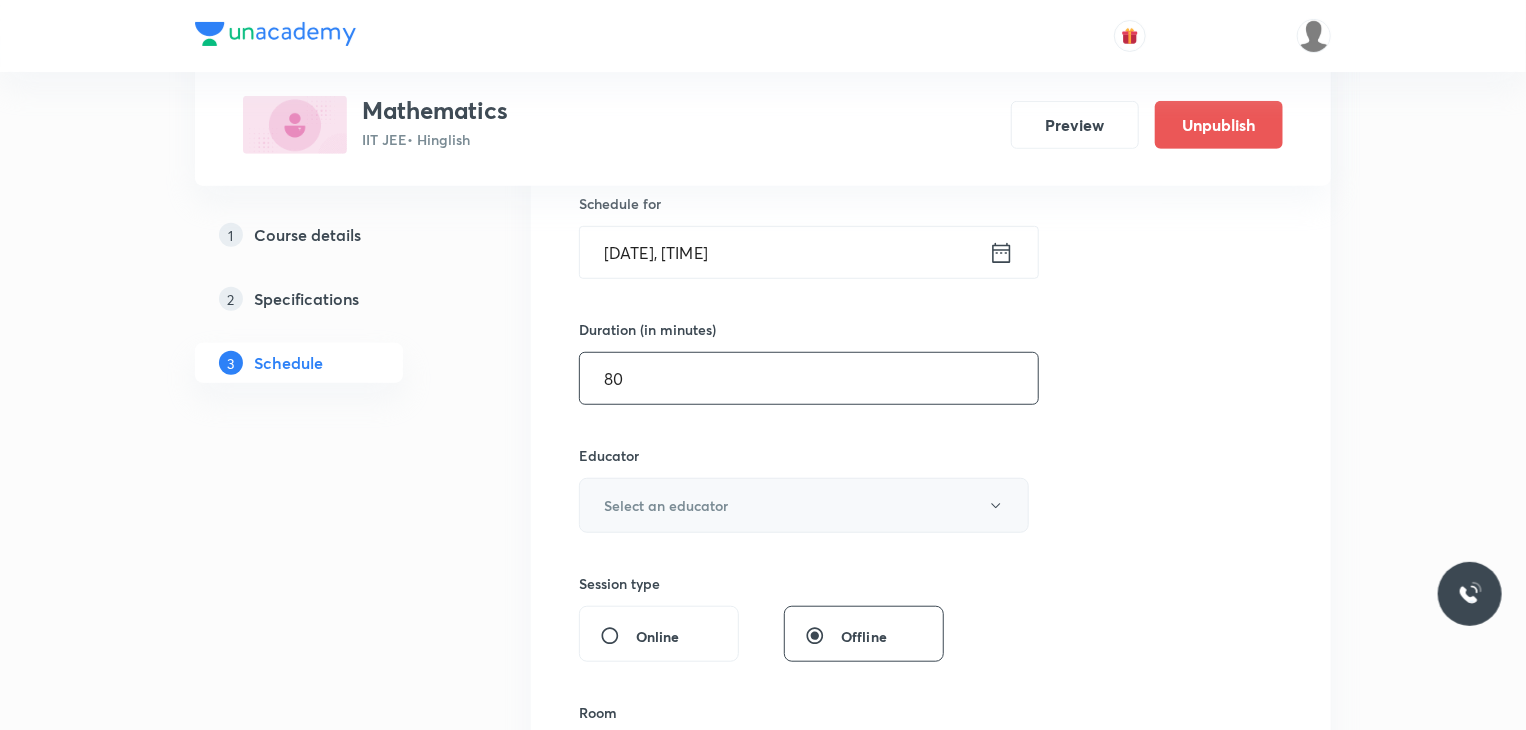 click on "Select an educator" at bounding box center (804, 505) 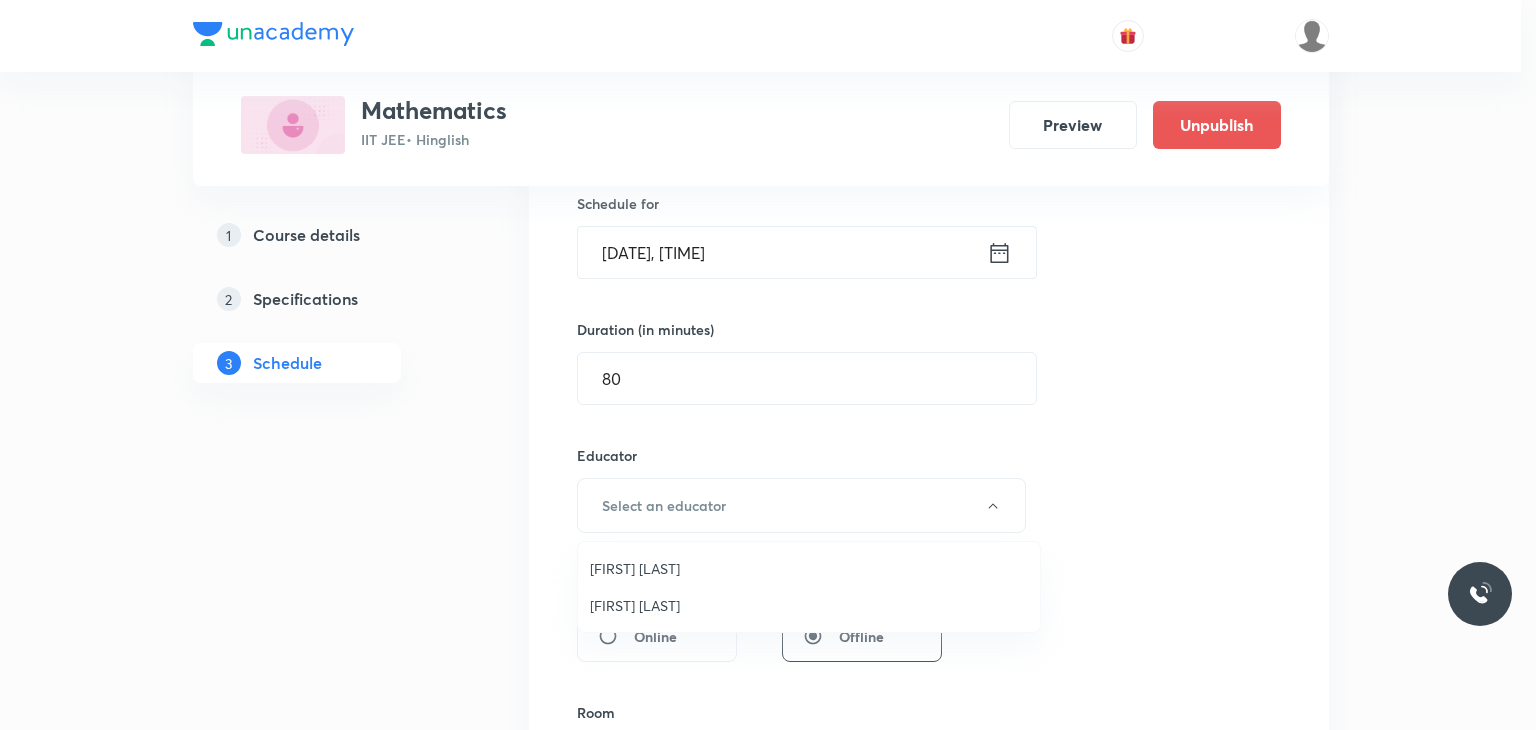 click on "Hari Narayan Sharma" at bounding box center (809, 605) 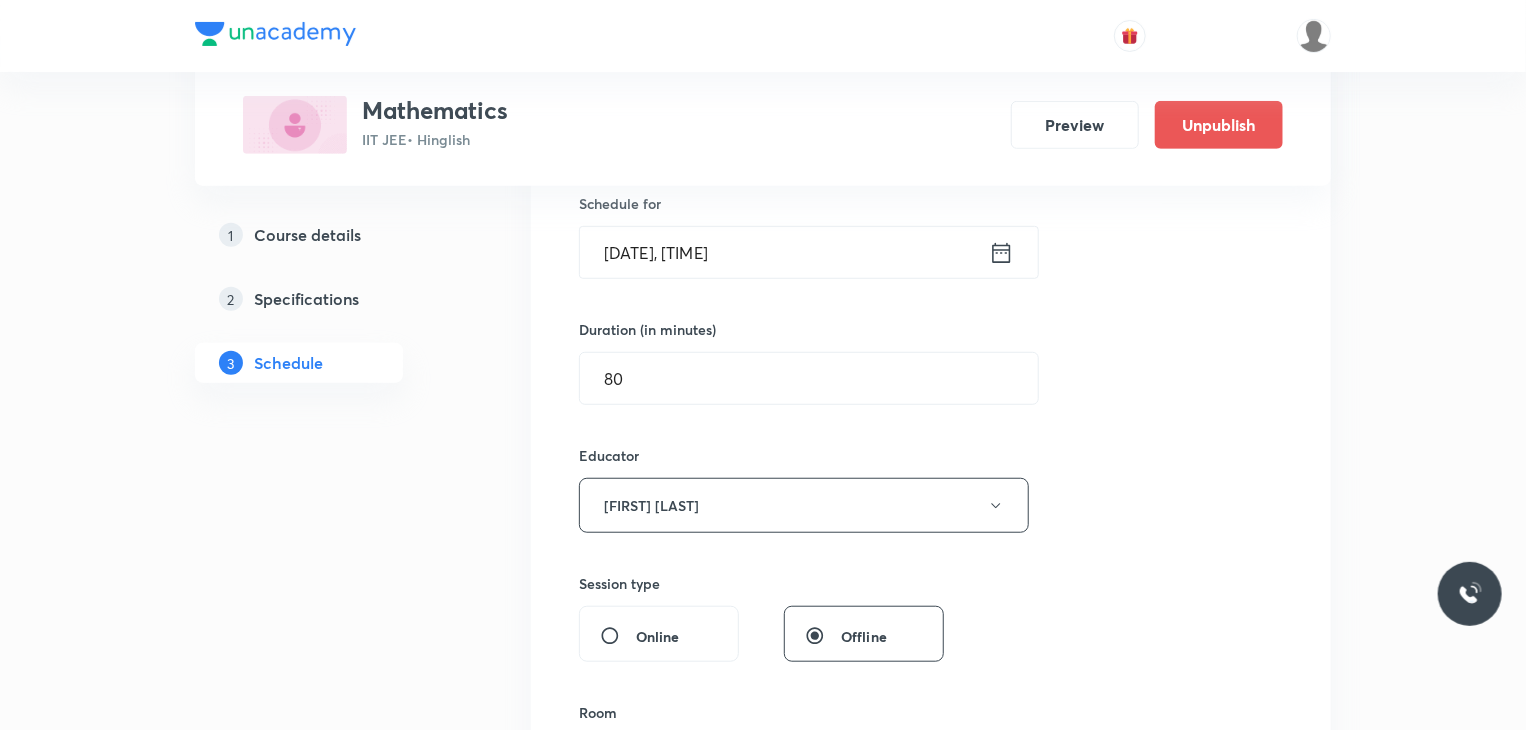 click on "Session  91 Live class Session title 24/99 Indefinite Integration 8 ​ Schedule for Aug 5, 2025, 9:30 AM ​ Duration (in minutes) 80 ​ Educator Hari Narayan Sharma   Session type Online Offline Room Select centre room Sub-concepts Select concepts that wil be covered in this session Add Cancel" at bounding box center [931, 465] 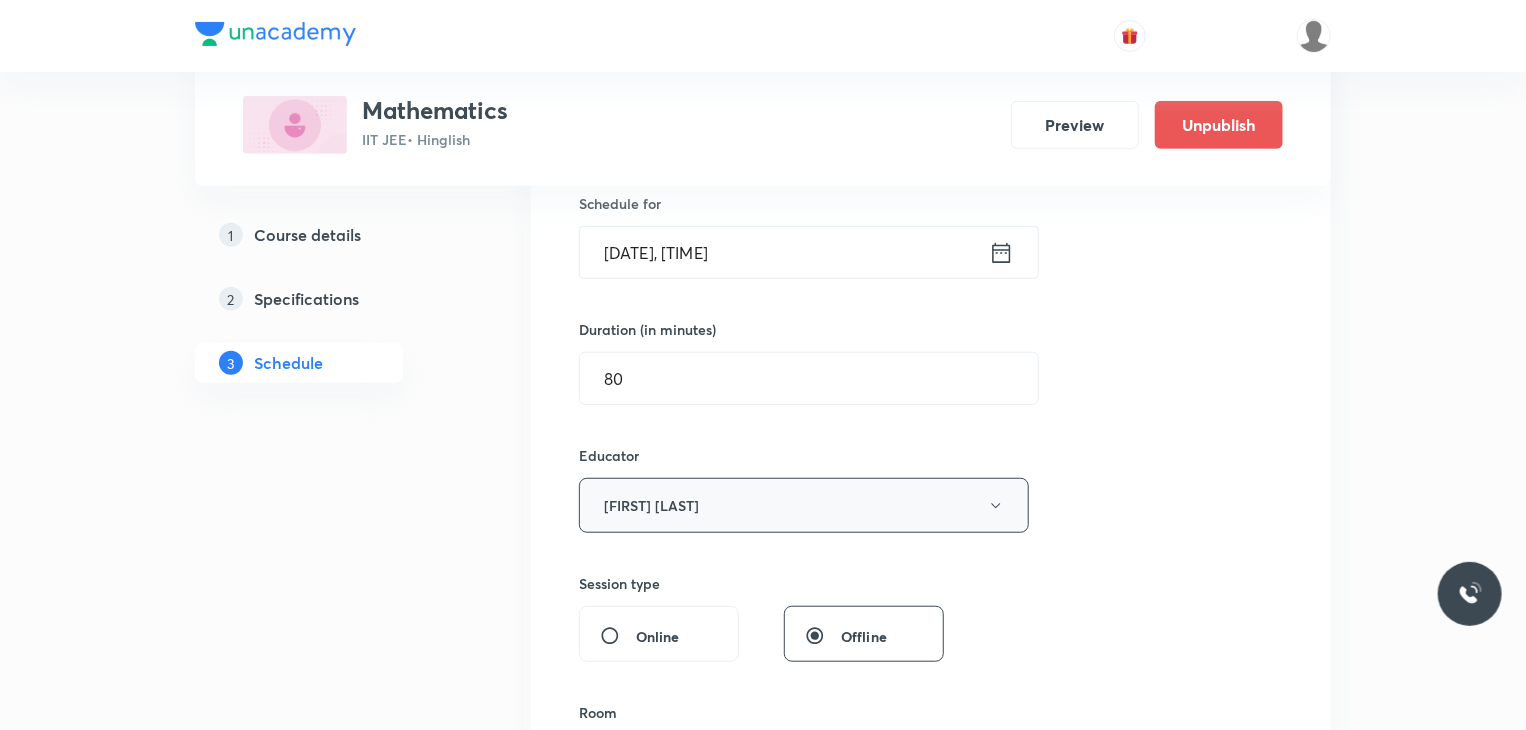 click on "Hari Narayan Sharma" at bounding box center [804, 505] 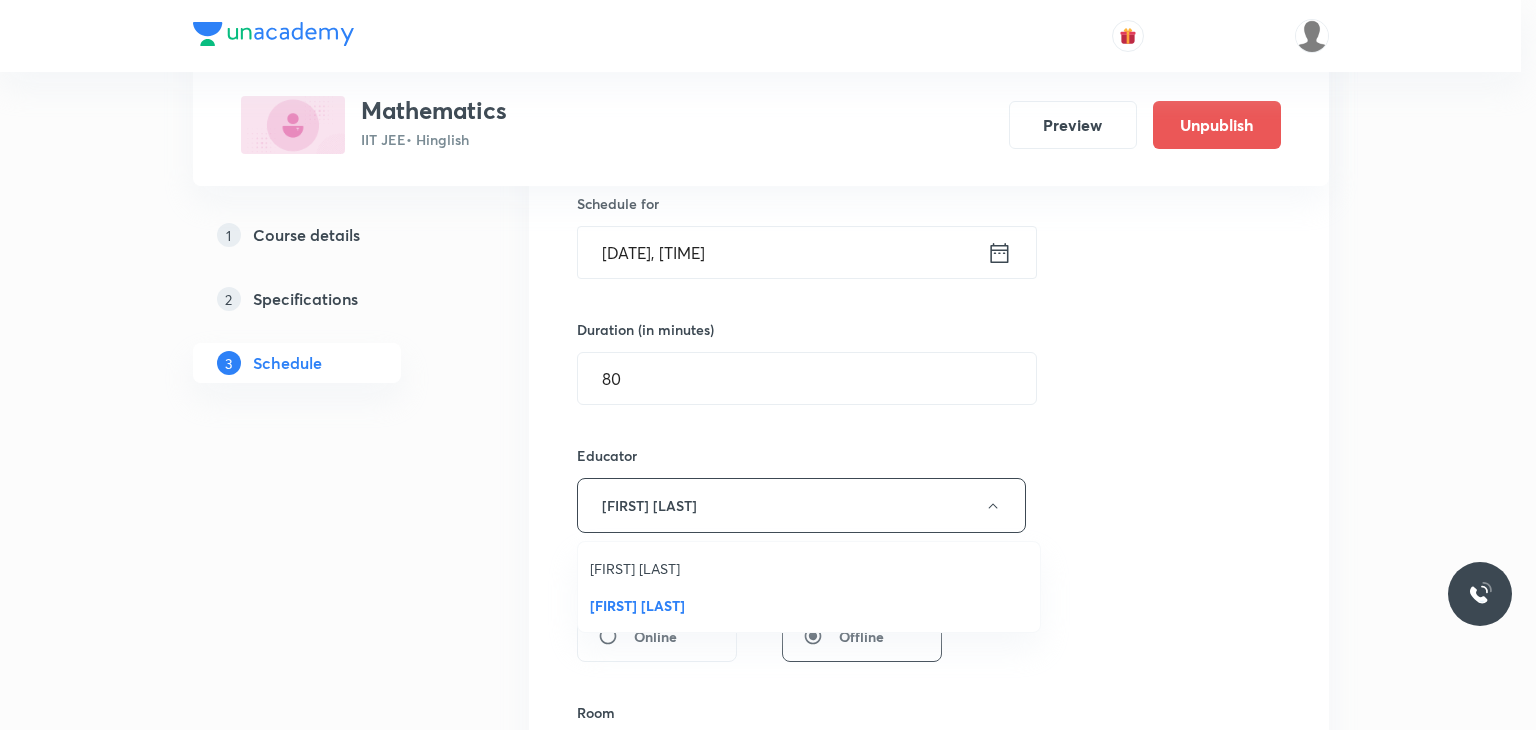 drag, startPoint x: 671, startPoint y: 560, endPoint x: 758, endPoint y: 551, distance: 87.46428 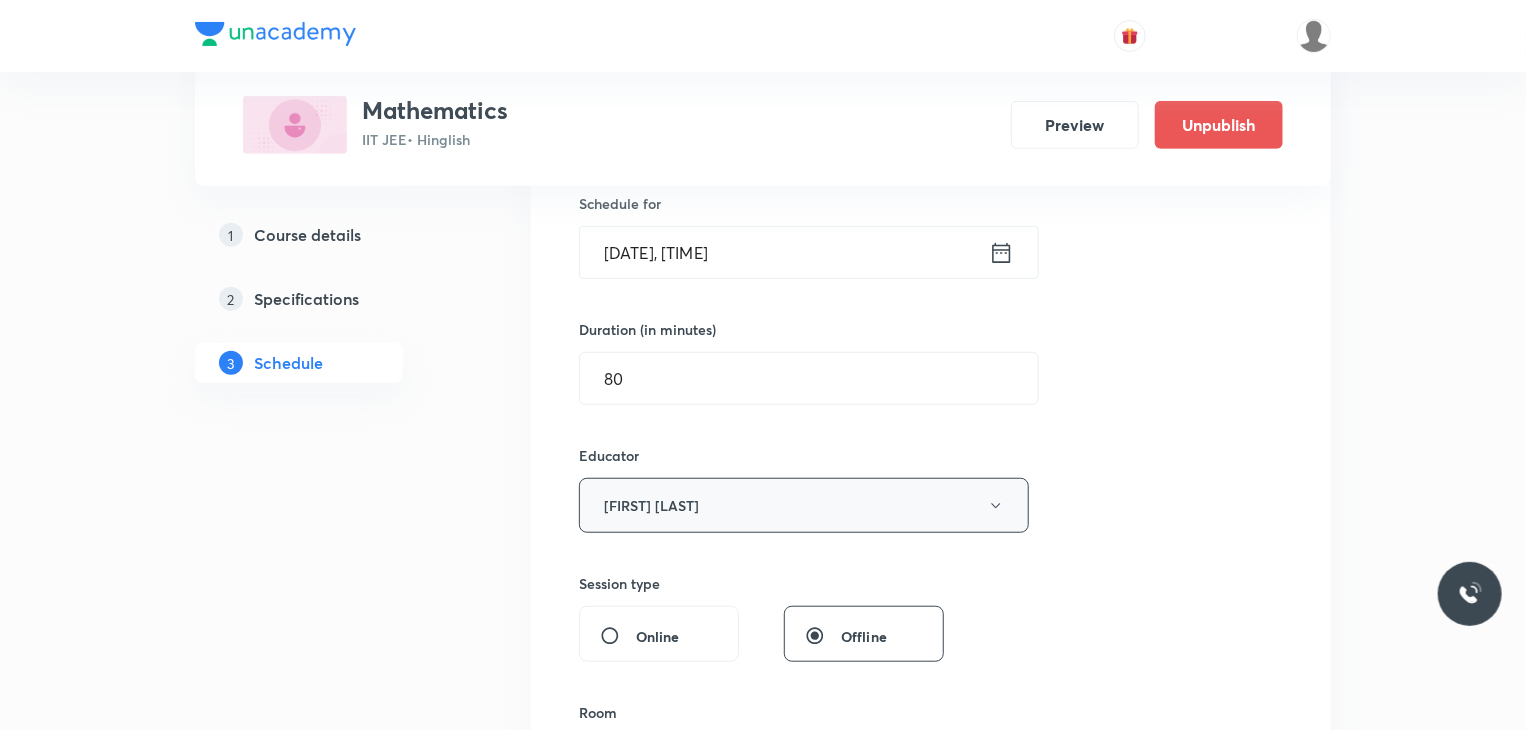 scroll, scrollTop: 700, scrollLeft: 0, axis: vertical 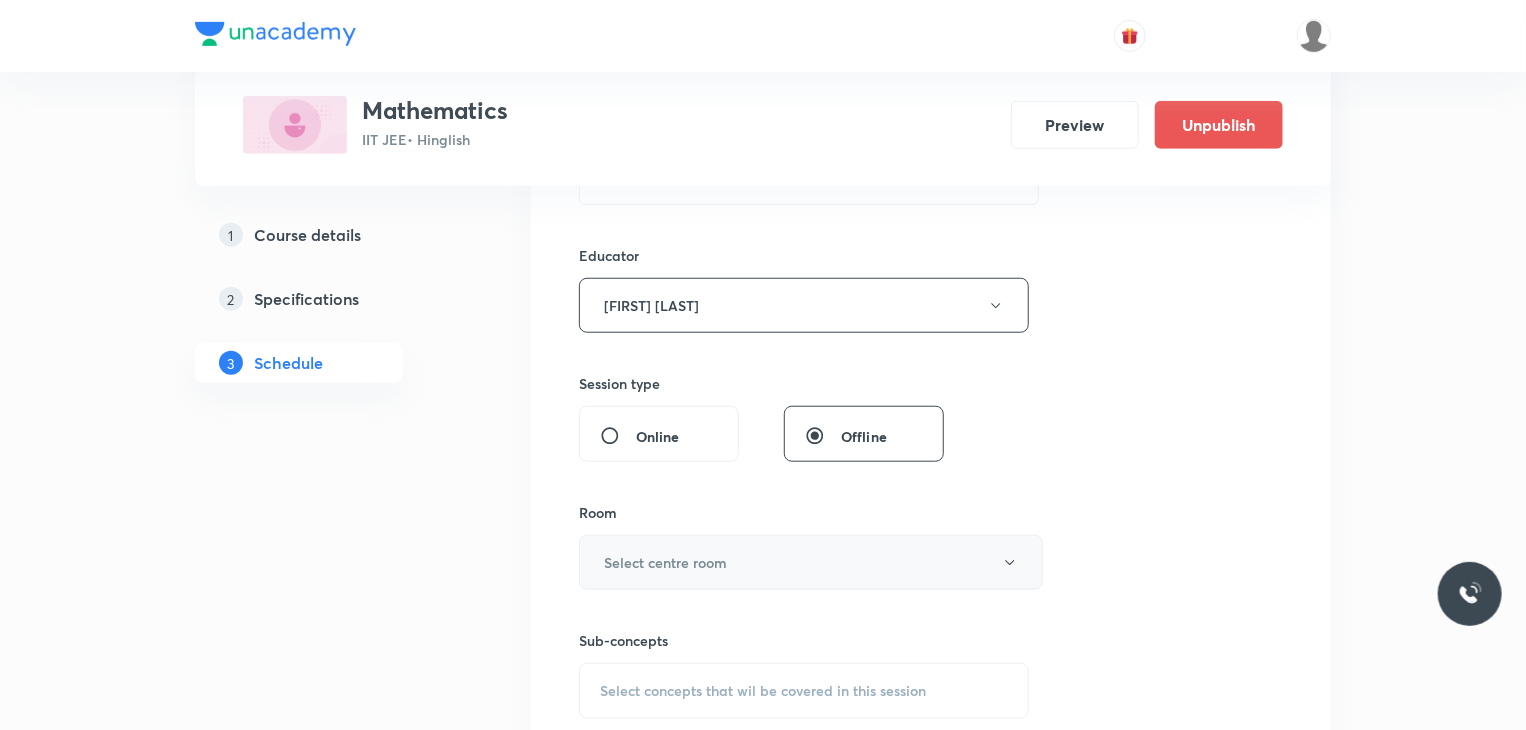 click on "Select centre room" at bounding box center (811, 562) 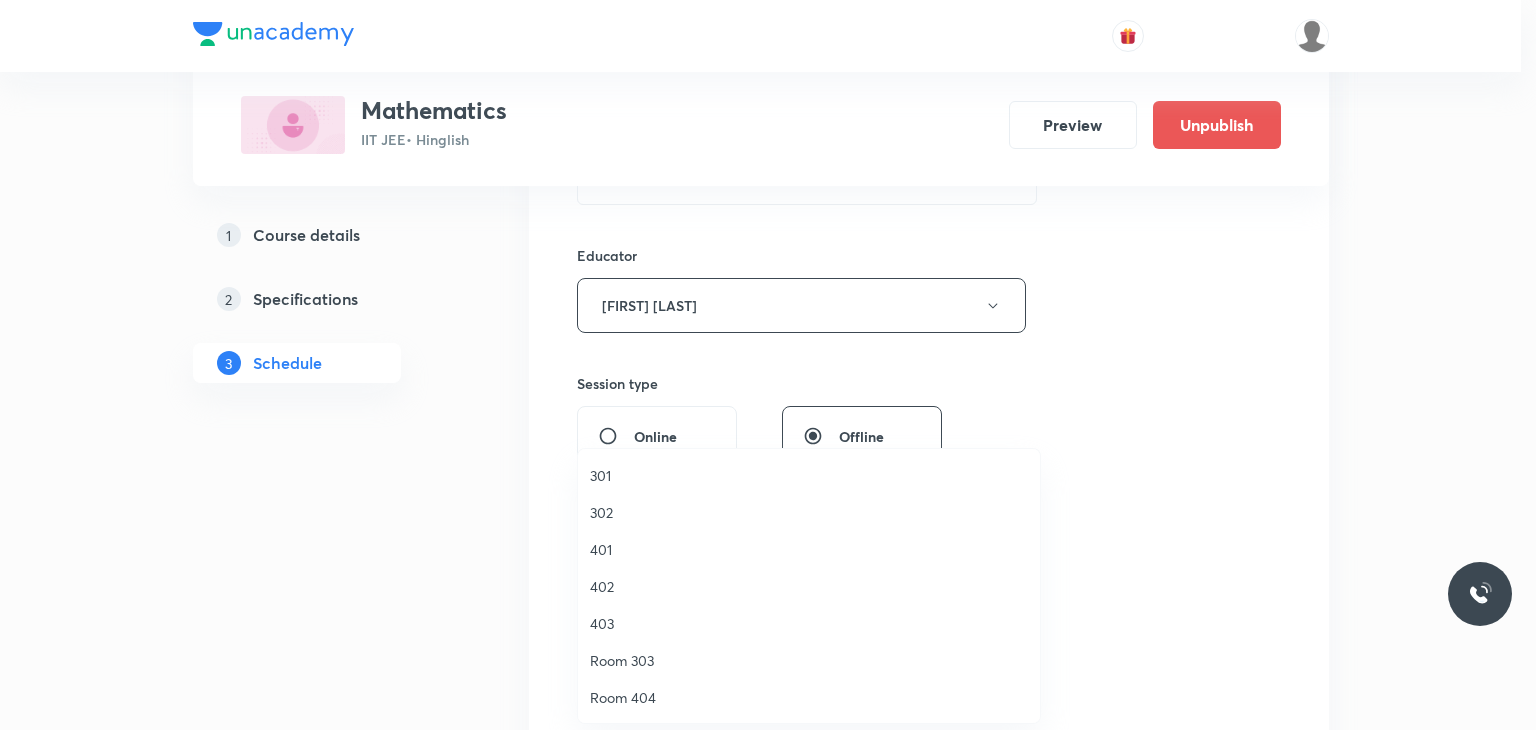 click on "402" at bounding box center [809, 586] 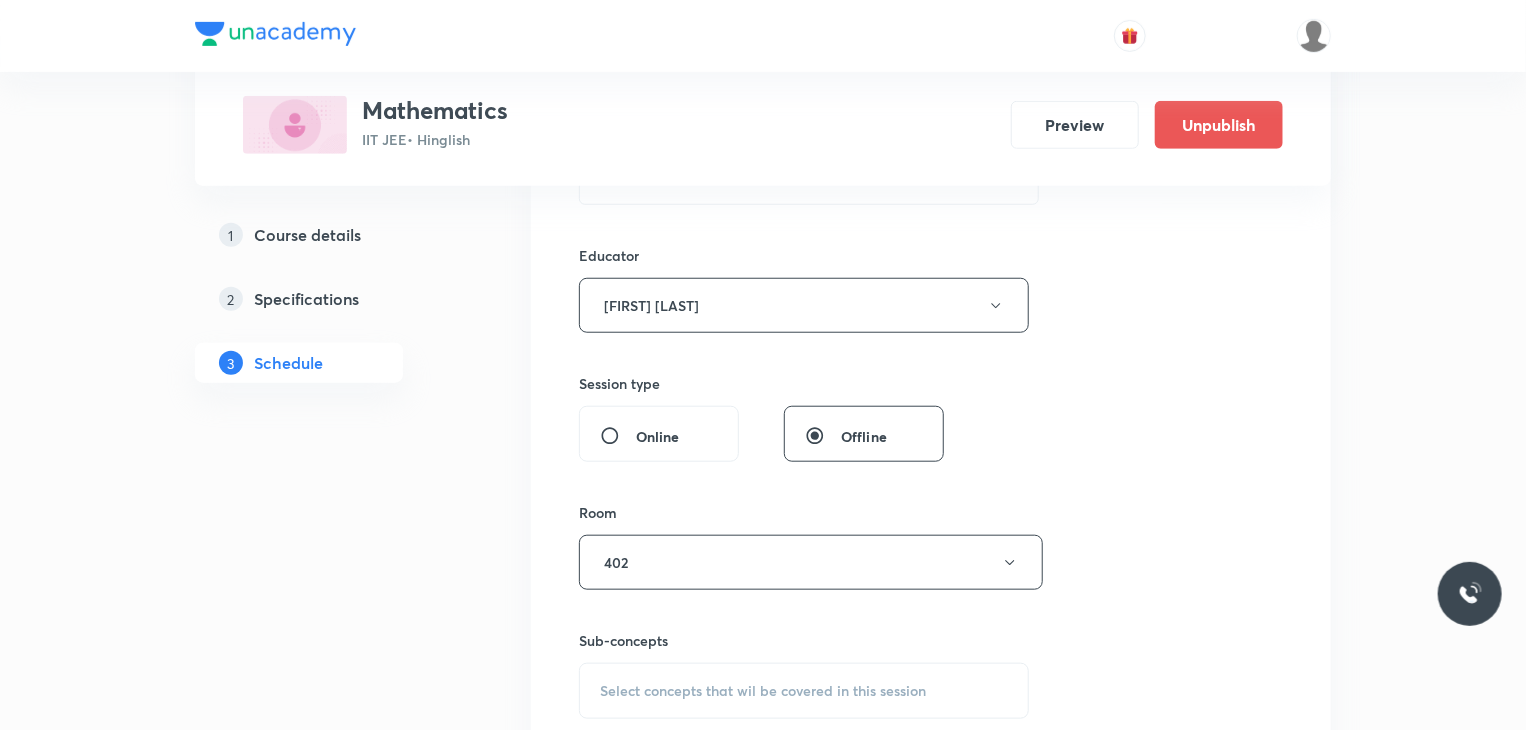 click on "Select concepts that wil be covered in this session" at bounding box center (804, 691) 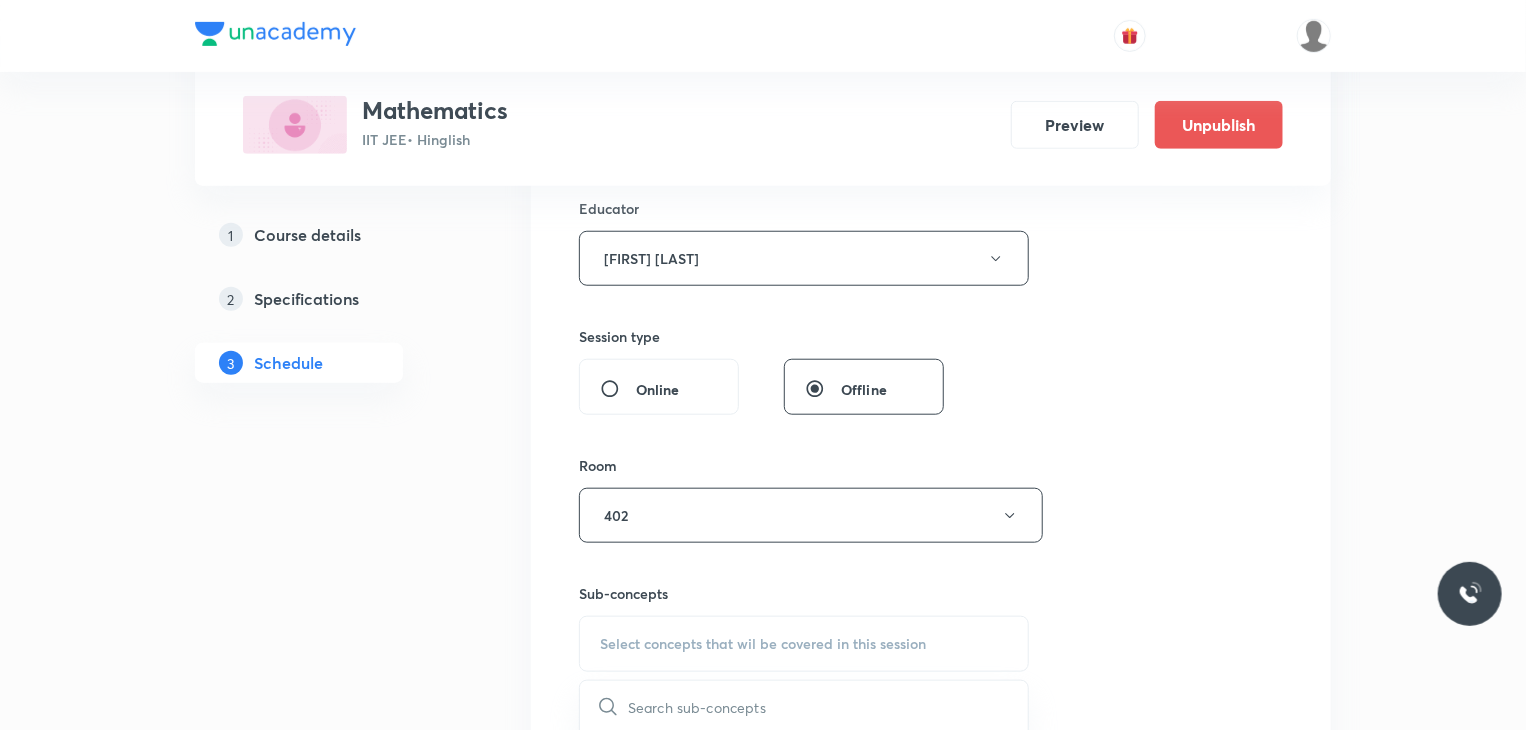 scroll, scrollTop: 947, scrollLeft: 0, axis: vertical 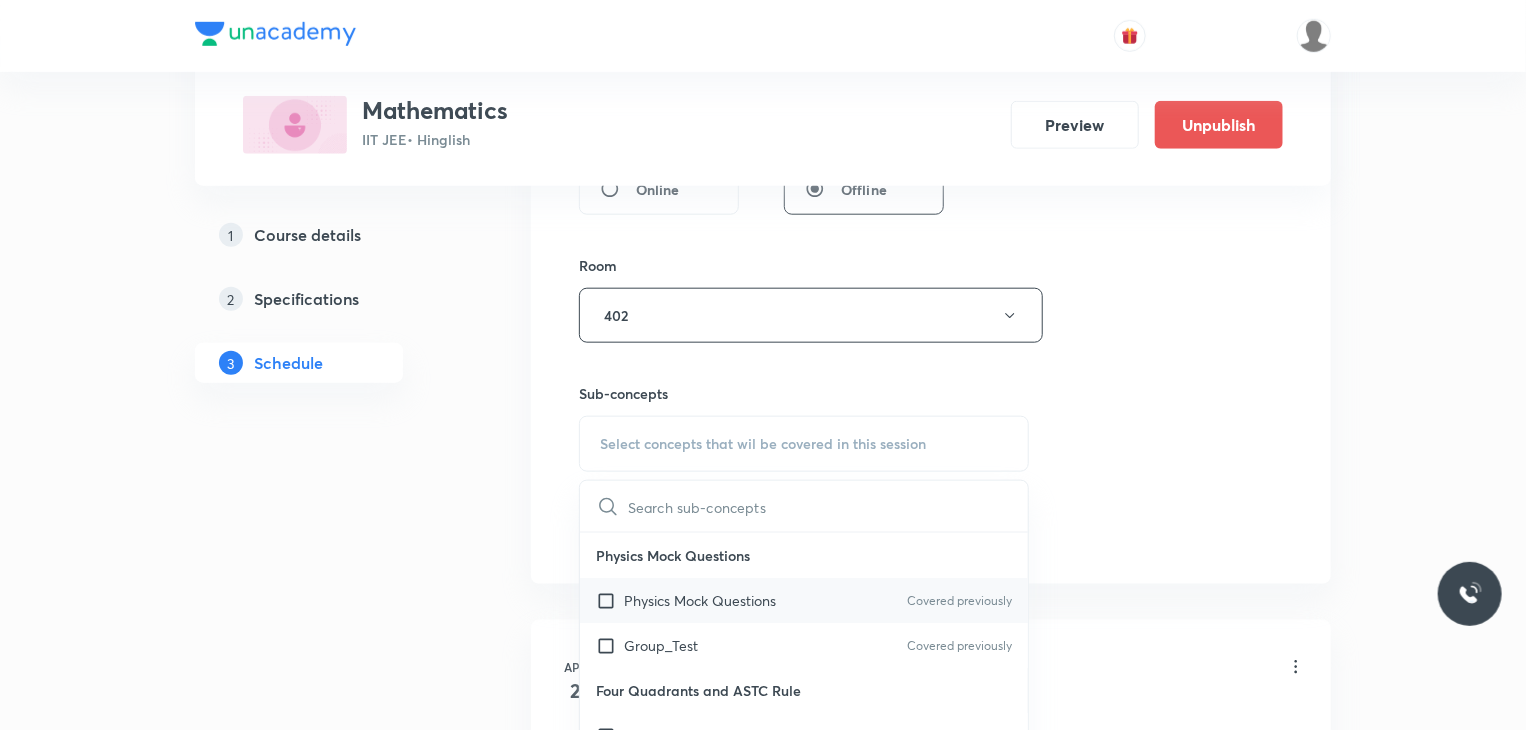 click on "Physics Mock Questions Covered previously" at bounding box center [804, 600] 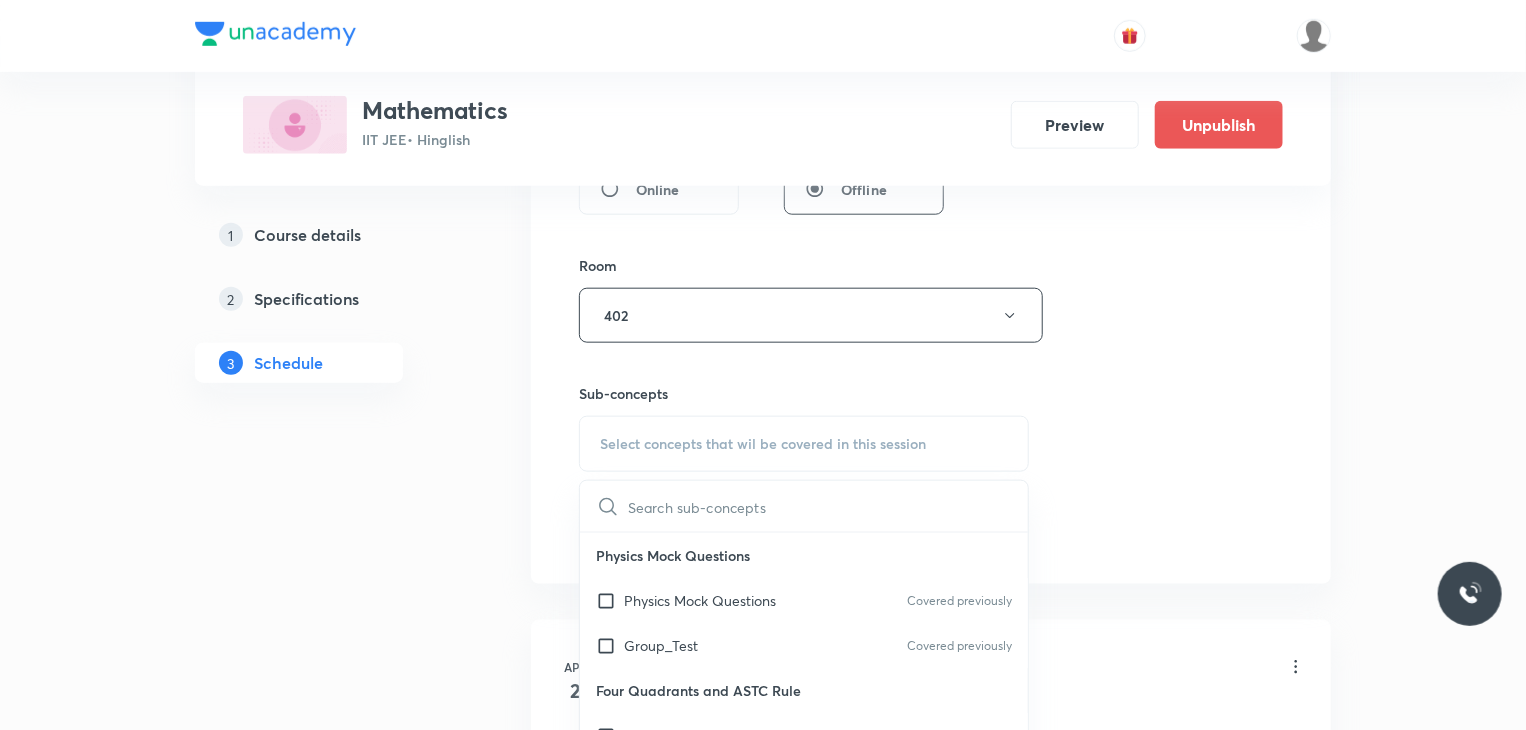 checkbox on "true" 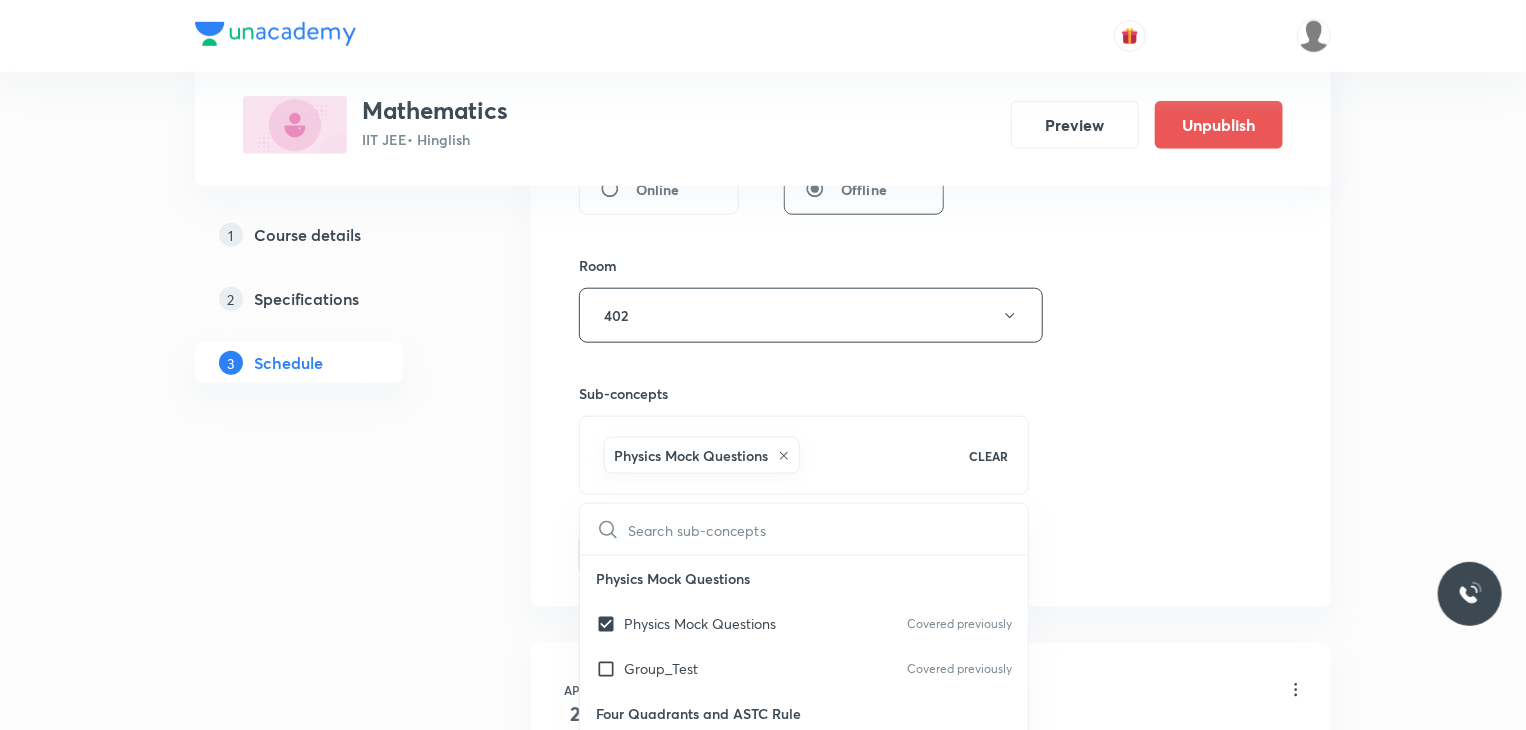 click on "Session  91 Live class Session title 24/99 Indefinite Integration 8 ​ Schedule for Aug 5, 2025, 9:30 AM ​ Duration (in minutes) 80 ​ Educator Gourav Joshi   Session type Online Offline Room 402 Sub-concepts Physics Mock Questions CLEAR ​ Physics Mock Questions Physics Mock Questions Covered previously Group_Test Covered previously Four Quadrants and ASTC Rule Four Quadrants and ASTC Rule Covered previously Trigonometric Identities Trigonometric Identities Covered previously Trigonometric Ratios Trigonometric Identities System of Measurement of Angle System of Measurement of Angle Angle Angle Trigonometry Trigonometry Geometrical Expression Geometrical Expression Arithmetic Progression Arithmetic Progression Componendo and Dividendo Rule Componendo and Dividendo Rule Logarithm Logarithm Binomial Expression Binomial Expression Quadratic Equation Quadratic Equation Basic Maths used in Physics Basic Maths used in Physics Scalar or Dot Product of Two Vectors Scalar or Dot Product of Two Vectors Origin Sets" at bounding box center (931, 30) 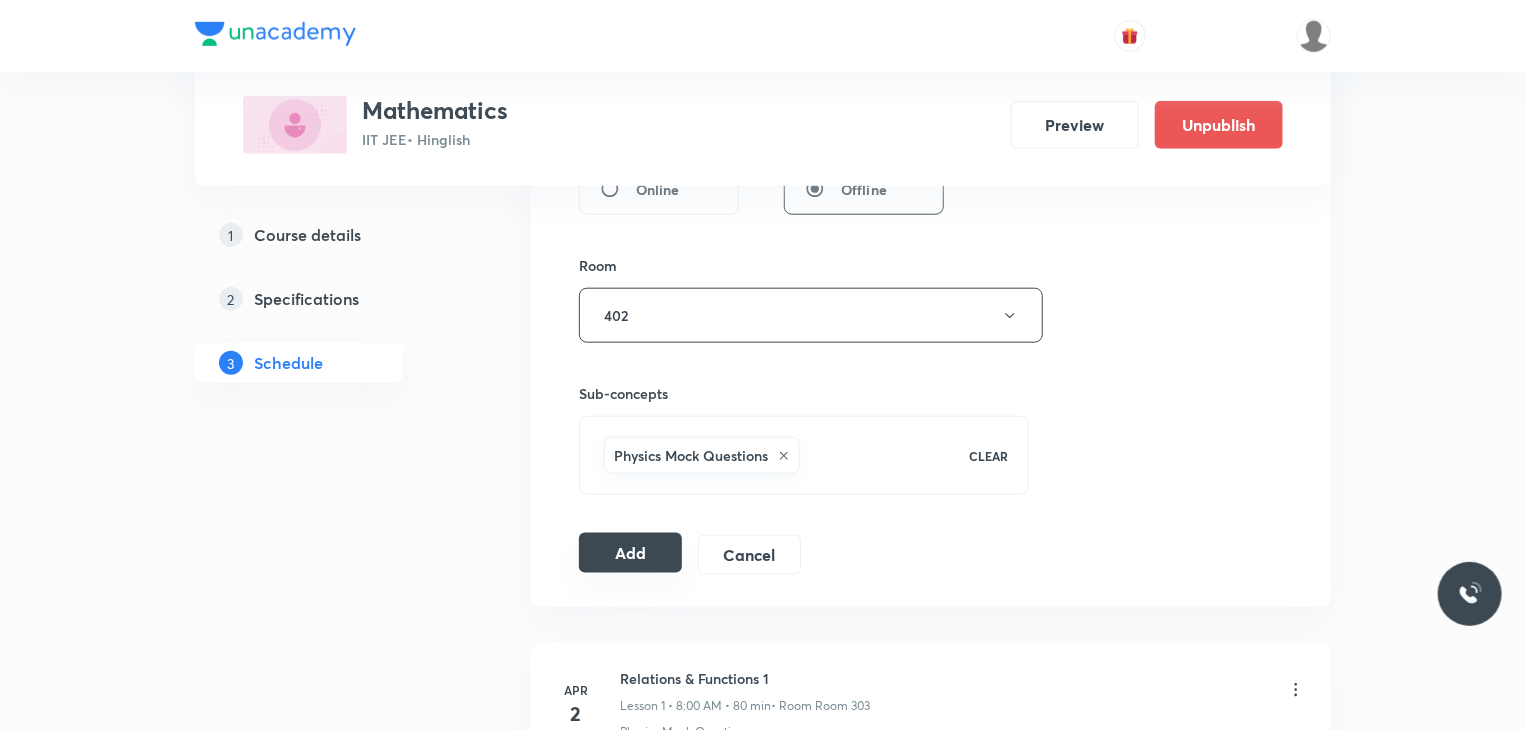 click on "Add" at bounding box center (630, 553) 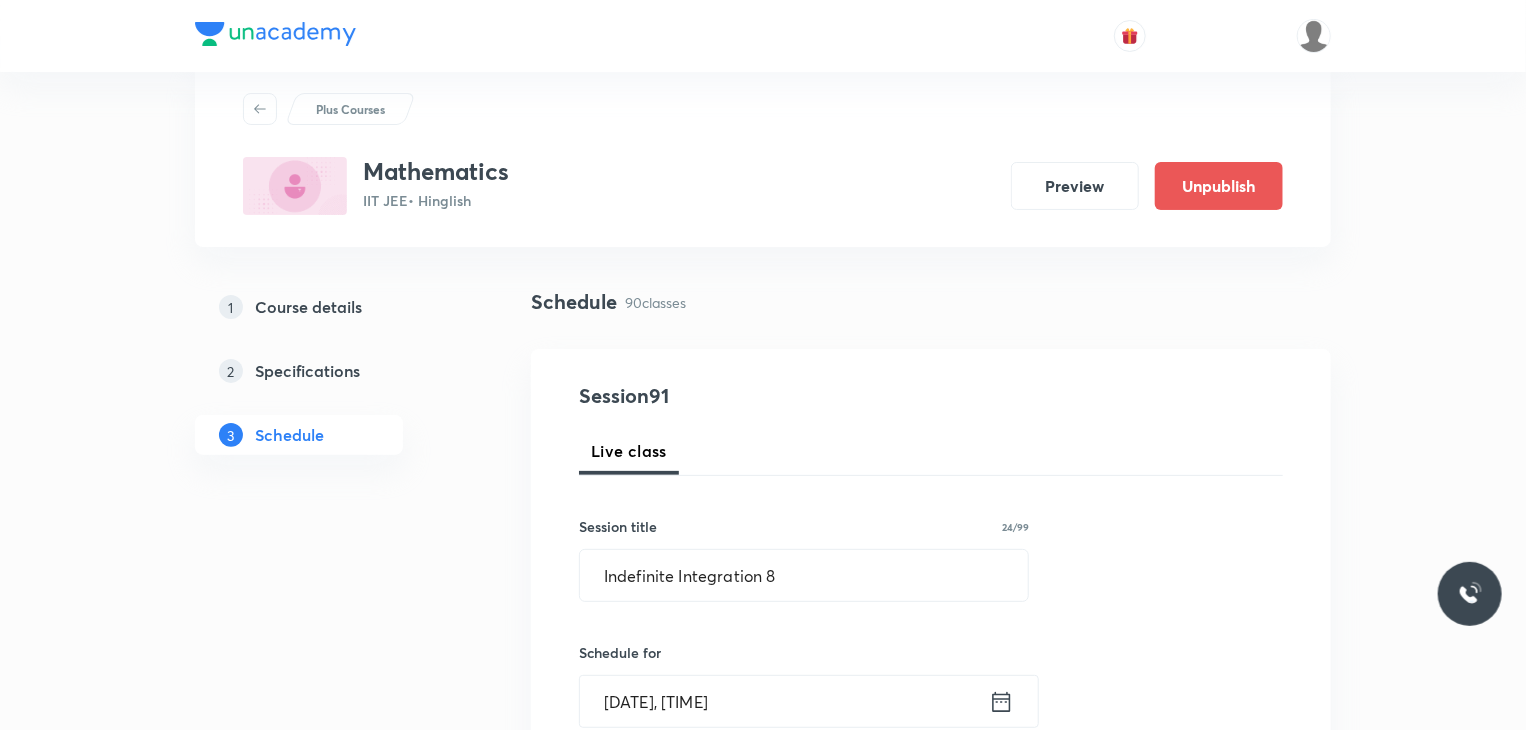 scroll, scrollTop: 47, scrollLeft: 0, axis: vertical 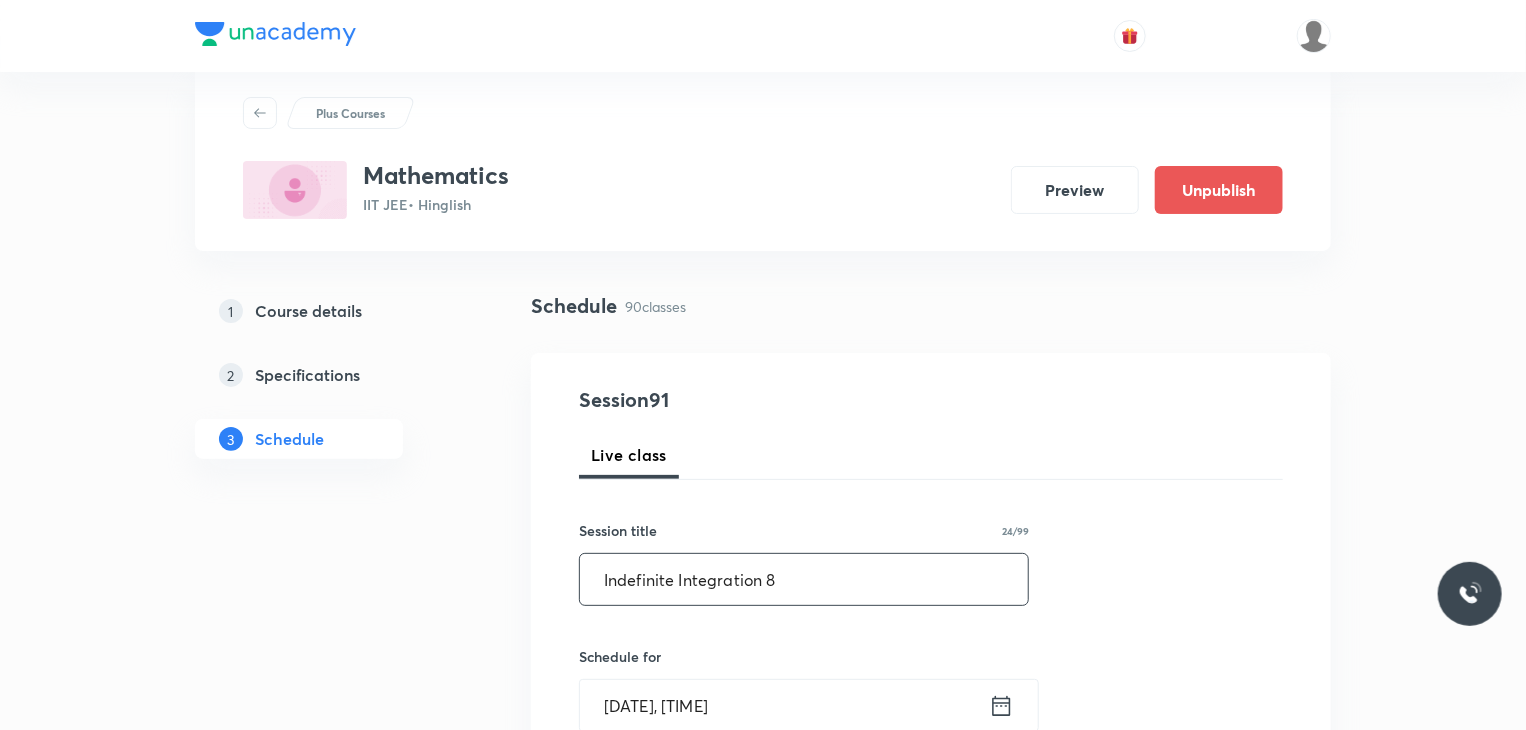click on "Indefinite Integration 8" at bounding box center [804, 579] 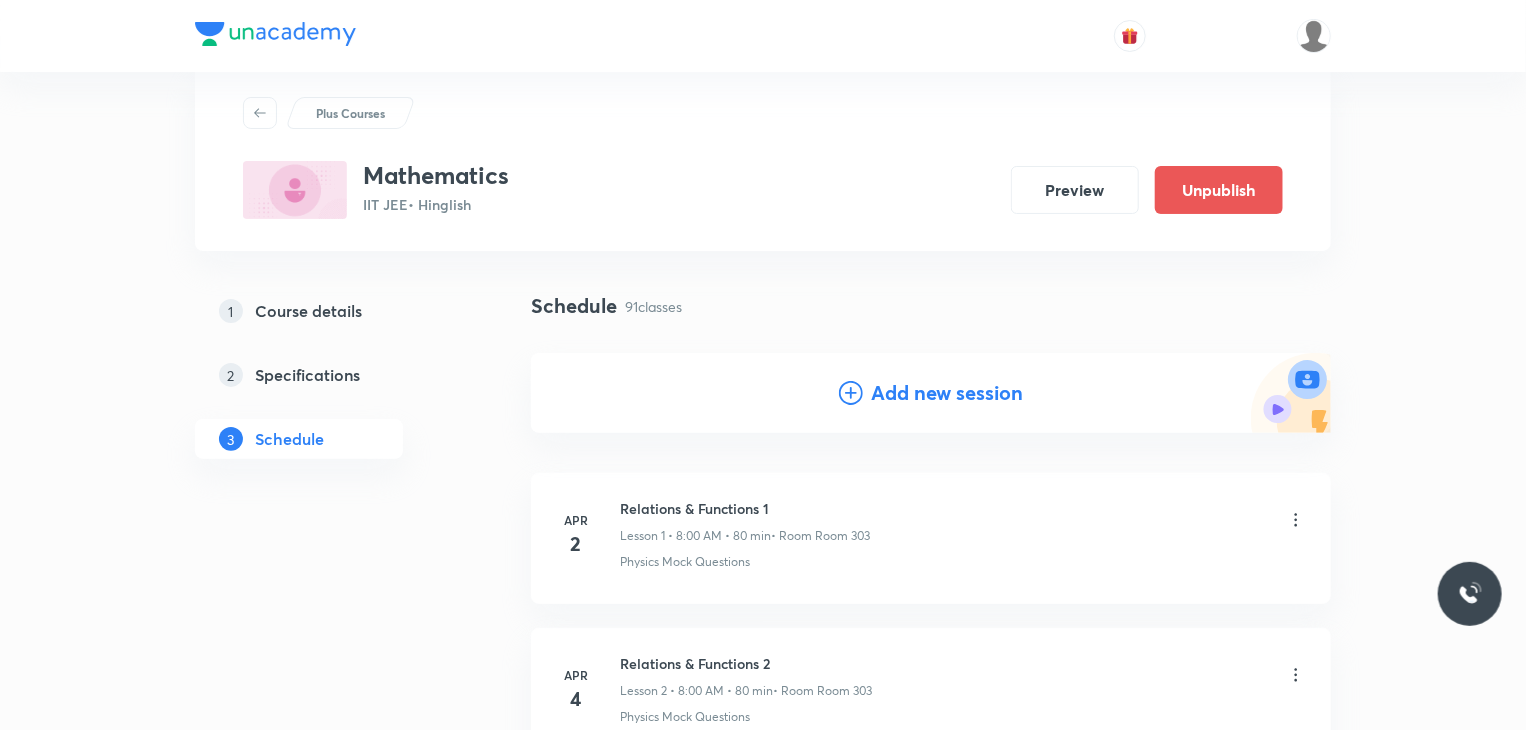click on "Add new session" at bounding box center [947, 393] 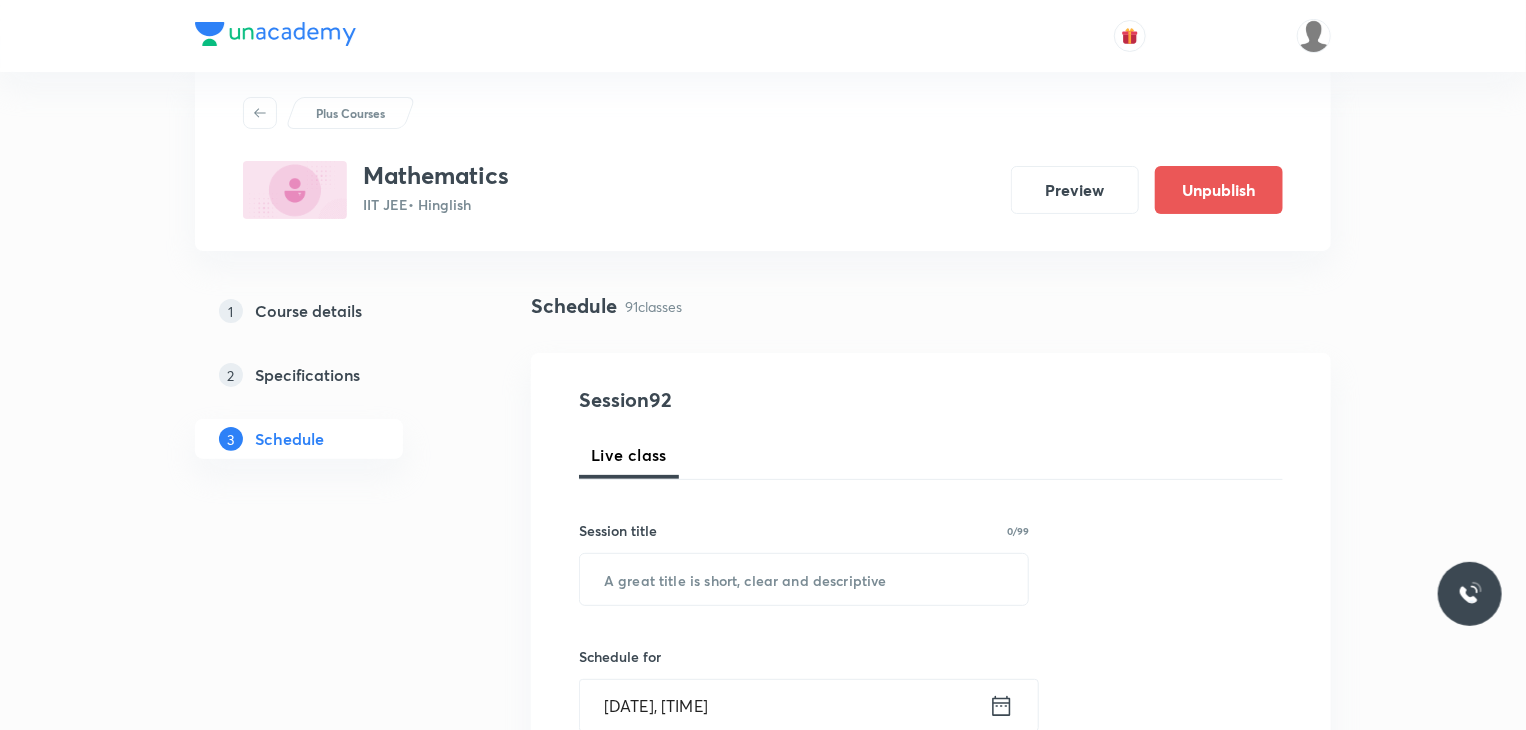 click on "Session title 0/99" at bounding box center (804, 530) 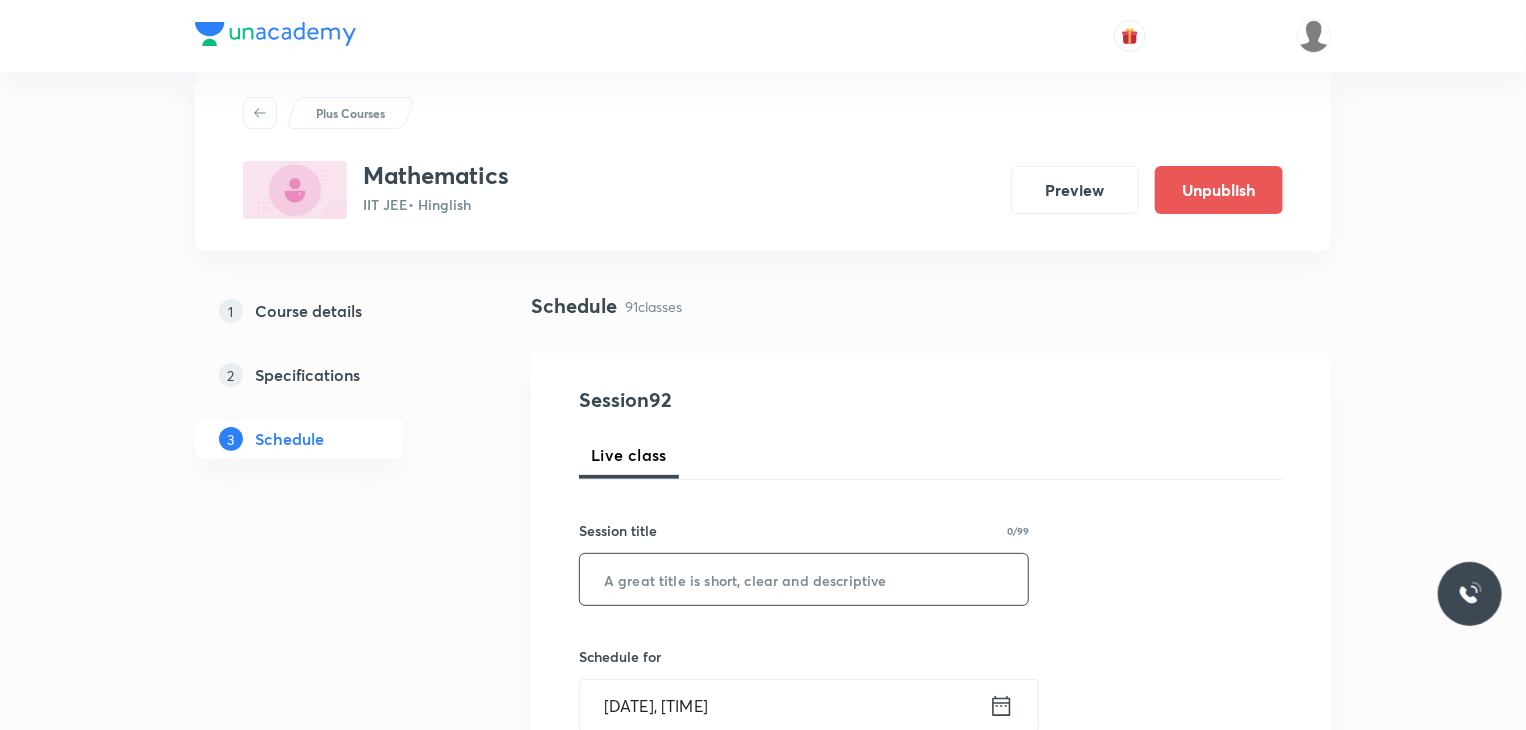 click at bounding box center (804, 579) 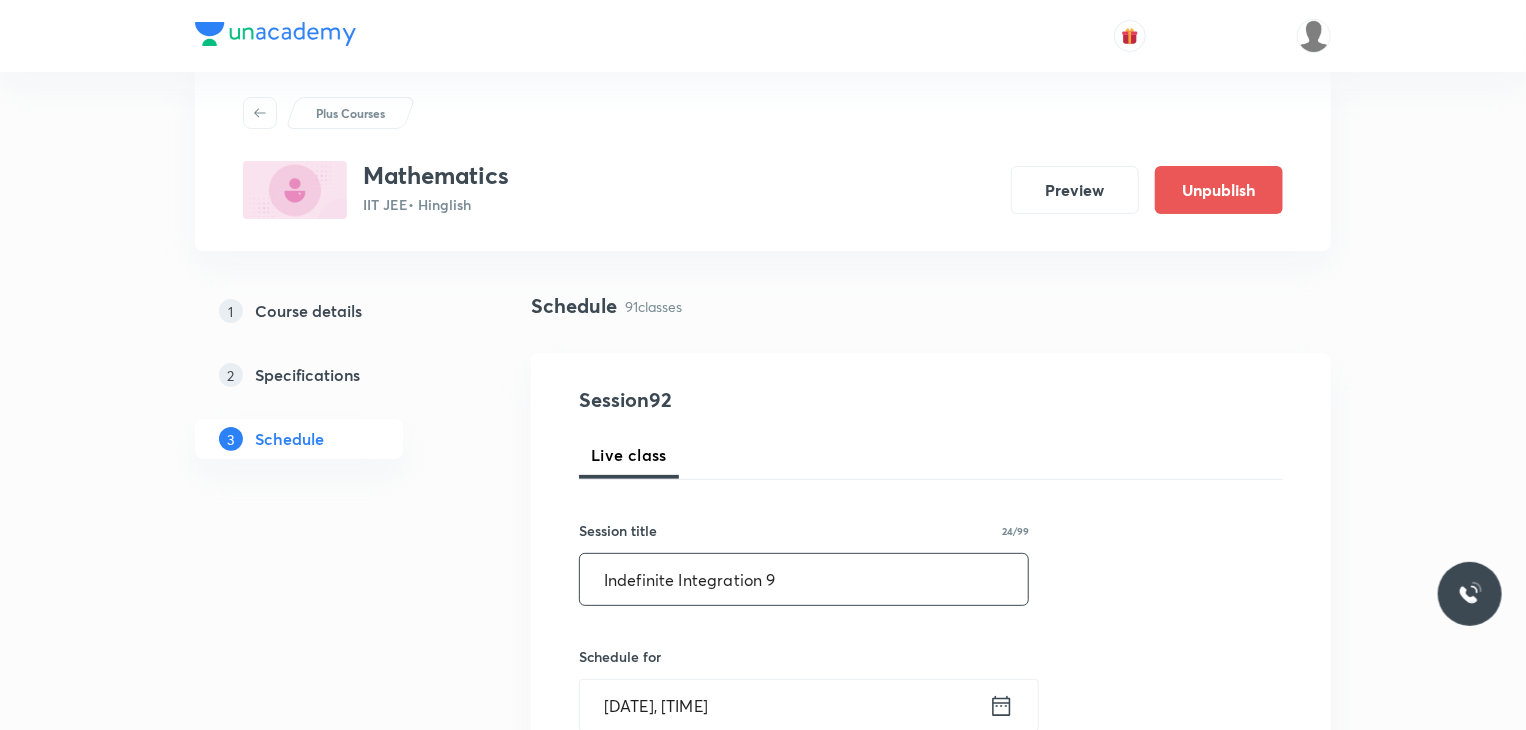 type on "Indefinite Integration 9" 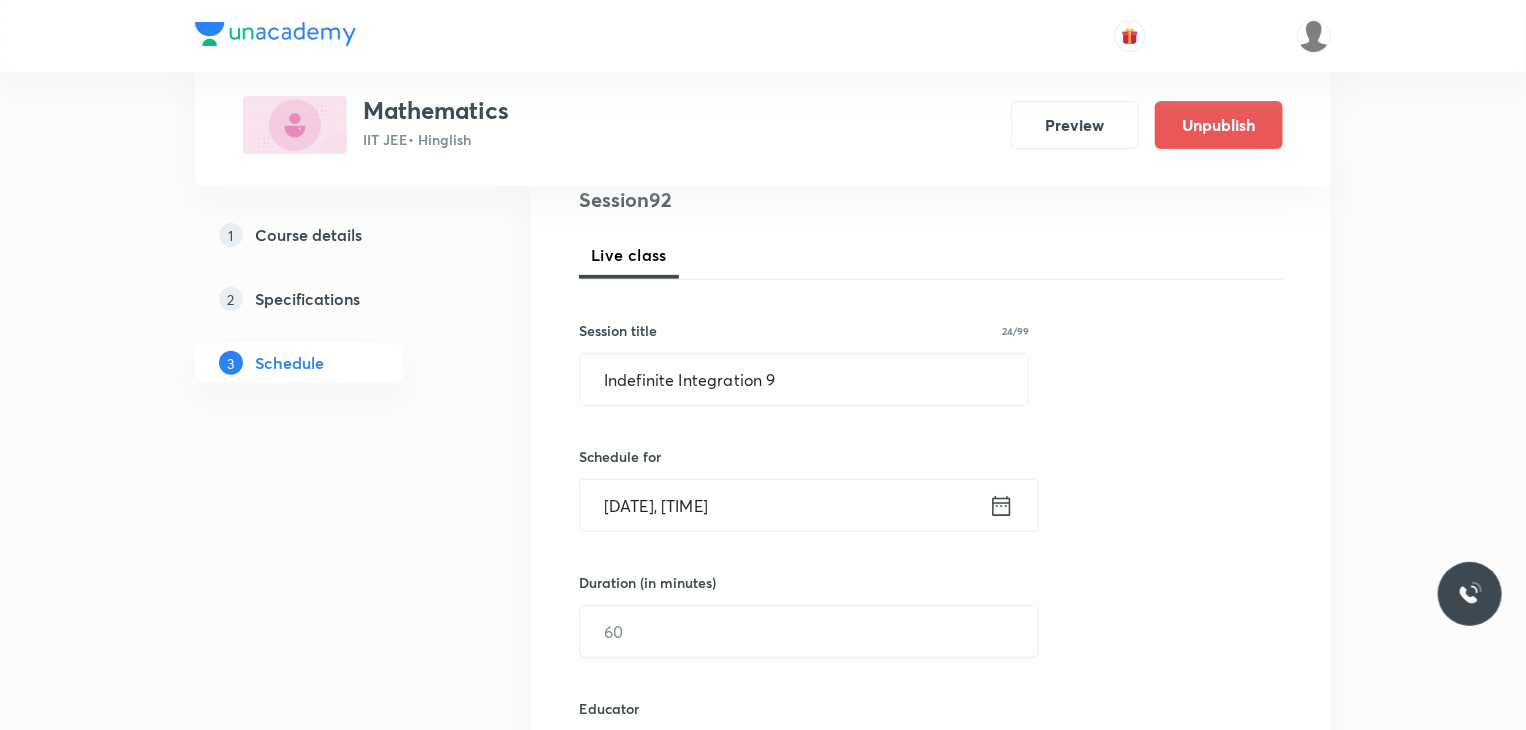 click on "Aug 2, 2025, 5:59 PM" at bounding box center [784, 505] 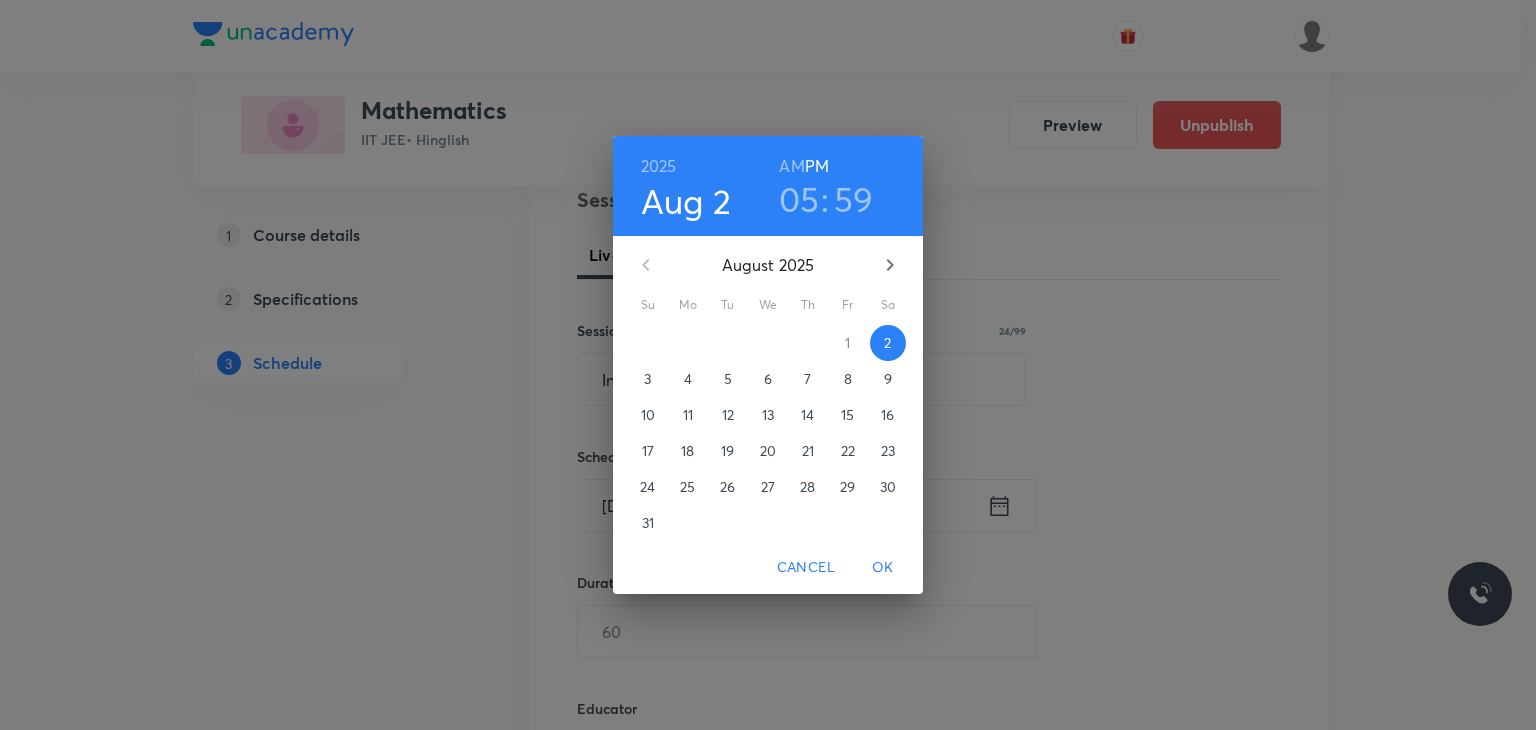 click on "6" at bounding box center (768, 379) 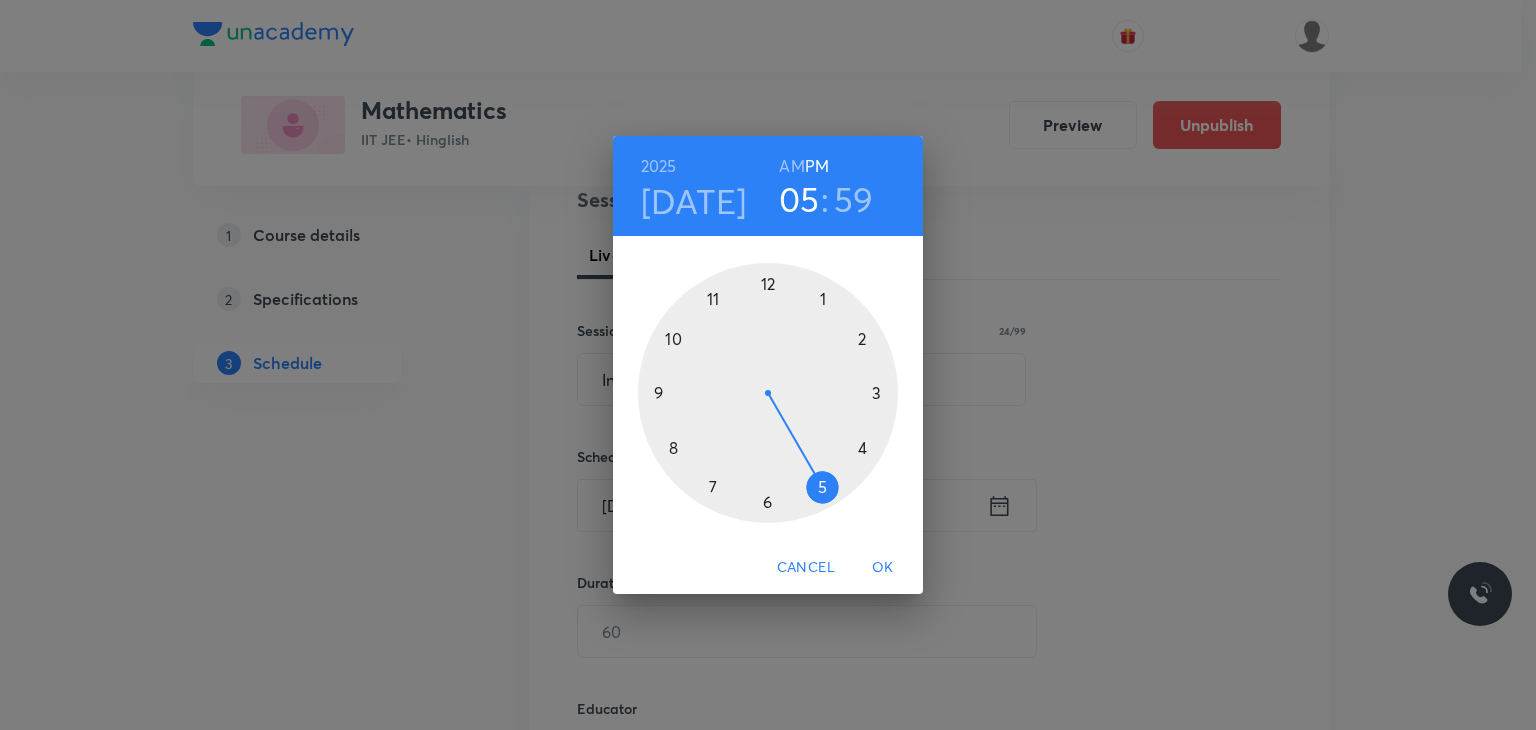 click on "AM" at bounding box center [791, 166] 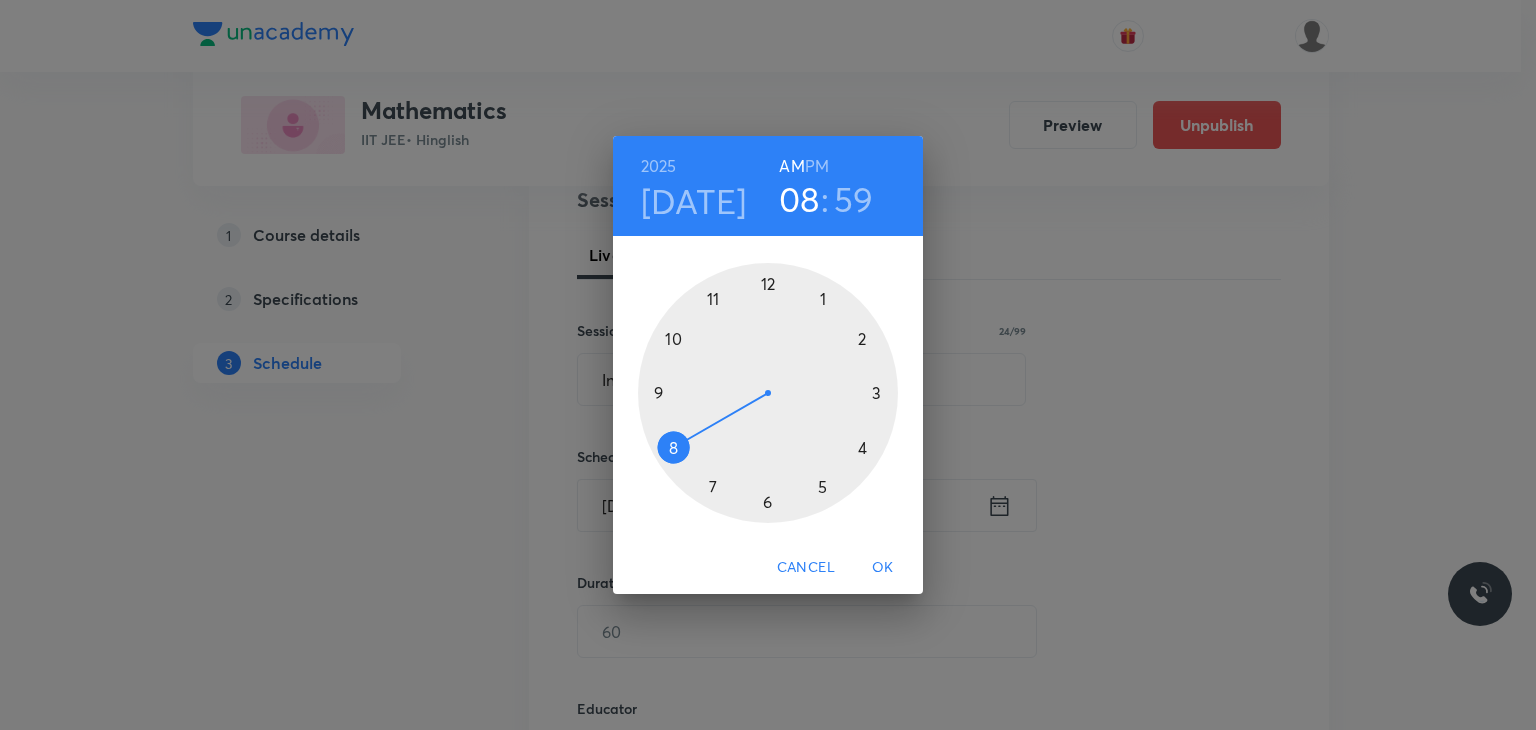 drag, startPoint x: 664, startPoint y: 481, endPoint x: 660, endPoint y: 462, distance: 19.416489 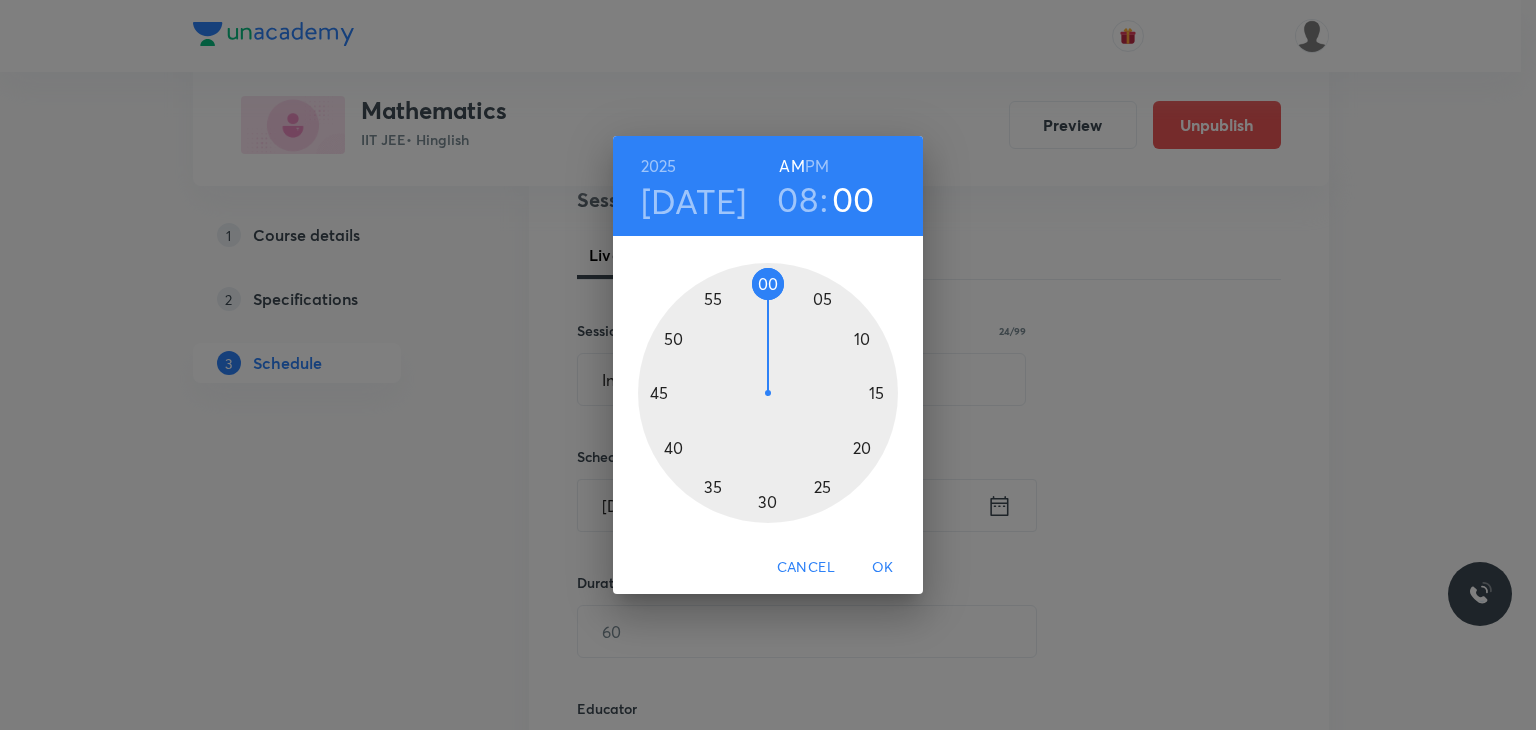 drag, startPoint x: 780, startPoint y: 300, endPoint x: 767, endPoint y: 271, distance: 31.780497 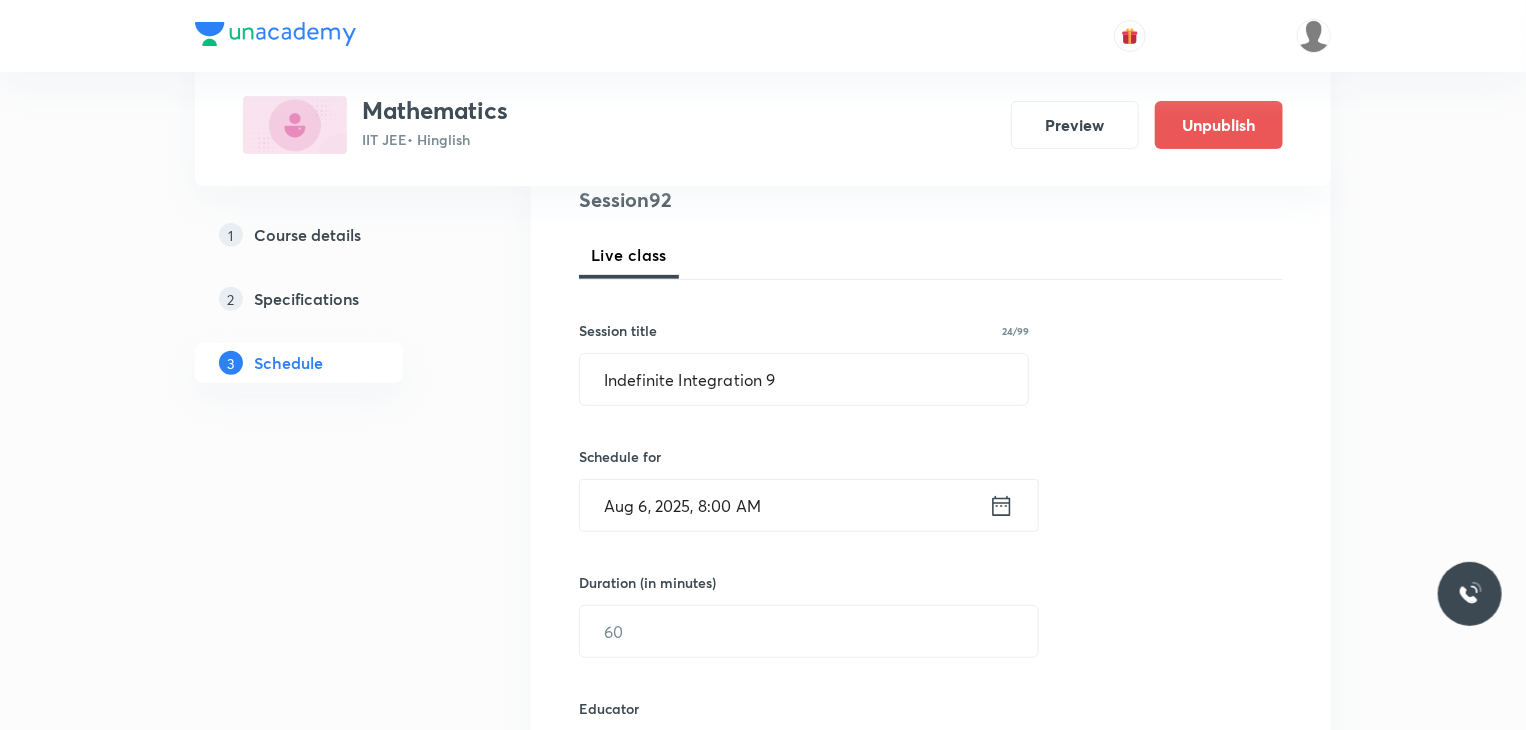 click on "Session  92 Live class Session title 24/99 Indefinite Integration 9 ​ Schedule for Aug 6, 2025, 8:00 AM ​ Duration (in minutes) ​ Educator Select an educator   Session type Online Offline Room Select centre room Sub-concepts Select concepts that wil be covered in this session Add Cancel" at bounding box center [931, 718] 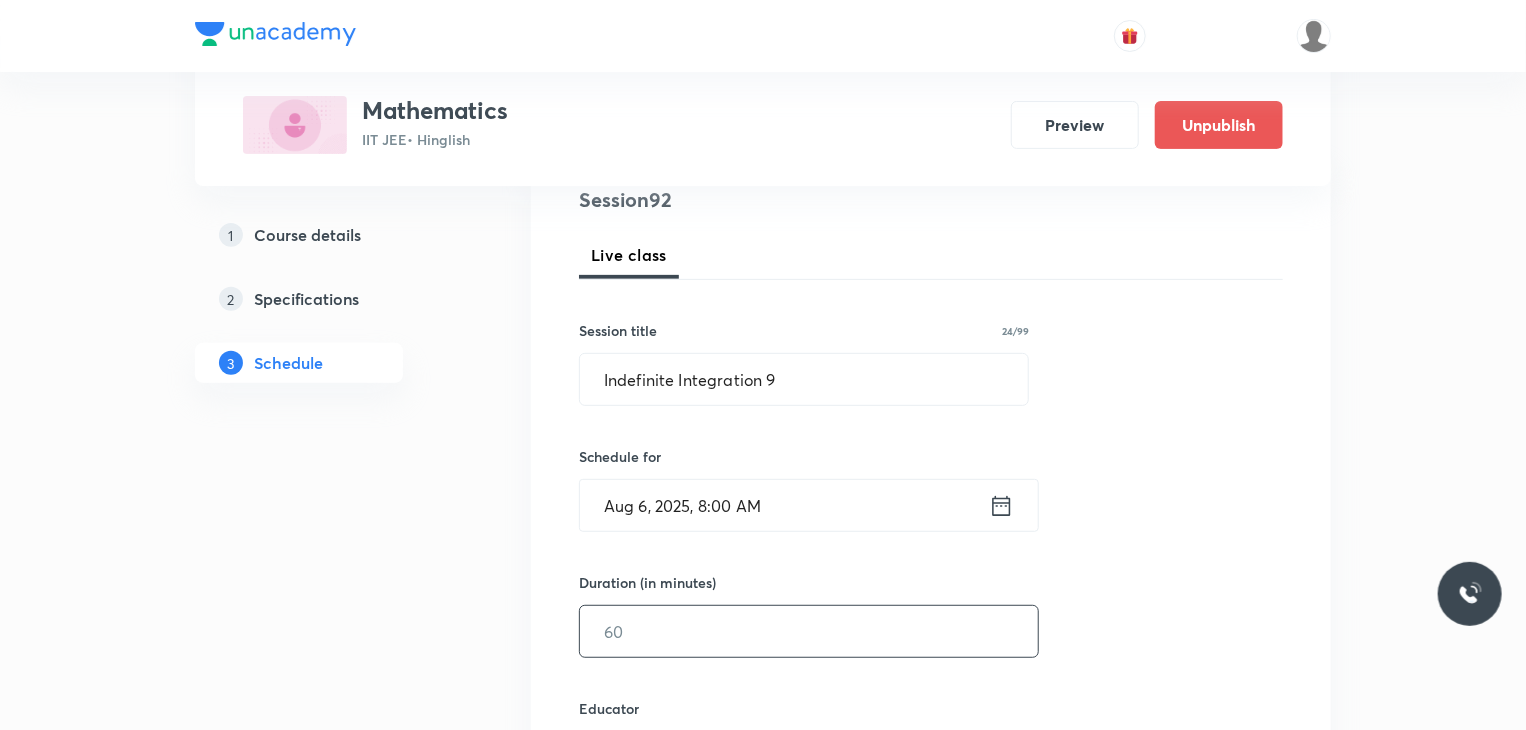 click at bounding box center [809, 631] 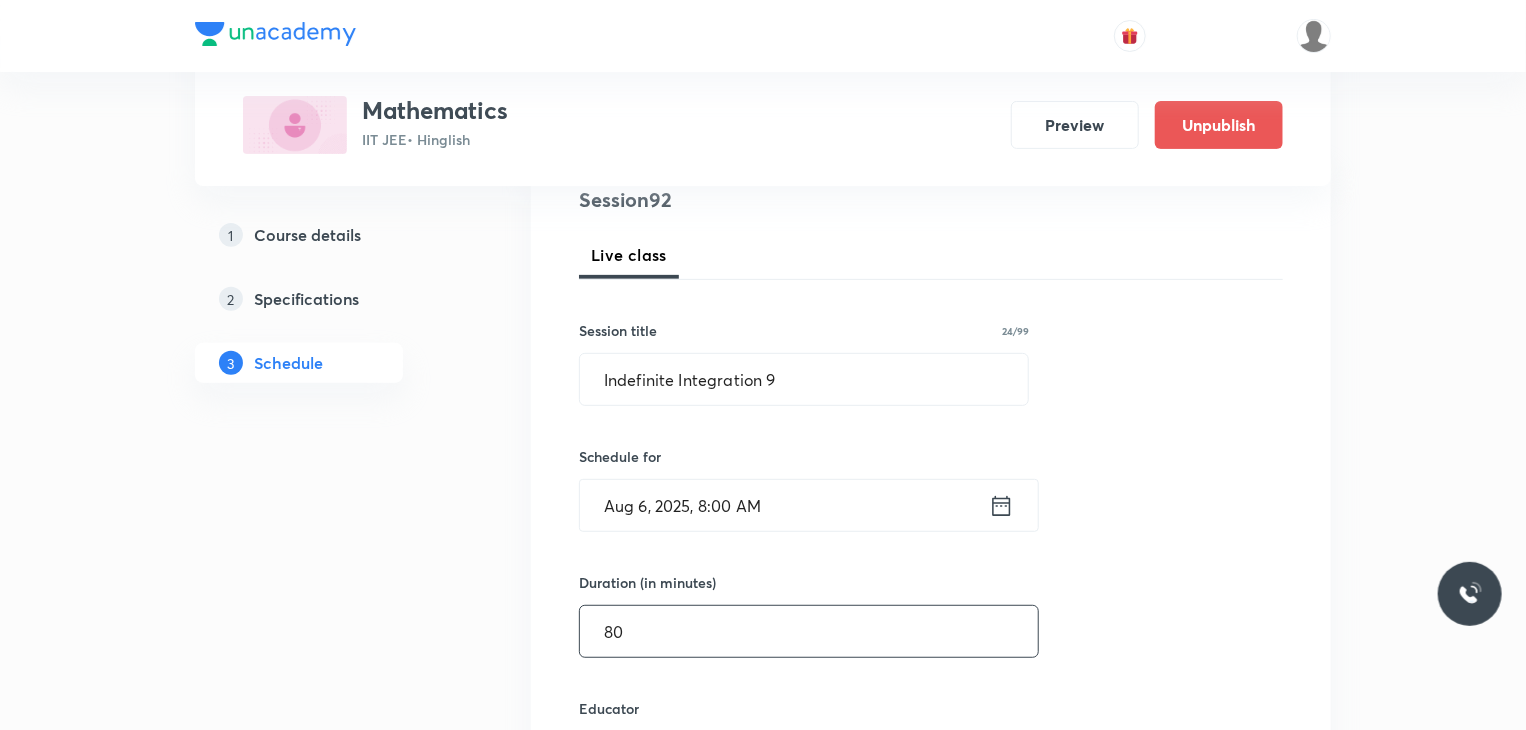 type on "80" 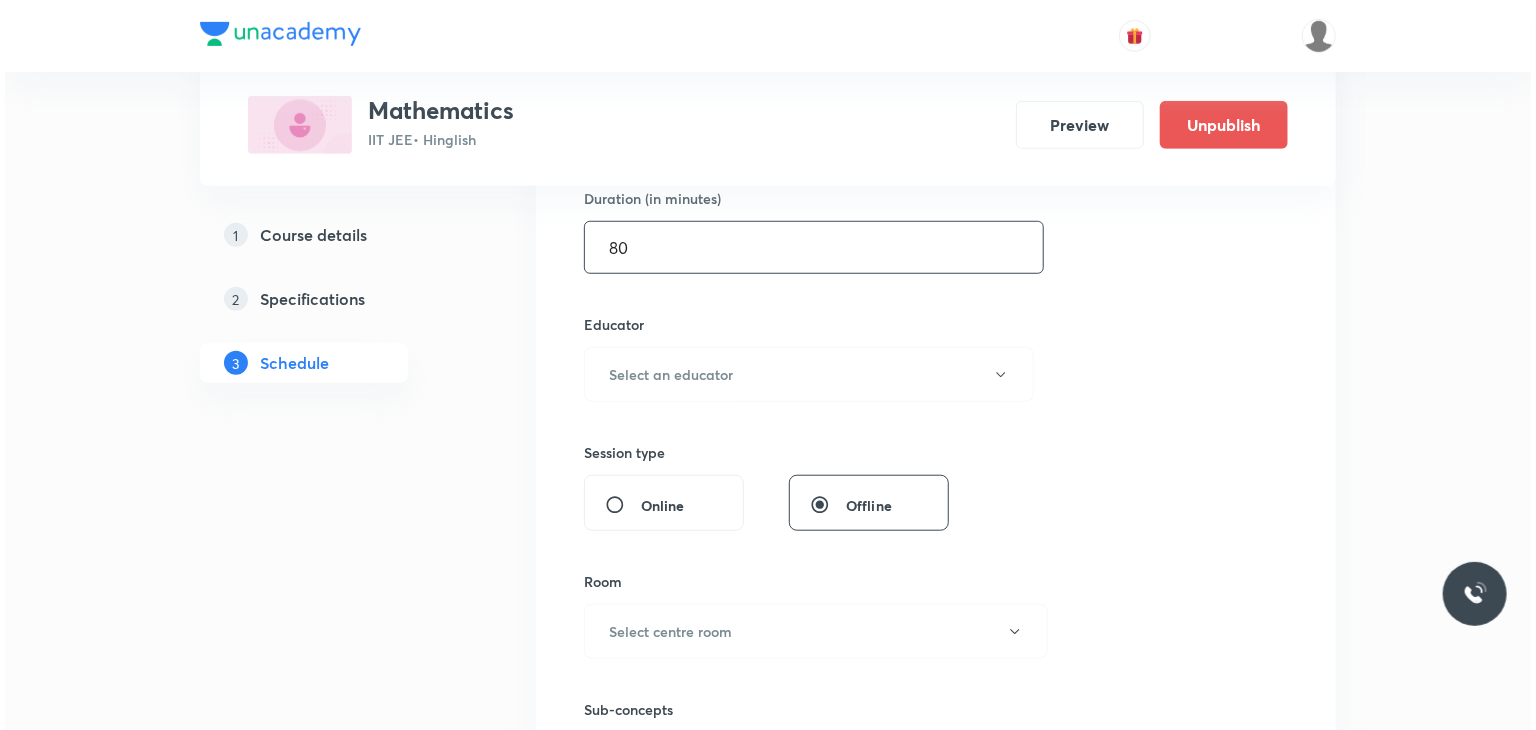 scroll, scrollTop: 647, scrollLeft: 0, axis: vertical 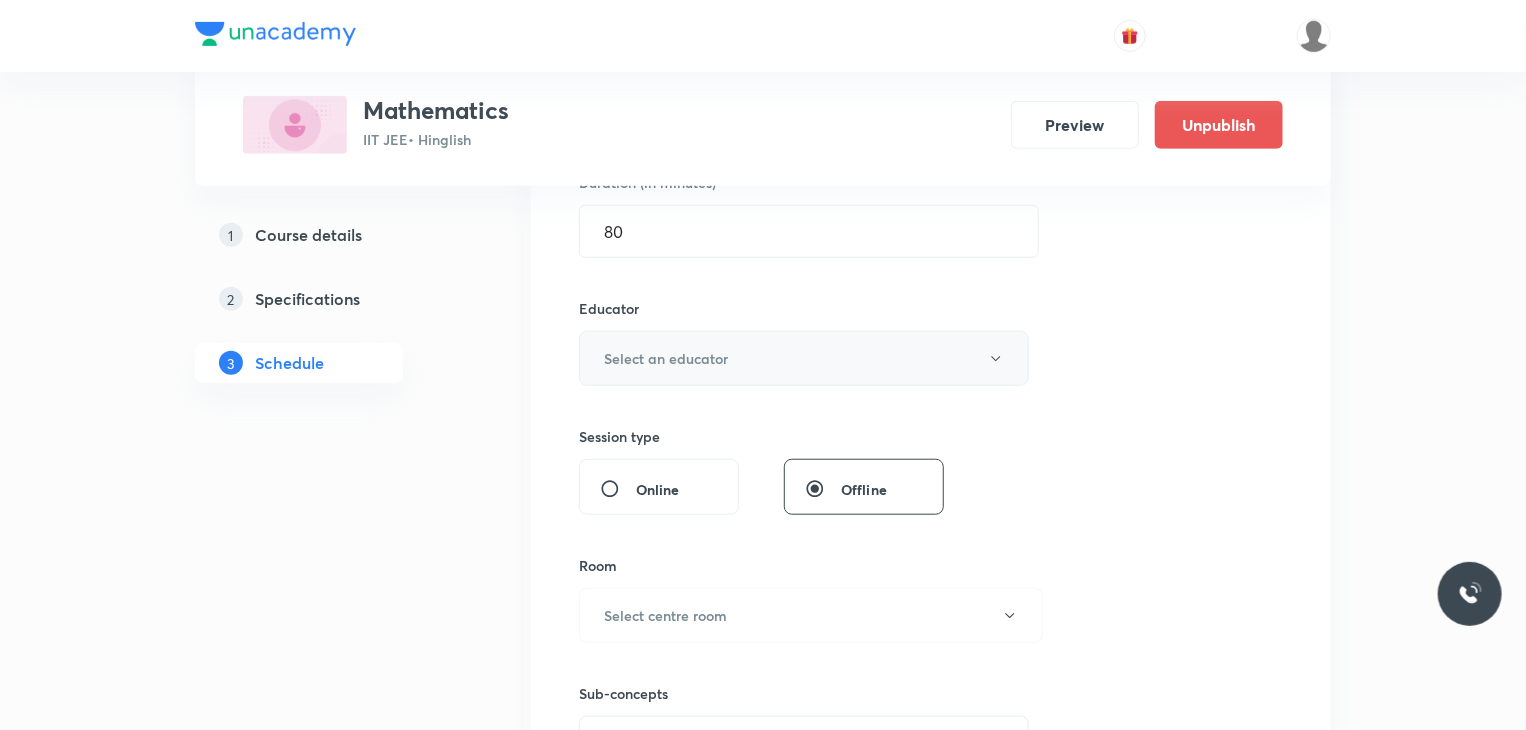 click on "Select an educator" at bounding box center (666, 358) 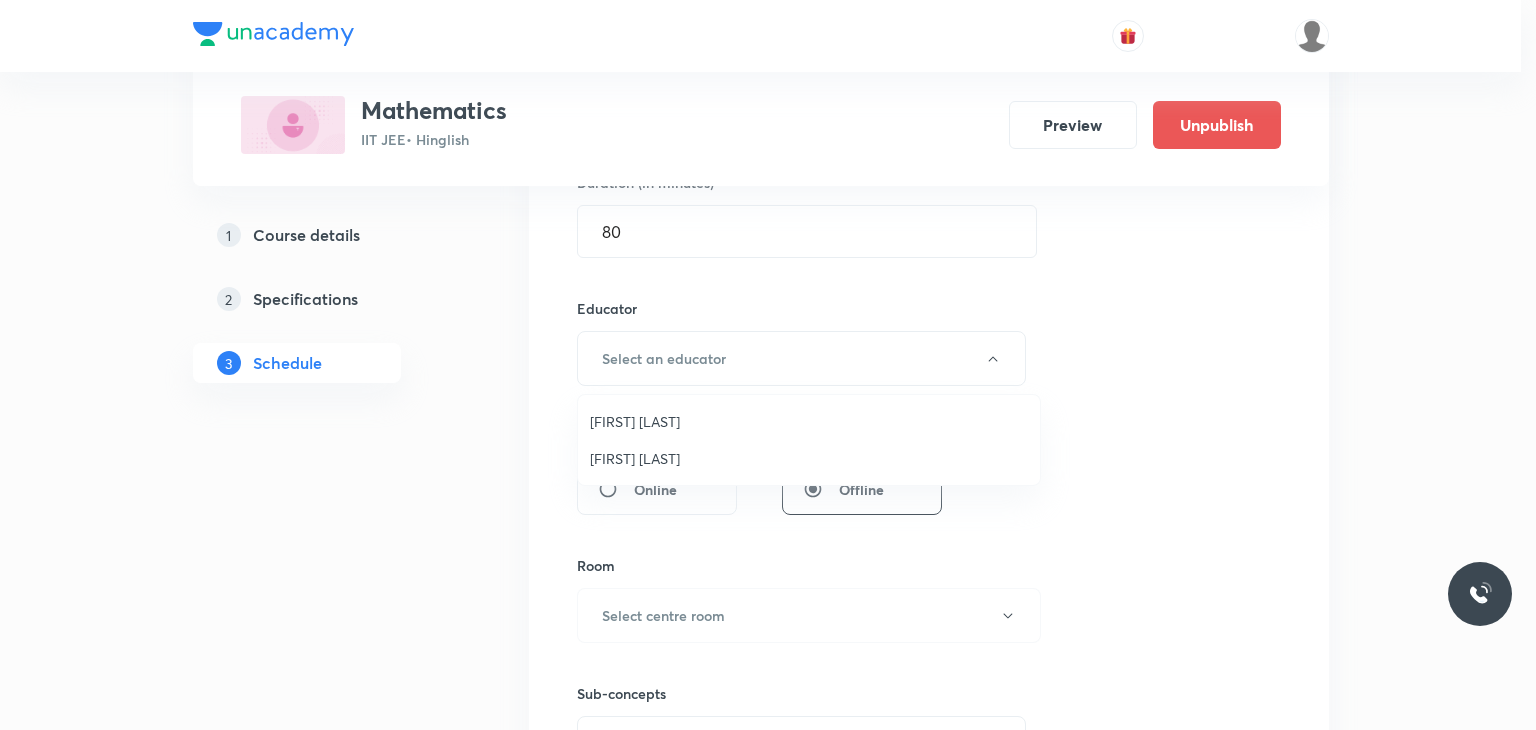 click on "Gourav Joshi" at bounding box center (809, 421) 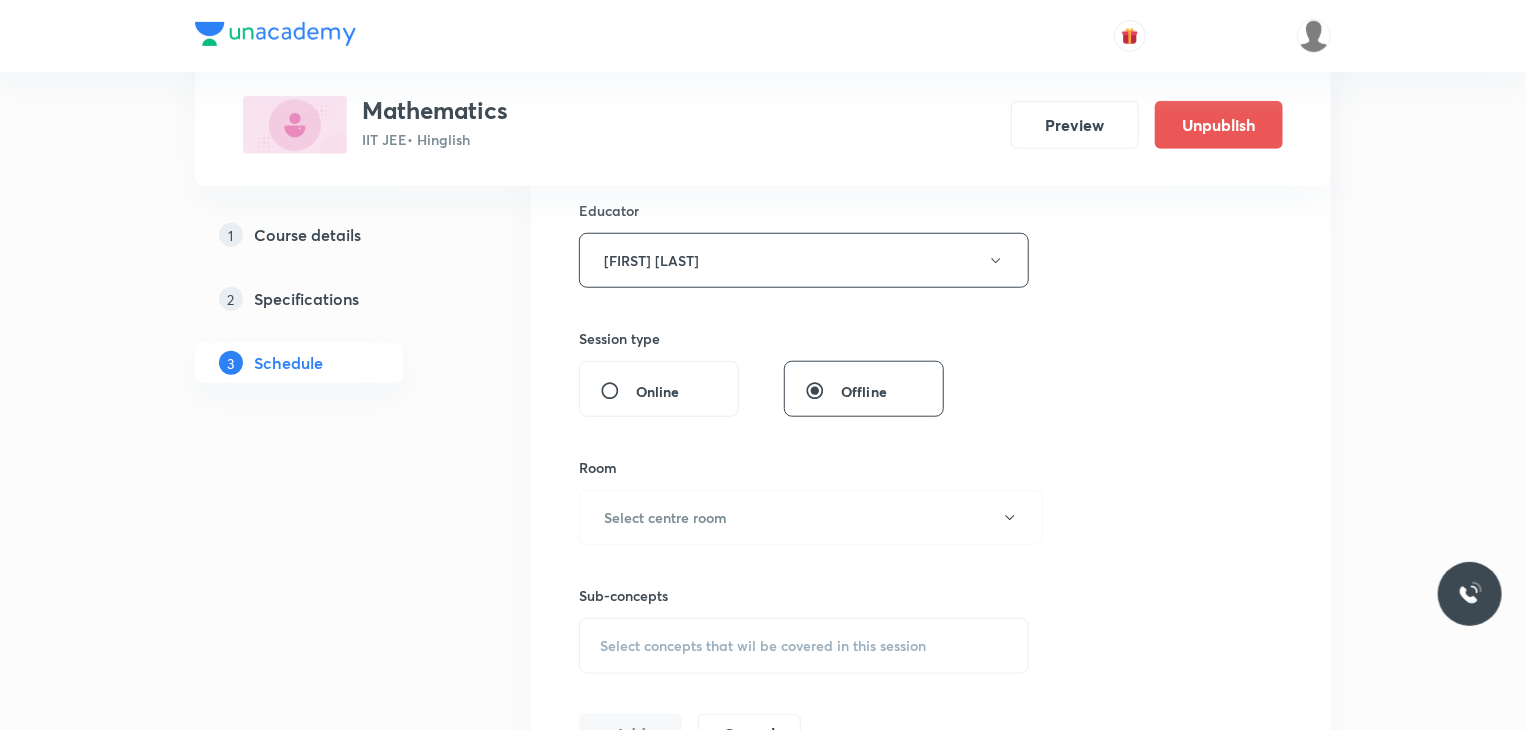 scroll, scrollTop: 847, scrollLeft: 0, axis: vertical 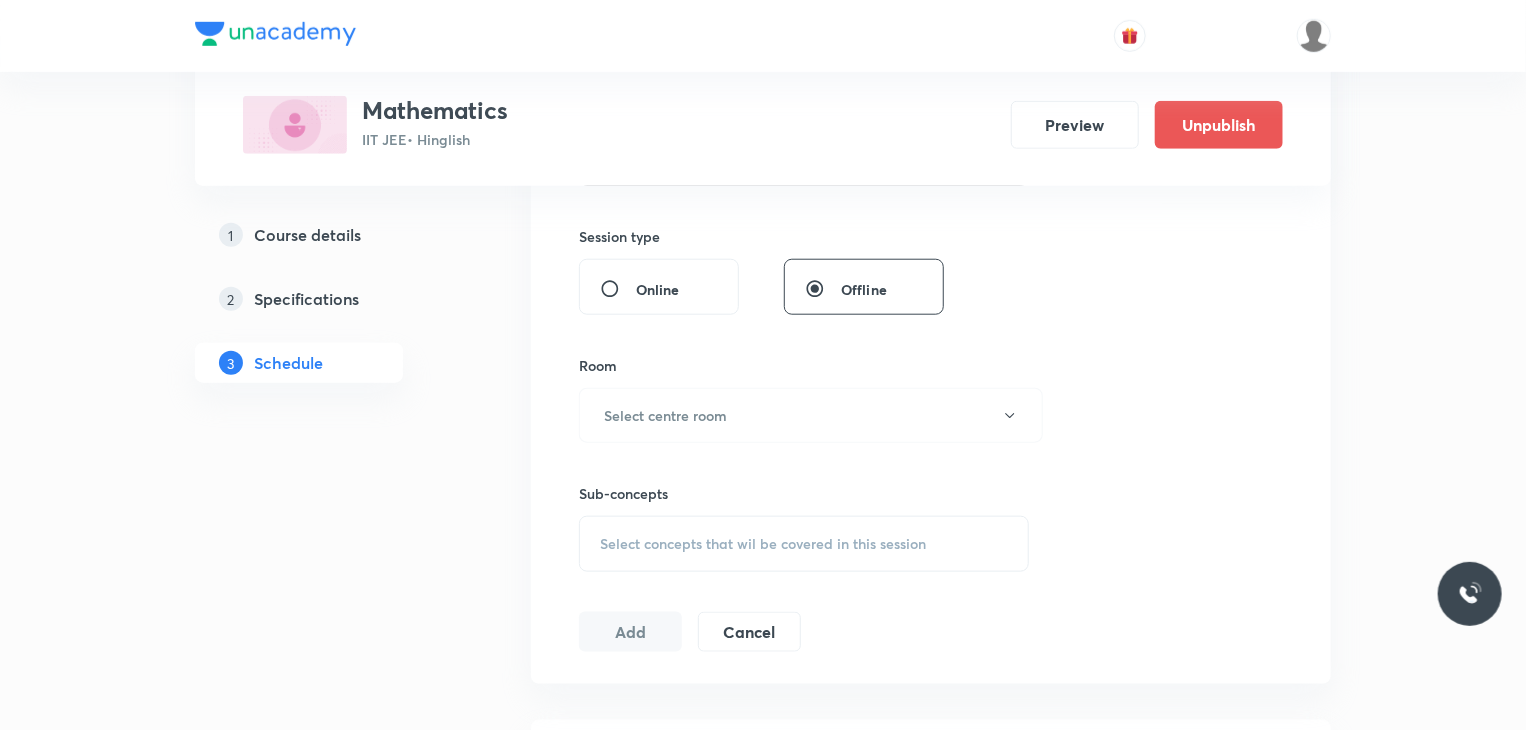 click on "Room" at bounding box center (804, 365) 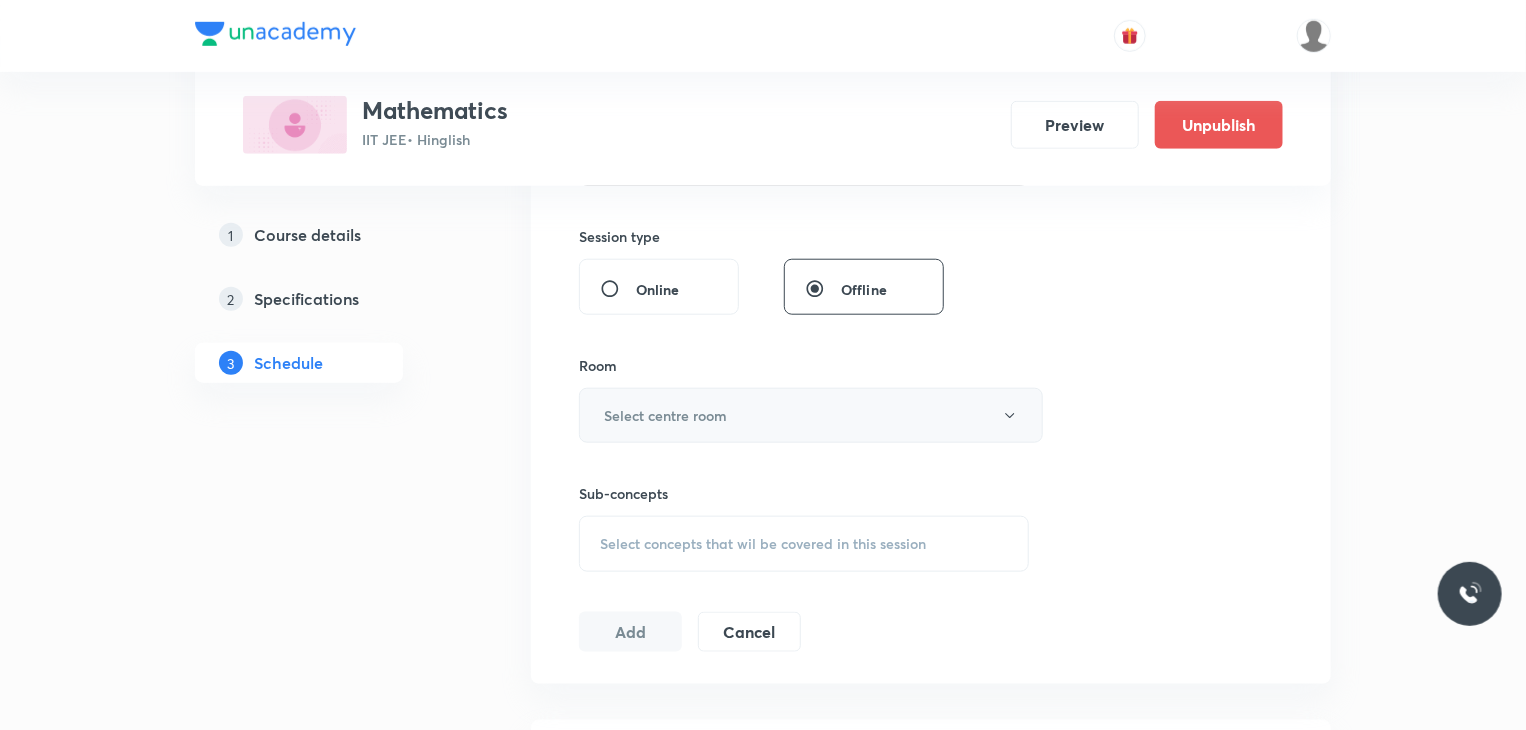 click on "Select centre room" at bounding box center [665, 415] 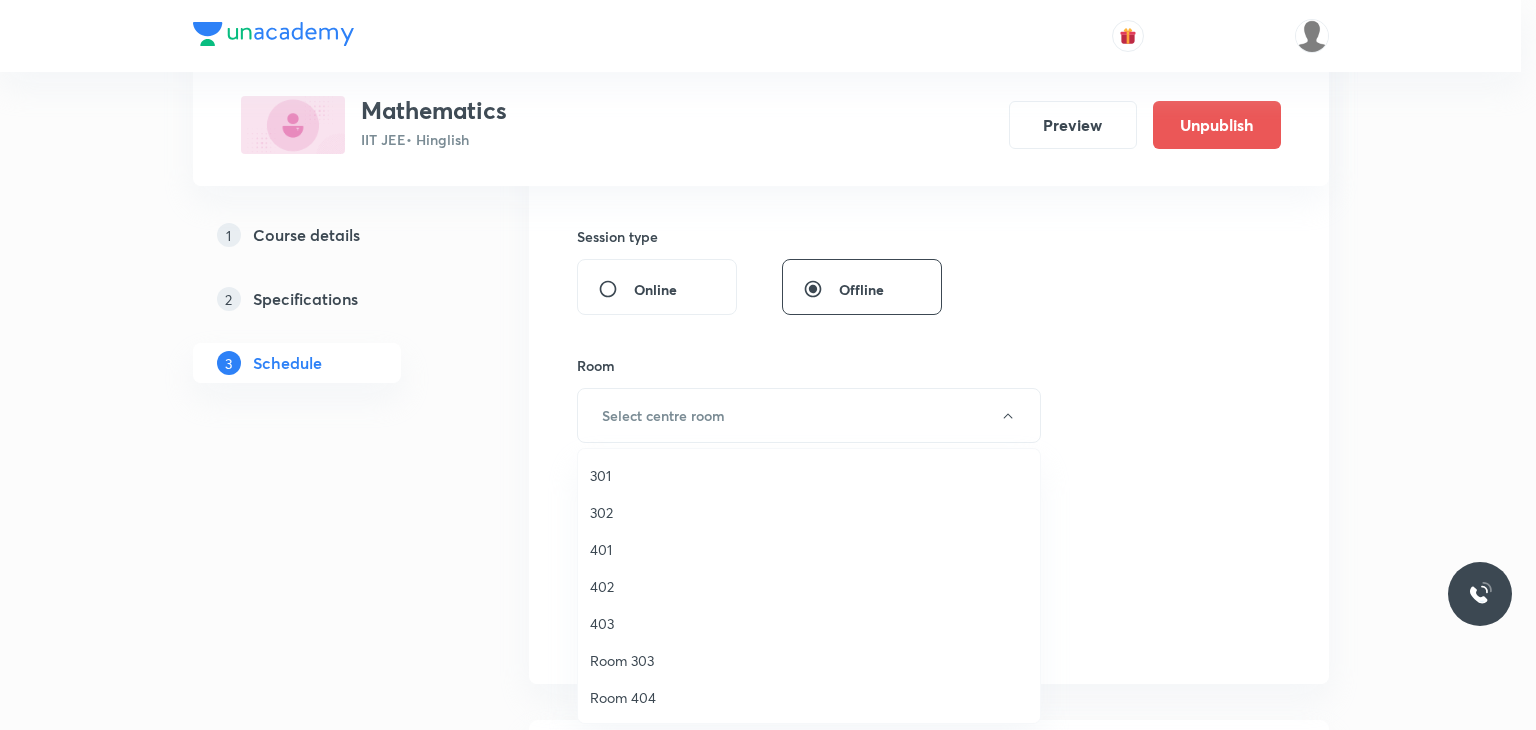 click on "302" at bounding box center (809, 512) 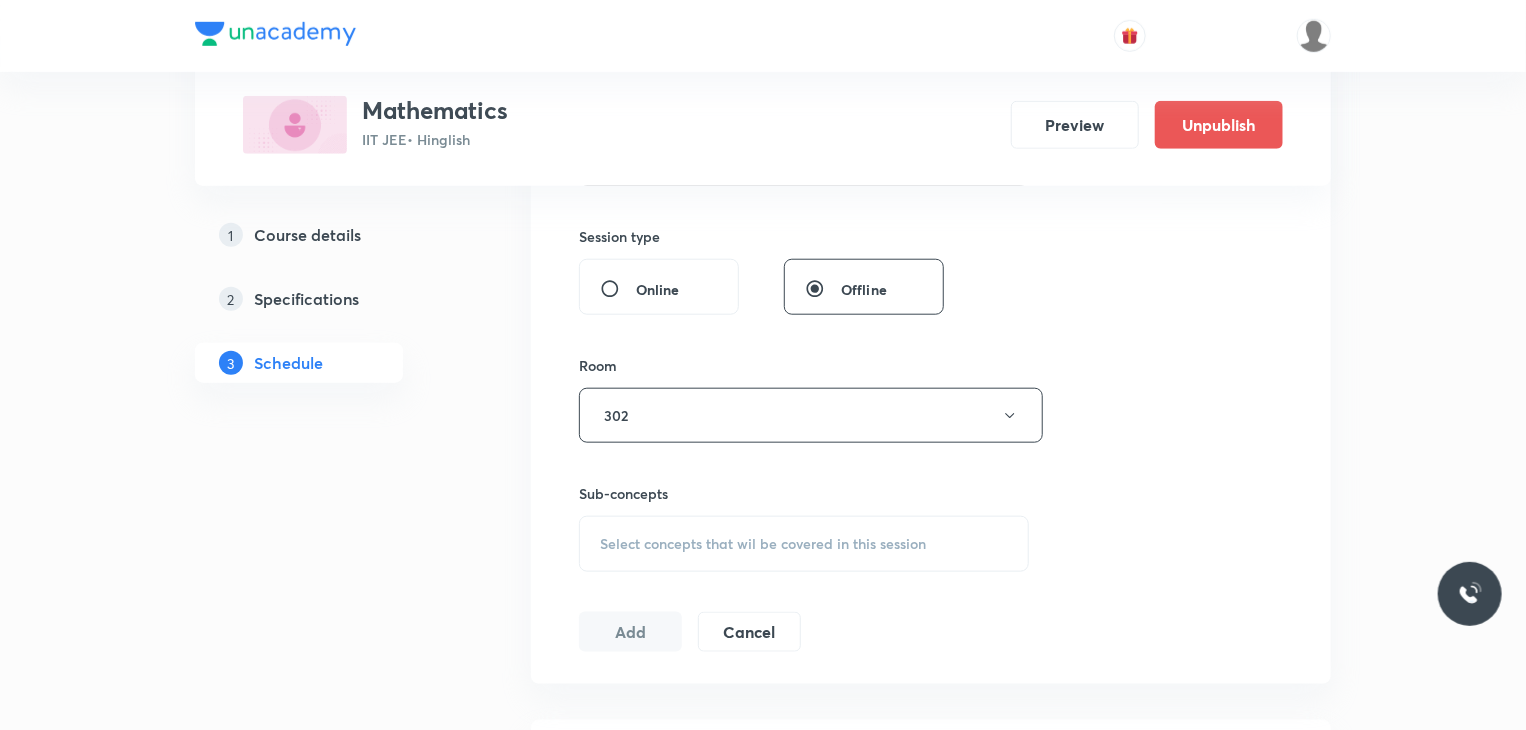 scroll, scrollTop: 1047, scrollLeft: 0, axis: vertical 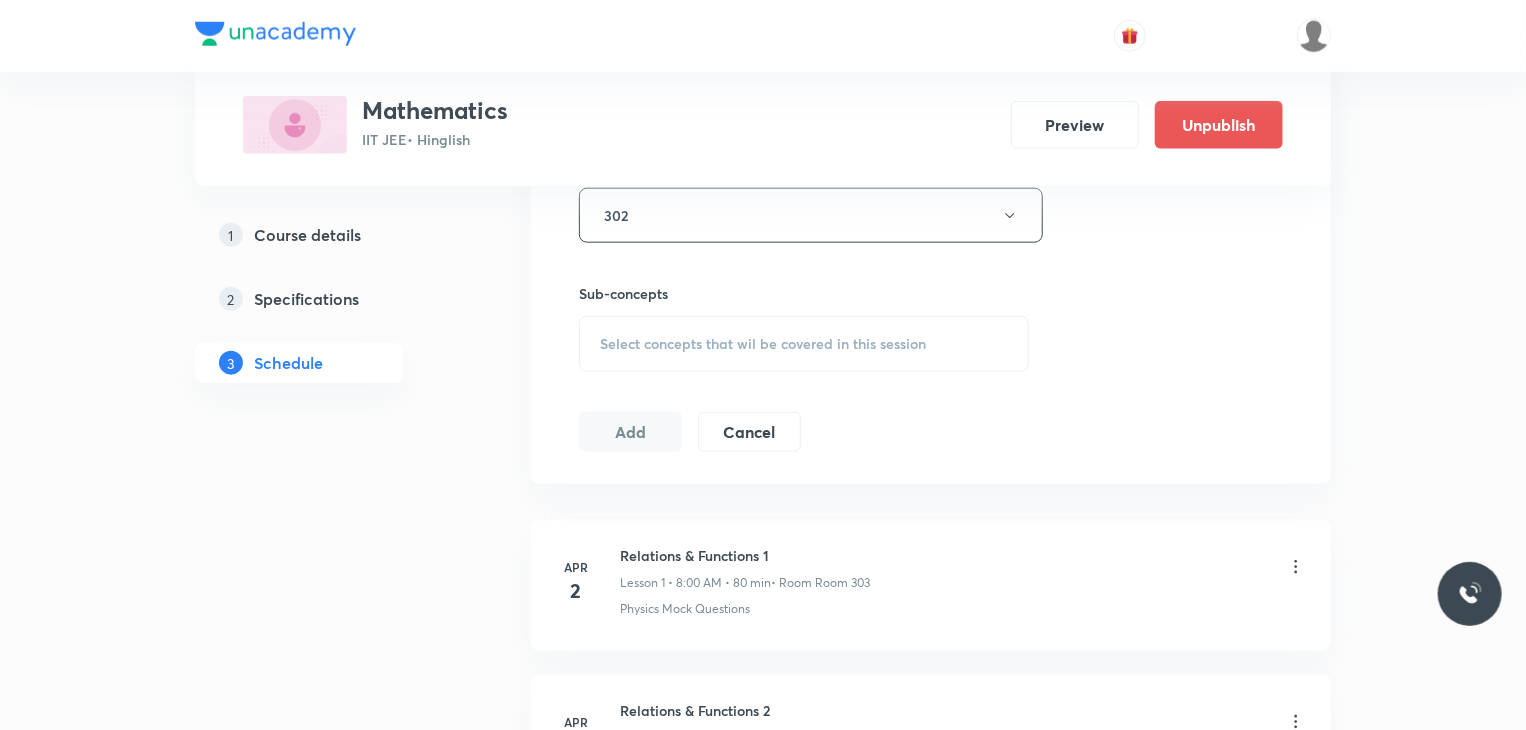 click on "Select concepts that wil be covered in this session" at bounding box center (763, 344) 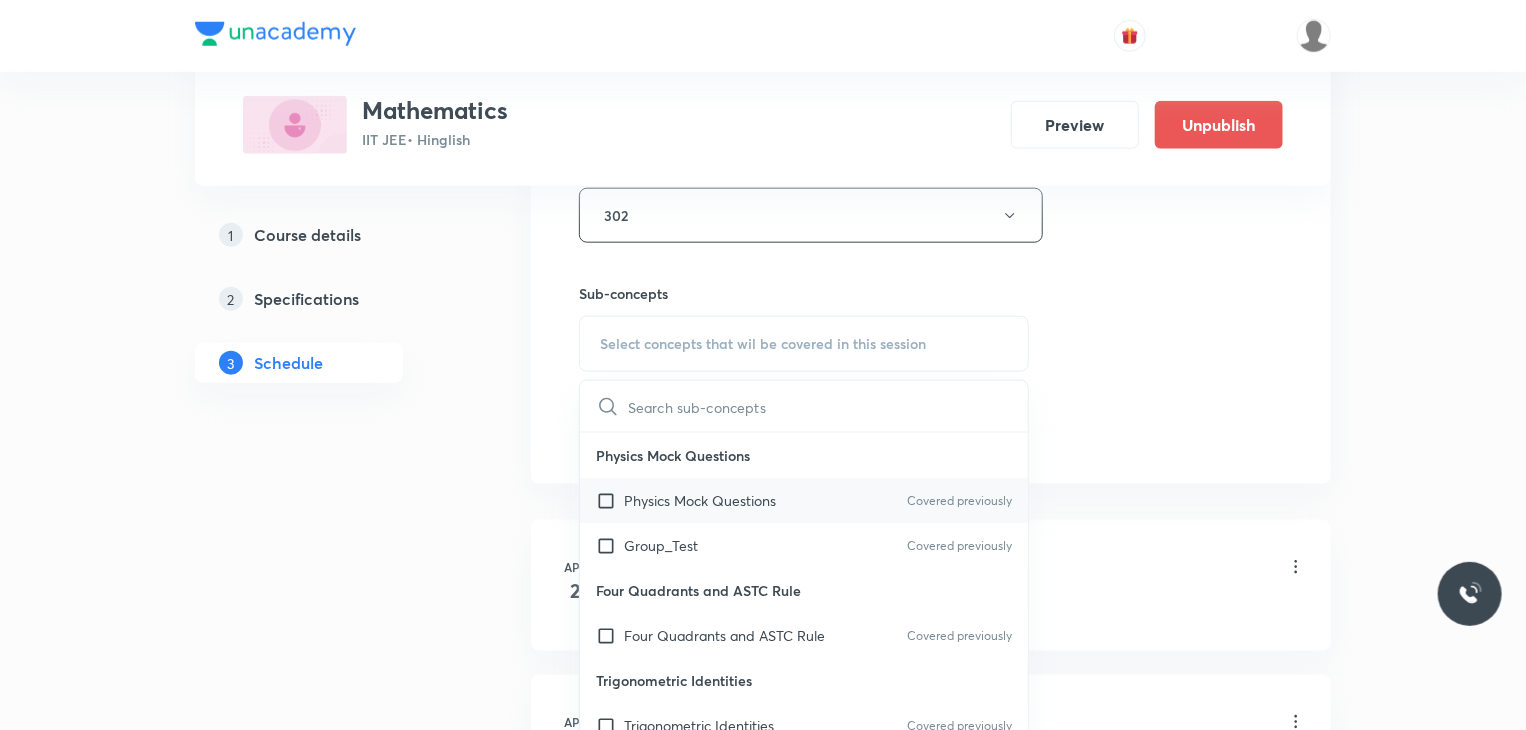 click on "Physics Mock Questions" at bounding box center [700, 500] 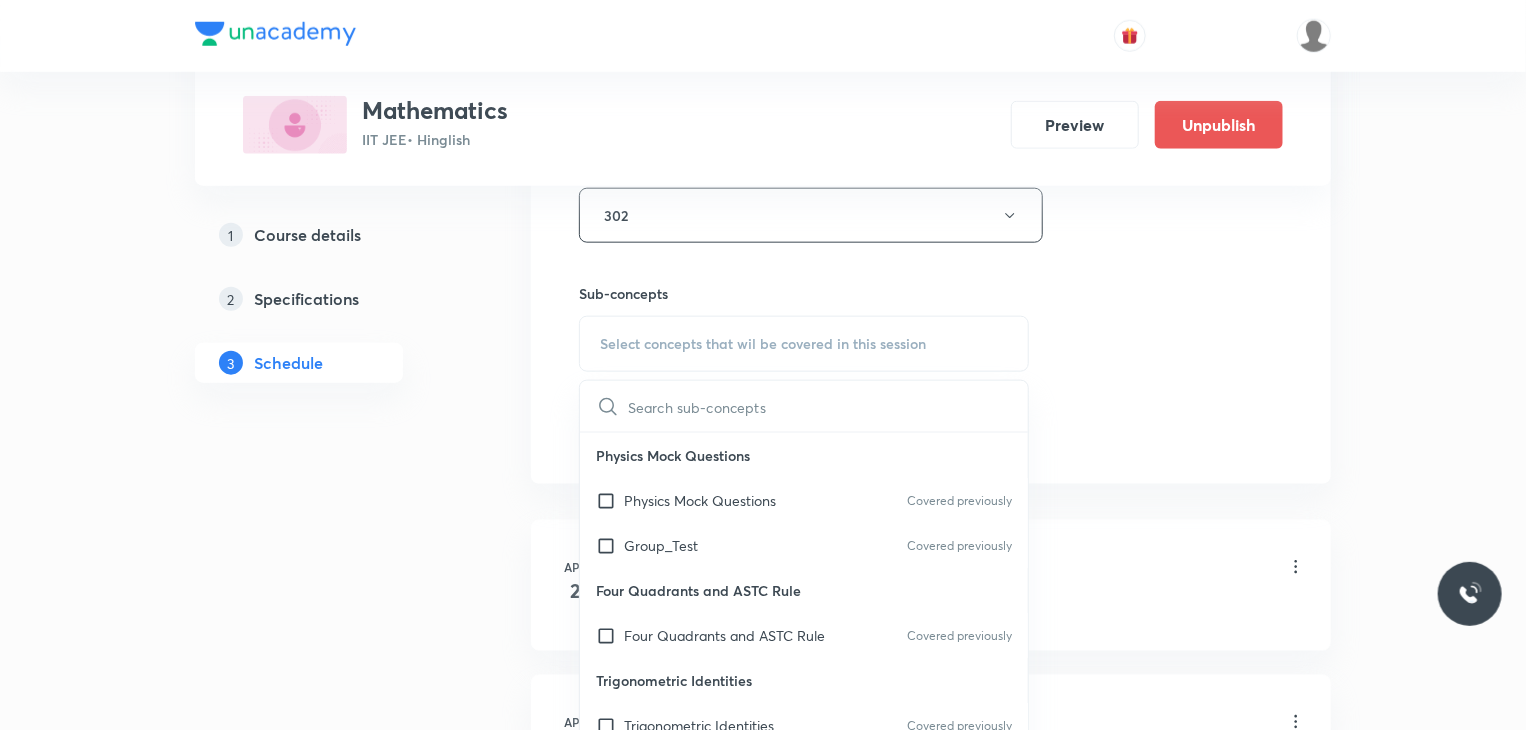 checkbox on "true" 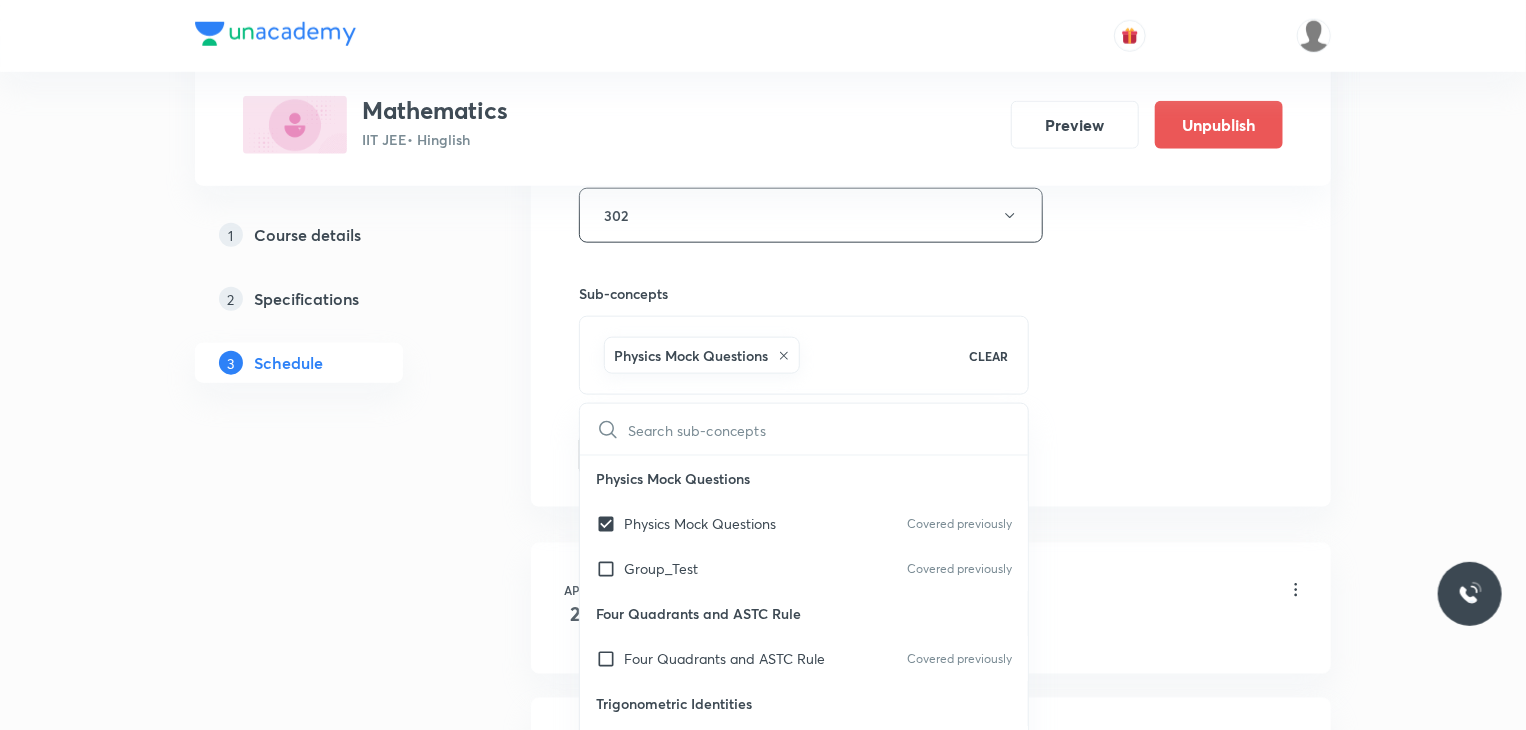 click on "Session  92 Live class Session title 24/99 Indefinite Integration 9 ​ Schedule for Aug 6, 2025, 8:00 AM ​ Duration (in minutes) 80 ​ Educator Gourav Joshi   Session type Online Offline Room 302 Sub-concepts Physics Mock Questions CLEAR ​ Physics Mock Questions Physics Mock Questions Covered previously Group_Test Covered previously Four Quadrants and ASTC Rule Four Quadrants and ASTC Rule Covered previously Trigonometric Identities Trigonometric Identities Covered previously Trigonometric Ratios Trigonometric Identities System of Measurement of Angle System of Measurement of Angle Angle Angle Trigonometry Trigonometry Geometrical Expression Geometrical Expression Arithmetic Progression Arithmetic Progression Componendo and Dividendo Rule Componendo and Dividendo Rule Logarithm Logarithm Binomial Expression Binomial Expression Quadratic Equation Quadratic Equation Basic Maths used in Physics Basic Maths used in Physics Scalar or Dot Product of Two Vectors Scalar or Dot Product of Two Vectors Origin Sets" at bounding box center (931, -70) 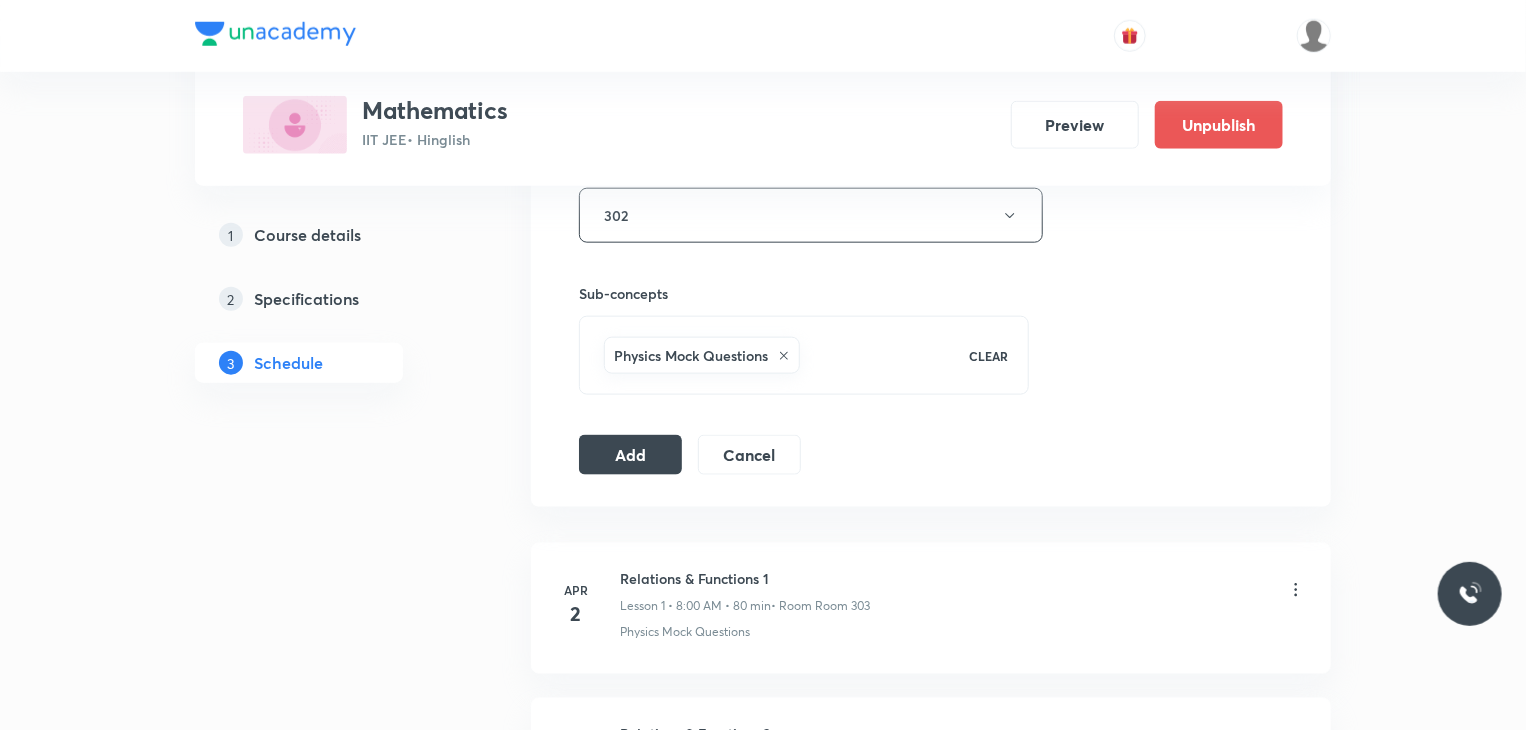 click on "Session  92 Live class Session title 24/99 Indefinite Integration 9 ​ Schedule for Aug 6, 2025, 8:00 AM ​ Duration (in minutes) 80 ​ Educator Gourav Joshi   Session type Online Offline Room 302 Sub-concepts Physics Mock Questions CLEAR Add Cancel" at bounding box center [931, -70] 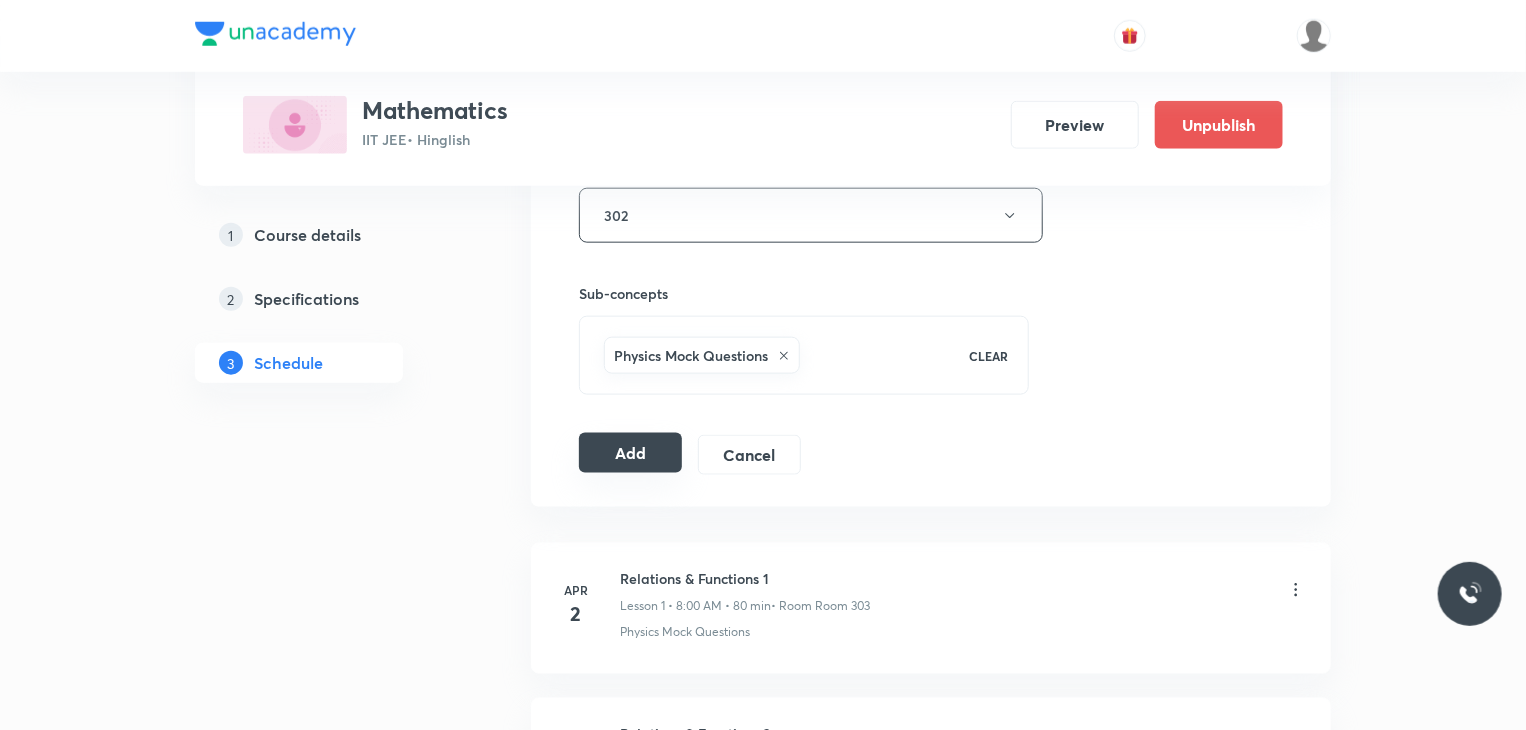 click on "Add" at bounding box center [630, 453] 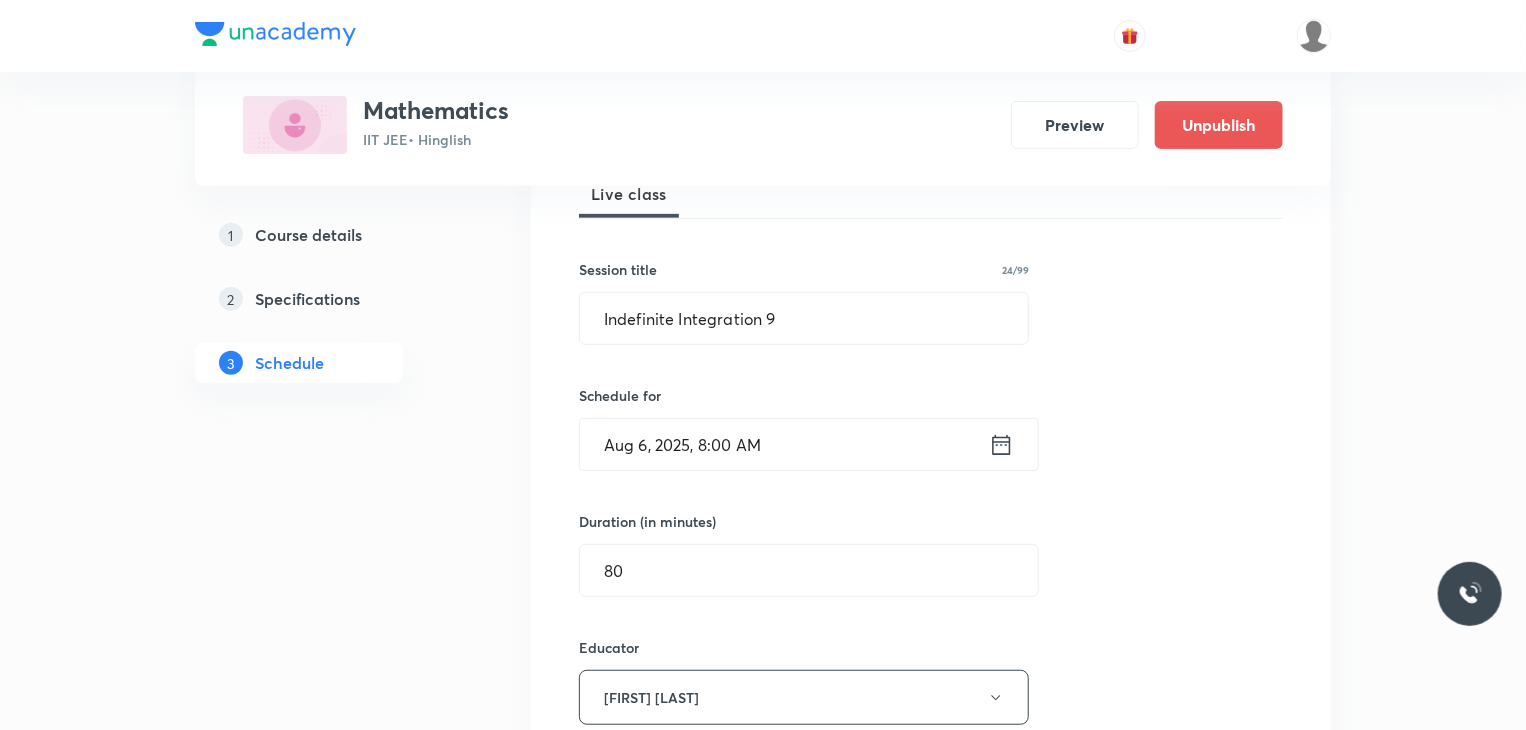 scroll, scrollTop: 15090, scrollLeft: 0, axis: vertical 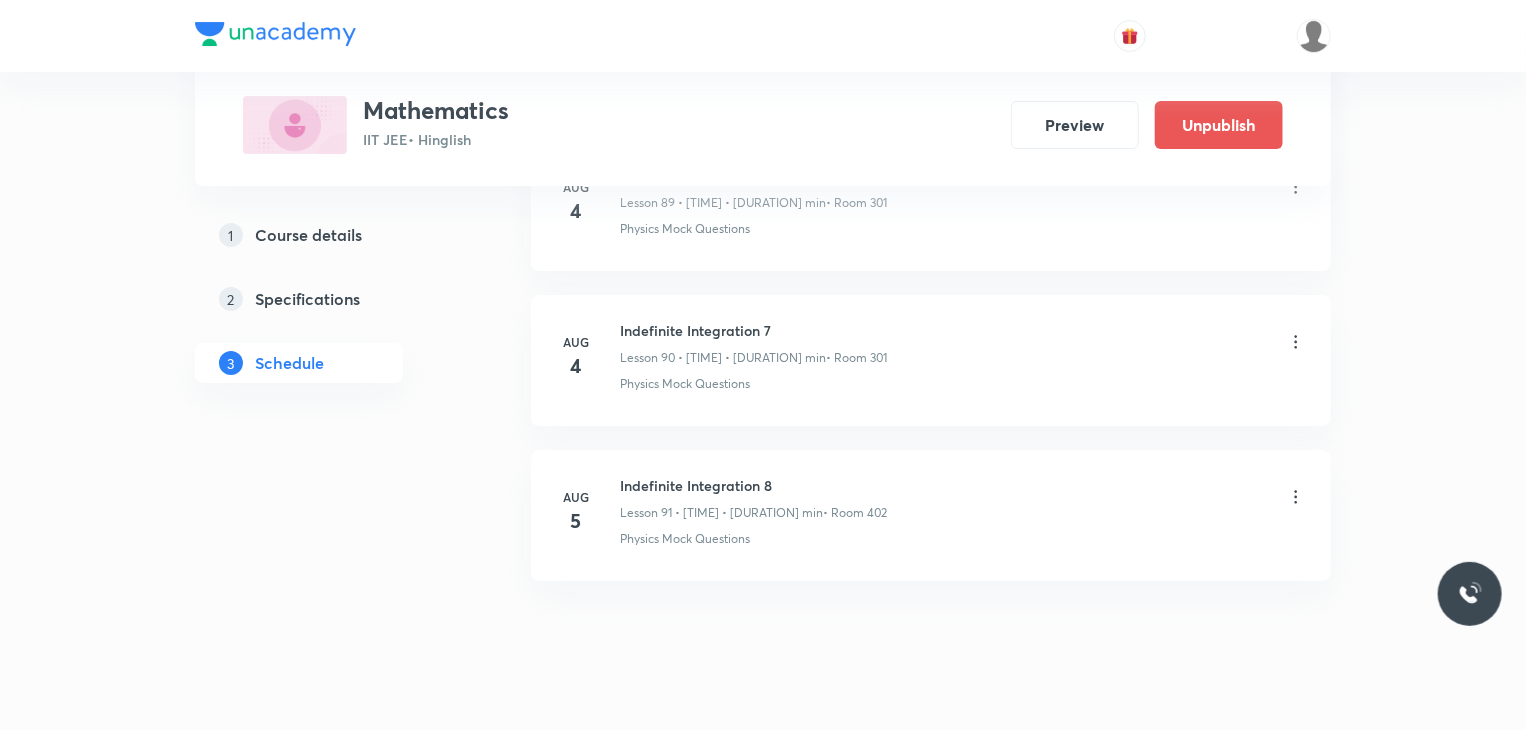 type 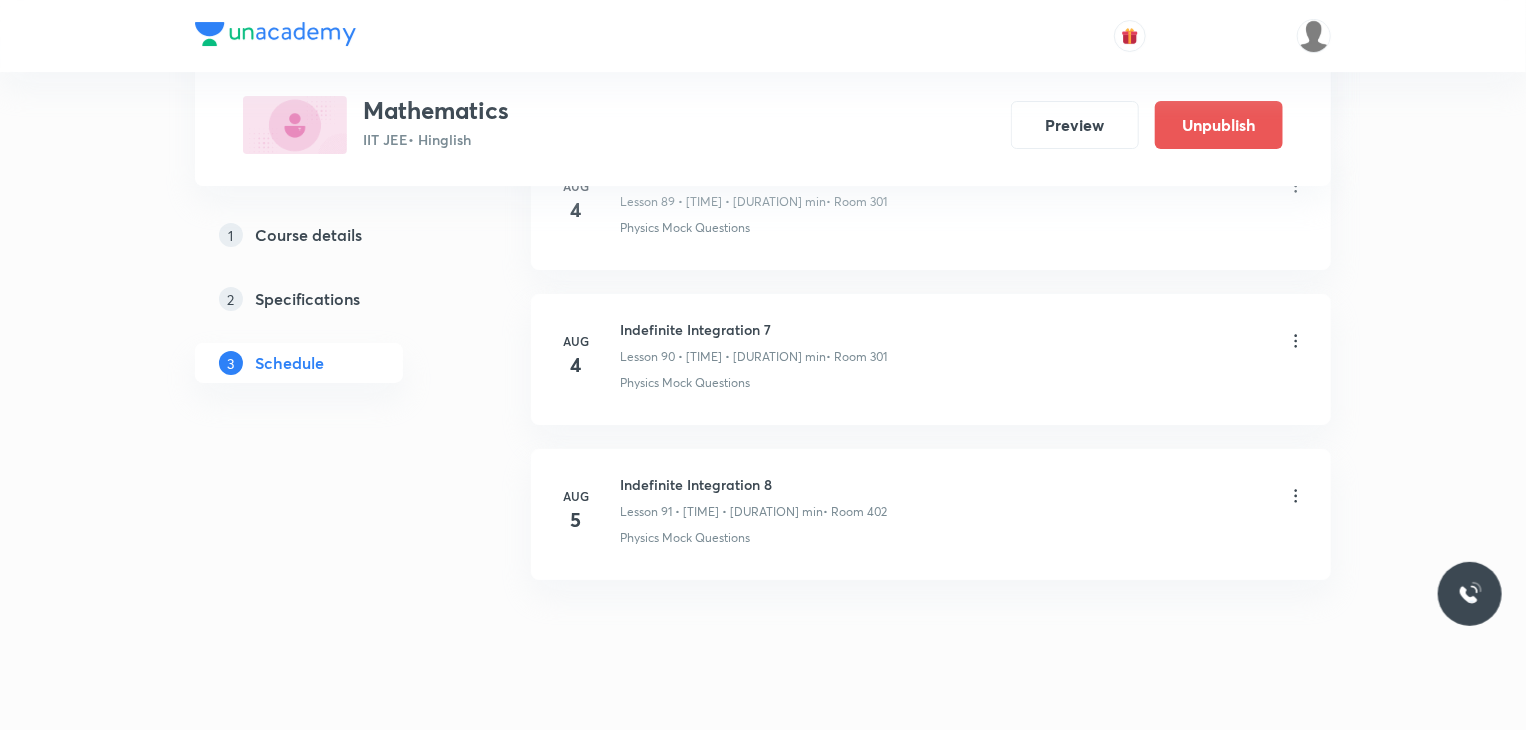 scroll, scrollTop: 14023, scrollLeft: 0, axis: vertical 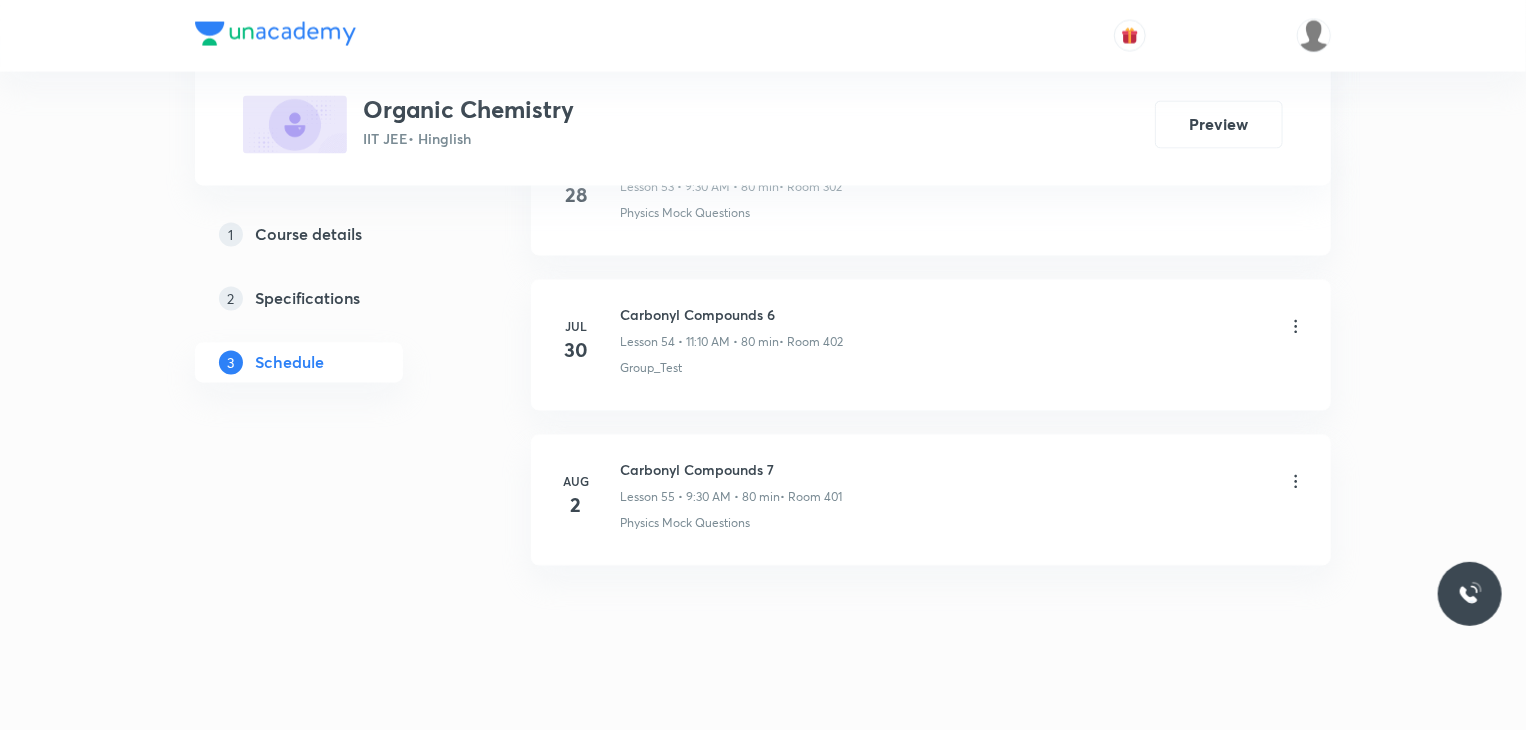 click on "Carbonyl Compounds 7 Lesson 55 • [TIME] • 80 min  • Room 401" at bounding box center (731, 483) 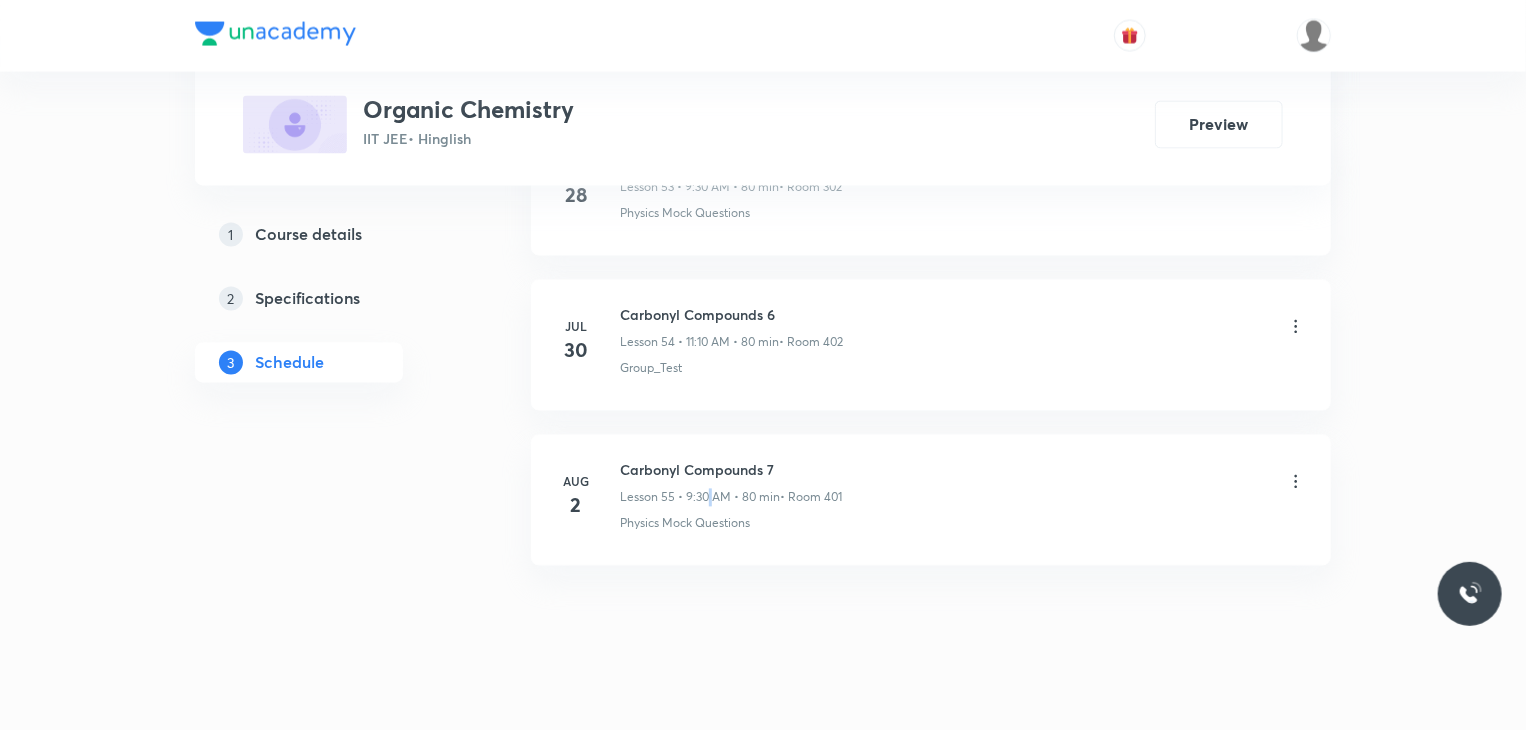 click on "Carbonyl Compounds 7 Lesson 55 • [TIME] • 80 min  • Room 401" at bounding box center (731, 483) 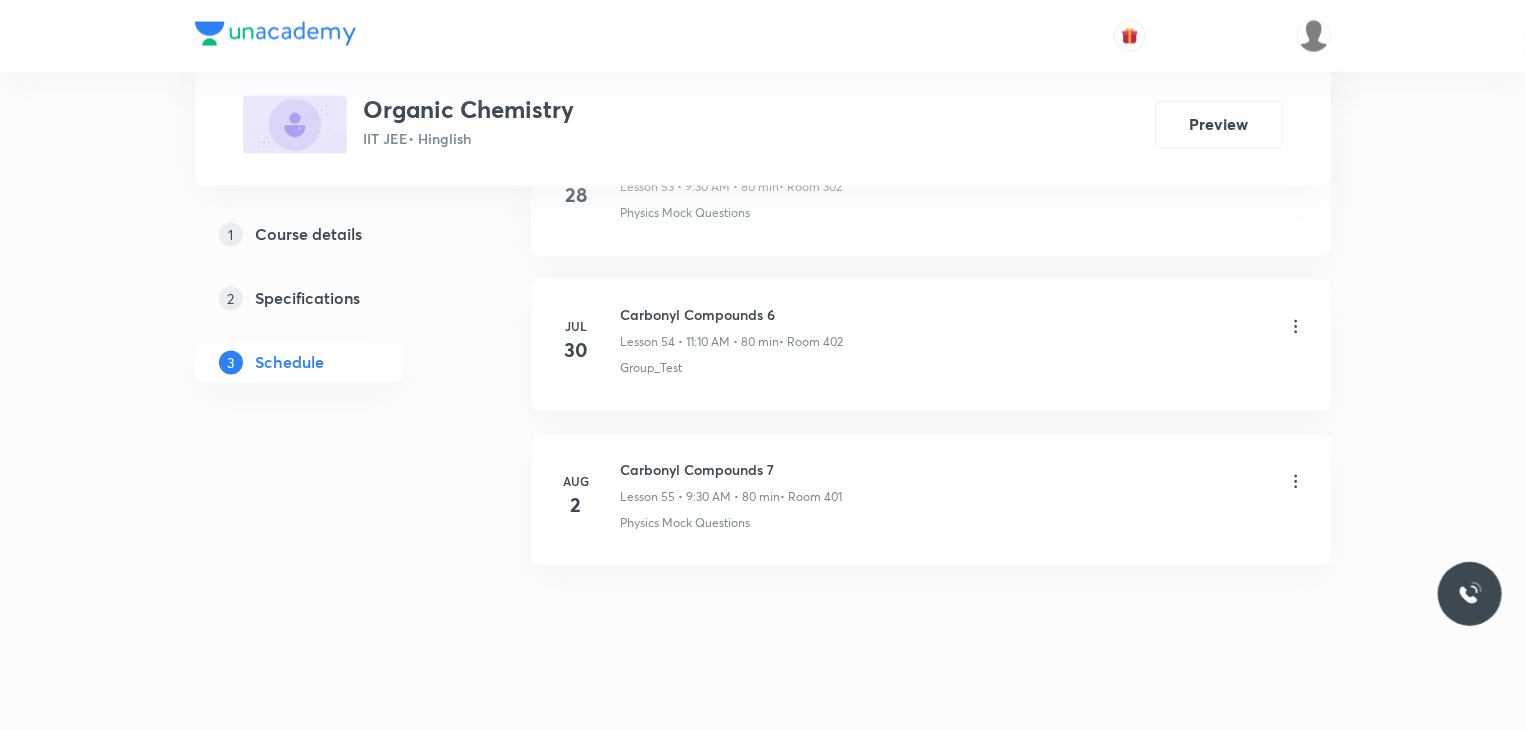 click on "Carbonyl Compounds 7" at bounding box center (731, 470) 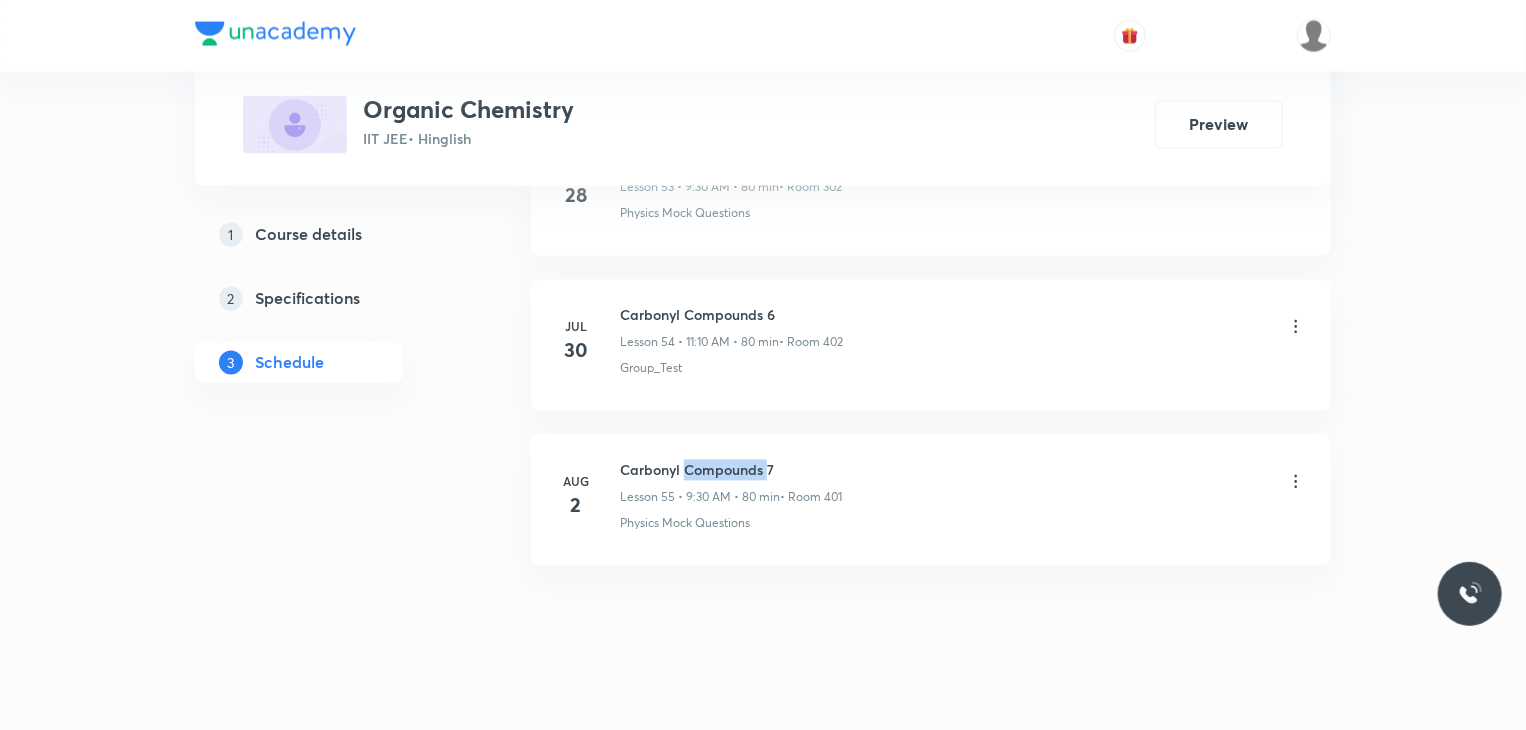 click on "Carbonyl Compounds 7" at bounding box center (731, 470) 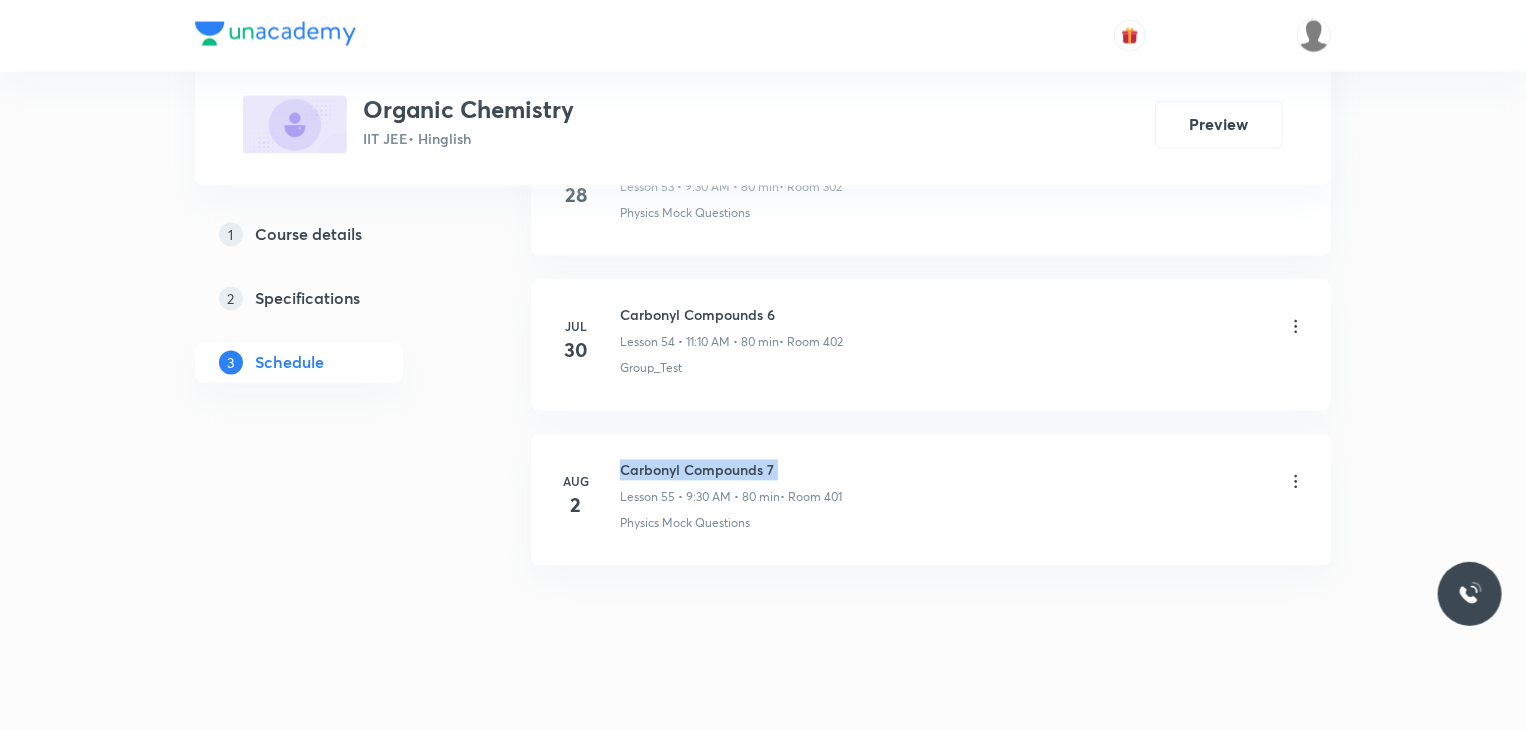 click on "Carbonyl Compounds 7" at bounding box center [731, 470] 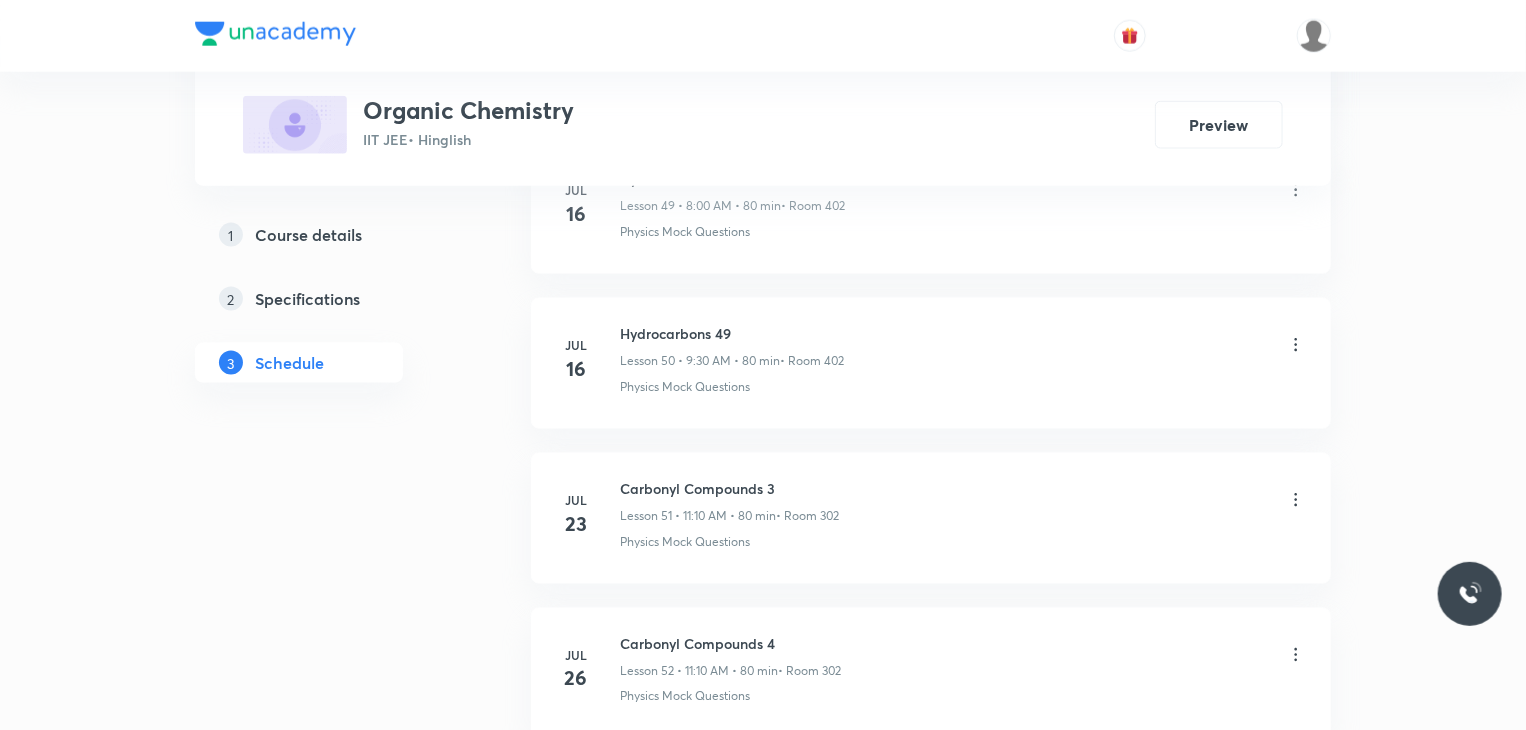 scroll, scrollTop: 0, scrollLeft: 0, axis: both 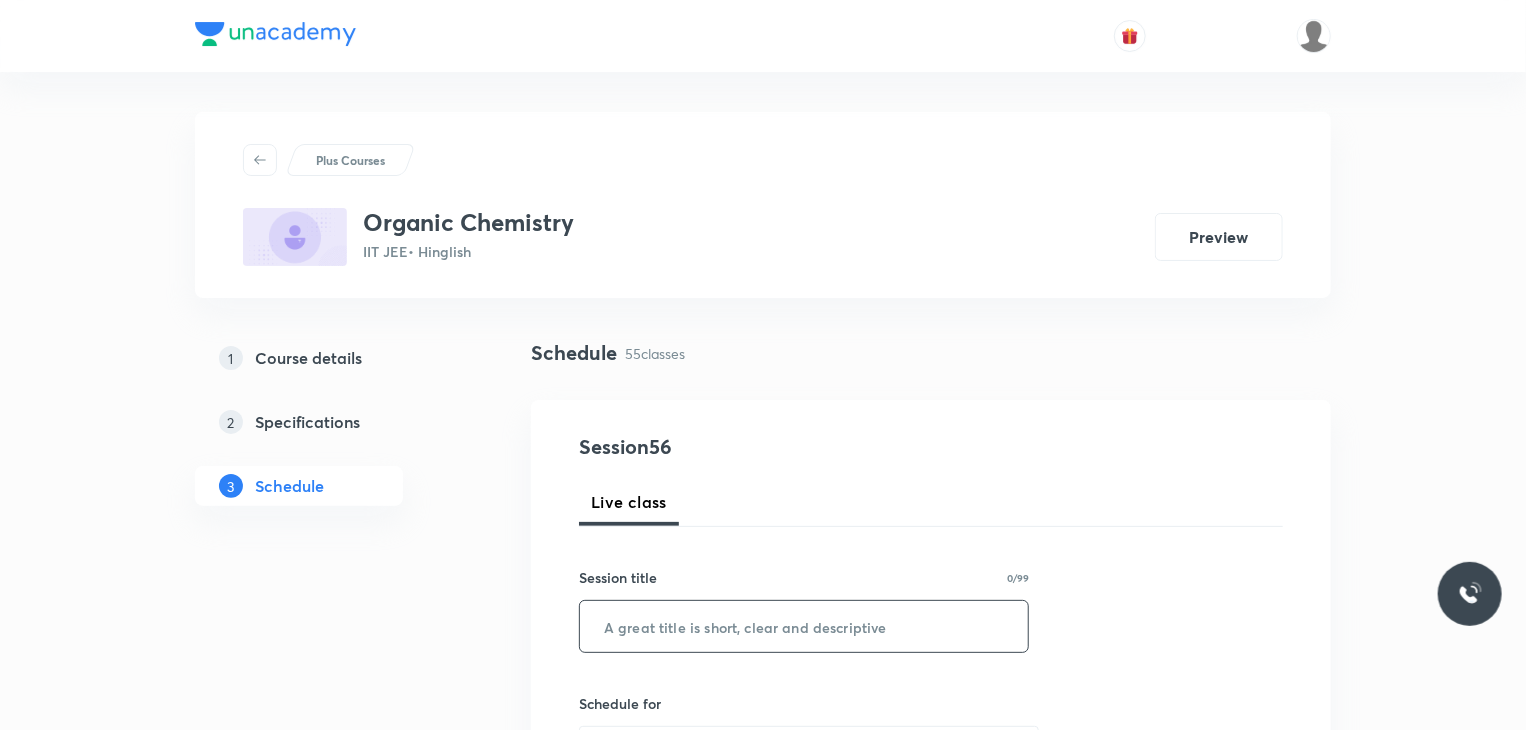 click at bounding box center (804, 626) 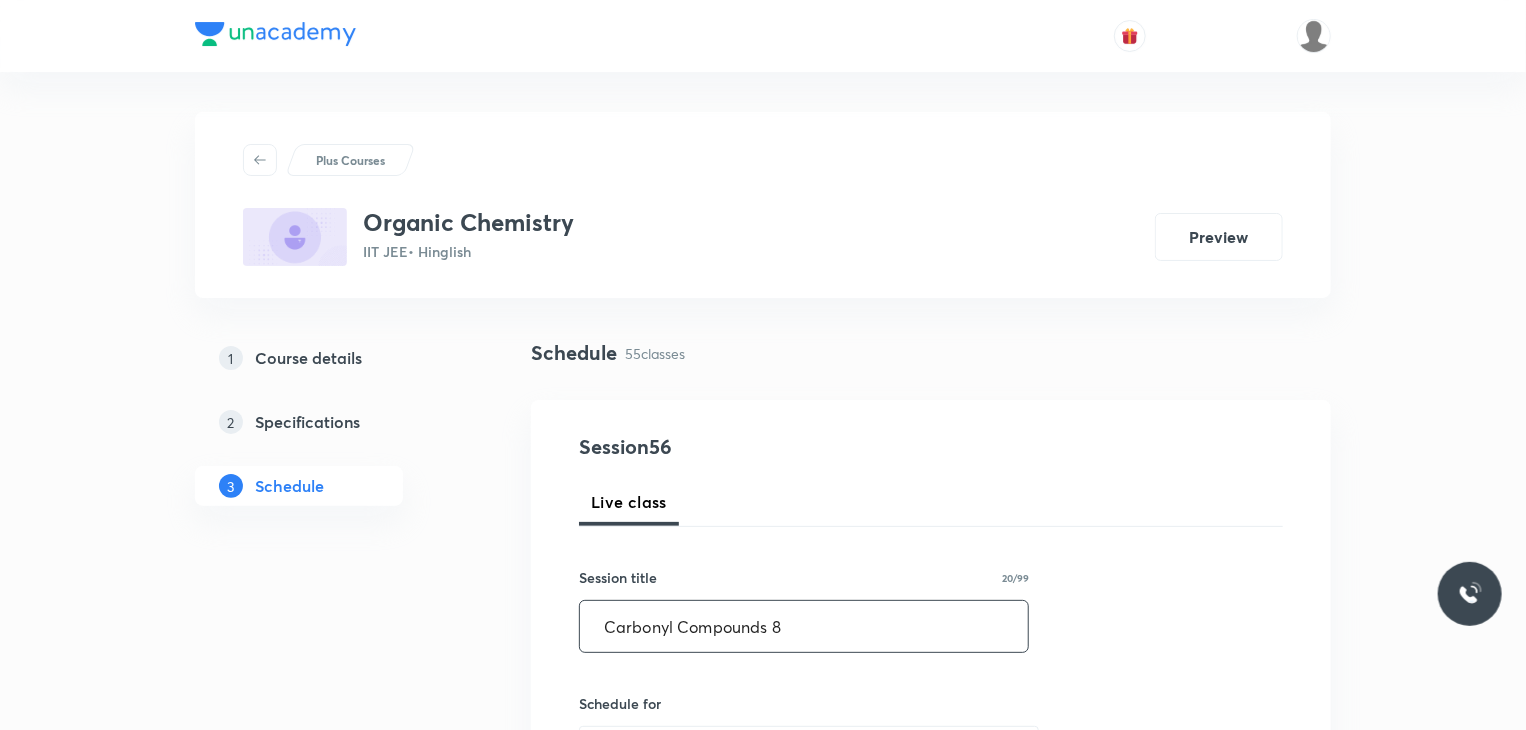 type on "Carbonyl Compounds 8" 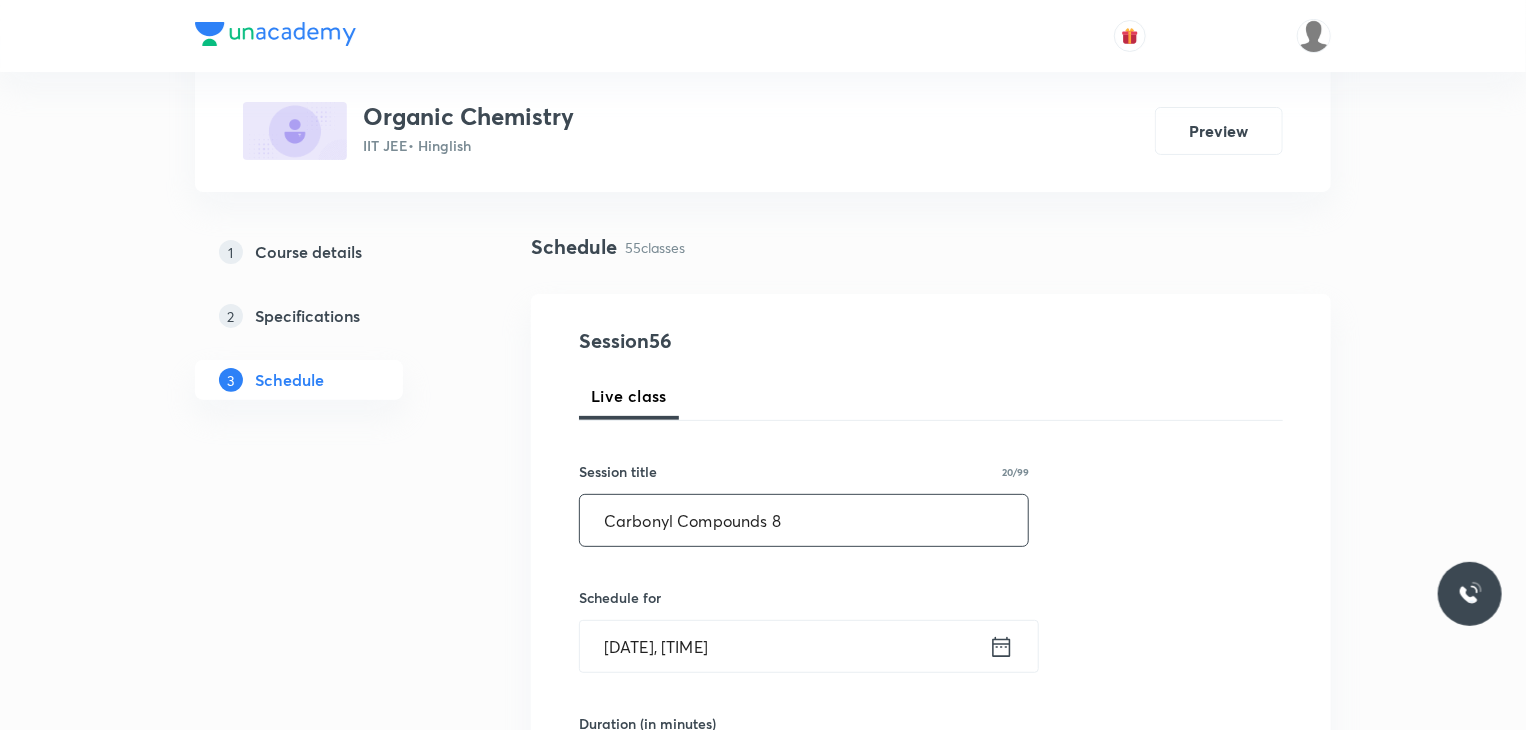 scroll, scrollTop: 152, scrollLeft: 0, axis: vertical 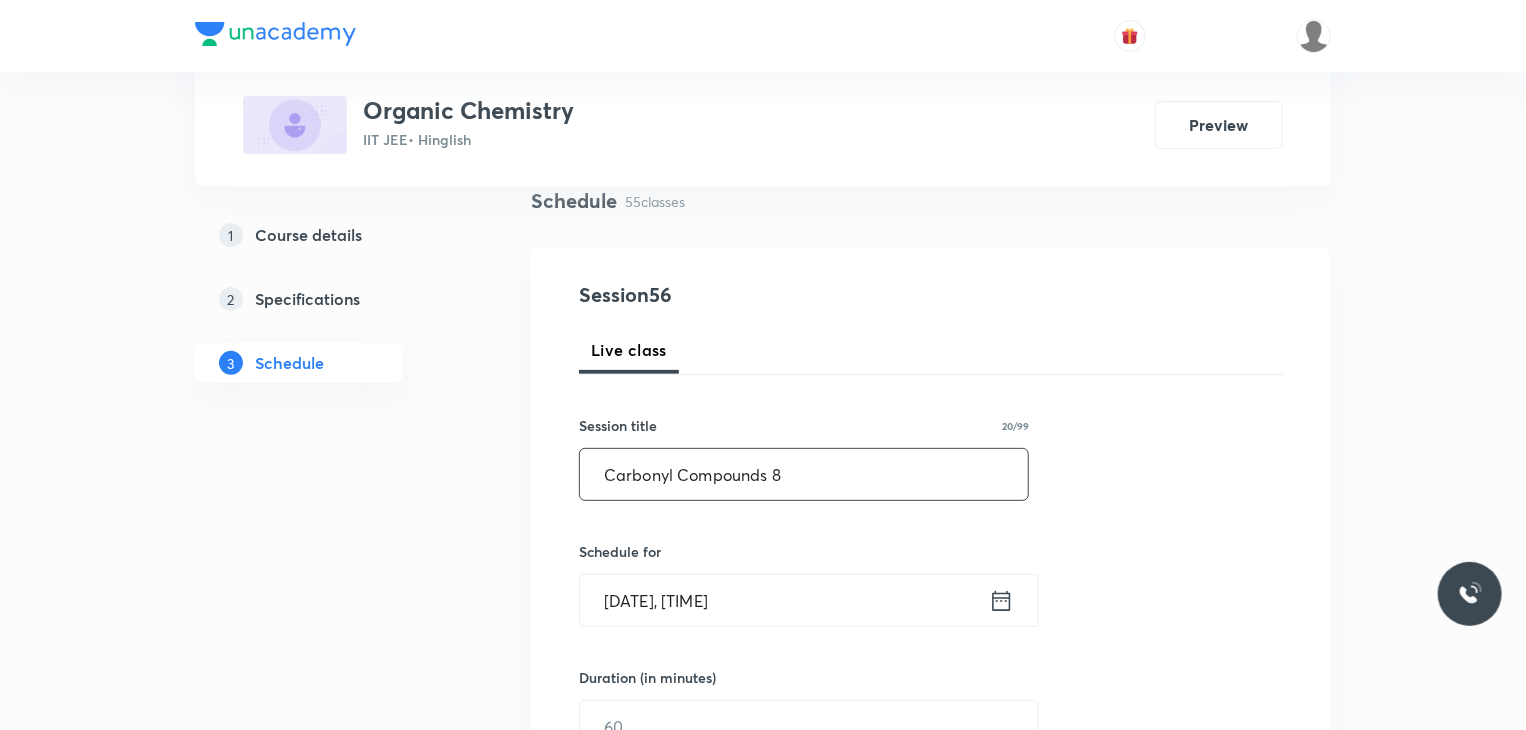 click on "[DATE], [TIME]" at bounding box center (784, 600) 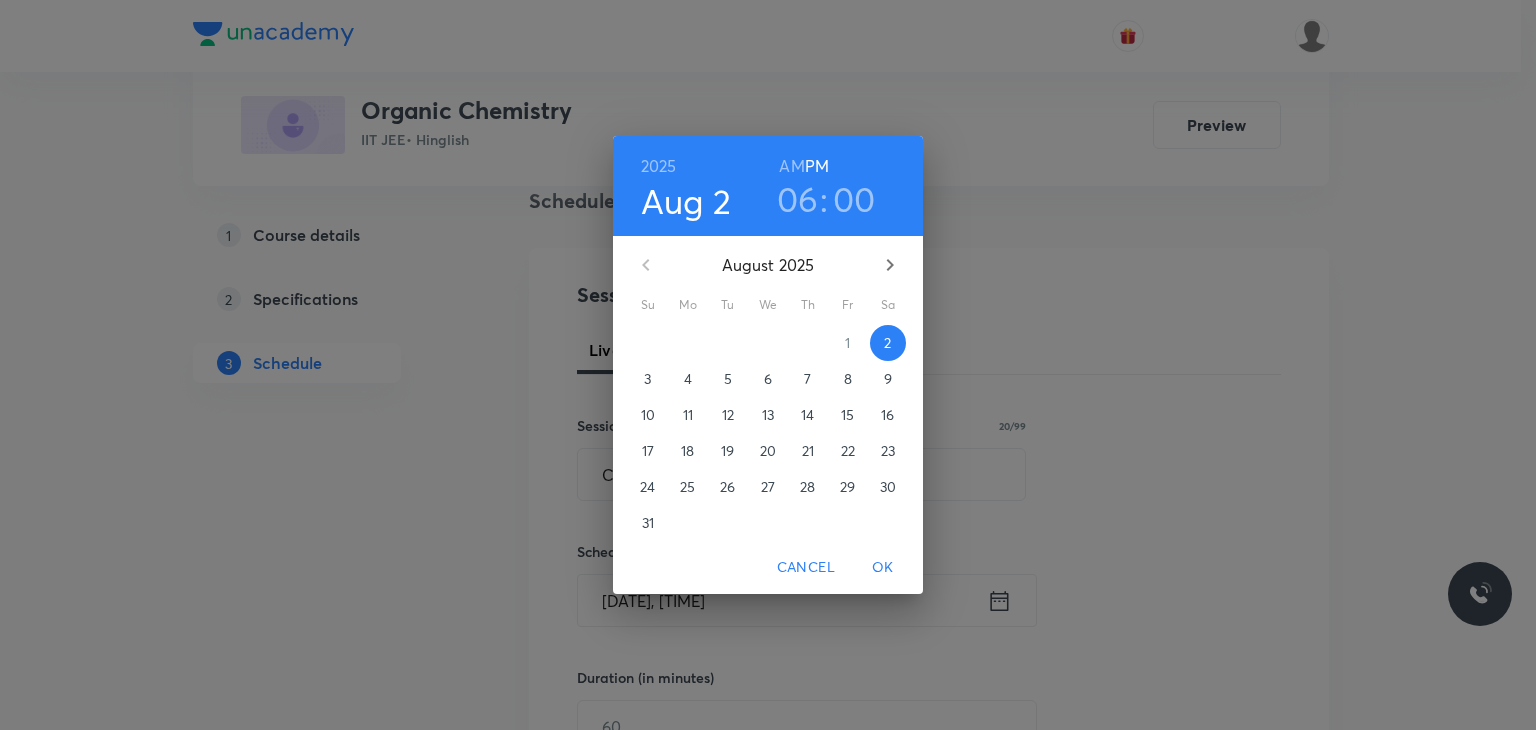 click on "4" at bounding box center [688, 379] 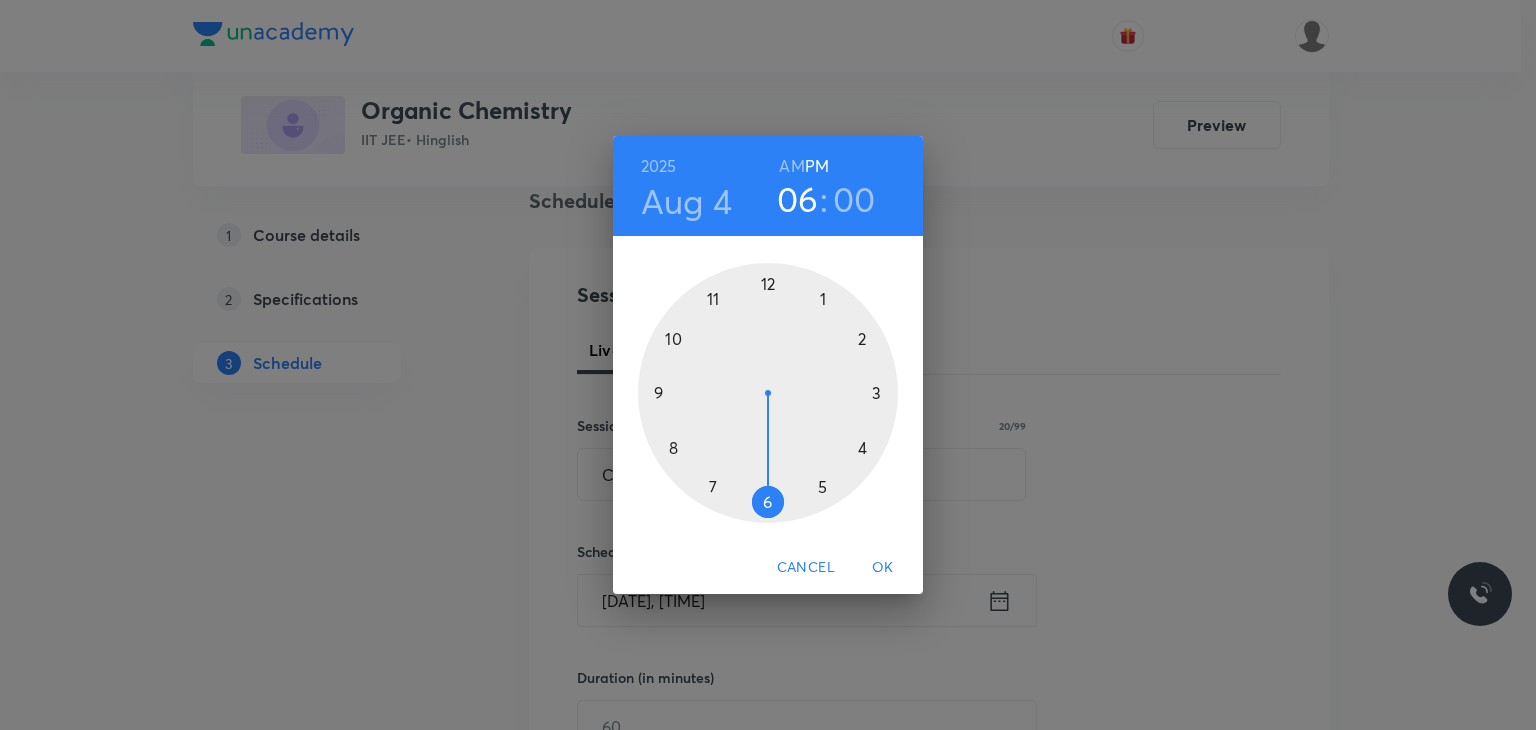 click on "AM" at bounding box center (791, 166) 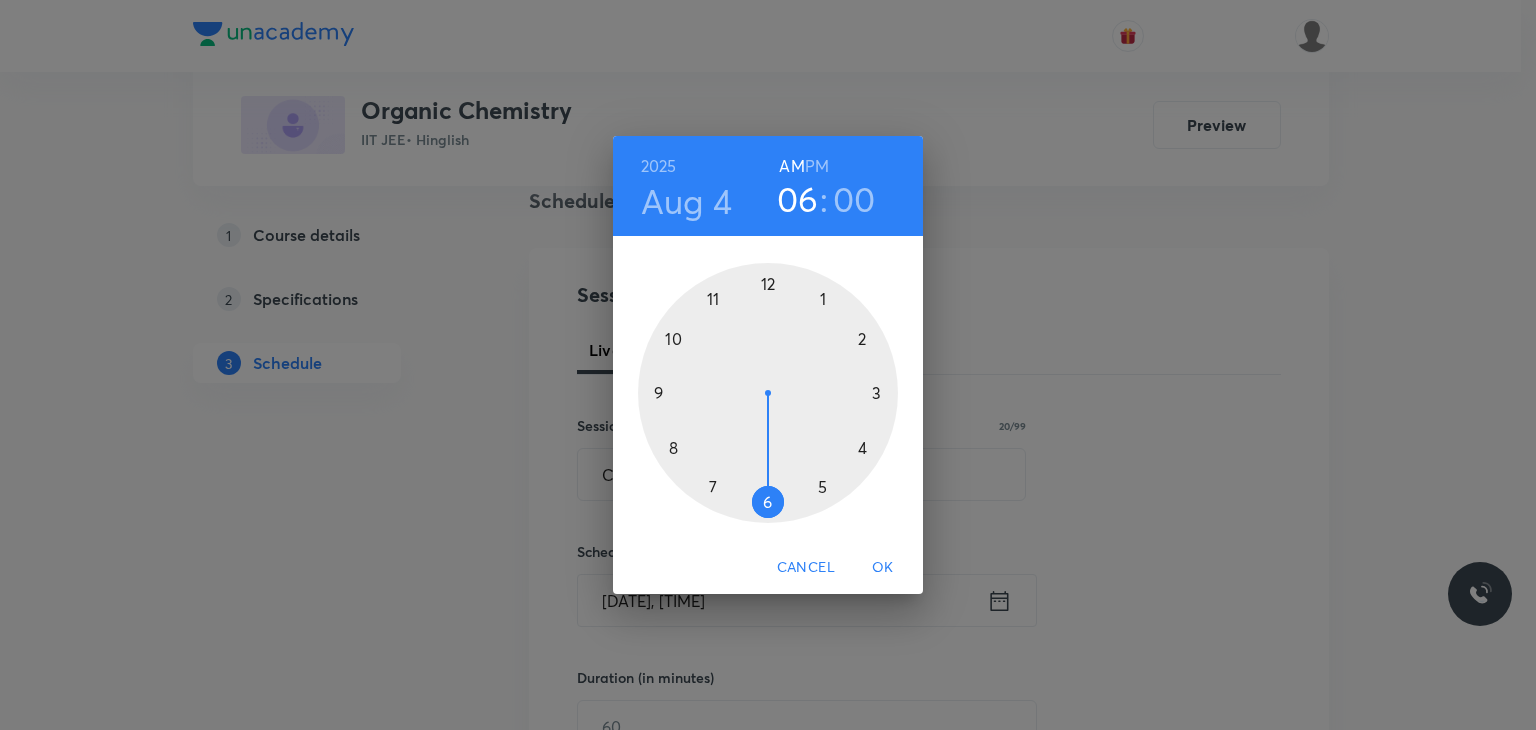 click at bounding box center [768, 393] 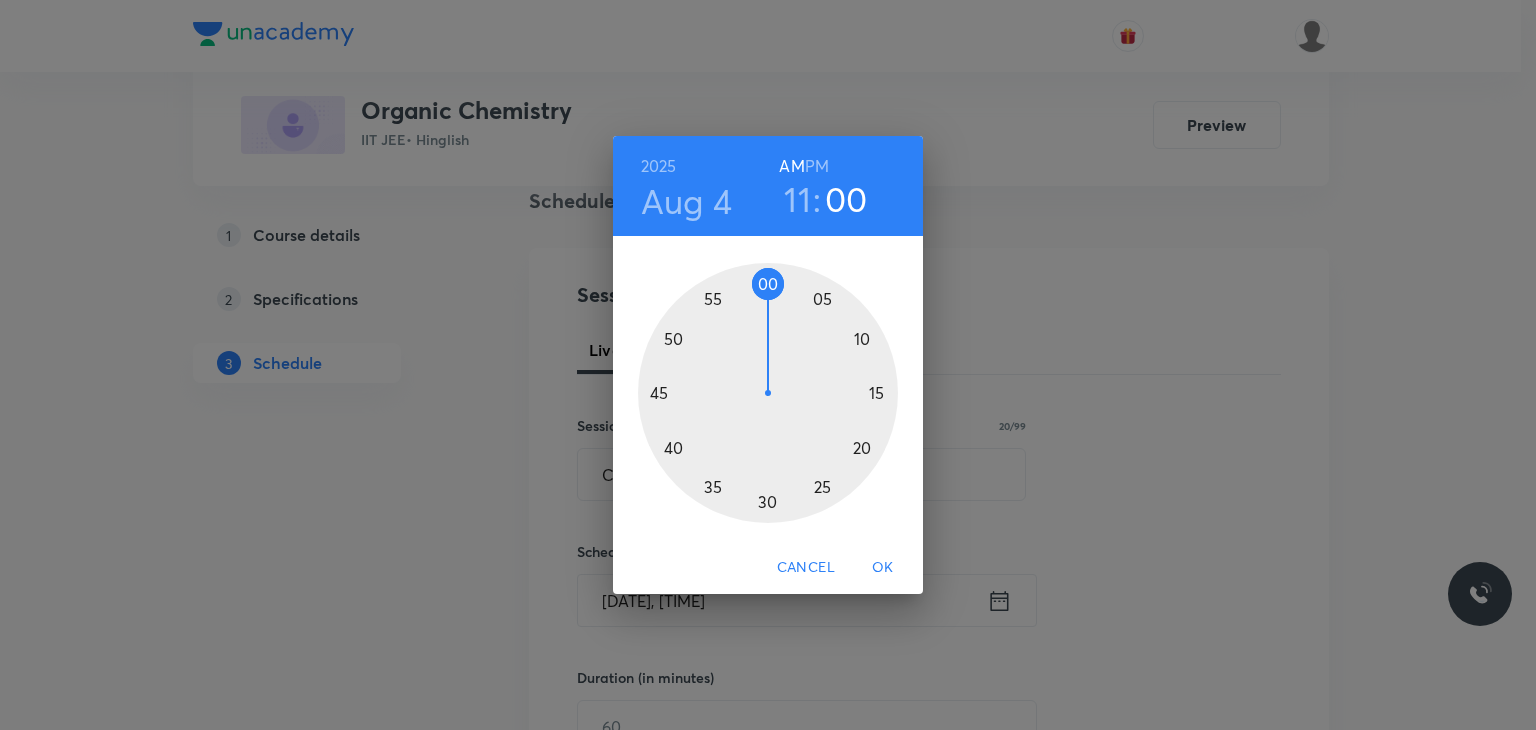 click at bounding box center [768, 393] 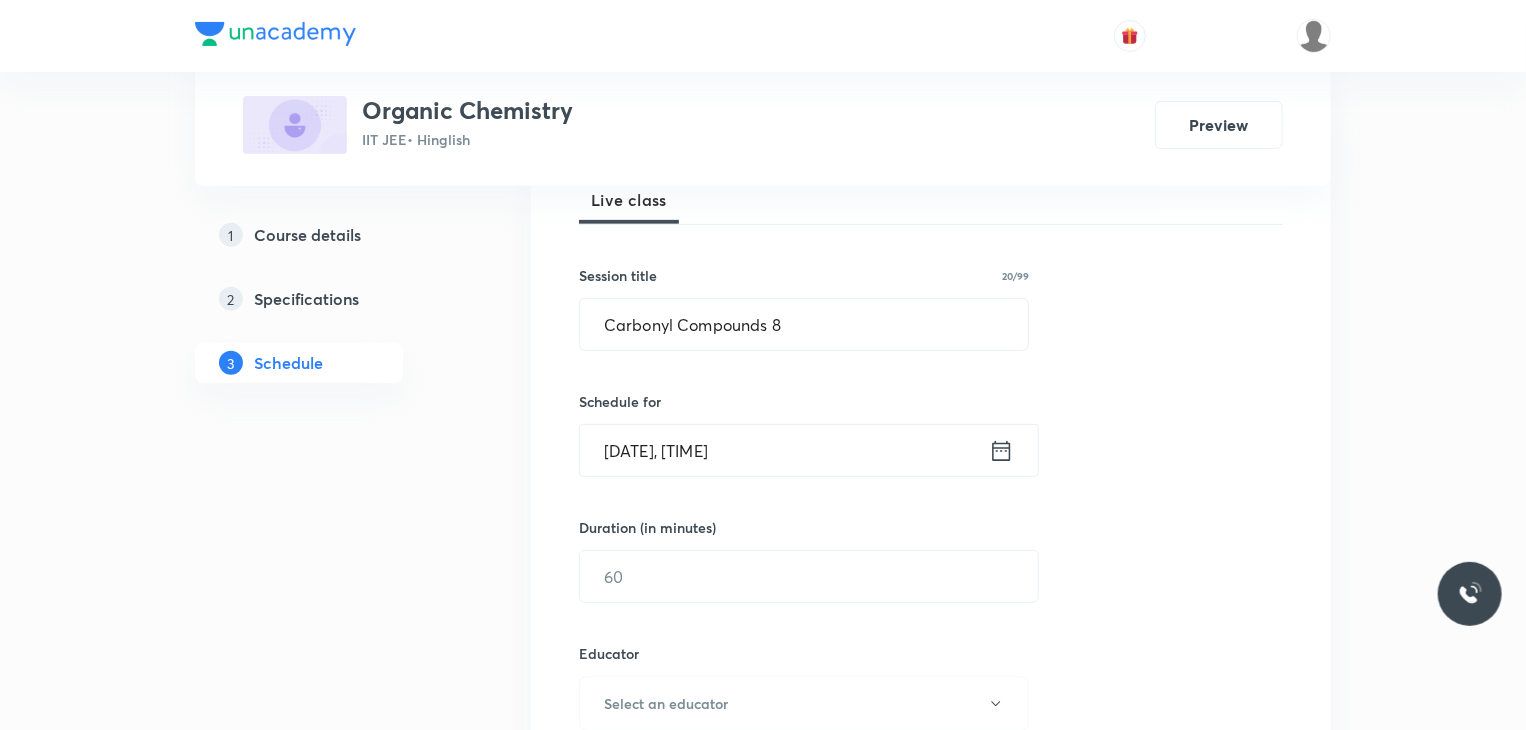 scroll, scrollTop: 319, scrollLeft: 0, axis: vertical 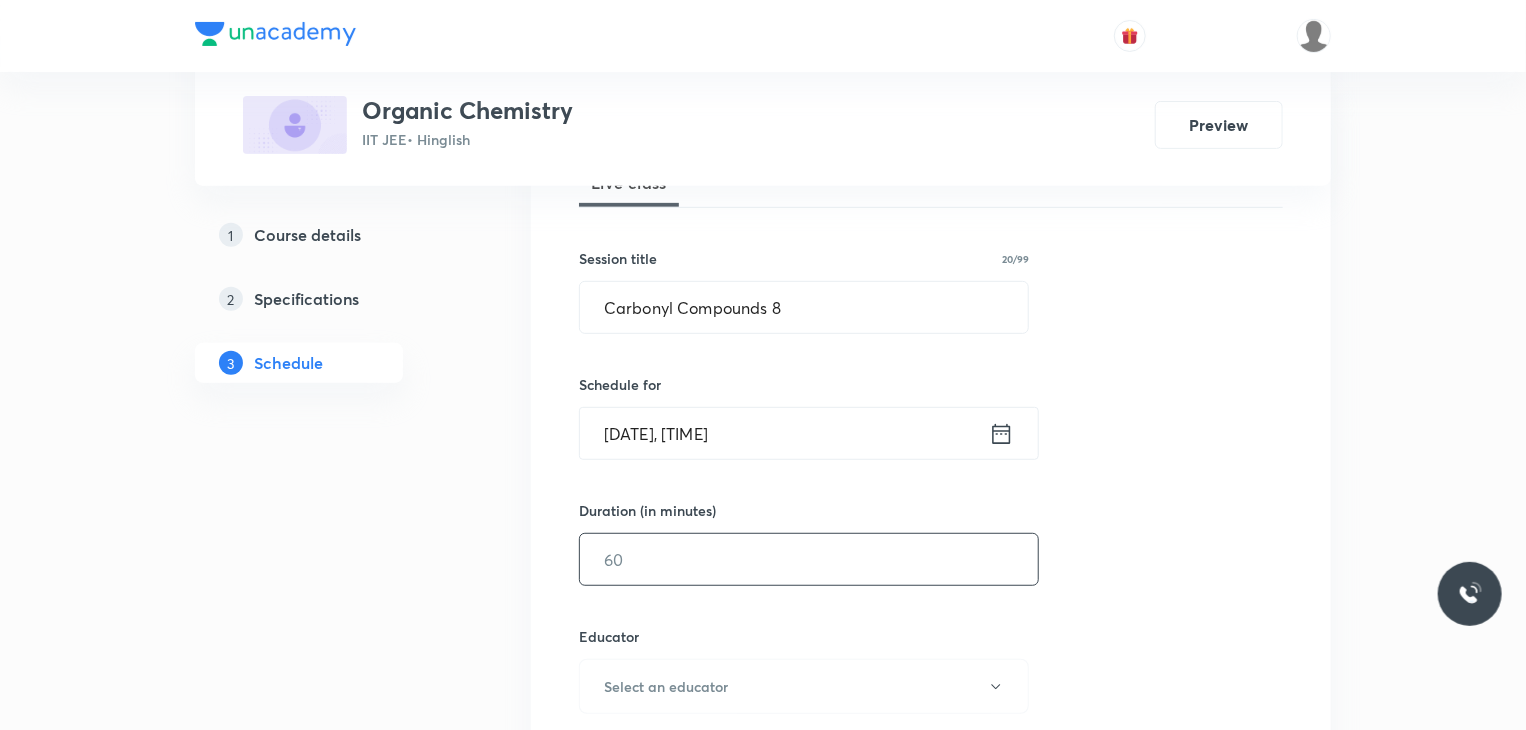 click at bounding box center (809, 559) 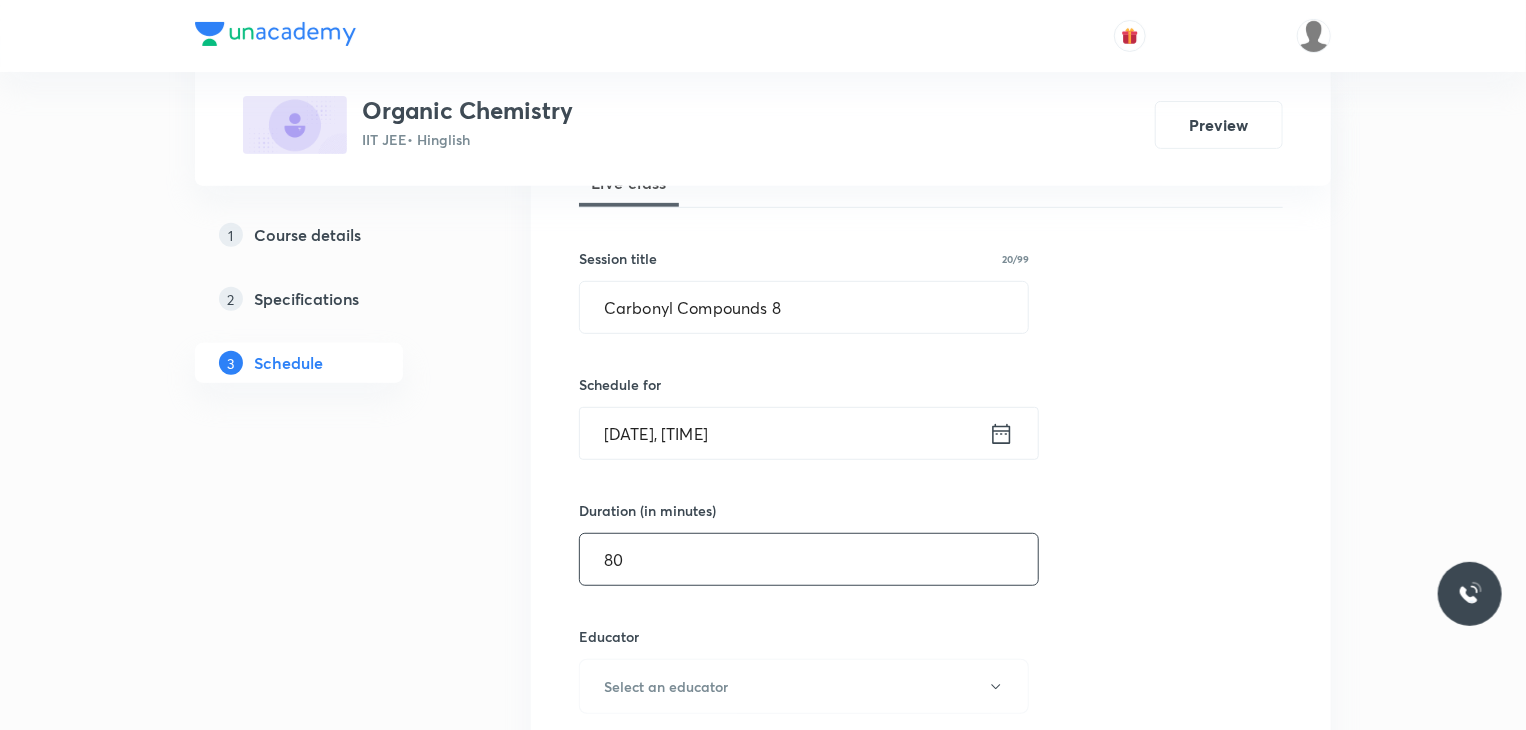 type on "80" 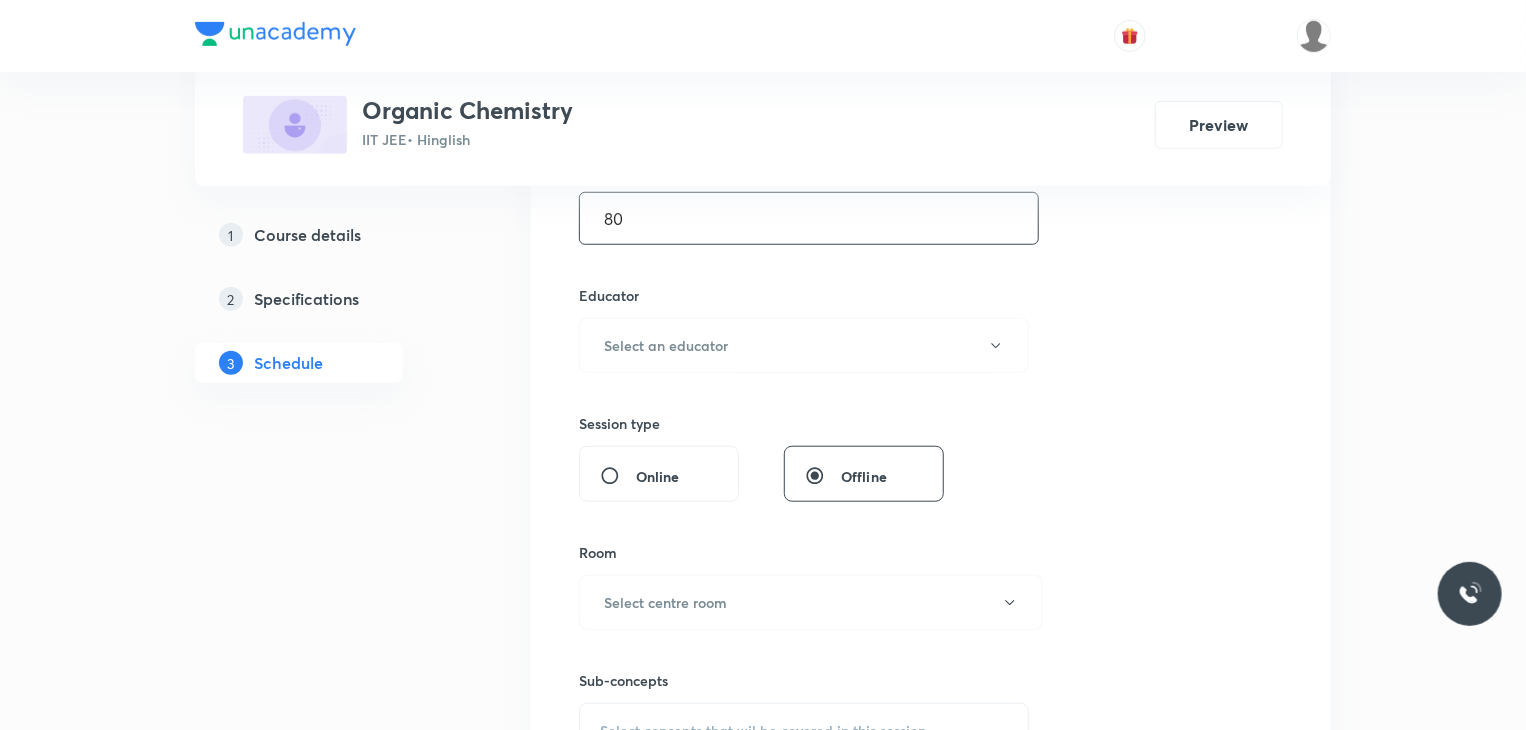 scroll, scrollTop: 661, scrollLeft: 0, axis: vertical 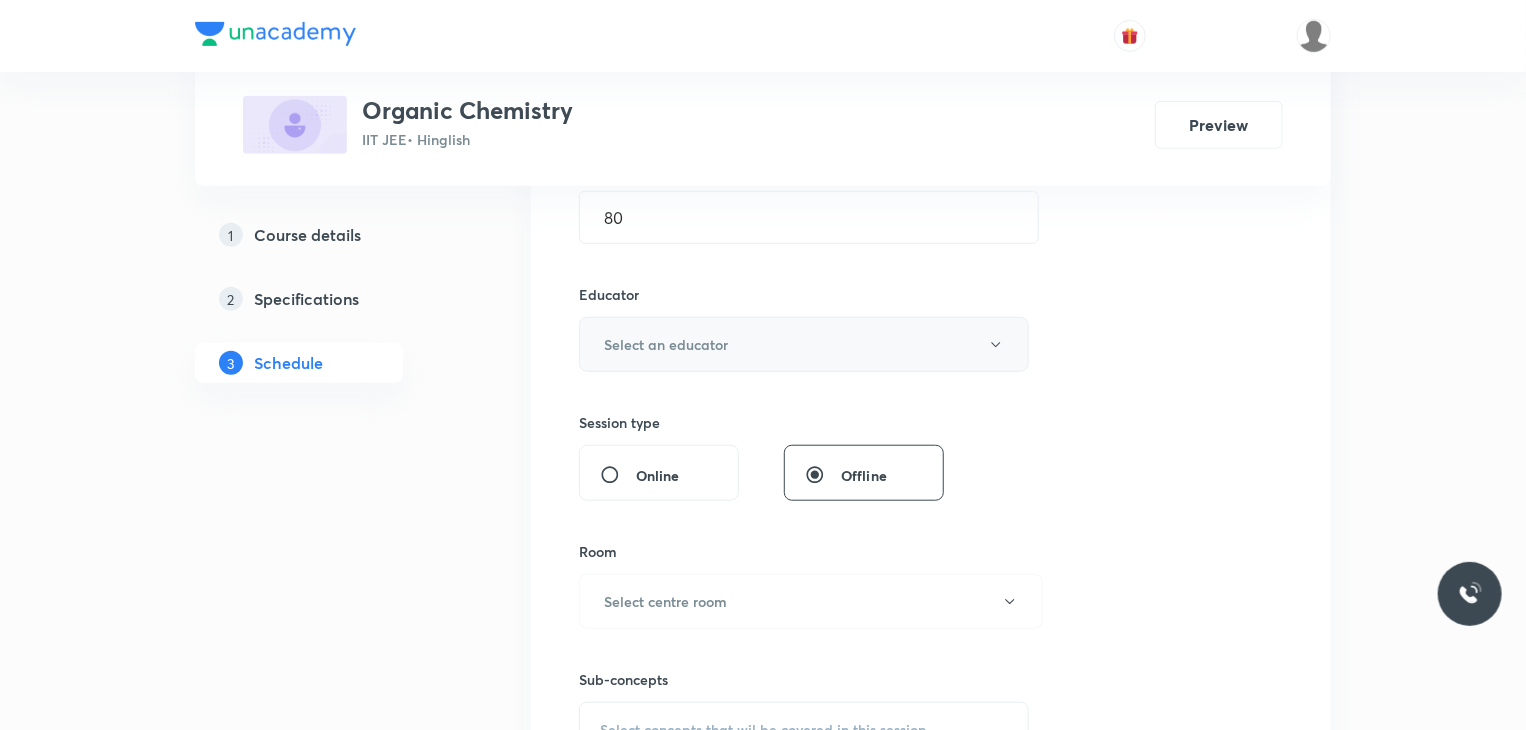 click on "Select an educator" at bounding box center [804, 344] 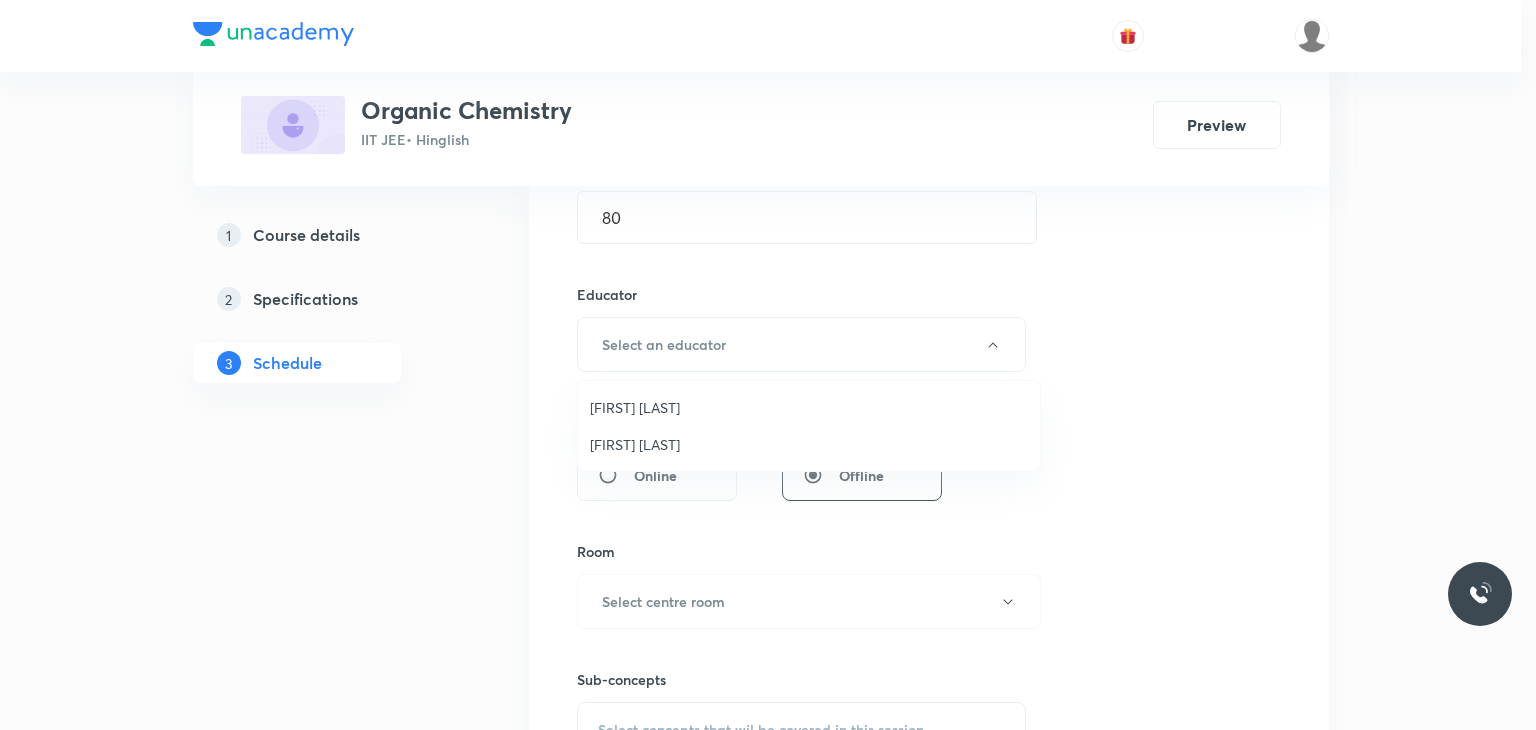 click on "[FIRST] [LAST]" at bounding box center [809, 444] 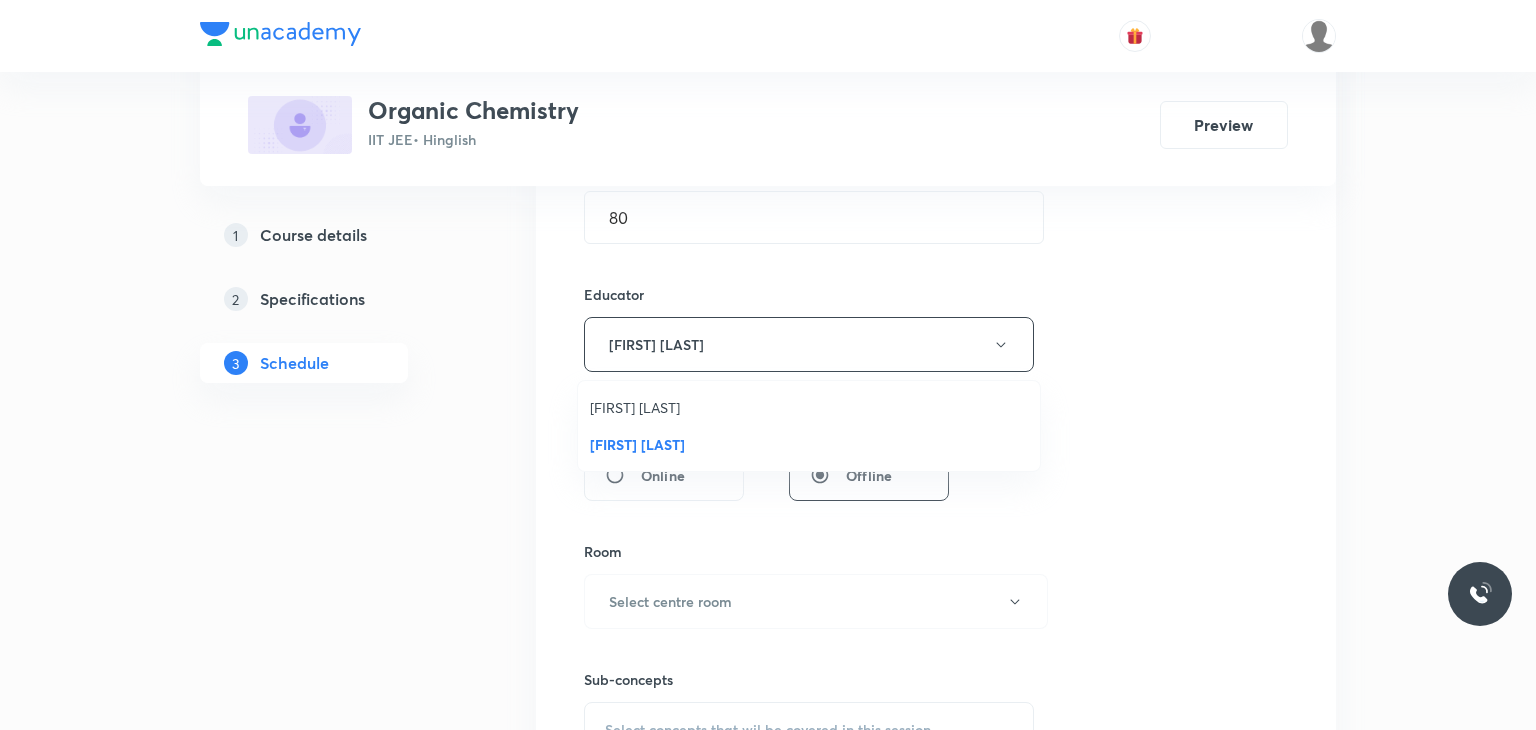 type 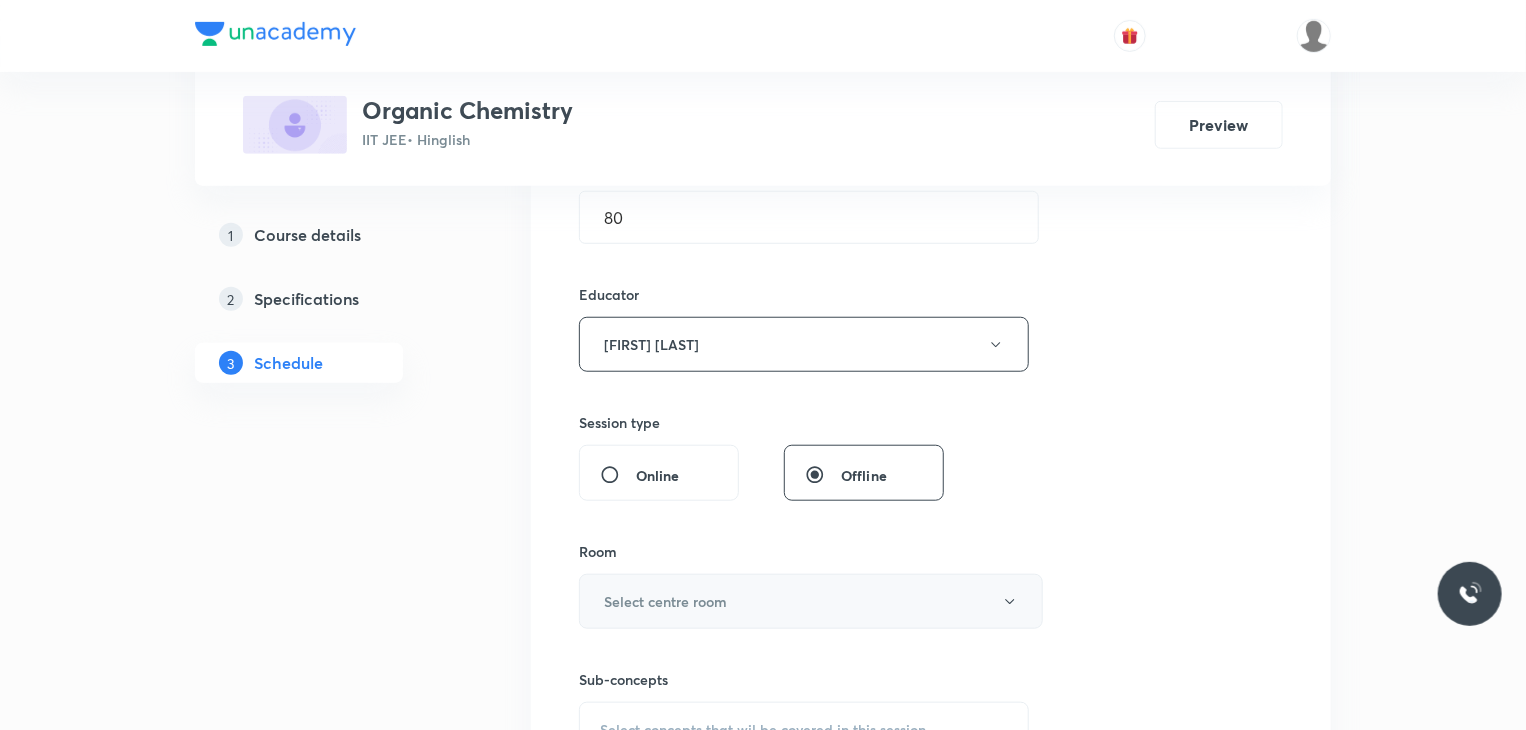 click on "Select centre room" at bounding box center [665, 601] 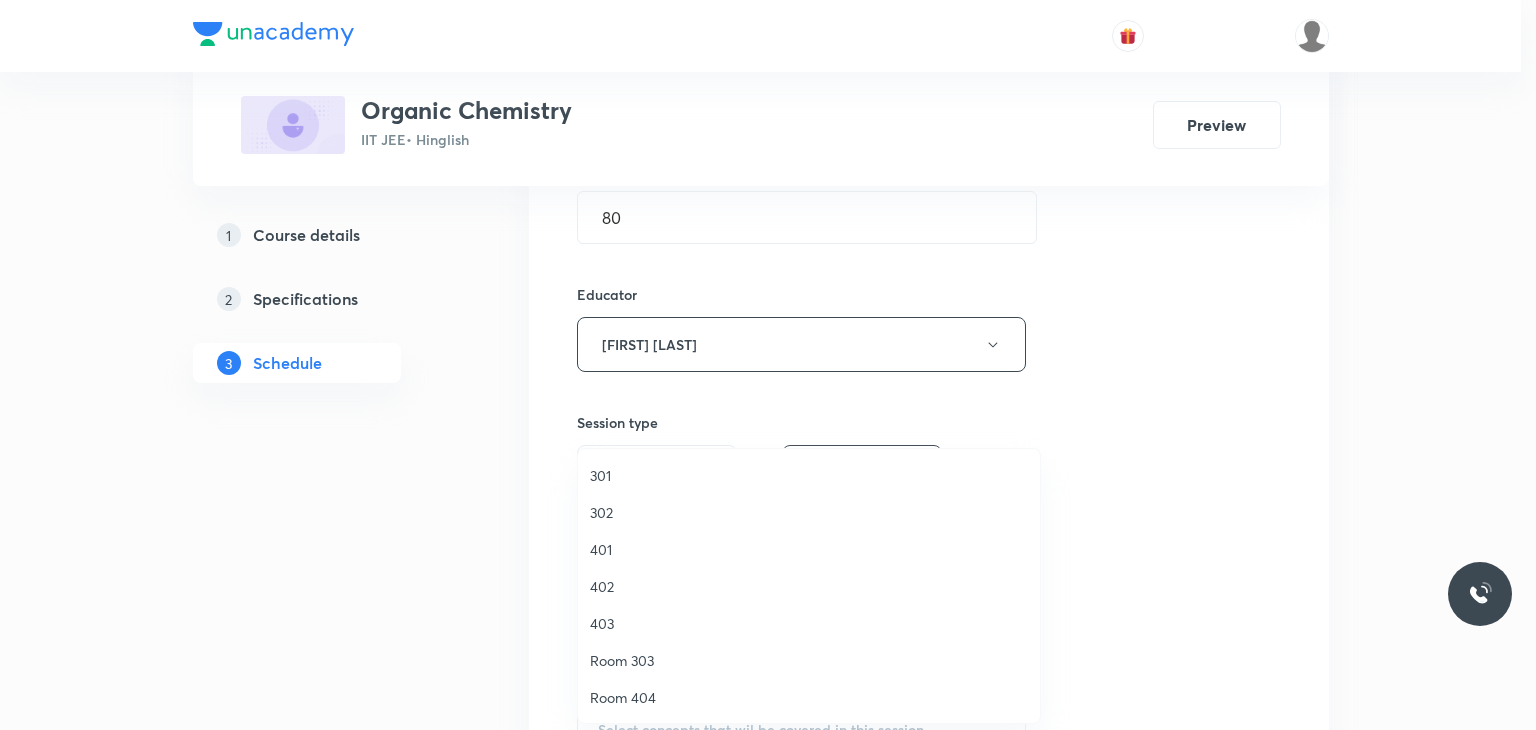 click on "301" at bounding box center (809, 475) 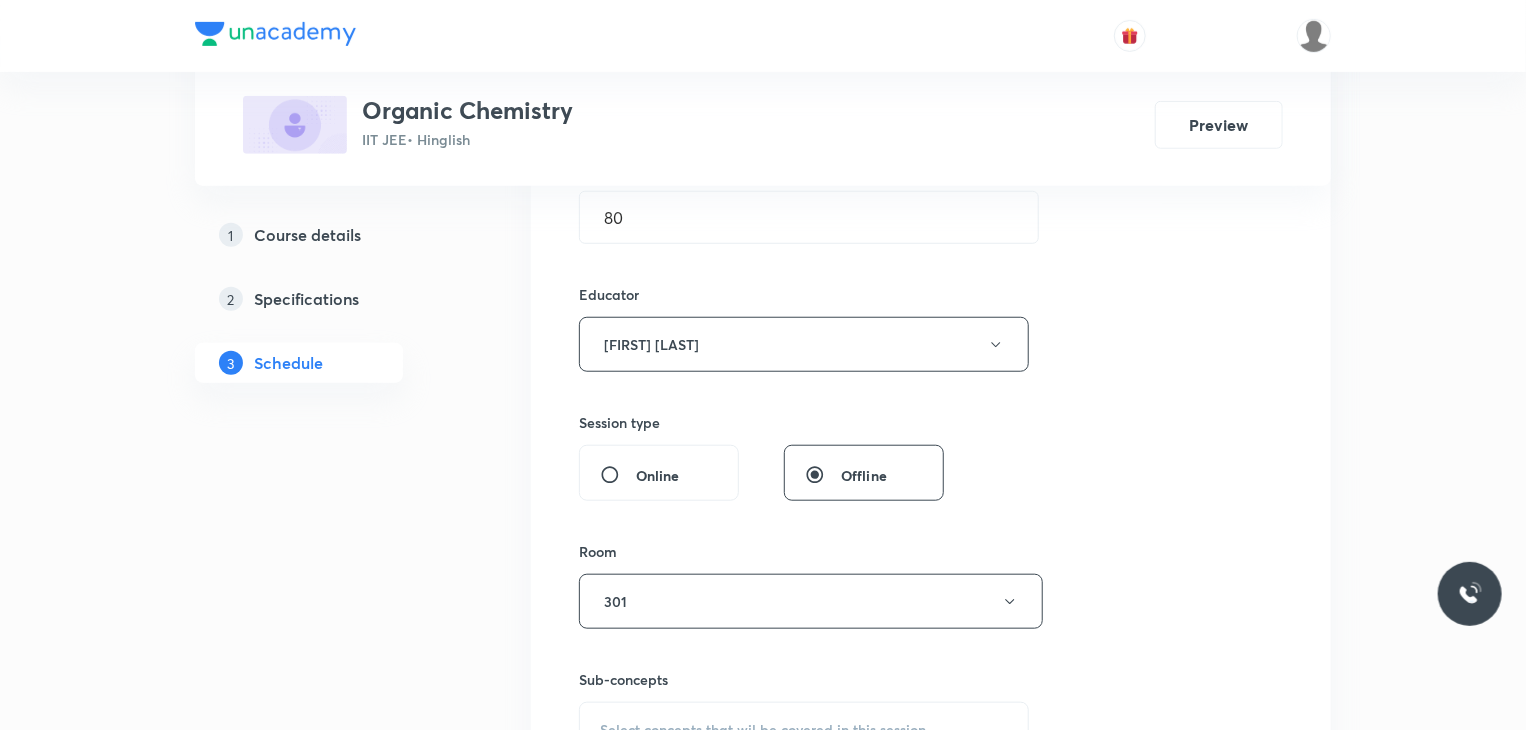 click on "Select concepts that wil be covered in this session" at bounding box center (804, 730) 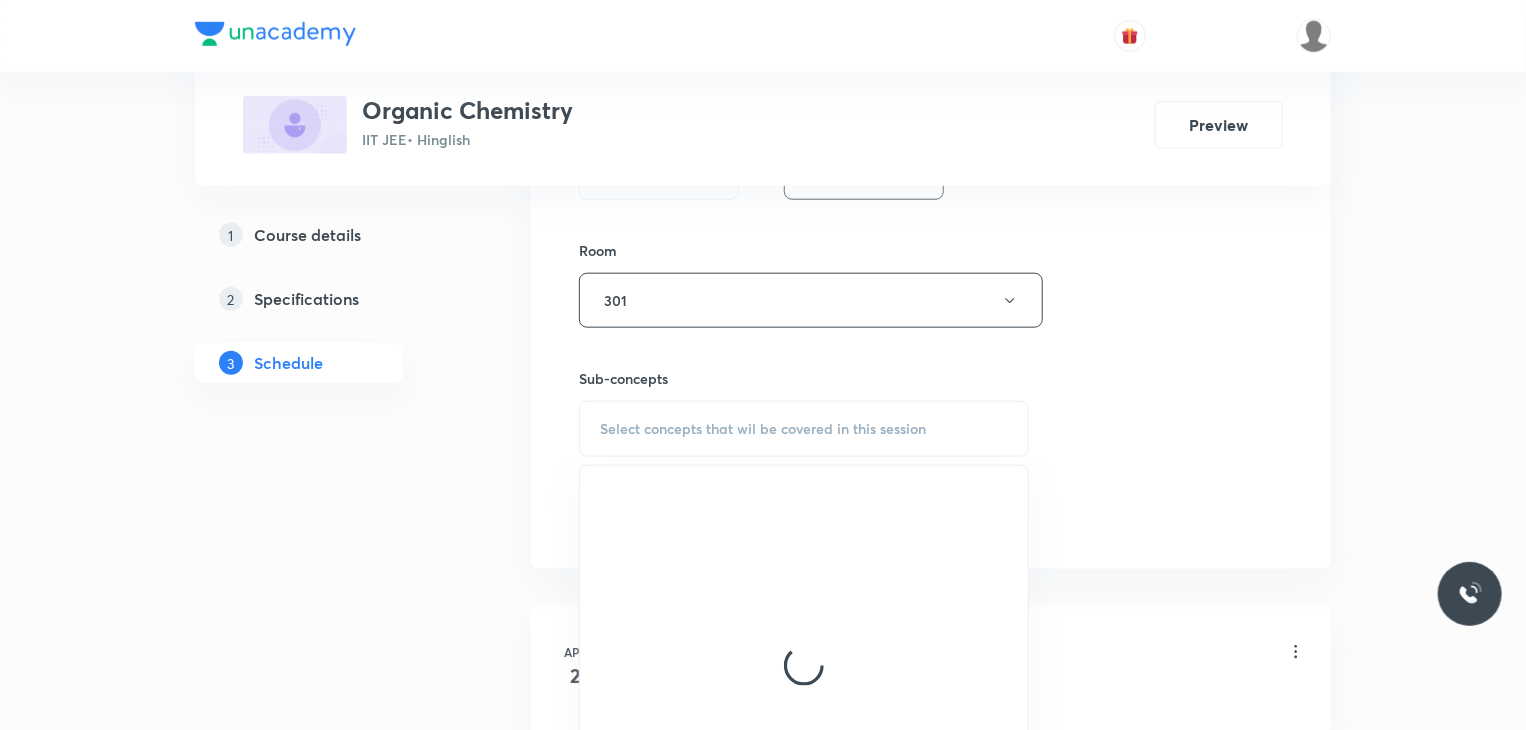 scroll, scrollTop: 1003, scrollLeft: 0, axis: vertical 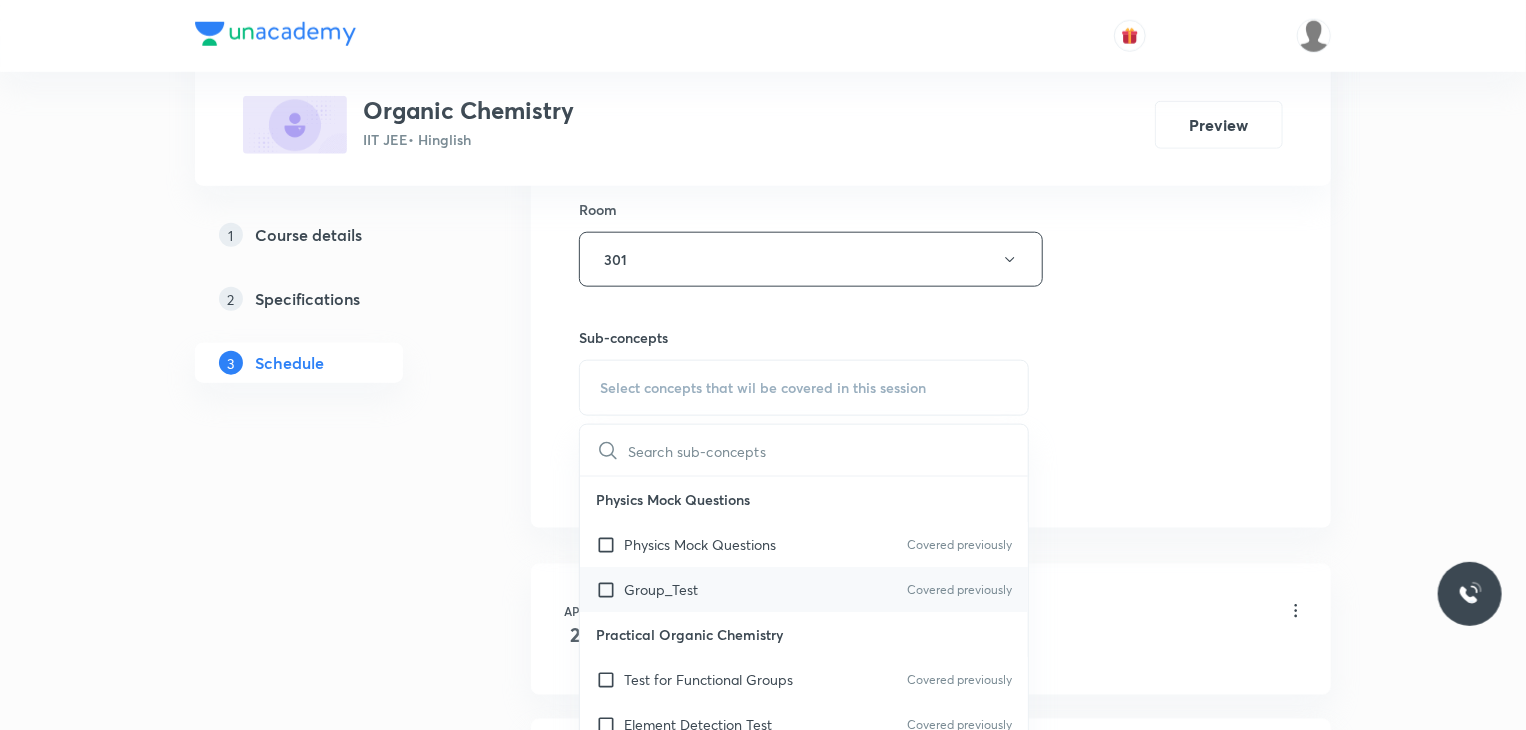 click on "Group_Test Covered previously" at bounding box center [804, 589] 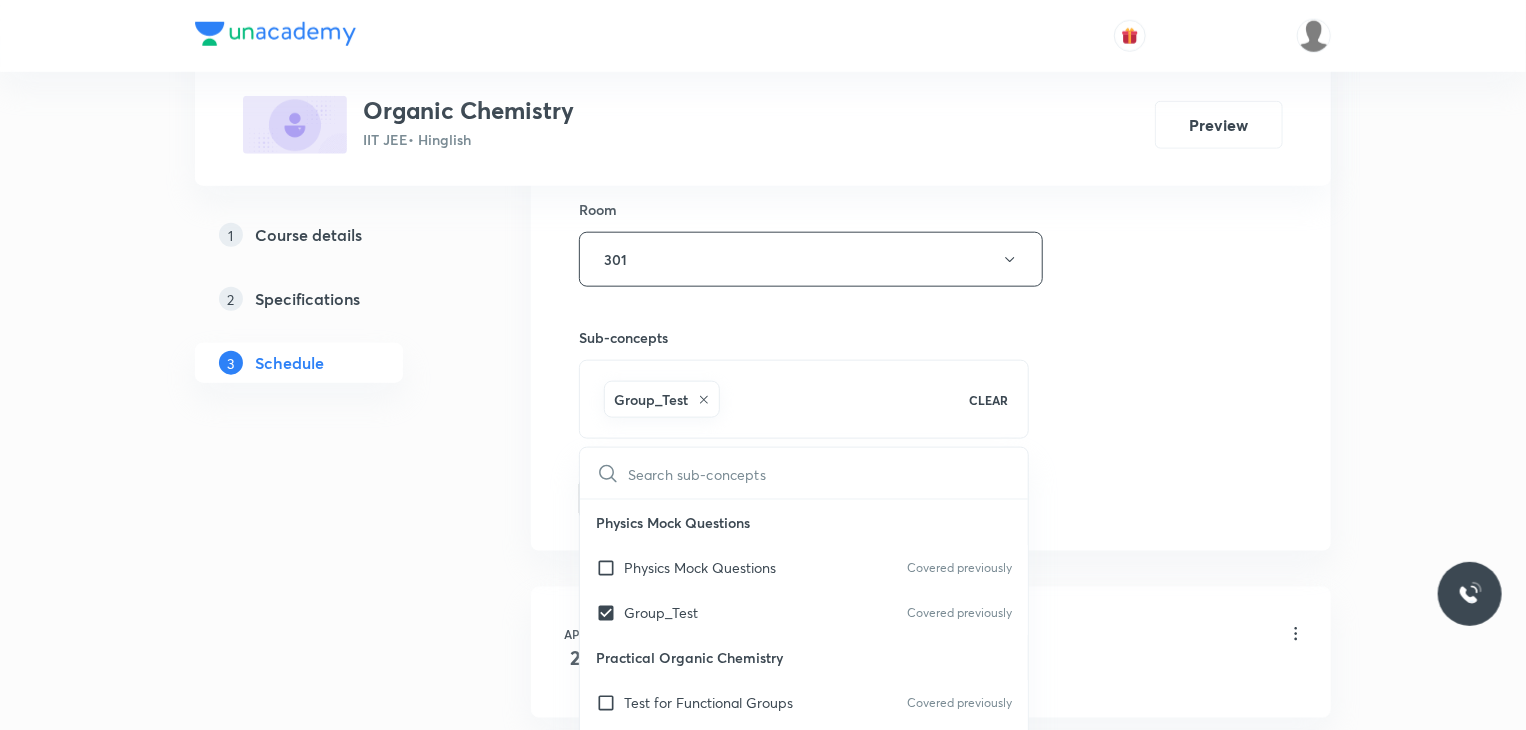 click on "Session  56 Live class Session title 20/99 Carbonyl Compounds 8 ​ Schedule for [DATE], [TIME] ​ Duration (in minutes) 80 ​ Educator [FIRST] [LAST]   Session type Online Offline Room 301 Sub-concepts Group_Test CLEAR ​ Physics Mock Questions Physics Mock Questions Physics Mock Questions Covered previously Group_Test Covered previously Practical Organic Chemistry Test for Functional Groups Covered previously Element Detection Test Covered previously Quantitative Analysis Distillation IUPAC Naming of Organic Compounds Classification Of Organic Compounds Naming Of Saturated Hydrocarbons Naming Of Unsaturated Hydrocarbons Naming Of Cyclic Hydrocarbons Naming Of Compounds Containing Functional Groups Naming Of Aromatic Compounds Degree Of Unsaturation Structural Isomerism Basics of Molecule Presentation IUPAC Naming General Organic Chemistry  Existence Of Carbenes Introduction: How Radicals  Form And How They React Reactions And Their Mechanisms Development Of The Science Of  Organic Chemistry  Formation Of Carbenes Ethers" at bounding box center (931, -26) 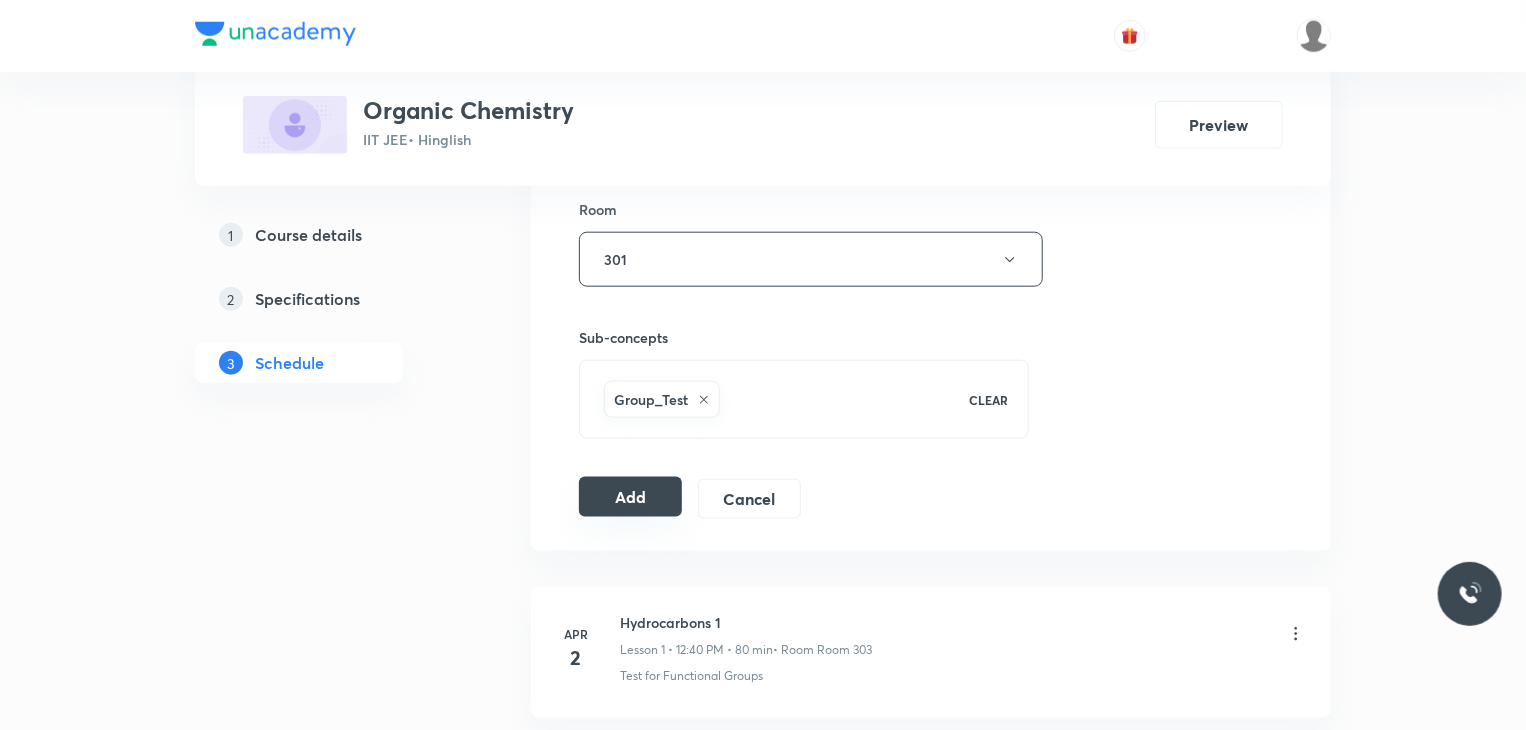 click on "Add" at bounding box center (630, 497) 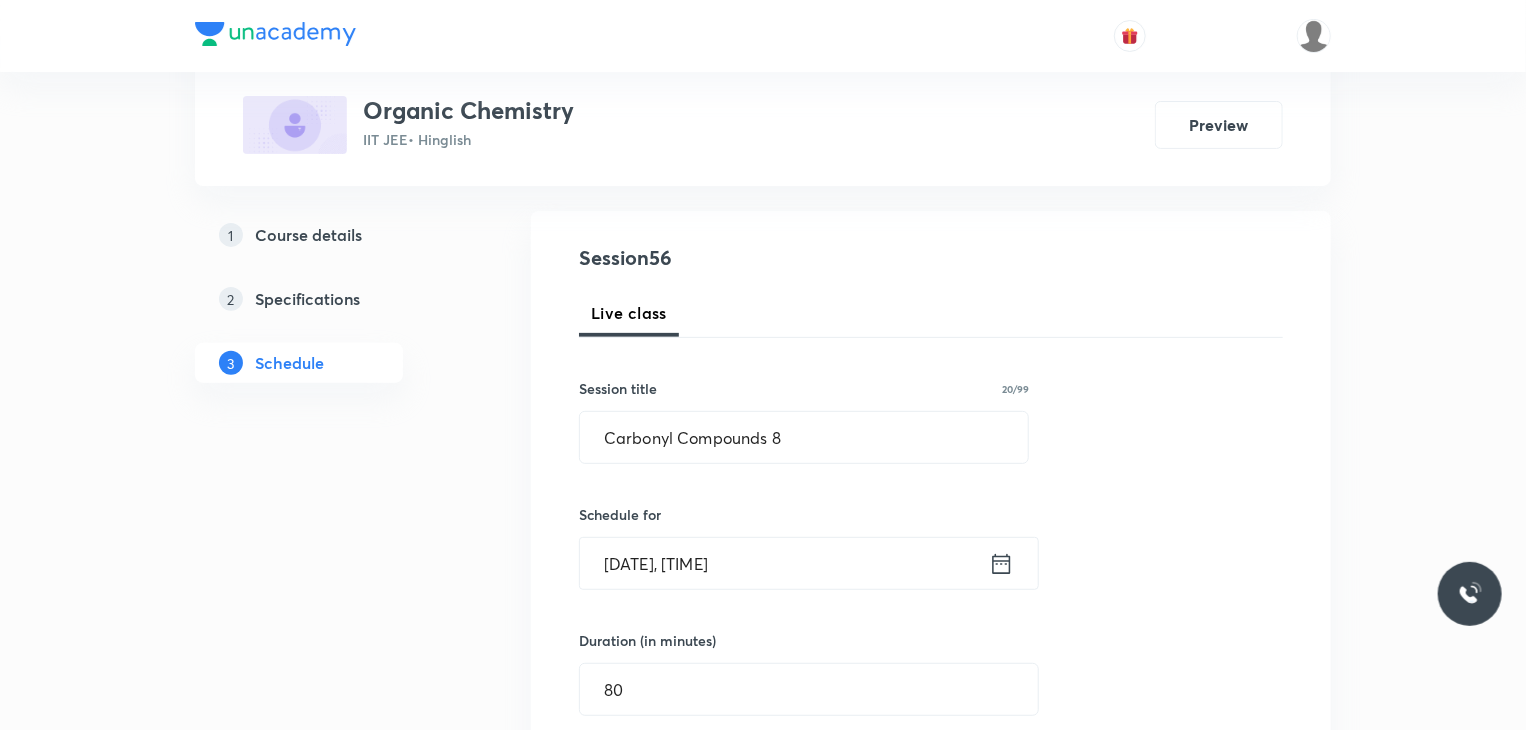 scroll, scrollTop: 90, scrollLeft: 0, axis: vertical 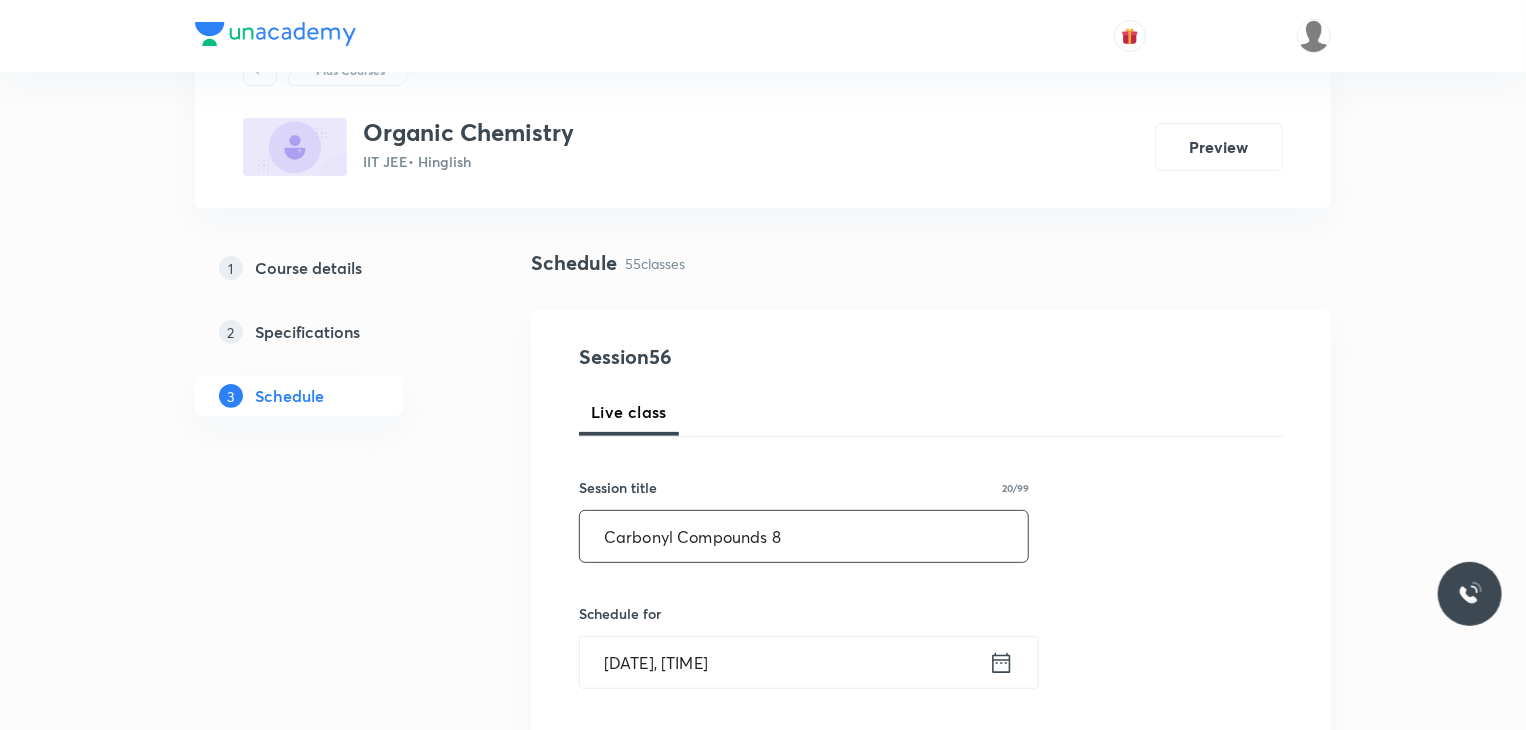 click on "Carbonyl Compounds 8" at bounding box center (804, 536) 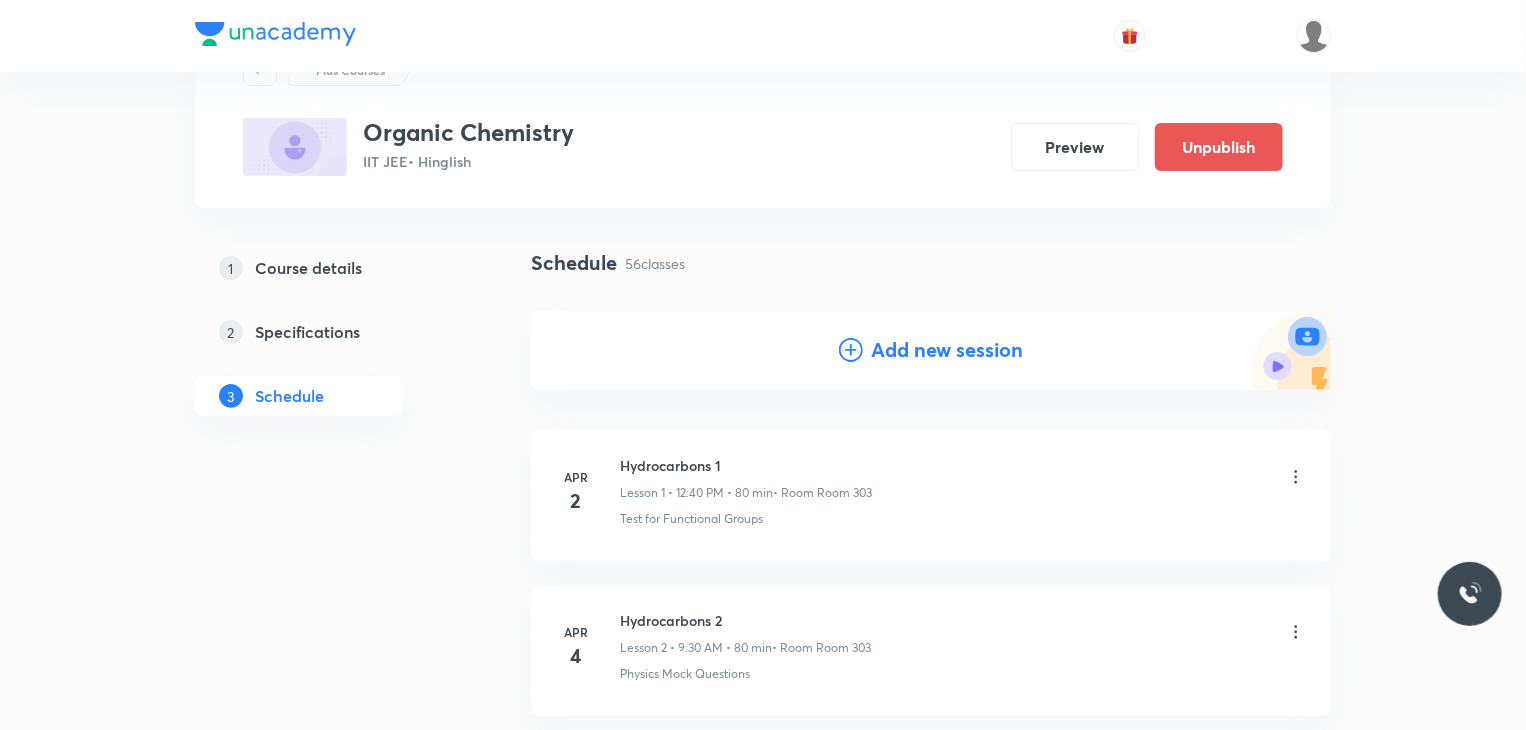 click on "Add new session" at bounding box center (947, 350) 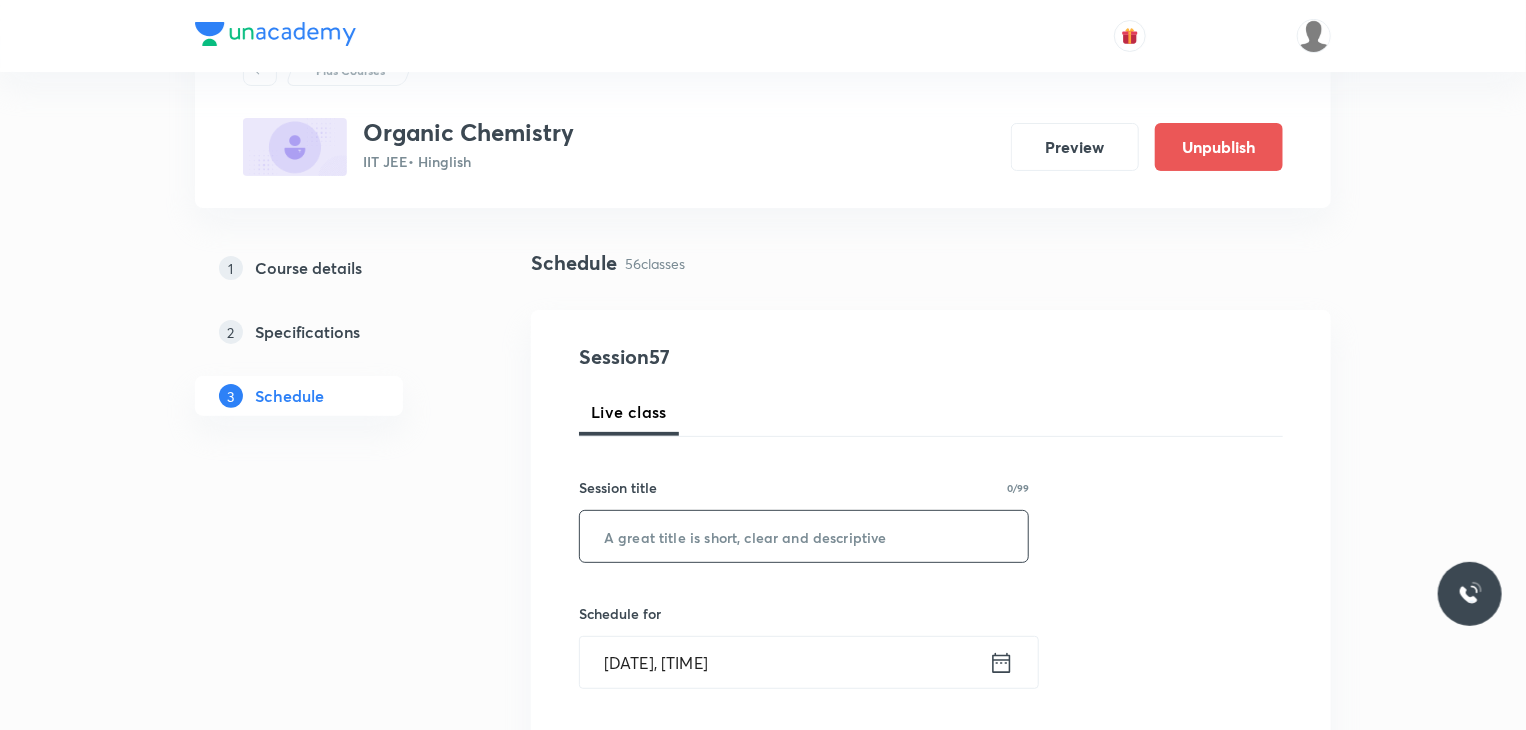 click at bounding box center (804, 536) 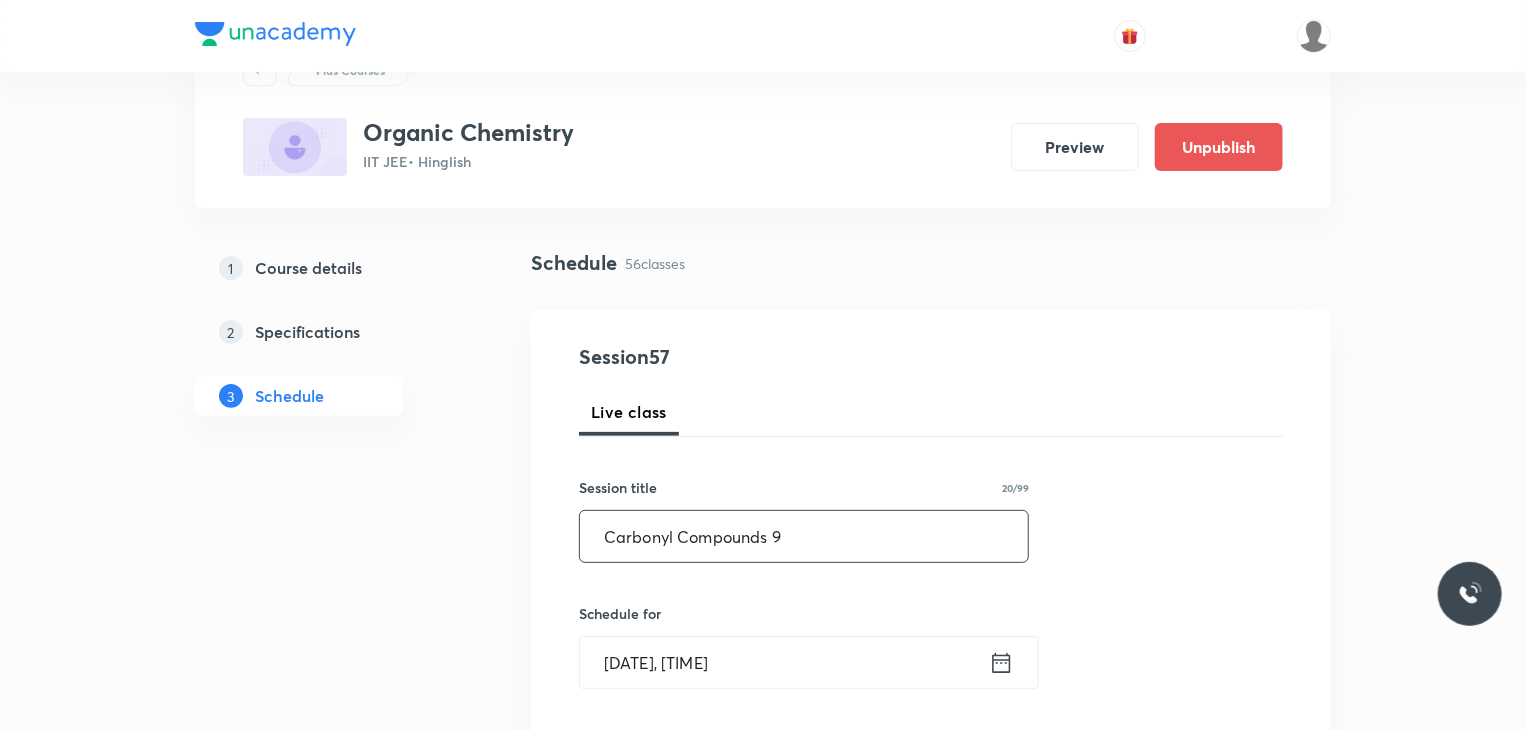 type on "Carbonyl Compounds 9" 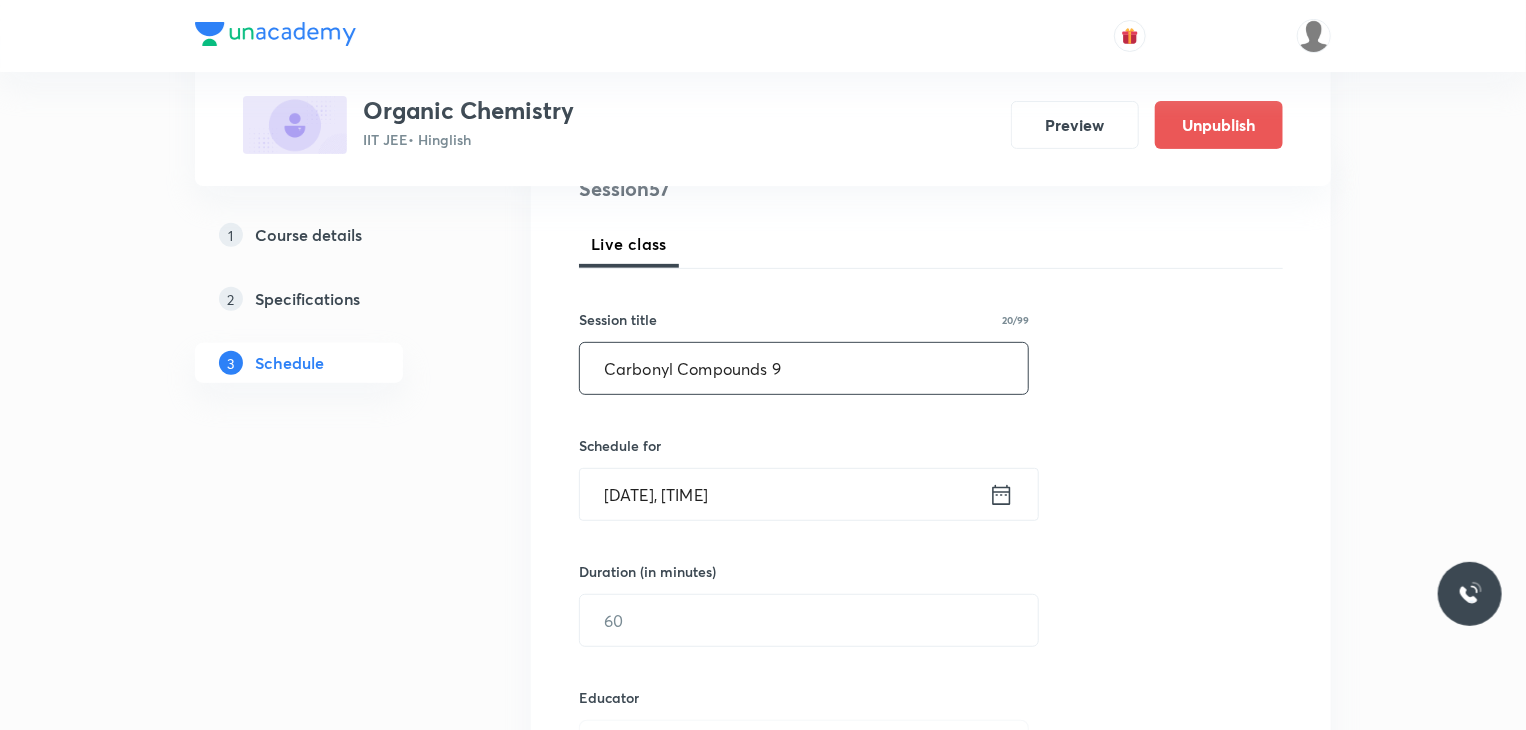 click on "[DATE], [TIME]" at bounding box center (784, 494) 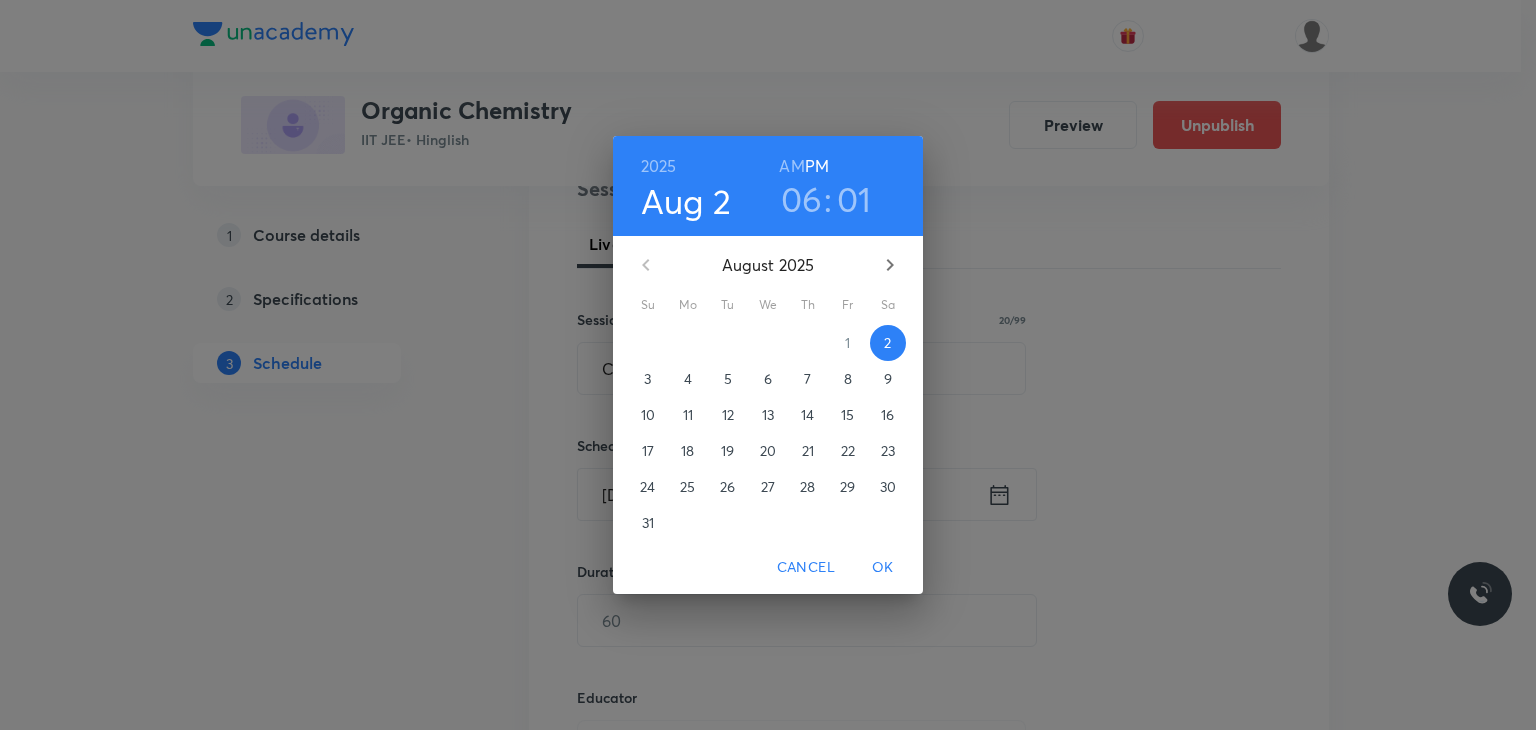 click on "5" at bounding box center [728, 379] 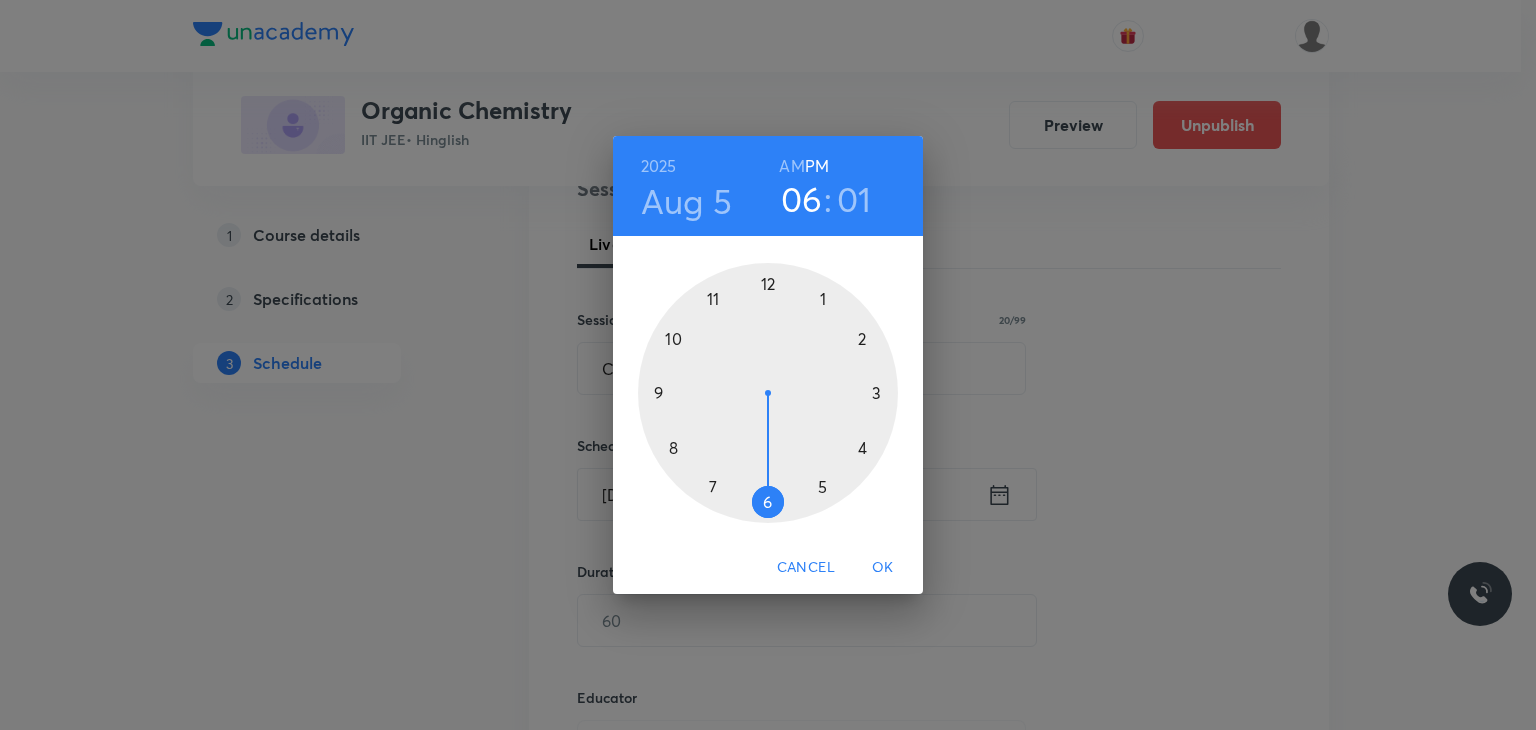 click on "[YEAR] Aug 5 [TIME] [TIME]" at bounding box center (768, 186) 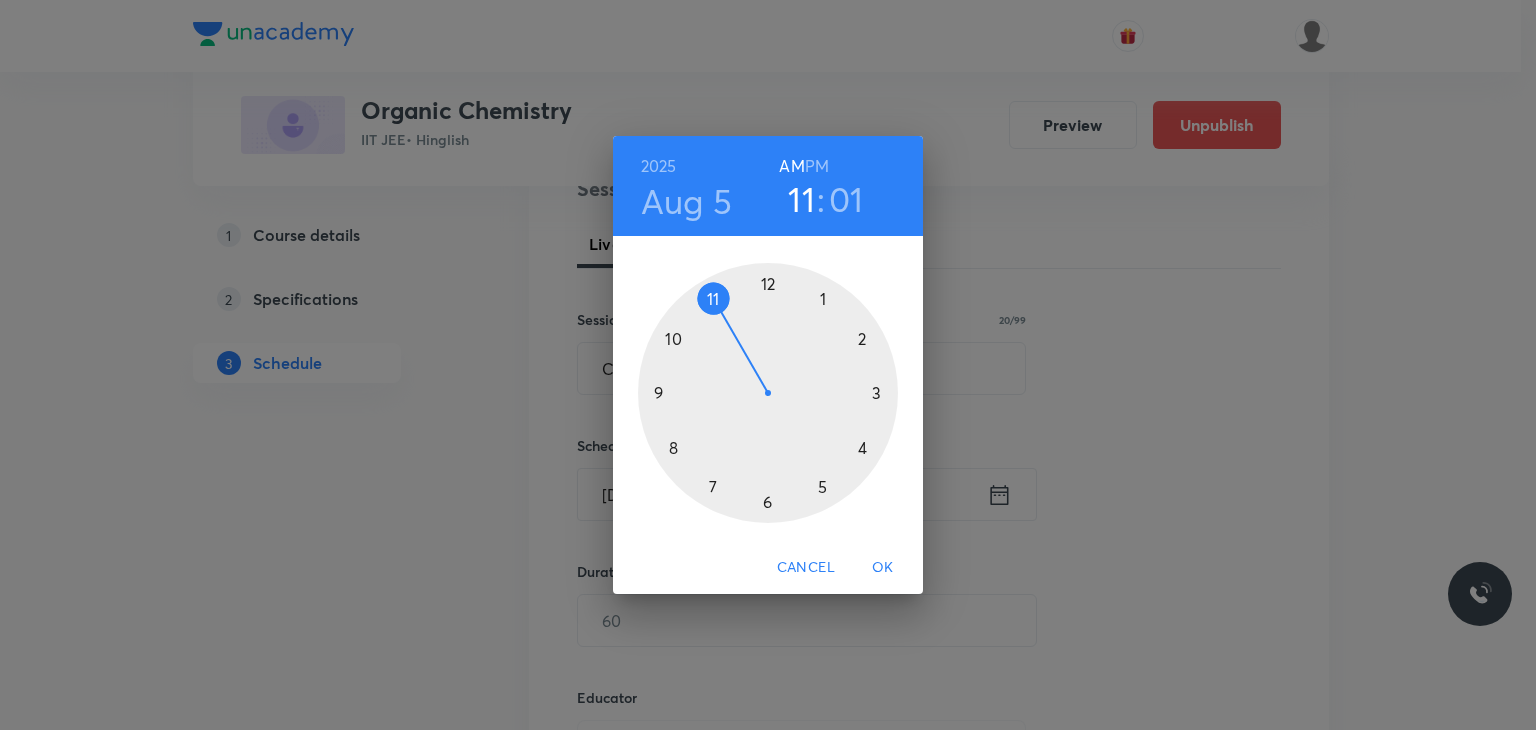 drag, startPoint x: 681, startPoint y: 357, endPoint x: 705, endPoint y: 303, distance: 59.093147 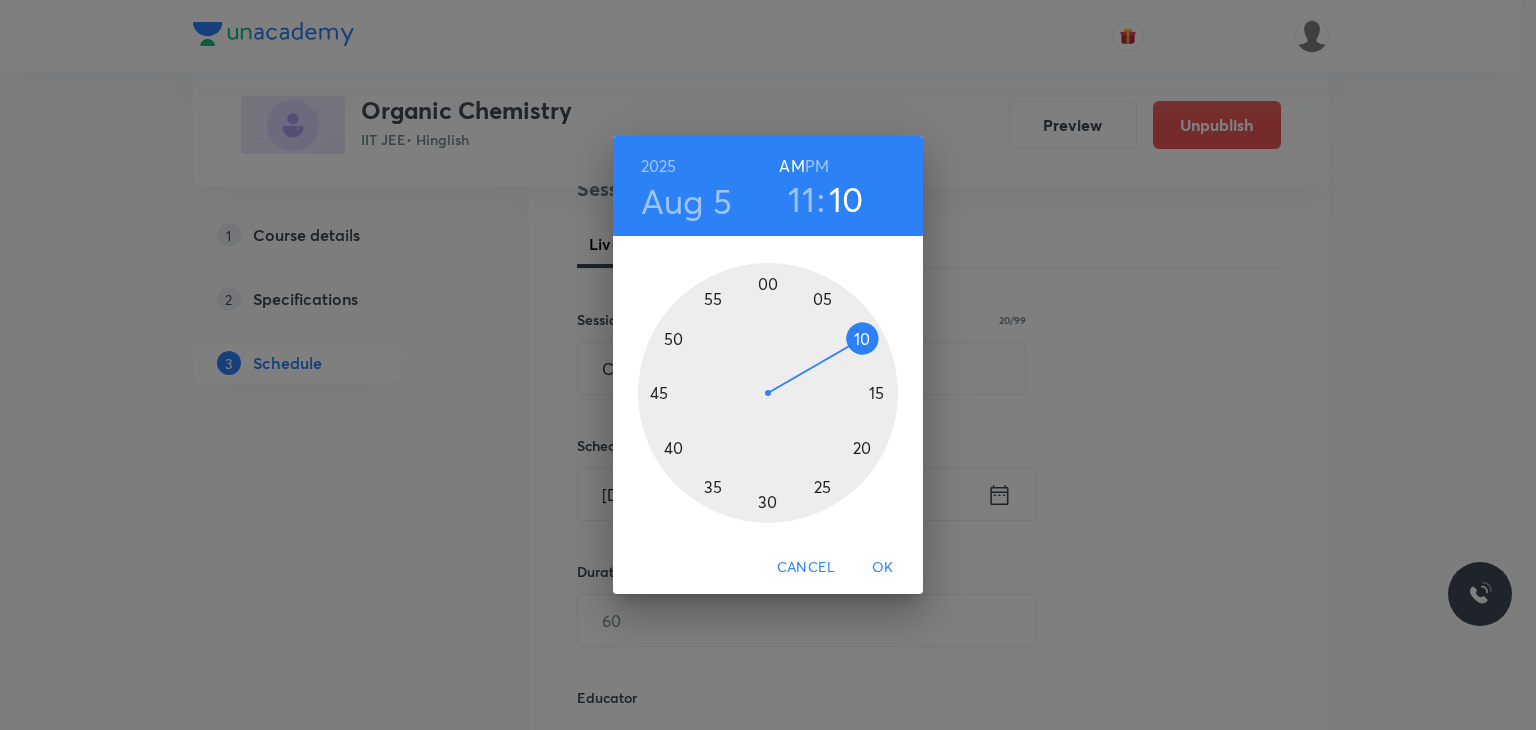 drag, startPoint x: 878, startPoint y: 323, endPoint x: 860, endPoint y: 334, distance: 21.095022 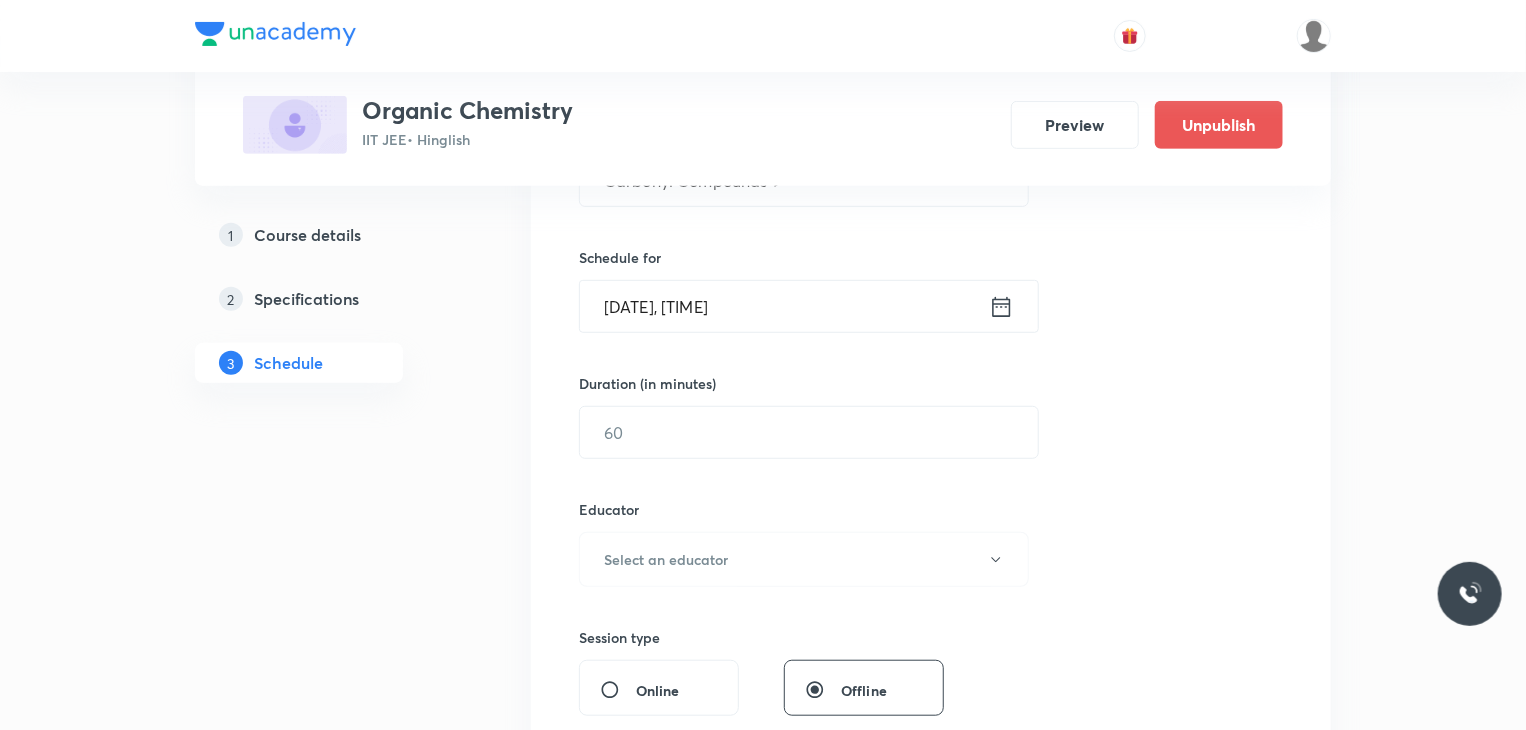 scroll, scrollTop: 459, scrollLeft: 0, axis: vertical 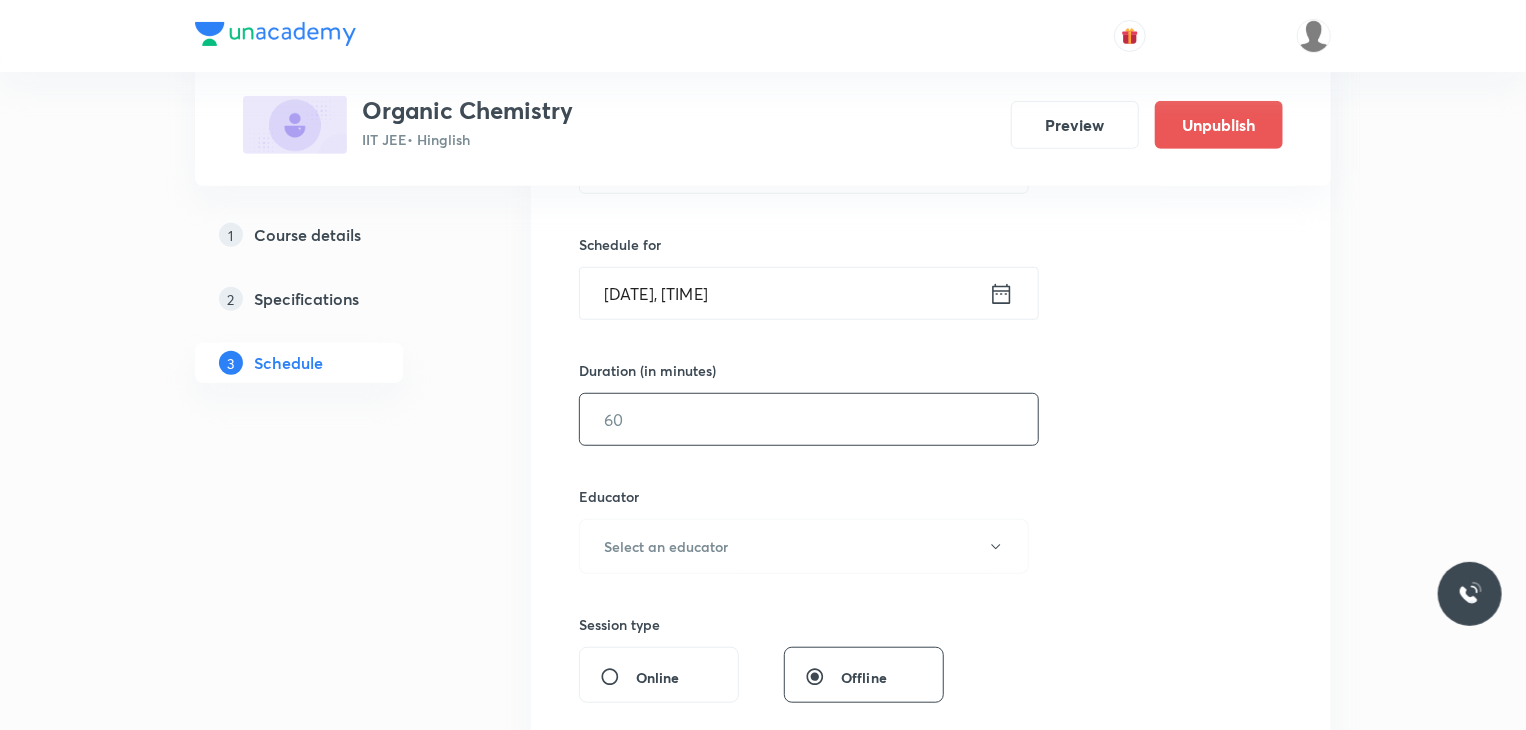 click at bounding box center [809, 419] 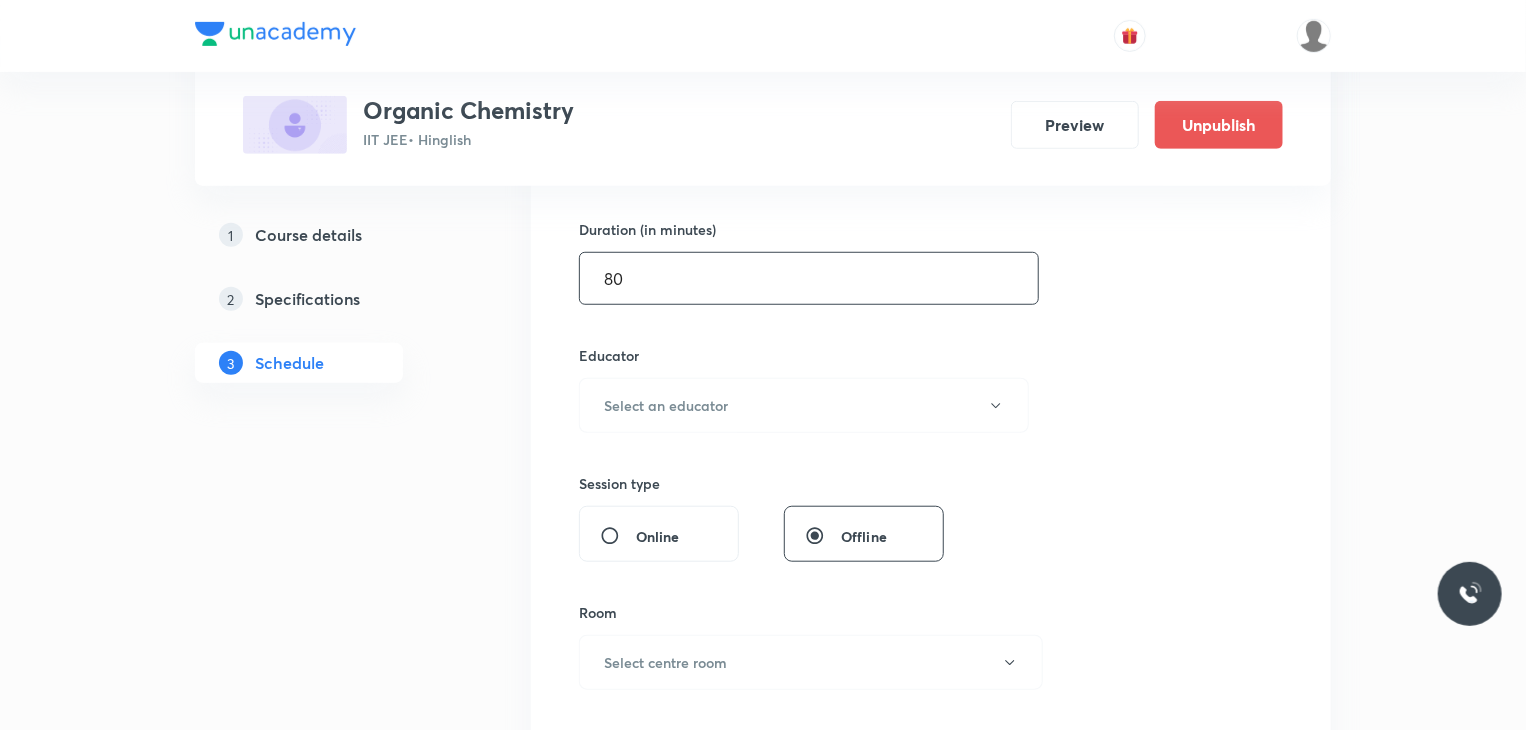 scroll, scrollTop: 602, scrollLeft: 0, axis: vertical 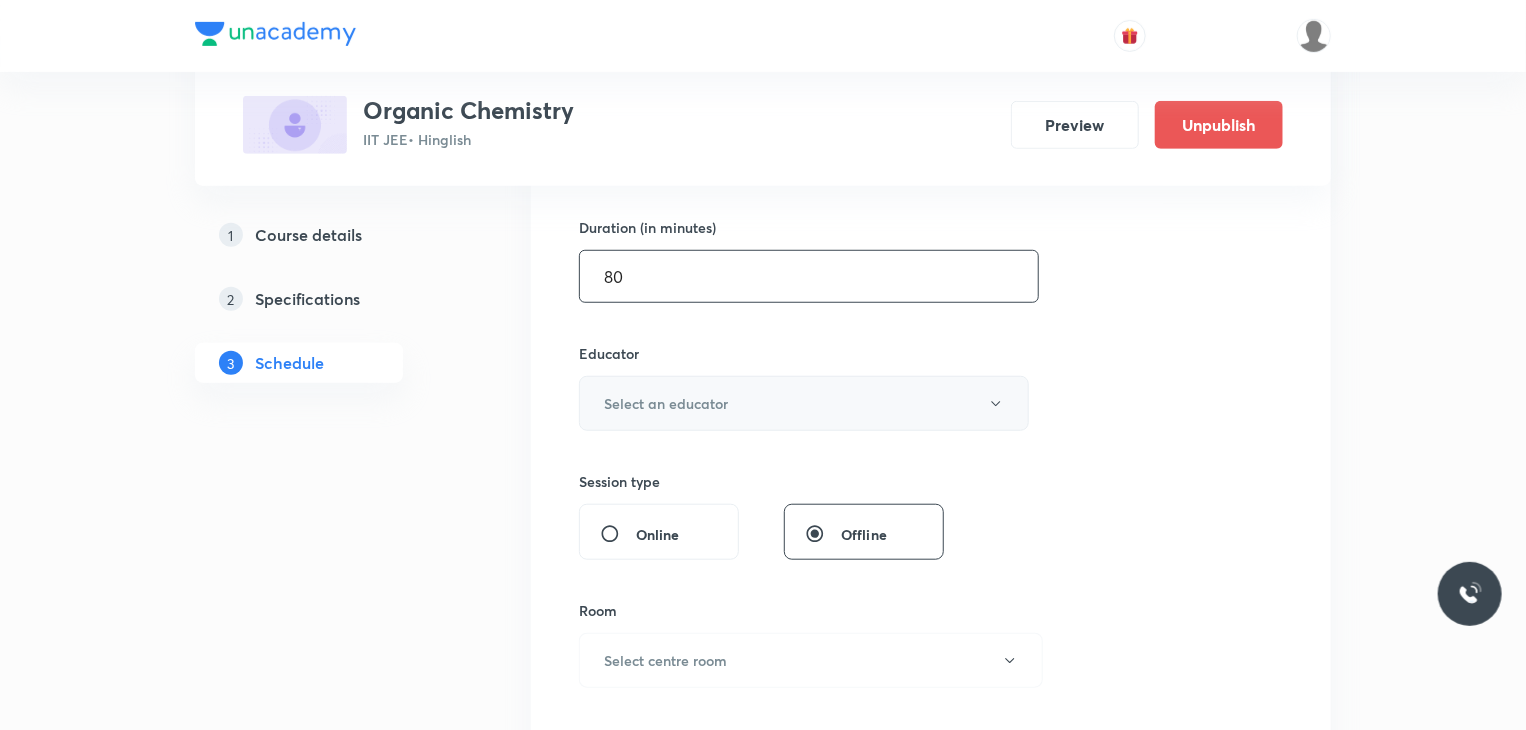 type on "80" 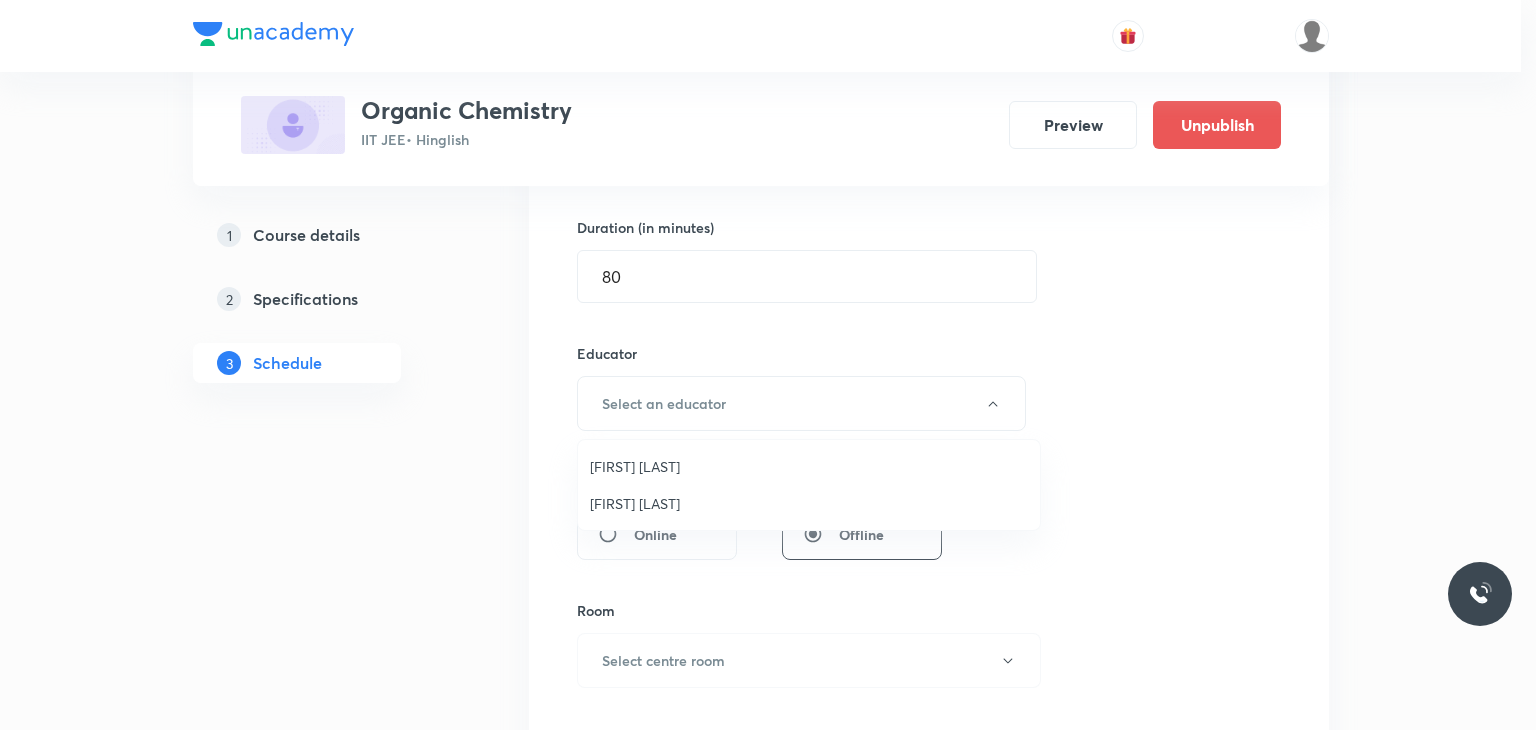 click on "[FIRST] [LAST]" at bounding box center [809, 503] 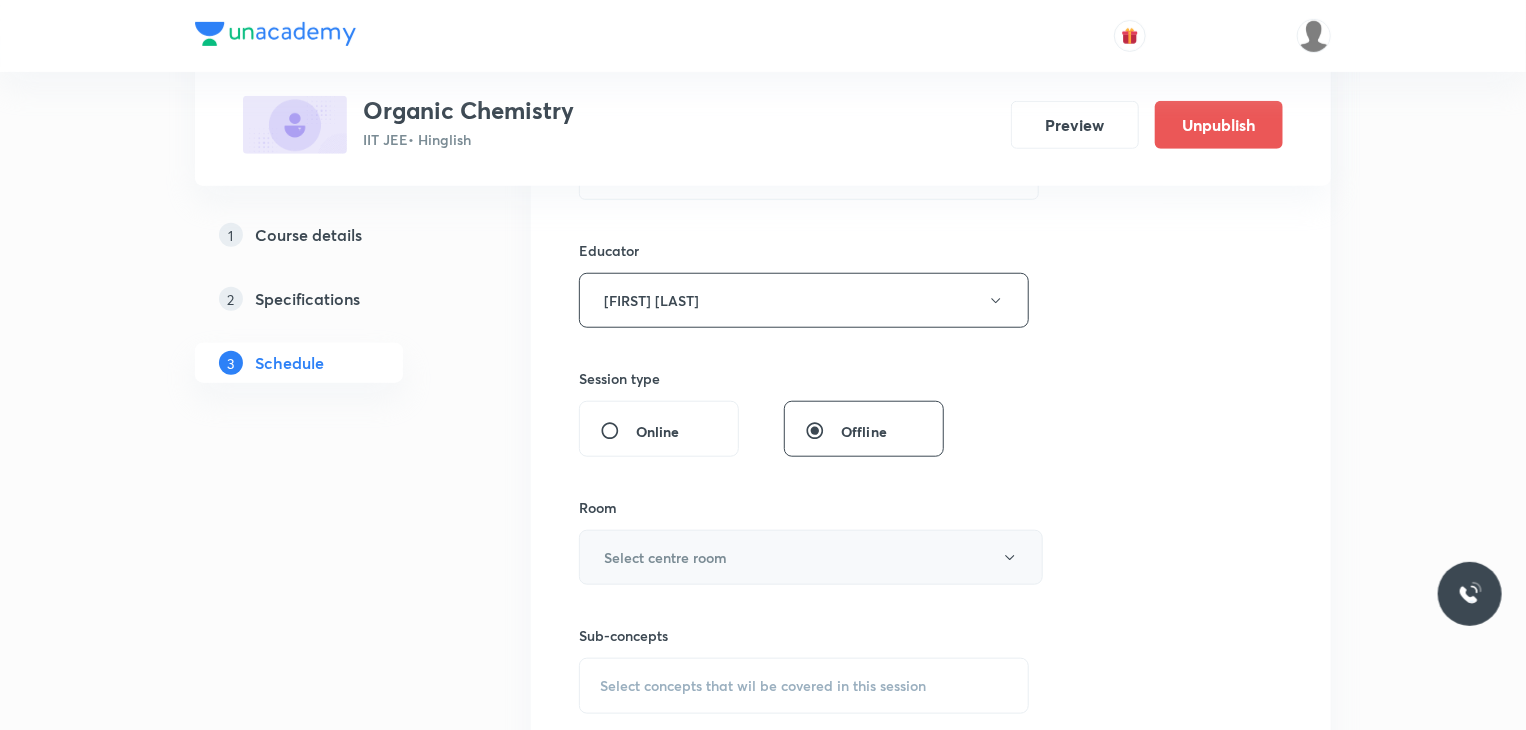 scroll, scrollTop: 706, scrollLeft: 0, axis: vertical 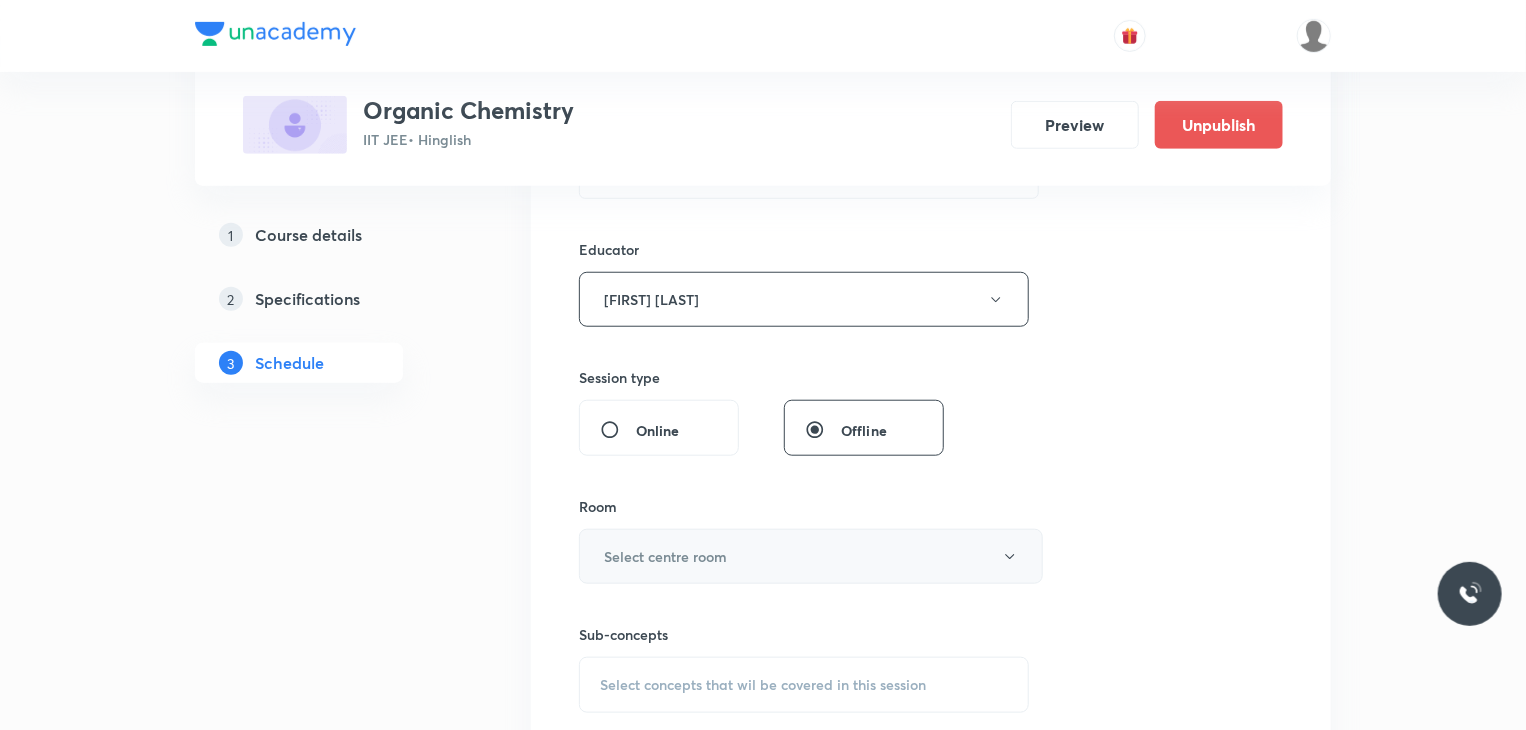 click on "Select centre room" at bounding box center (665, 556) 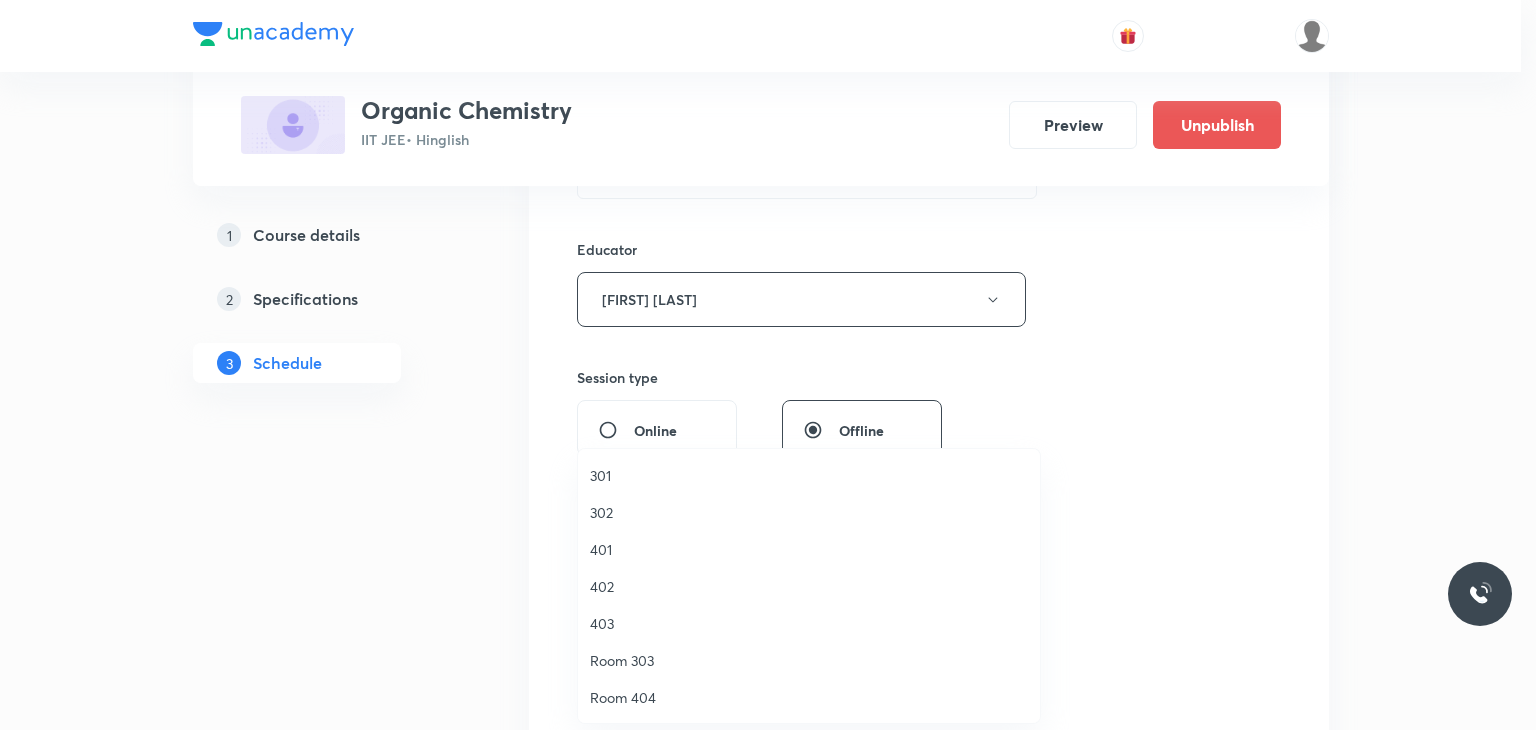 click on "302" at bounding box center [809, 512] 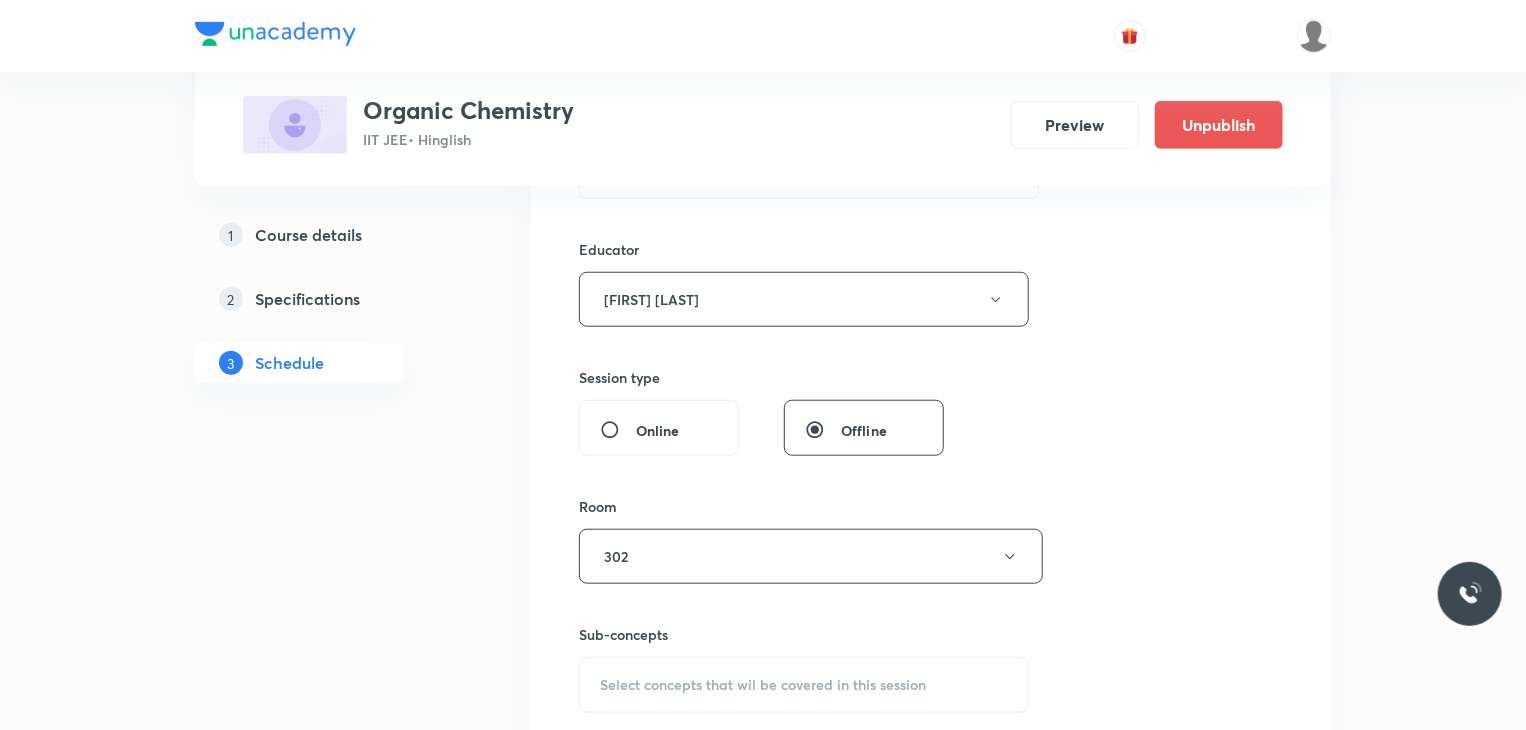 click on "Sub-concepts Select concepts that wil be covered in this session" at bounding box center (804, 668) 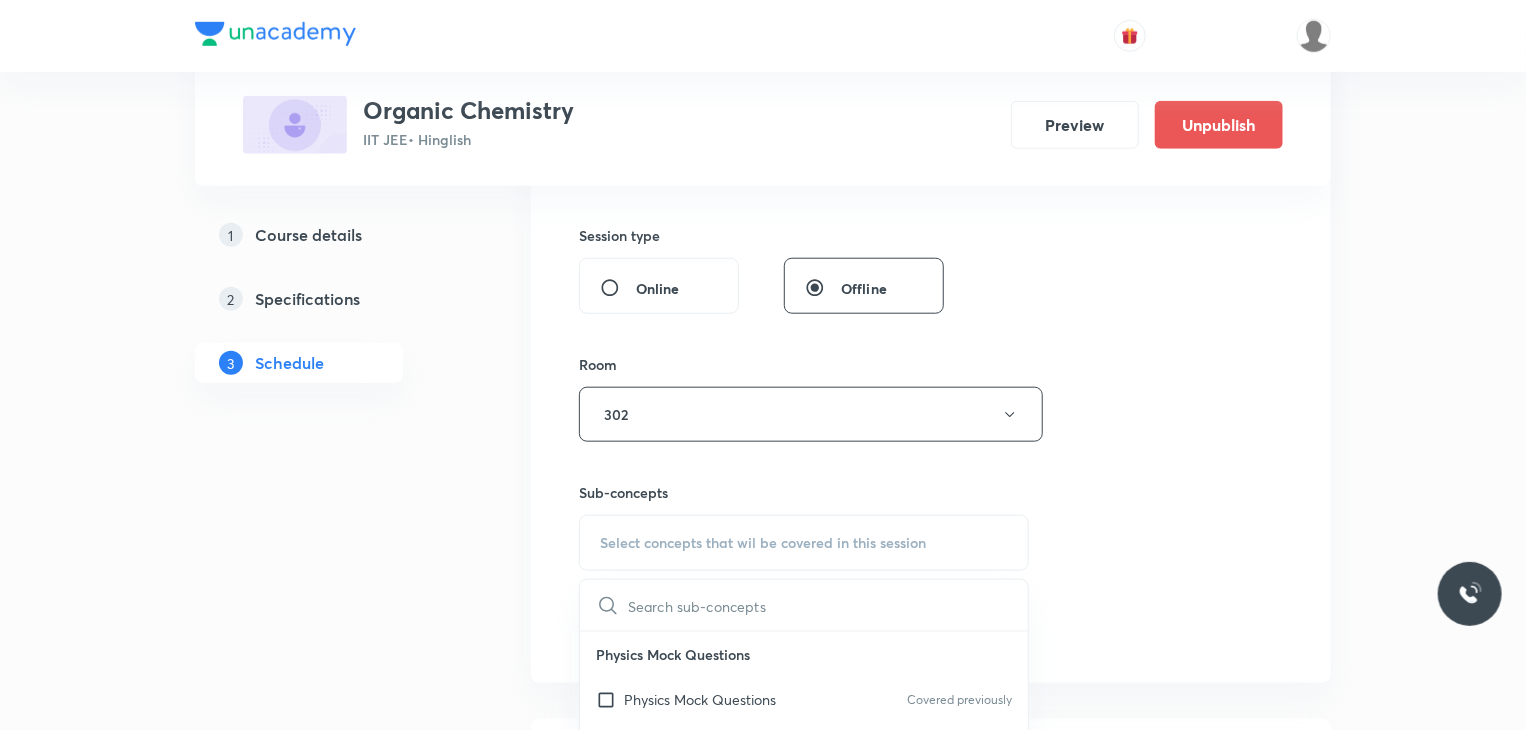 scroll, scrollTop: 850, scrollLeft: 0, axis: vertical 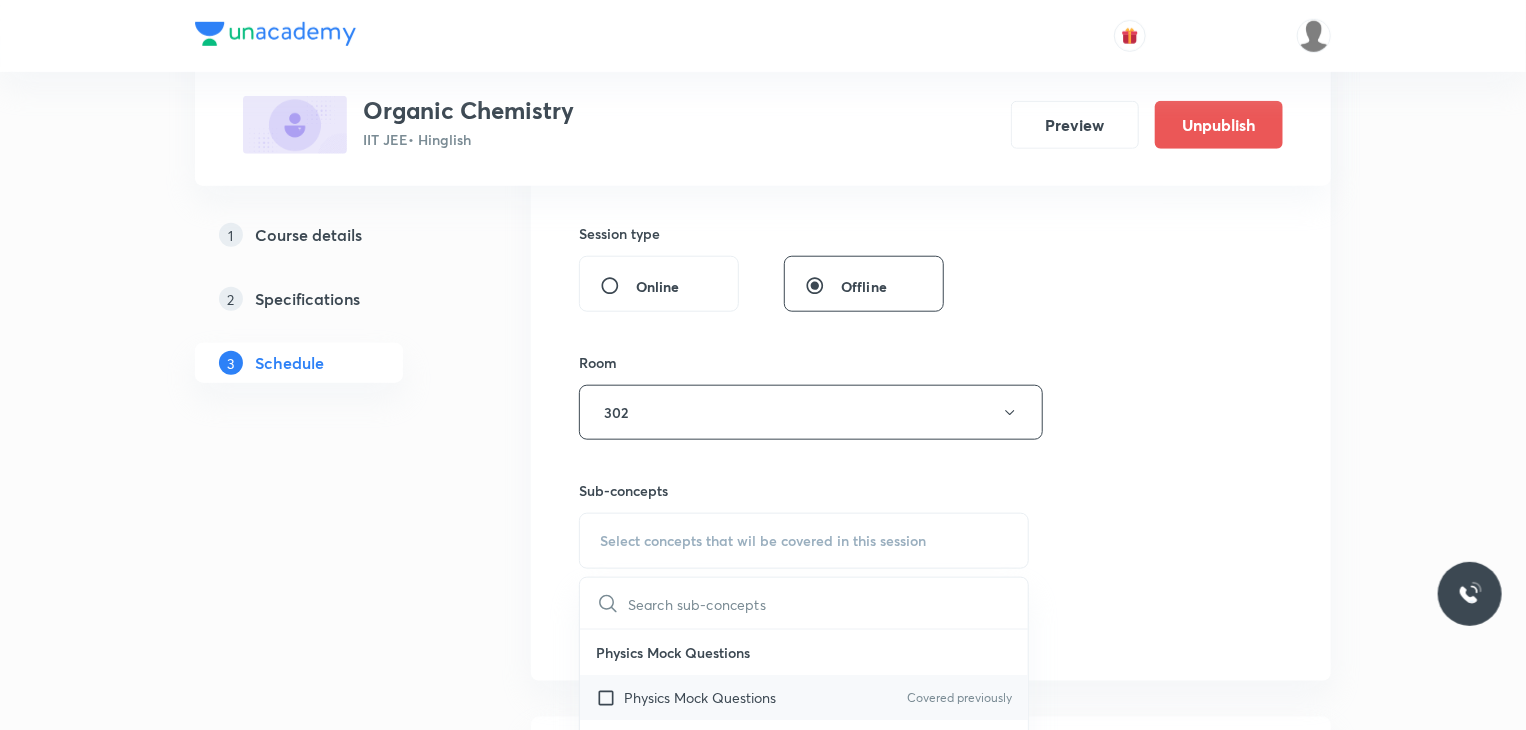 click on "Physics Mock Questions" at bounding box center (700, 697) 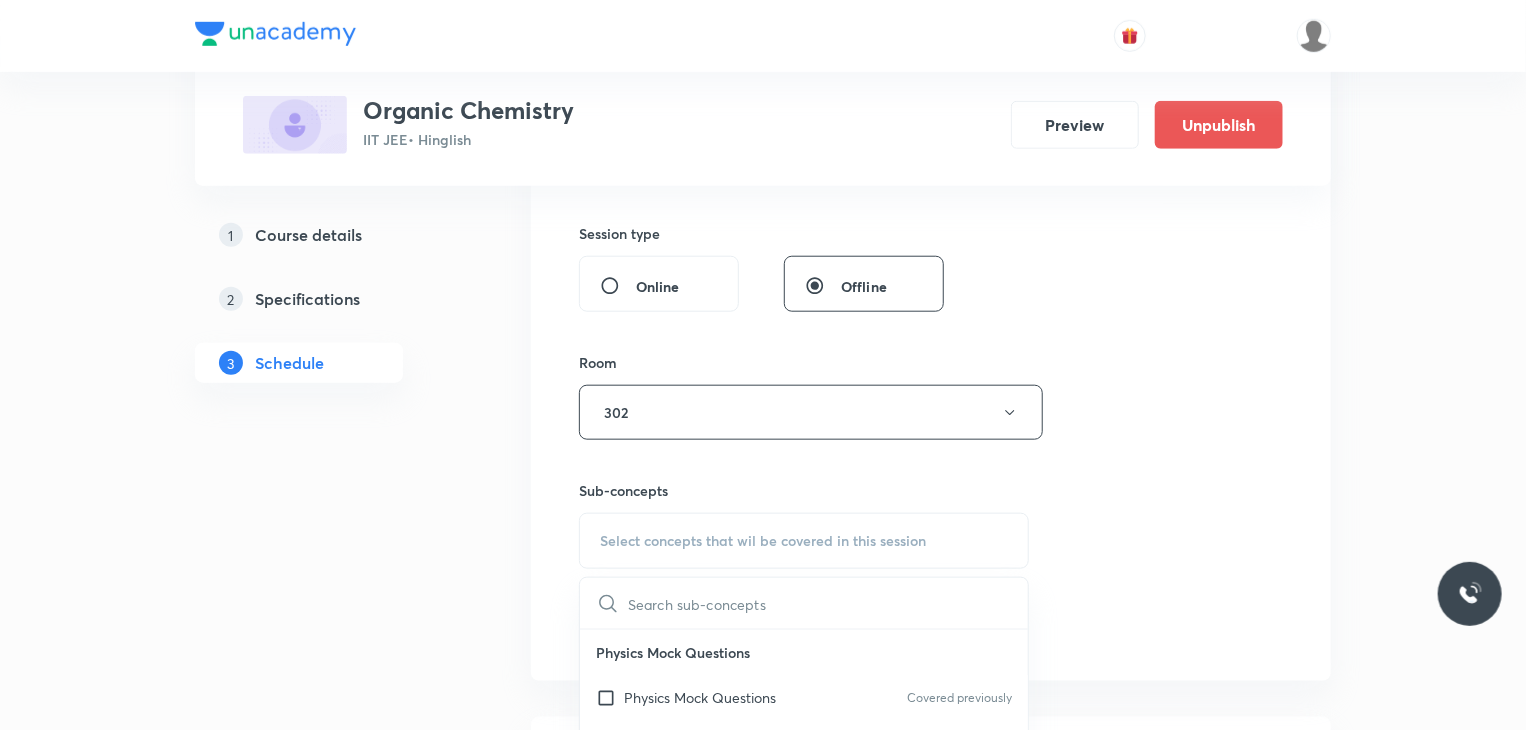 checkbox on "true" 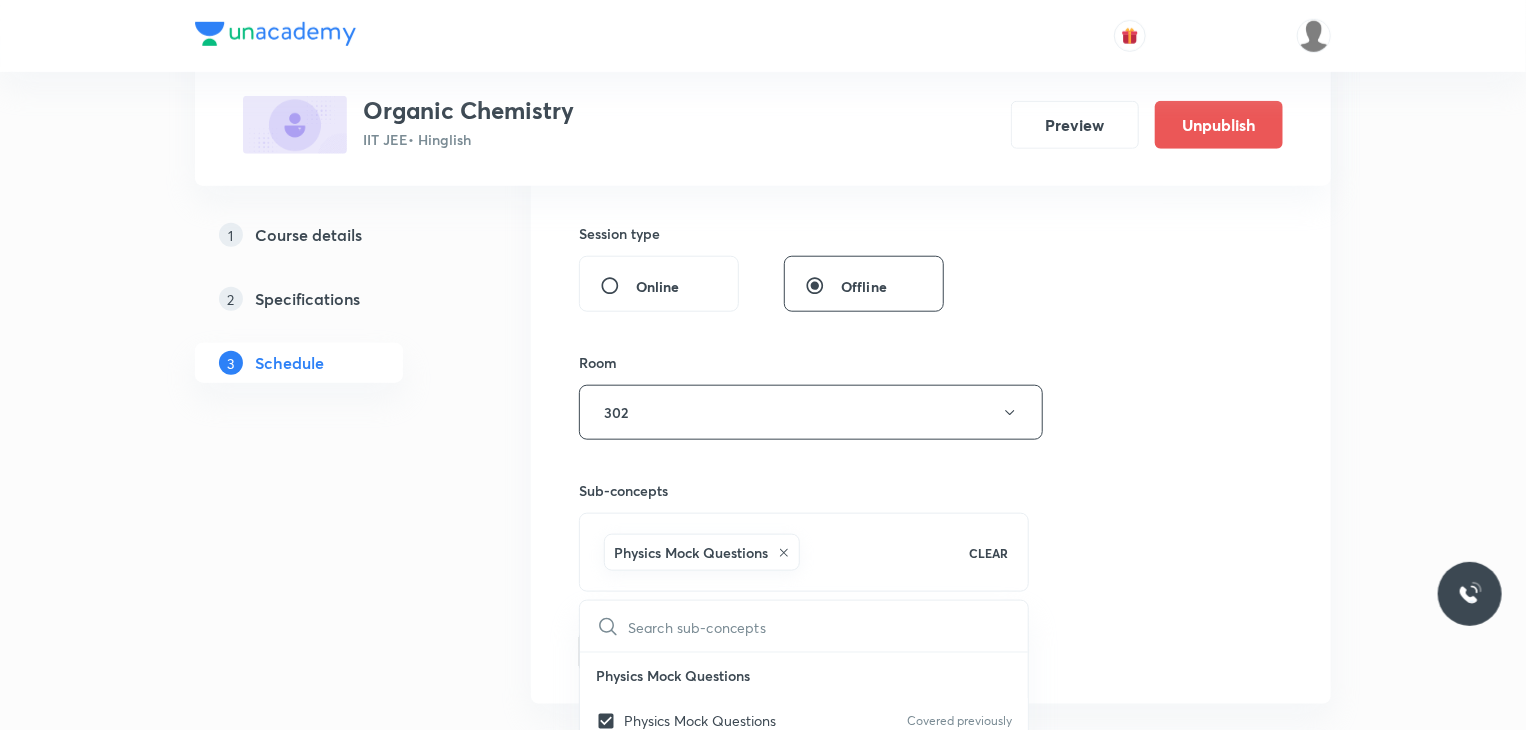 click on "Plus Courses Organic Chemistry IIT JEE  • Hinglish Preview Unpublish 1 Course details 2 Specifications 3 Schedule Schedule 56  classes Session  57 Live class Session title 20/99 Carbonyl Compounds 9 ​ Schedule for [DATE], [TIME] ​ Duration (in minutes) 80 ​ Educator [FIRST] [LAST]   Session type Online Offline Room 302 Sub-concepts Physics Mock Questions CLEAR ​ Physics Mock Questions Physics Mock Questions Covered previously Group_Test Covered previously Practical Organic Chemistry Test for Functional Groups Covered previously Element Detection Test Covered previously Quantitative Analysis Distillation IUPAC Naming of Organic Compounds Classification Of Organic Compounds Naming Of Saturated Hydrocarbons Naming Of Unsaturated Hydrocarbons Naming Of Cyclic Hydrocarbons Naming Of Compounds Containing Functional Groups Naming Of Aromatic Compounds Degree Of Unsaturation Structural Isomerism Basics of Molecule Presentation IUPAC Naming General Organic Chemistry  Existence Of Carbenes Alcohols Add" at bounding box center (763, 4367) 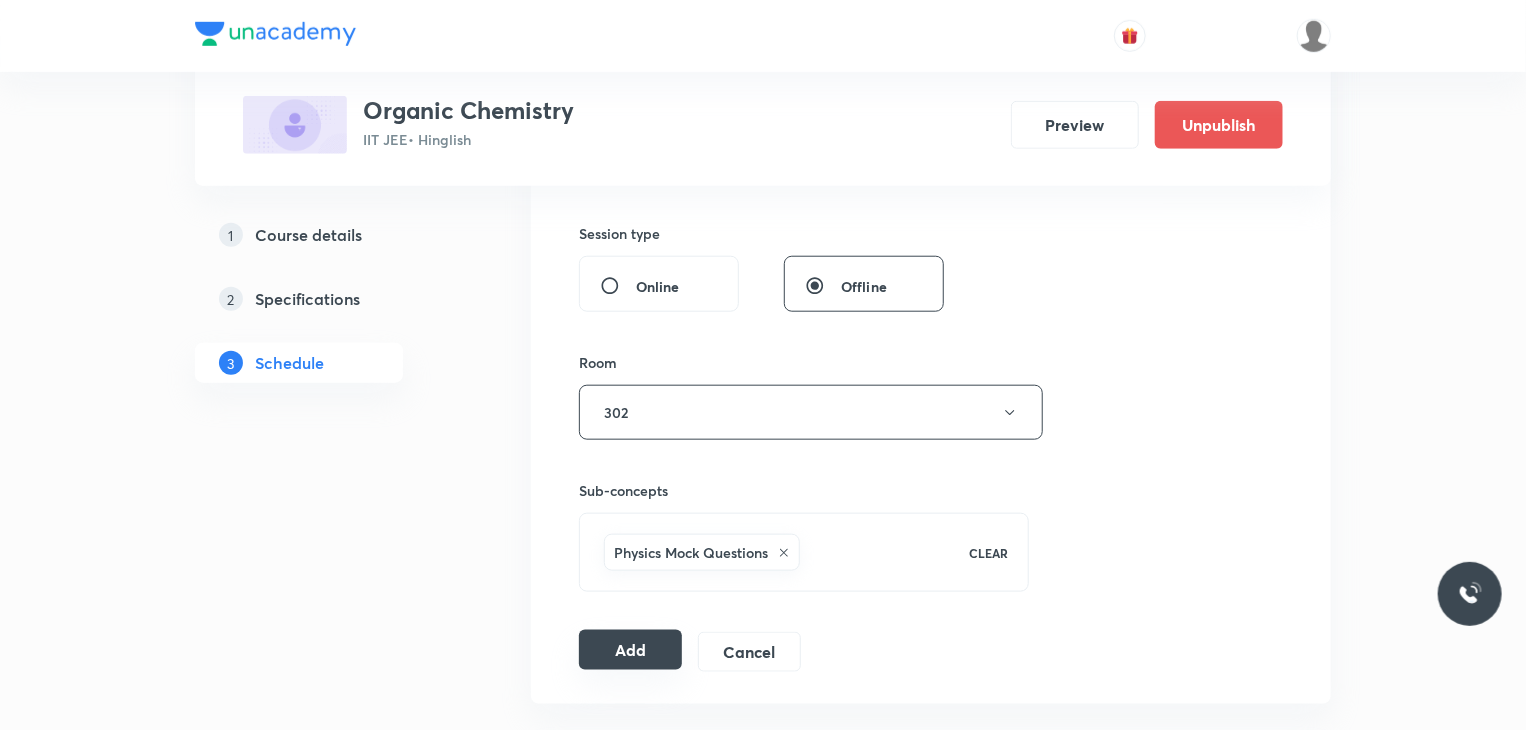 click on "Add" at bounding box center (630, 650) 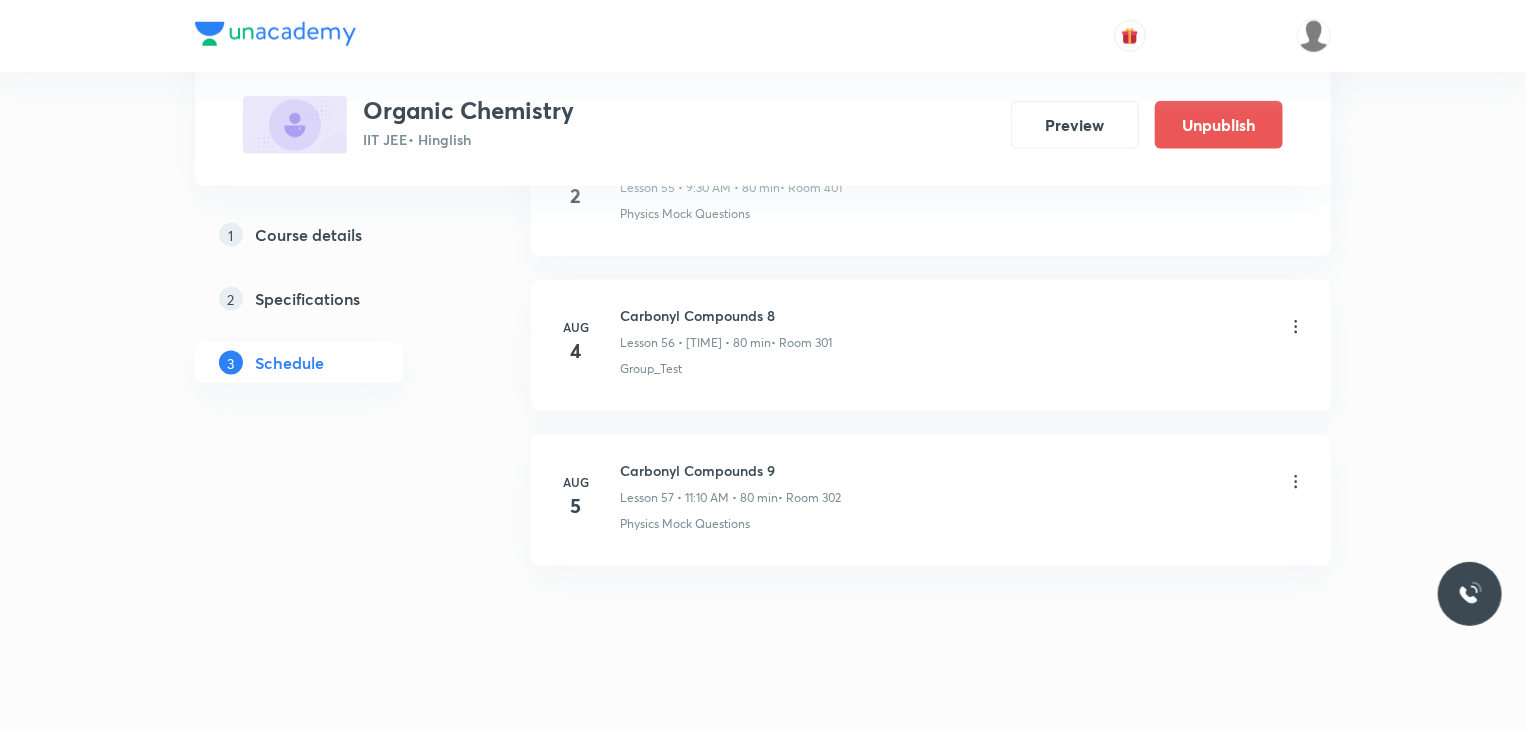 scroll, scrollTop: 8766, scrollLeft: 0, axis: vertical 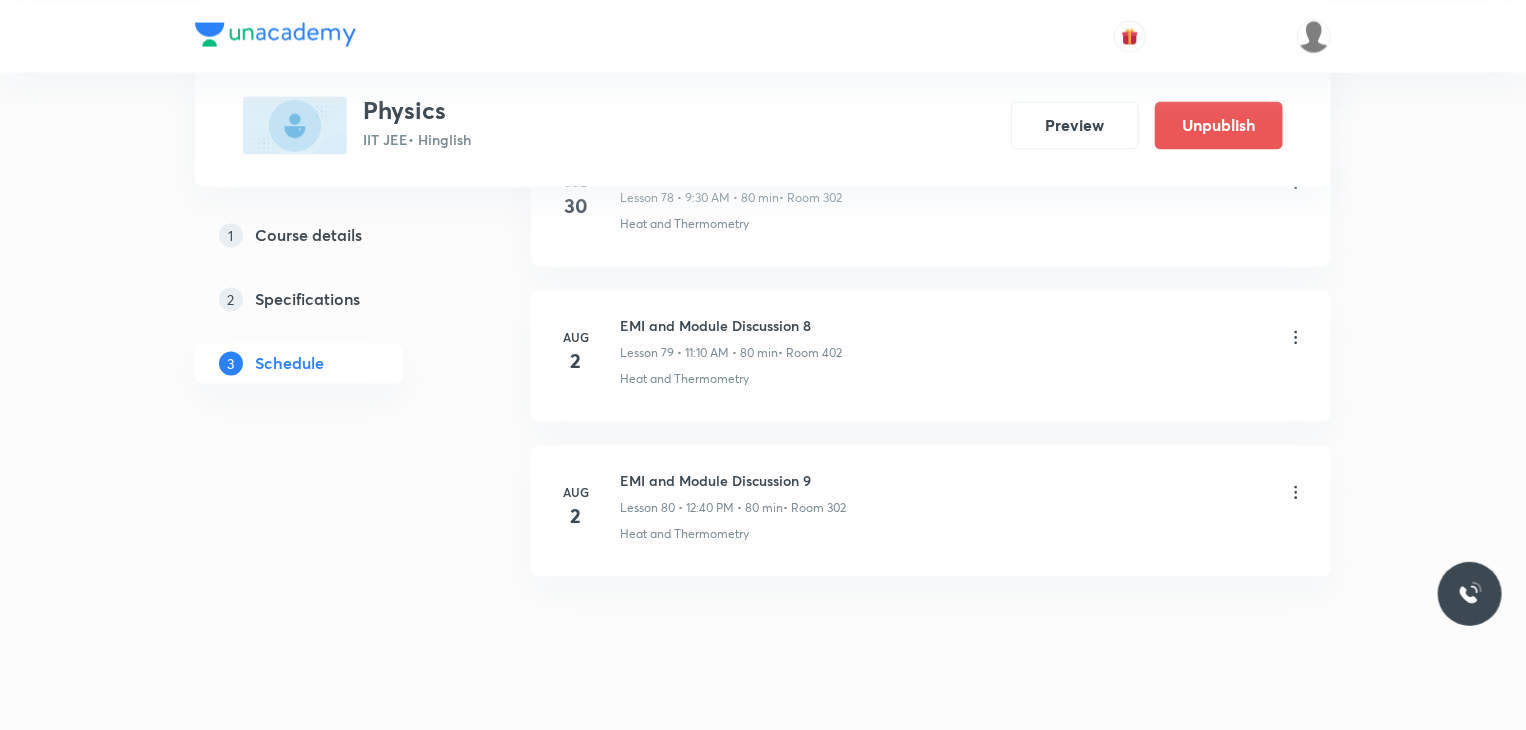 click on "EMI and Module Discussion 9" at bounding box center [733, 480] 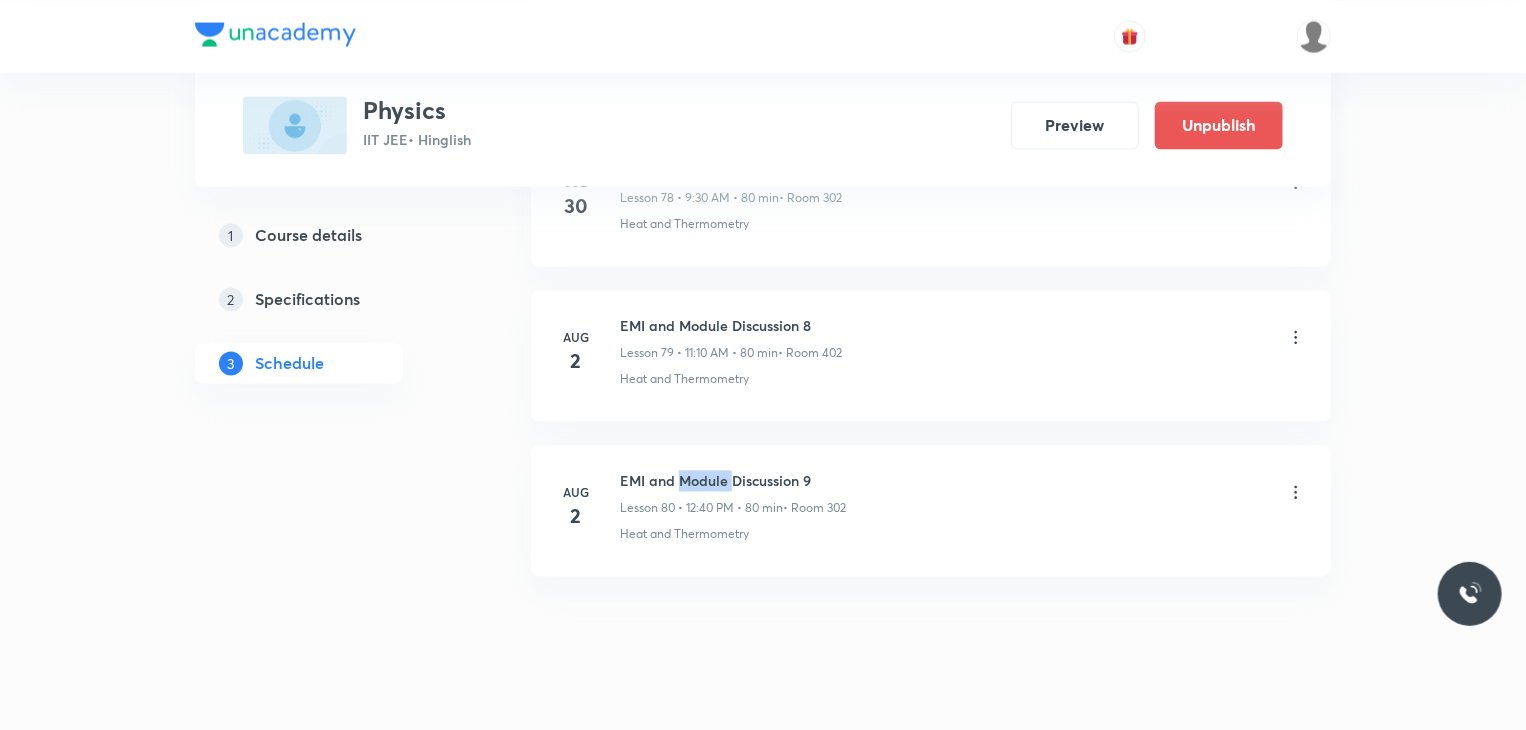 click on "EMI and Module Discussion 9" at bounding box center [733, 480] 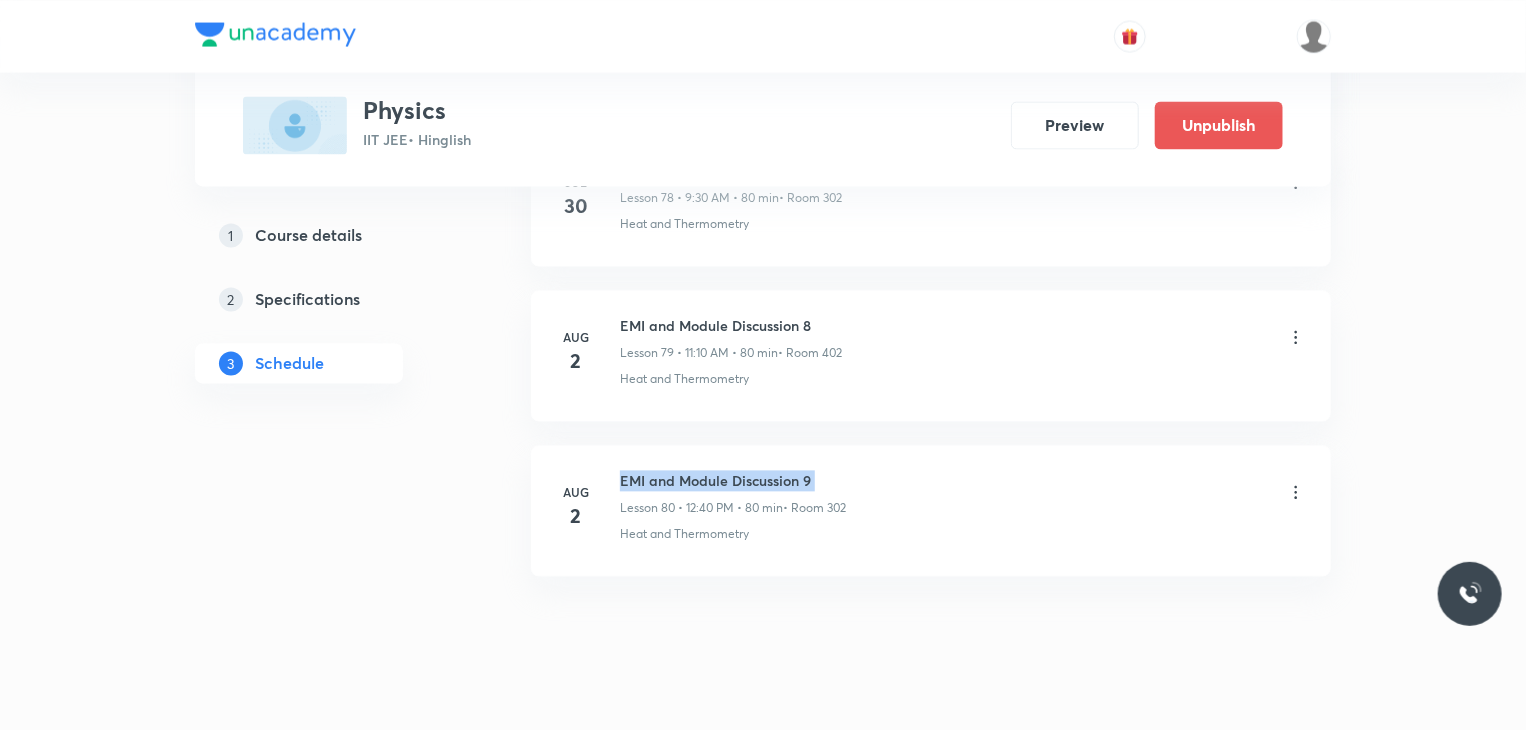 click on "EMI and Module Discussion 9" at bounding box center (733, 480) 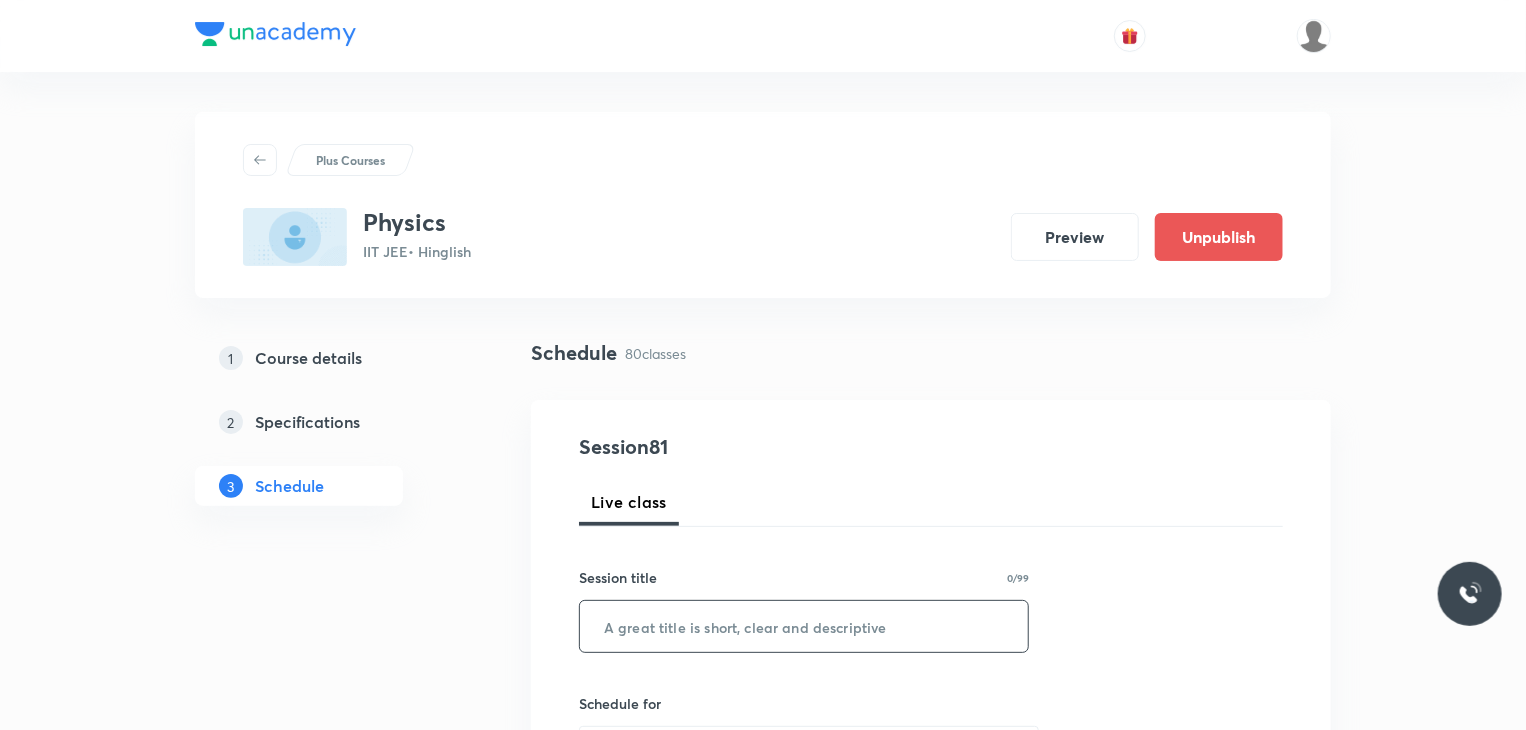 click at bounding box center (804, 626) 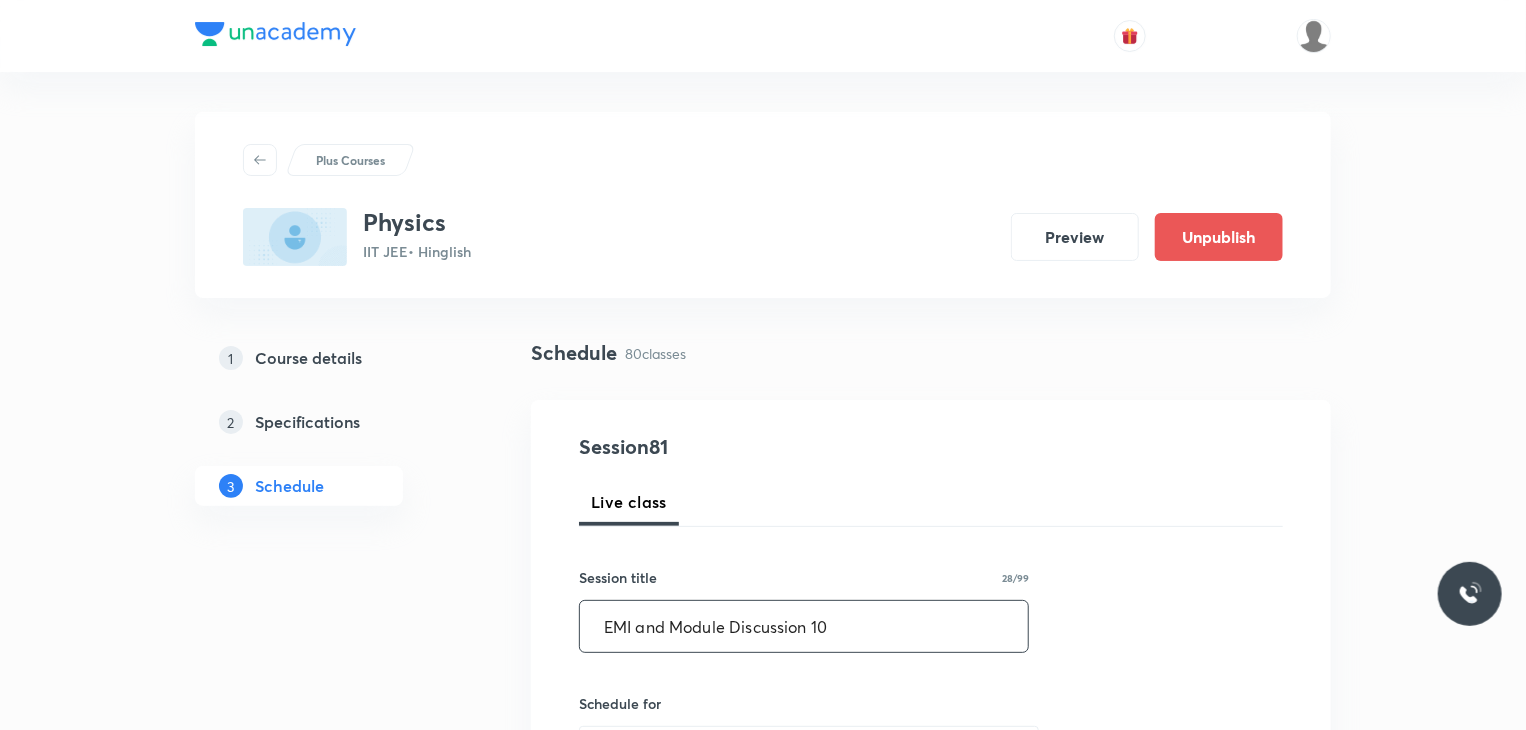 type on "EMI and Module Discussion 10" 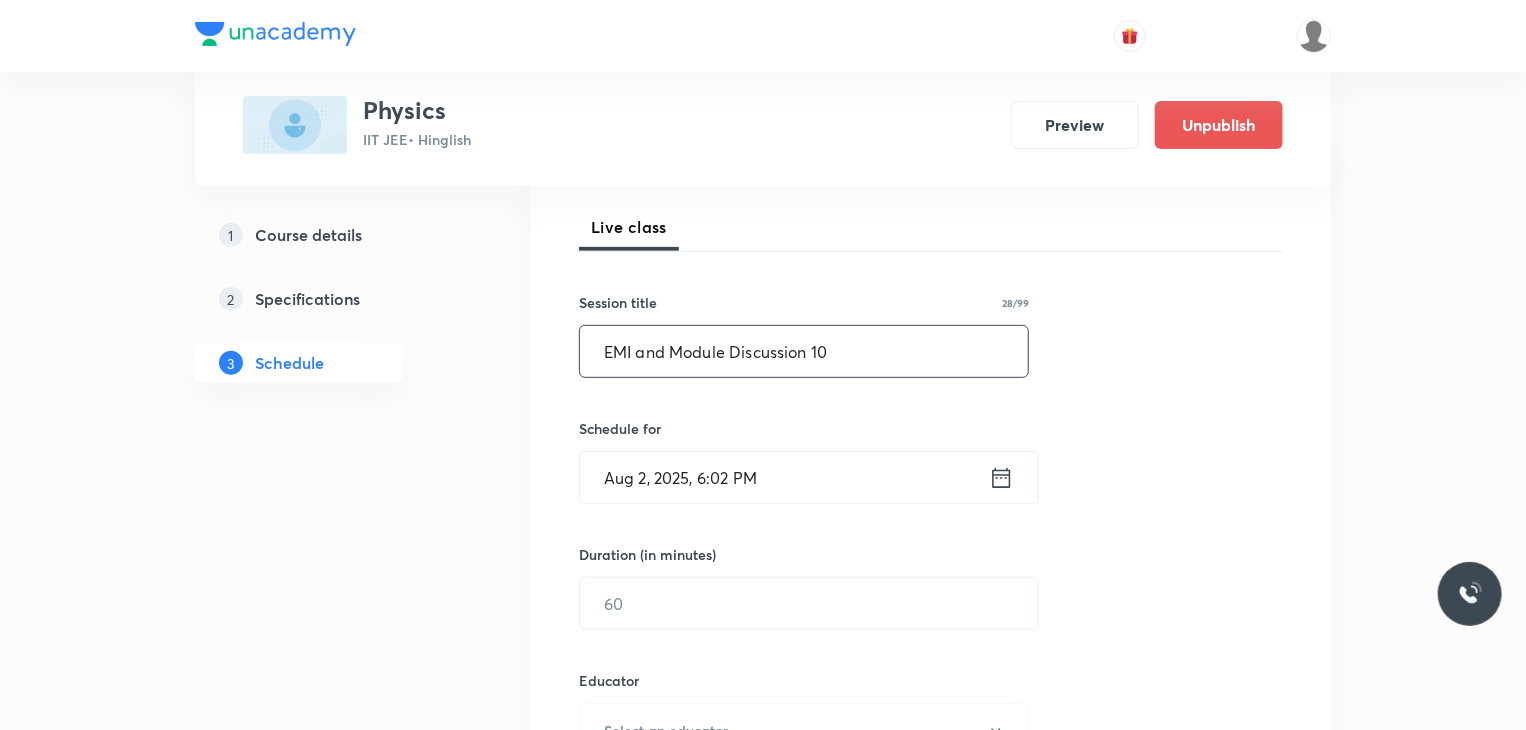 scroll, scrollTop: 278, scrollLeft: 0, axis: vertical 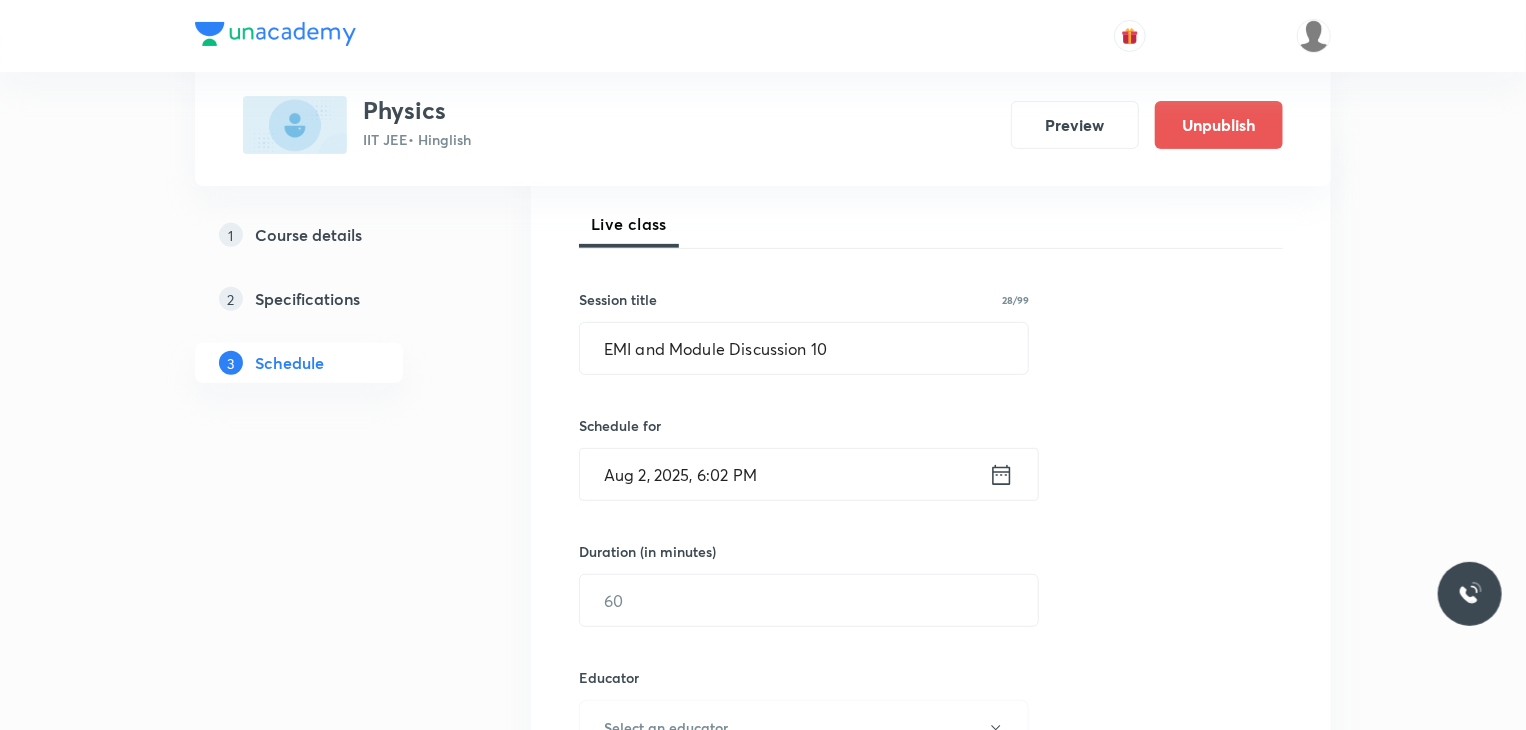 click on "Aug 2, 2025, 6:02 PM" at bounding box center [784, 474] 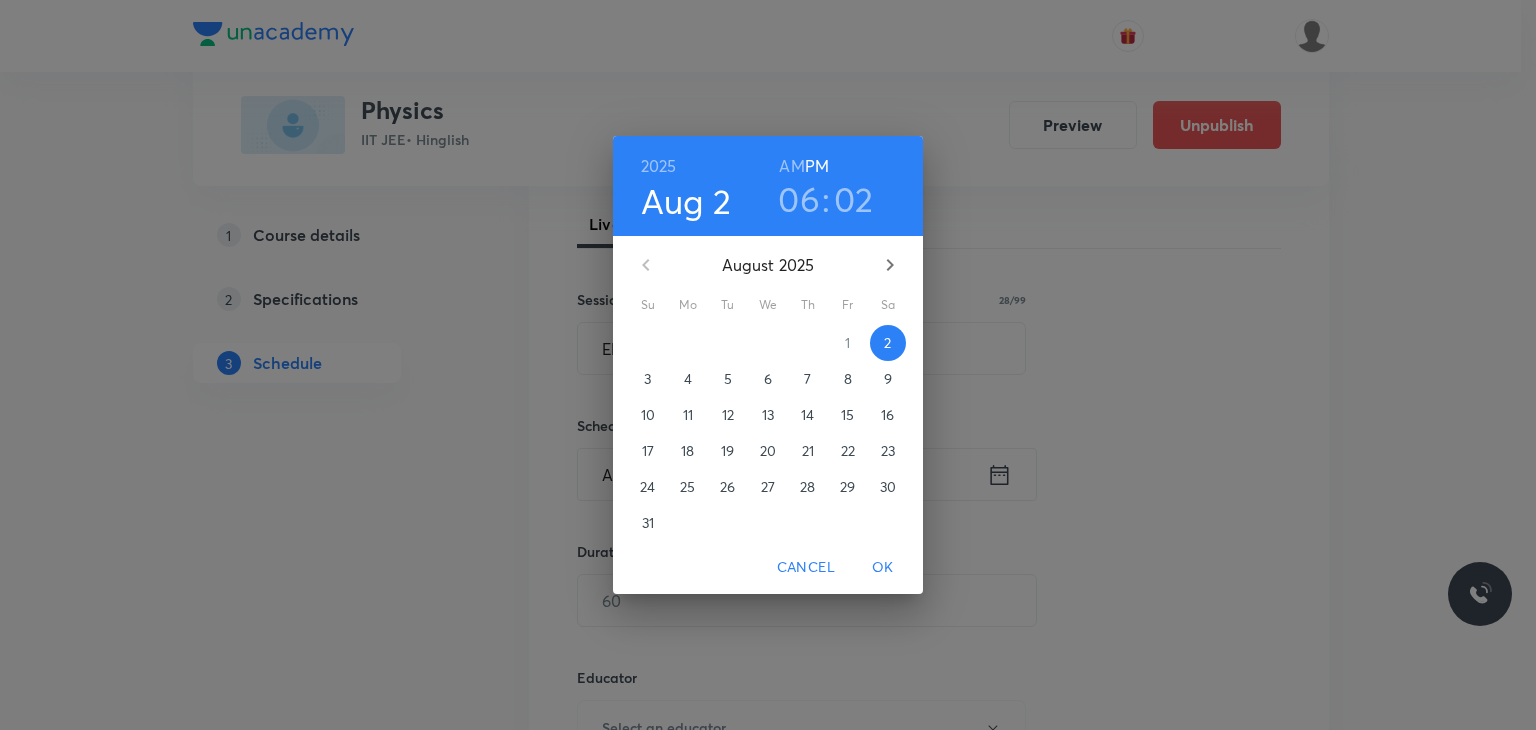 click on "4" at bounding box center [688, 379] 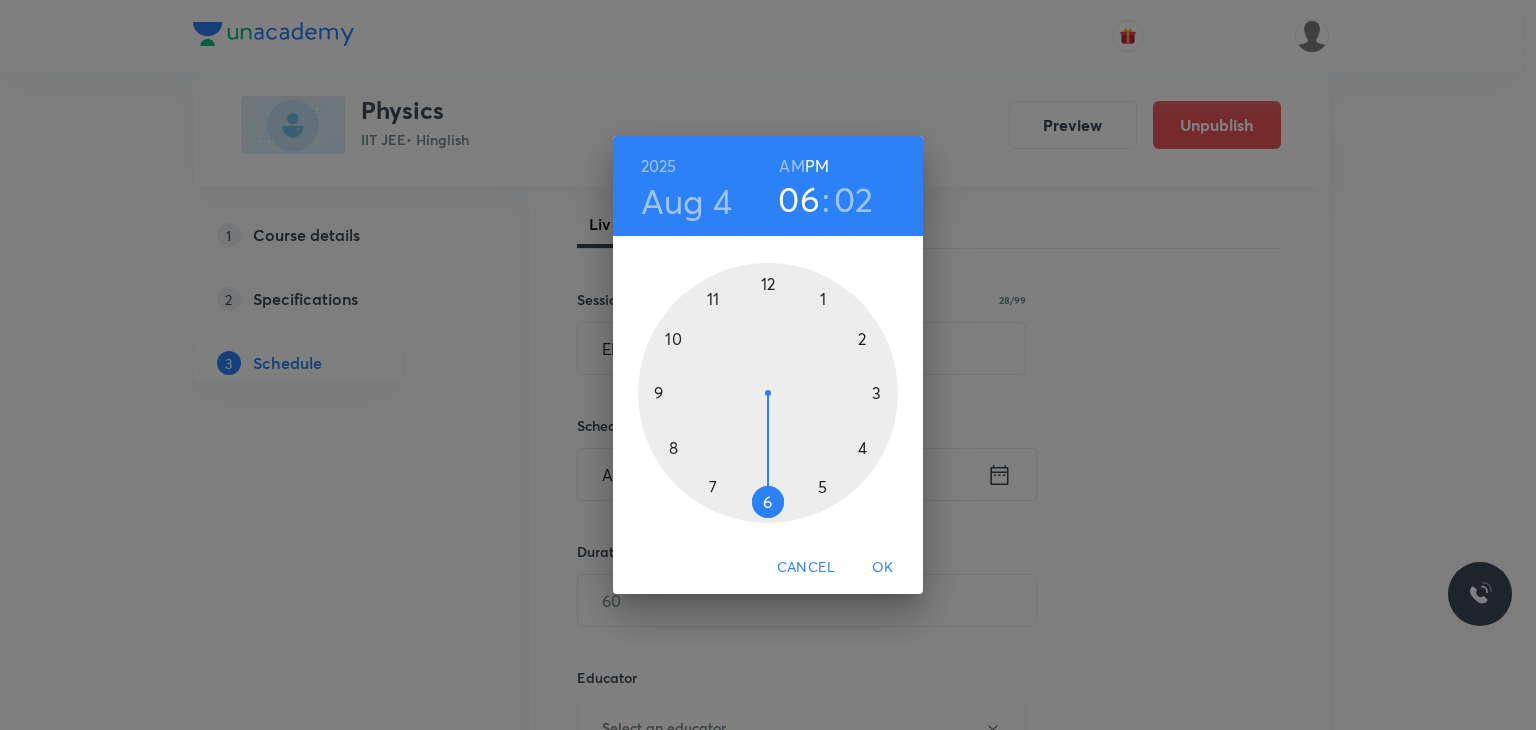 click at bounding box center (768, 393) 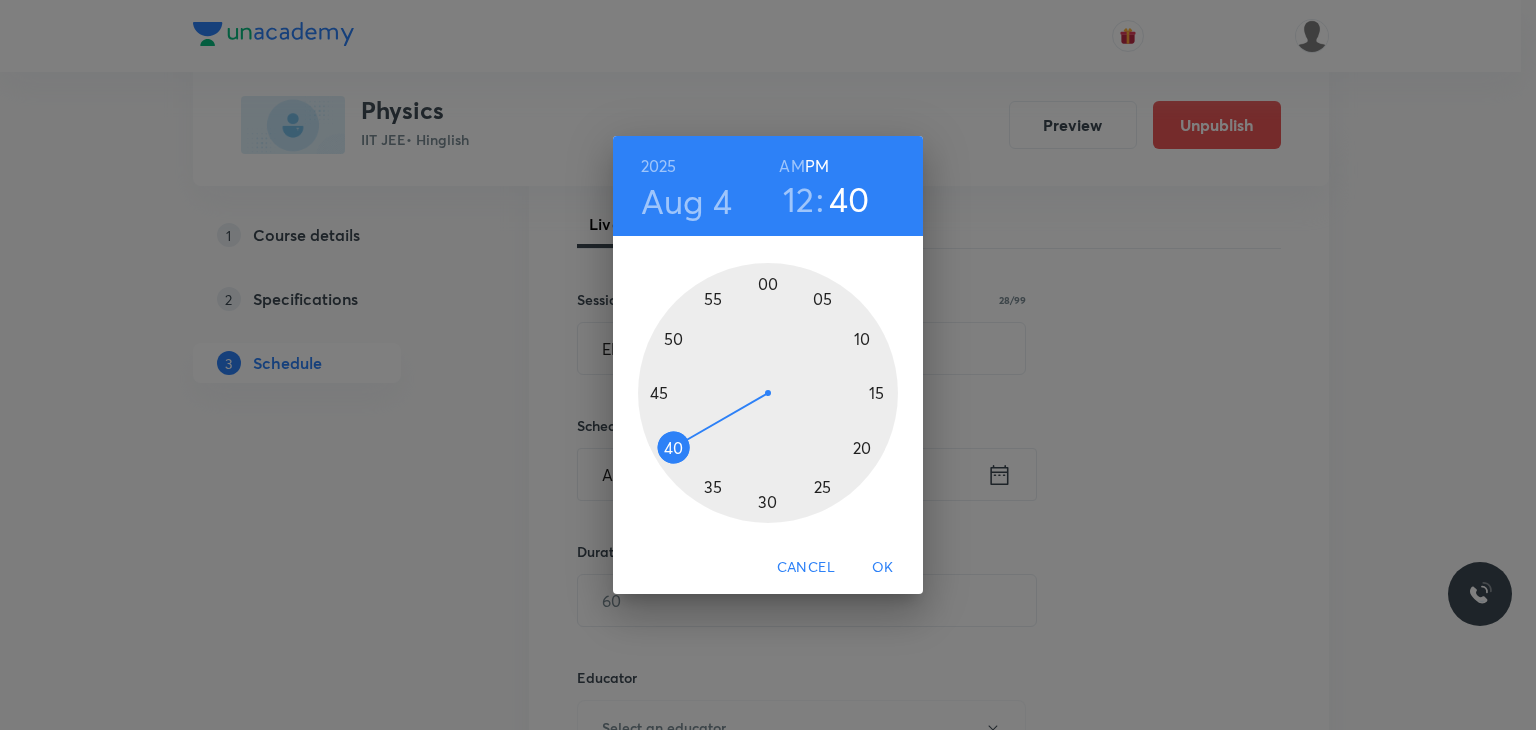drag, startPoint x: 697, startPoint y: 449, endPoint x: 668, endPoint y: 456, distance: 29.832869 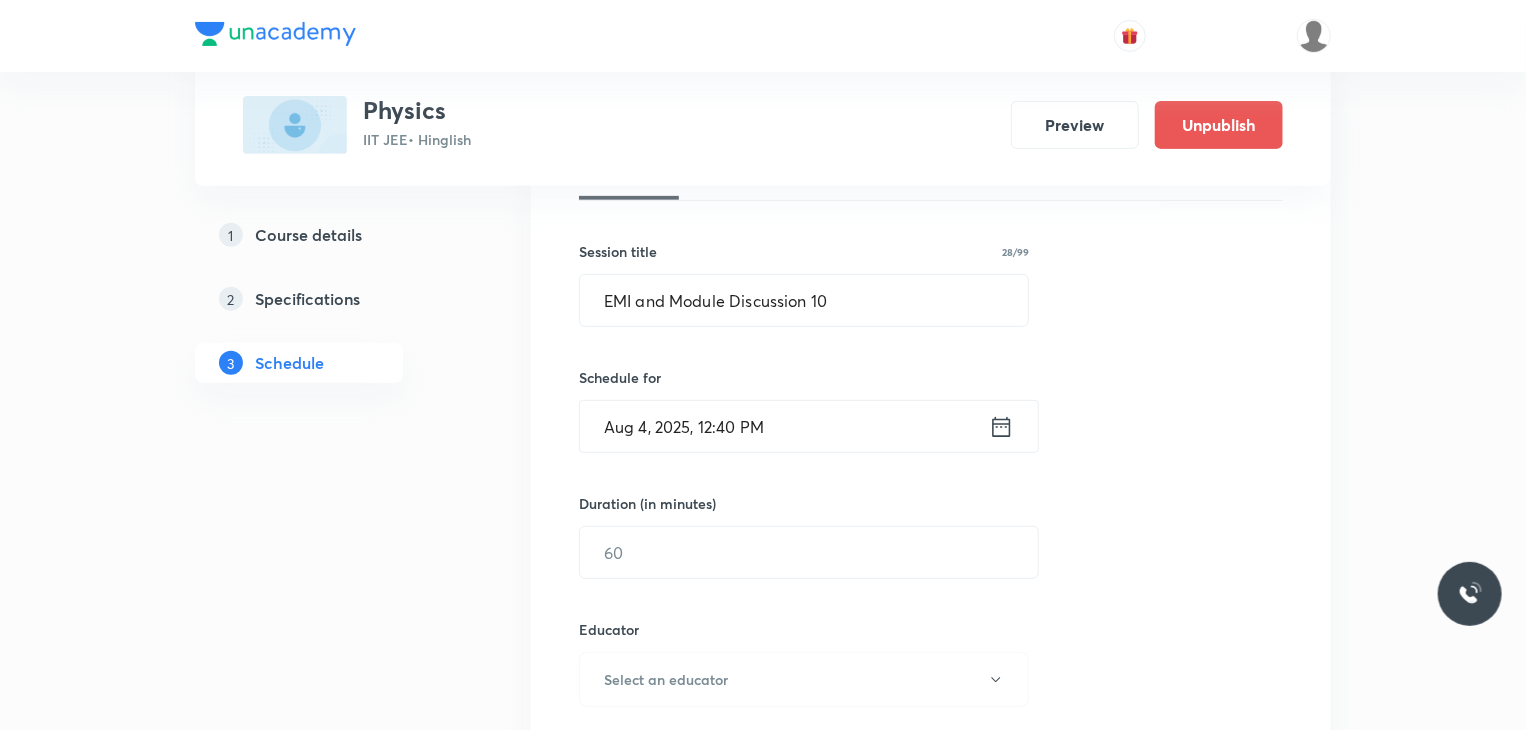 scroll, scrollTop: 327, scrollLeft: 0, axis: vertical 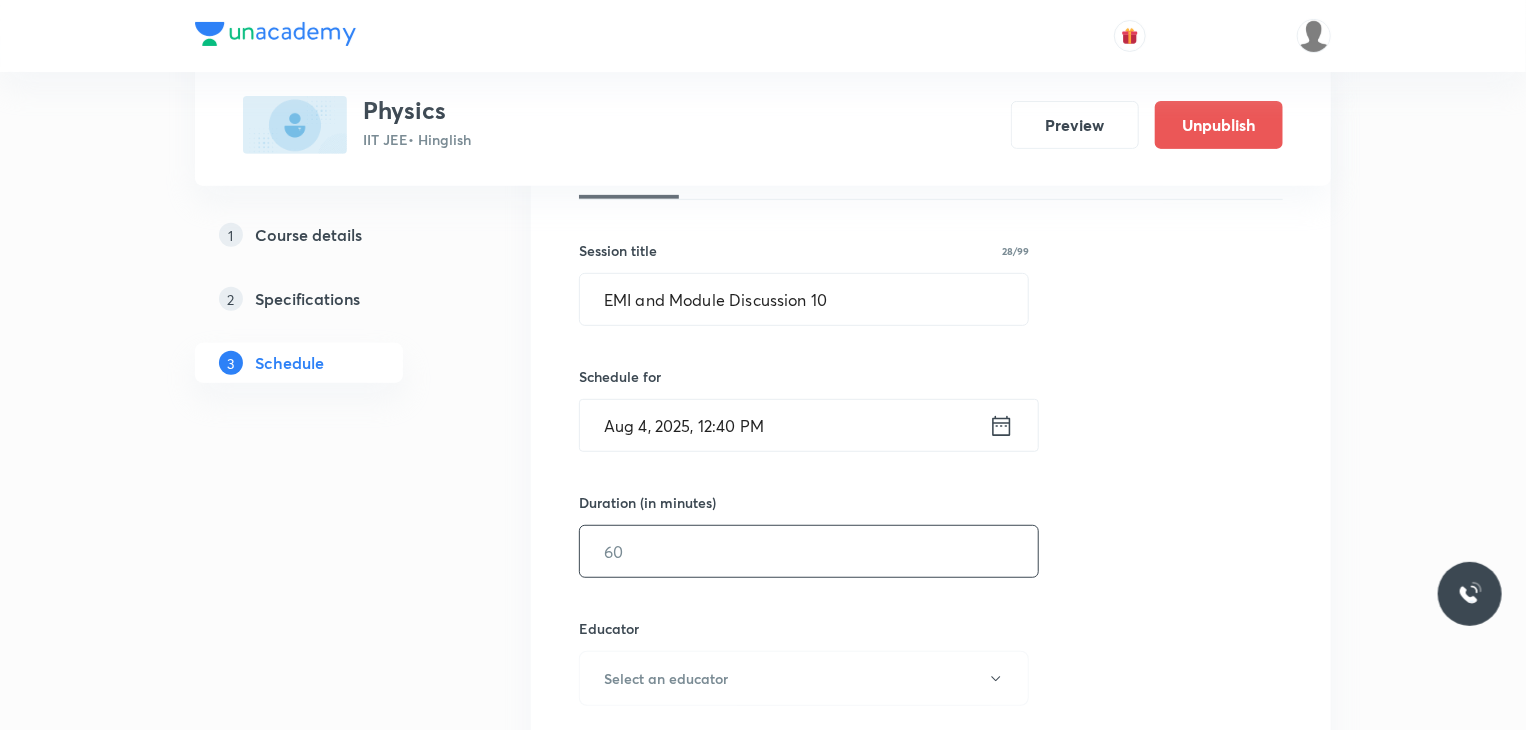 click at bounding box center (809, 551) 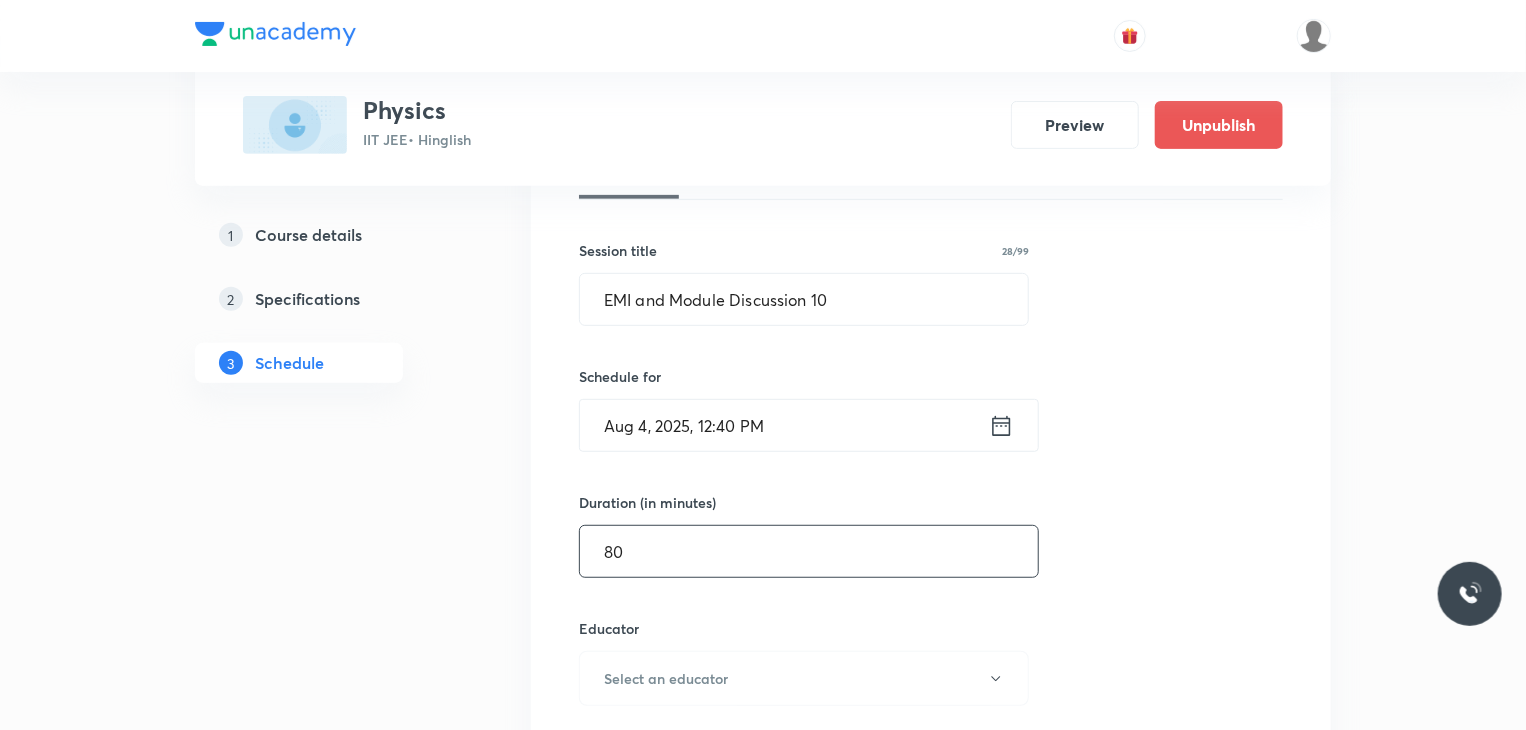 type on "80" 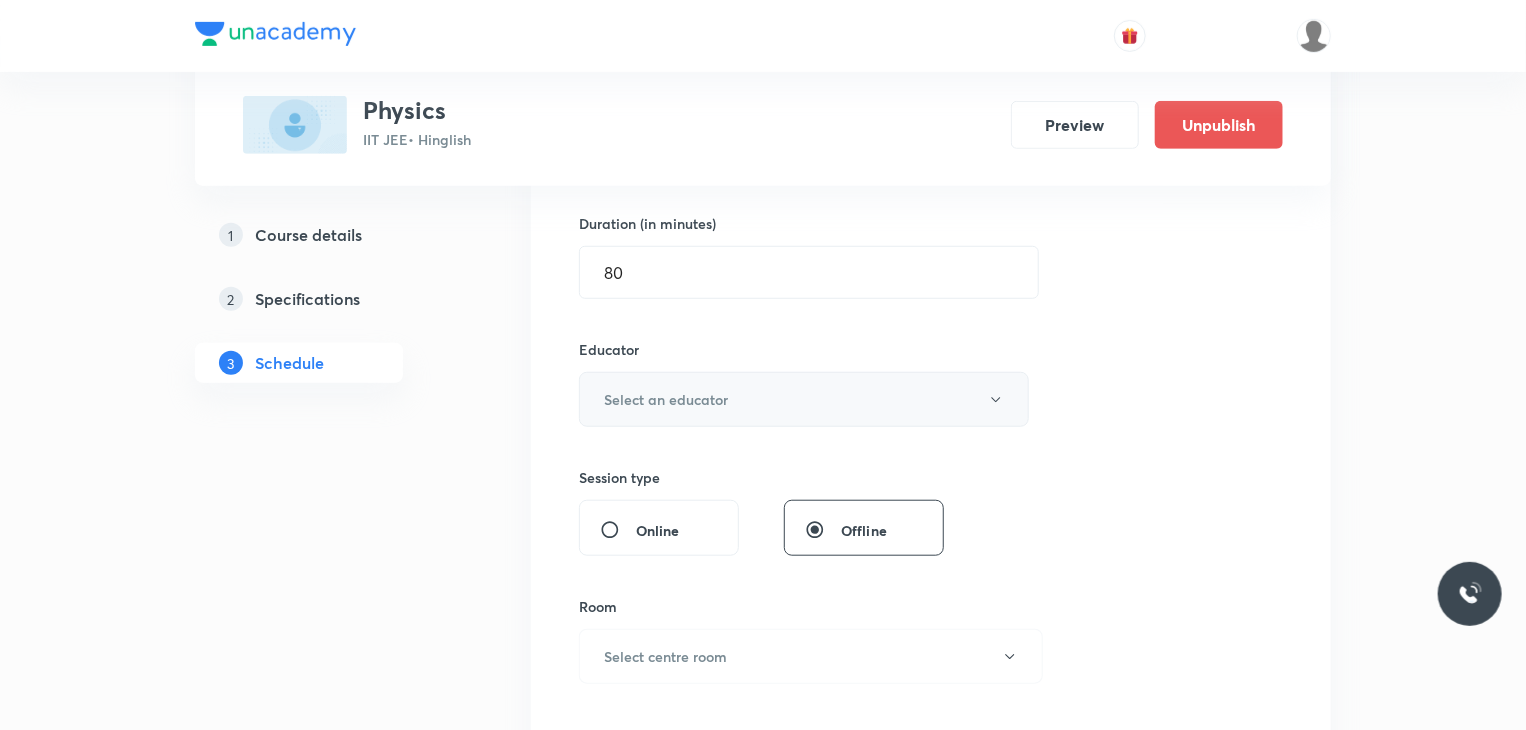 scroll, scrollTop: 607, scrollLeft: 0, axis: vertical 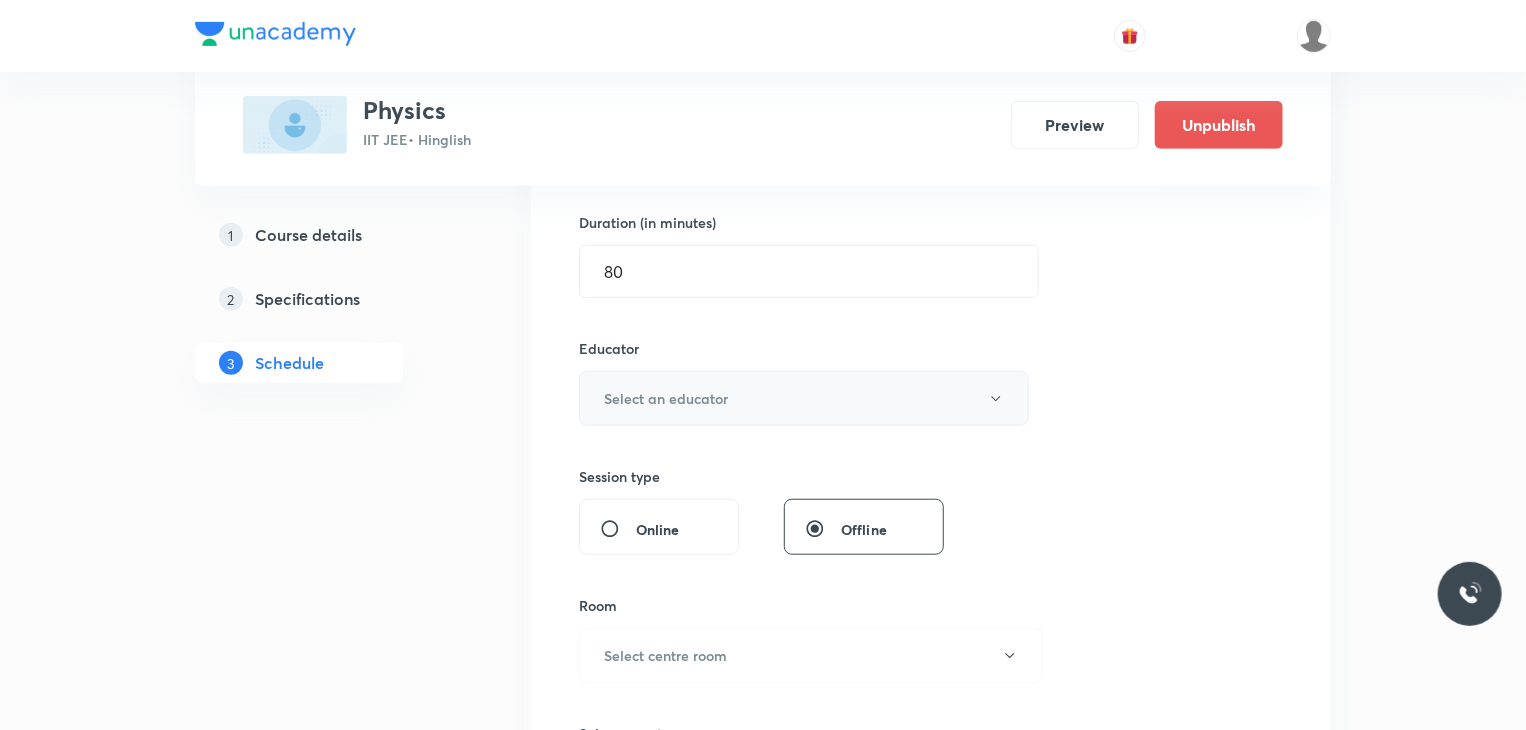 click on "Select an educator" at bounding box center [804, 398] 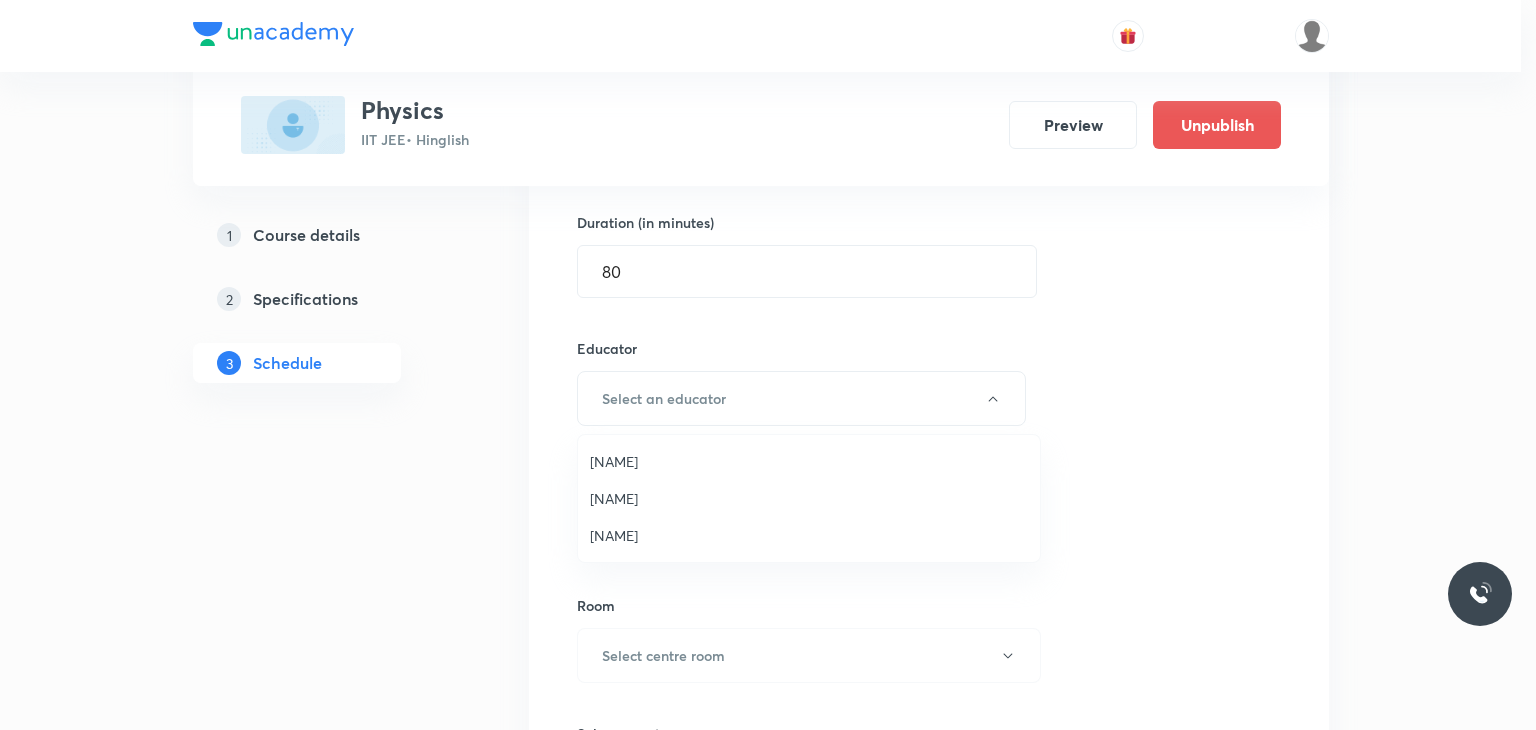 click on "[NAME]" at bounding box center [809, 535] 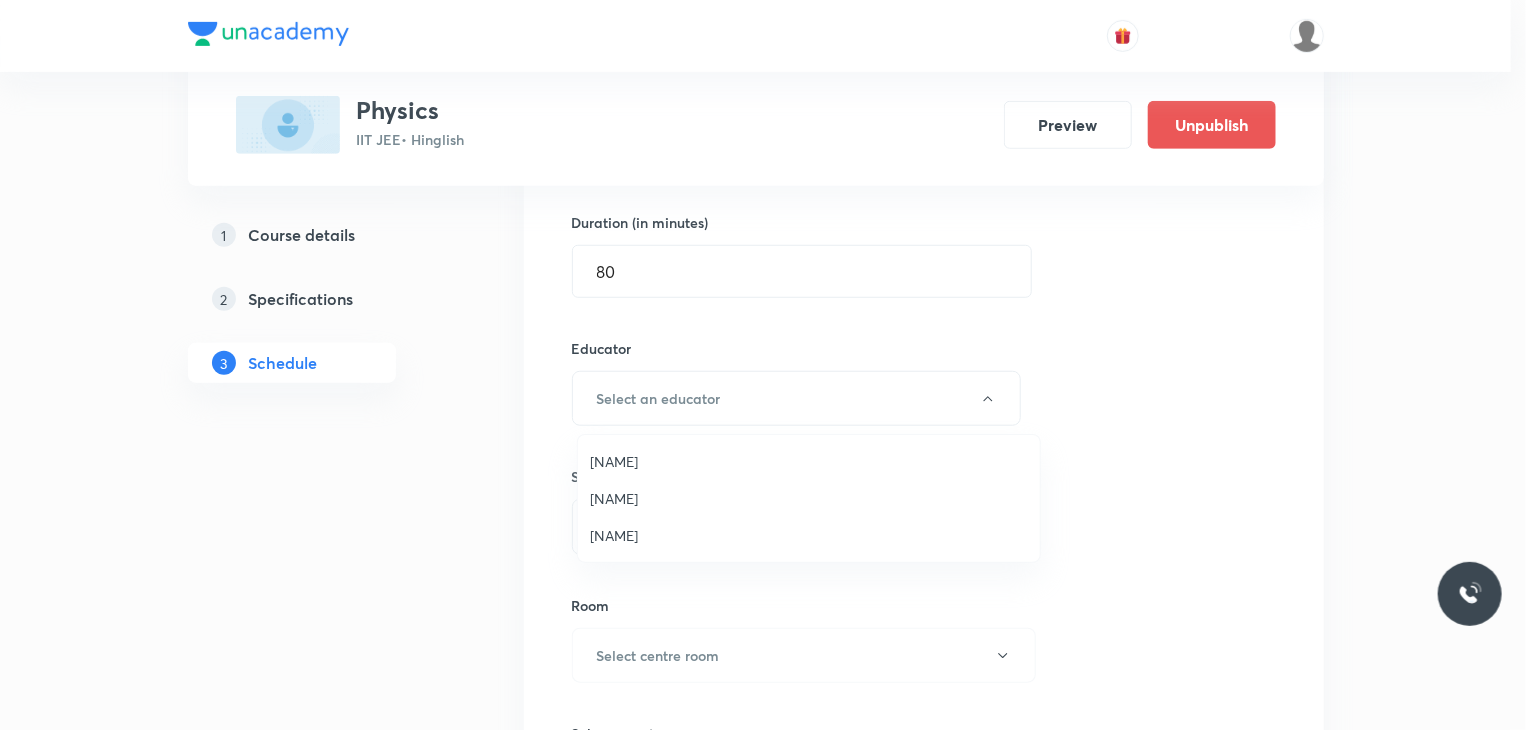 type 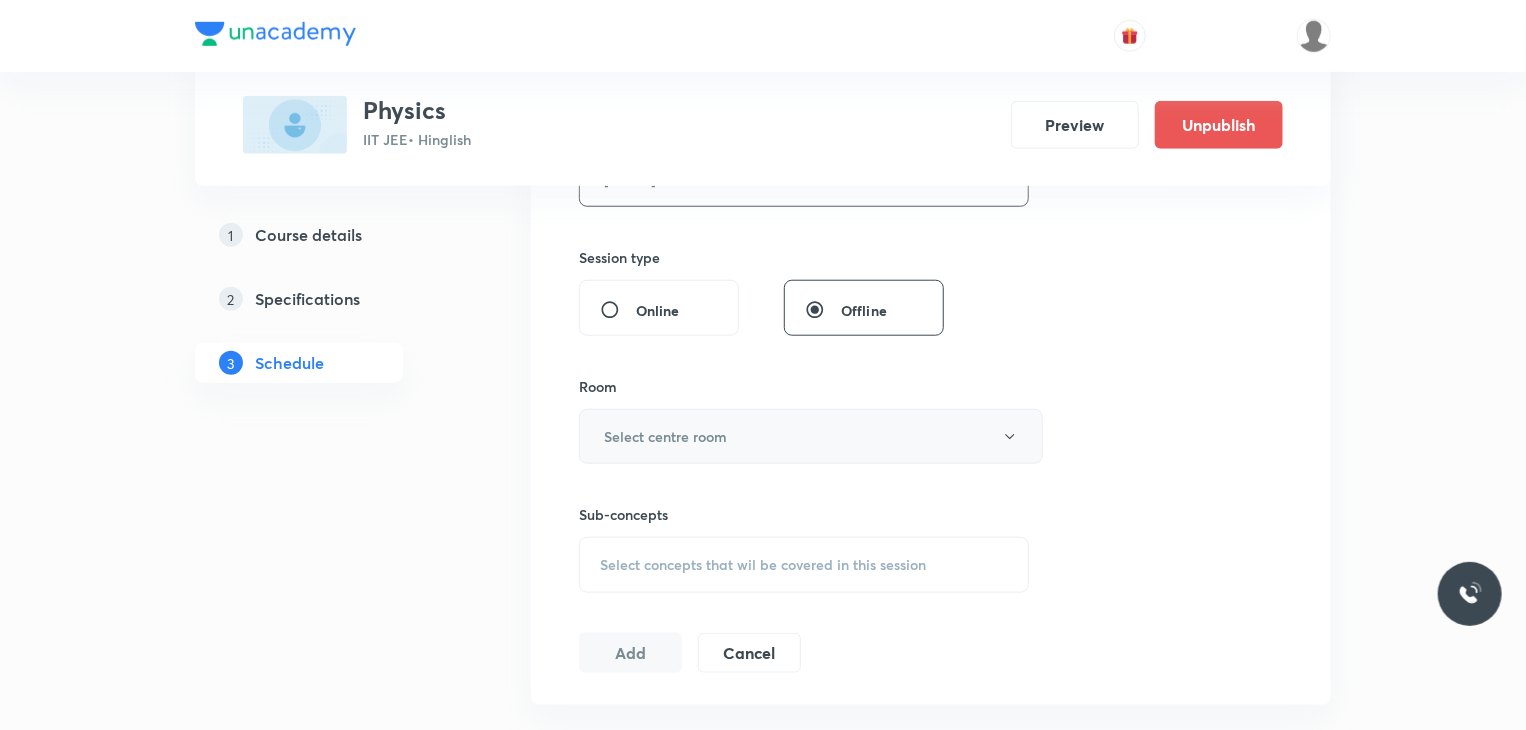 scroll, scrollTop: 827, scrollLeft: 0, axis: vertical 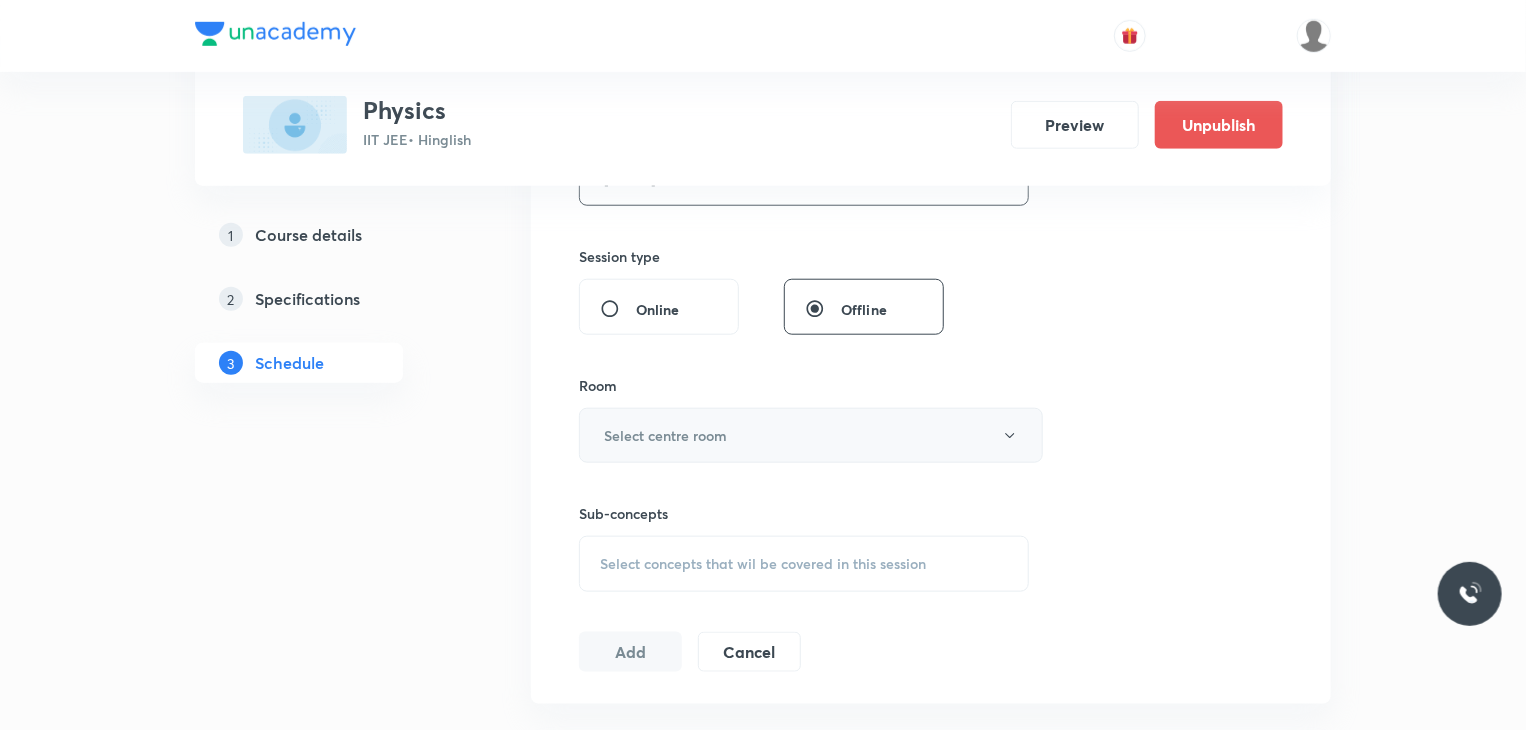 click on "Select centre room" at bounding box center [811, 435] 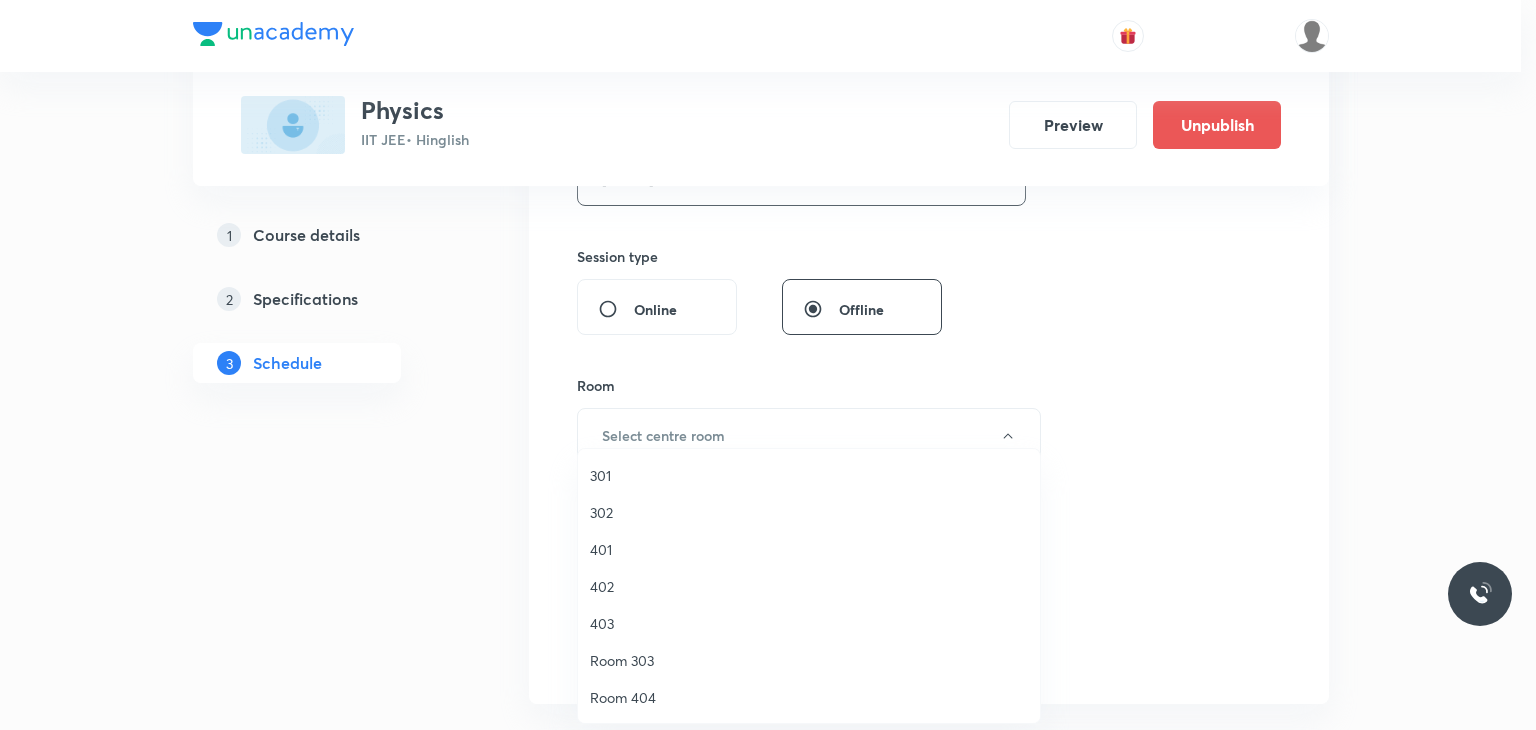click on "302" at bounding box center (809, 512) 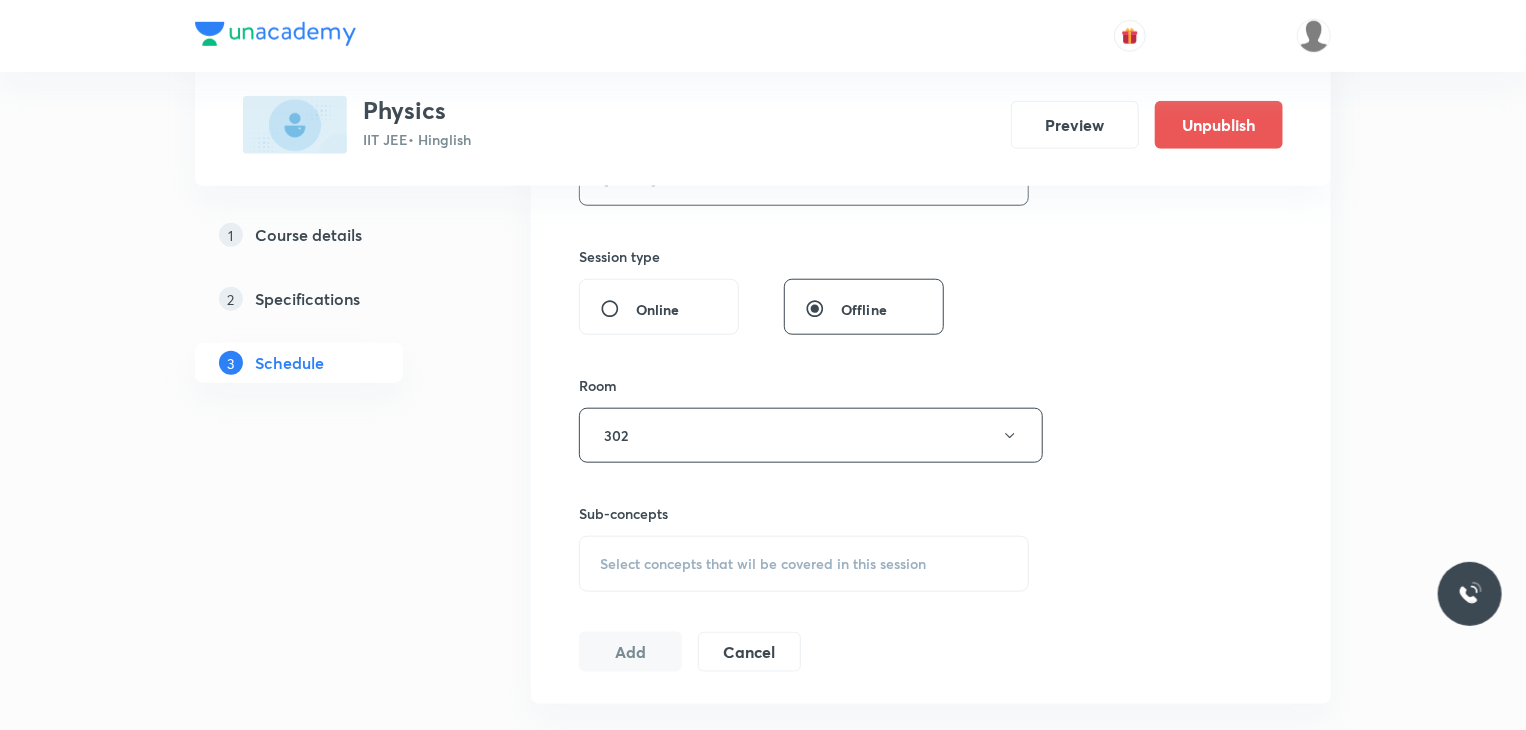 click on "Select concepts that wil be covered in this session" at bounding box center (804, 564) 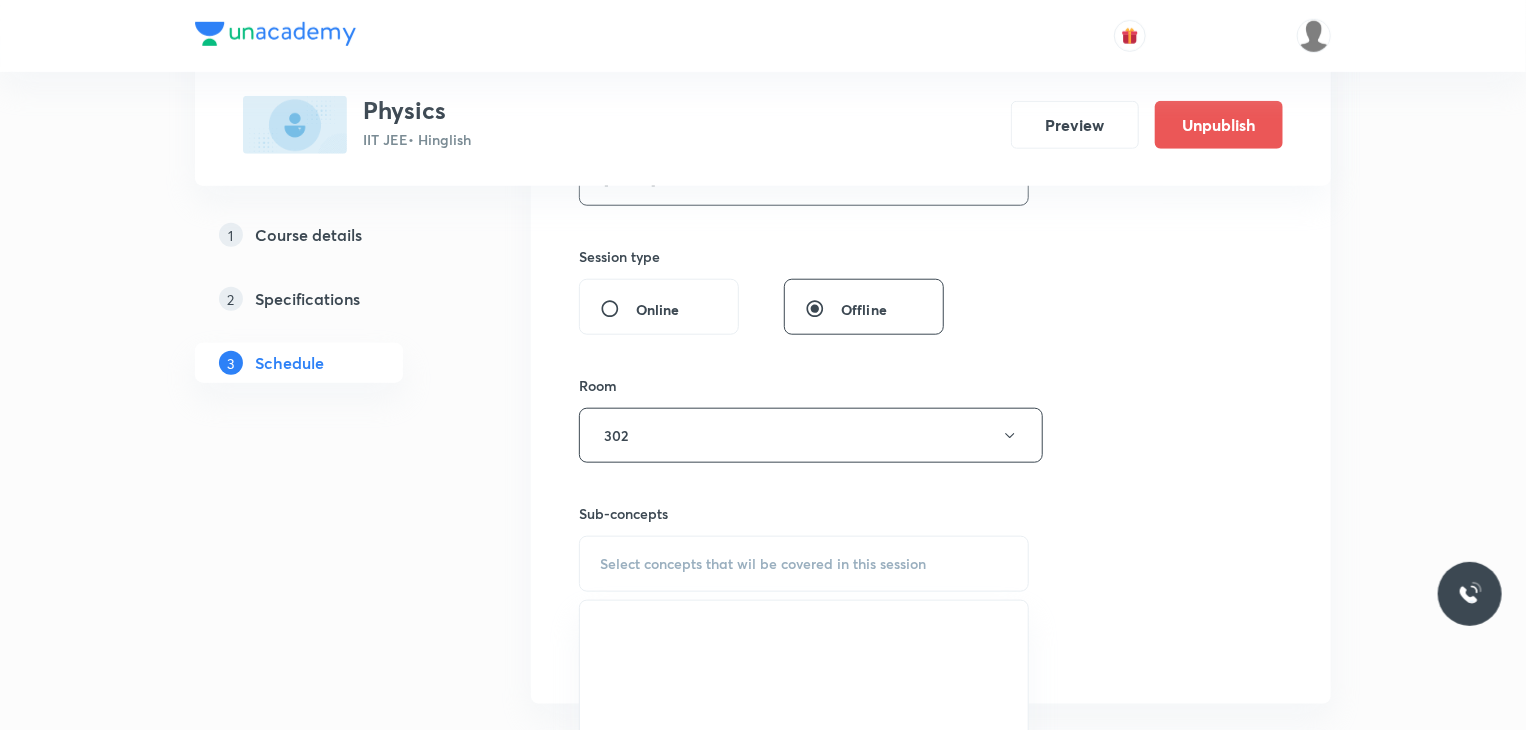 scroll, scrollTop: 1023, scrollLeft: 0, axis: vertical 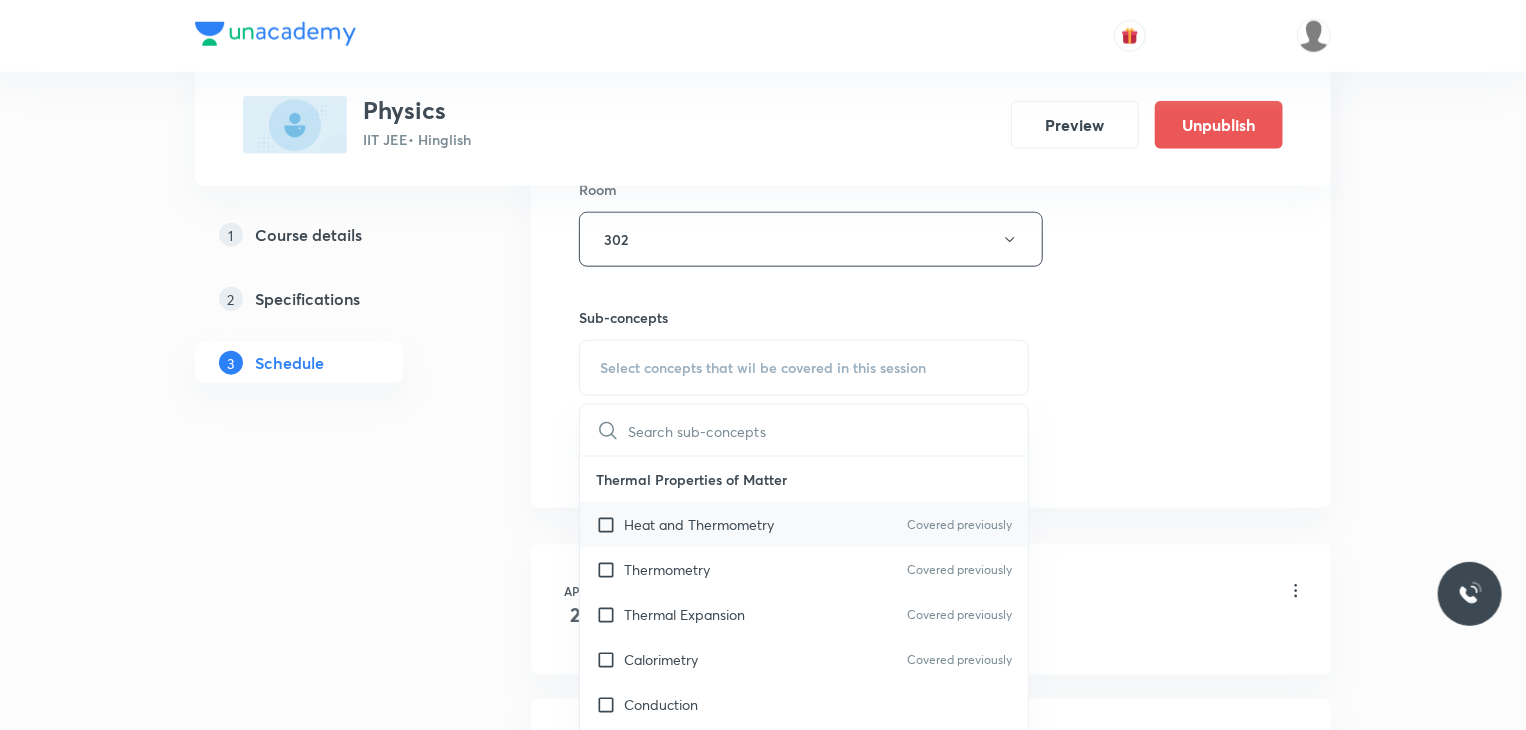 click on "Heat and Thermometry Covered previously" at bounding box center [804, 524] 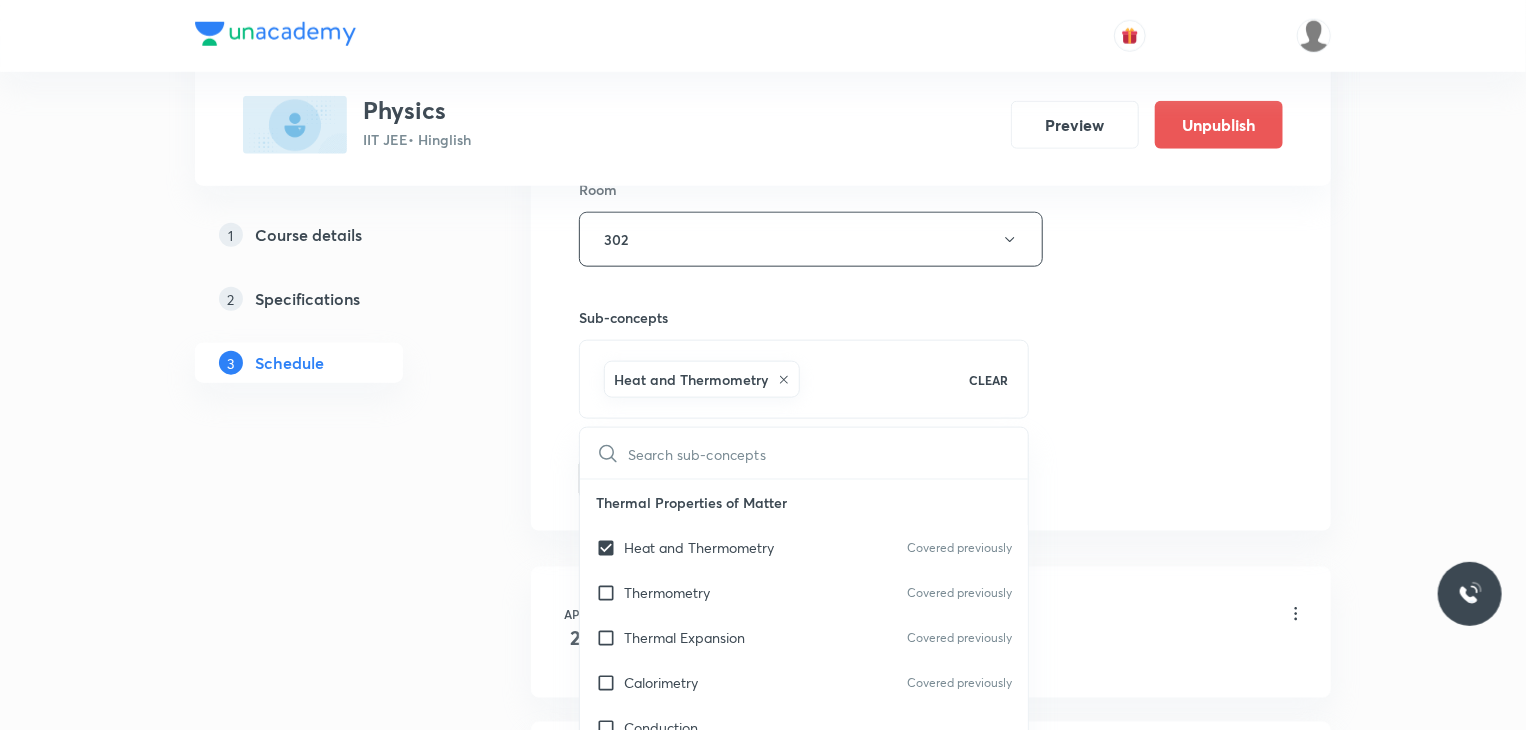 click on "Plus Courses Physics IIT JEE  • Hinglish Preview Unpublish 1 Course details 2 Specifications 3 Schedule Schedule 80  classes Session  81 Live class Session title 28/99 EMI and Module Discussion 10 ​ Schedule for Aug 4, 2025, 12:40 PM ​ Duration (in minutes) 80 ​ Educator Praveen Kumar Ghosh   Session type Online Offline Room 302 Sub-concepts Heat and Thermometry CLEAR ​ Thermal Properties of Matter Heat and Thermometry Covered previously Thermometry Covered previously Thermal Expansion Covered previously Calorimetry Covered previously Conduction Radiation Conduction of Heat in Steady State Conduction Before Steady State (Qualitative Description) Convection of Heat (Qualitative Description) Kirchhoff's Law Newton's Law of Cooling Wien's Law of Blackbody Radiation & its Spectrum Radiation of Heat & Prevost Theory Stefan's-Boltzmann Law Emissivity, Absorptivity, Emissive Power Thermodynamics Thermodynamic System First Law of Thermodynamics Heat in Thermodynamics Gaseous Mixture Heat Engine Gas Laws Add" at bounding box center [763, 6054] 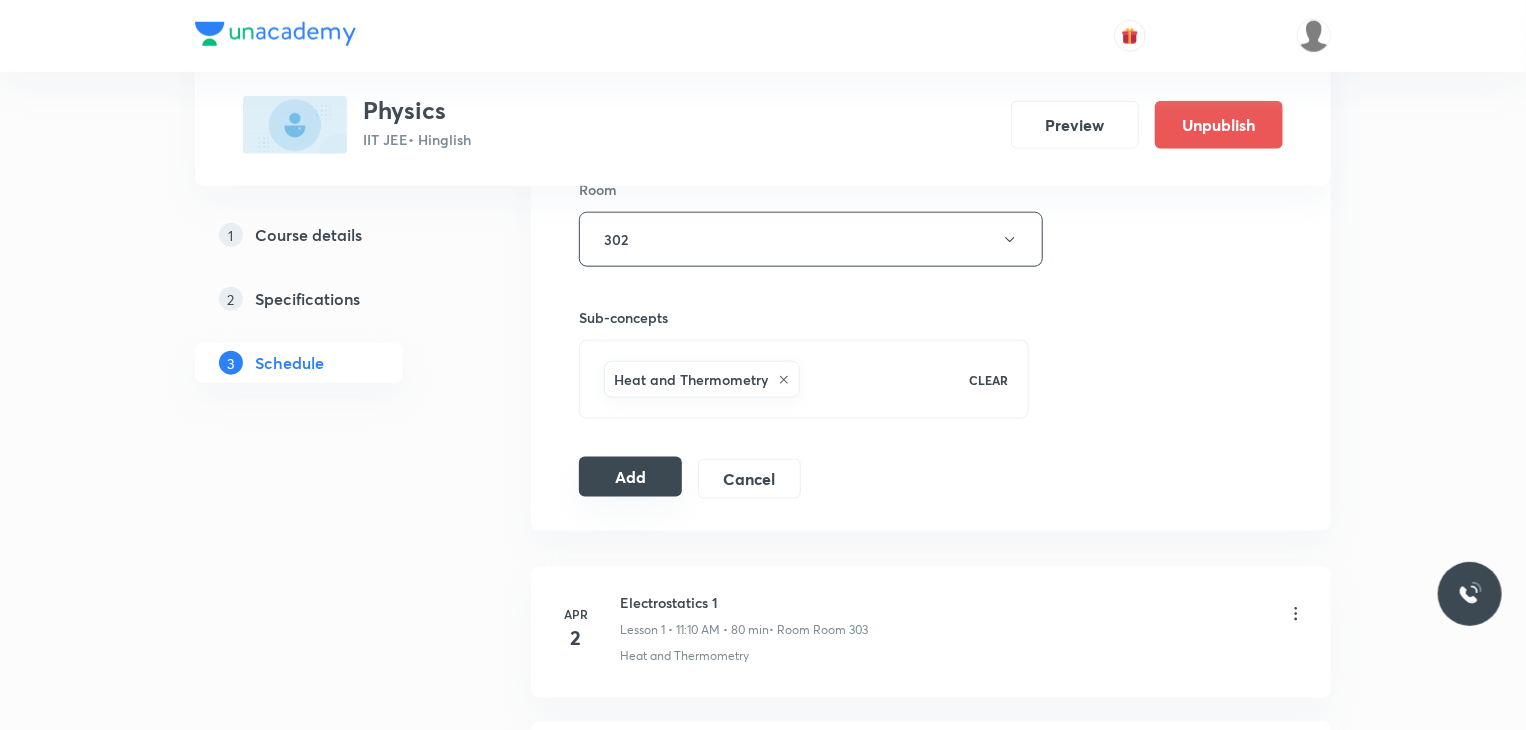 click on "Add" at bounding box center [630, 477] 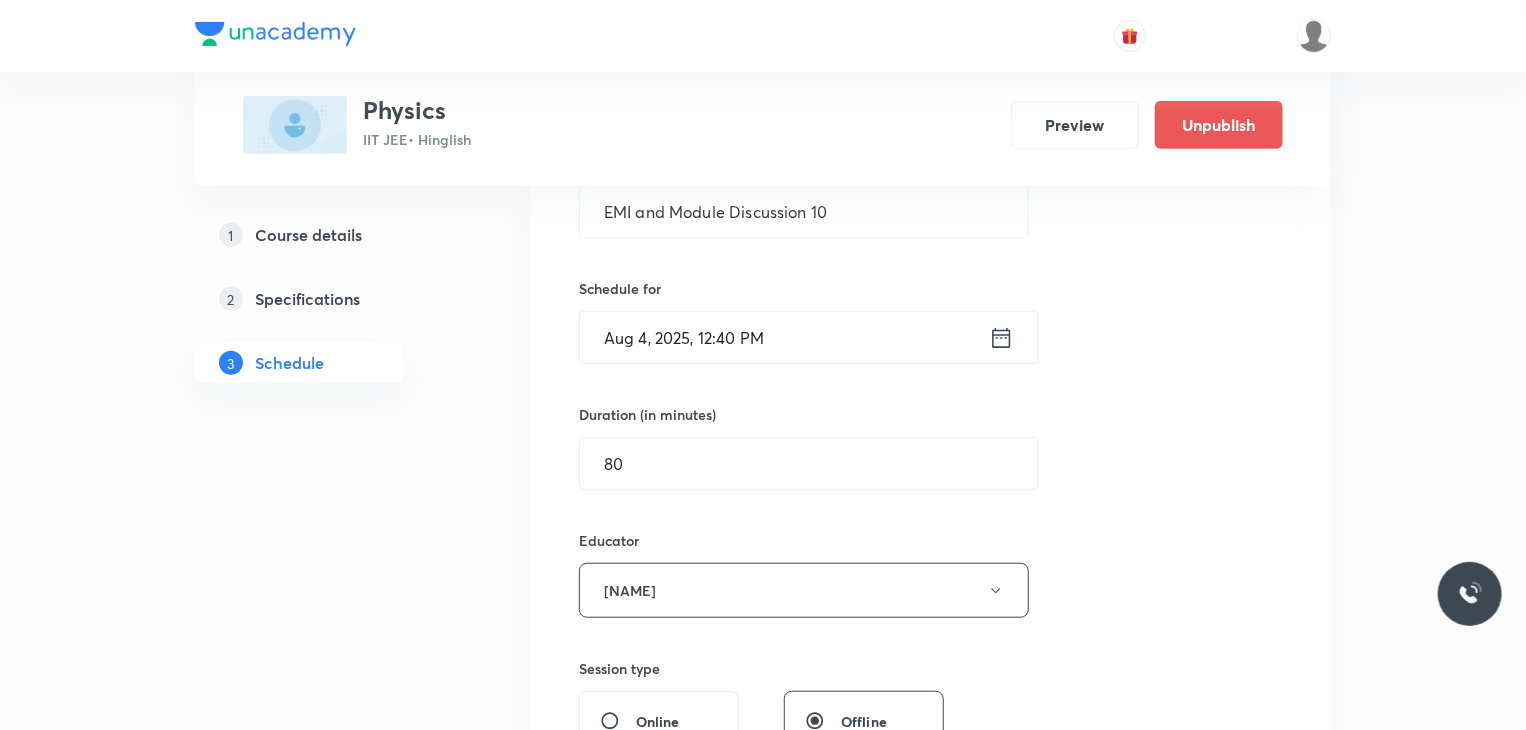 scroll, scrollTop: 324, scrollLeft: 0, axis: vertical 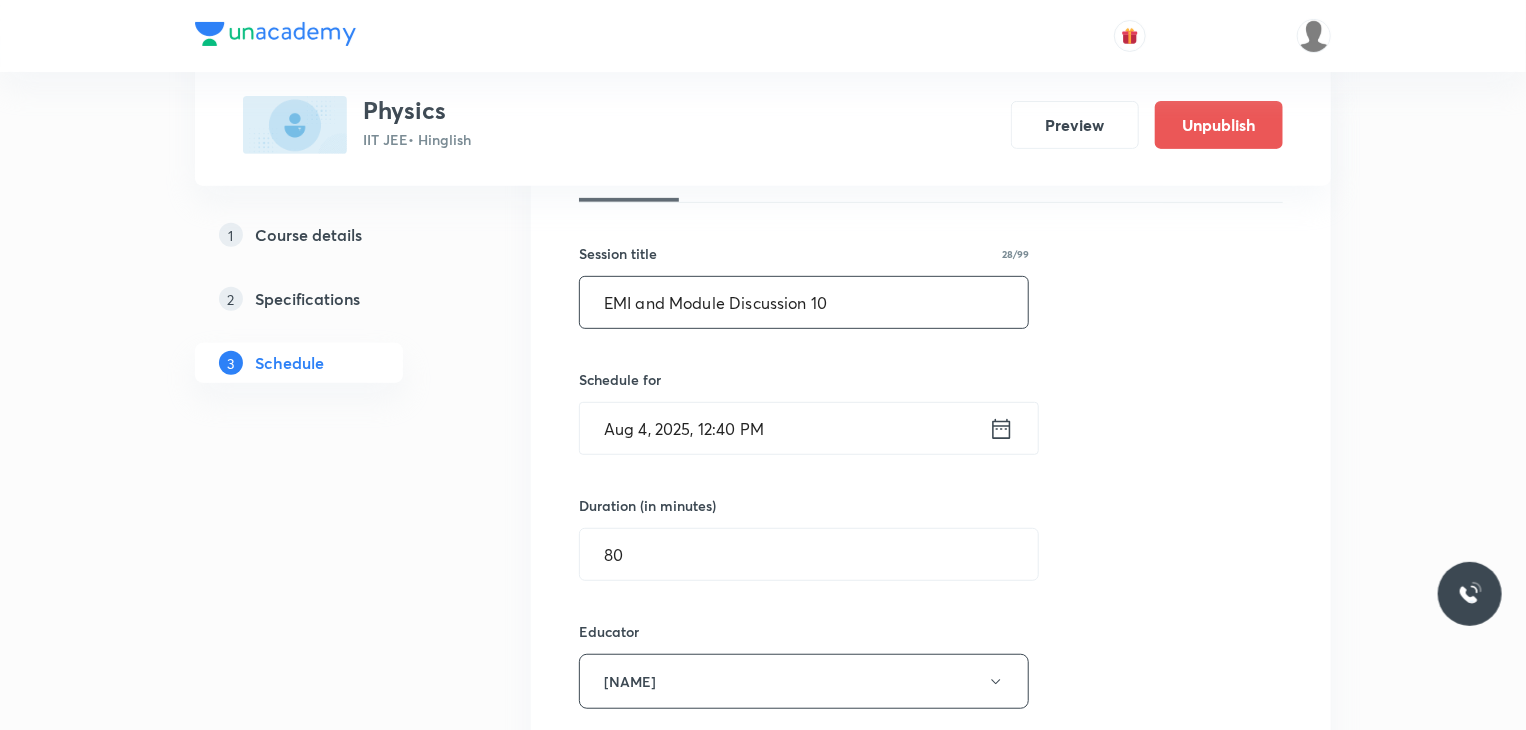 drag, startPoint x: 854, startPoint y: 305, endPoint x: 461, endPoint y: 324, distance: 393.459 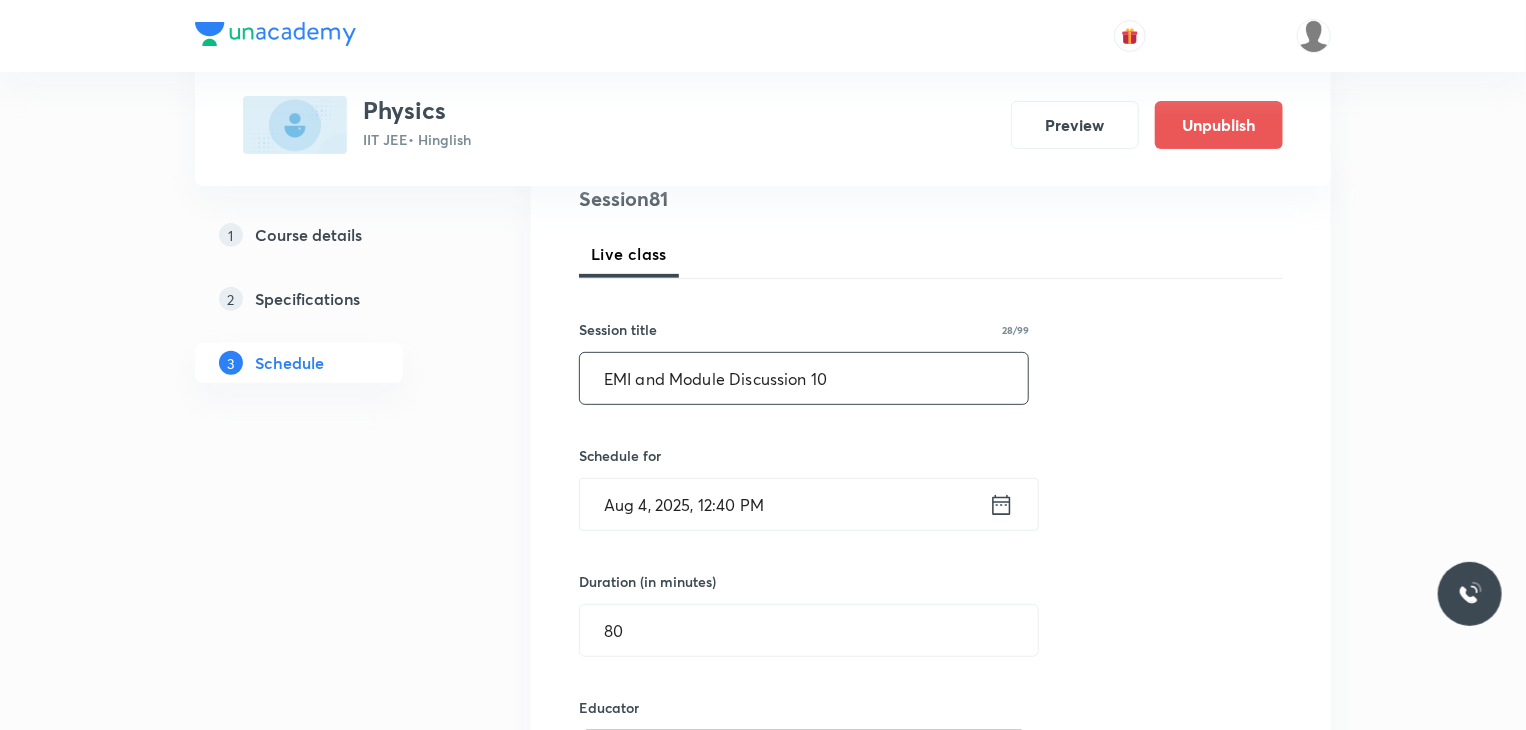 scroll, scrollTop: 248, scrollLeft: 0, axis: vertical 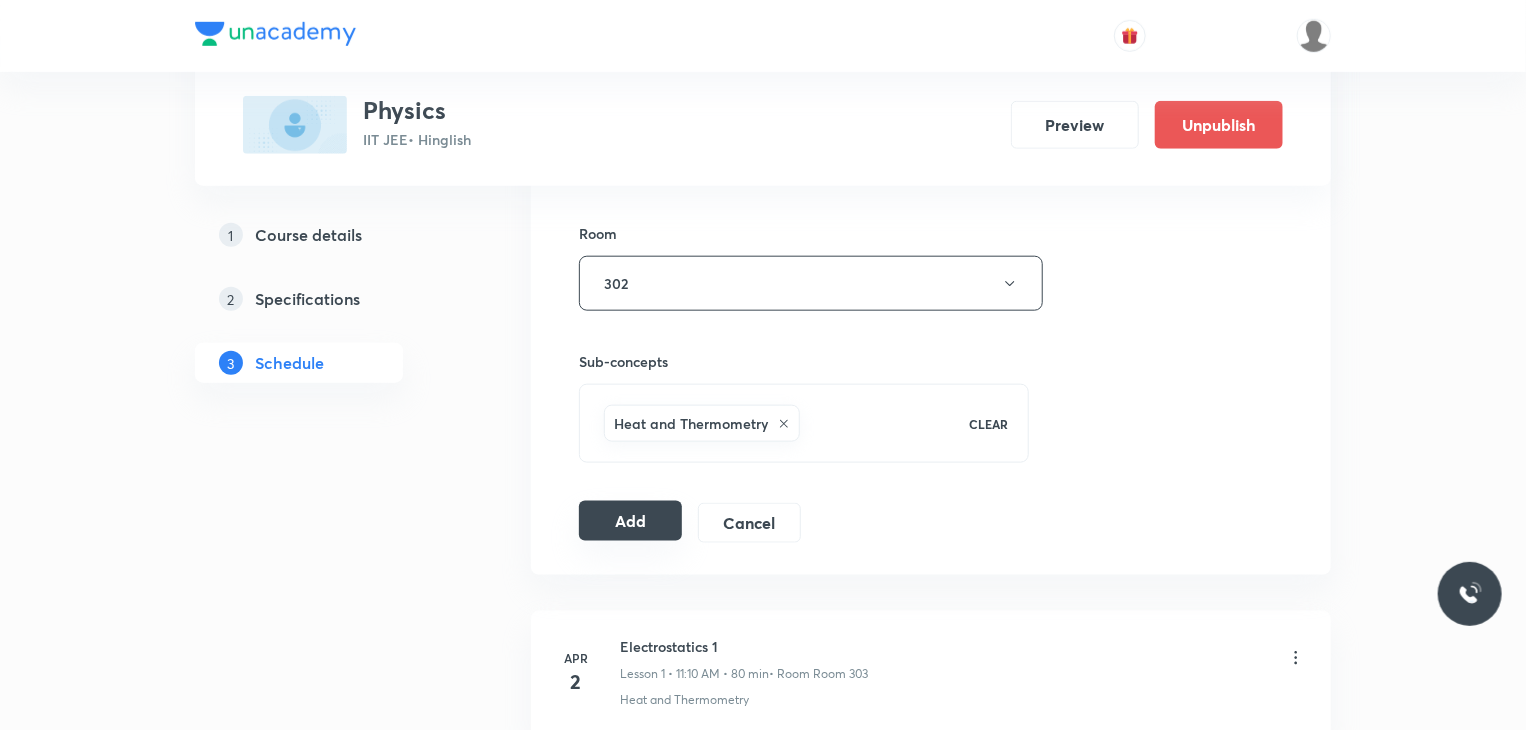 click on "Add" at bounding box center (630, 521) 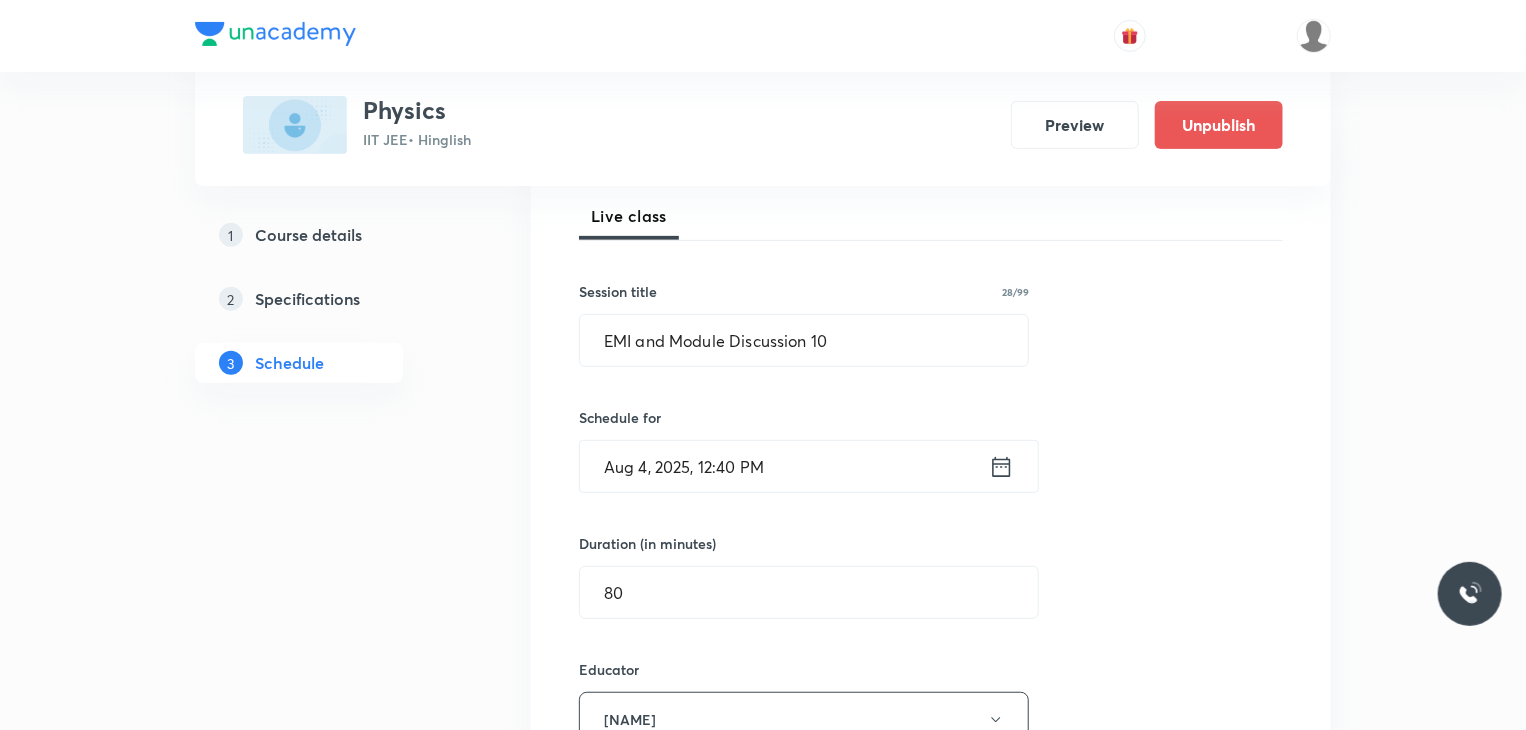 scroll, scrollTop: 236, scrollLeft: 0, axis: vertical 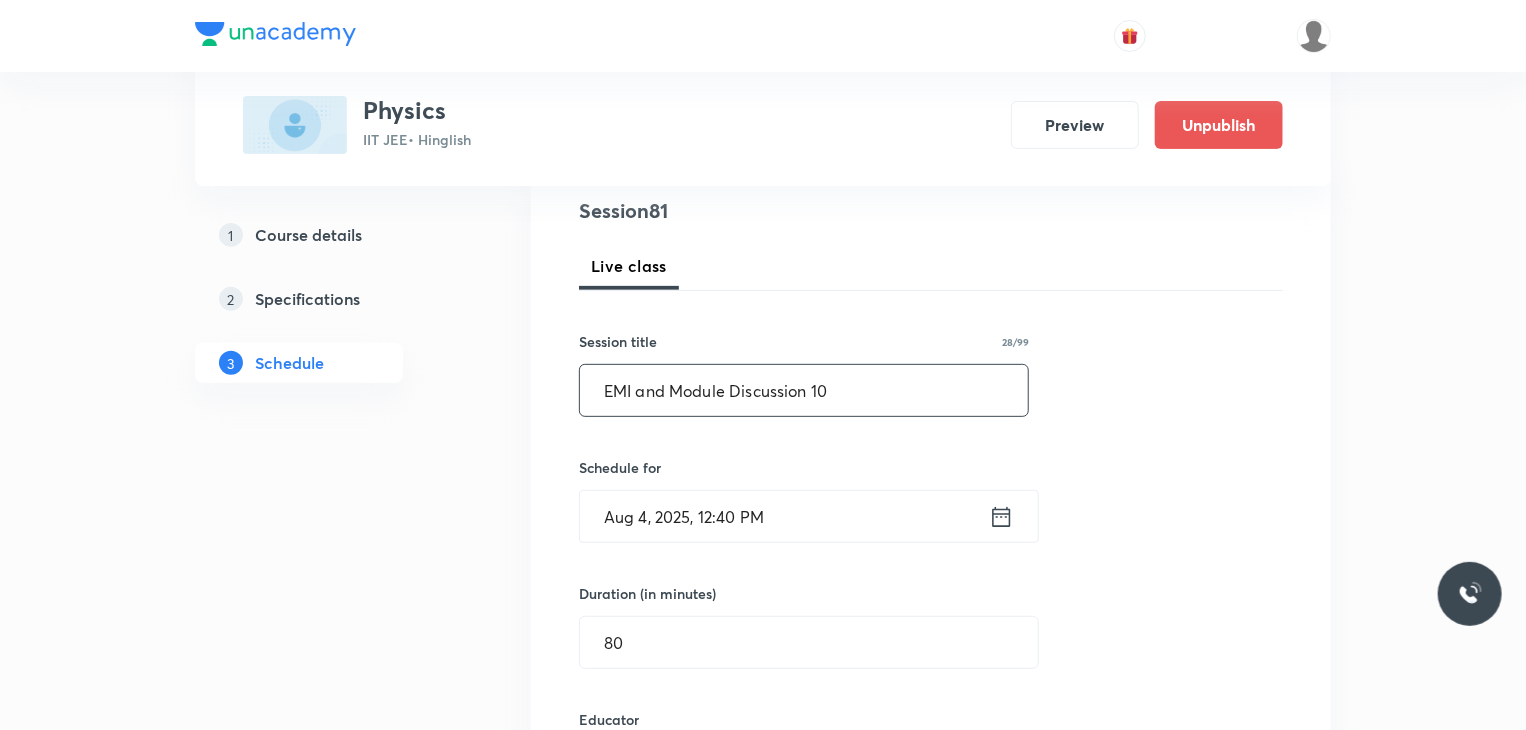 click on "EMI and Module Discussion 10" at bounding box center (804, 390) 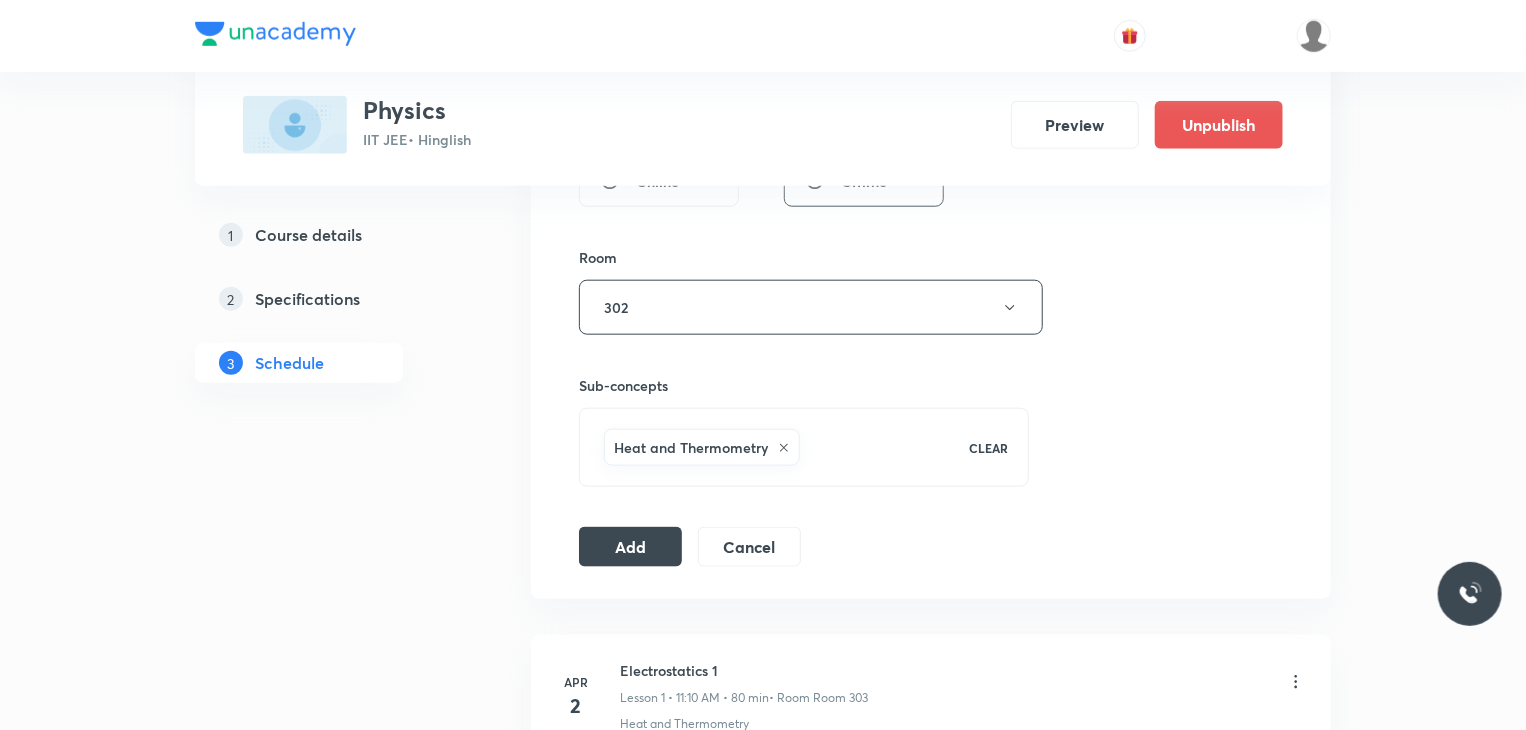 scroll, scrollTop: 1012, scrollLeft: 0, axis: vertical 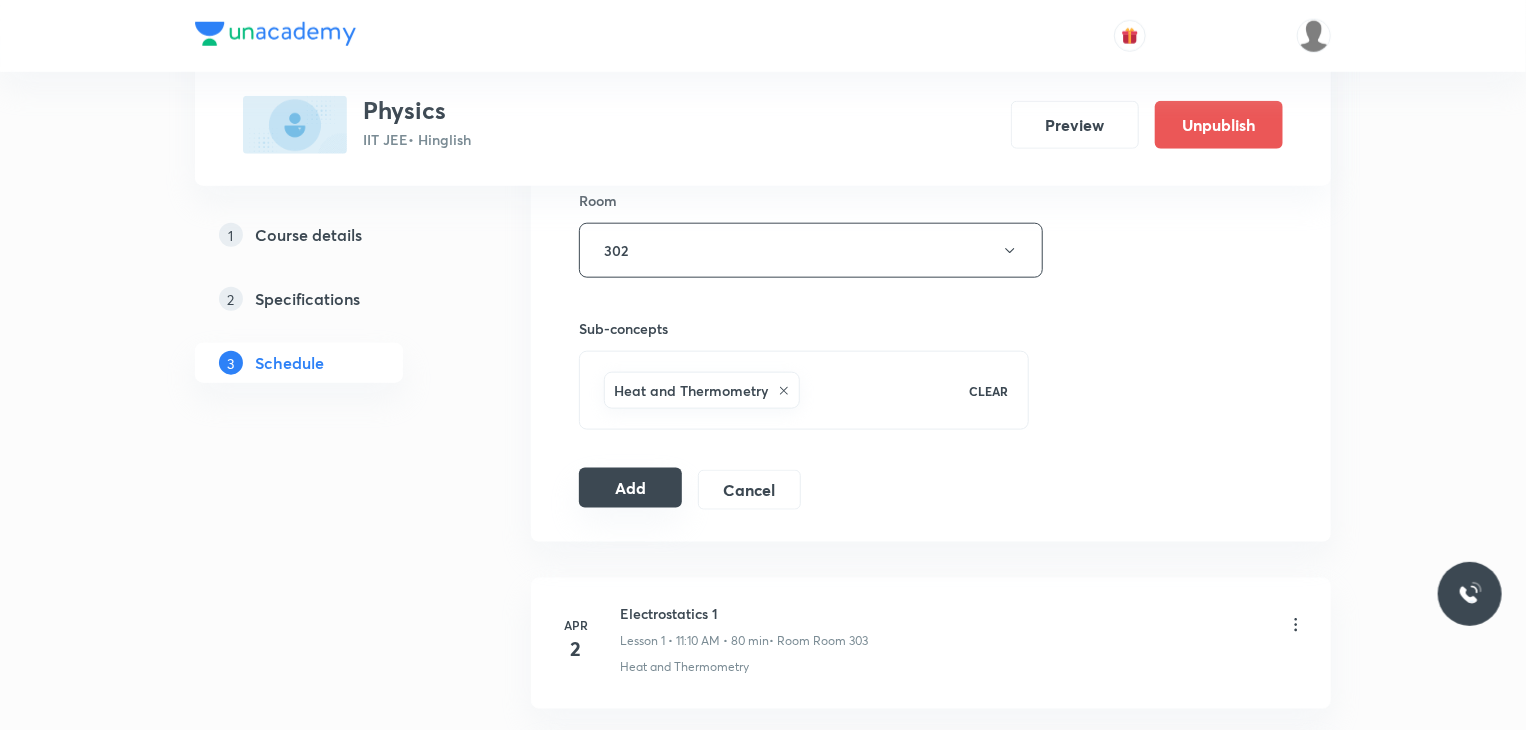 click on "Add" at bounding box center [630, 488] 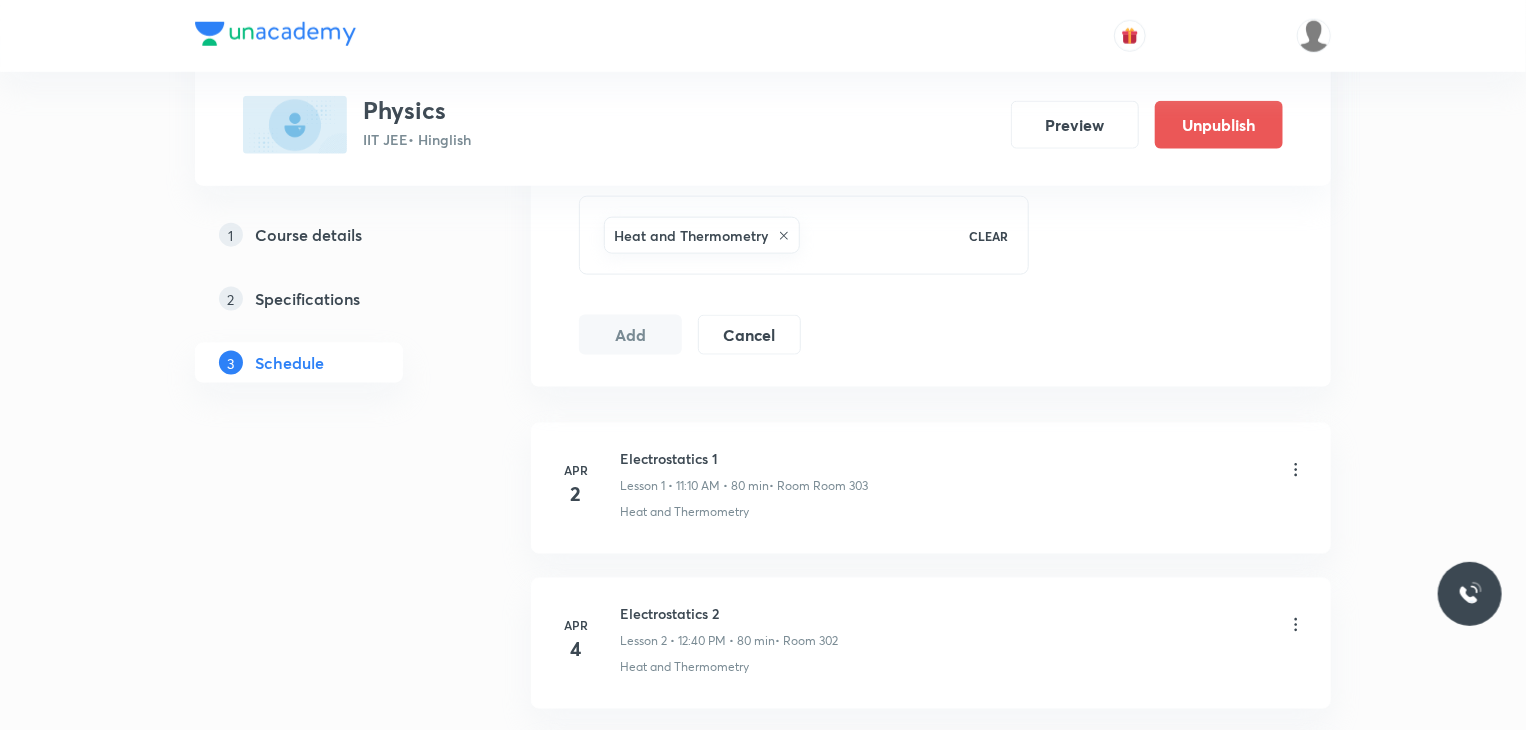 scroll, scrollTop: 1168, scrollLeft: 0, axis: vertical 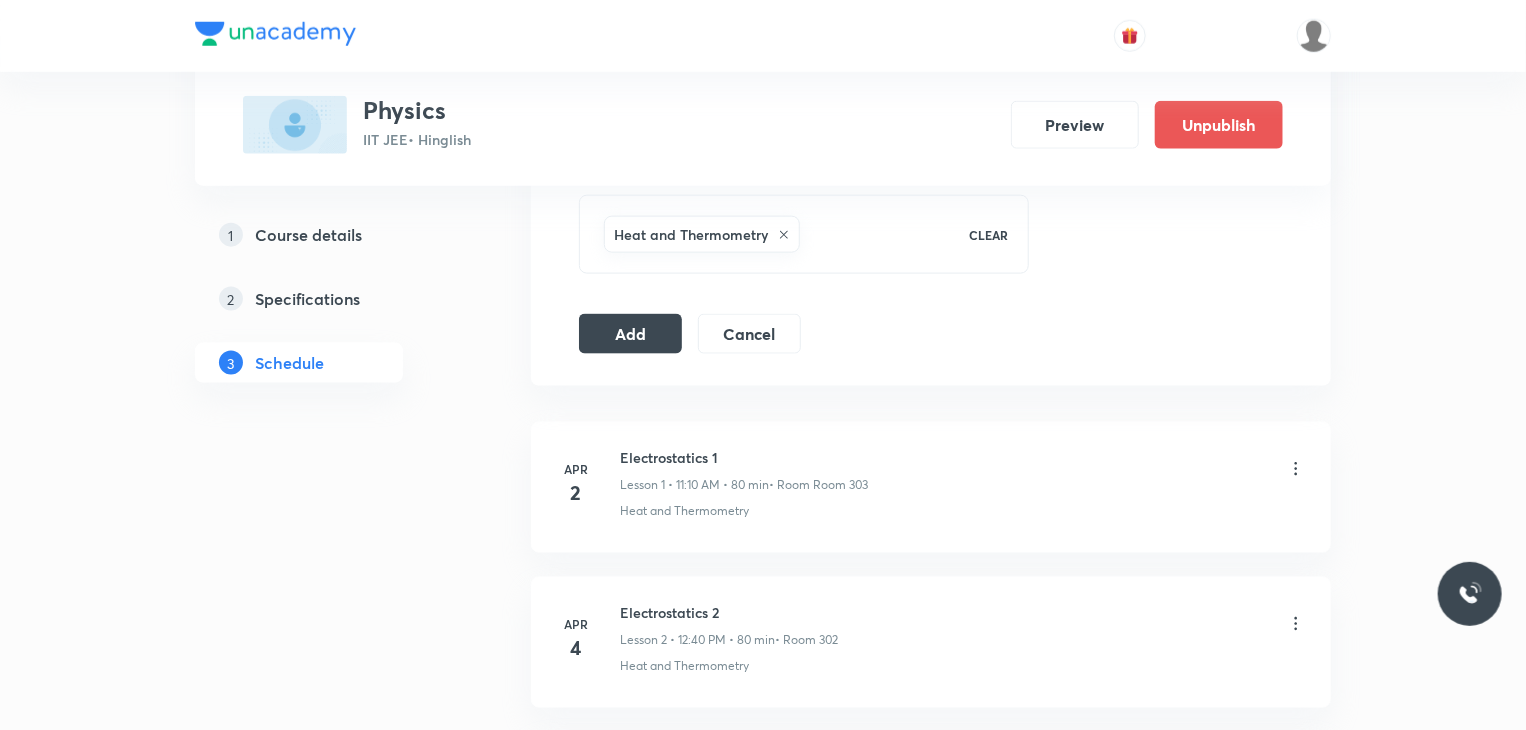 type 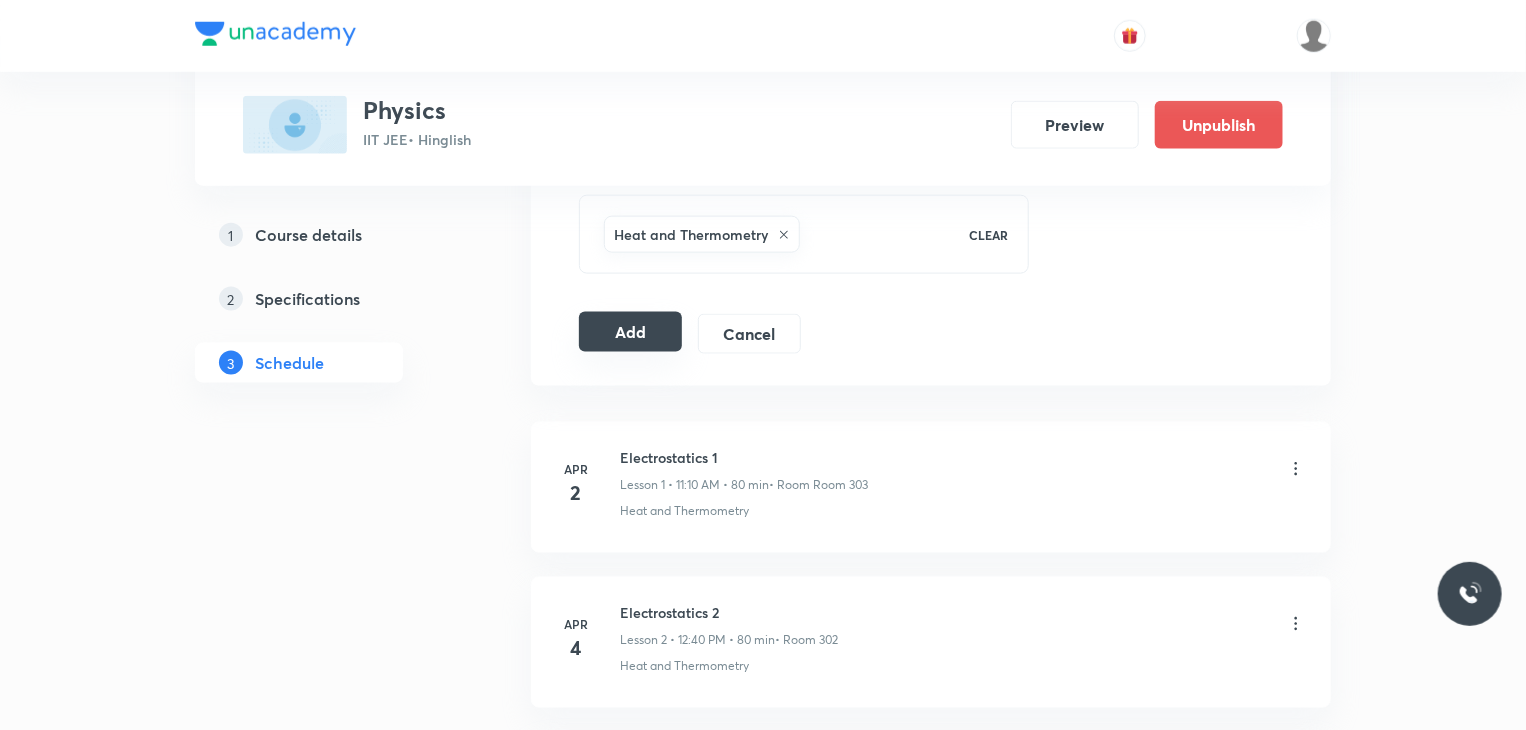 click on "Add" at bounding box center (630, 332) 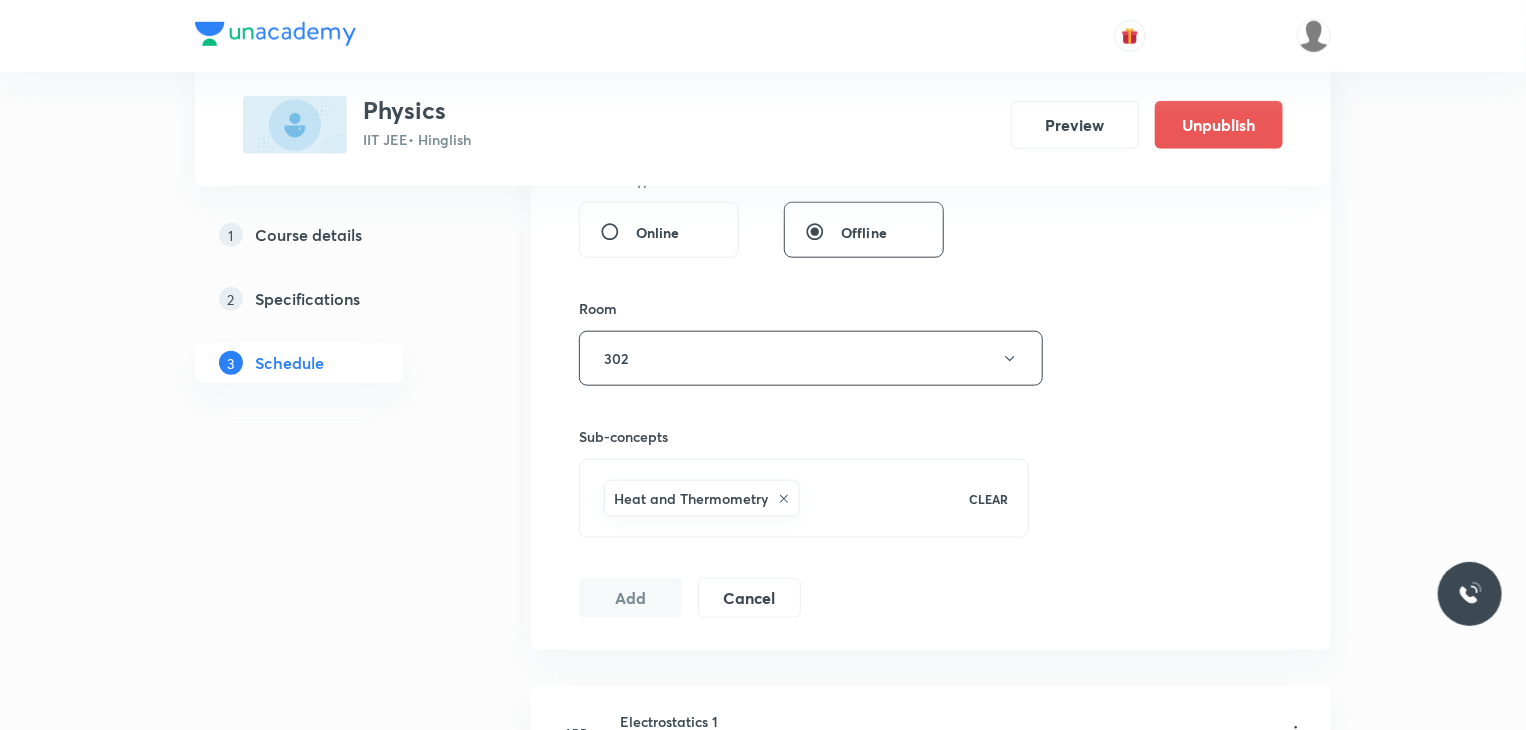 scroll, scrollTop: 868, scrollLeft: 0, axis: vertical 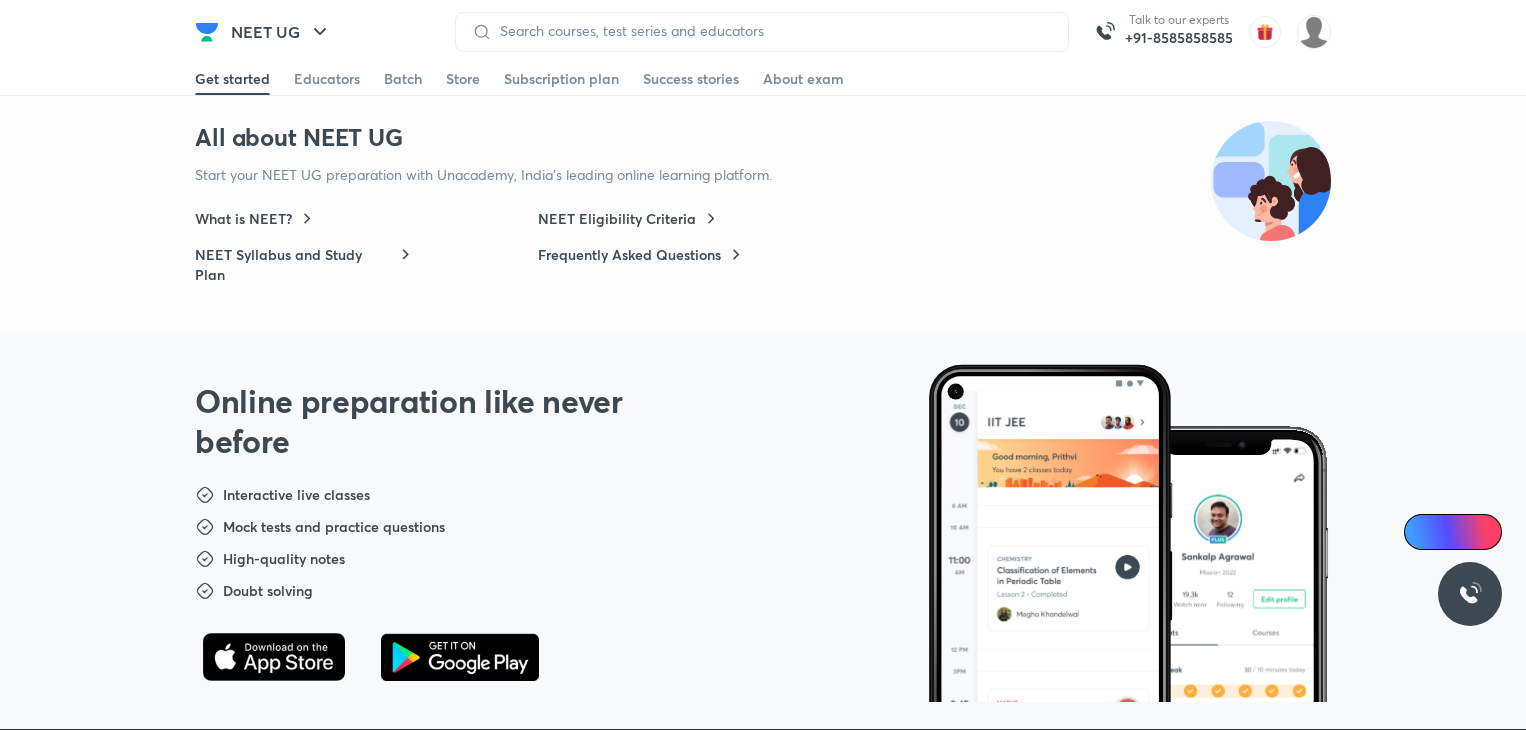 click at bounding box center [1314, 32] 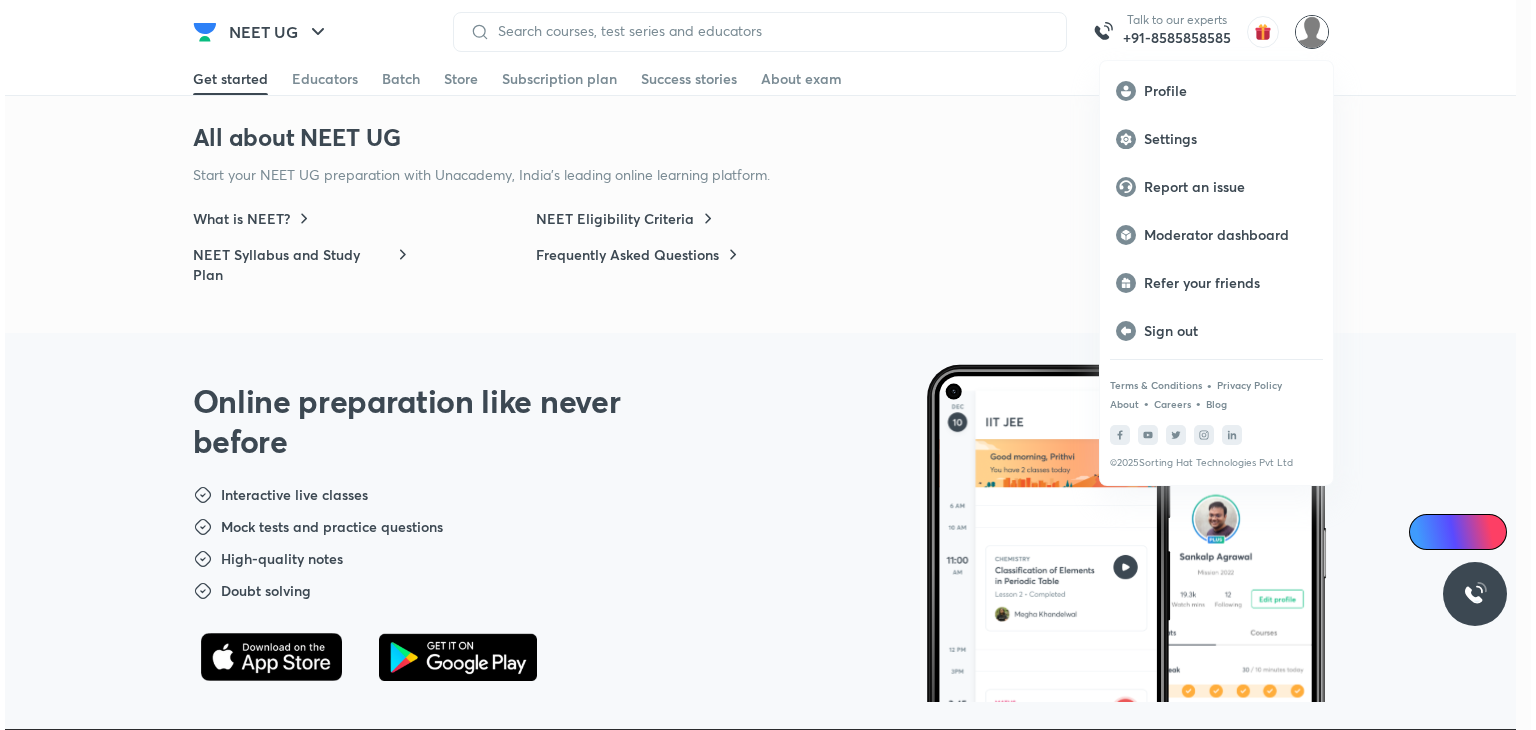 scroll, scrollTop: 0, scrollLeft: 0, axis: both 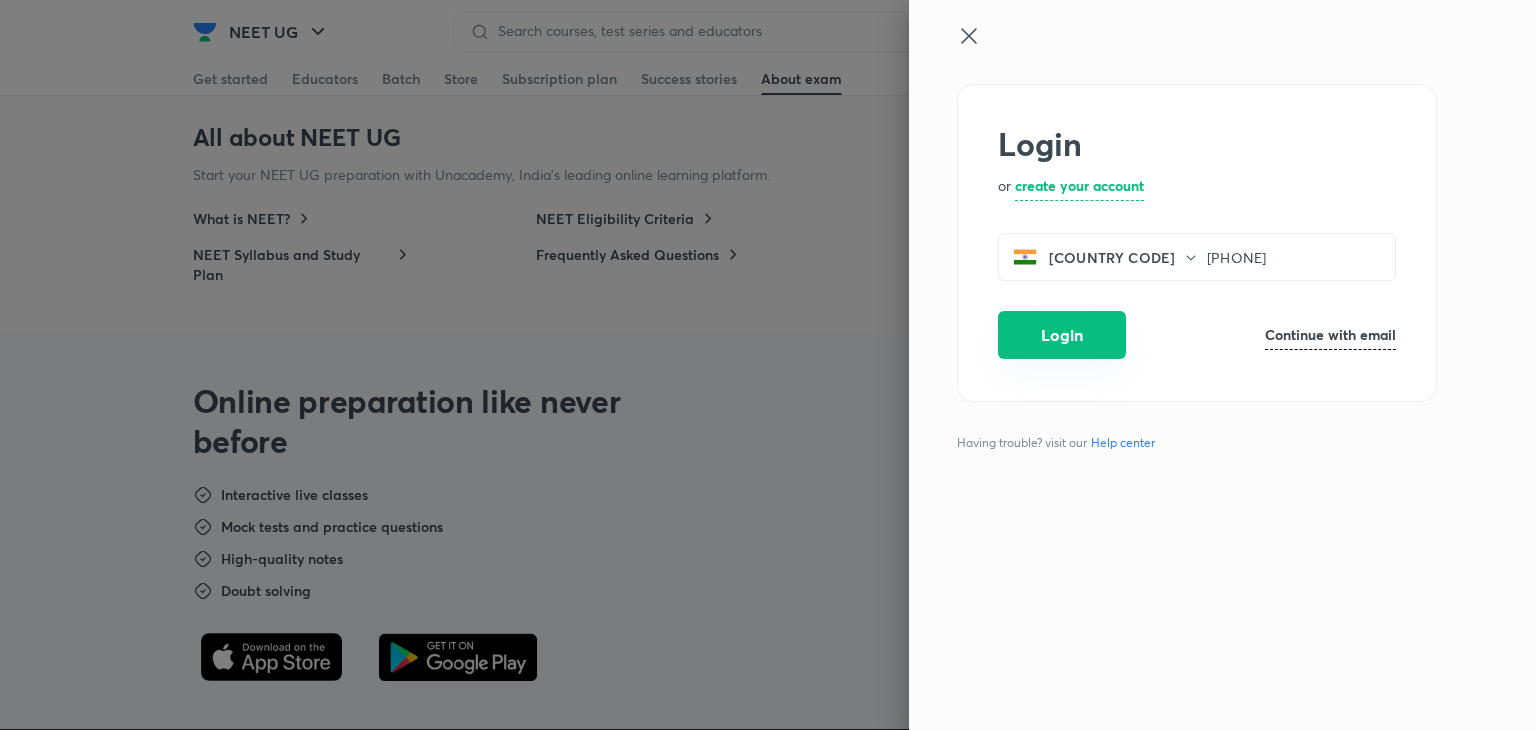 click on "Login" at bounding box center (1062, 335) 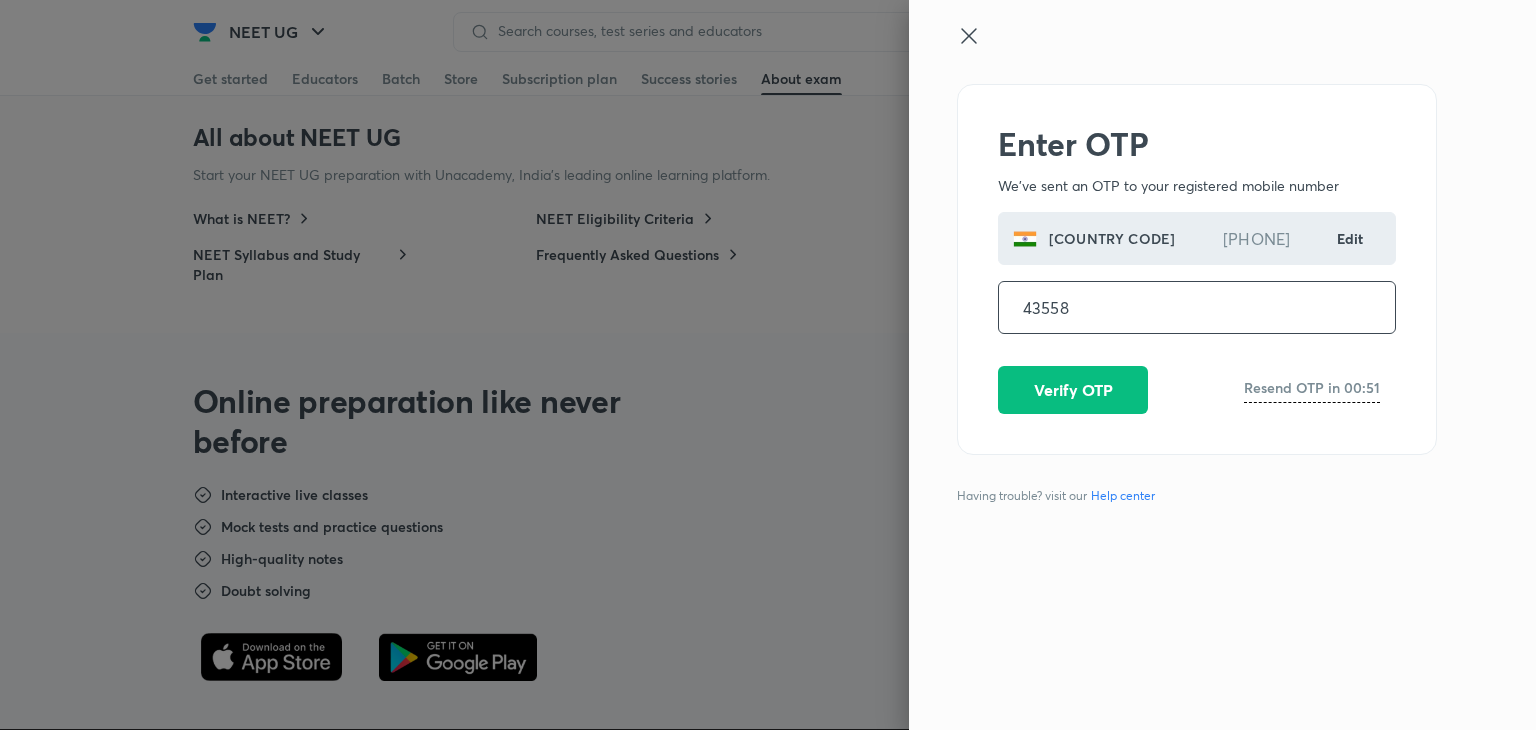 type on "435582" 